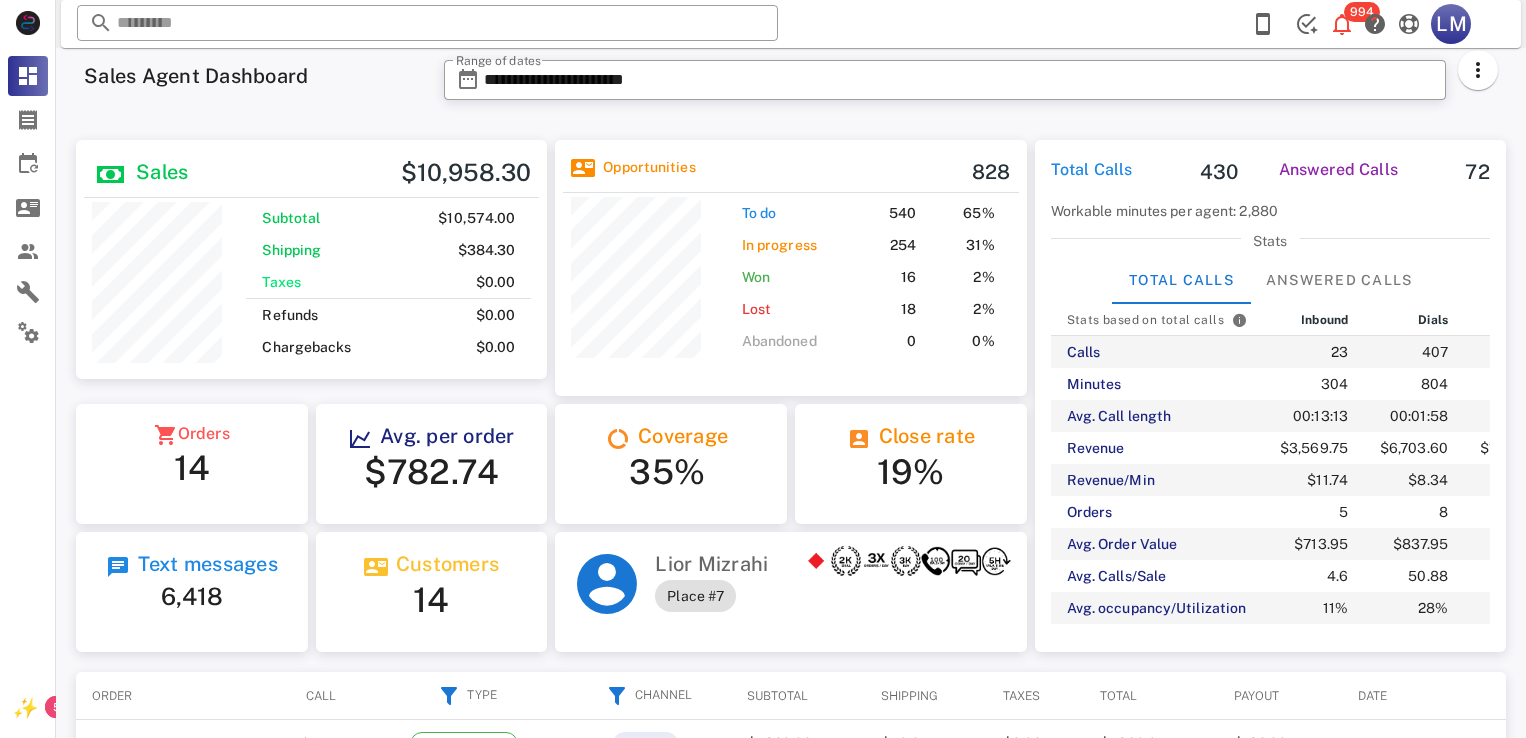 scroll, scrollTop: 0, scrollLeft: 0, axis: both 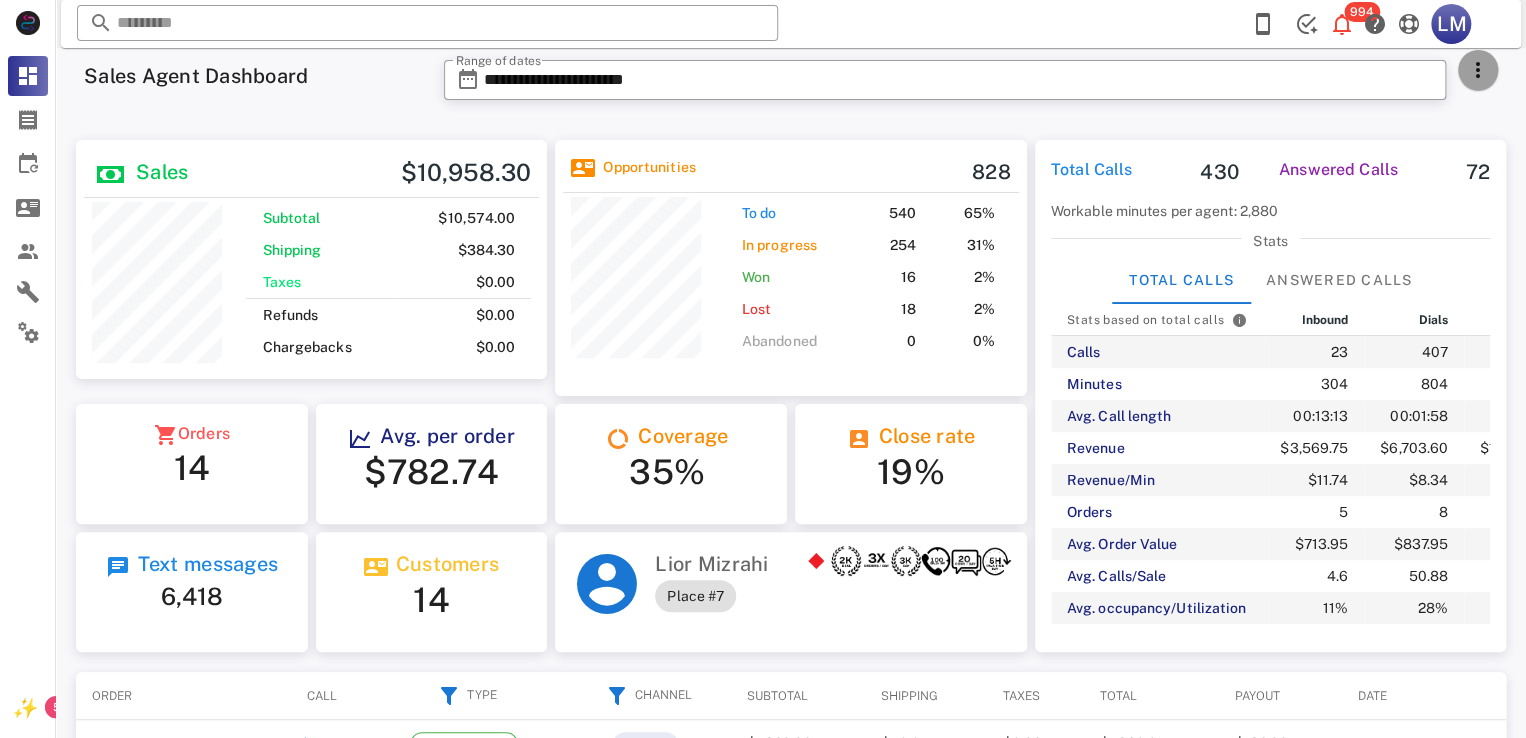 click at bounding box center [1478, 70] 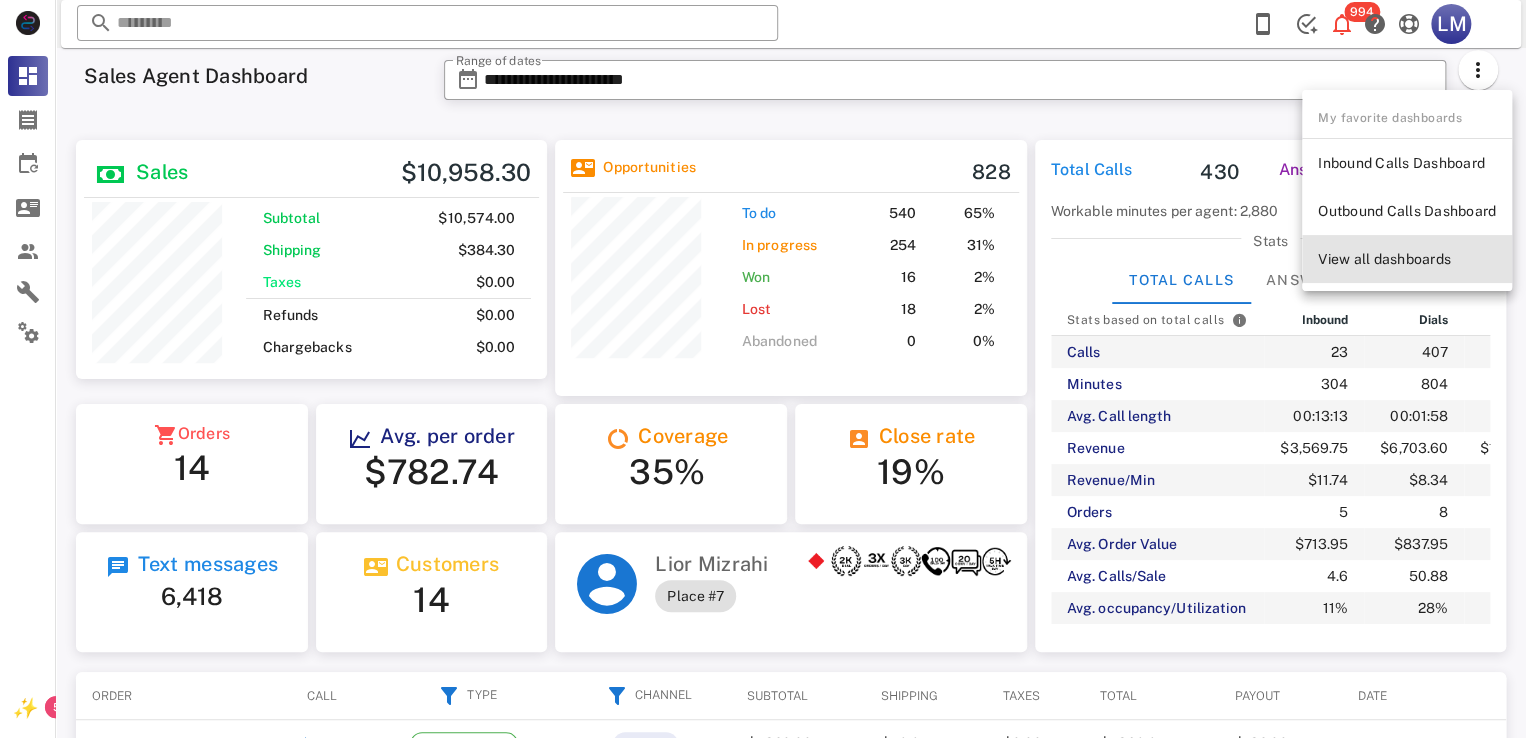 click on "View all dashboards" at bounding box center (1407, 259) 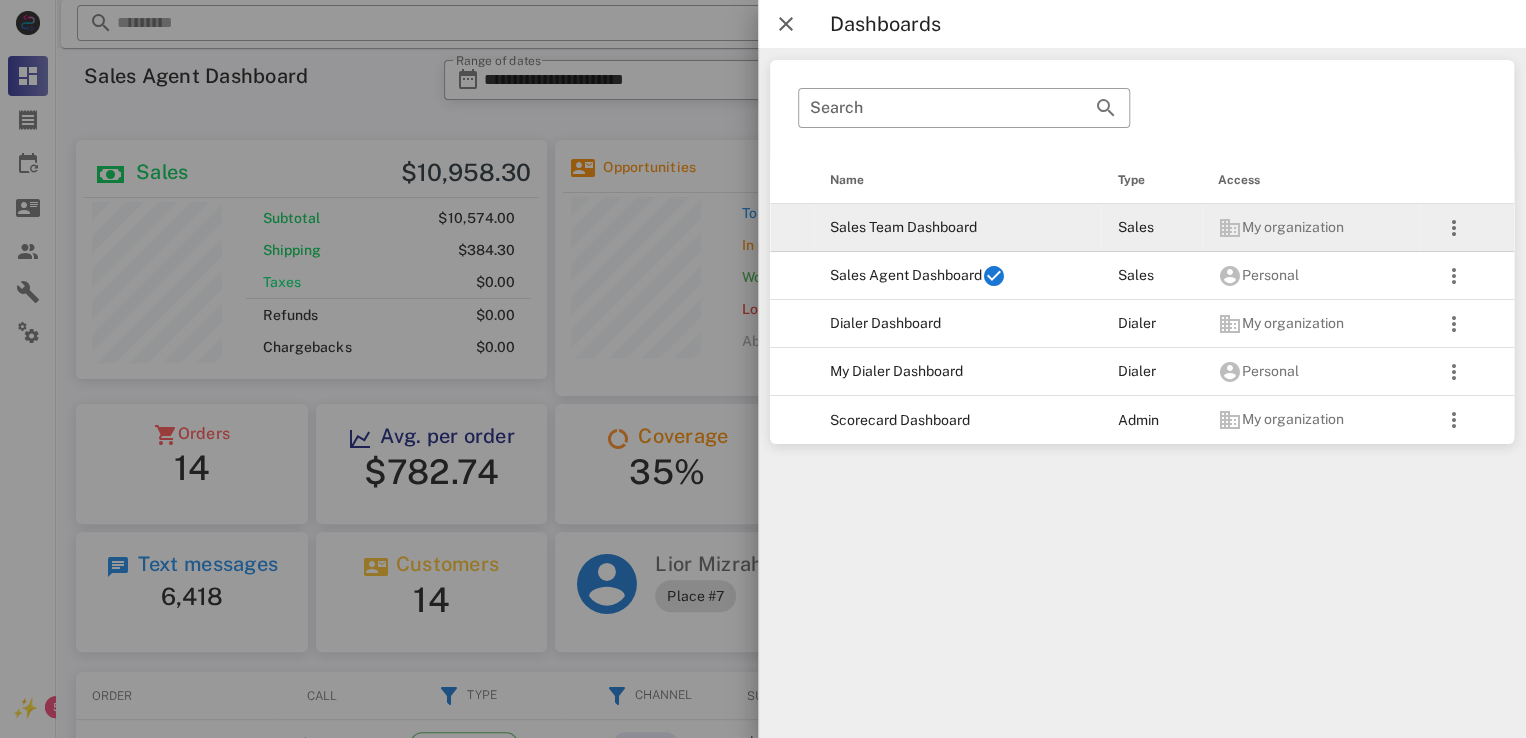 click on "Sales Team Dashboard" at bounding box center [957, 228] 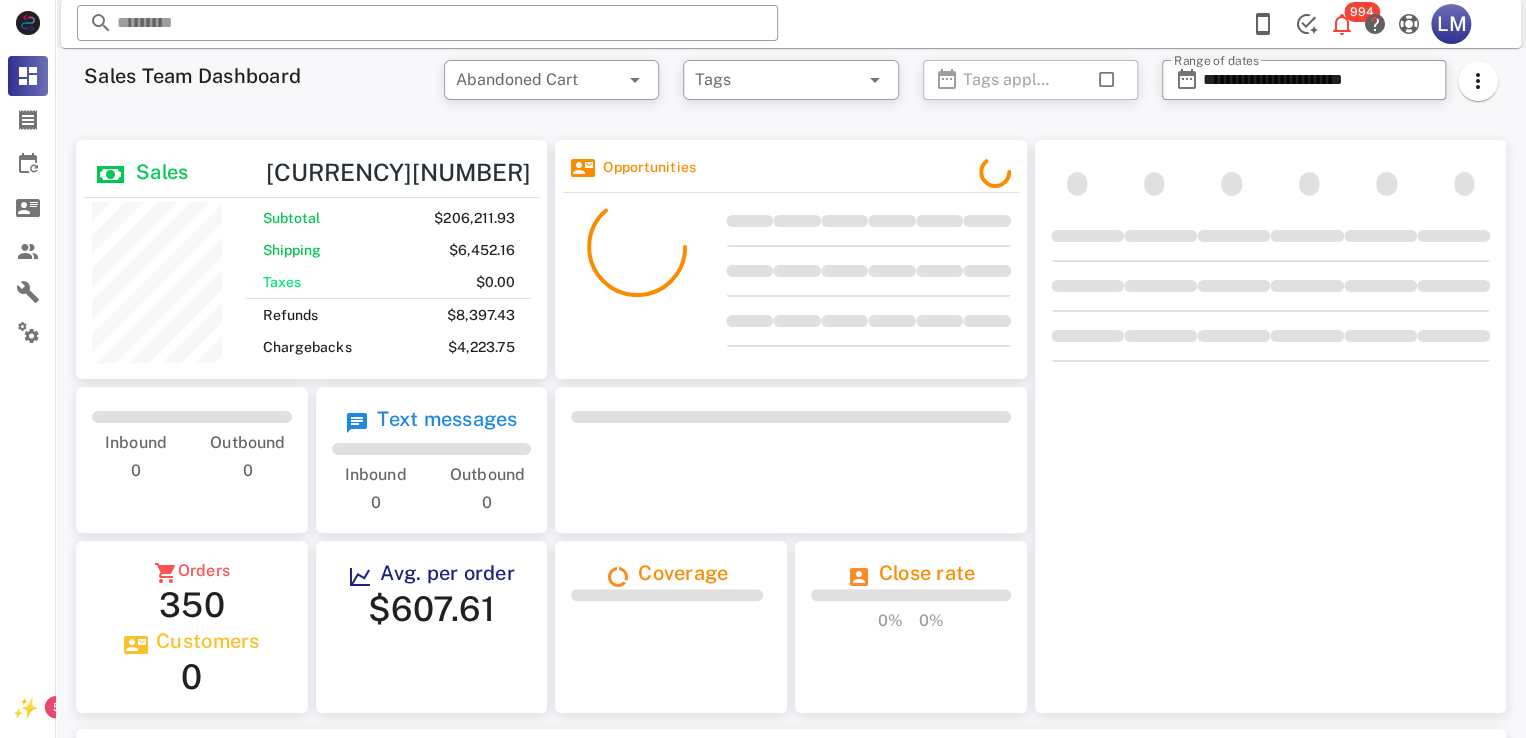 scroll, scrollTop: 999760, scrollLeft: 999528, axis: both 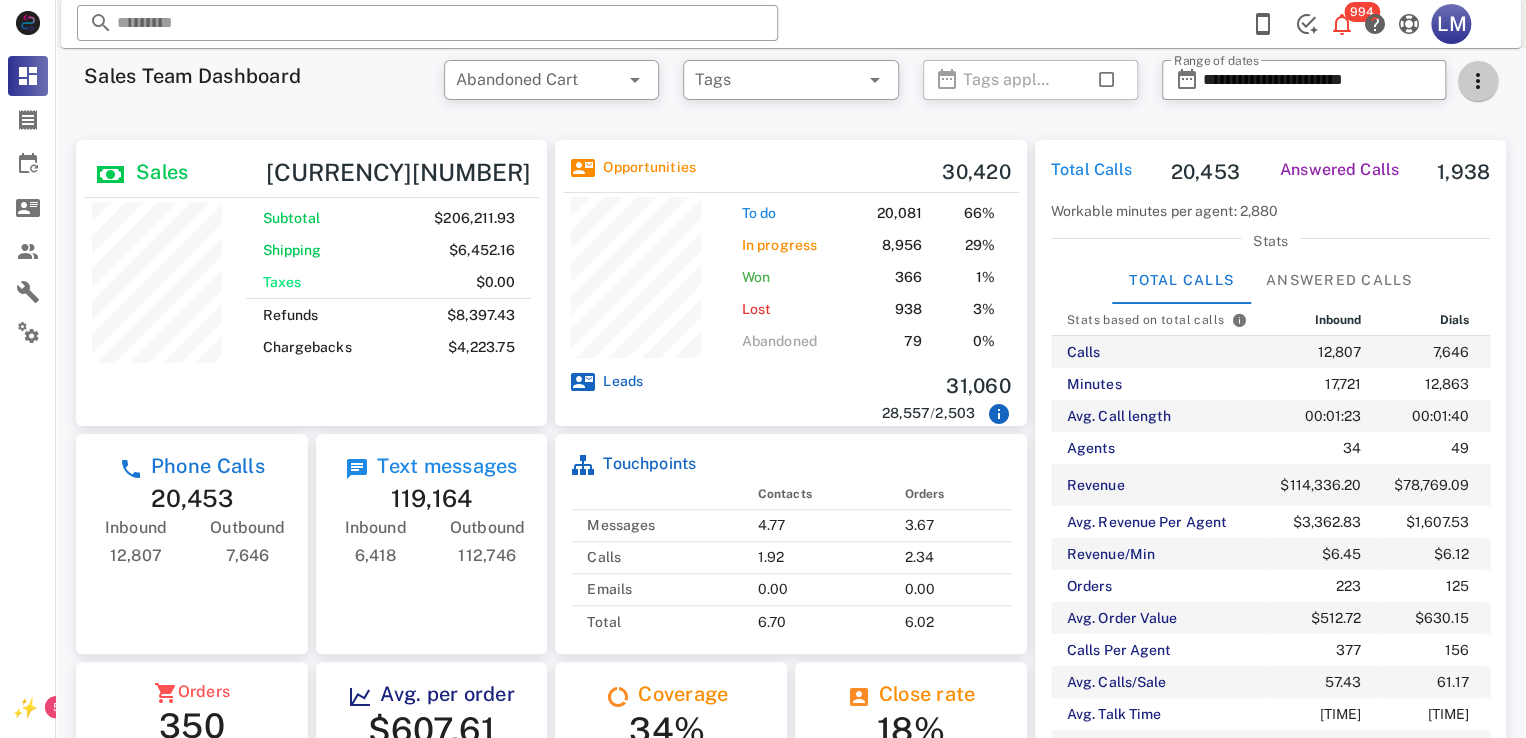 click at bounding box center [1478, 81] 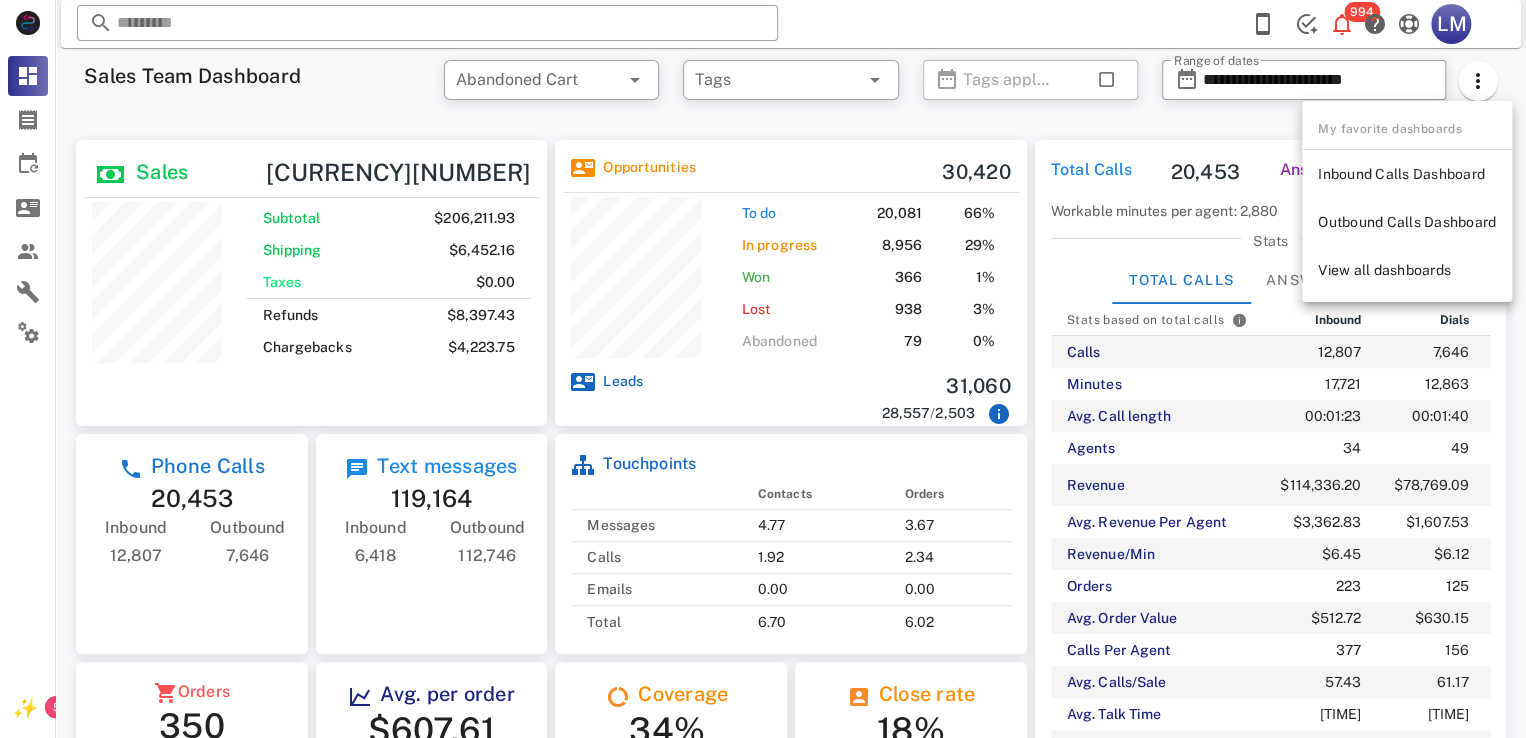 click on "**********" at bounding box center [1330, 86] 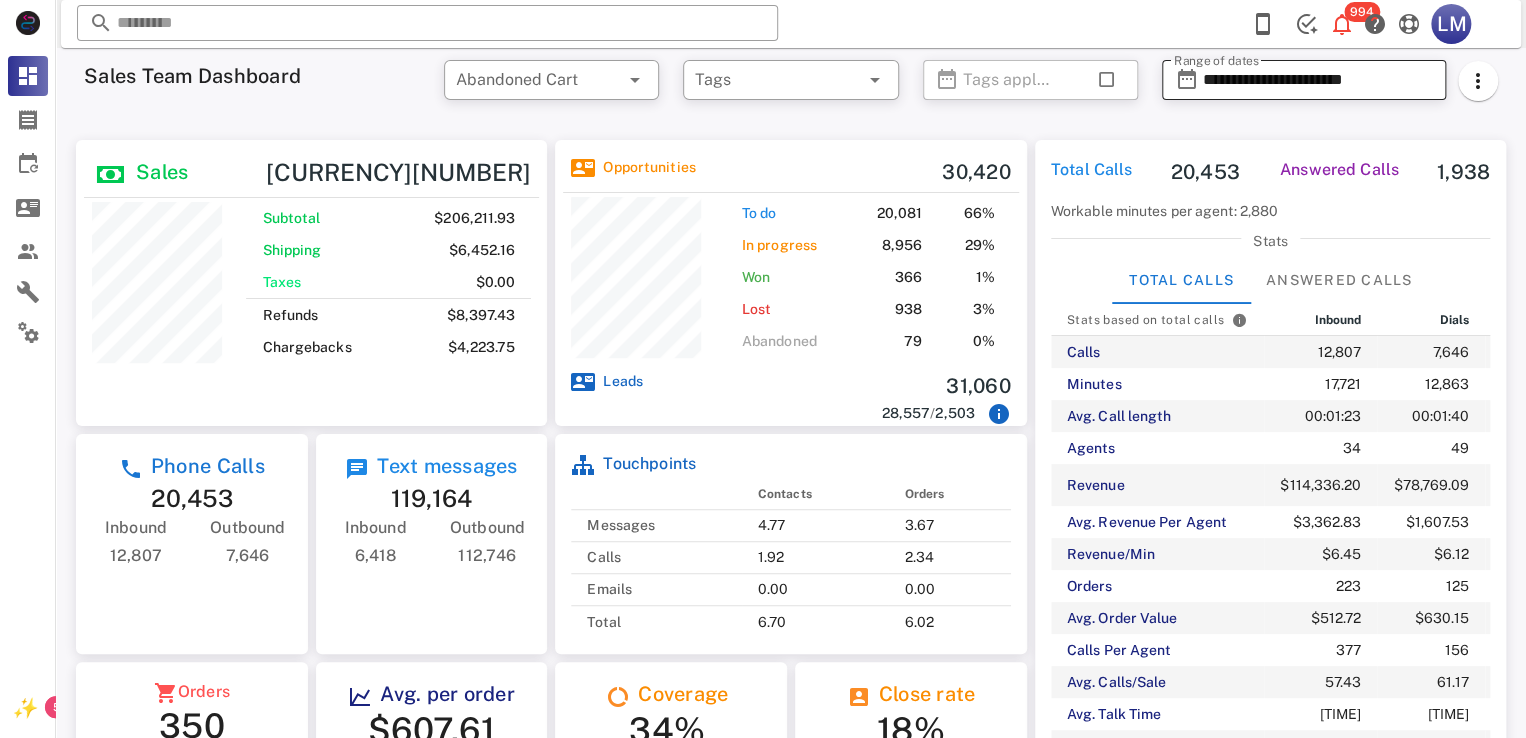 click on "**********" at bounding box center [1318, 80] 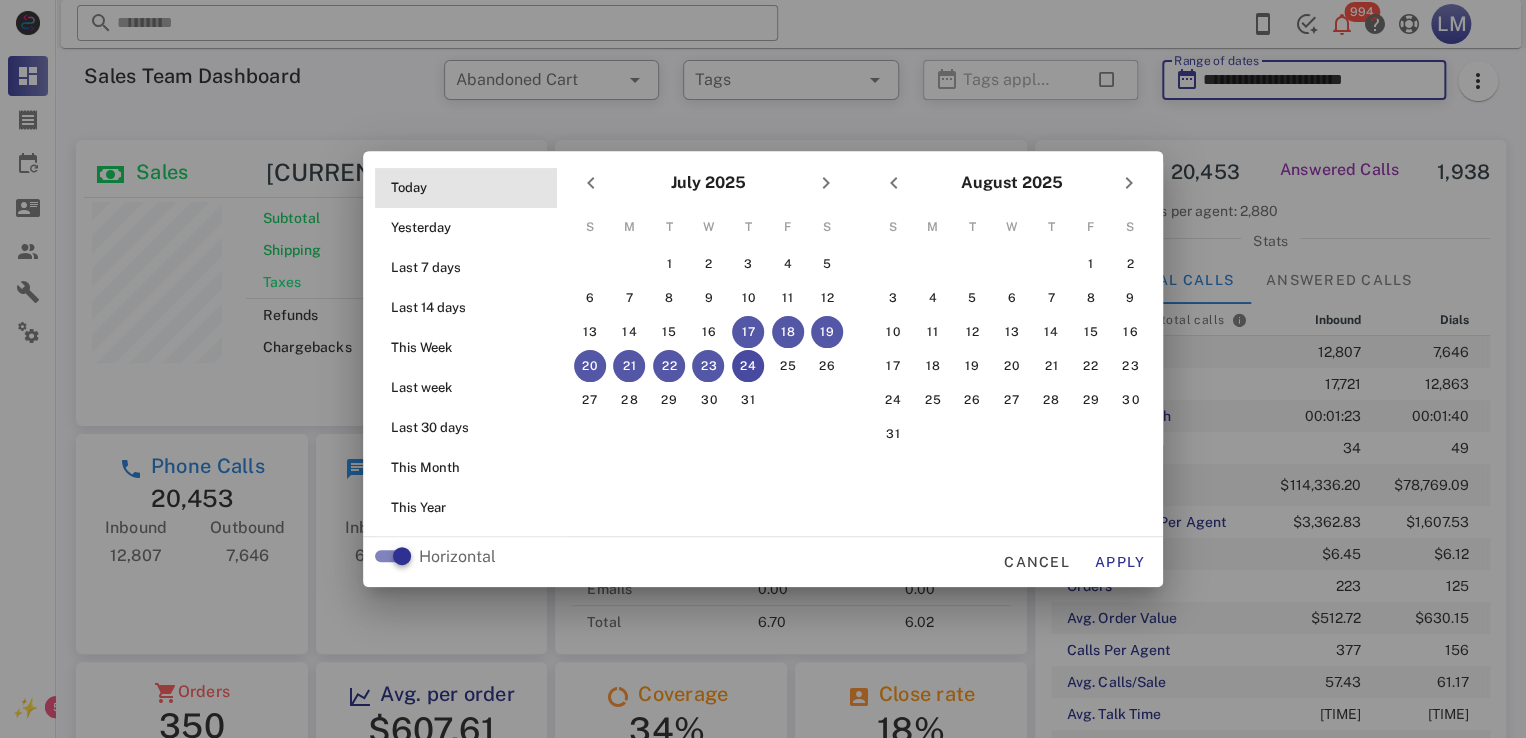 click on "Today" at bounding box center (472, 188) 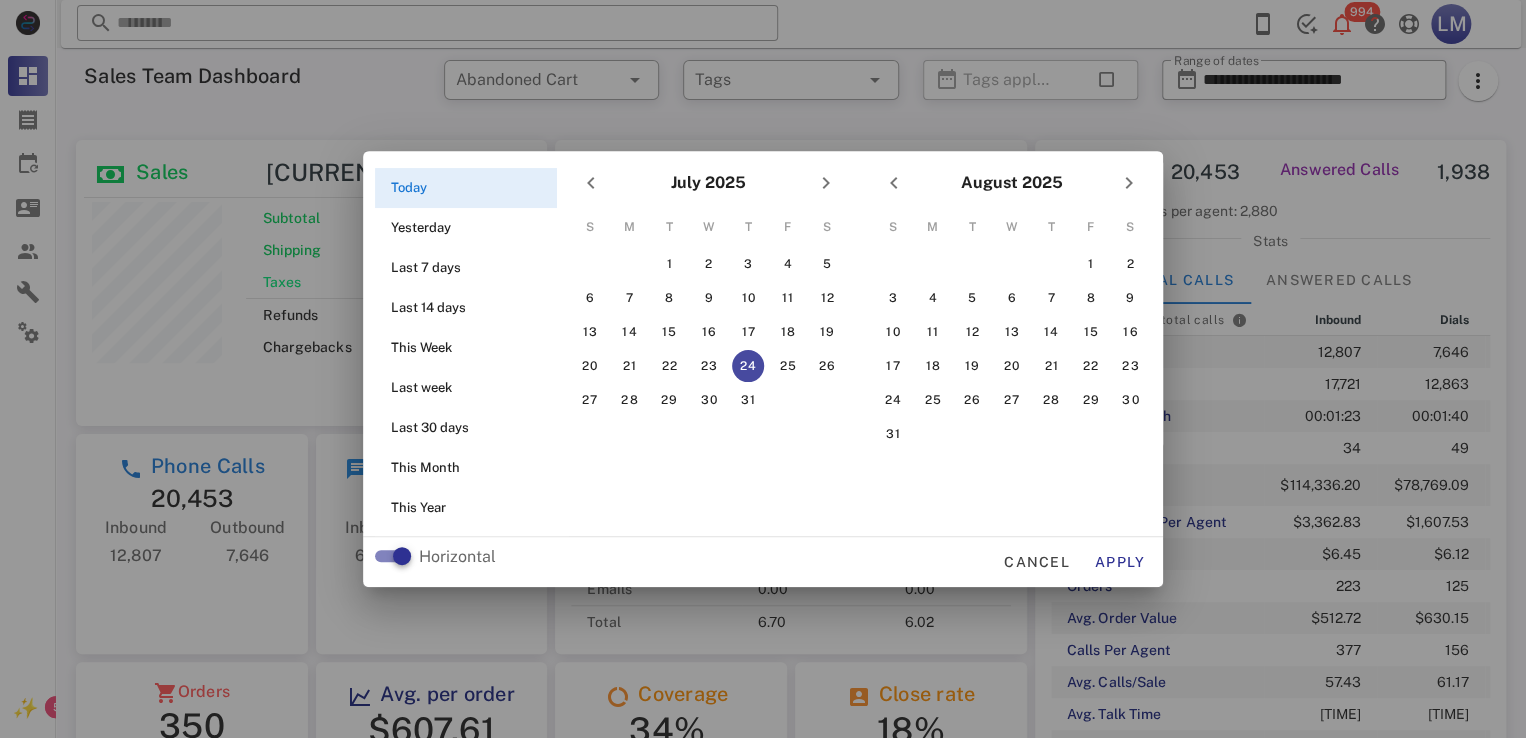 click at bounding box center (763, 369) 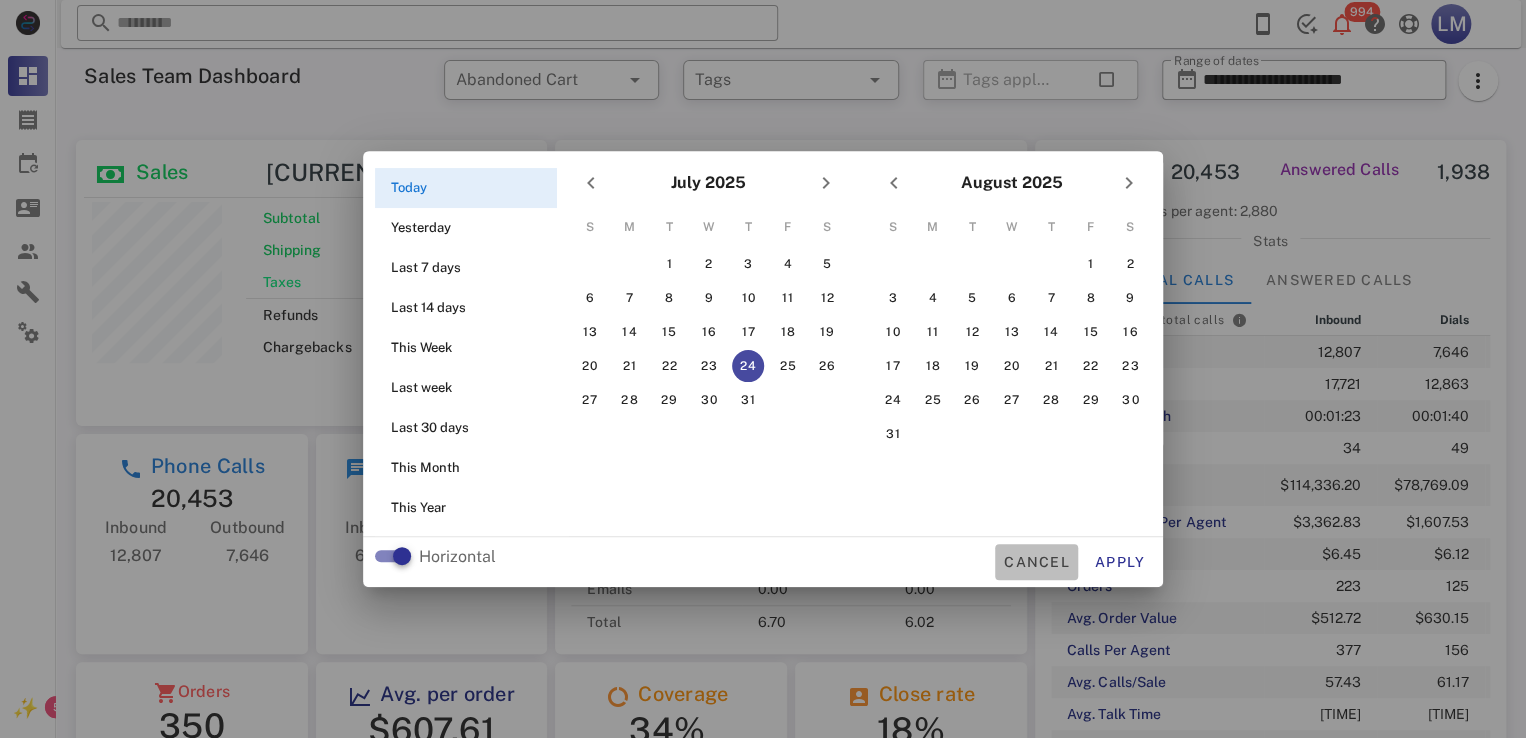 click on "Cancel" at bounding box center [1036, 562] 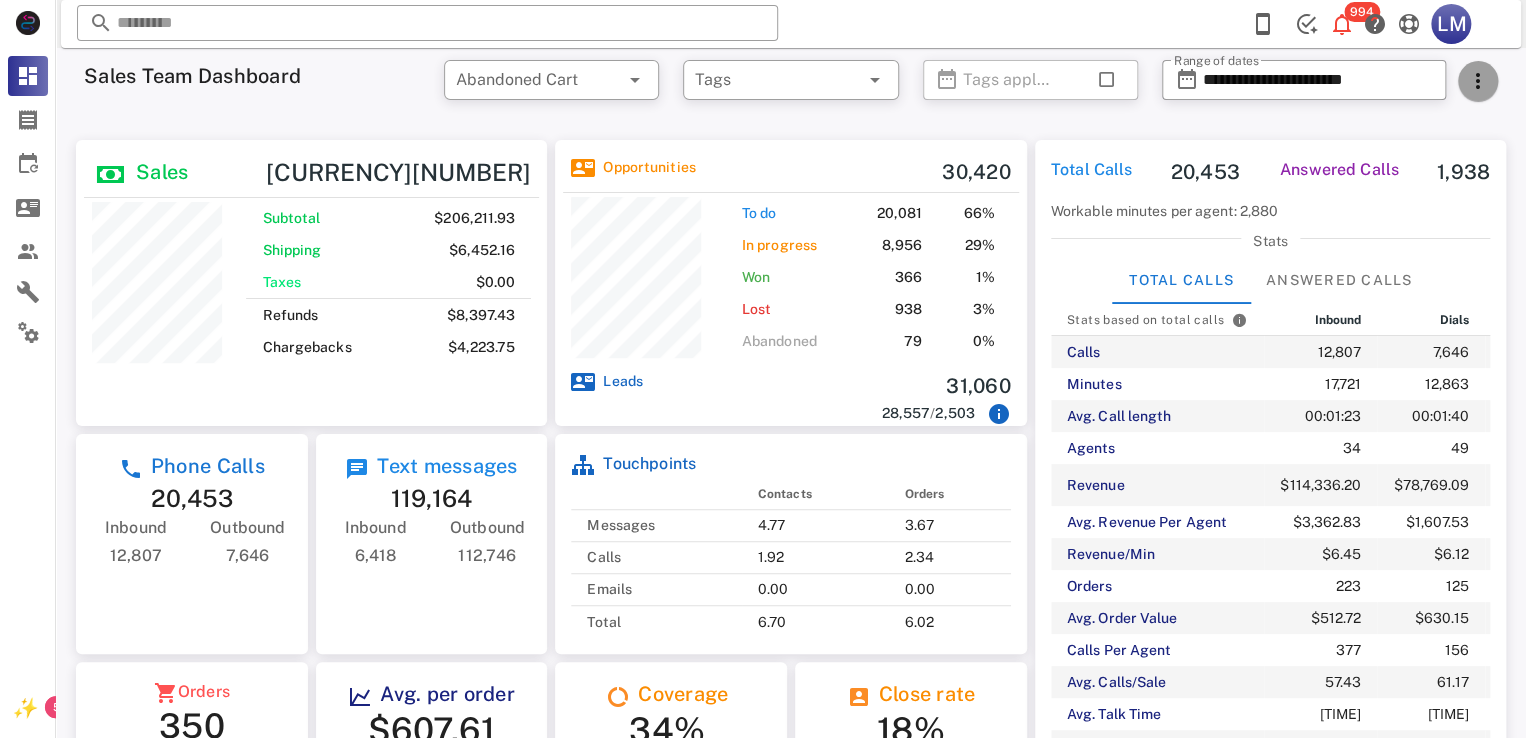 click at bounding box center (1478, 81) 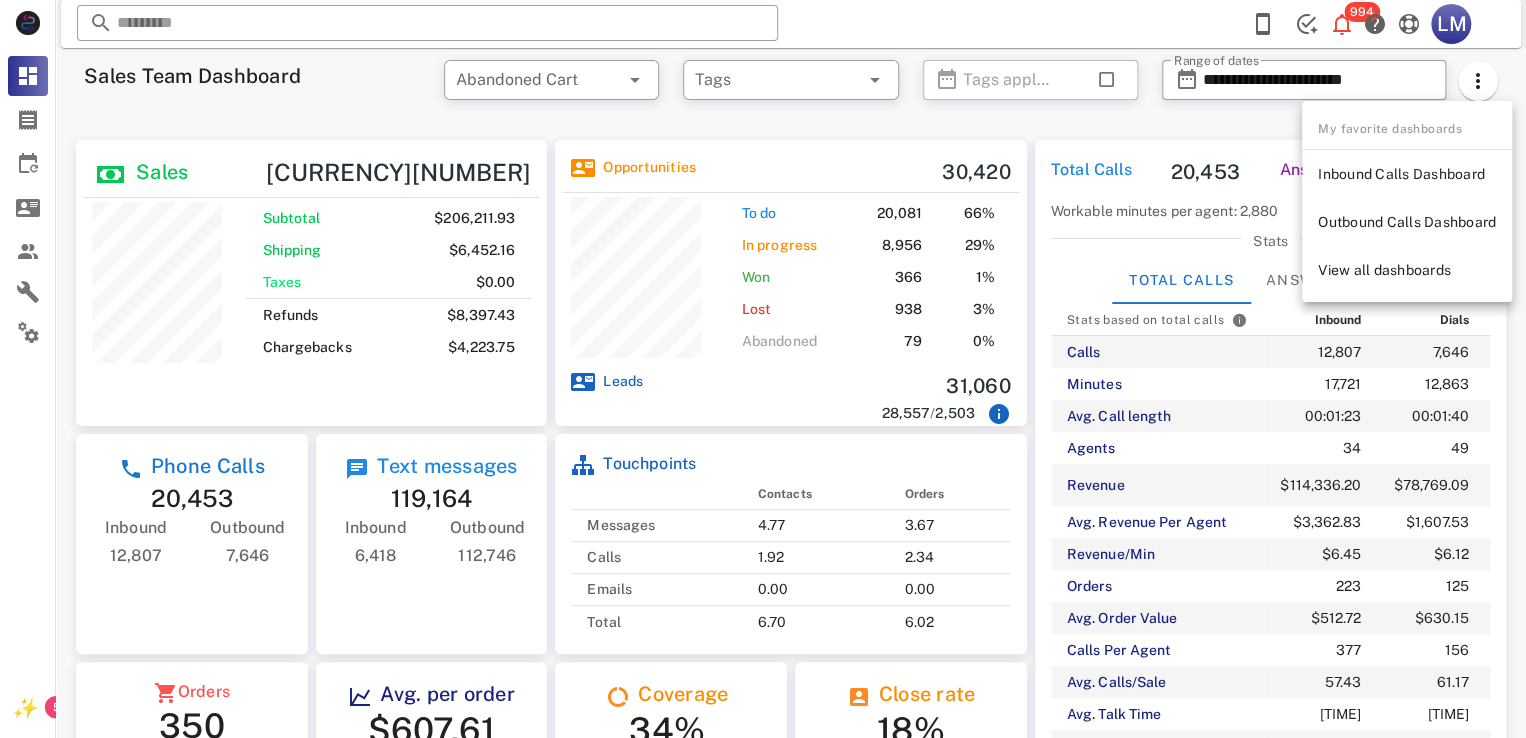 click on "​ Tags applied on" at bounding box center (1031, 86) 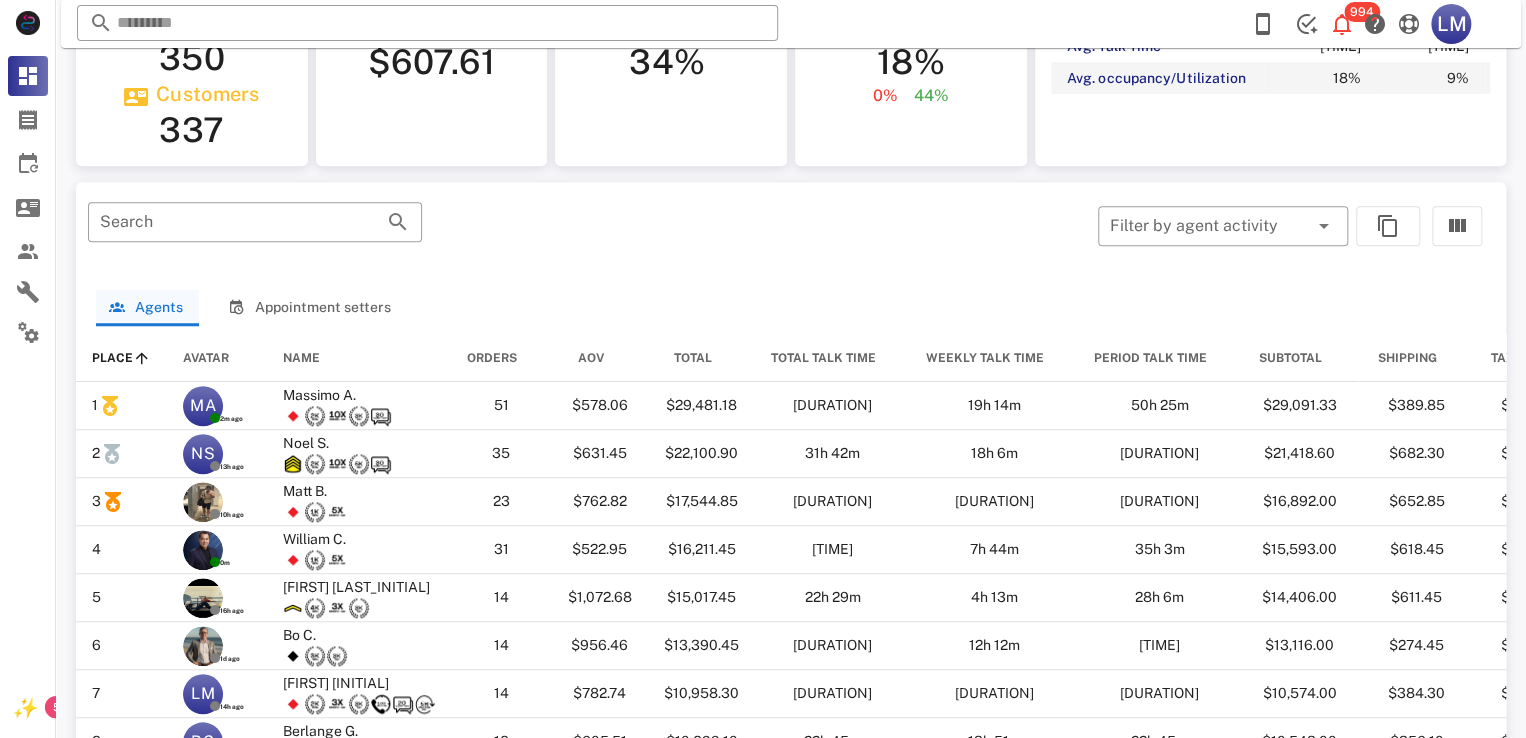 scroll, scrollTop: 818, scrollLeft: 0, axis: vertical 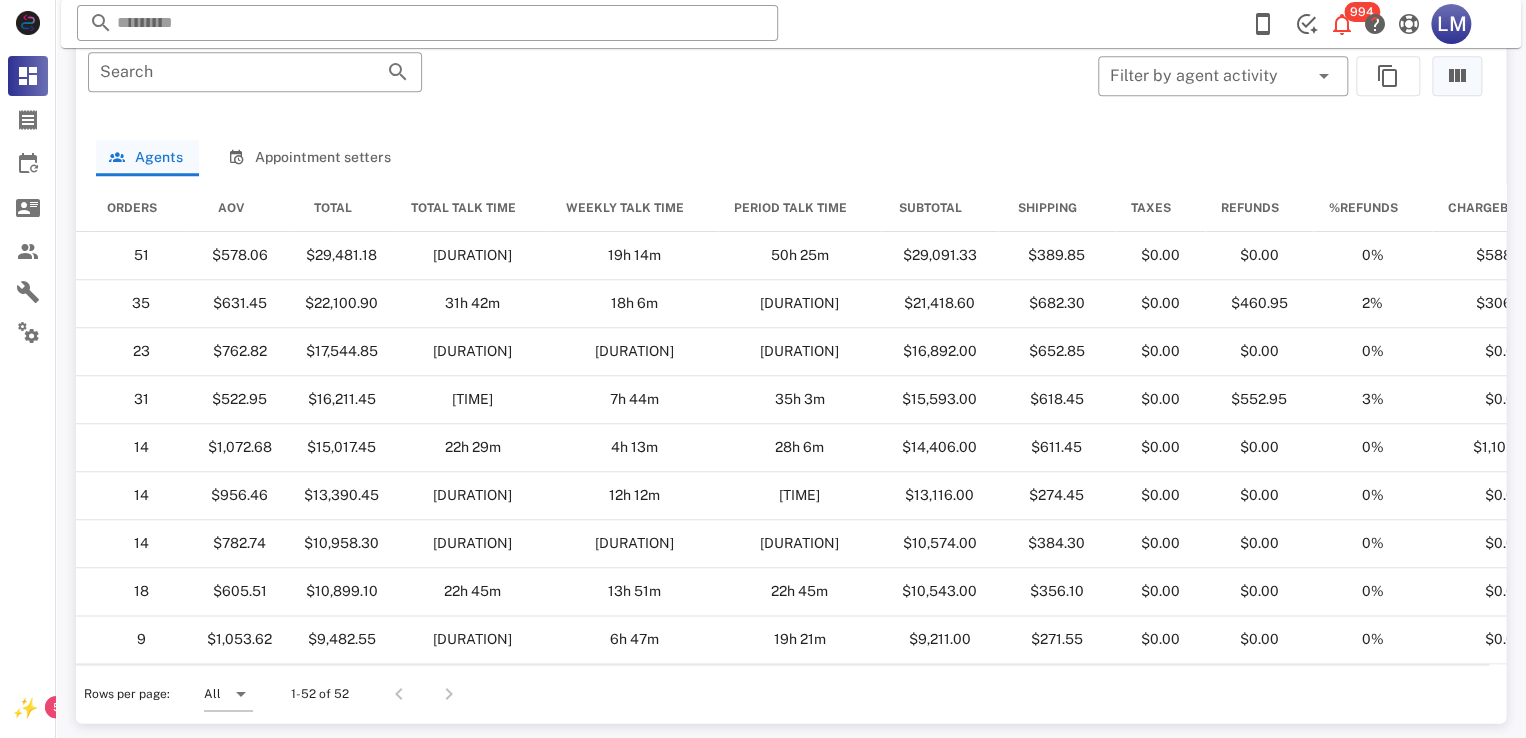 click at bounding box center [1457, 76] 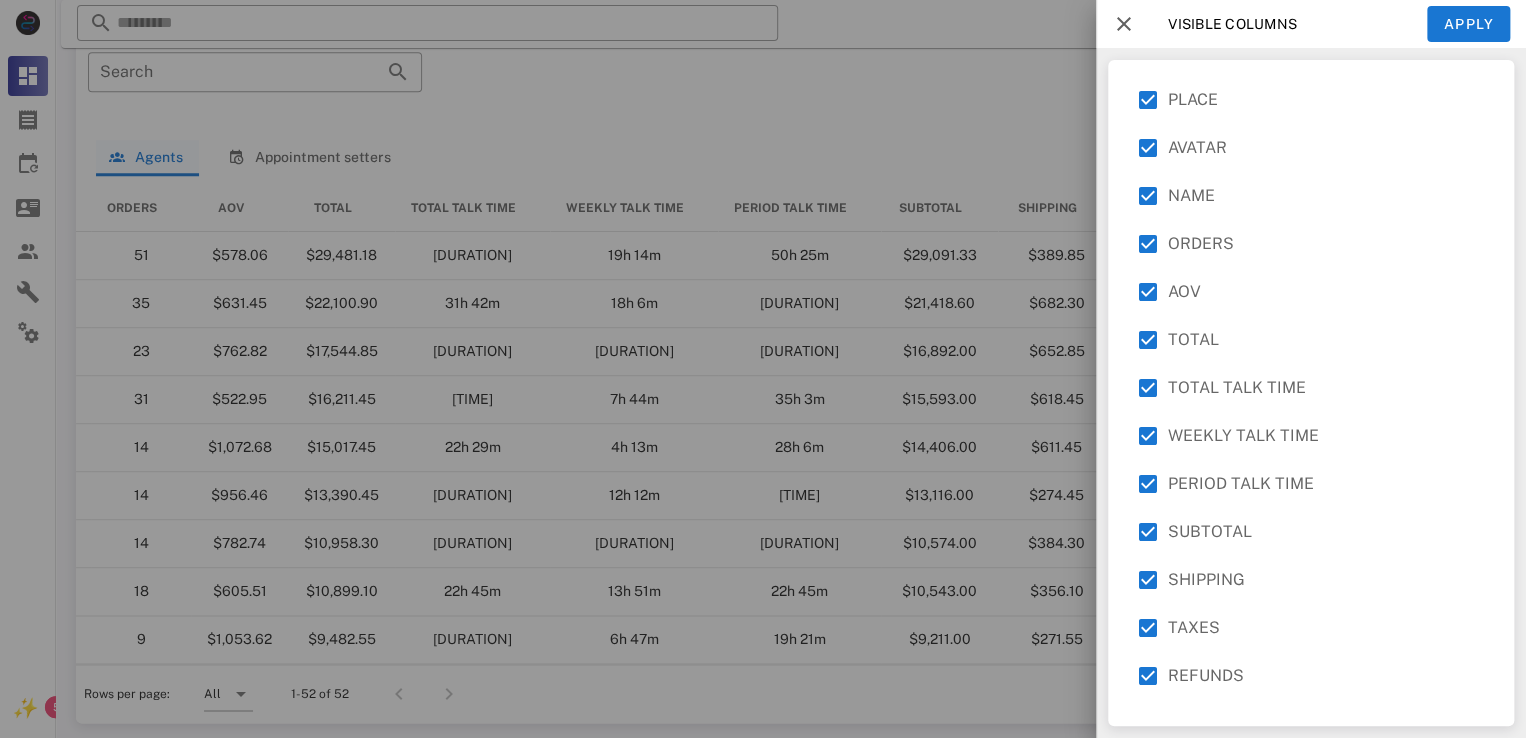 click on "AVATAR" at bounding box center (1327, 148) 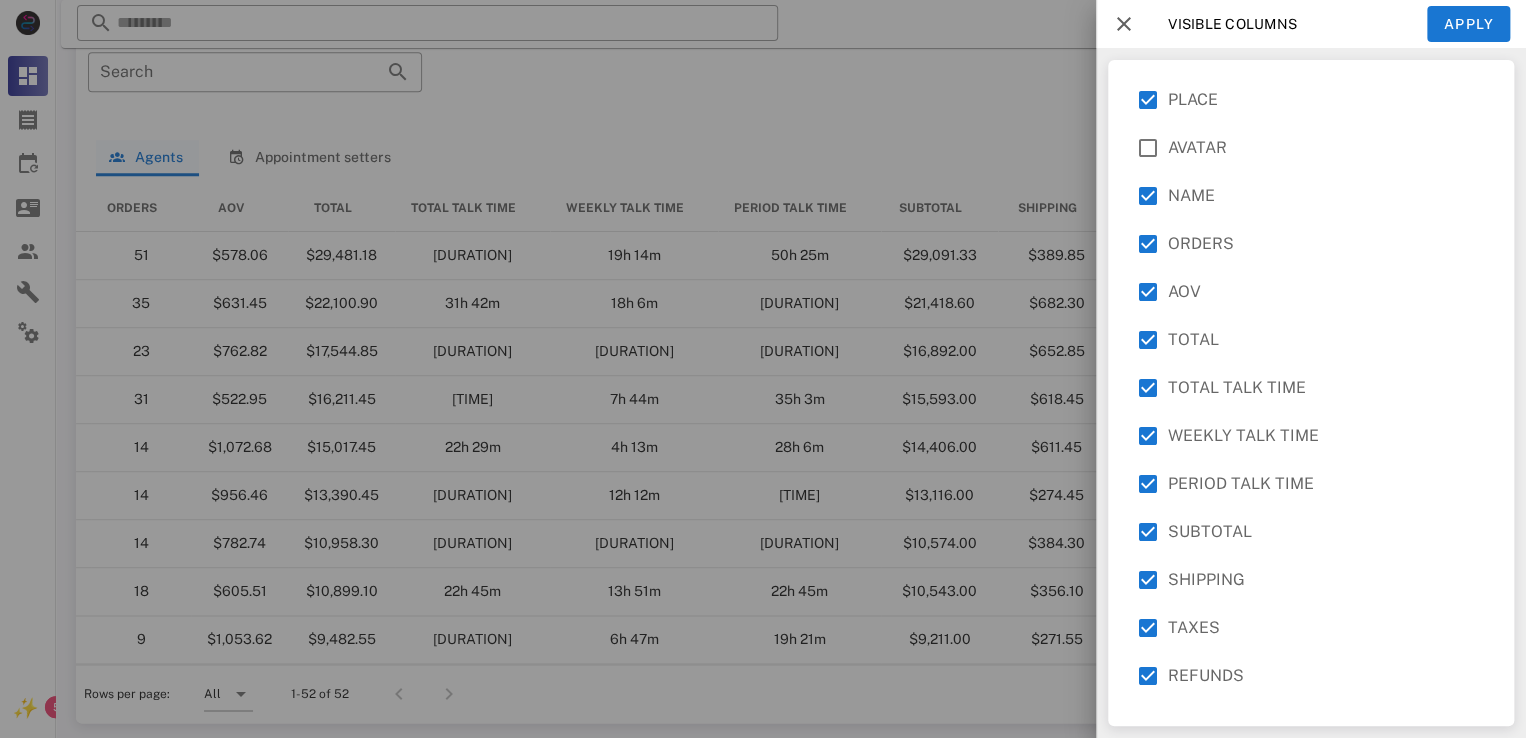 click on "AVATAR" at bounding box center (1327, 148) 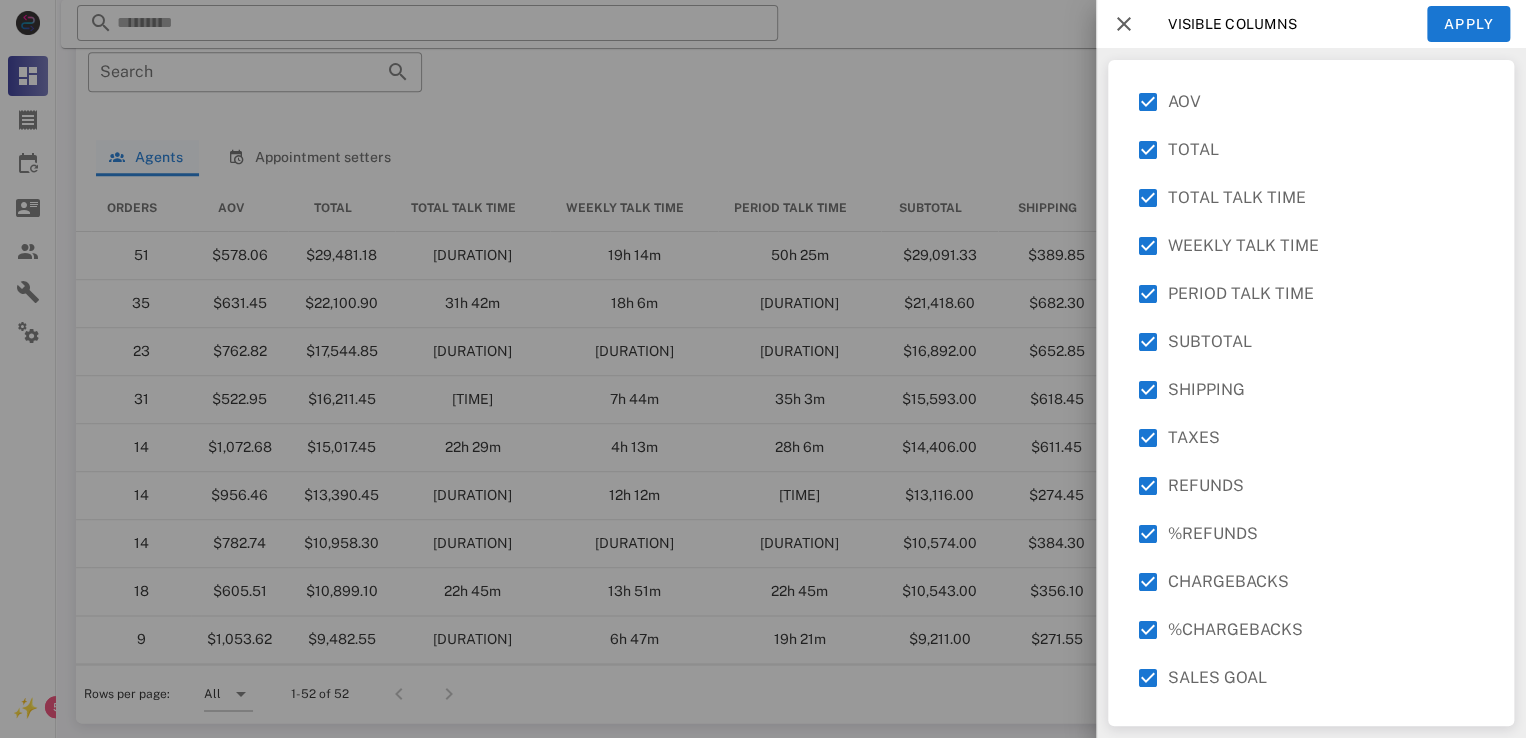 scroll, scrollTop: 226, scrollLeft: 0, axis: vertical 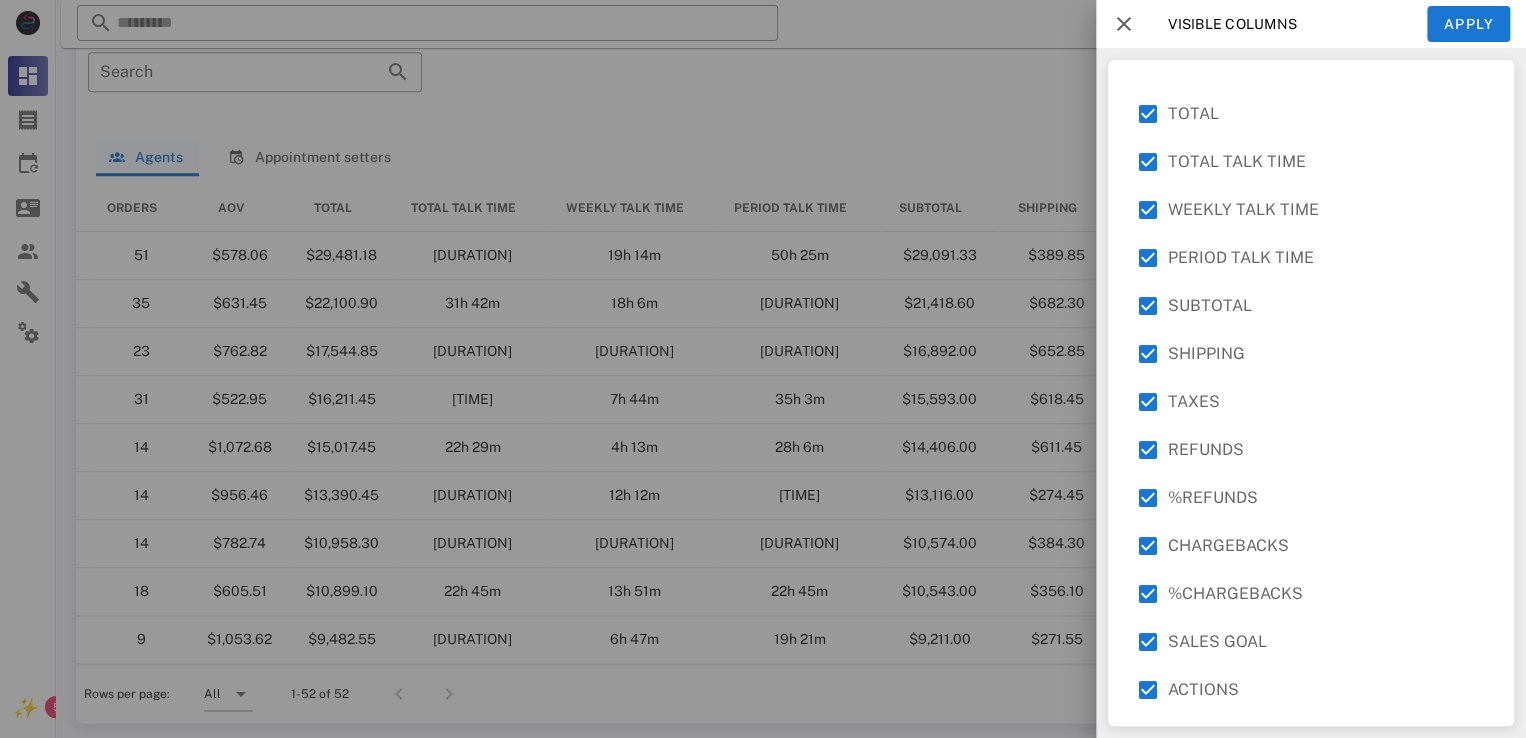 click on "WEEKLY TALK TIME" at bounding box center (1327, 210) 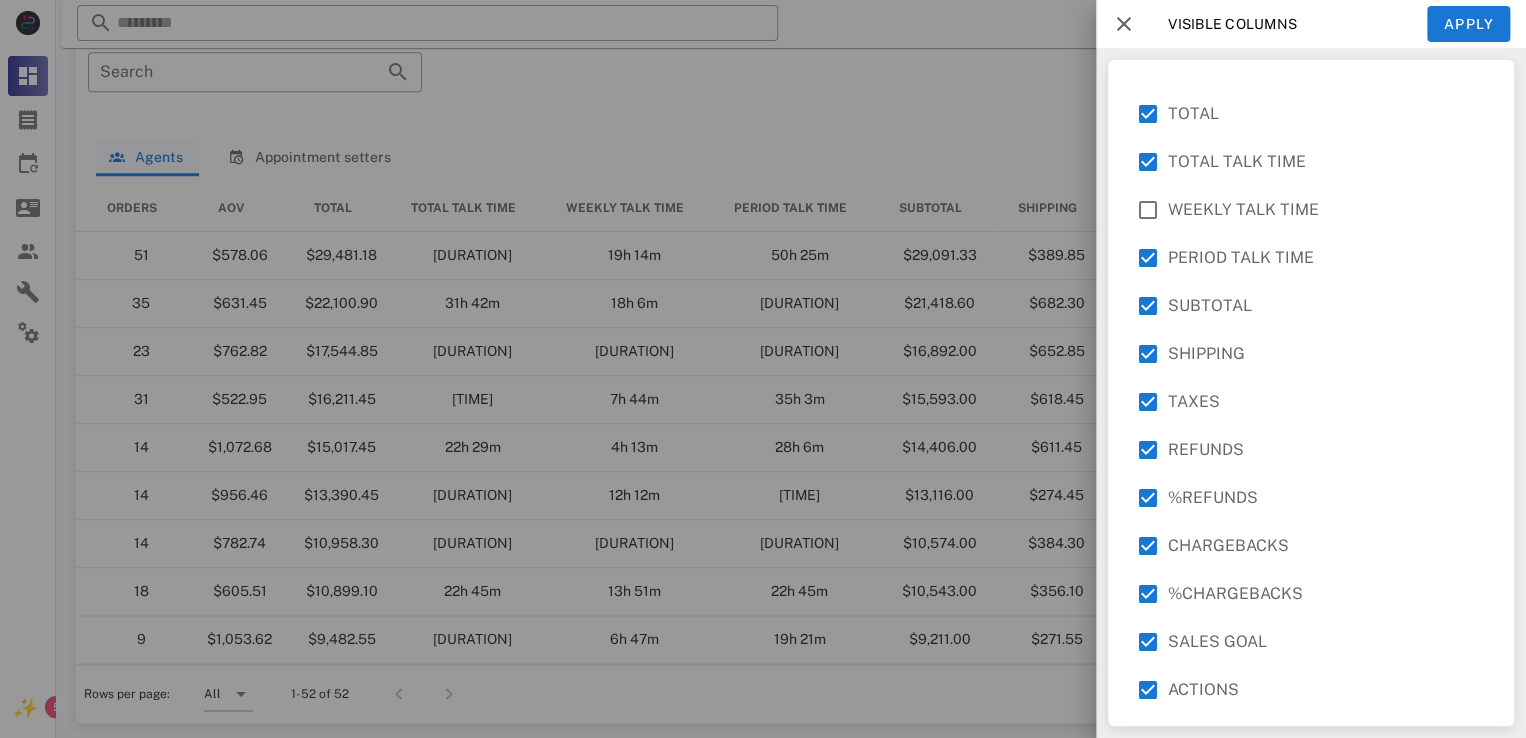 click on "PERIOD TALK TIME" at bounding box center [1327, 258] 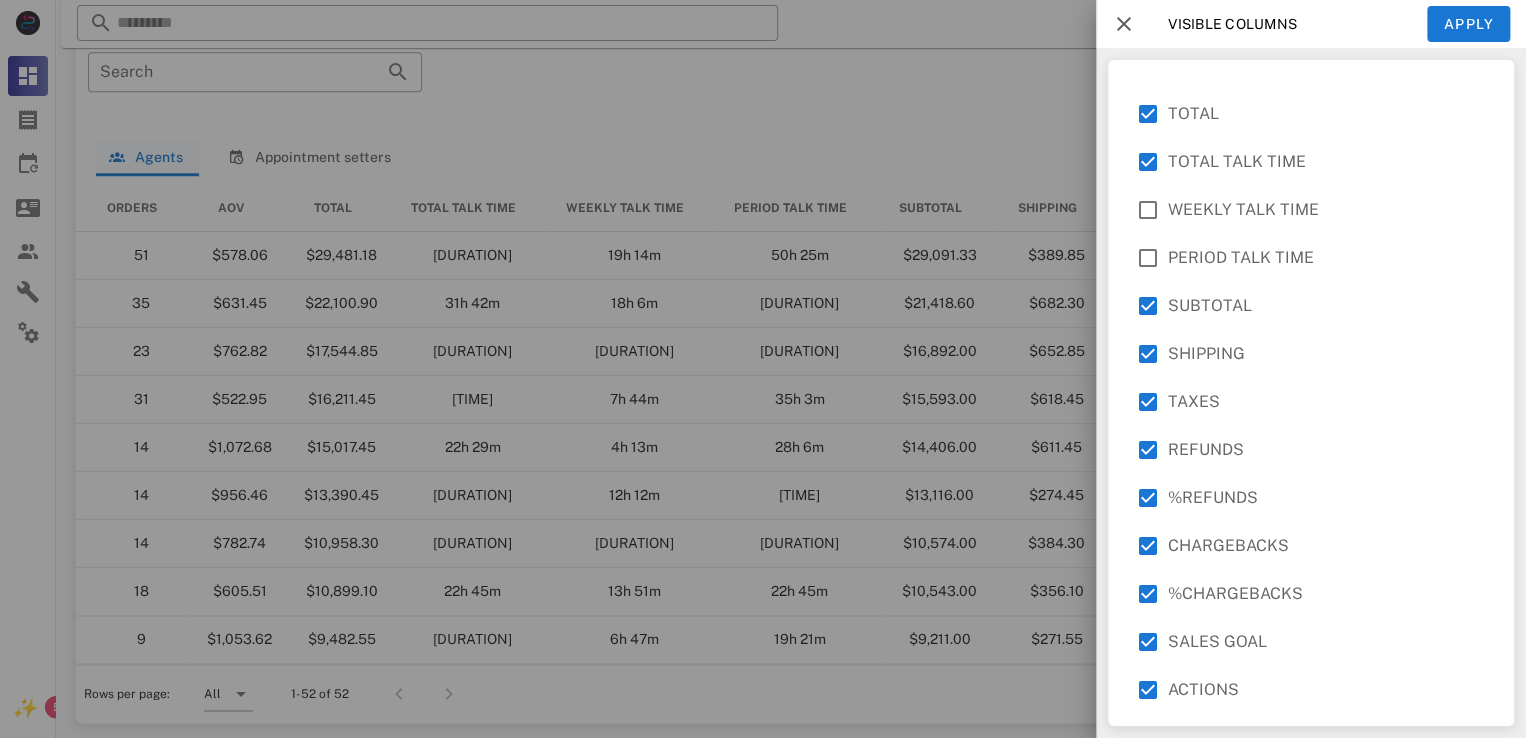 click on "WEEKLY TALK TIME" at bounding box center [1327, 210] 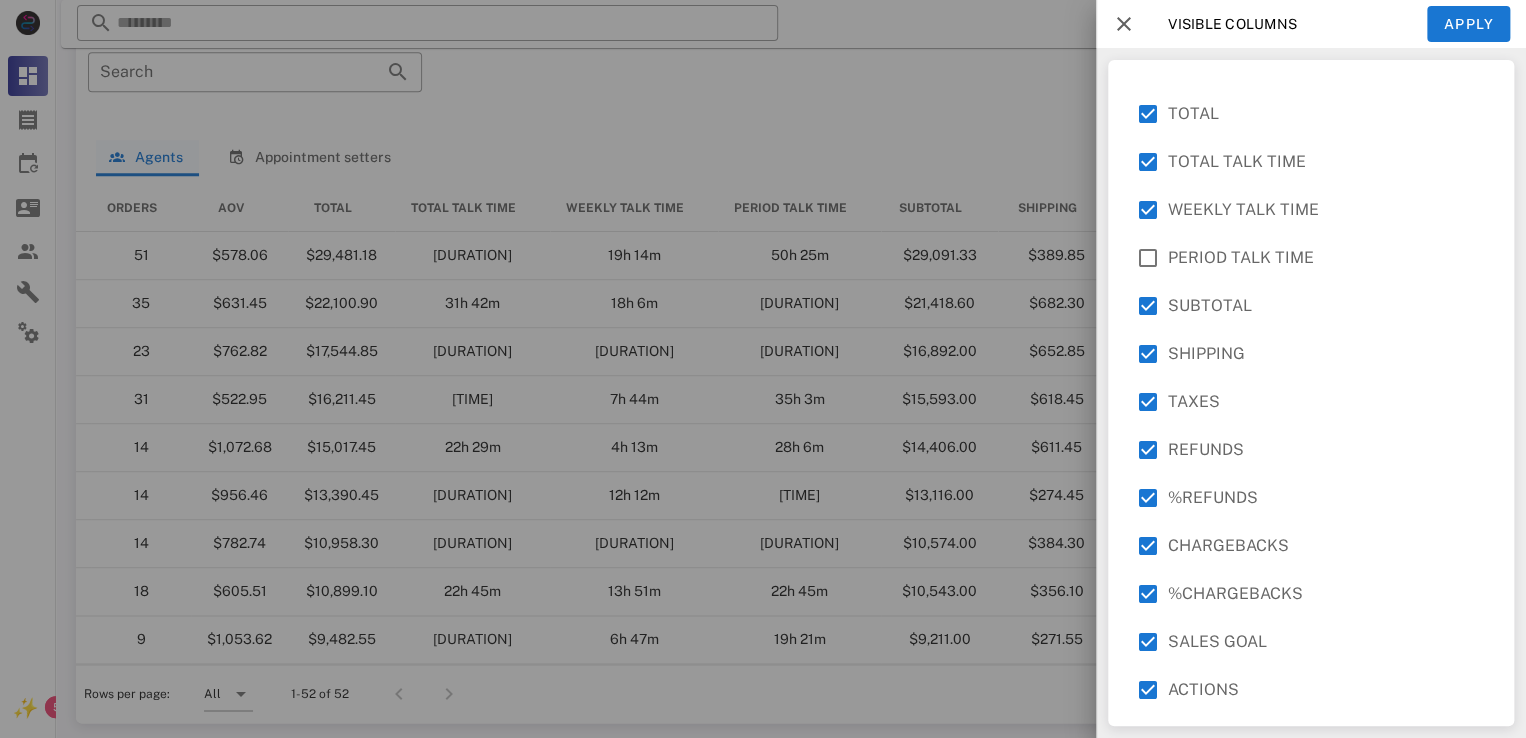 click on "SHIPPING" at bounding box center [1327, 354] 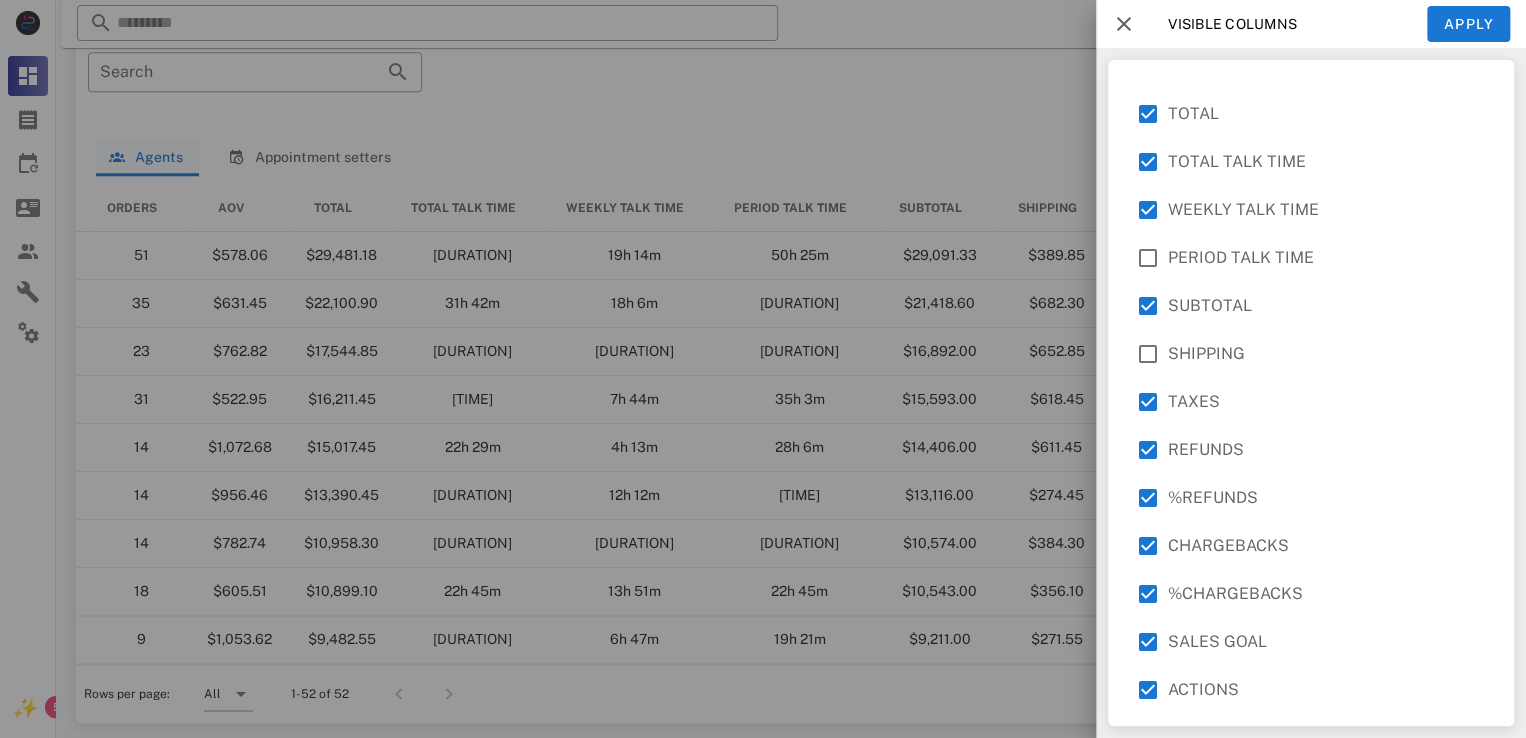 click on "TAXES" at bounding box center [1327, 402] 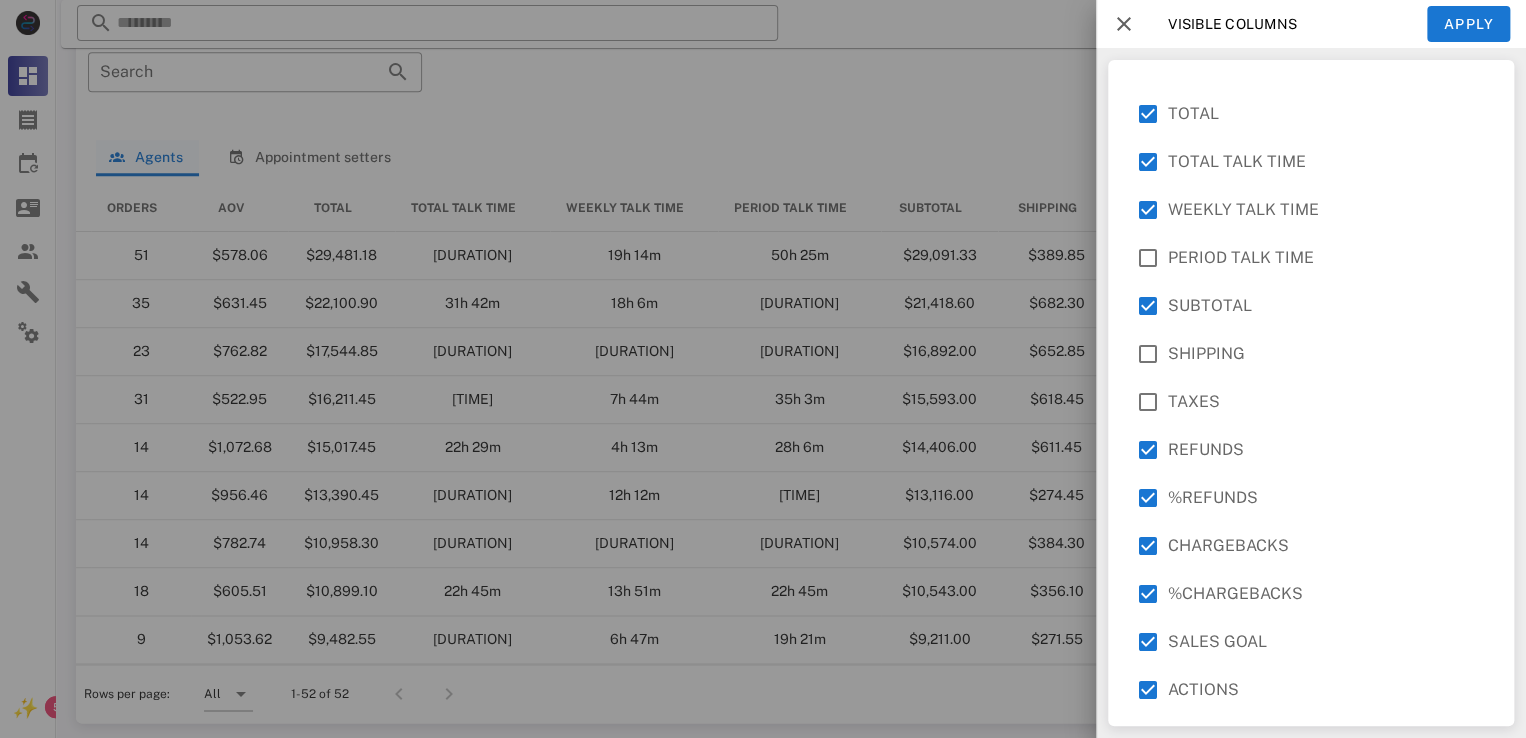 click on "REFUNDS" at bounding box center (1327, 450) 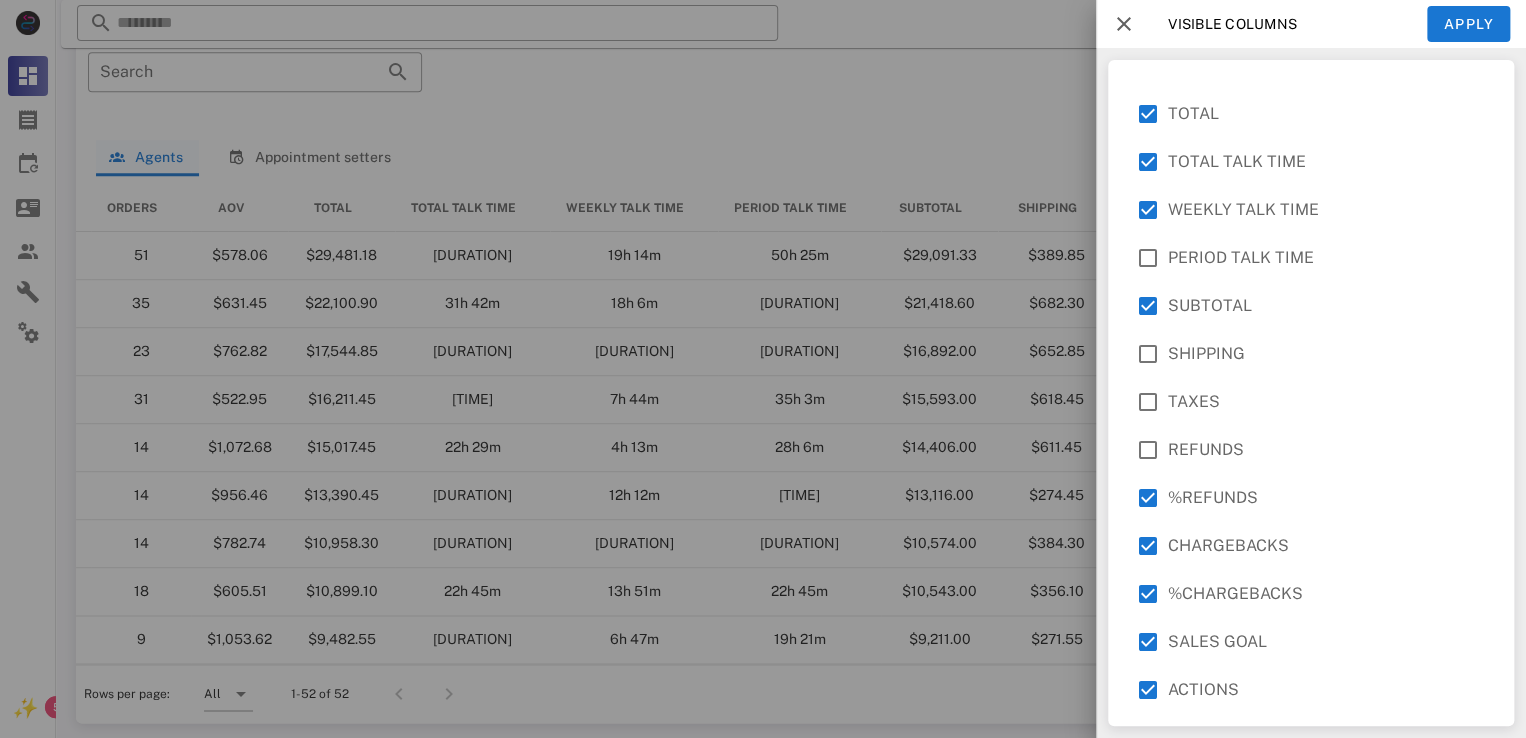 click on "%REFUNDS" at bounding box center [1327, 498] 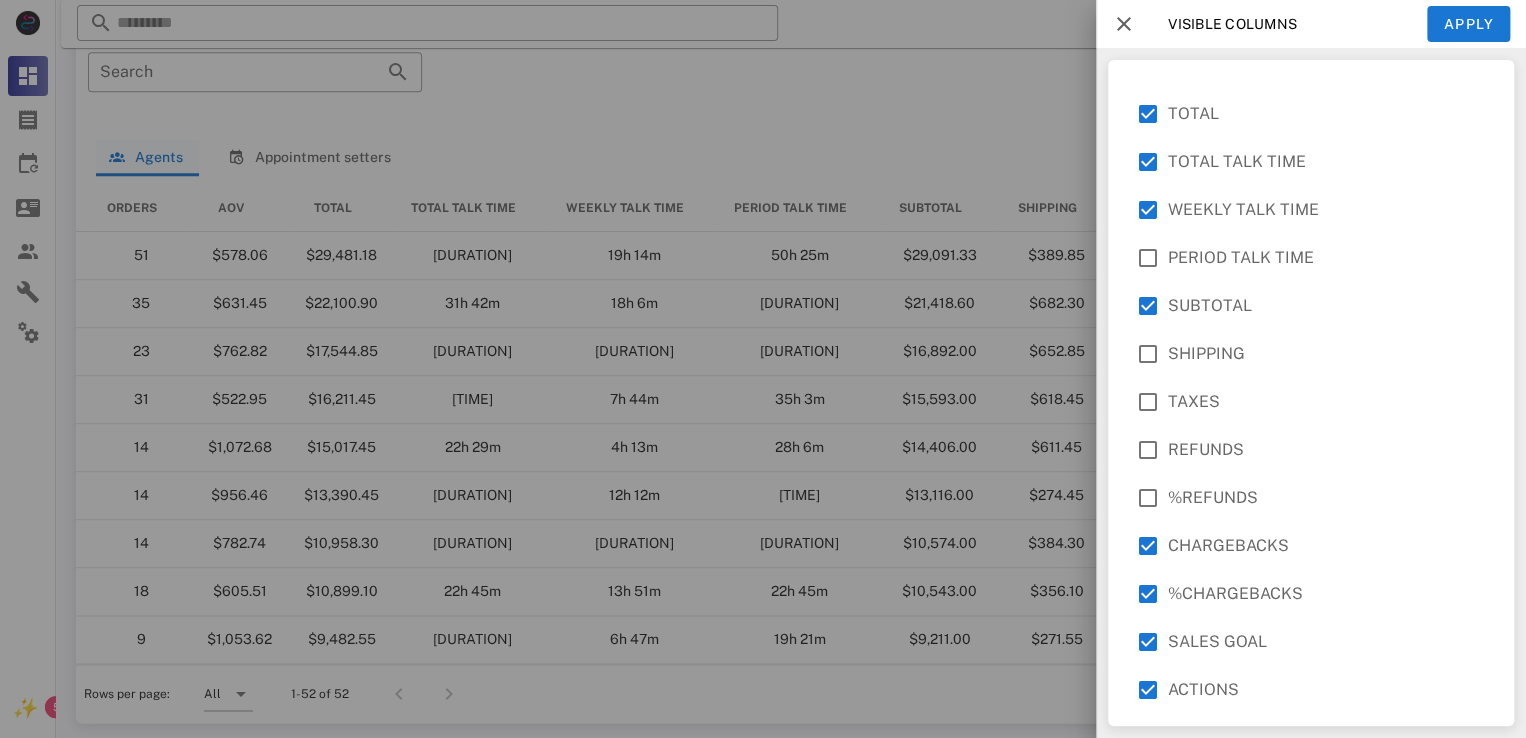 click on "CHARGEBACKS" at bounding box center [1327, 546] 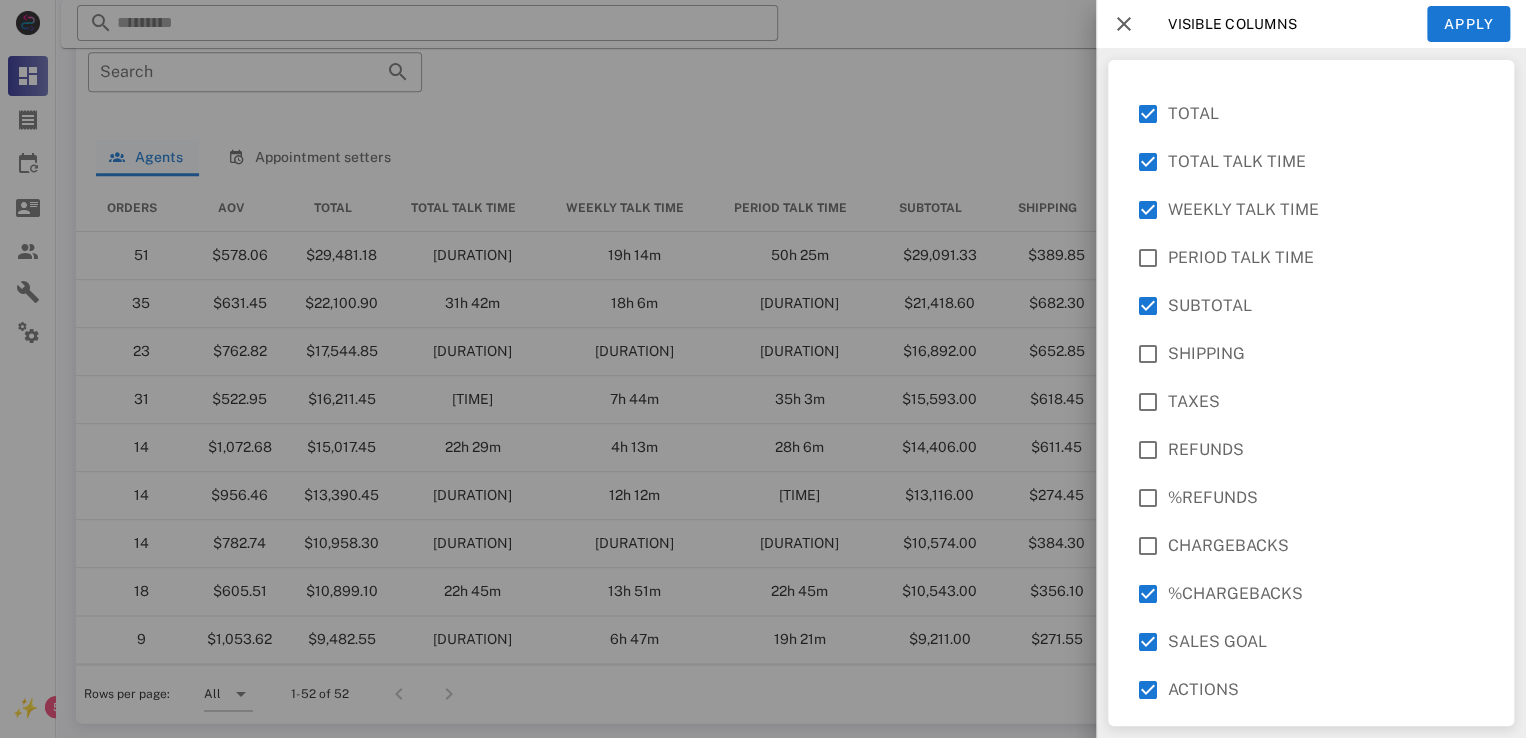 click on "%CHARGEBACKS" at bounding box center [1327, 594] 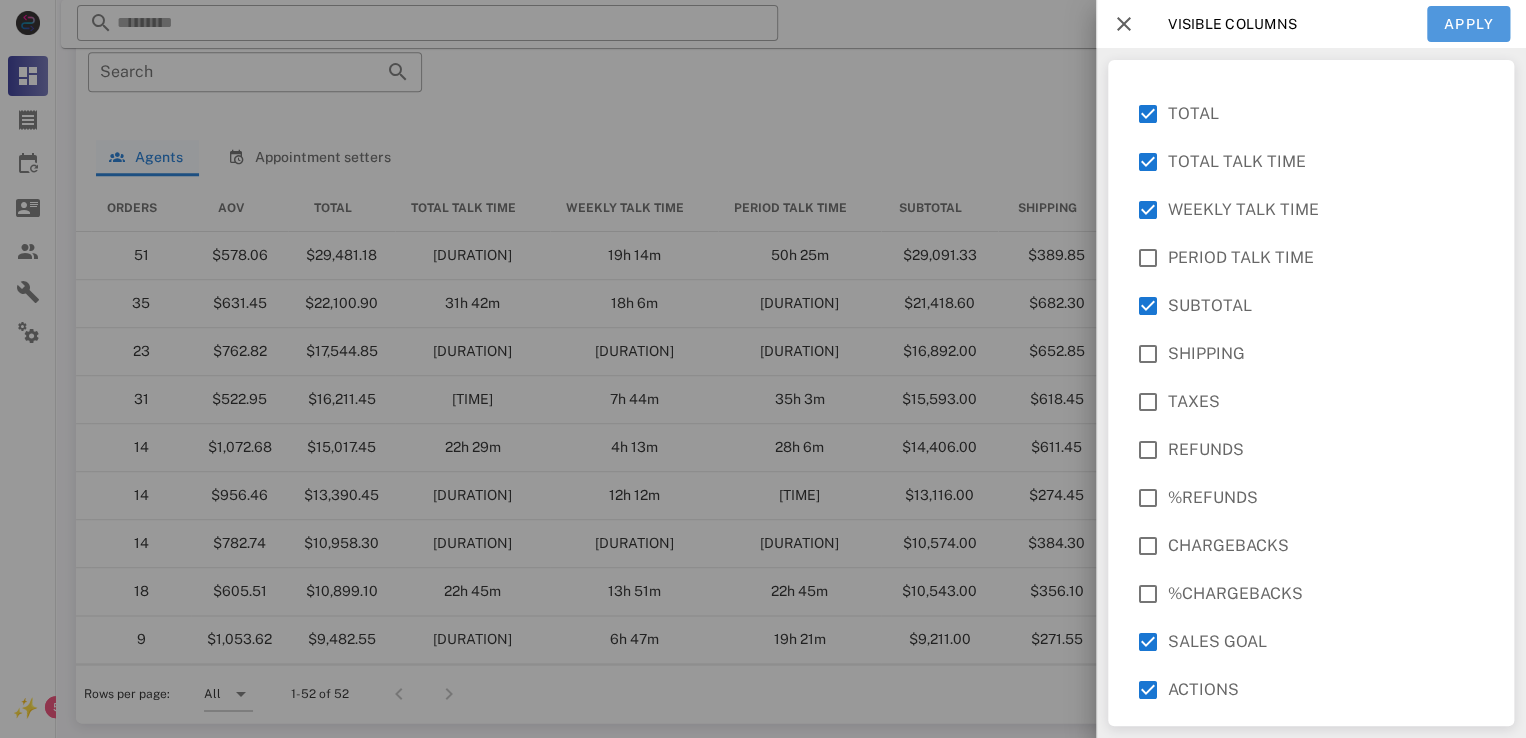 click on "Apply" at bounding box center (1469, 24) 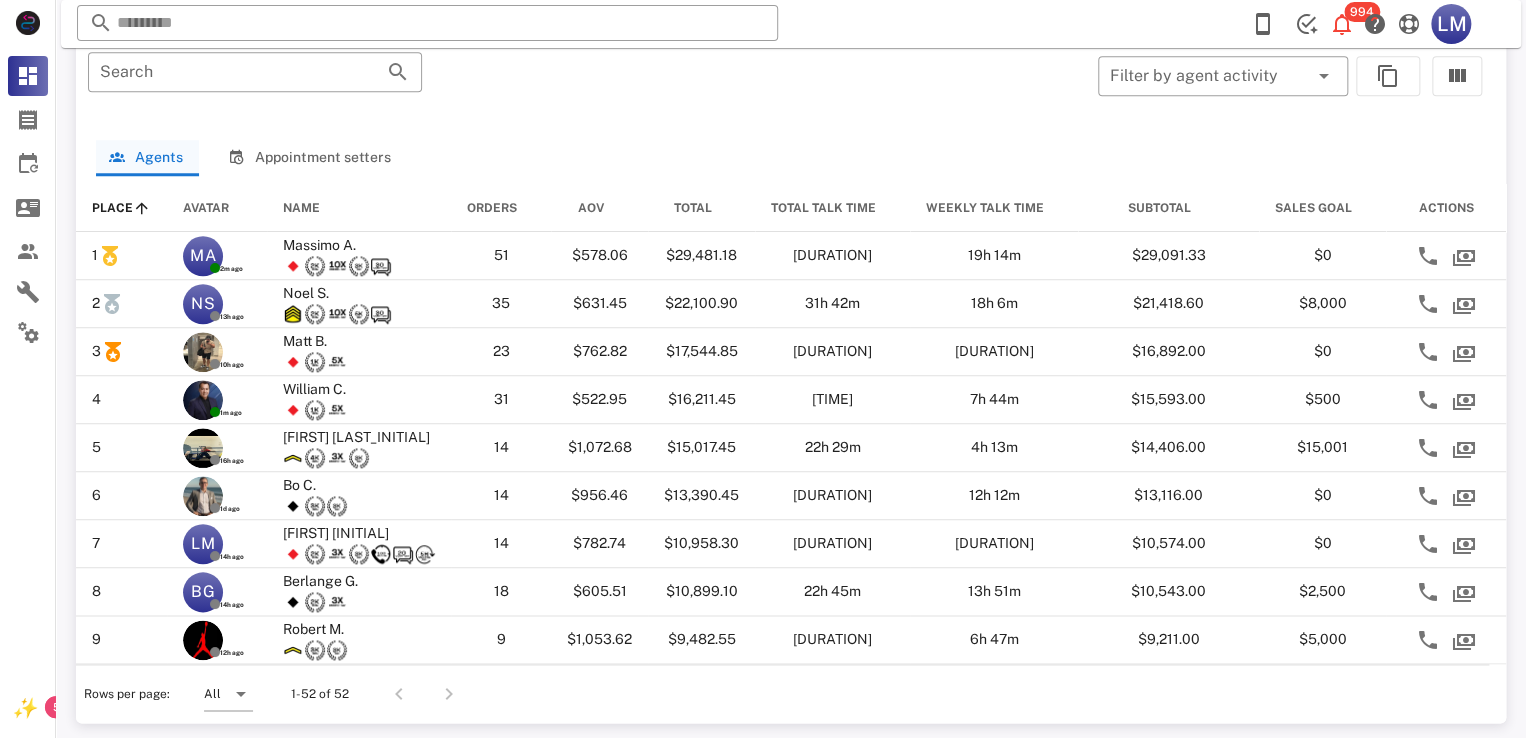 scroll, scrollTop: 0, scrollLeft: 0, axis: both 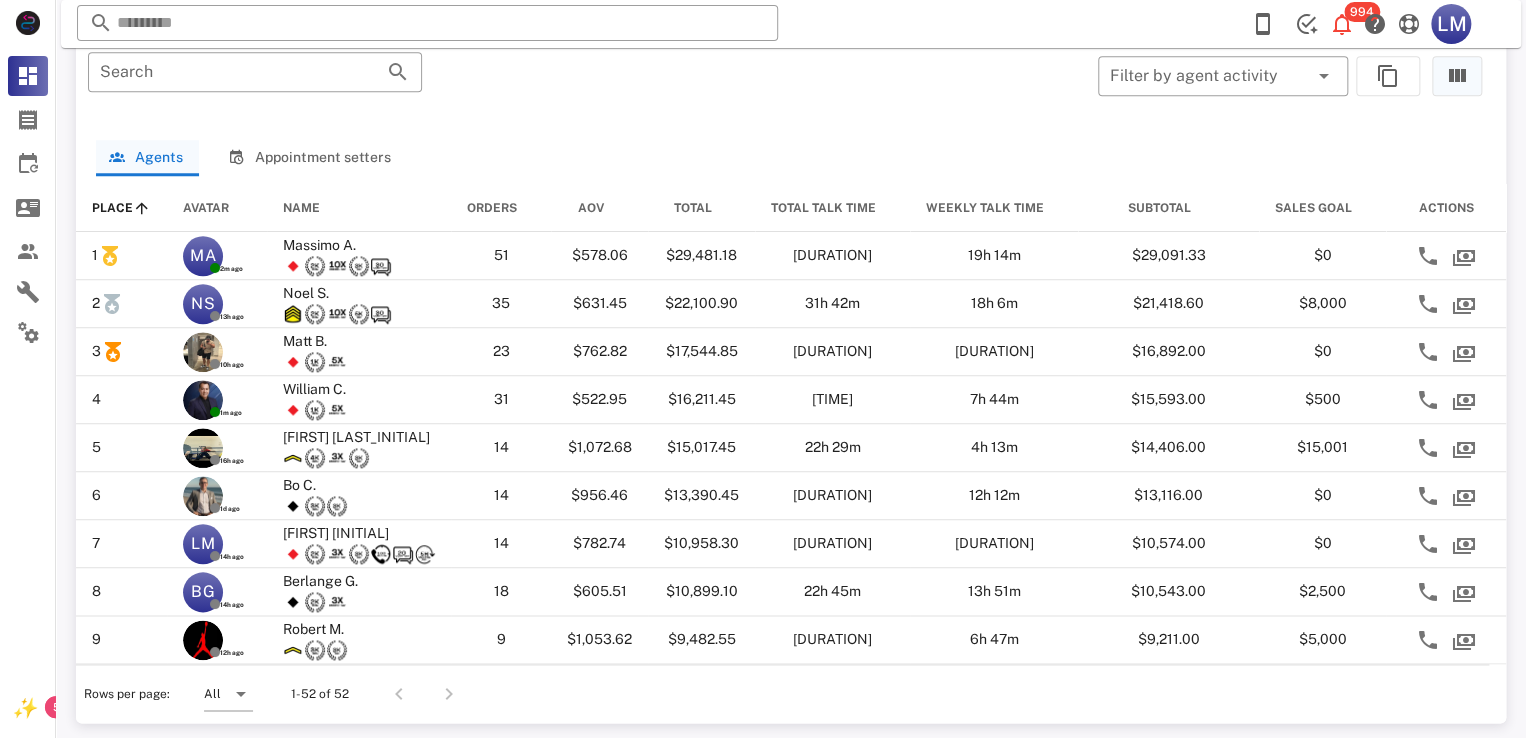 click at bounding box center (1457, 76) 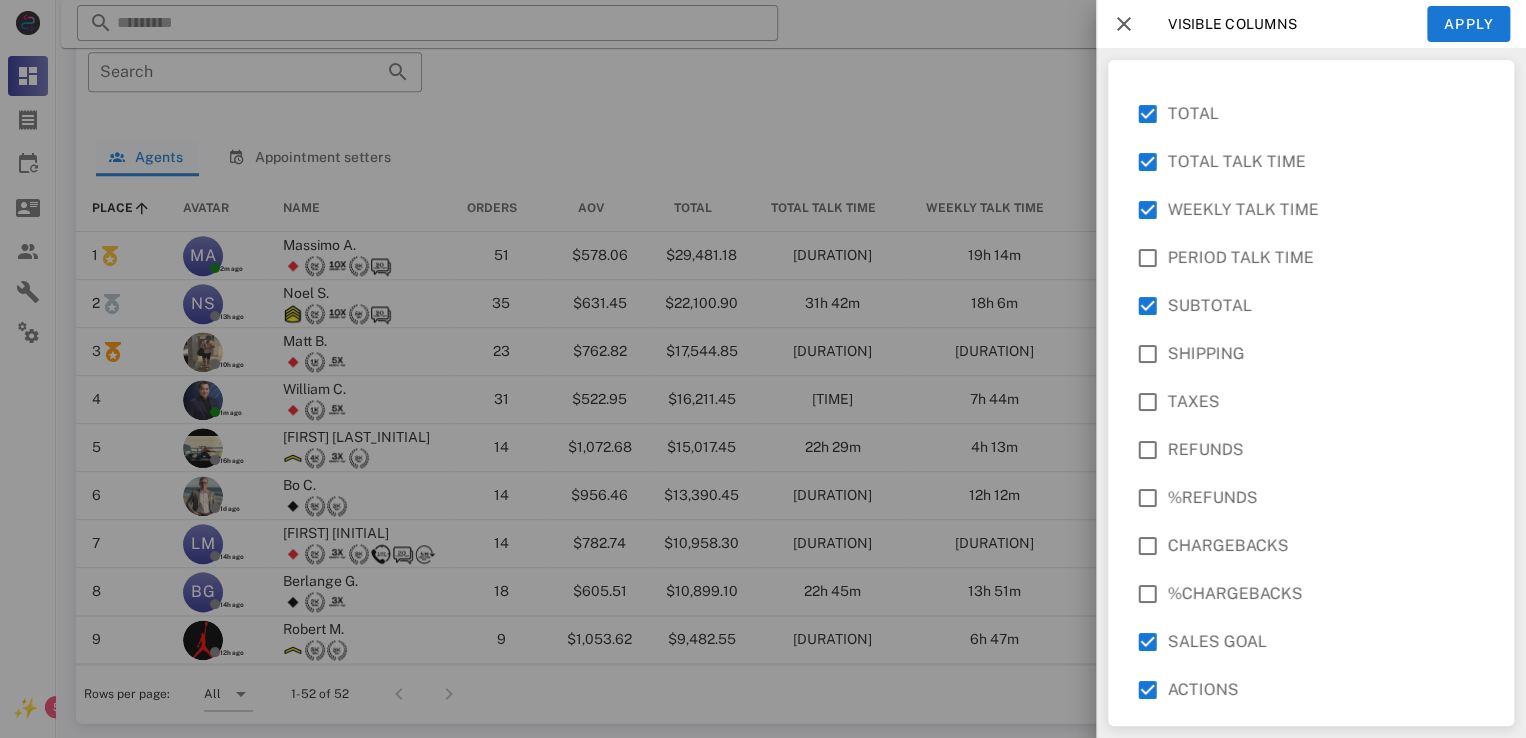 scroll, scrollTop: 0, scrollLeft: 0, axis: both 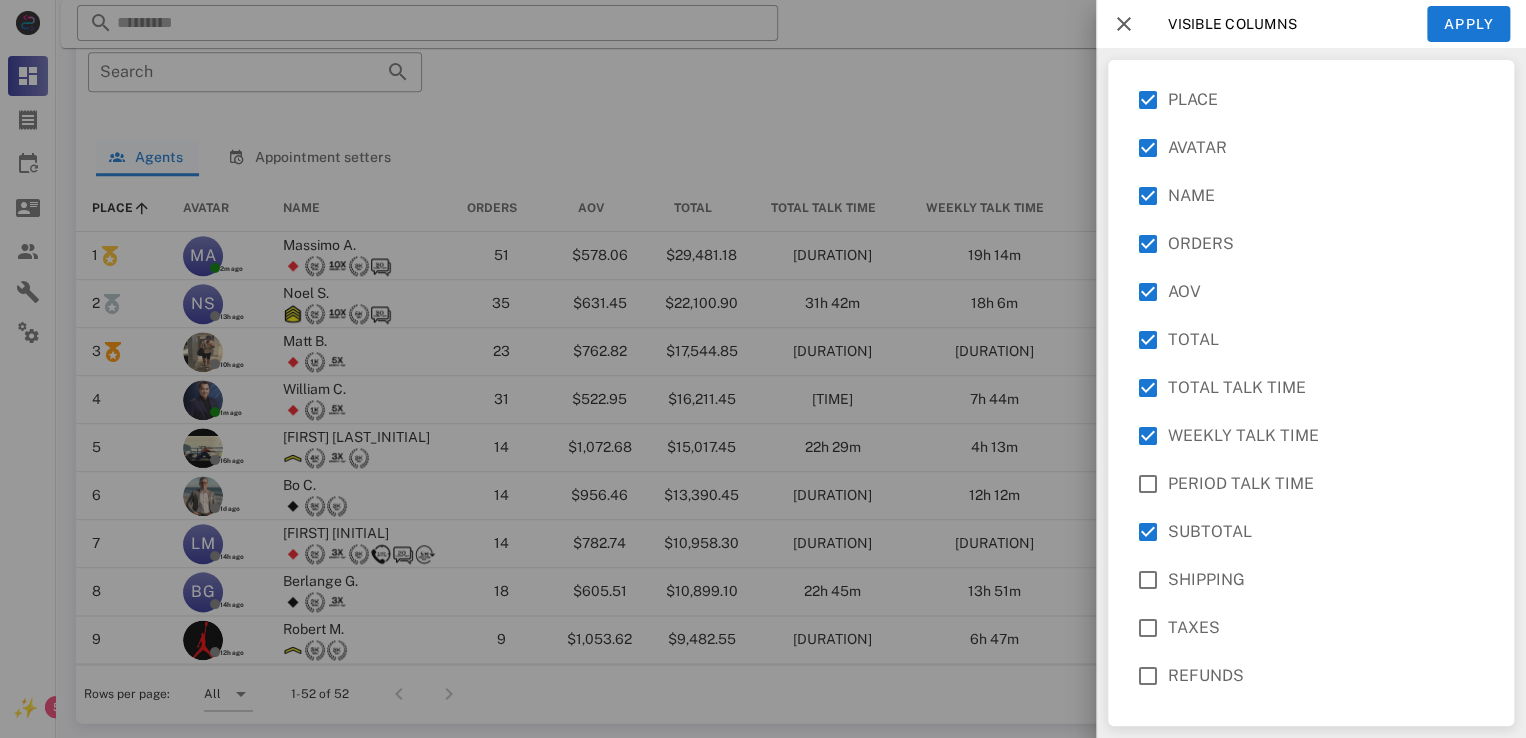 click at bounding box center (763, 369) 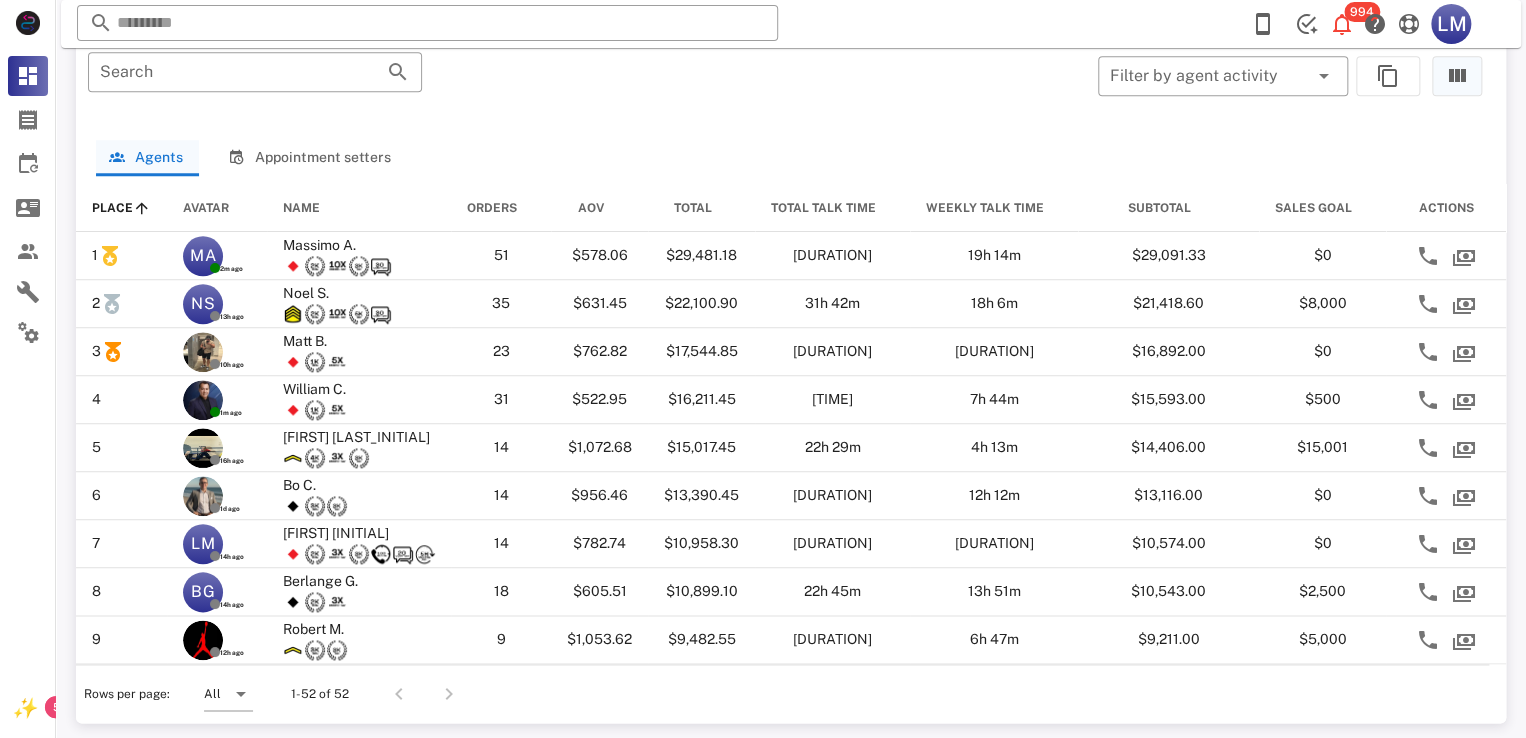 click at bounding box center [1457, 76] 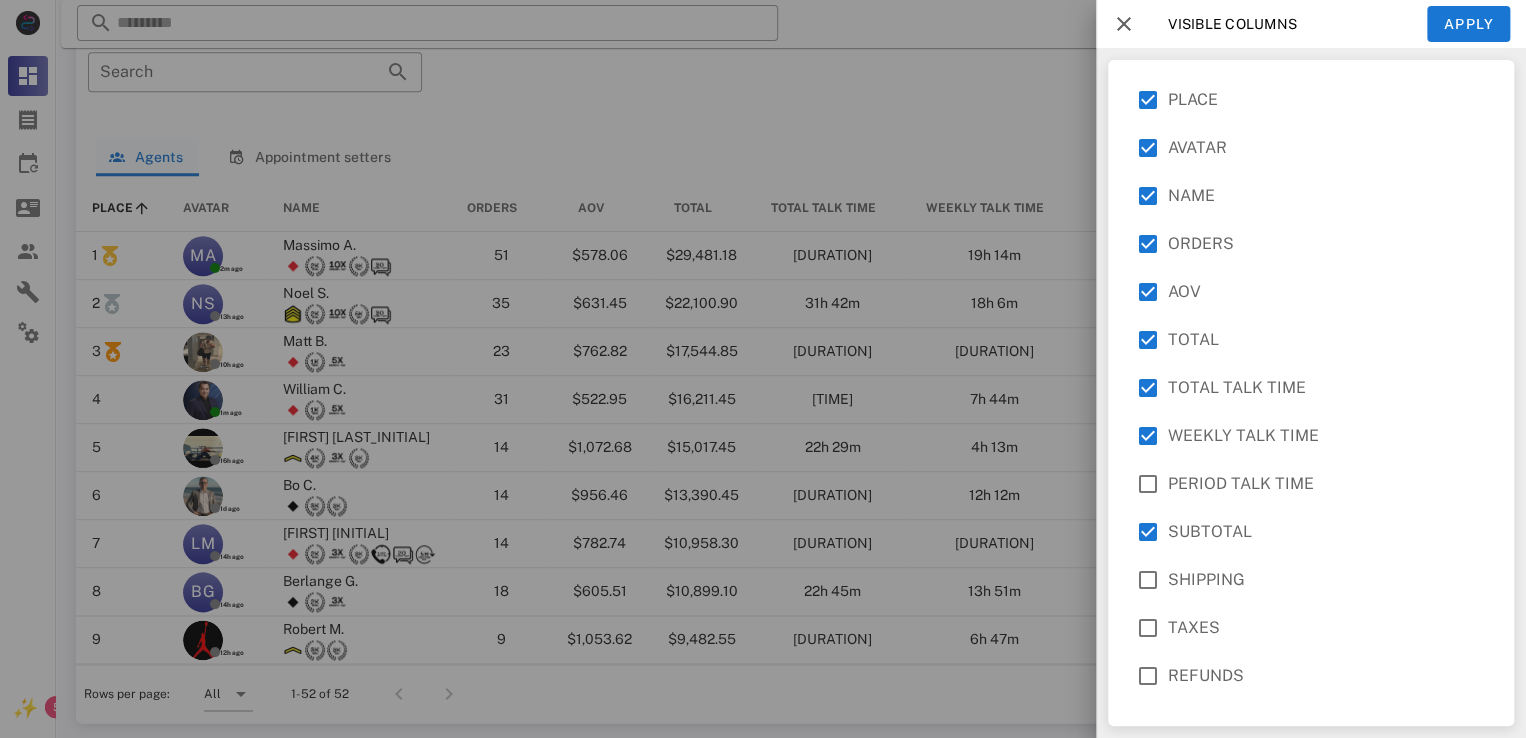 click on "Visible columns" at bounding box center (1222, 24) 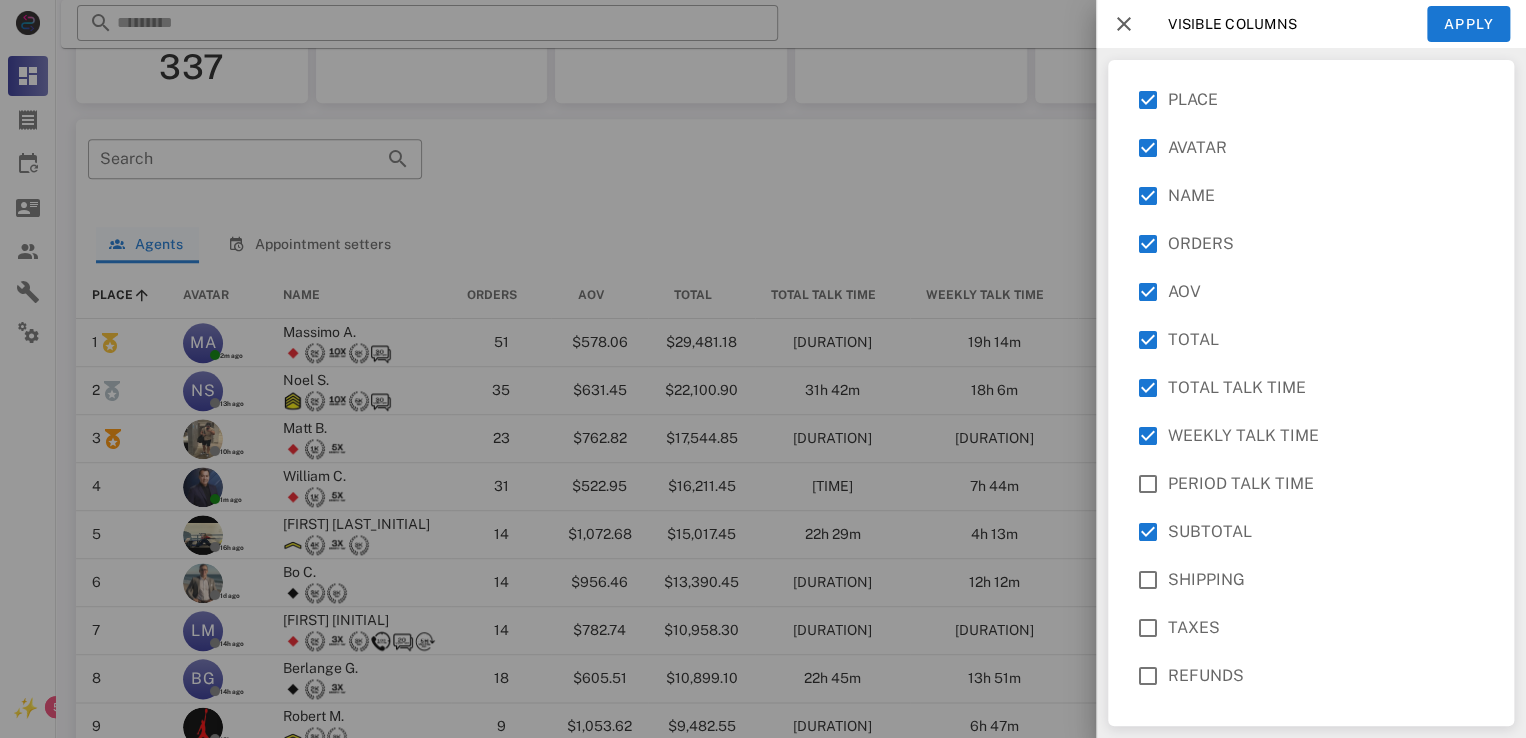 scroll, scrollTop: 730, scrollLeft: 0, axis: vertical 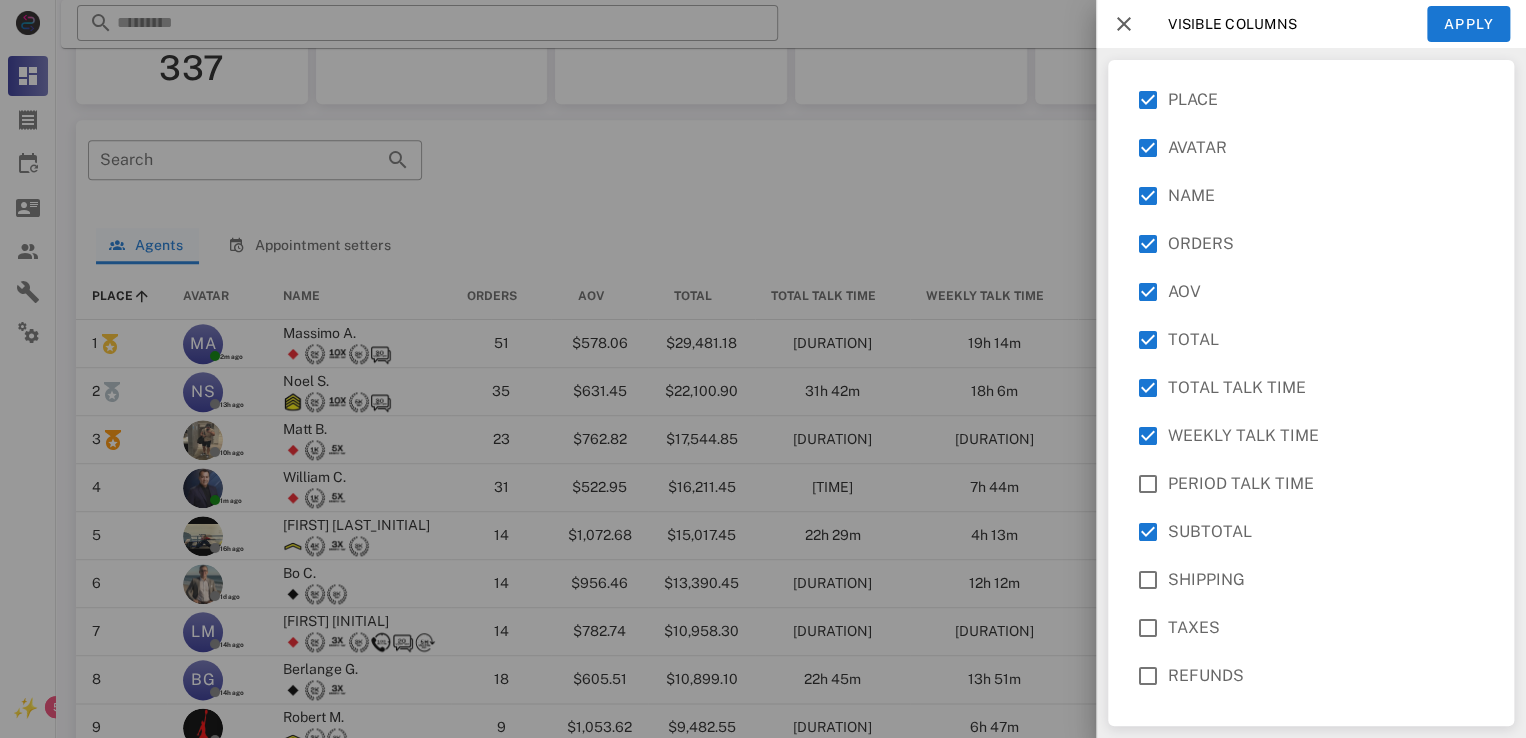 click at bounding box center [1124, 24] 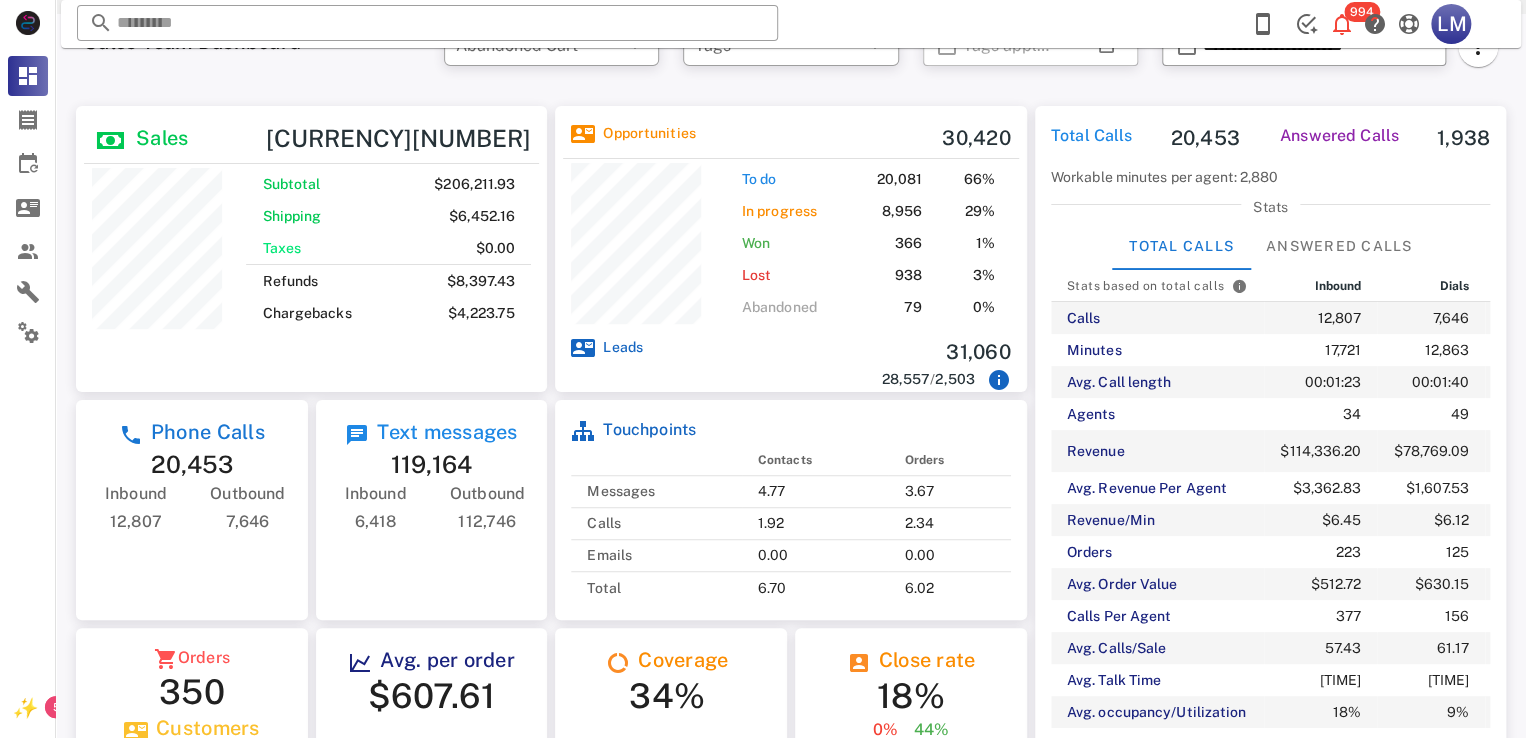 scroll, scrollTop: 0, scrollLeft: 0, axis: both 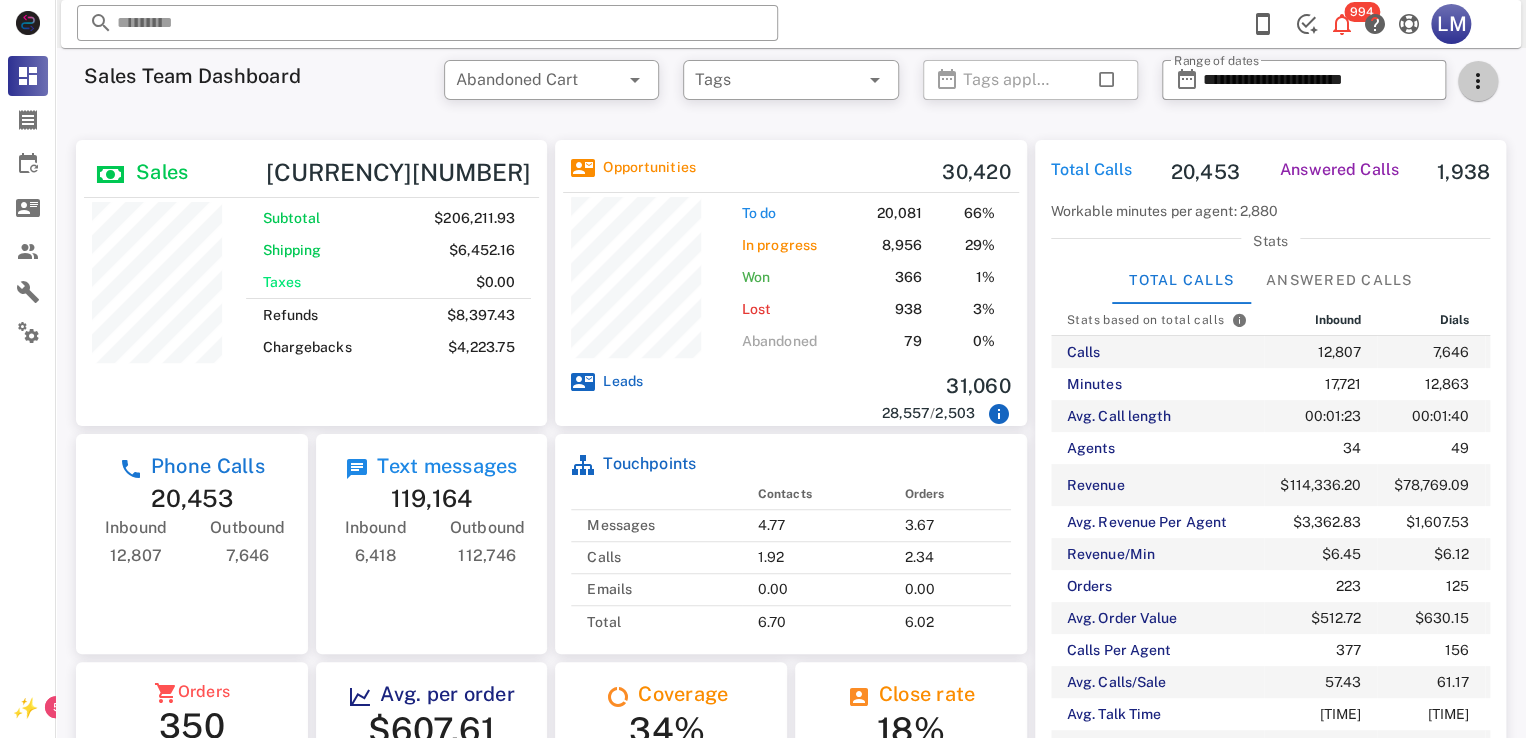 click at bounding box center [1478, 81] 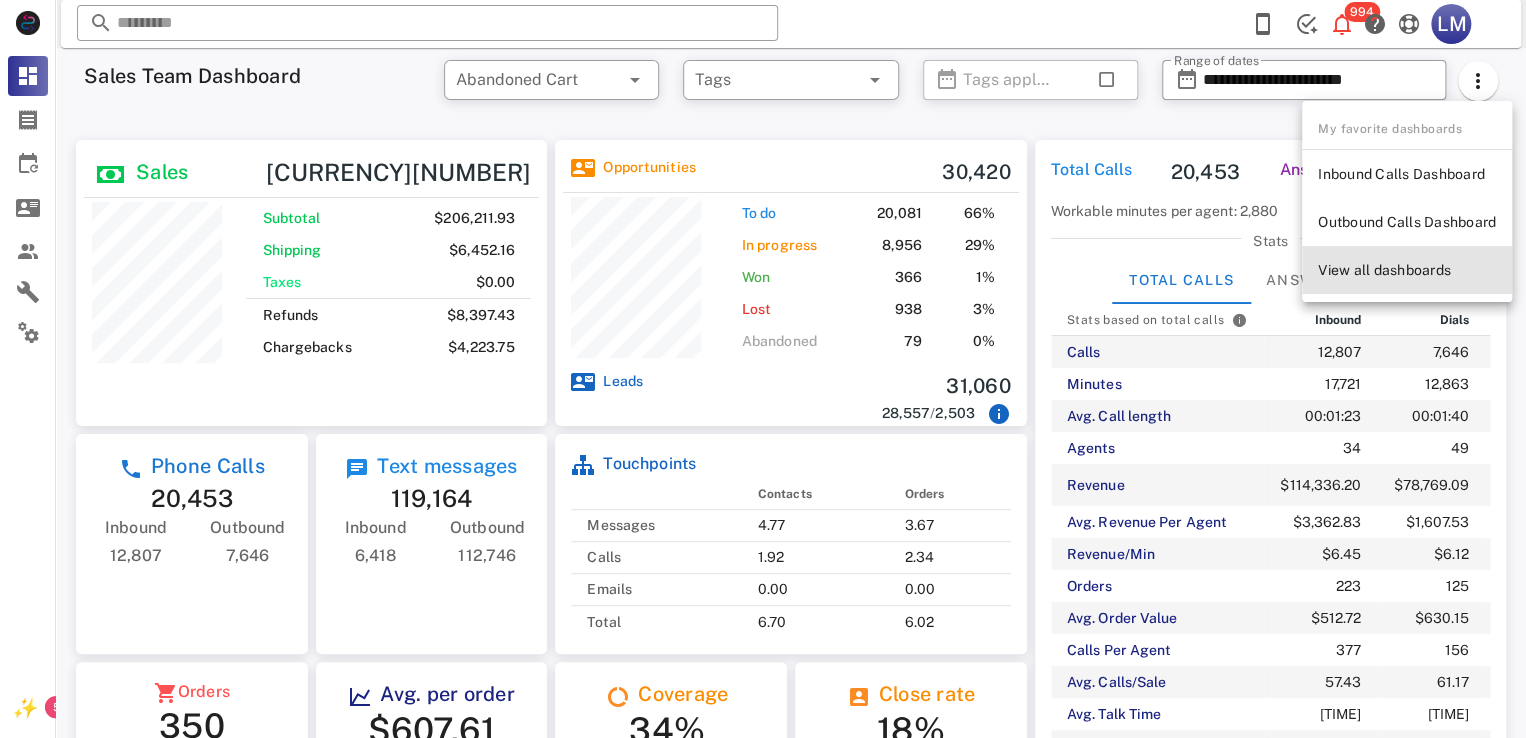 click on "View all dashboards" at bounding box center [1407, 270] 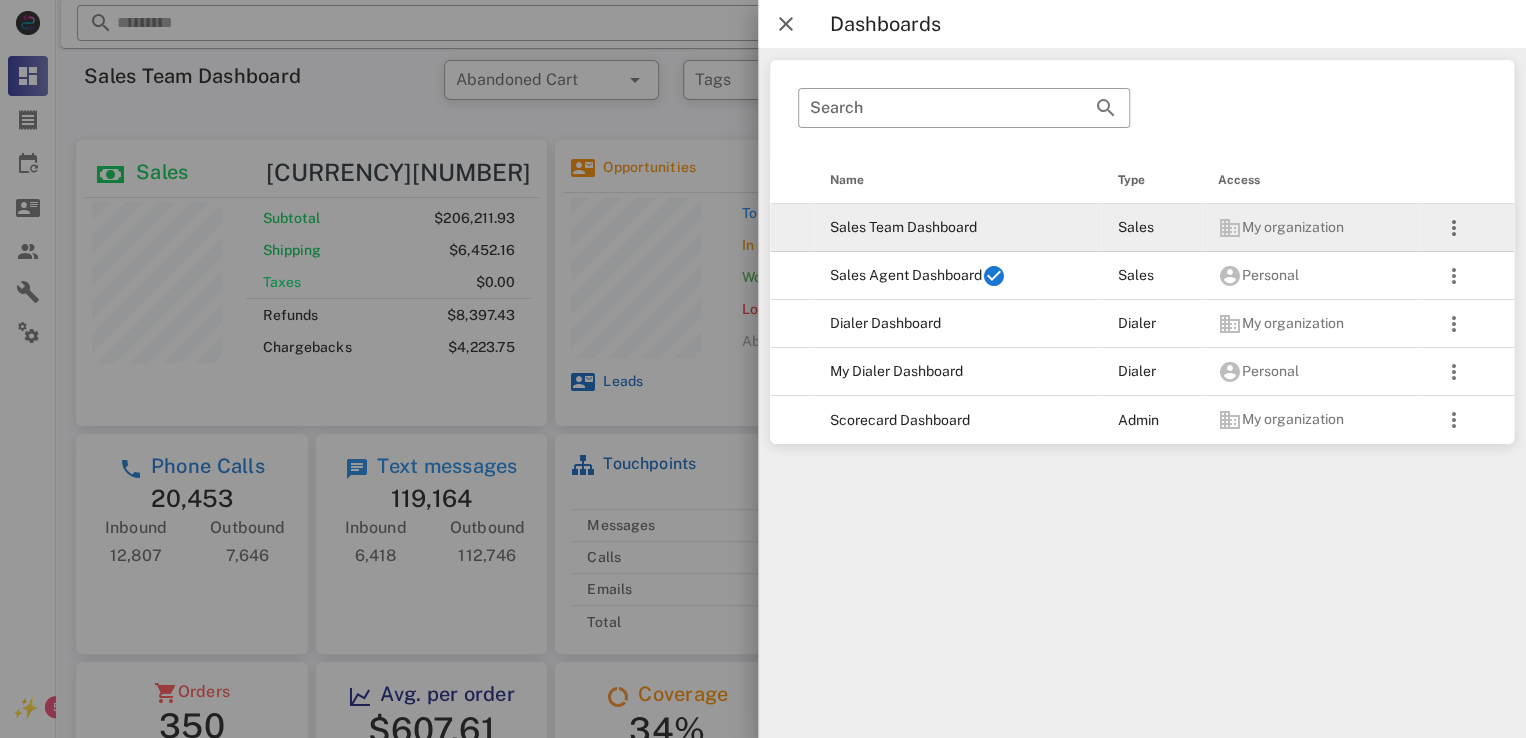 click on "Sales Team Dashboard" at bounding box center [957, 228] 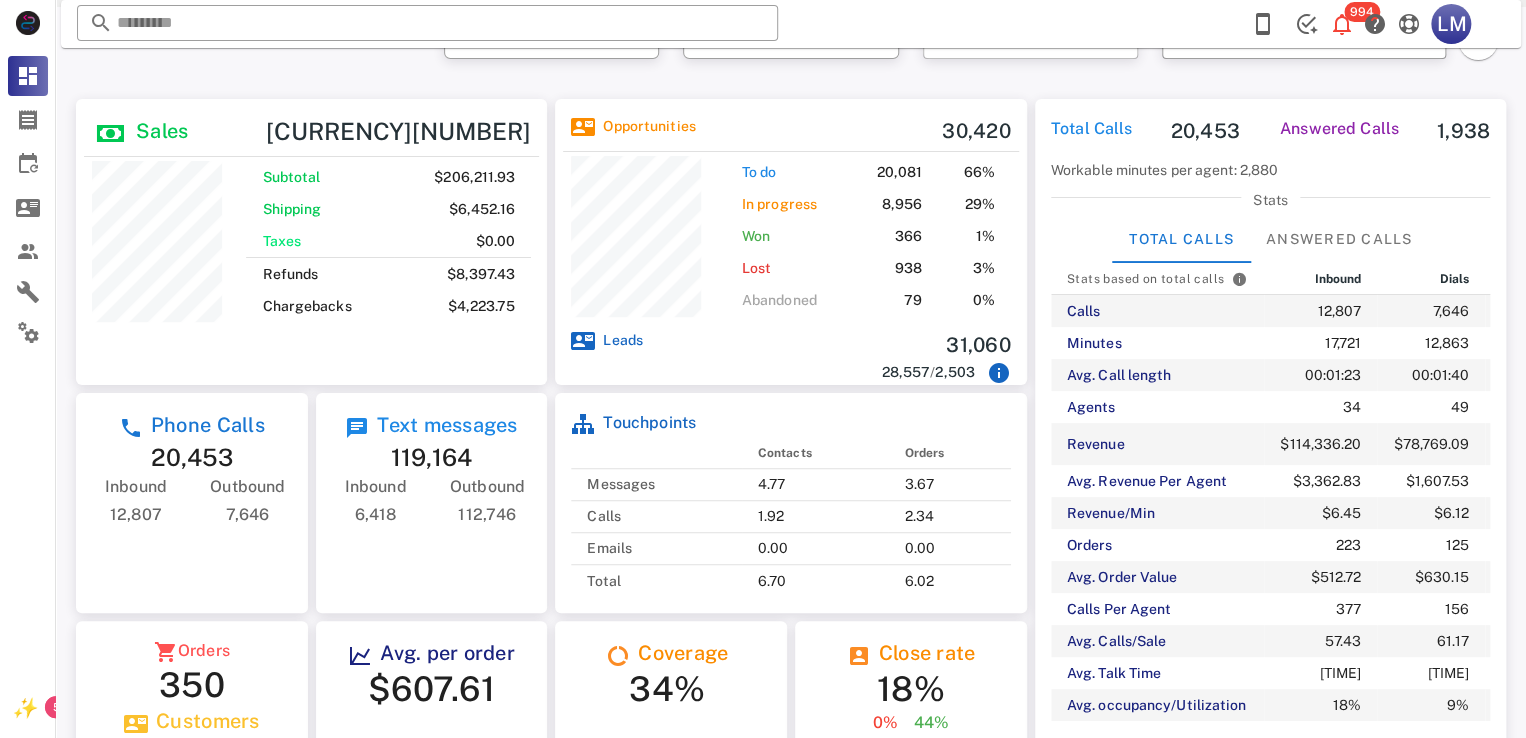scroll, scrollTop: 0, scrollLeft: 0, axis: both 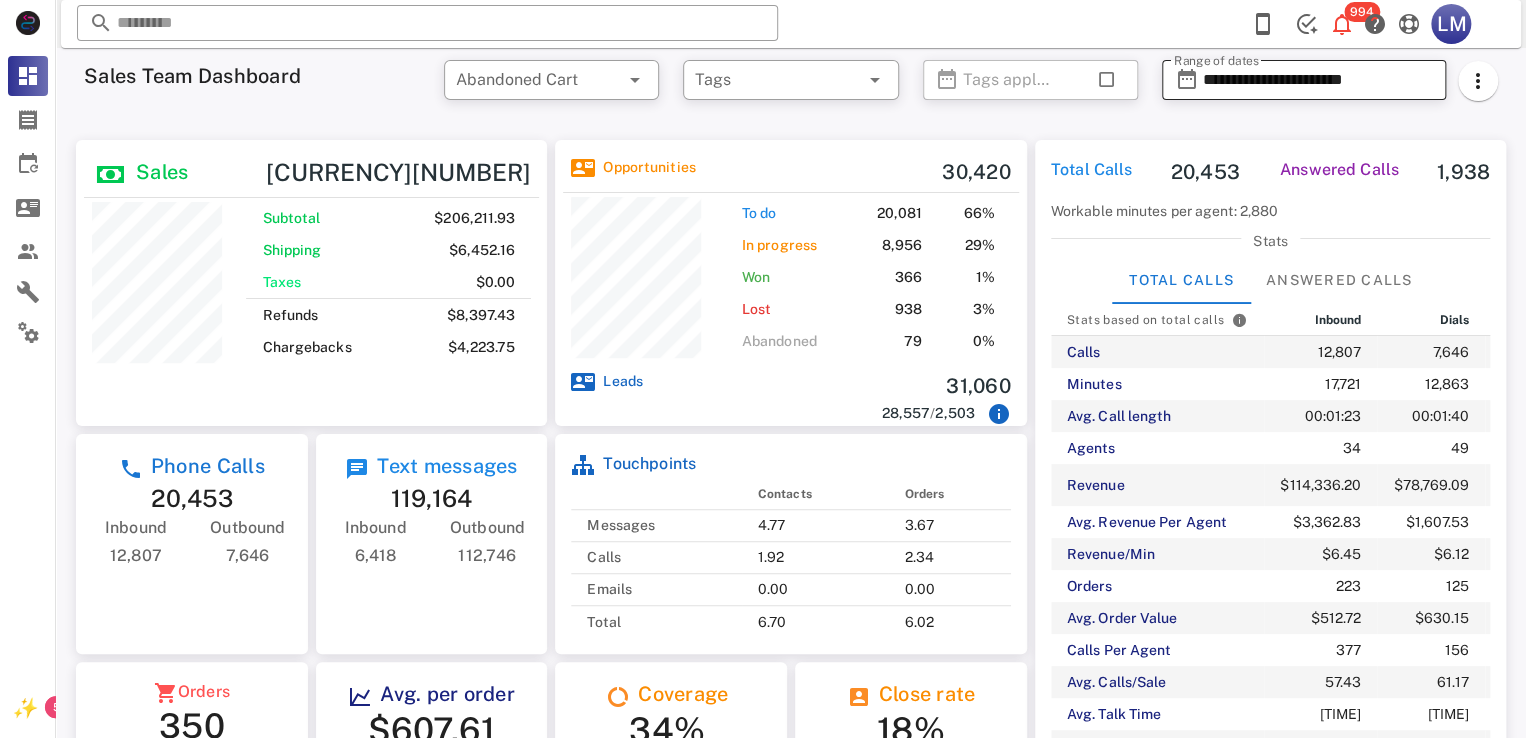 click on "**********" at bounding box center [1318, 80] 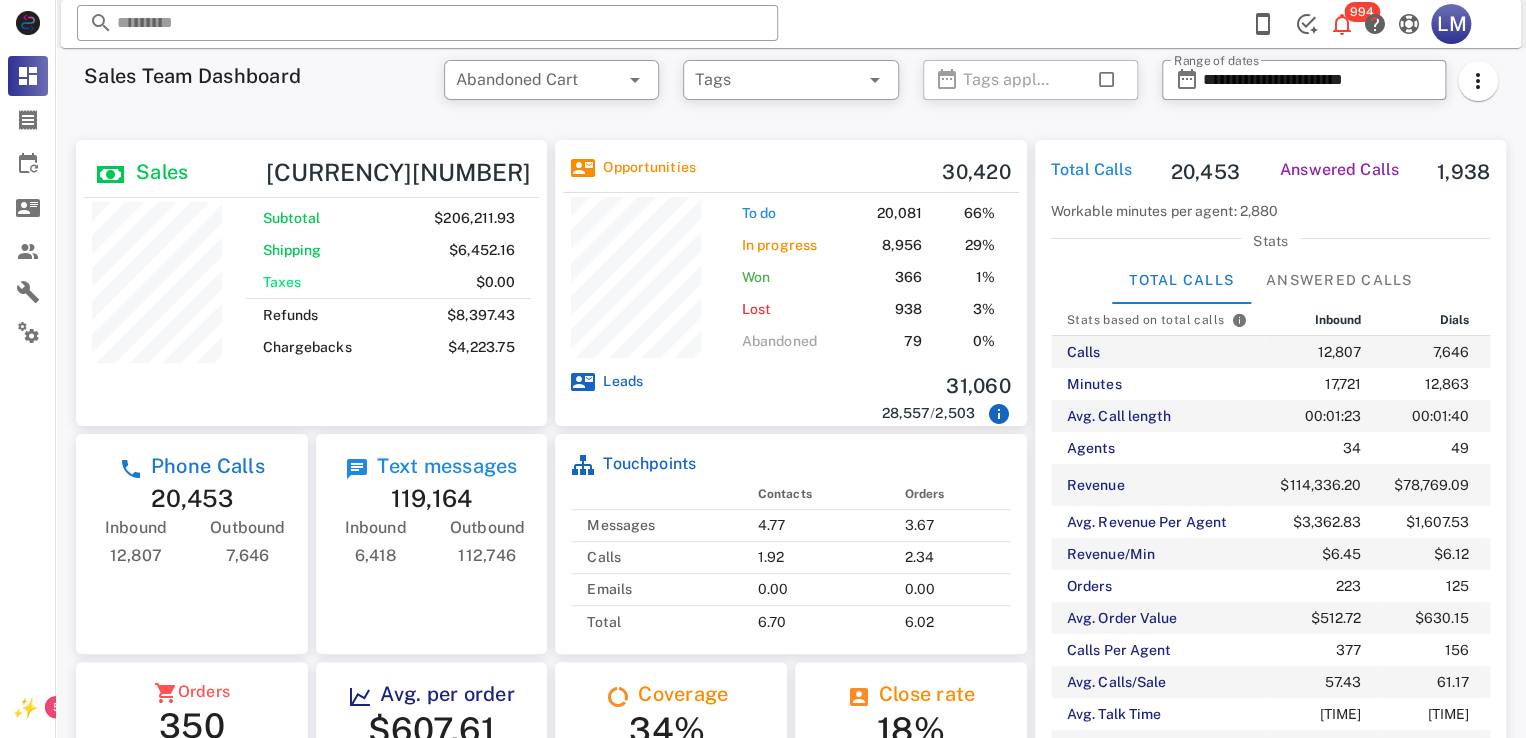 drag, startPoint x: 1253, startPoint y: 87, endPoint x: 652, endPoint y: 113, distance: 601.56213 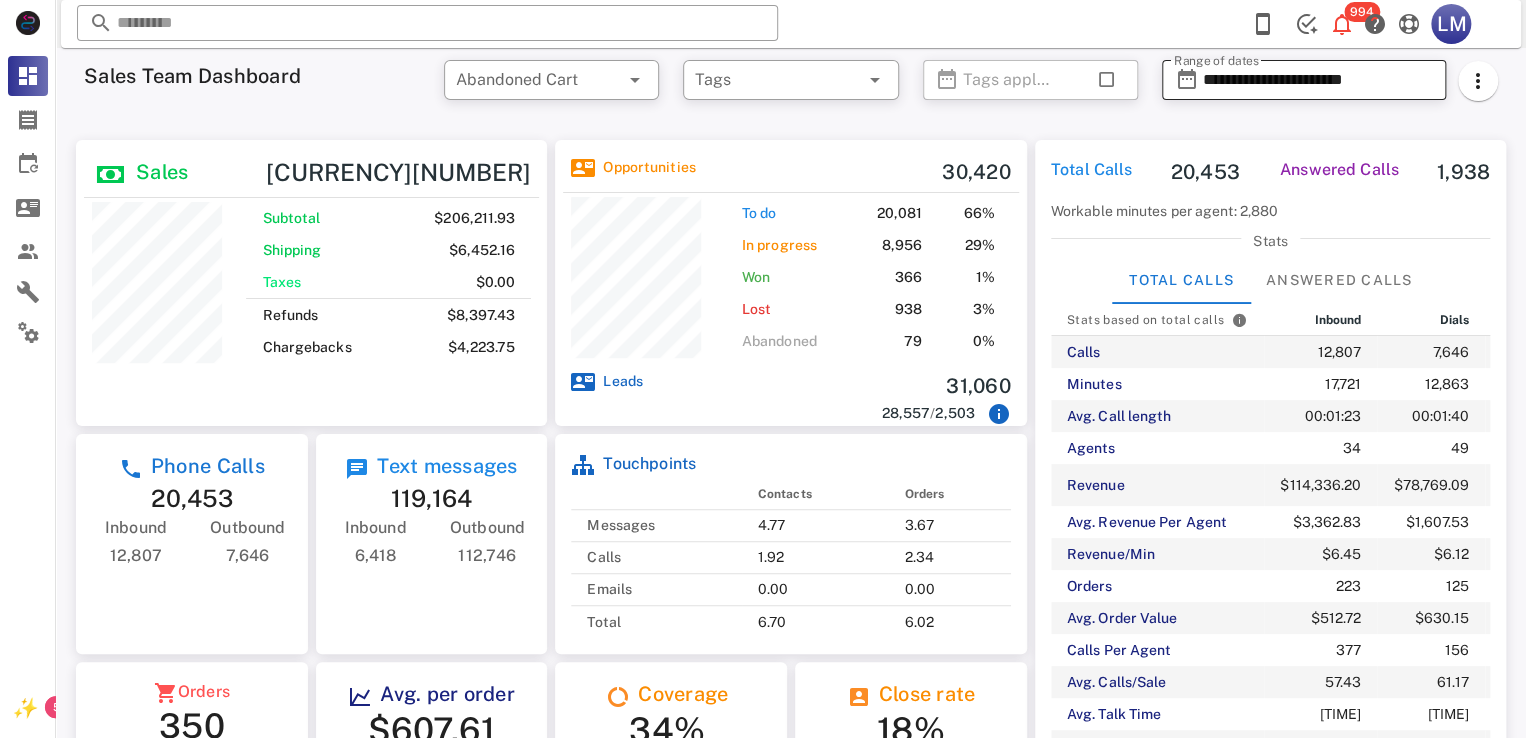 click on "**********" at bounding box center [1318, 80] 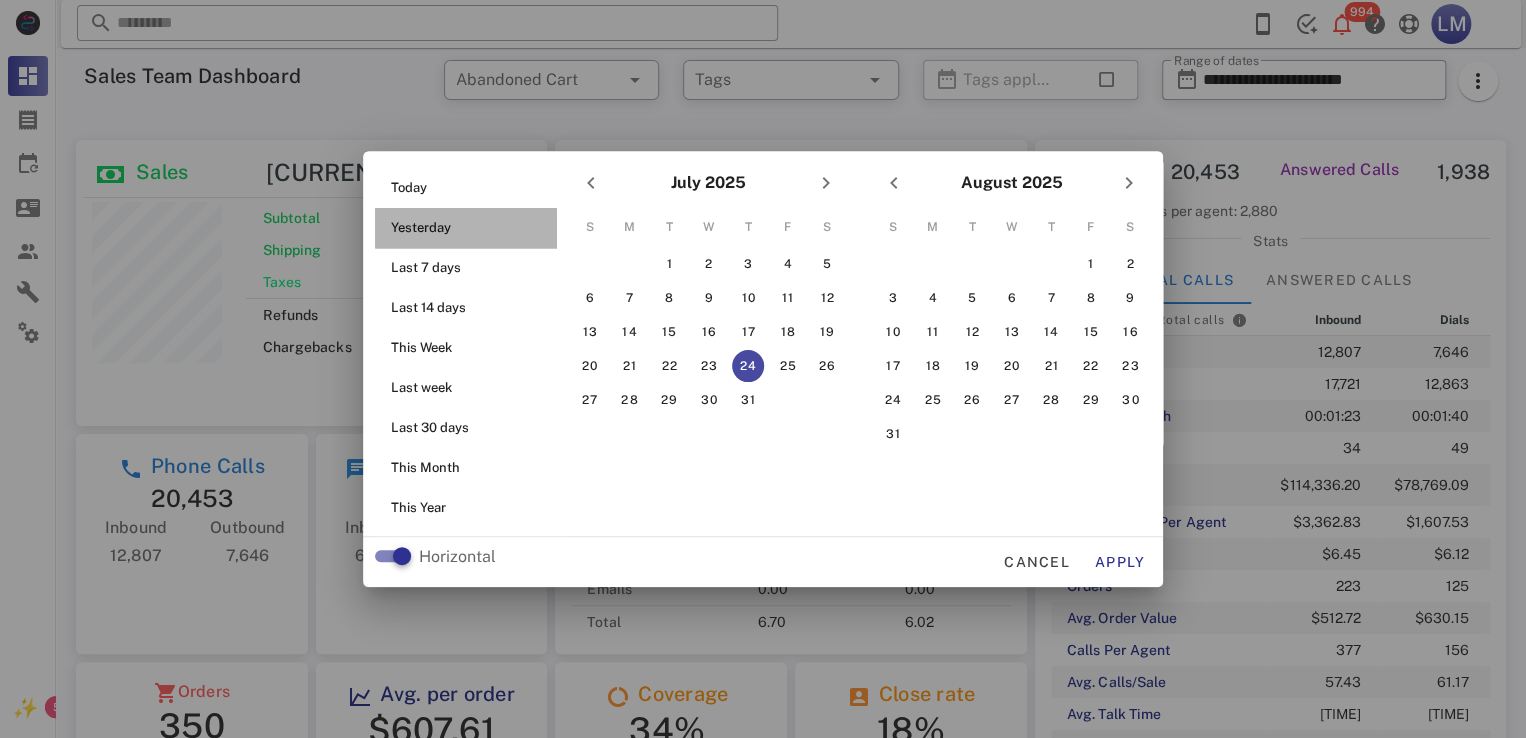 click on "Yesterday" at bounding box center (472, 228) 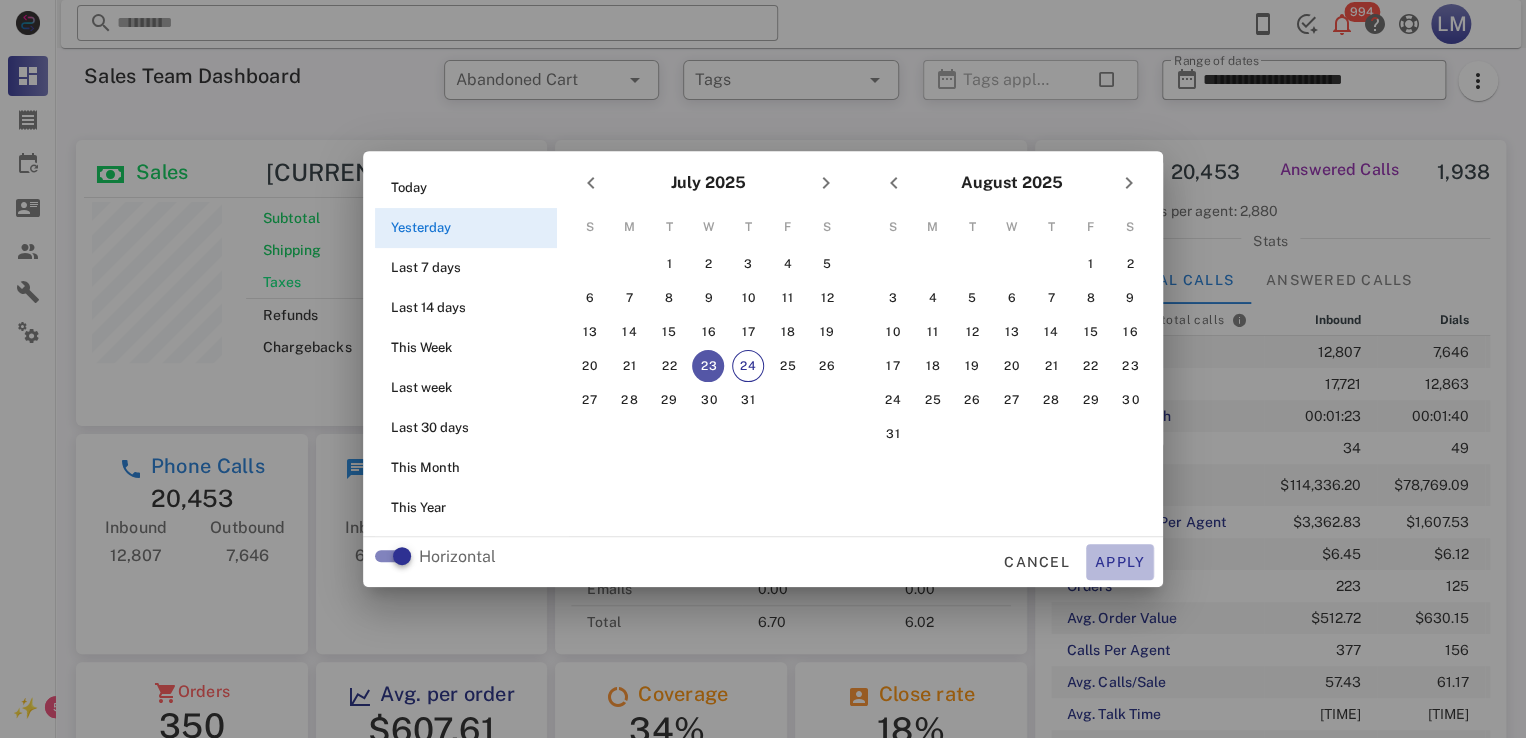 click on "Apply" at bounding box center (1120, 562) 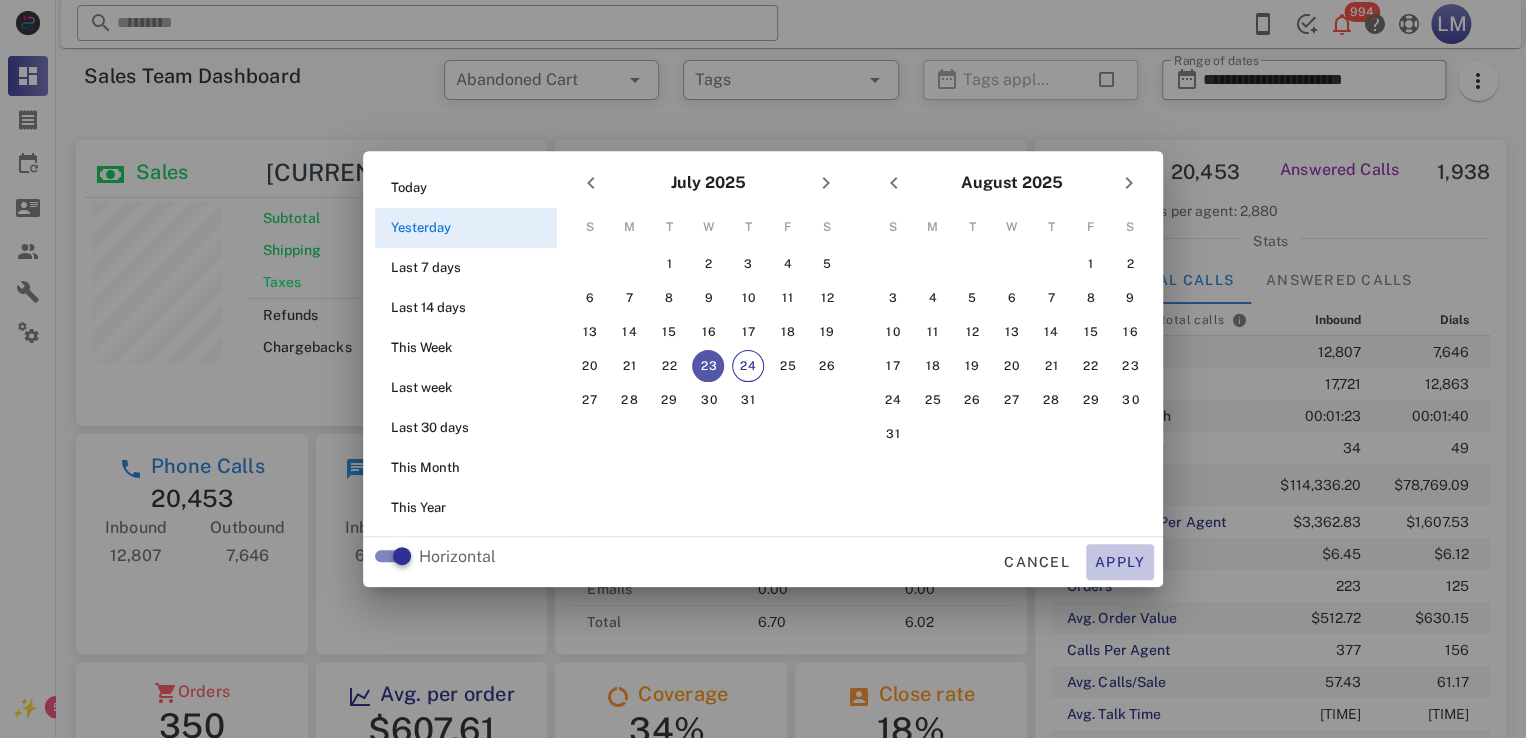 type on "**********" 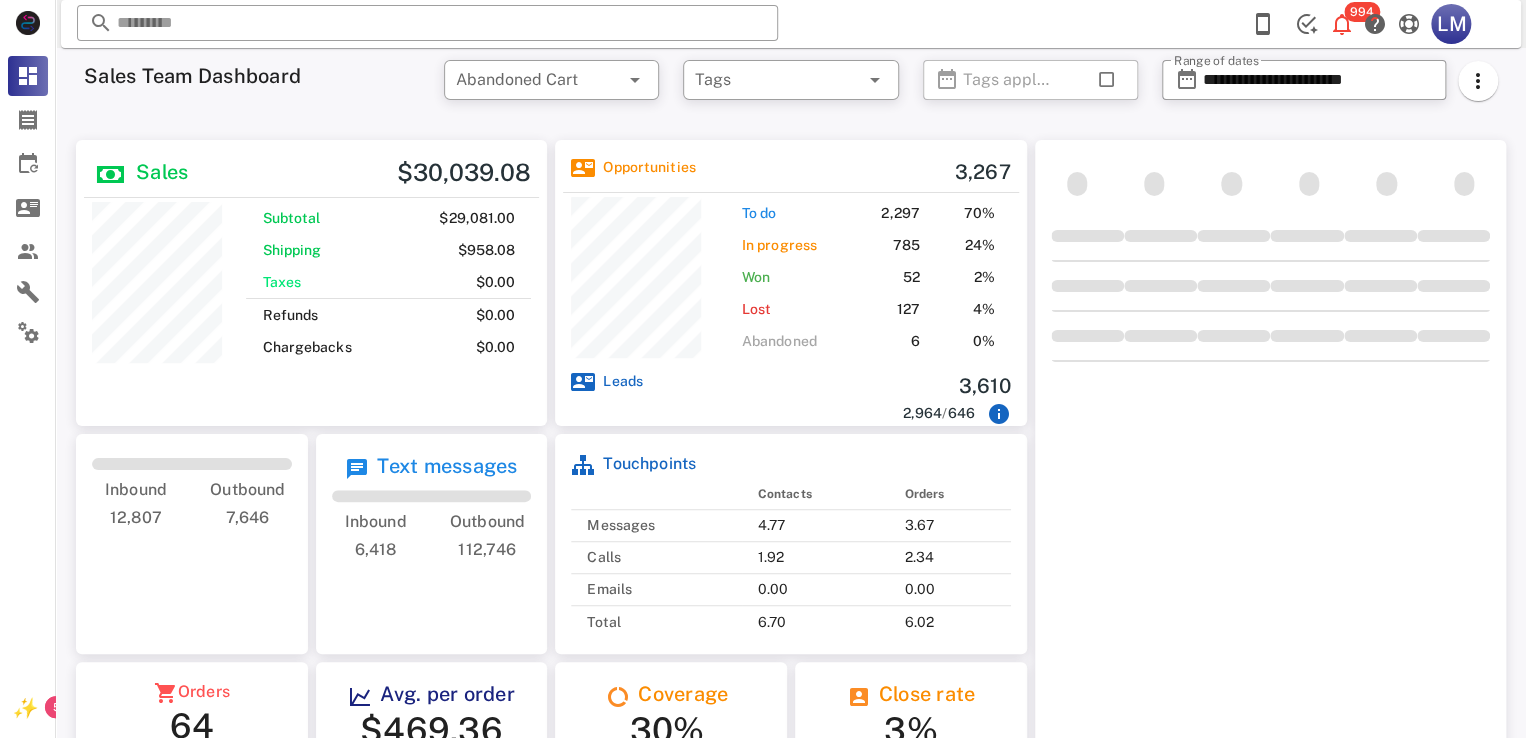 scroll, scrollTop: 999714, scrollLeft: 999528, axis: both 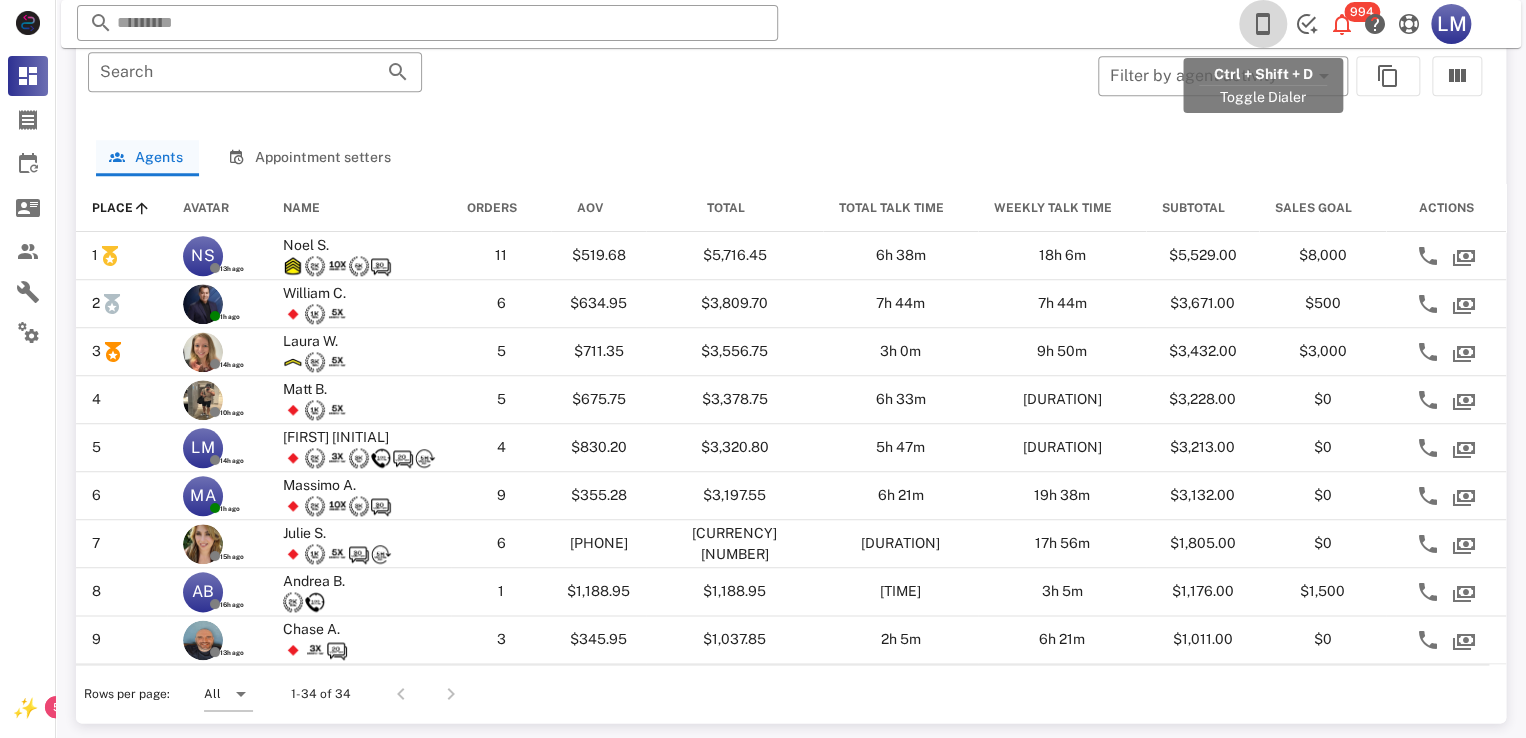 click at bounding box center [1263, 24] 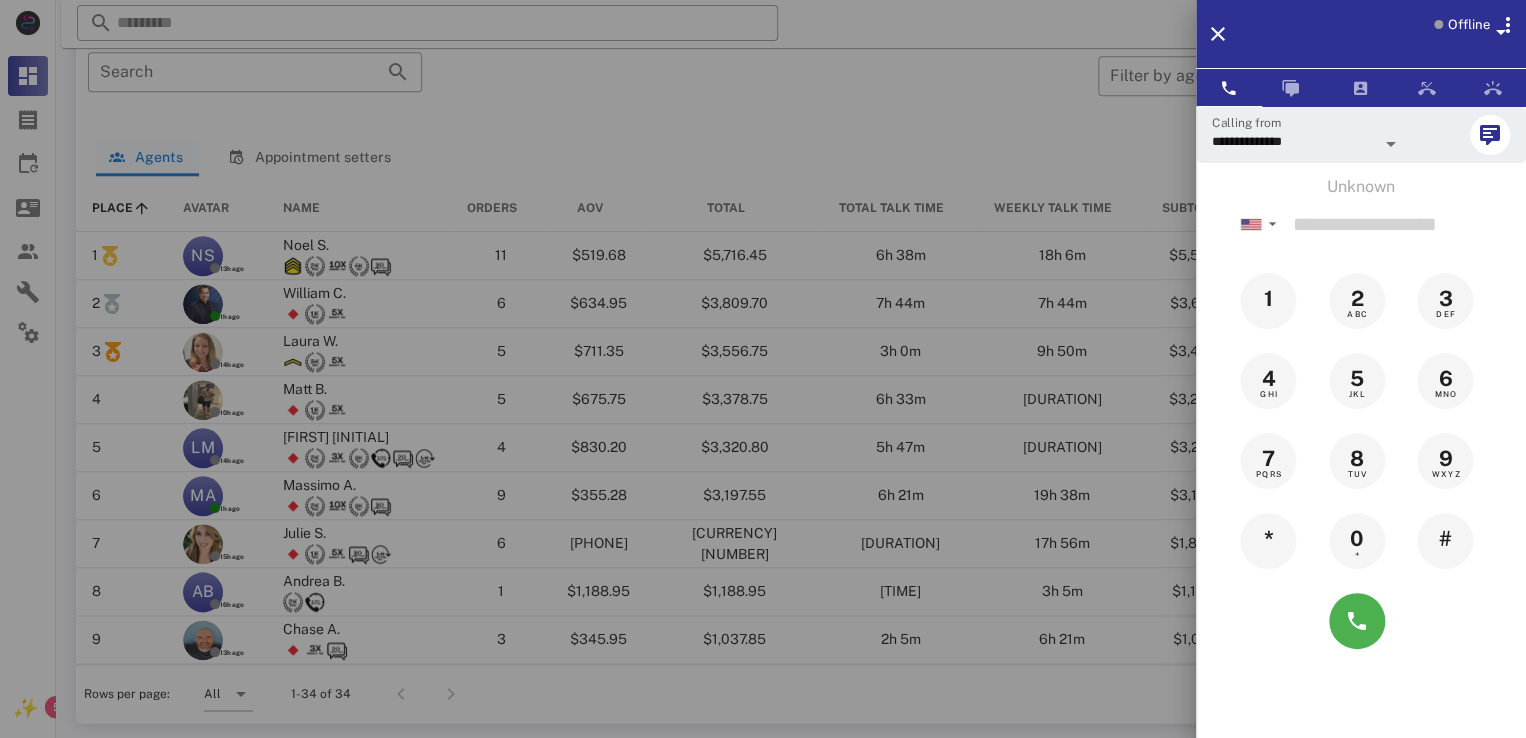 click on "Offline" at bounding box center [1468, 25] 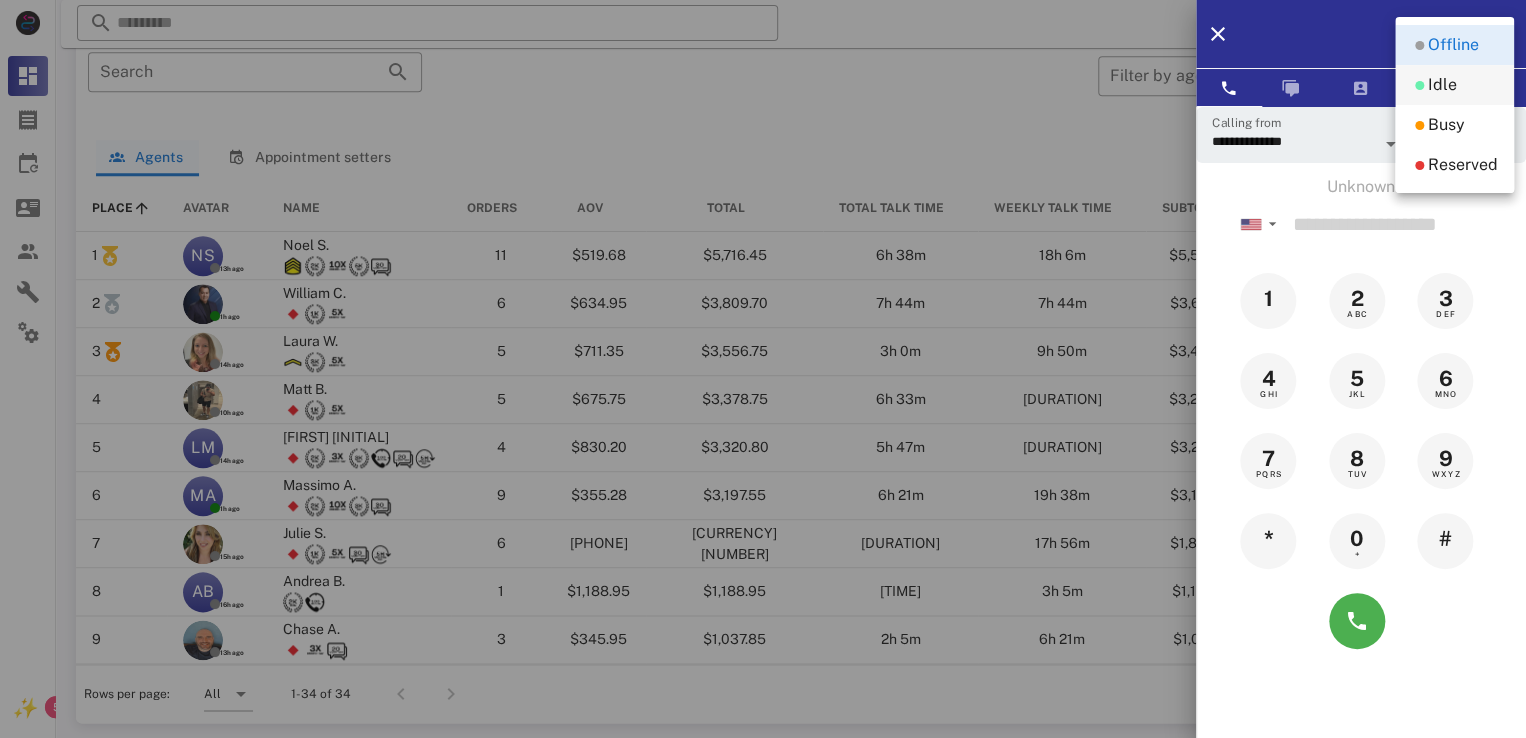 click at bounding box center (1419, 85) 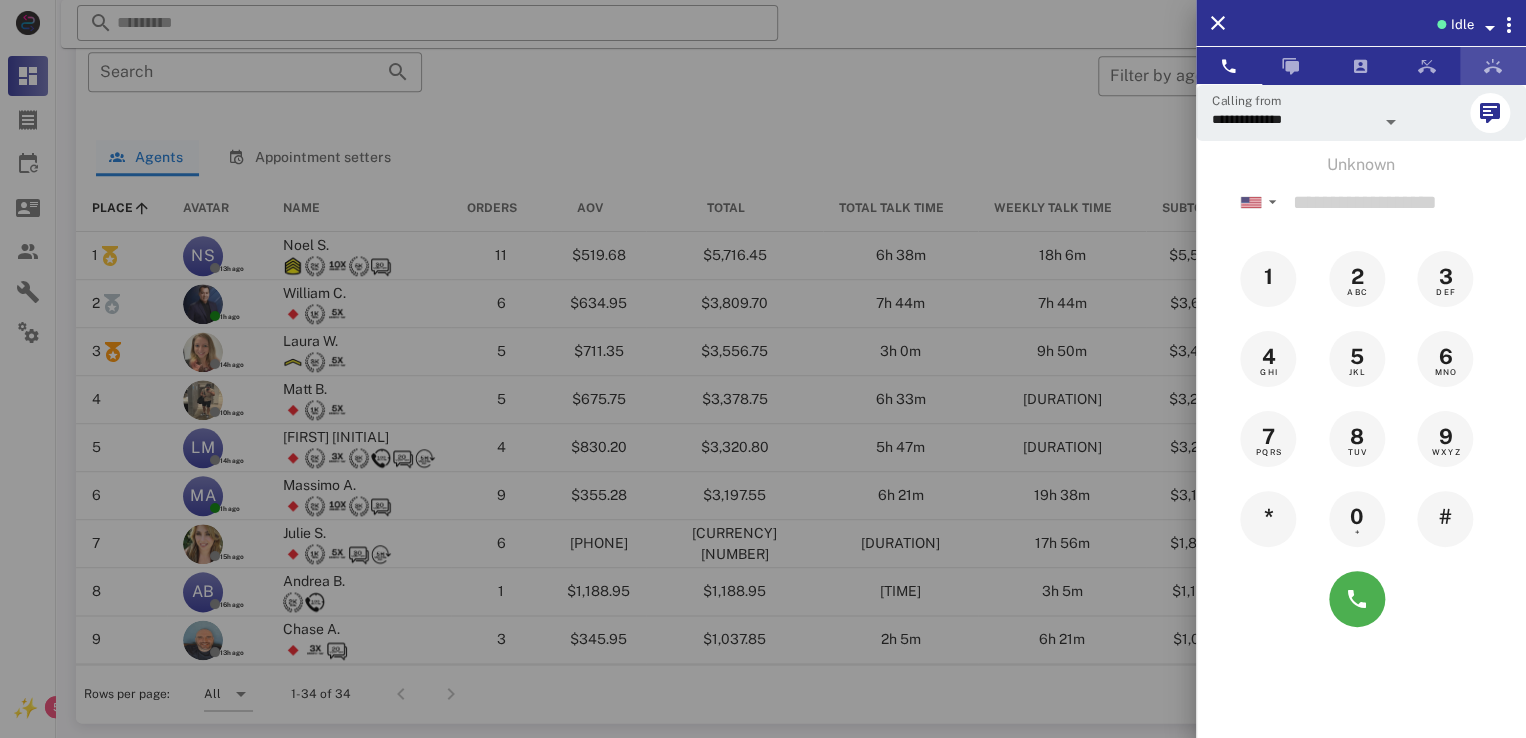 click at bounding box center [1493, 66] 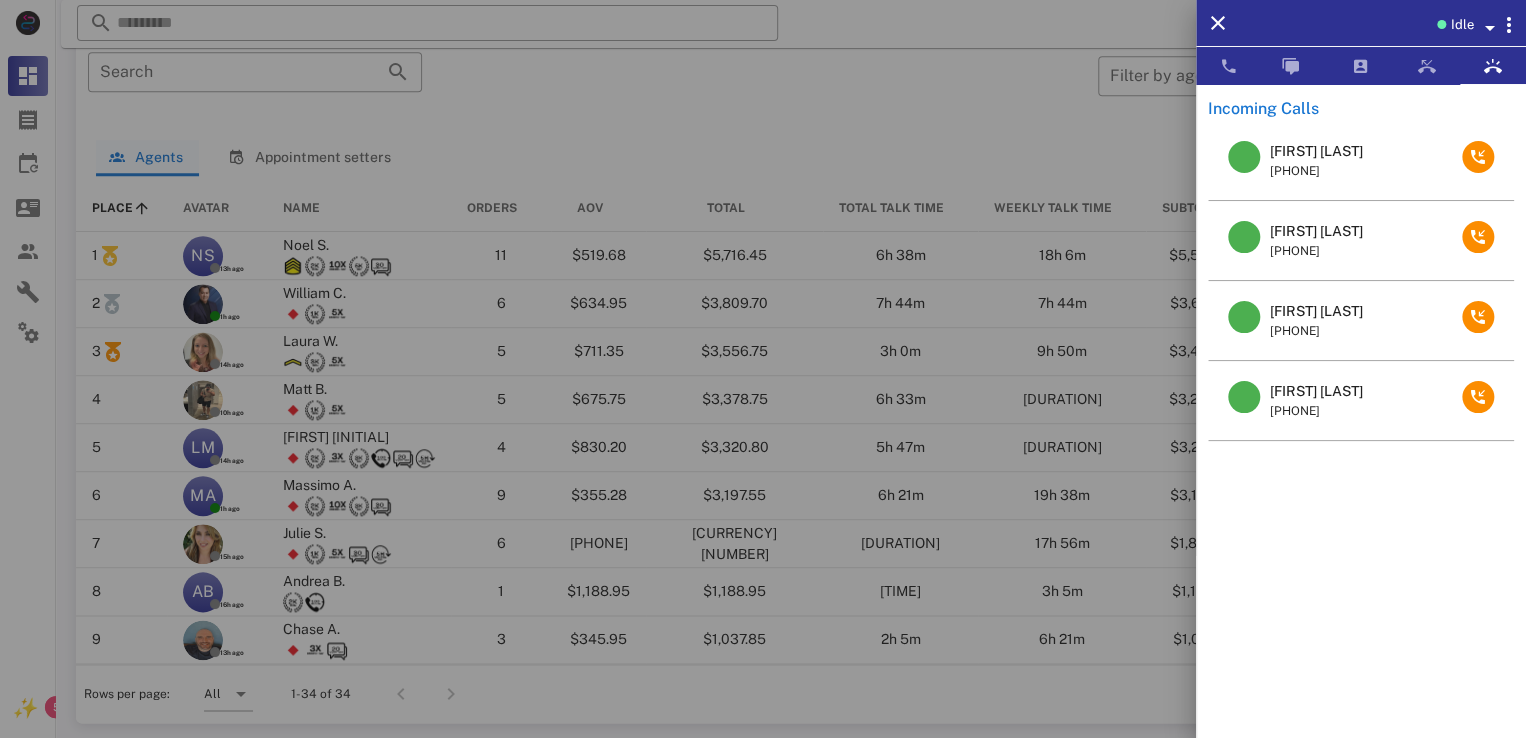 click on "[FIRST] [LAST]" at bounding box center [1316, 151] 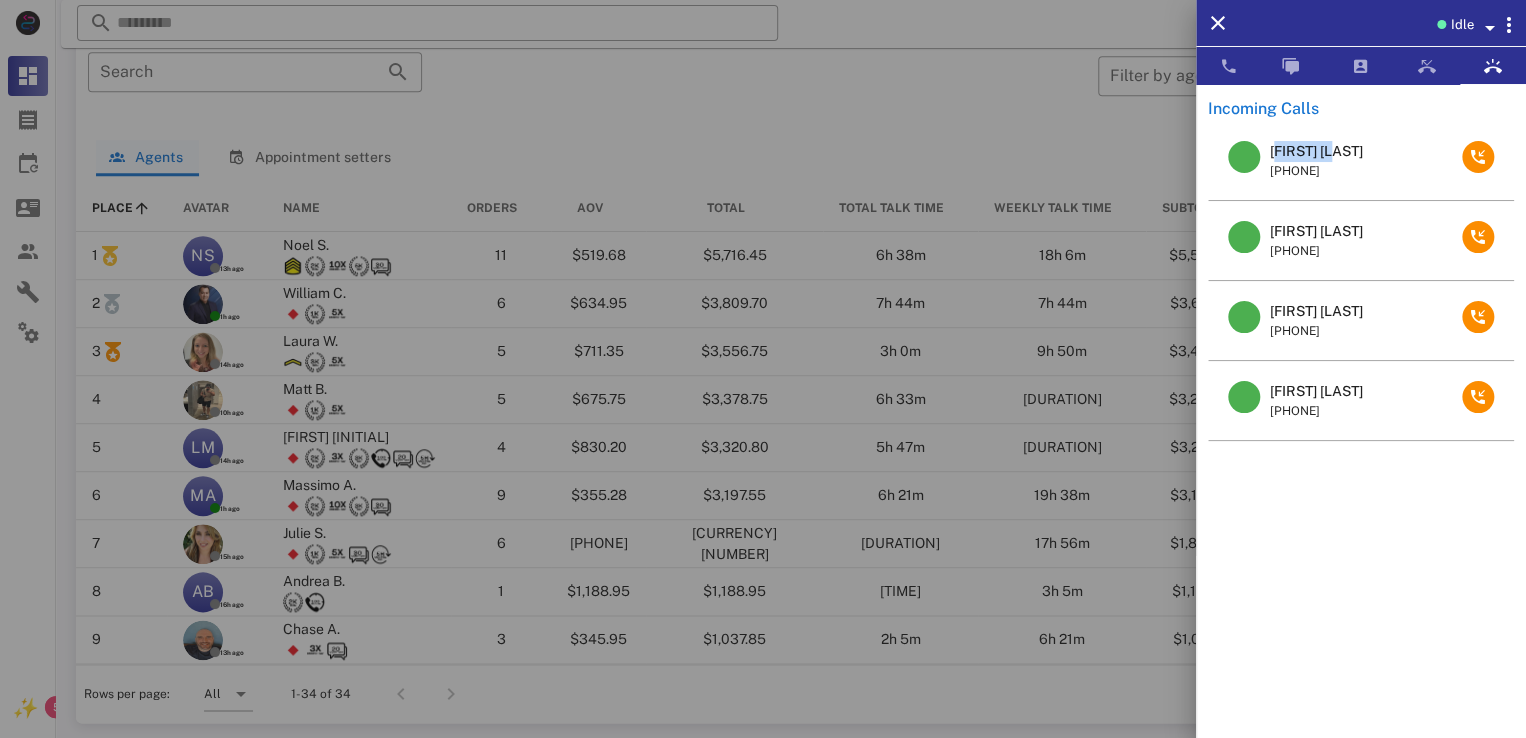 click on "[FIRST] [LAST]" at bounding box center [1316, 151] 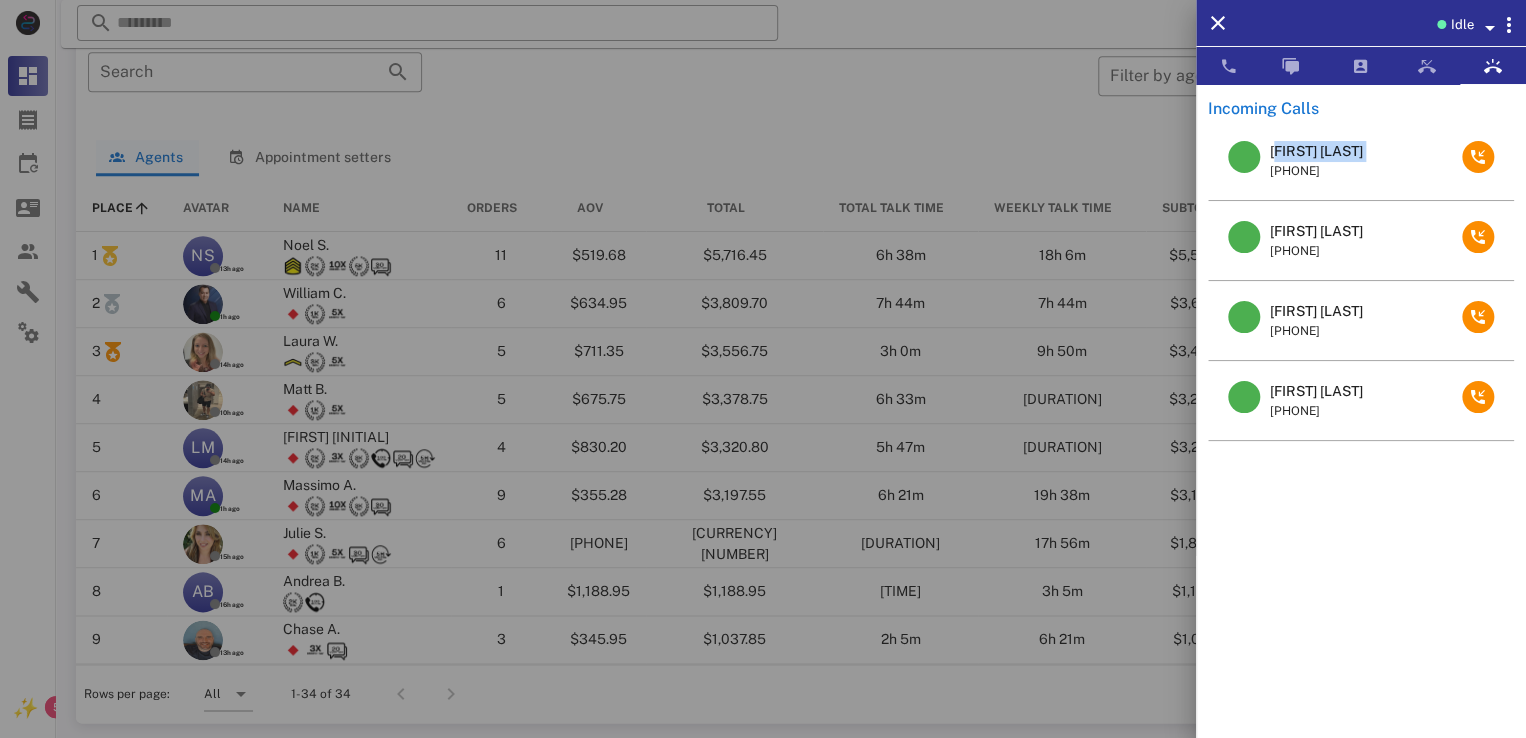 click on "[FIRST] [LAST]" at bounding box center (1316, 151) 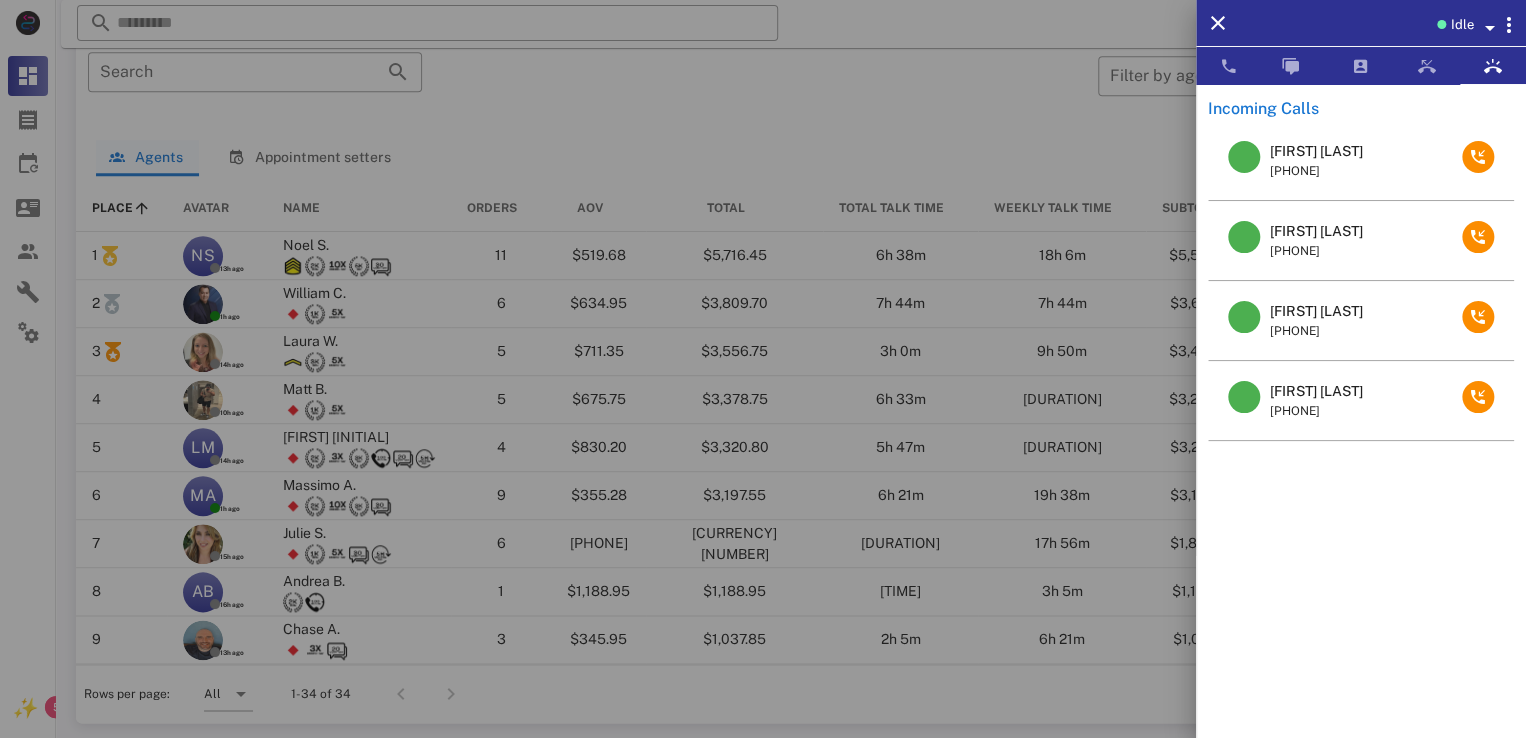 click at bounding box center (763, 369) 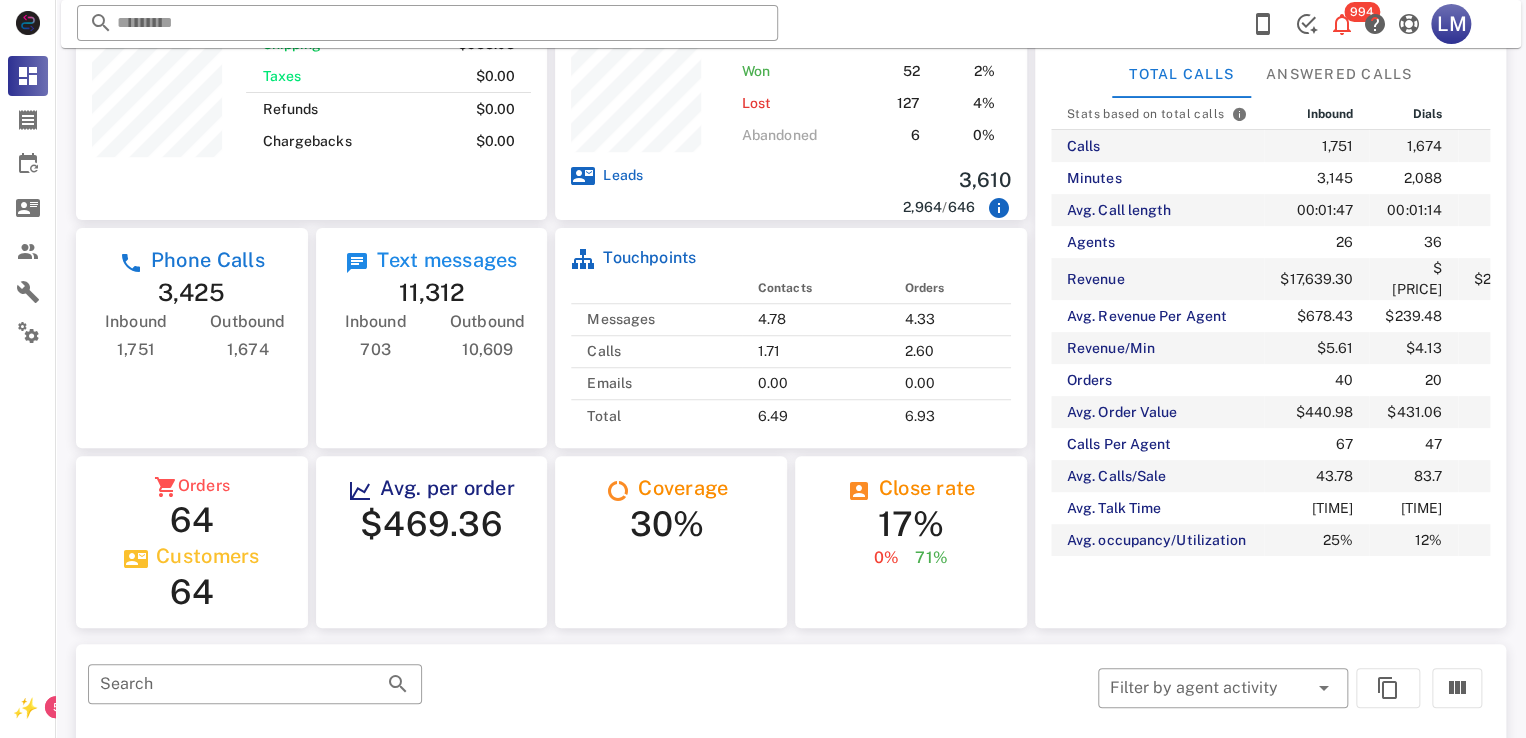 scroll, scrollTop: 201, scrollLeft: 0, axis: vertical 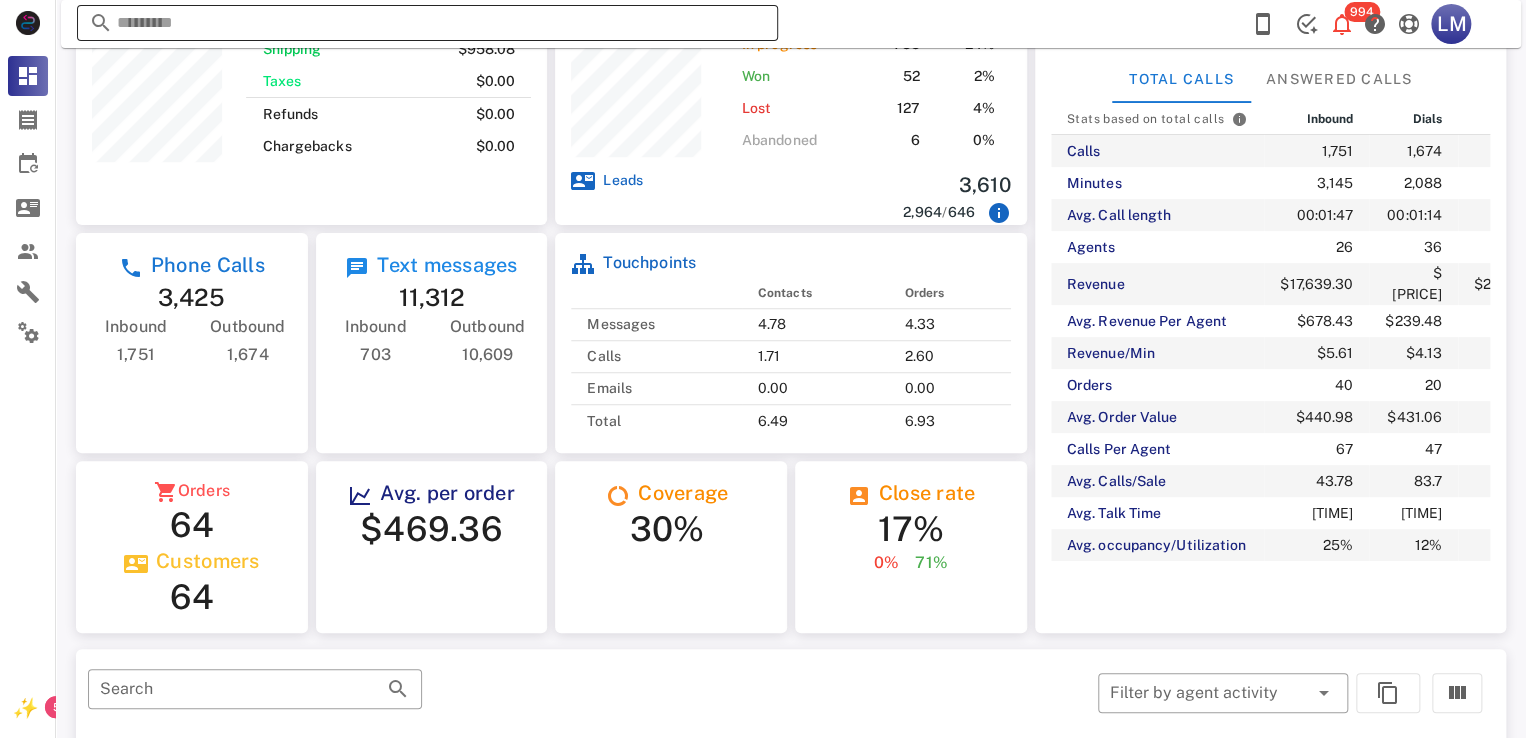 click at bounding box center [427, 23] 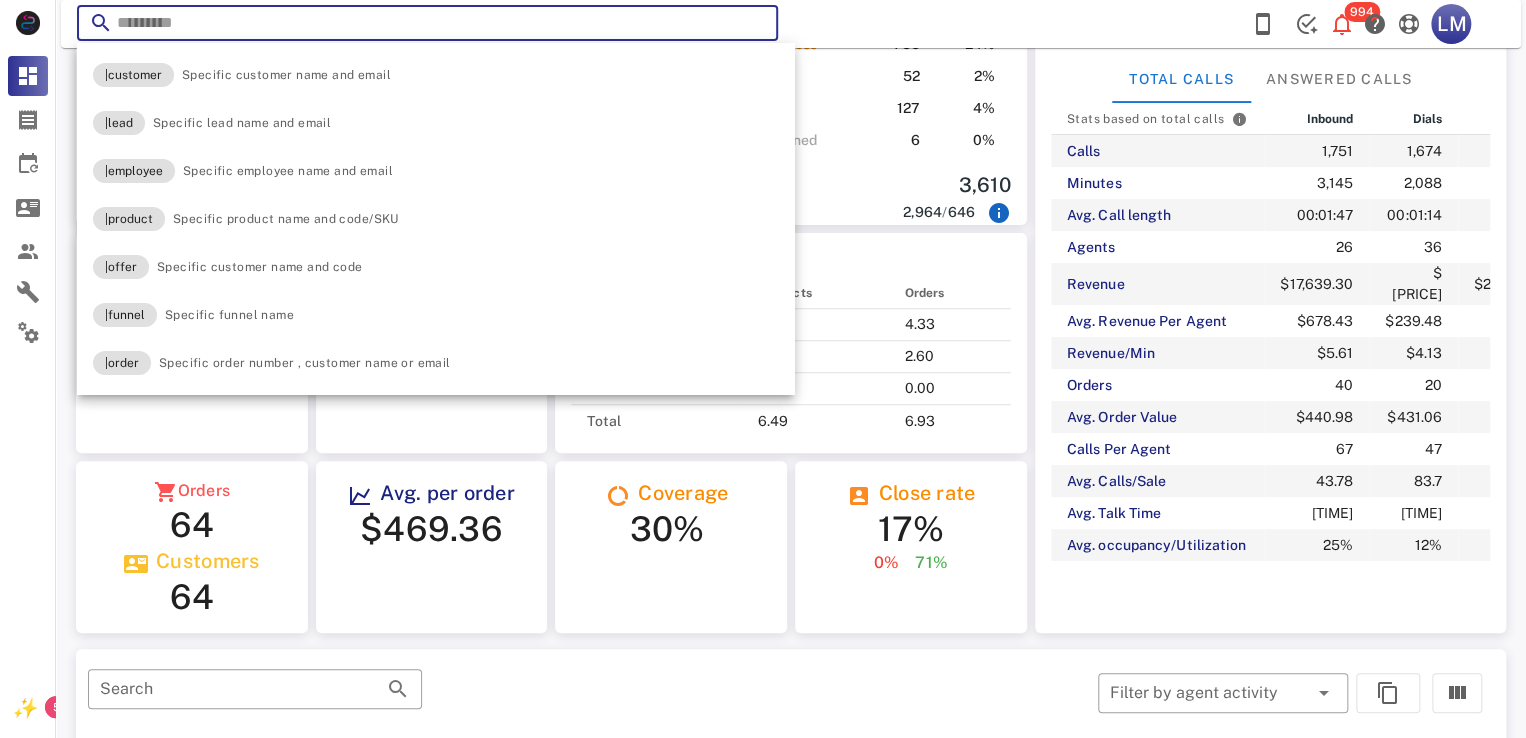 click at bounding box center [427, 23] 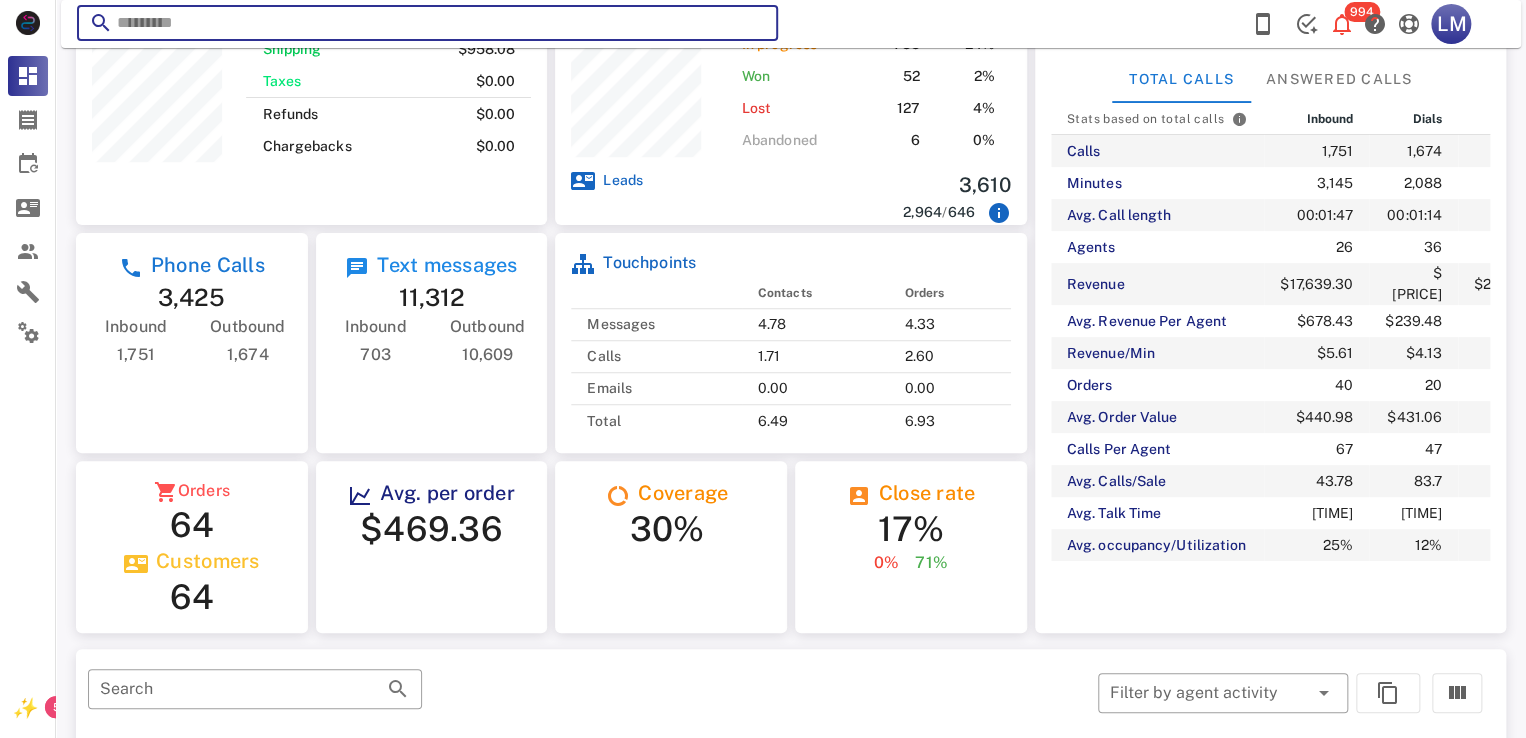 paste on "**********" 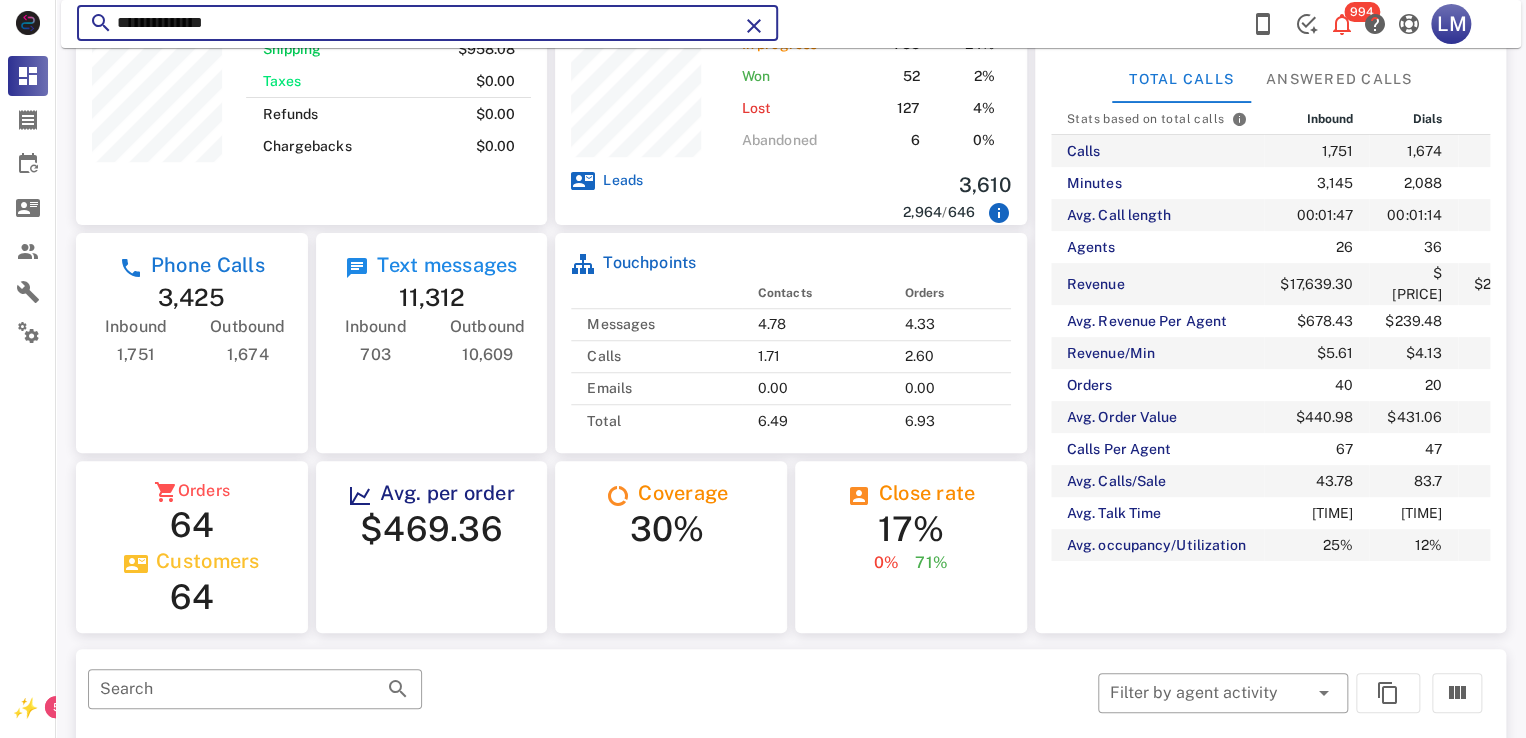 type on "**********" 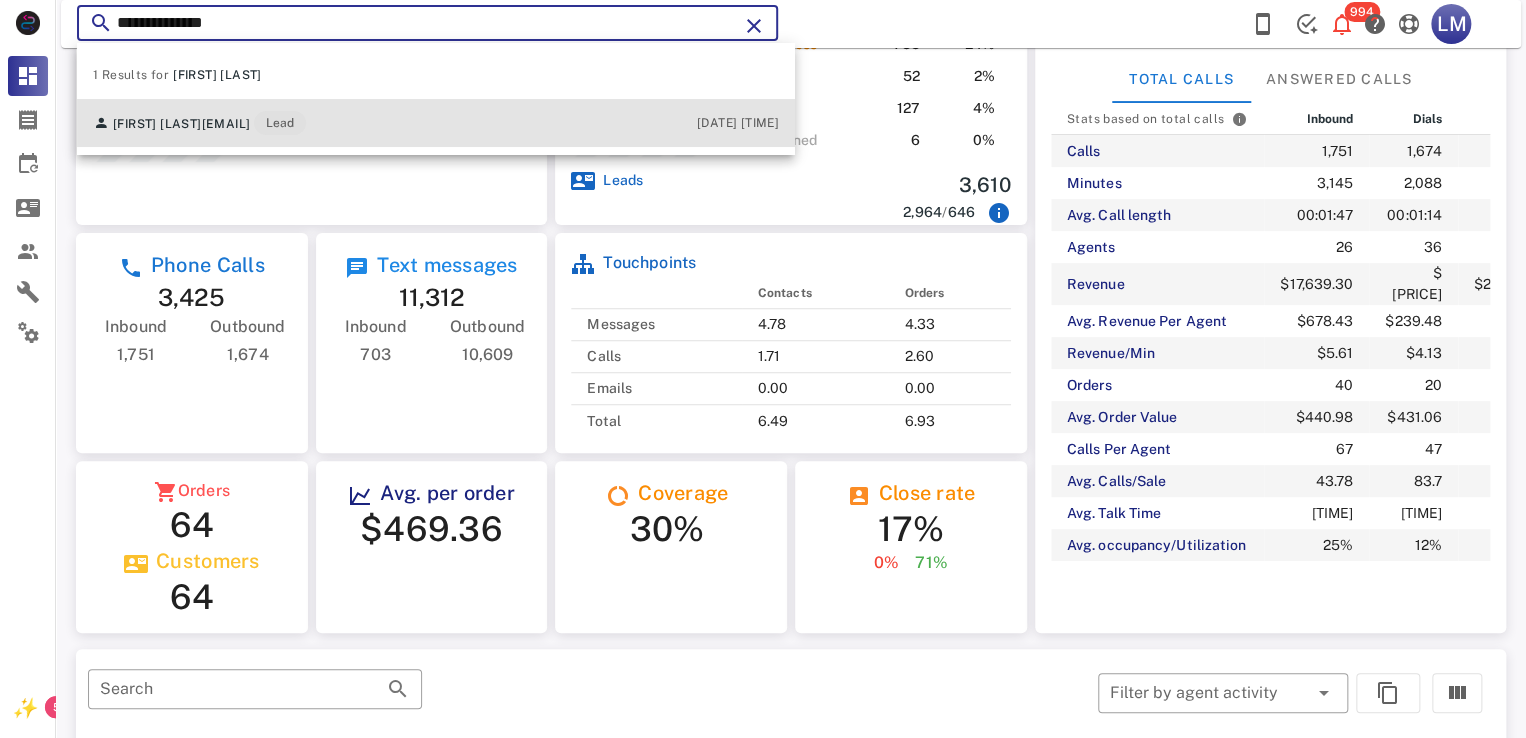 click on "[EMAIL]" at bounding box center [226, 124] 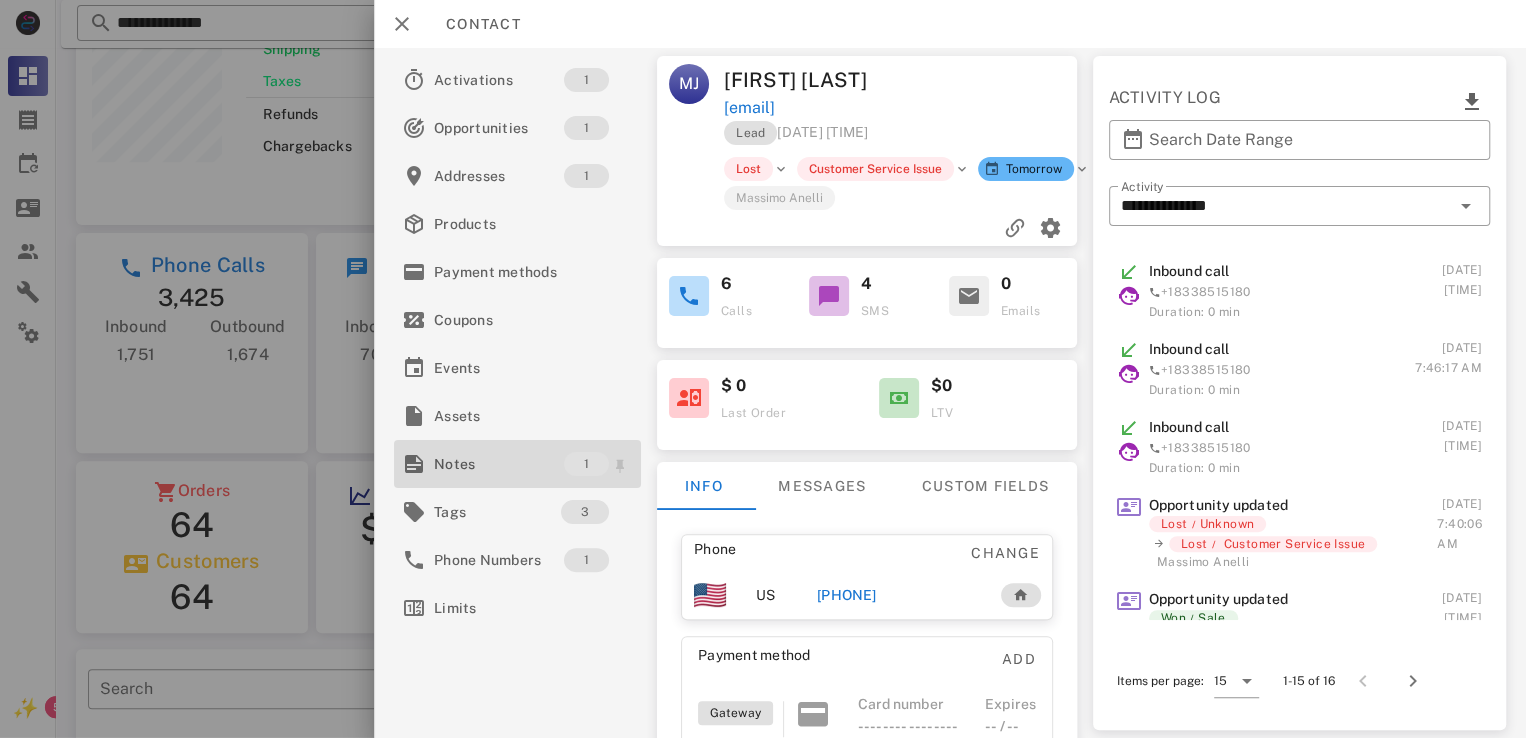 click on "Notes" at bounding box center [499, 464] 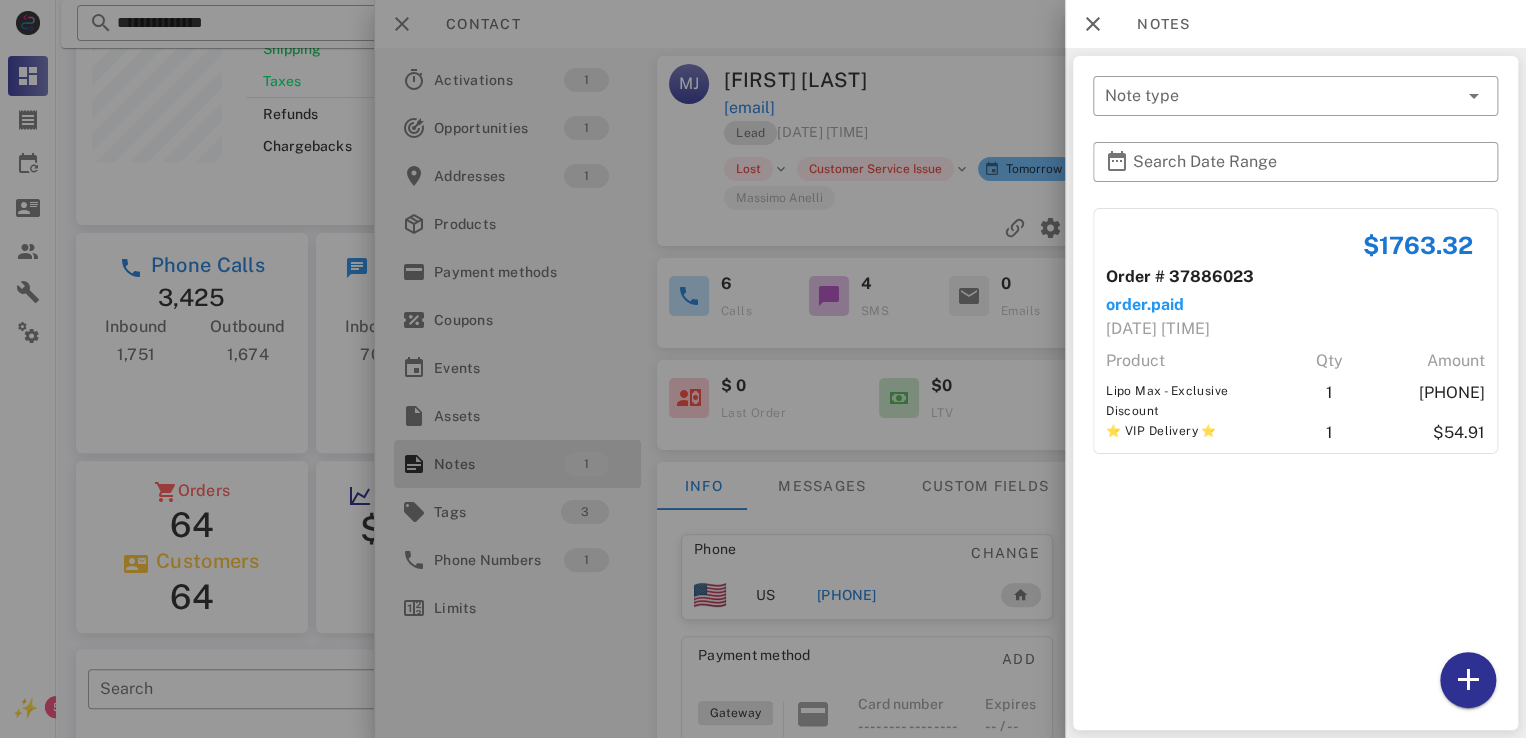 click at bounding box center [763, 369] 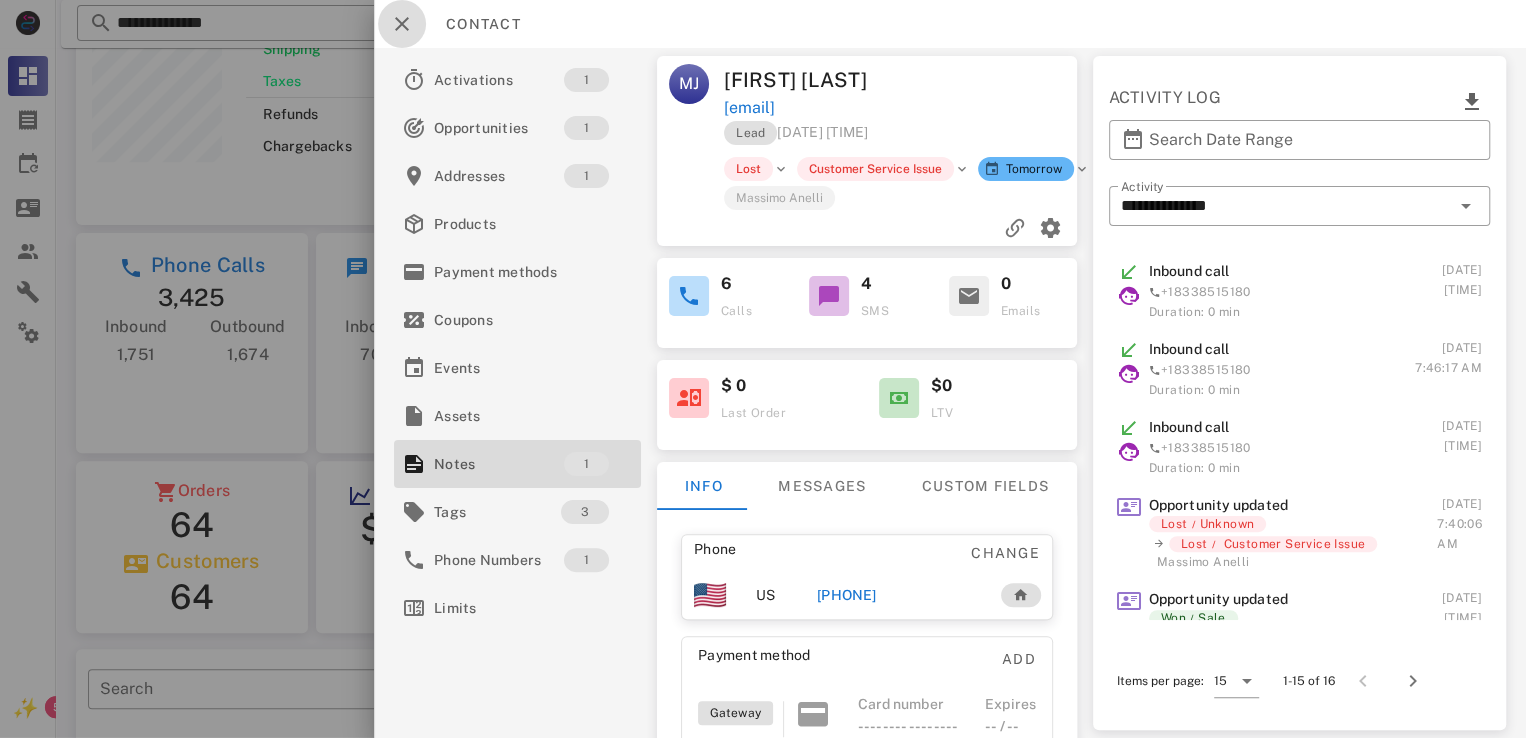 click at bounding box center (402, 24) 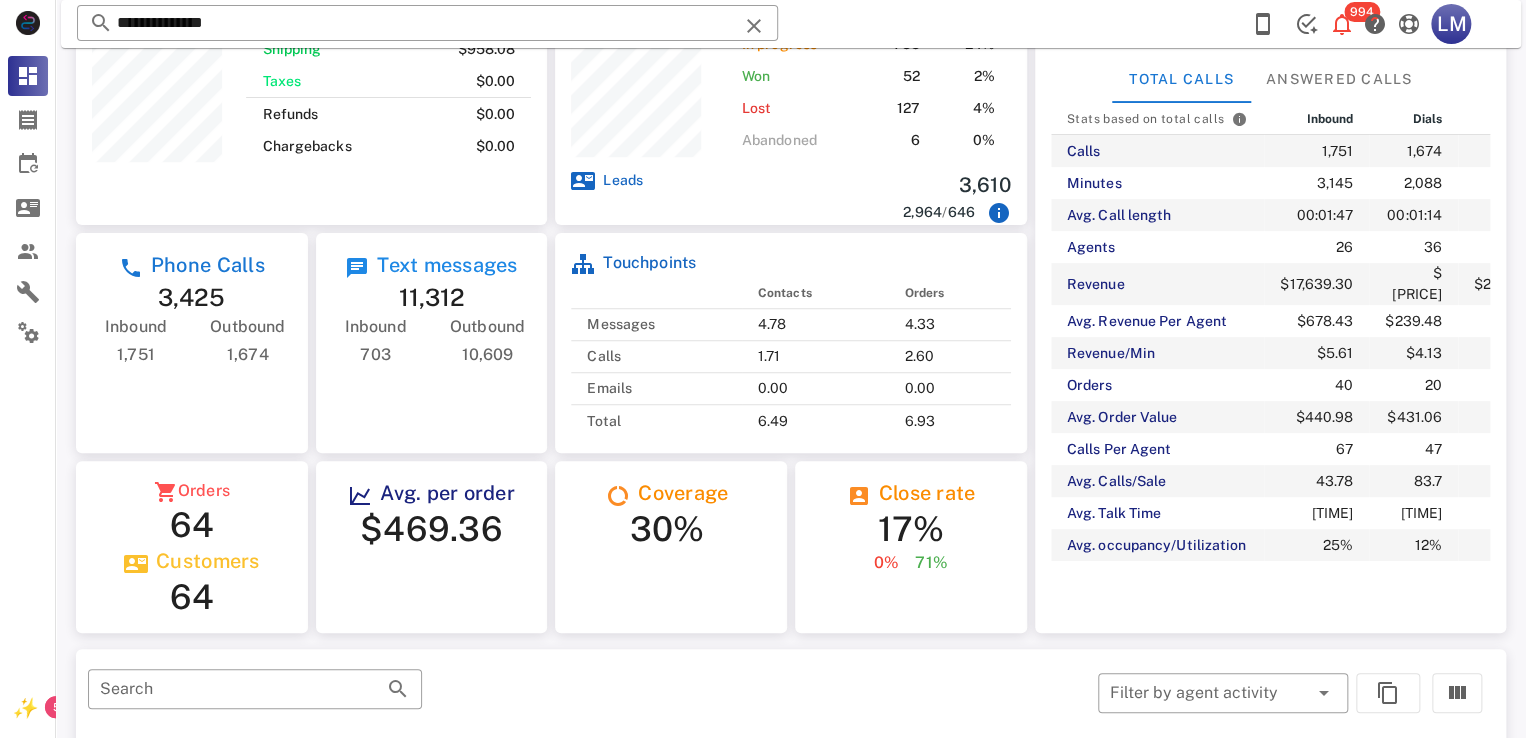 click on "[PRICE] Reload browser Accept" at bounding box center (791, 24) 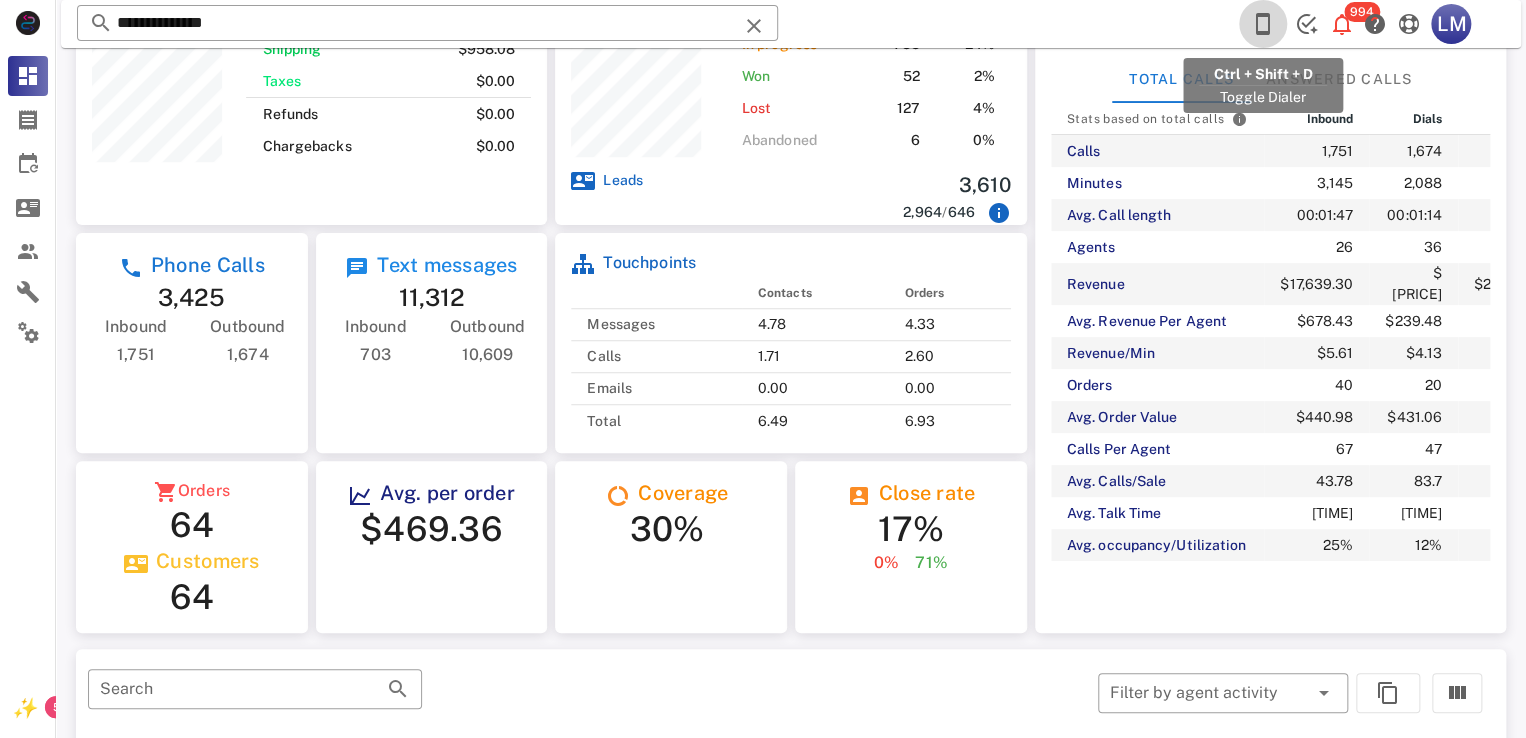 click at bounding box center (1263, 24) 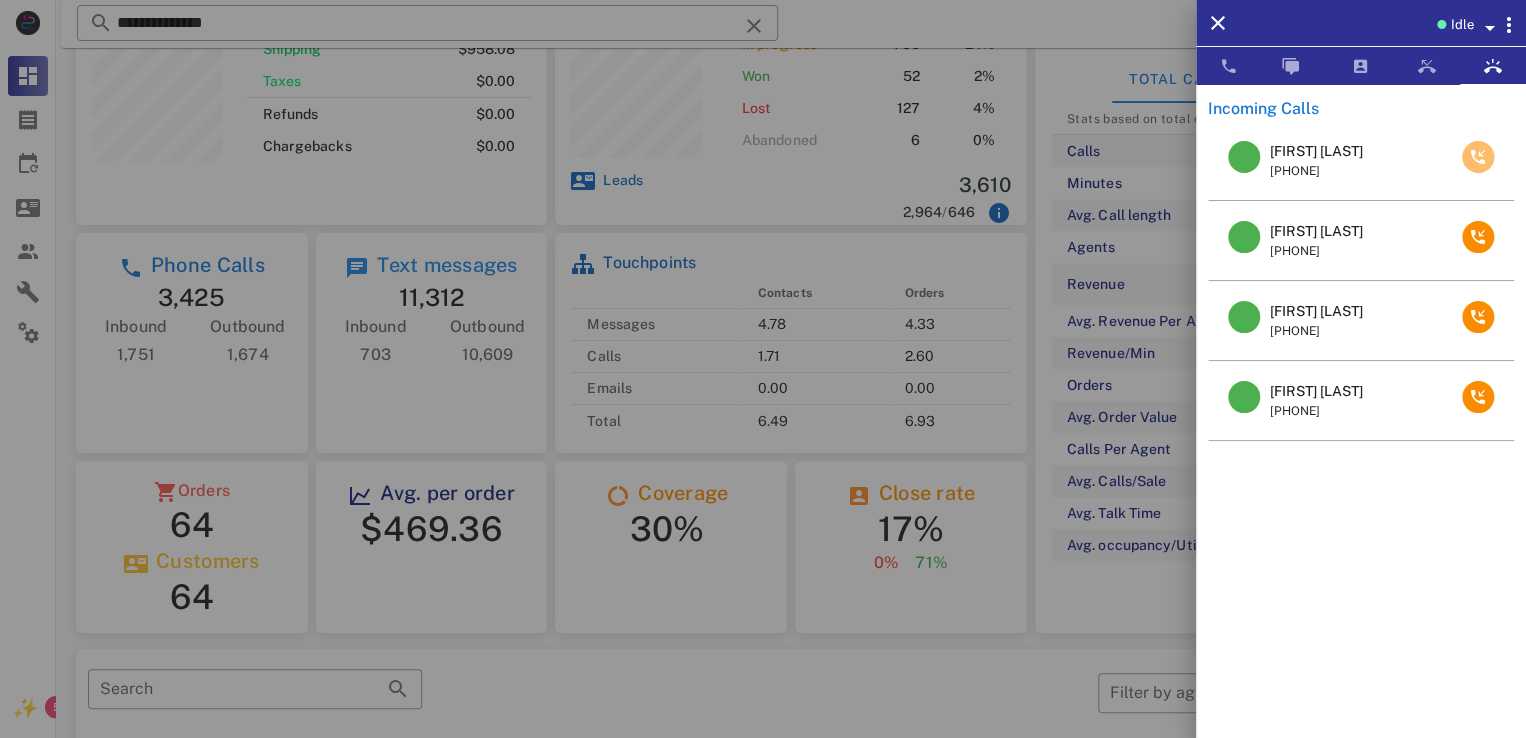 click at bounding box center (1478, 157) 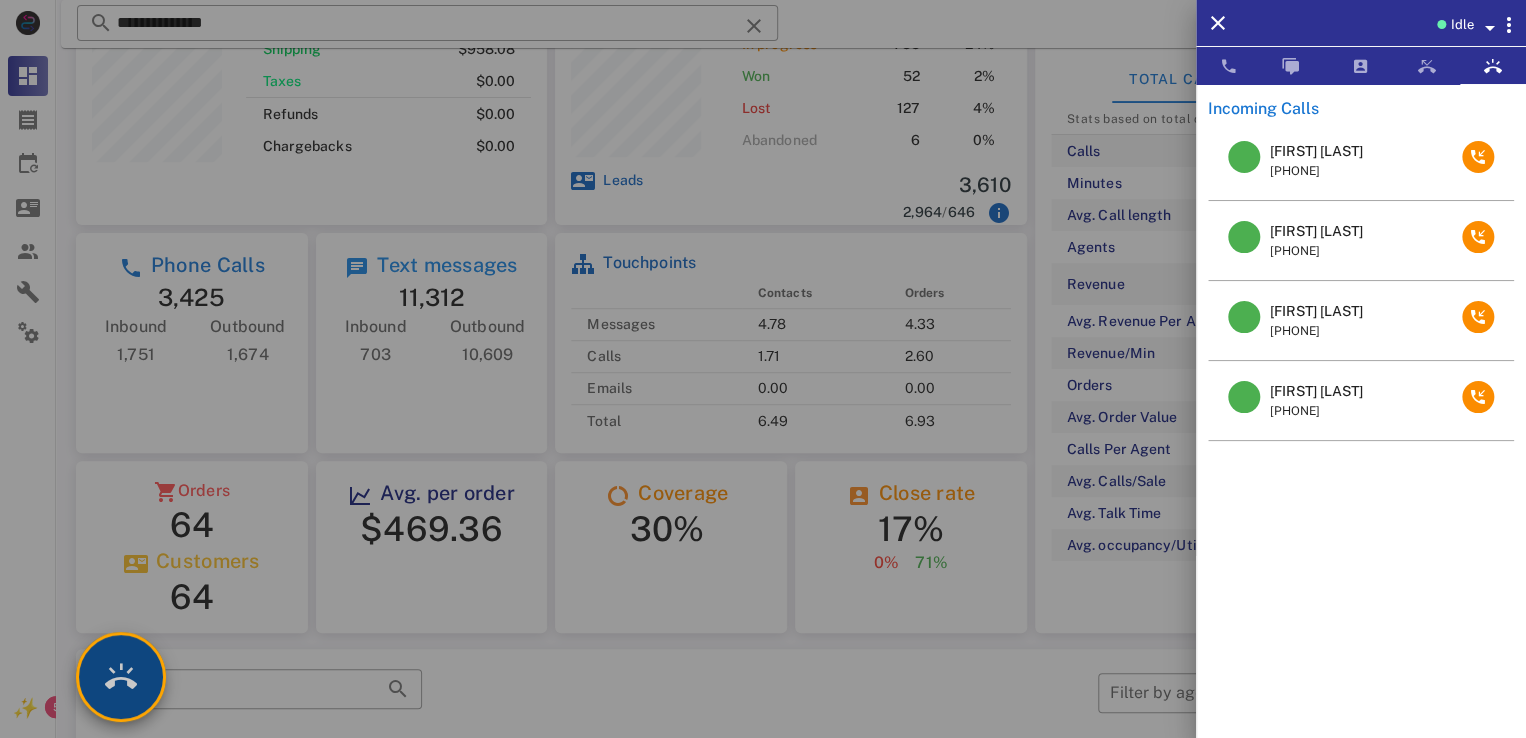 click at bounding box center (121, 677) 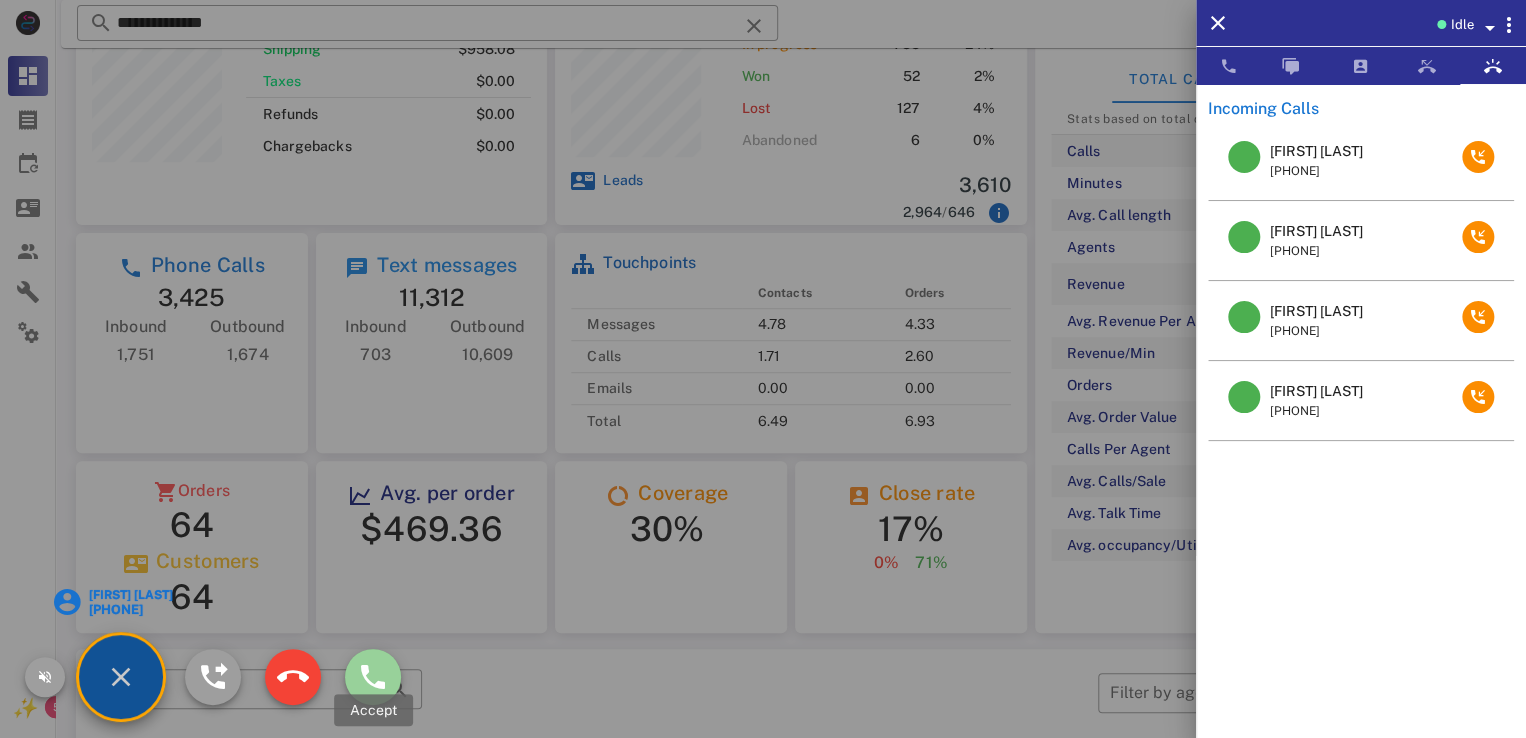 click at bounding box center (373, 677) 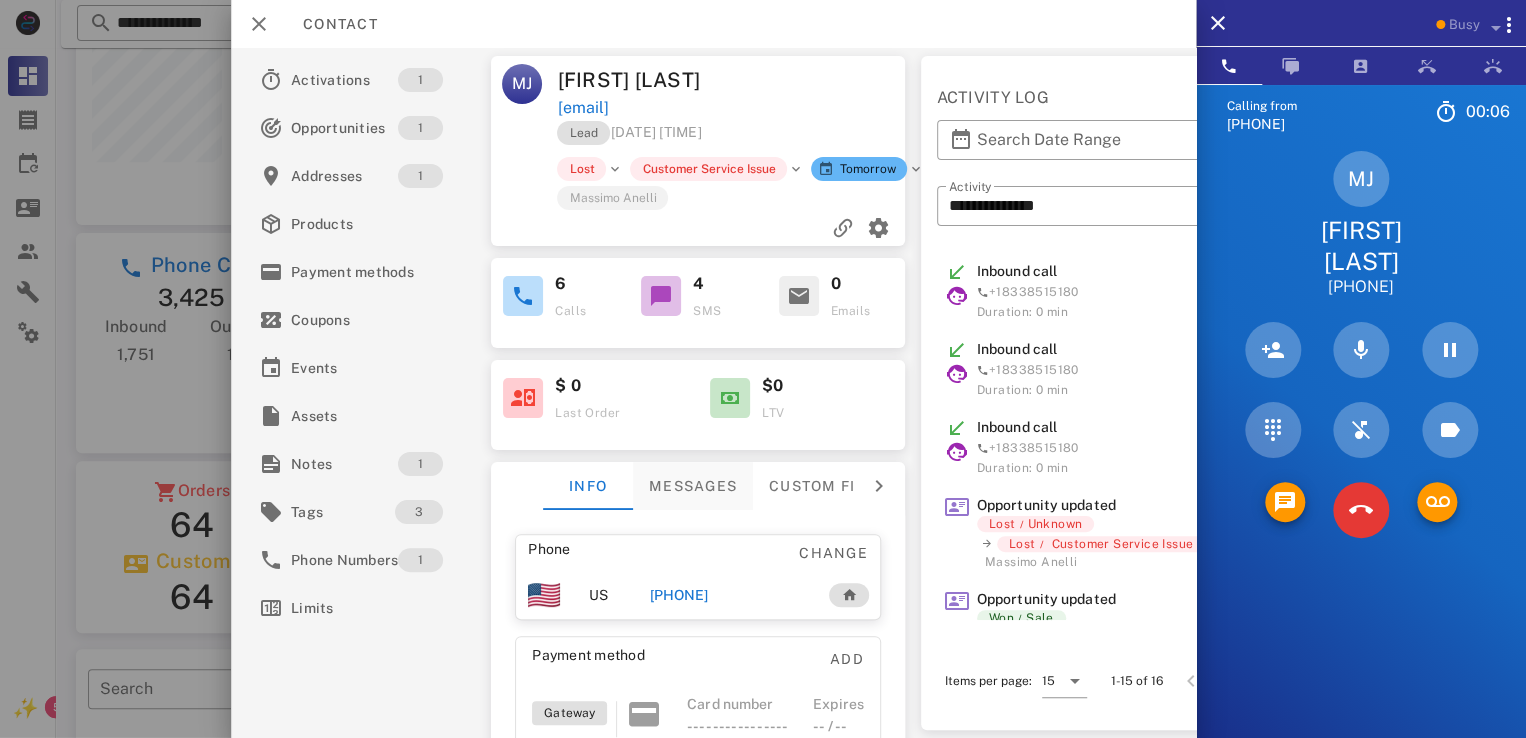 scroll, scrollTop: 195, scrollLeft: 0, axis: vertical 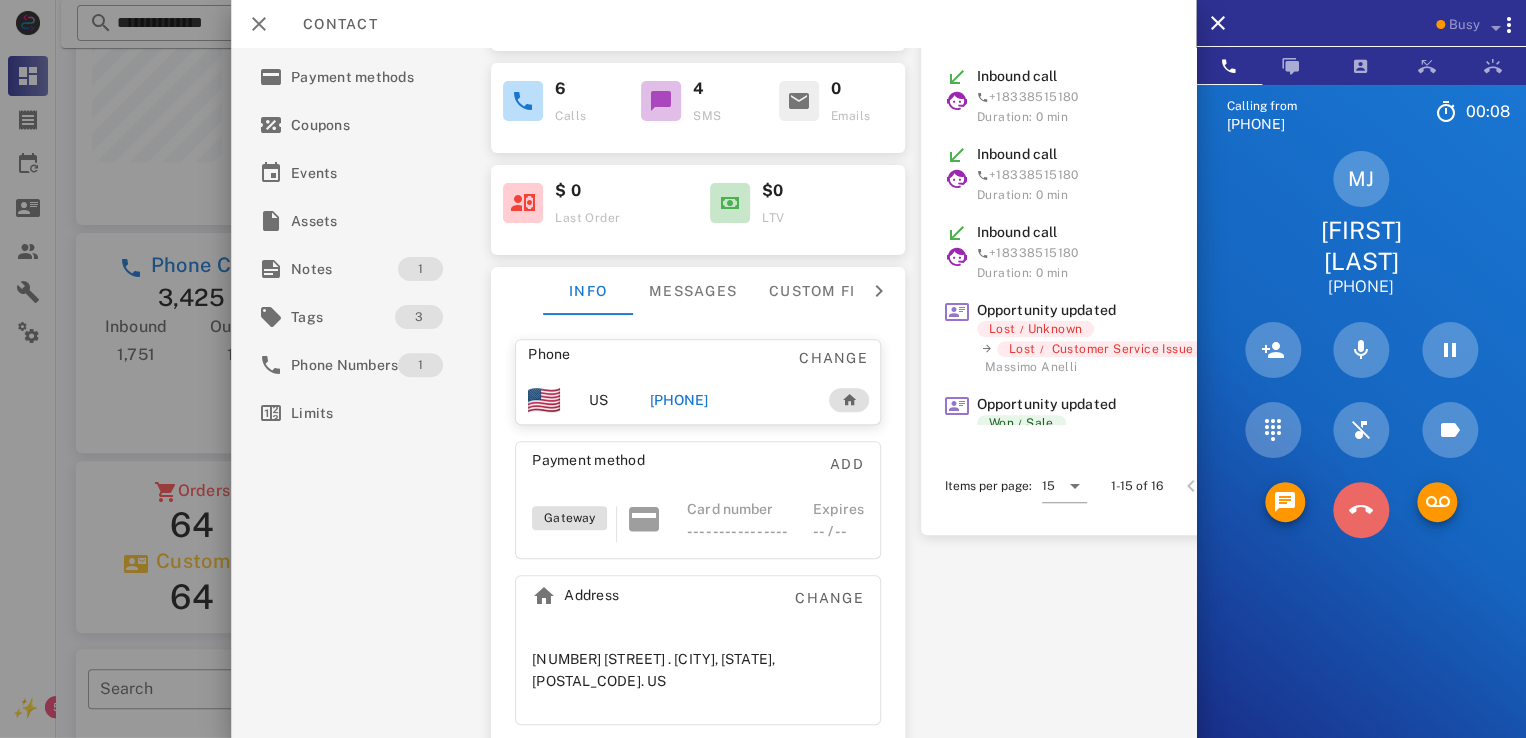 click at bounding box center [1361, 510] 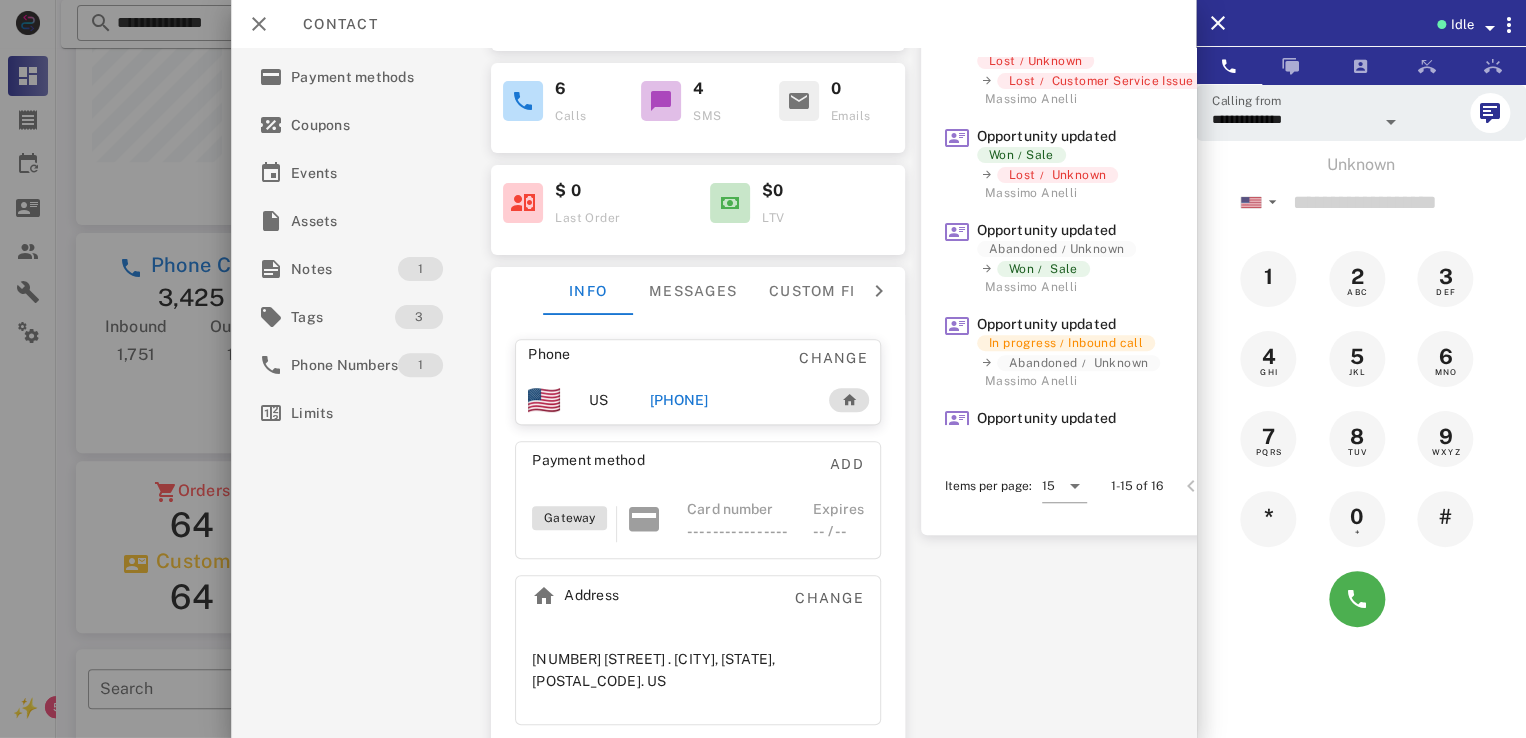 scroll, scrollTop: 271, scrollLeft: 0, axis: vertical 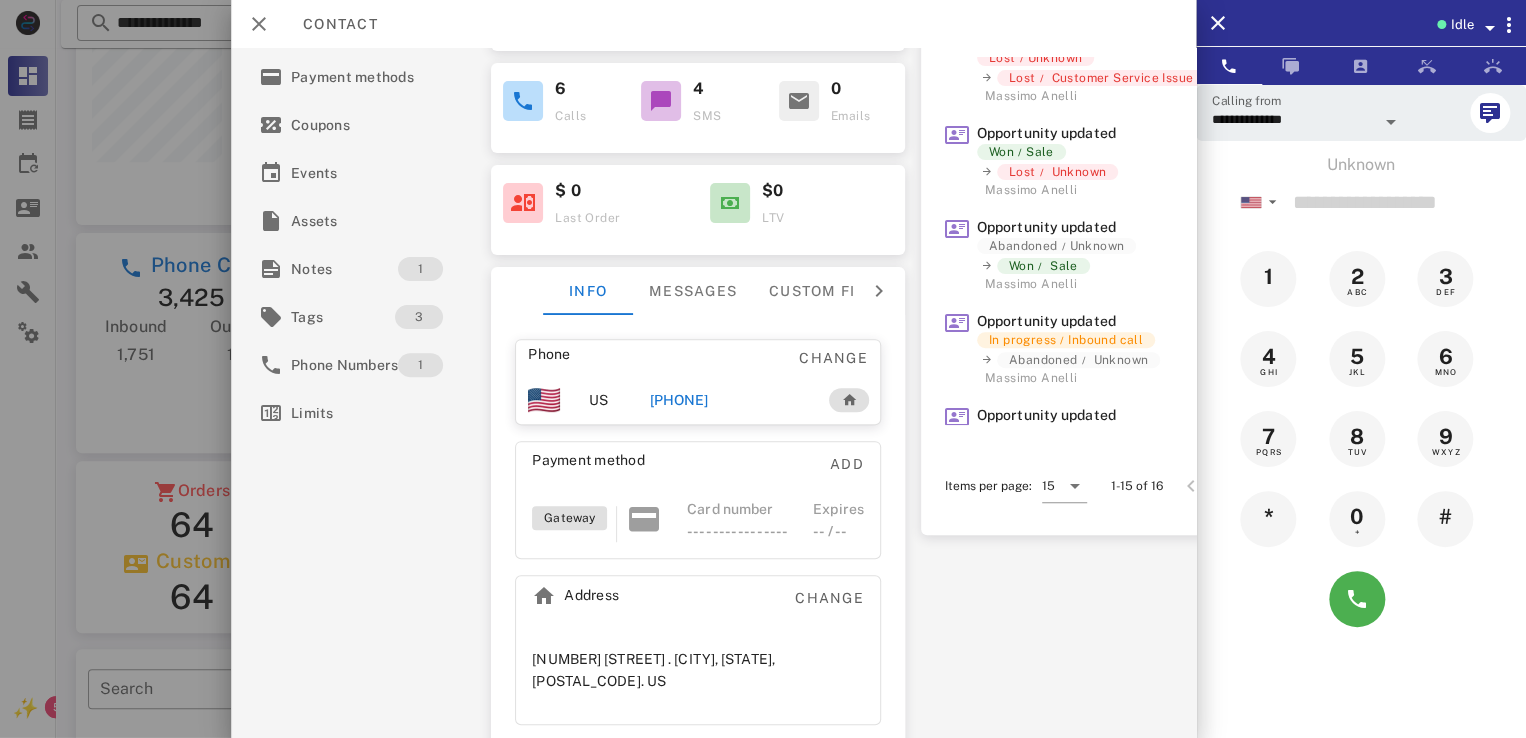click on "Activations 1 Opportunities 1 Addresses 1 Products Payment methodsCoupons Events Assets Notes 1 Tags 3 Phone Numbers 1 Limits MJ [FIRST] [LAST] [EMAIL] Lead [DATE] [TIME] Lost Customer Service Issue Tomorrow [FIRST] [LAST] 6 Calls 4 SMS 0 Emails $ 0 LTV Info Messages Custom fields Phone Change US [PHONE] Payment method Add Gateway Card number ---- ---- ---- ----Expires -- / -- Address Change [NUMBER] [STREET] .
[CITY], [STATE], [POSTAL_CODE] US Activity log Search Date Range Activity Inbound call [PHONE] Duration: 0 min [DATE] [TIME] Inbound call [PHONE] Duration: 0 min [DATE] [TIME] Inbound call [PHONE] Duration: 0 min [DATE] [TIME] Opportunity updated Lost / Unknown Lost / Customer Service Issue [FIRST] [LAST] [DATE] [TIME] Opportunity updated Won / Sale Lost / Unknown [FIRST] [LAST] [DATE] Abandoned /" at bounding box center [713, 393] 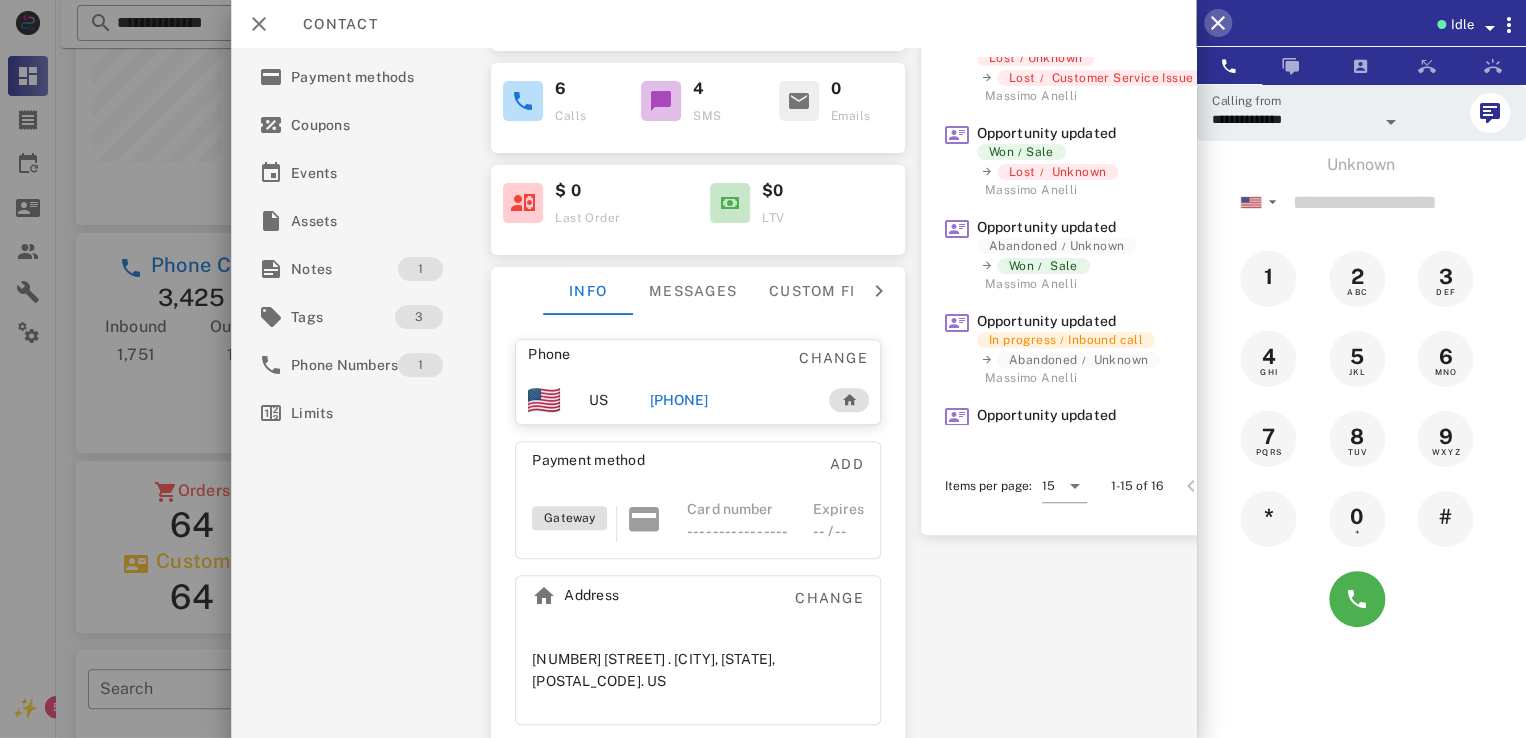 click at bounding box center [1218, 23] 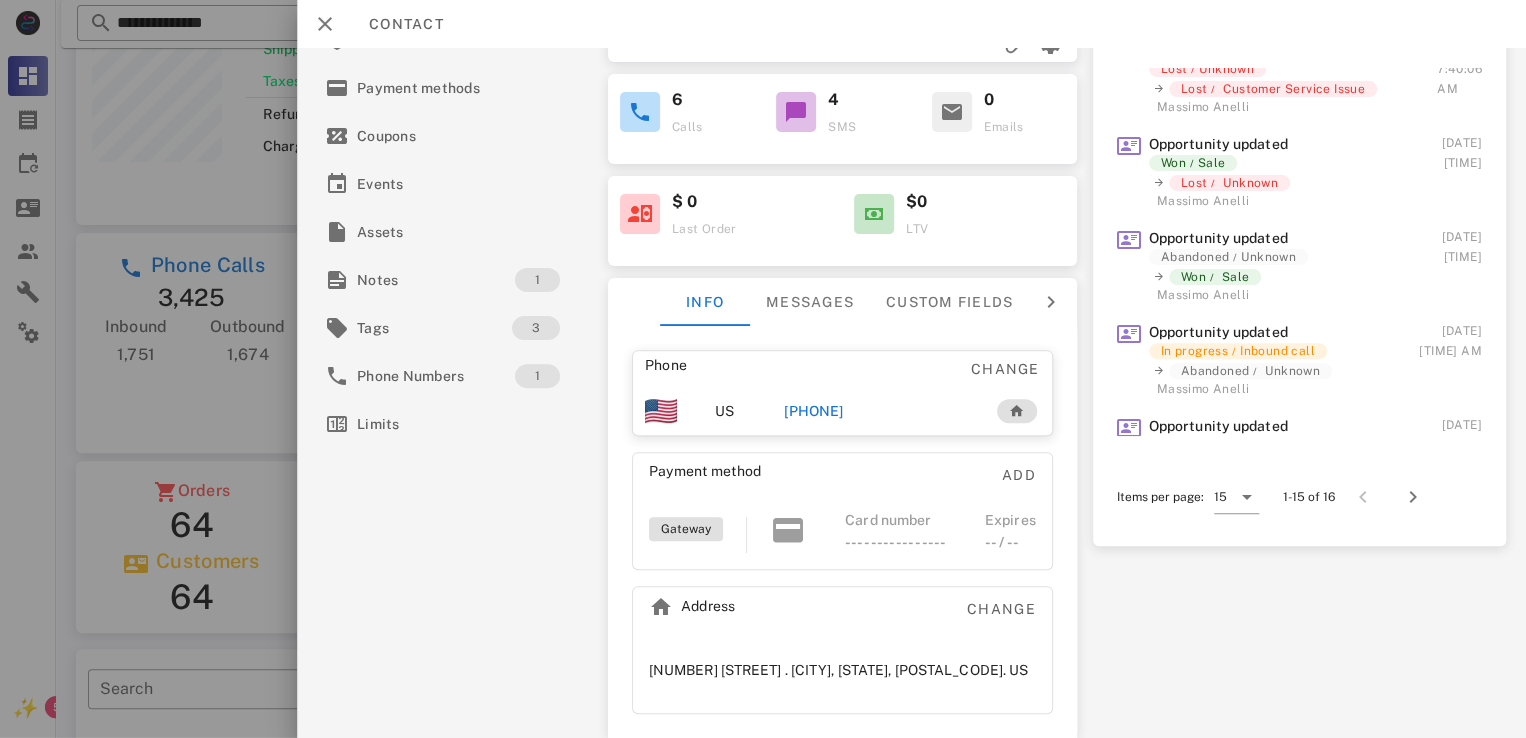 scroll, scrollTop: 184, scrollLeft: 0, axis: vertical 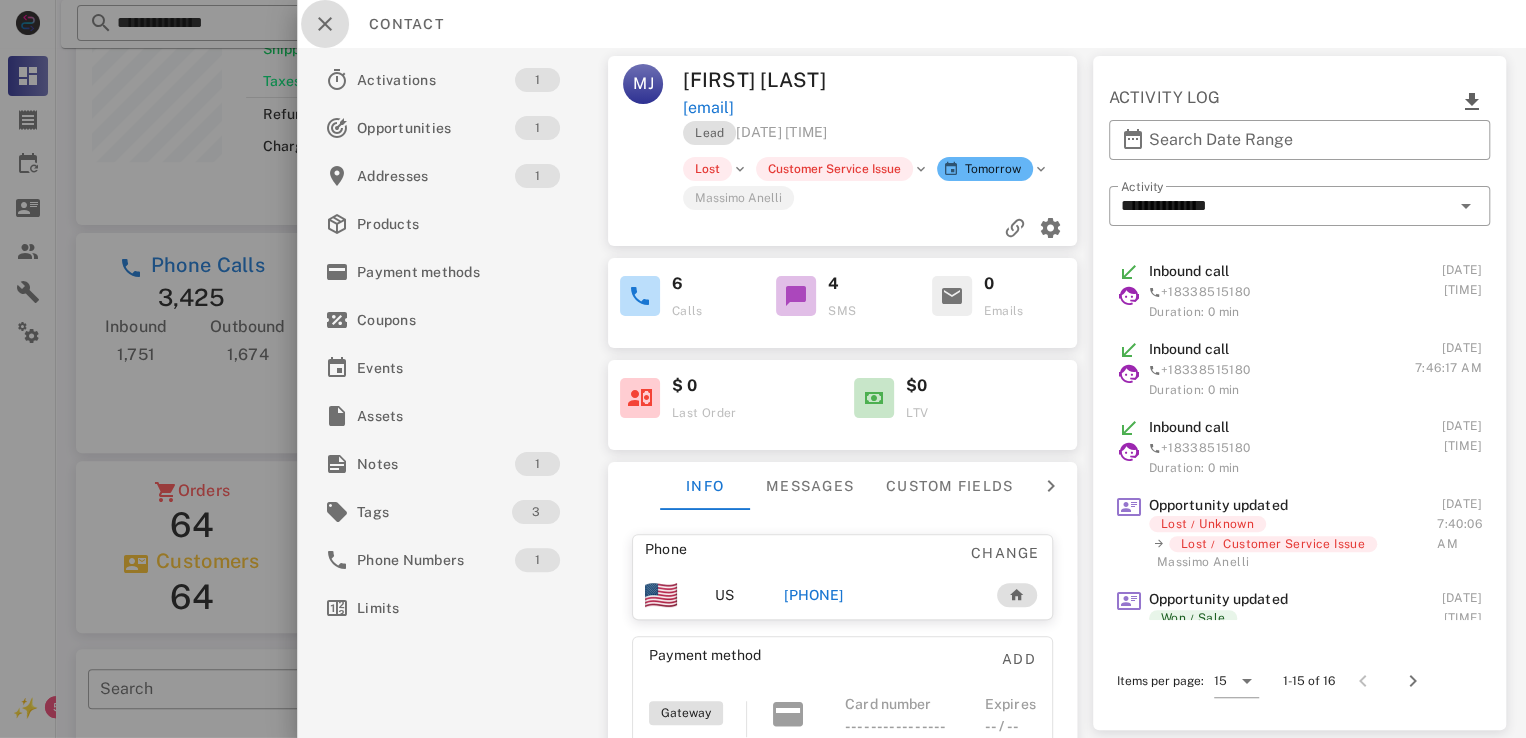 click at bounding box center (325, 24) 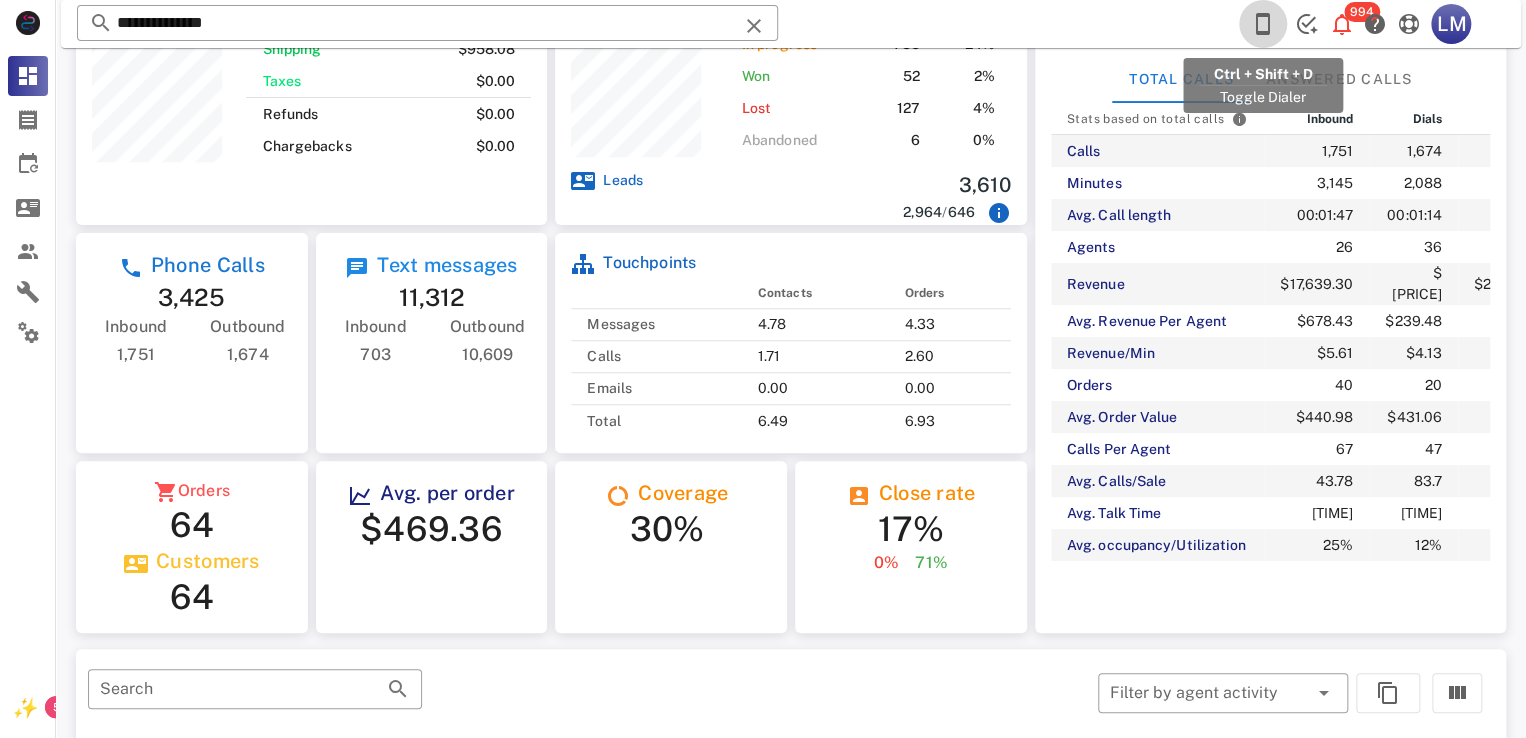 click at bounding box center (1263, 24) 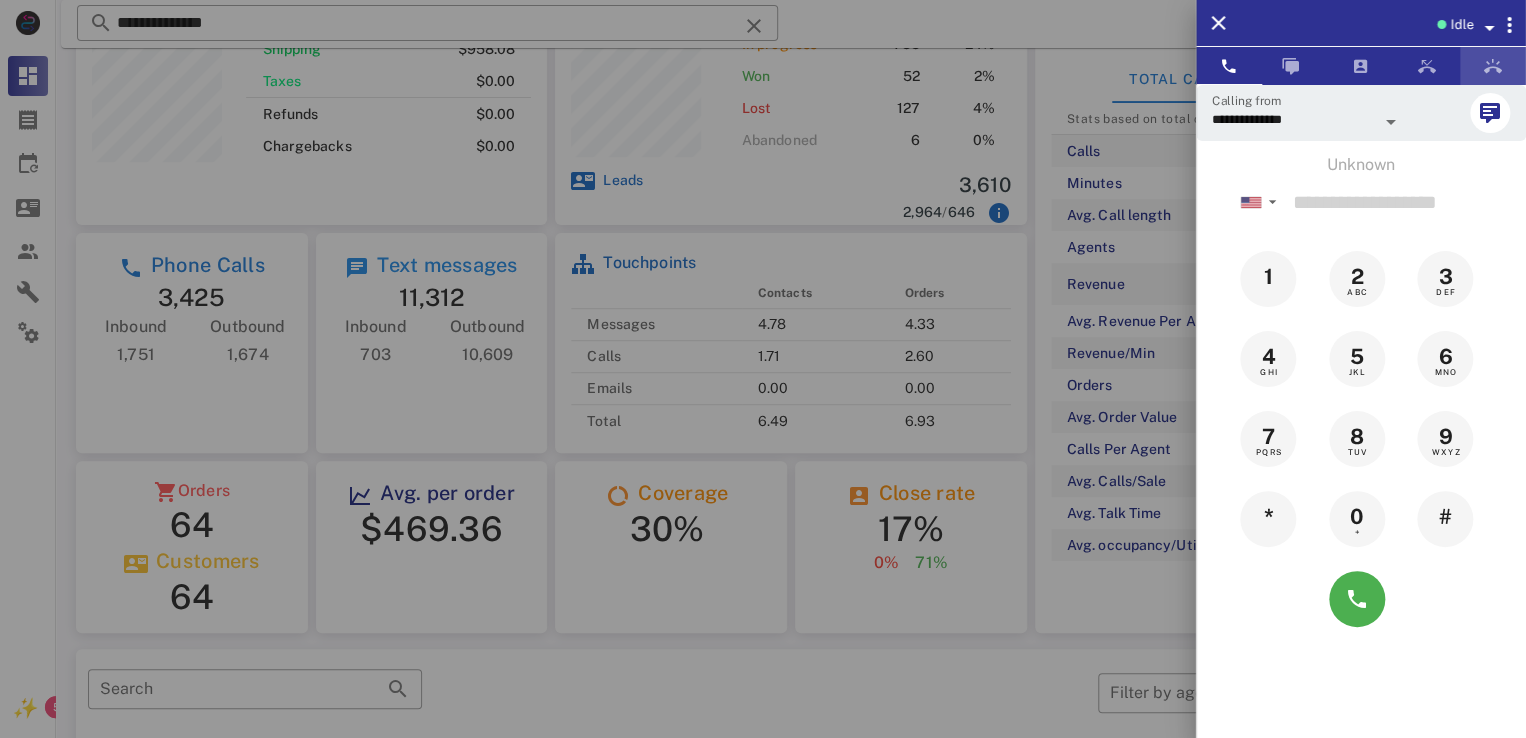 click at bounding box center (1493, 66) 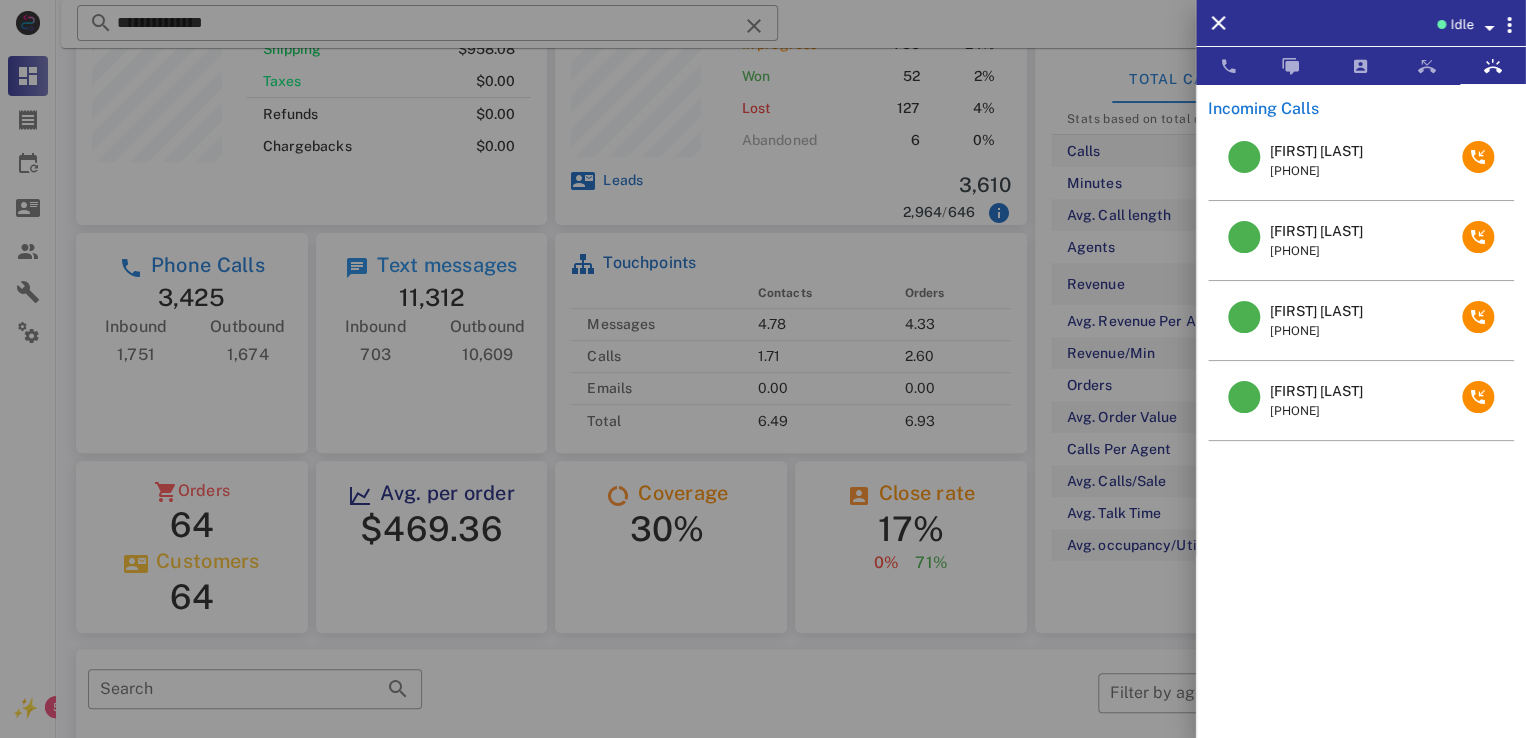 click on "[FIRST] [LAST]" at bounding box center (1316, 151) 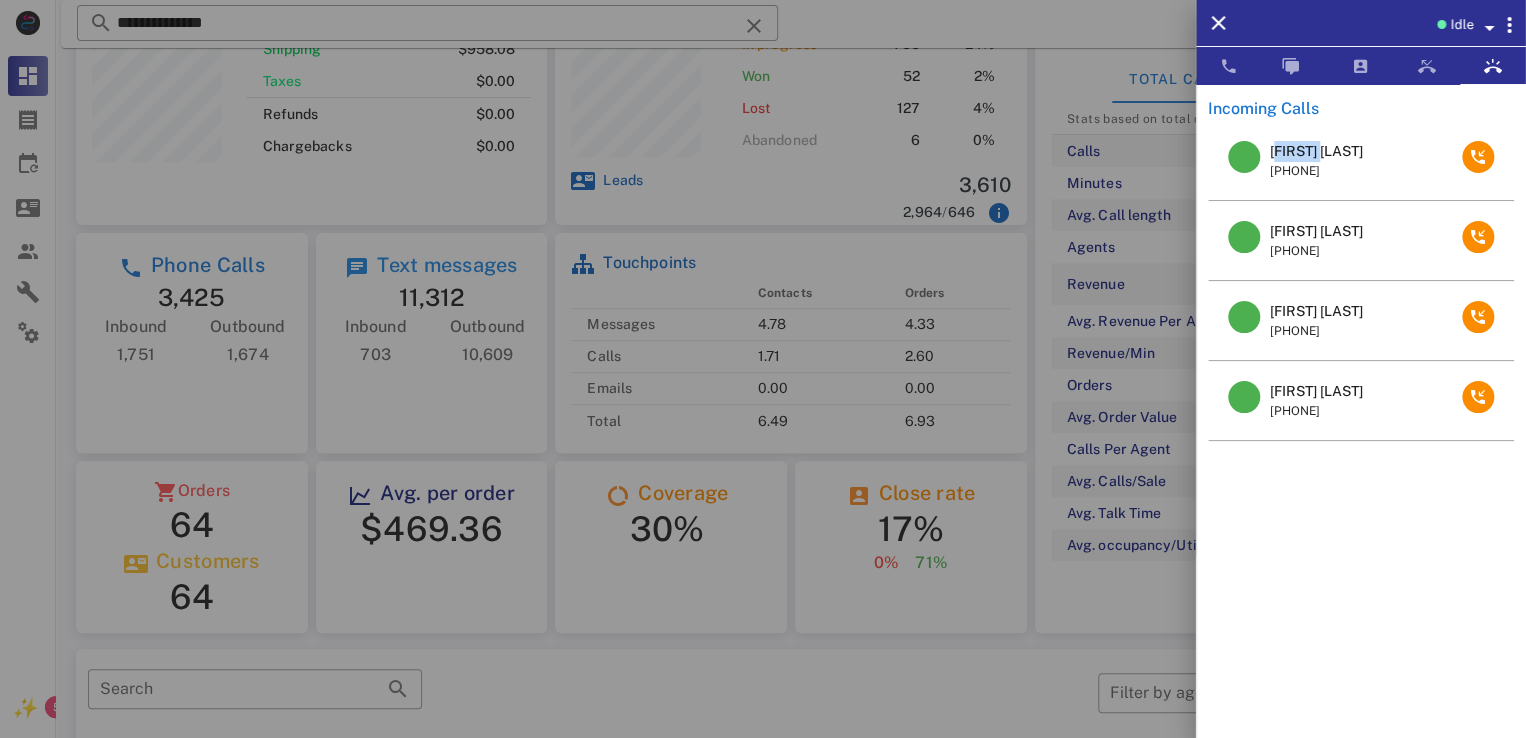 click on "[FIRST] [LAST]" at bounding box center (1316, 151) 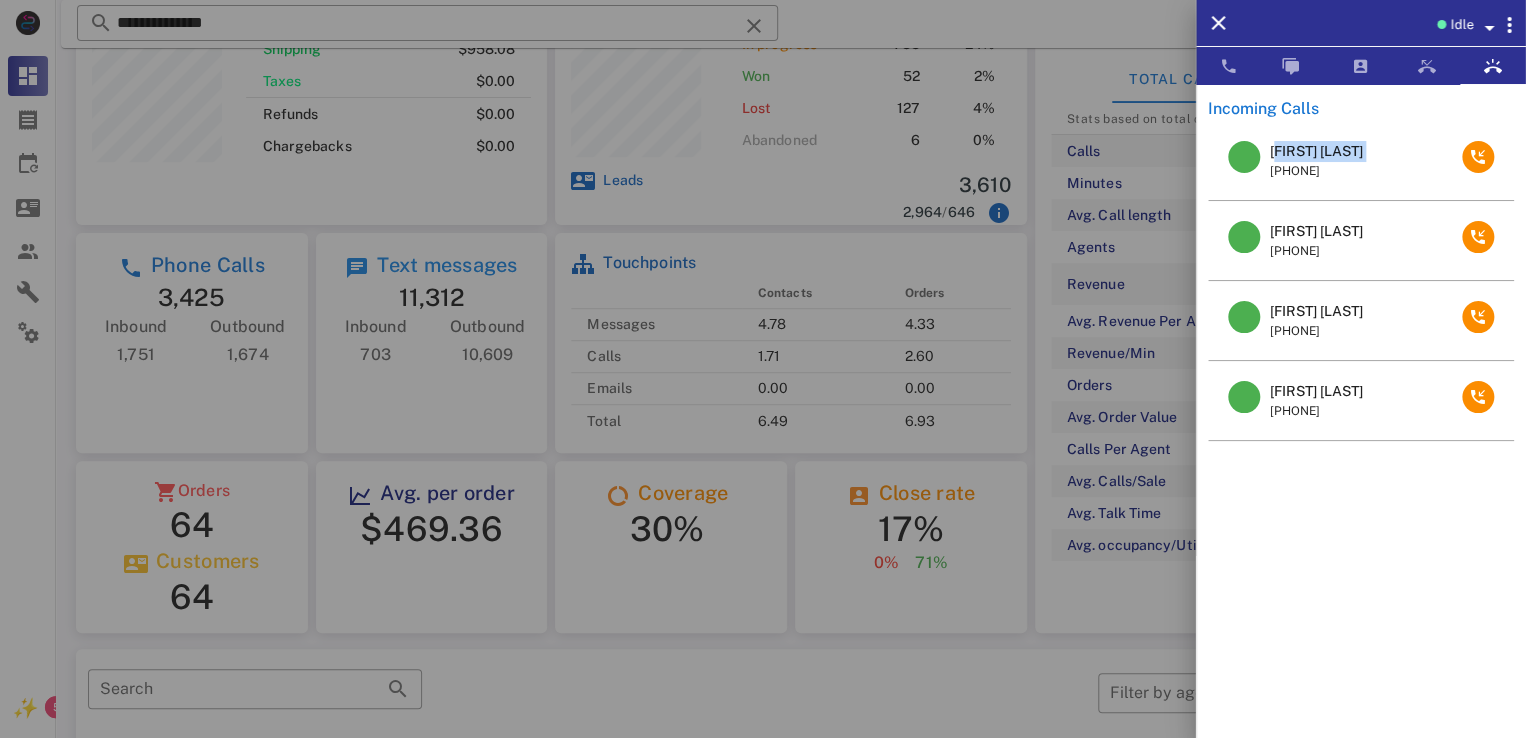 click on "[FIRST] [LAST]" at bounding box center (1316, 151) 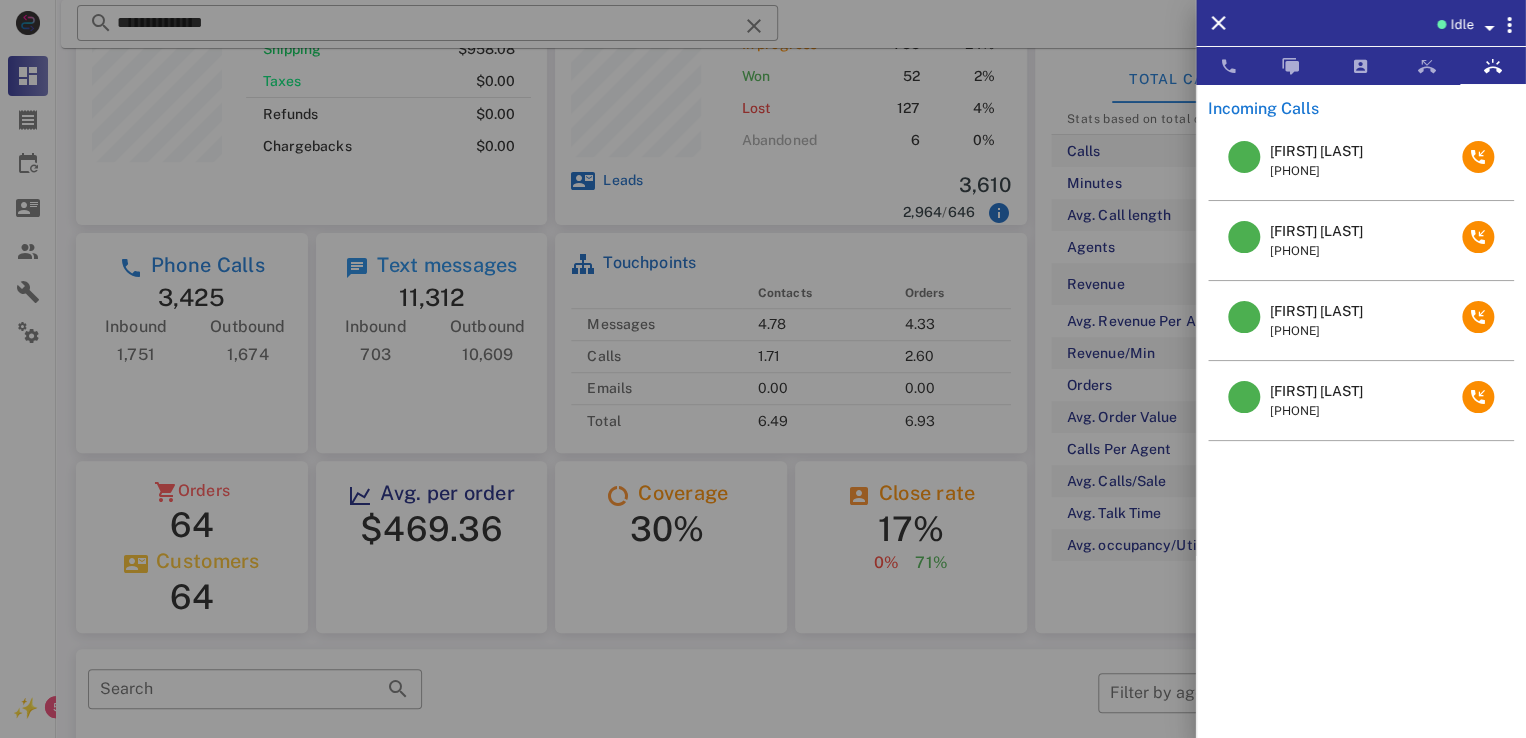 click at bounding box center [763, 369] 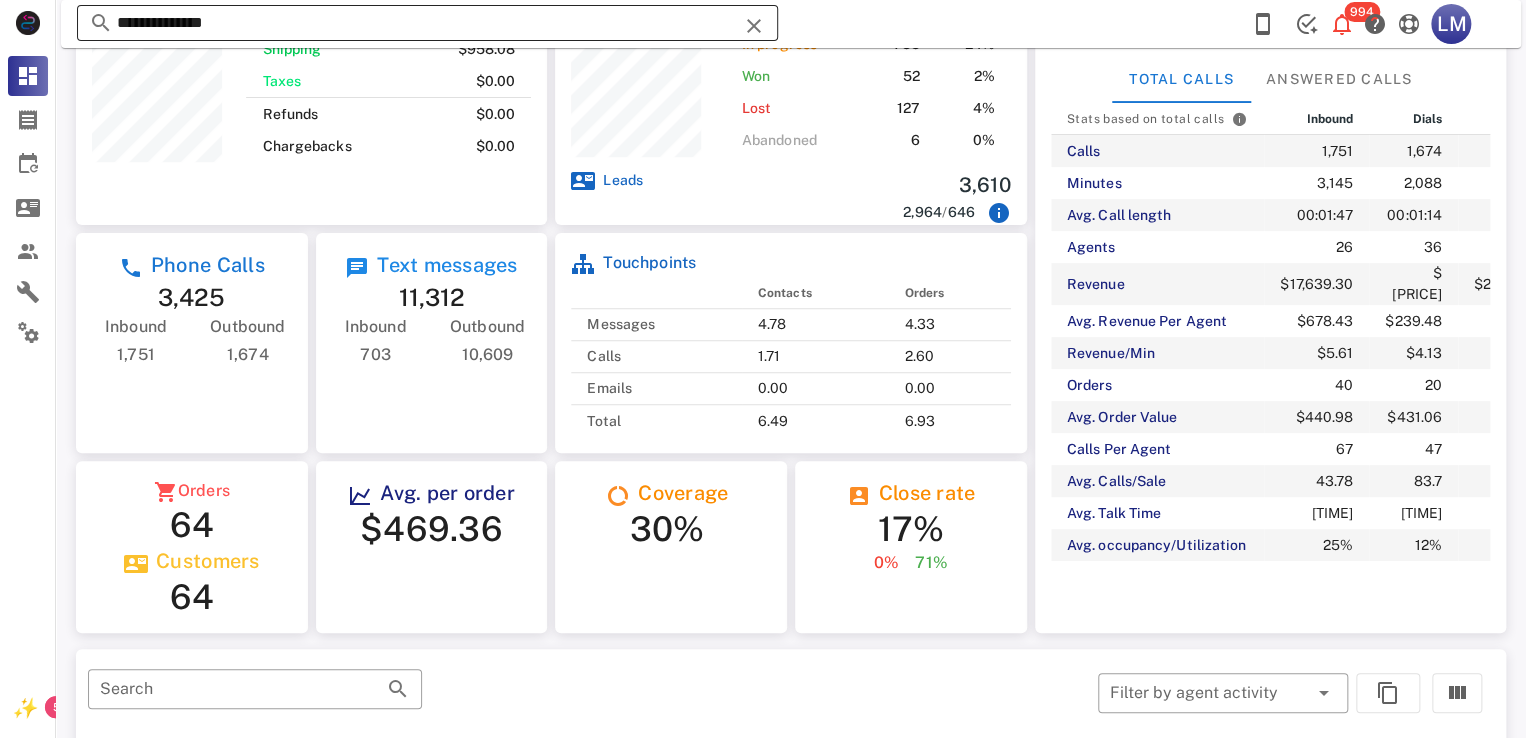 click at bounding box center (754, 26) 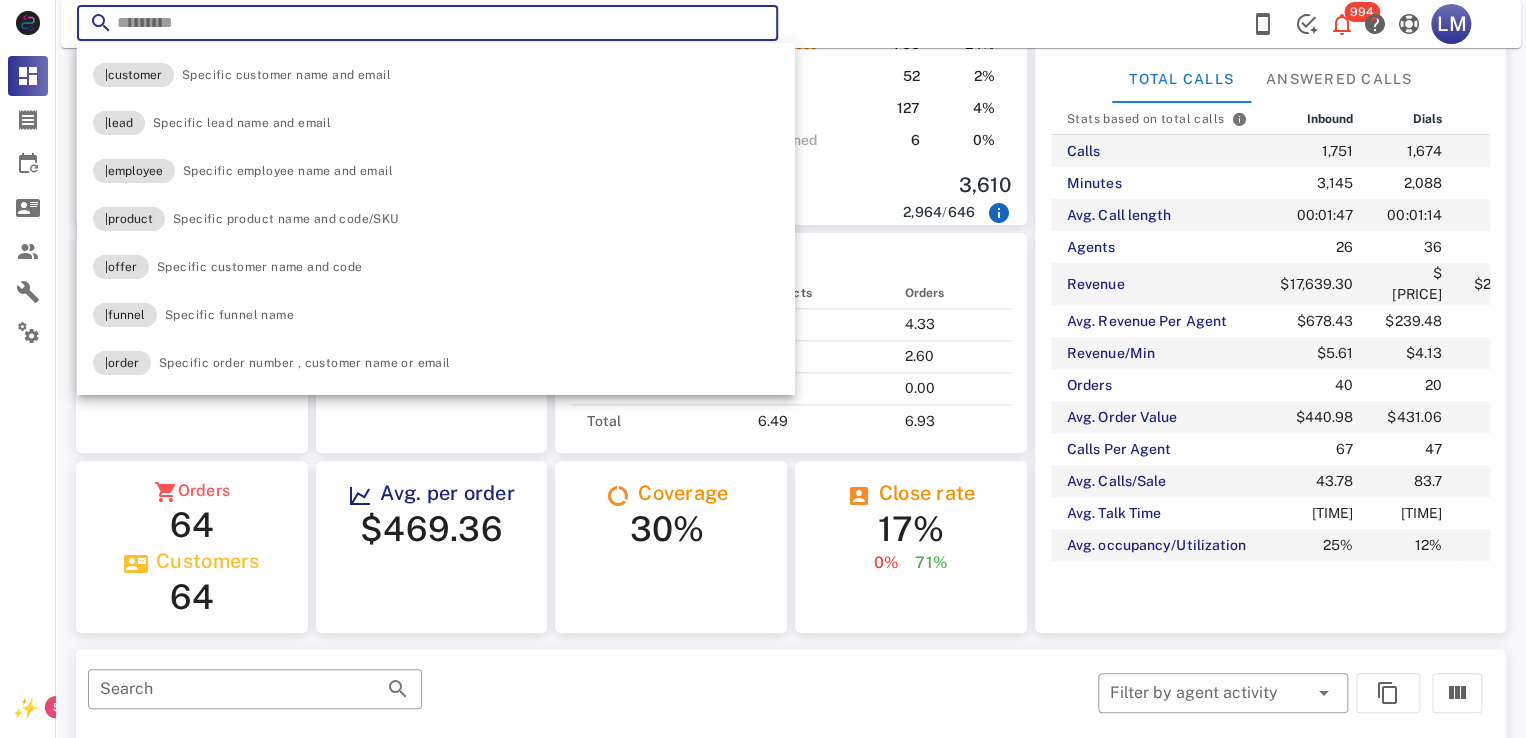 click at bounding box center (427, 23) 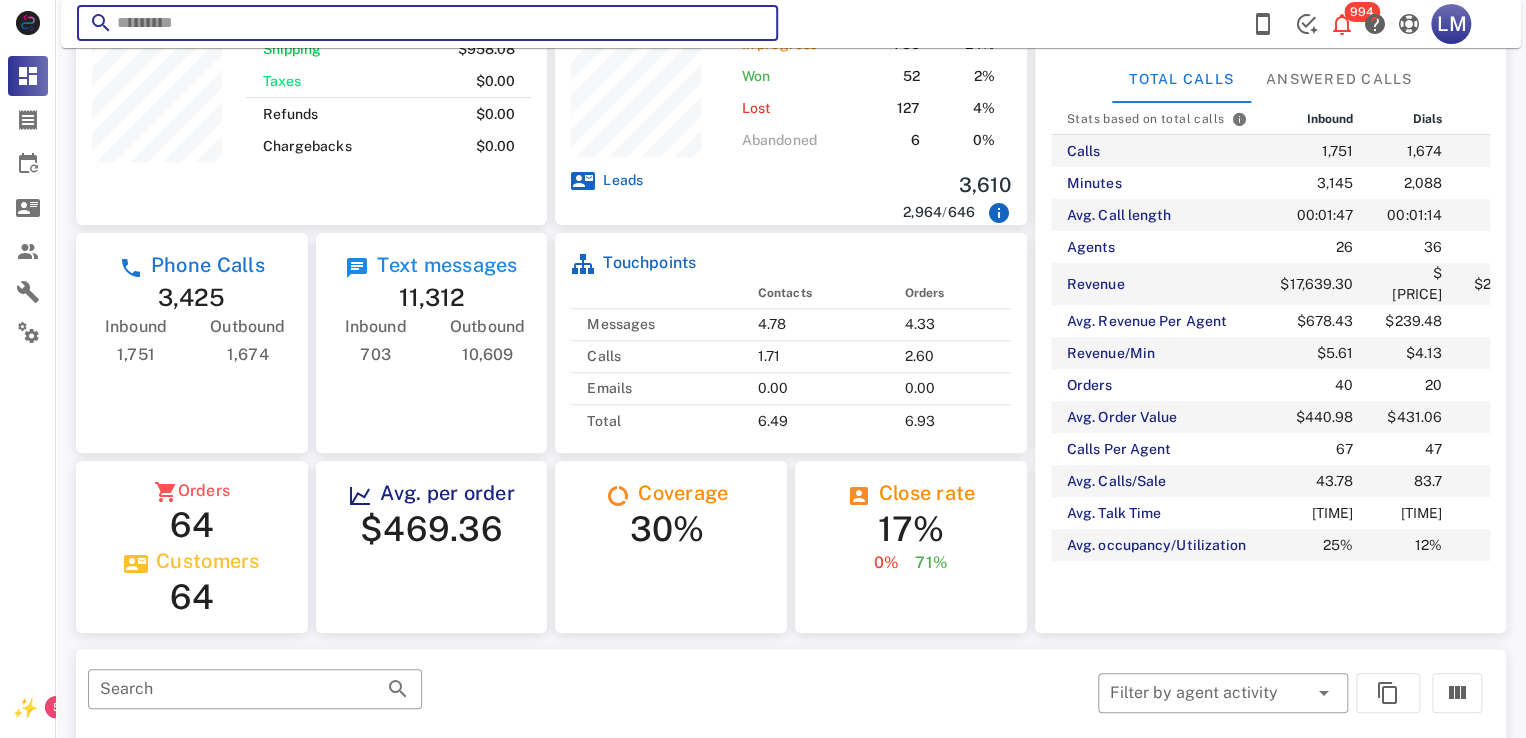 paste on "**********" 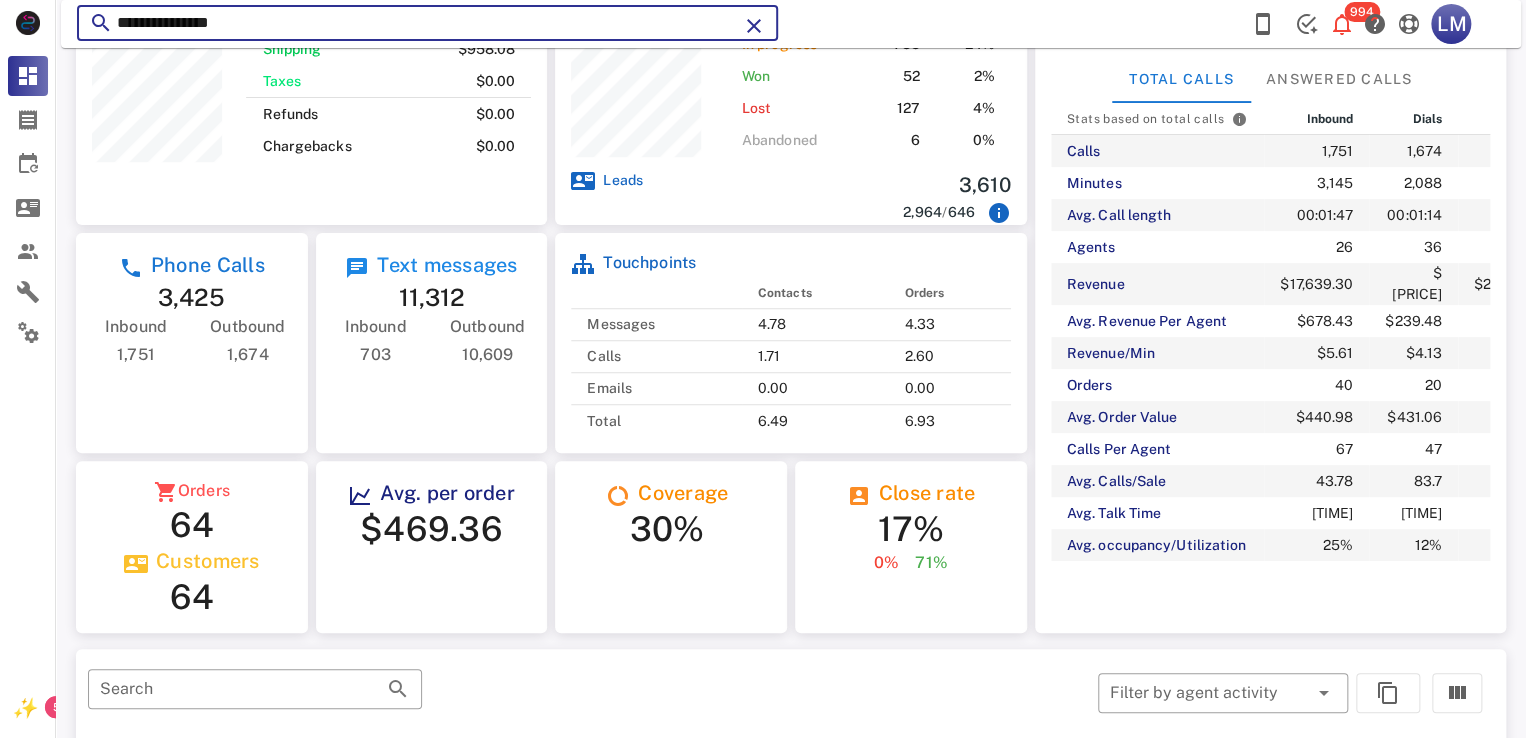 type on "**********" 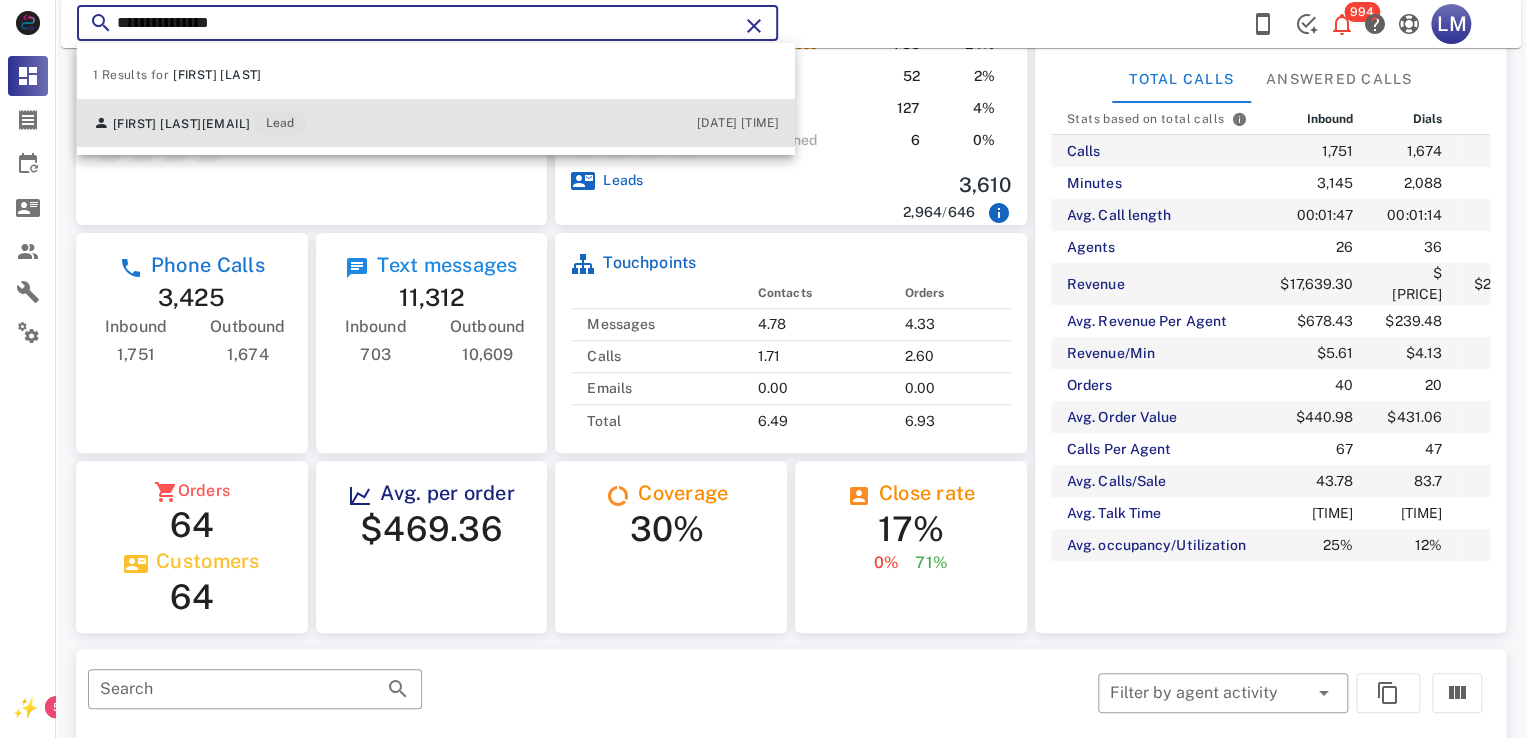 click on "[EMAIL]" at bounding box center (226, 124) 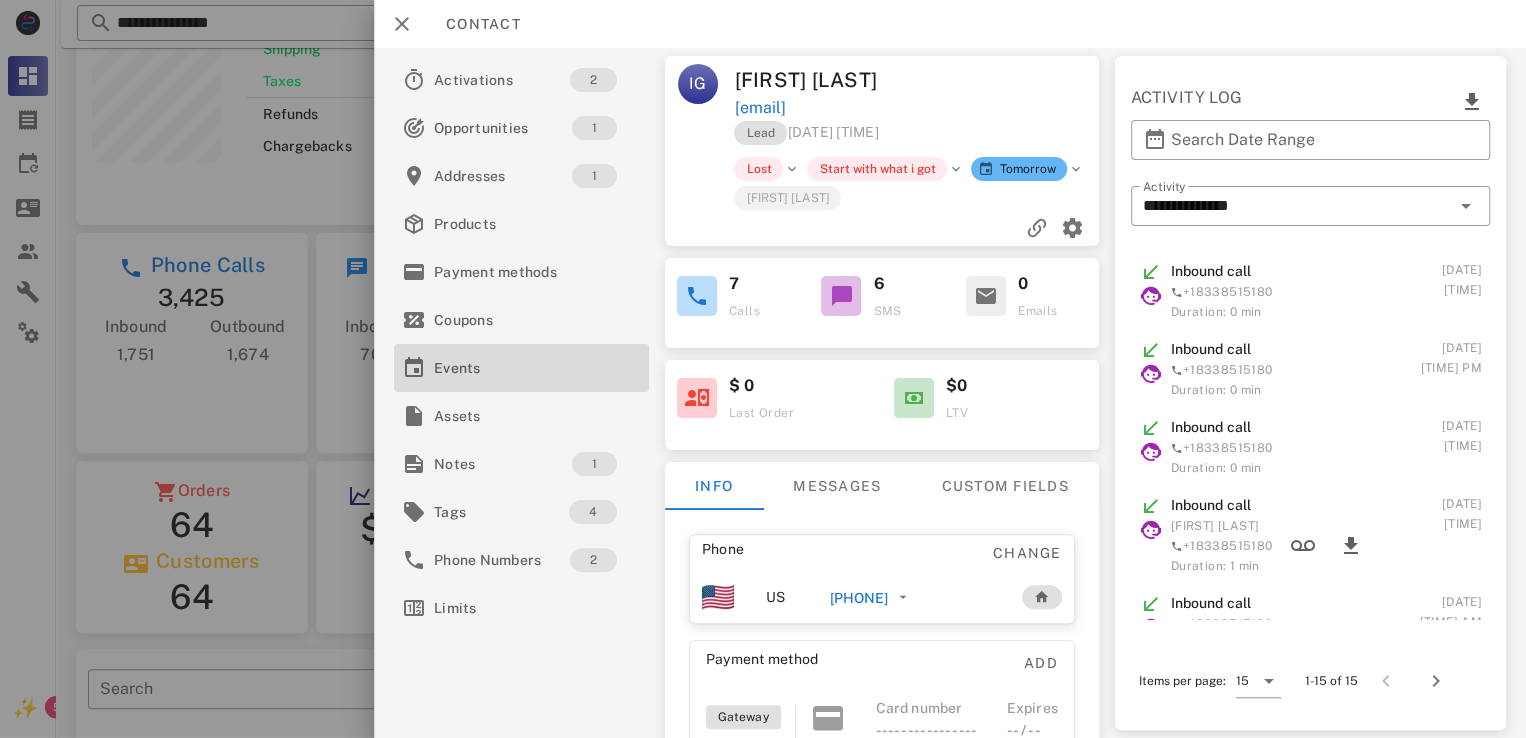 drag, startPoint x: 588, startPoint y: 352, endPoint x: 841, endPoint y: 388, distance: 255.54843 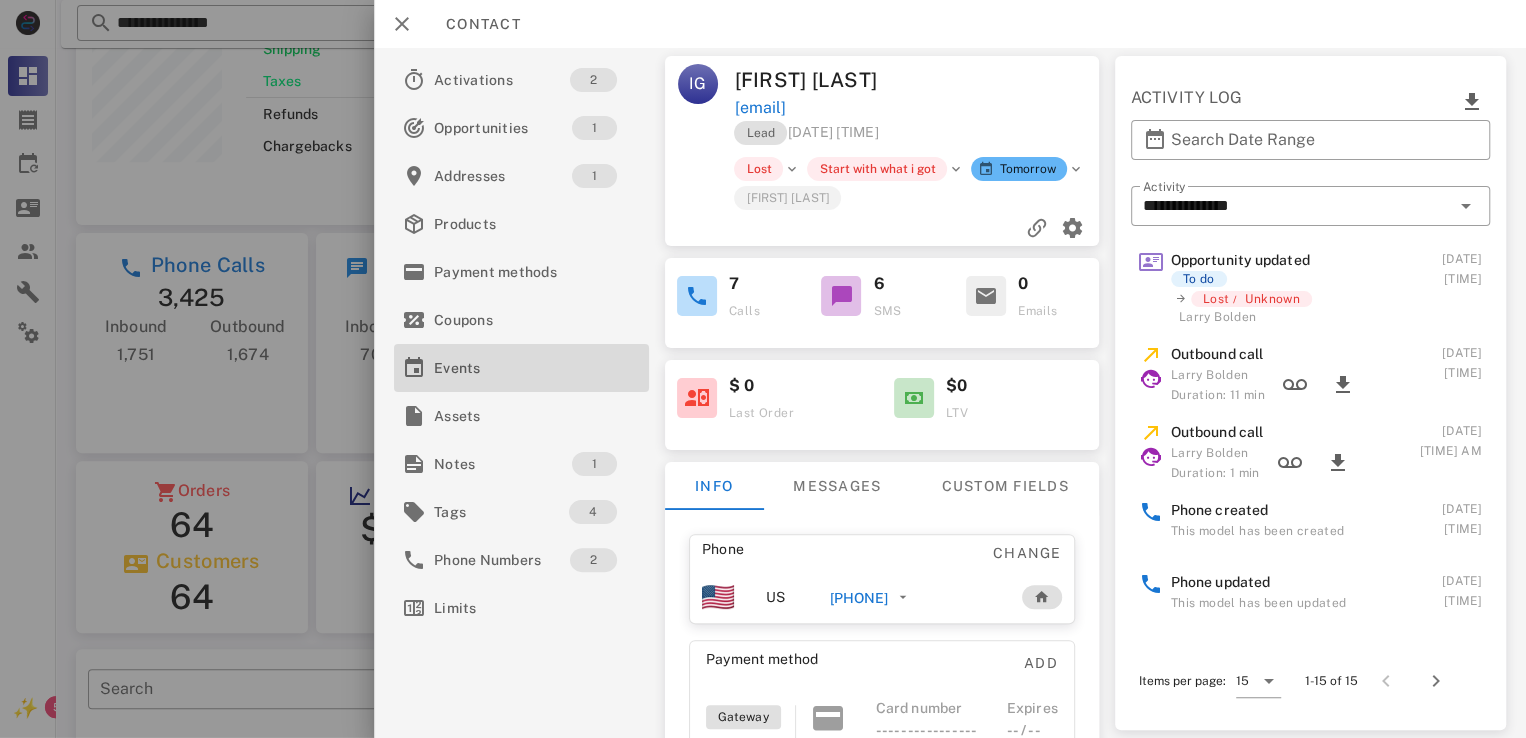 scroll, scrollTop: 523, scrollLeft: 0, axis: vertical 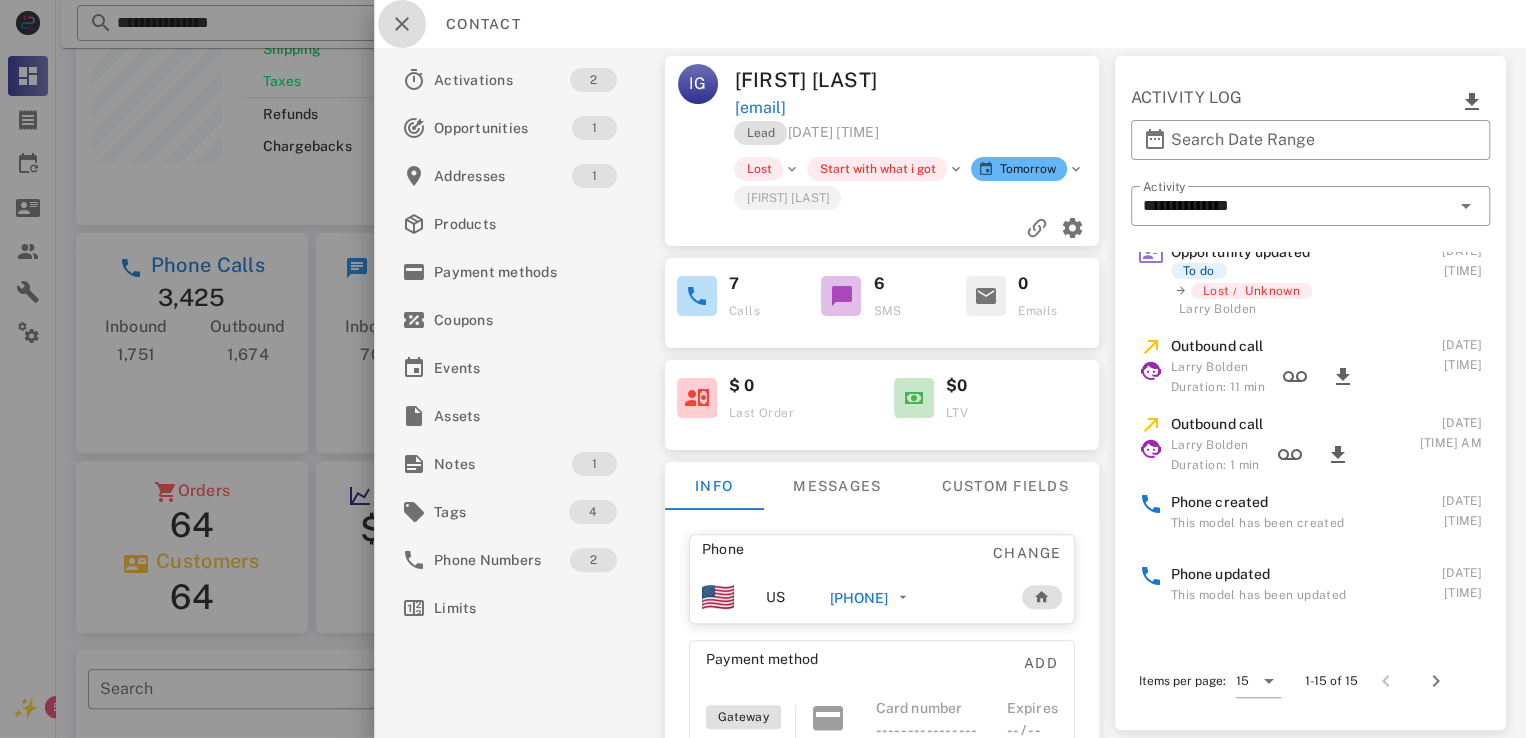 click at bounding box center [402, 24] 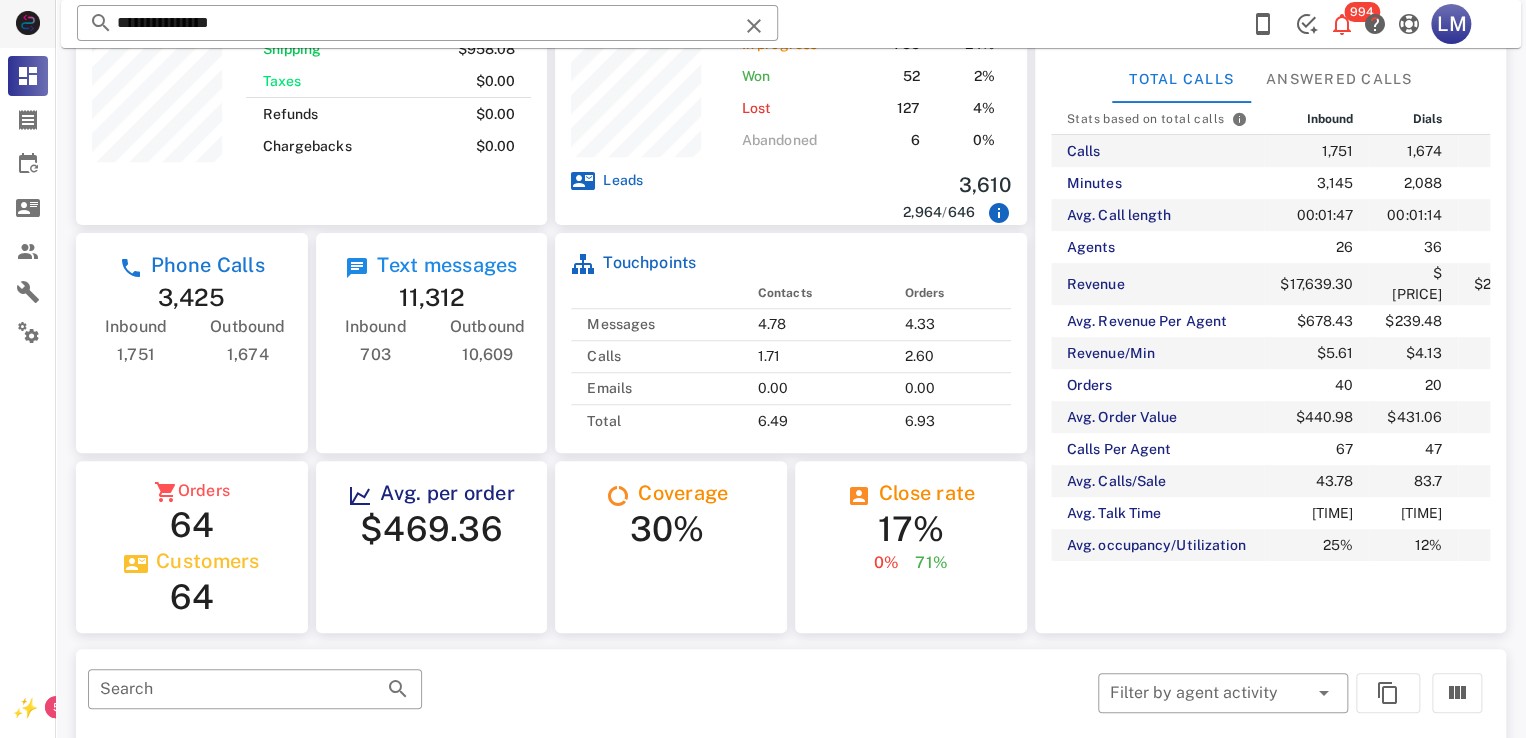 scroll, scrollTop: 286, scrollLeft: 407, axis: both 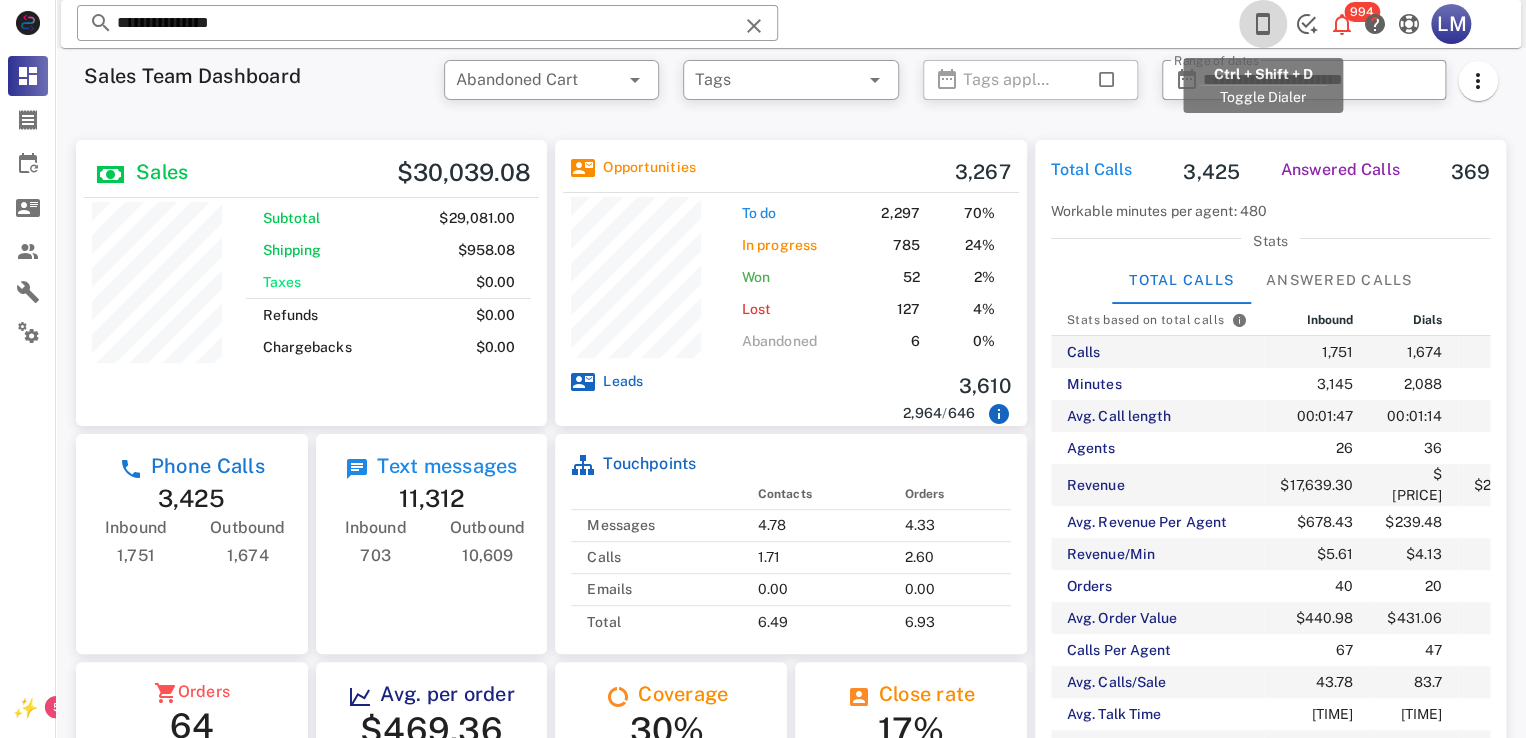 click at bounding box center [1263, 24] 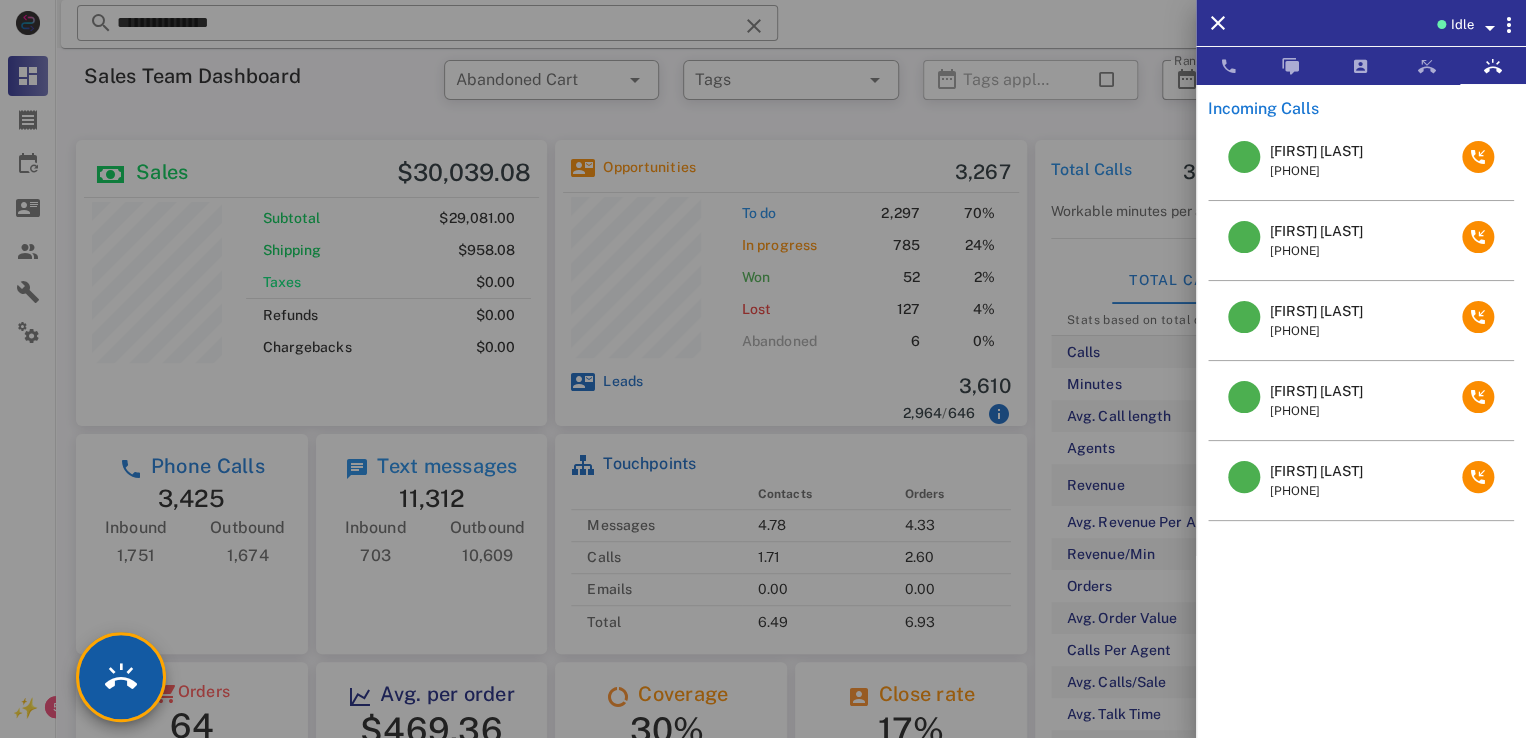 click at bounding box center (121, 677) 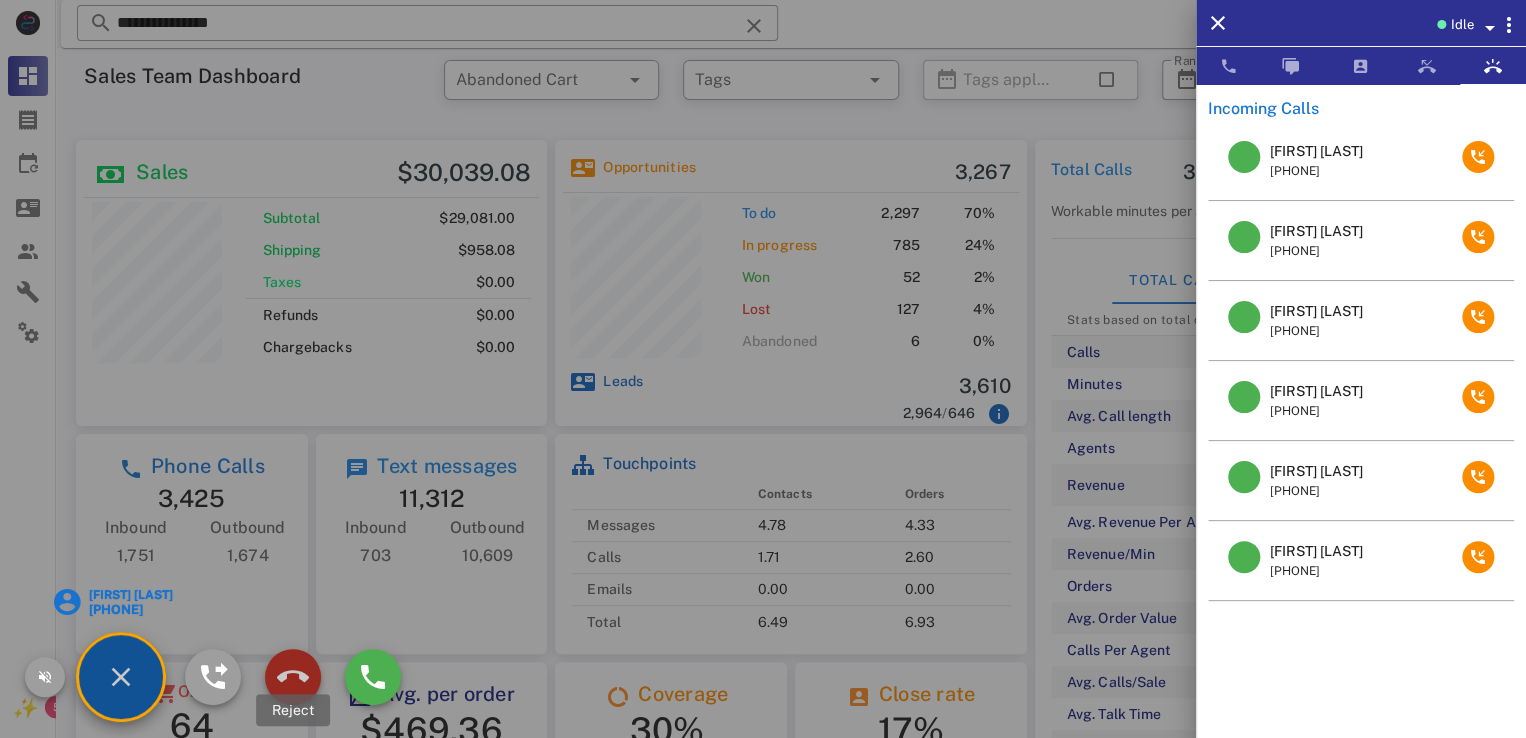 click at bounding box center [293, 677] 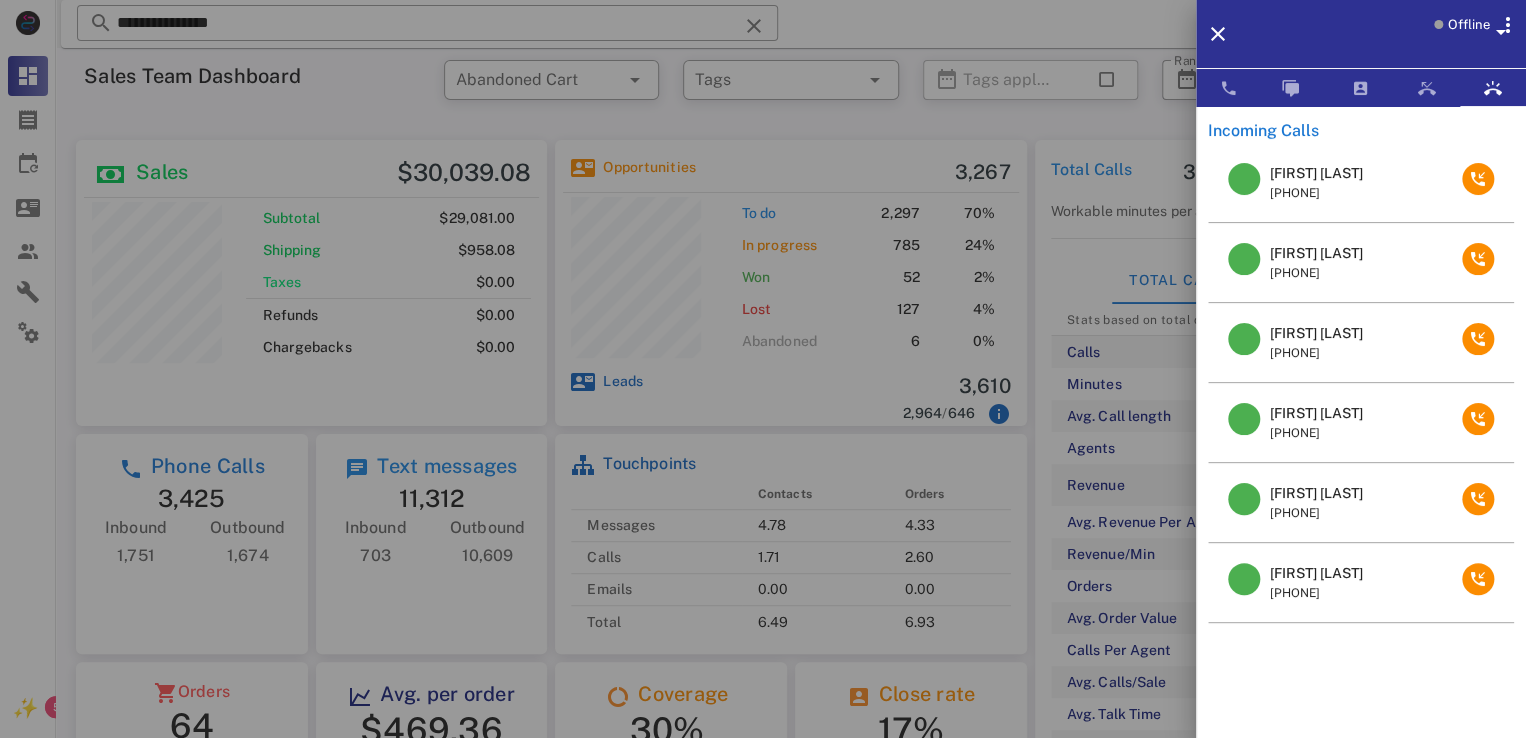 click on "[FIRST] [LAST]" at bounding box center [1316, 253] 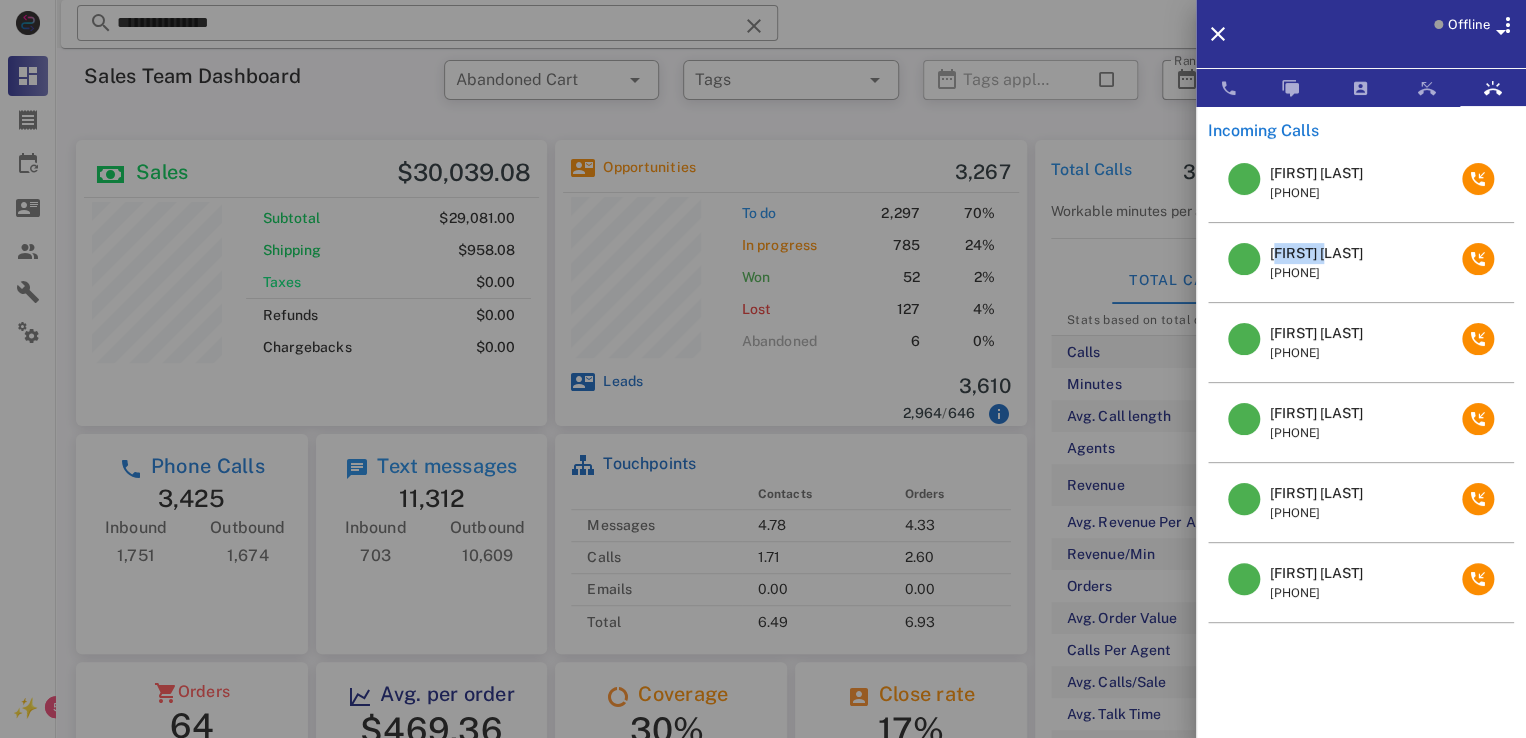 click on "[FIRST] [LAST]" at bounding box center (1316, 253) 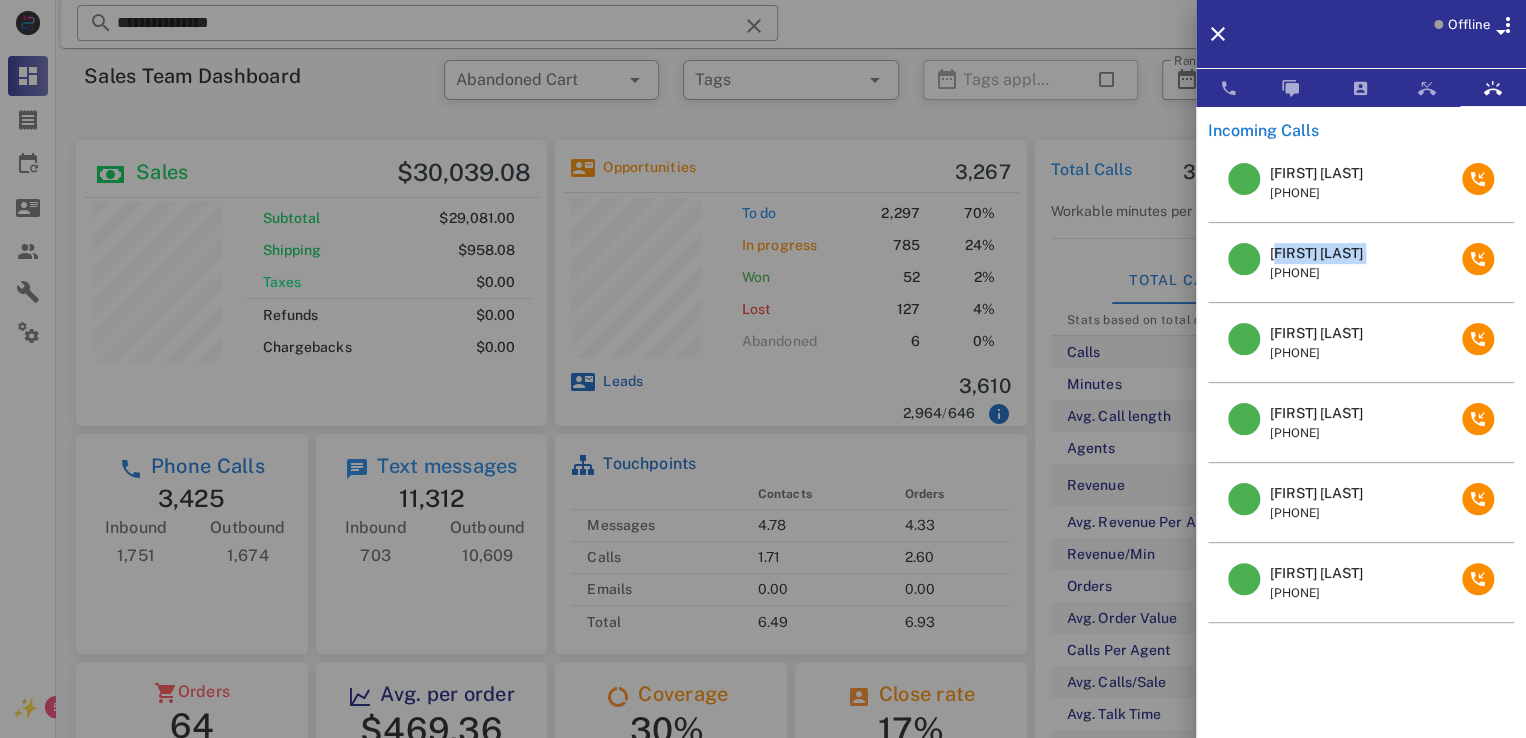 click on "[FIRST] [LAST]" at bounding box center [1316, 253] 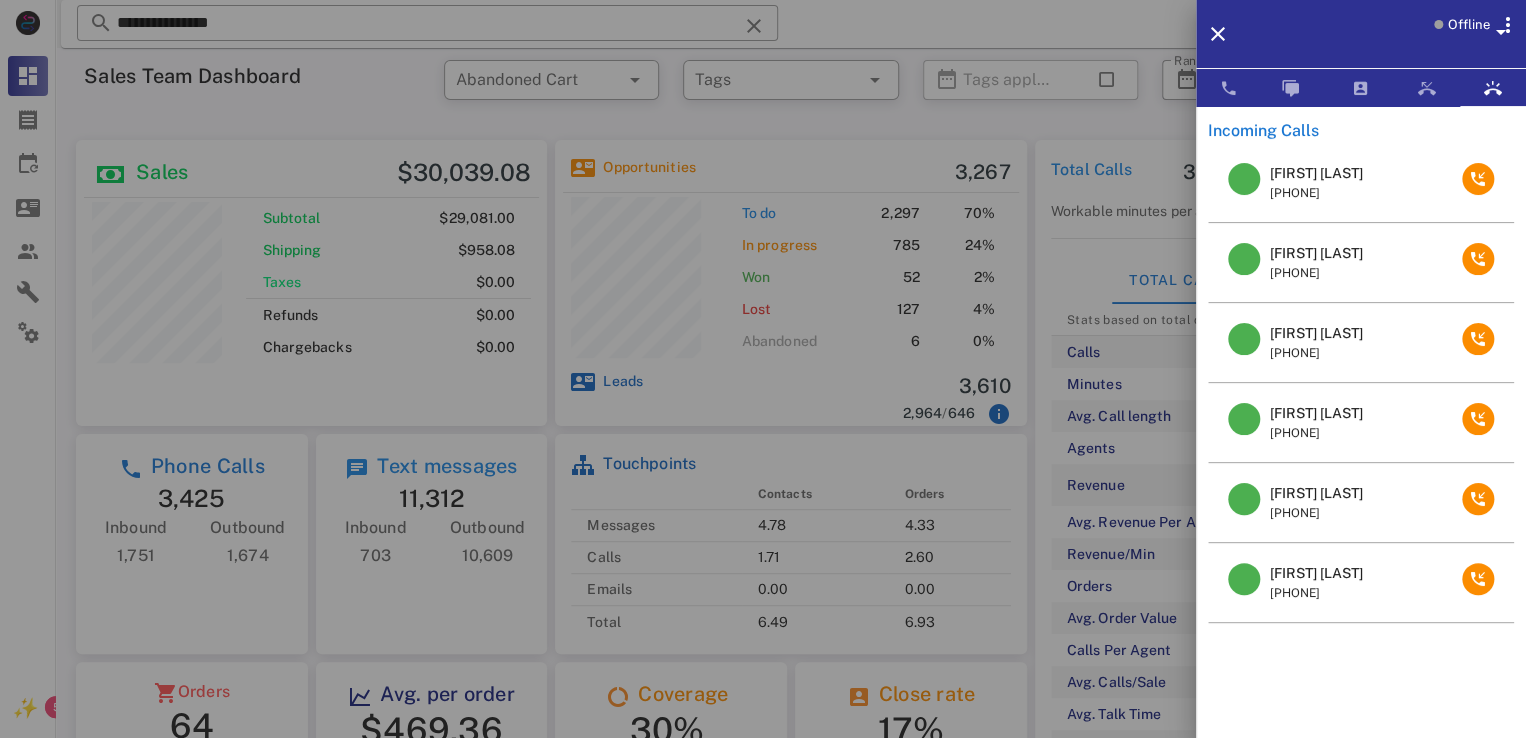 click at bounding box center (763, 369) 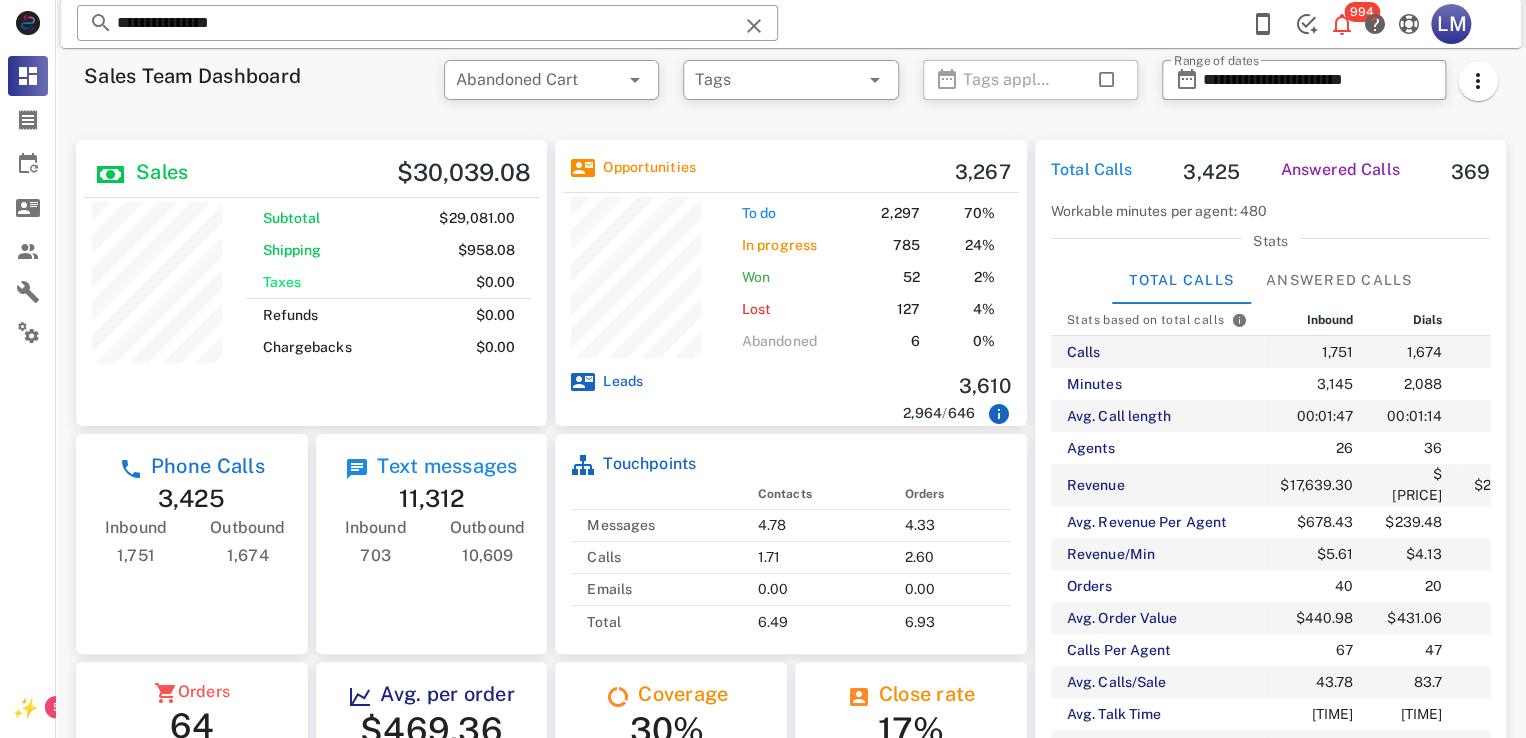 click on "**********" at bounding box center [427, 23] 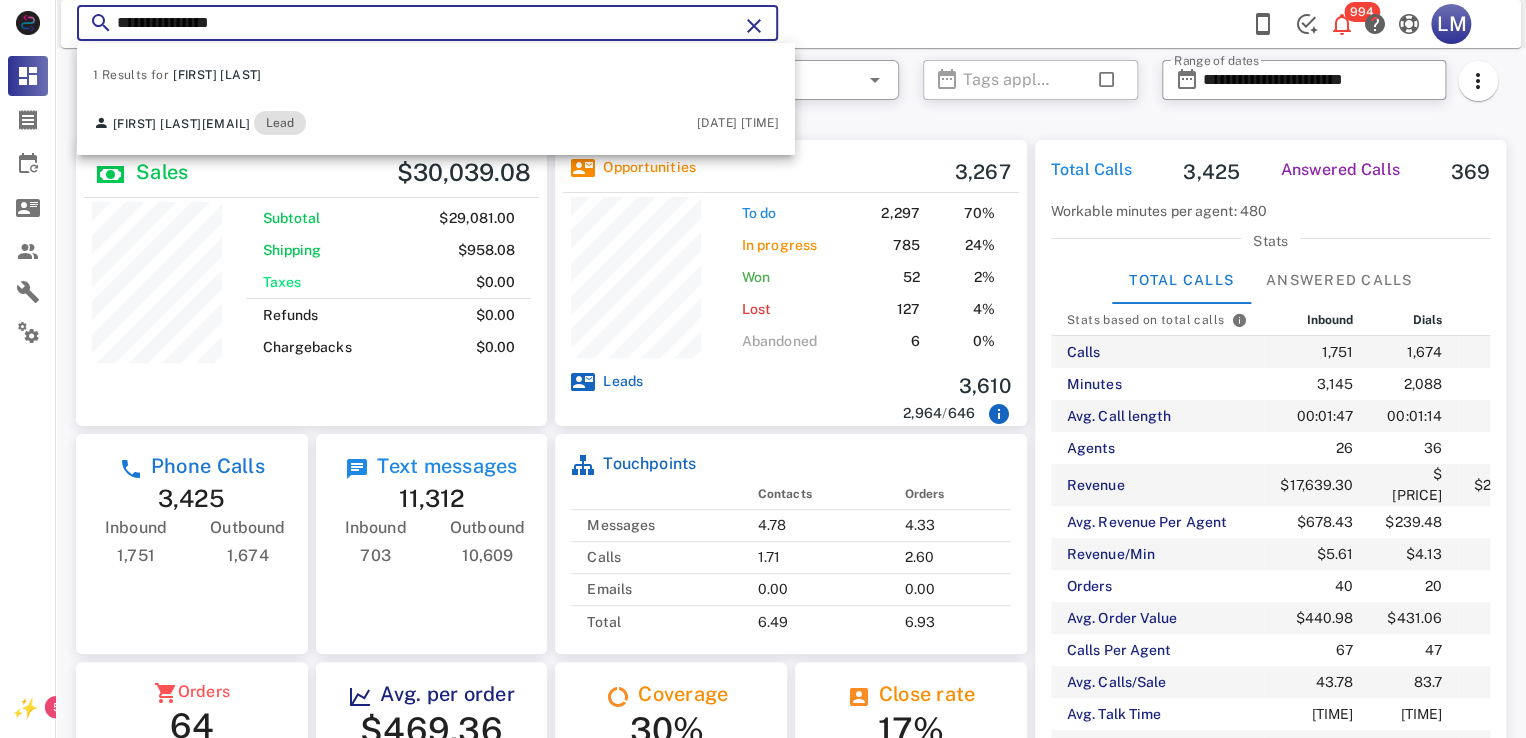 click on "**********" at bounding box center (427, 23) 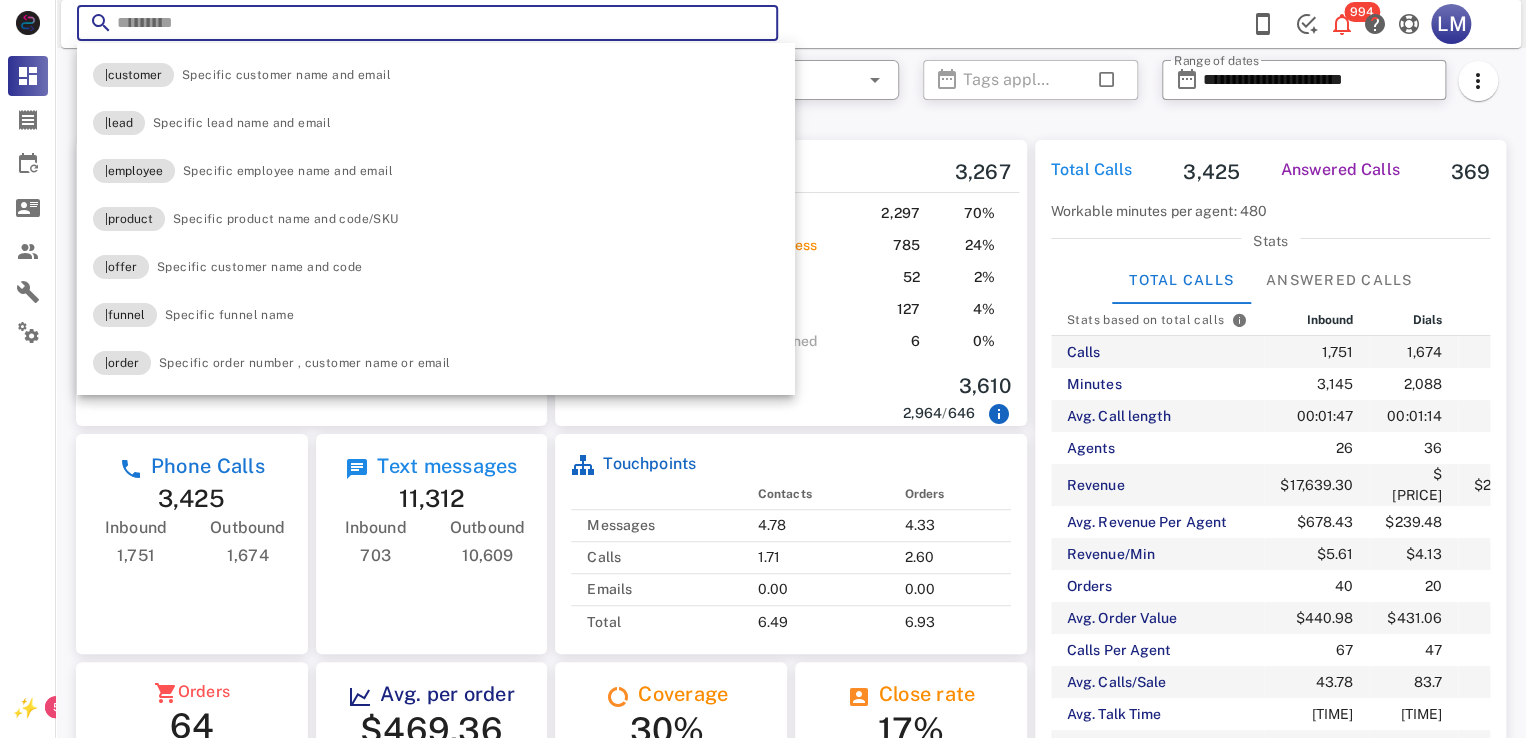 paste on "**********" 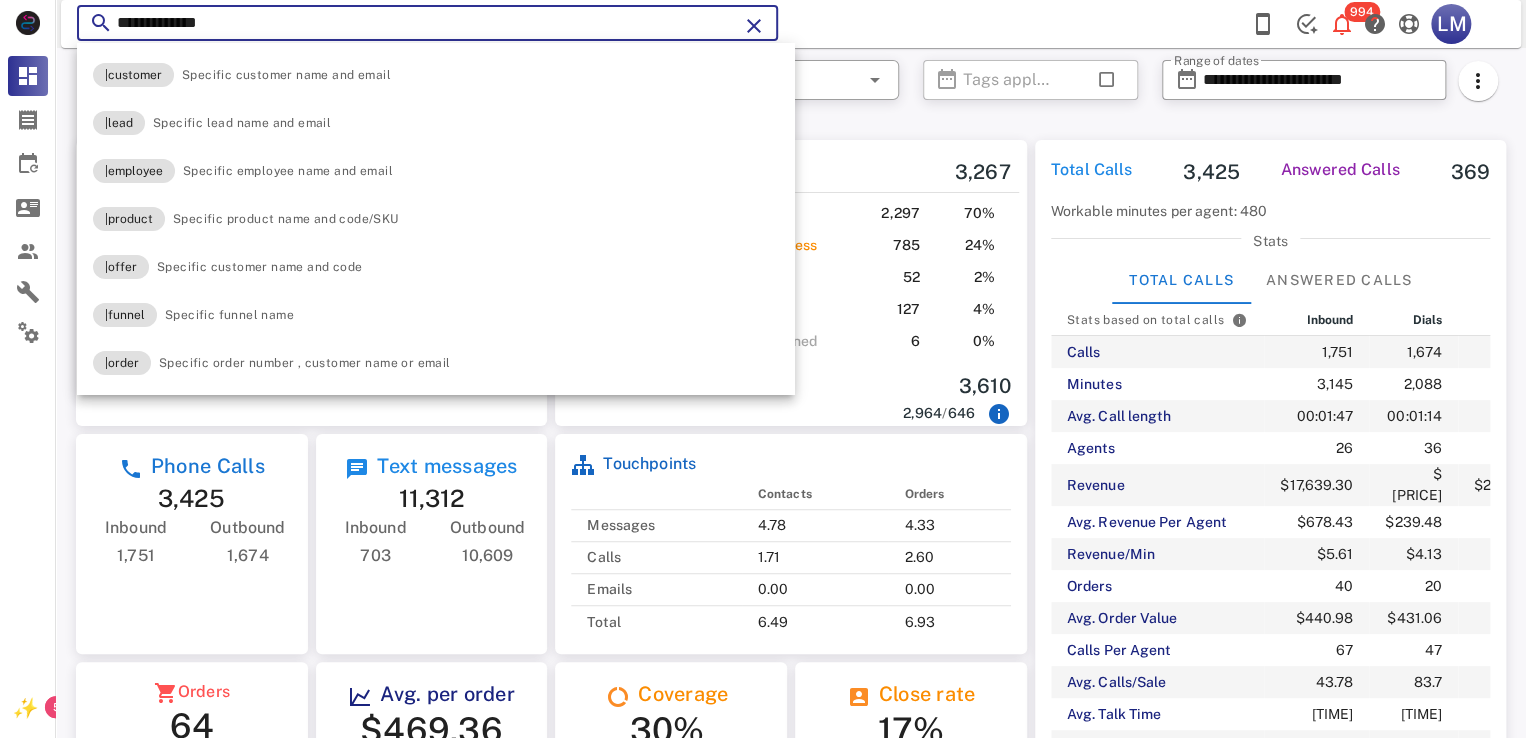 click on "**********" at bounding box center [427, 23] 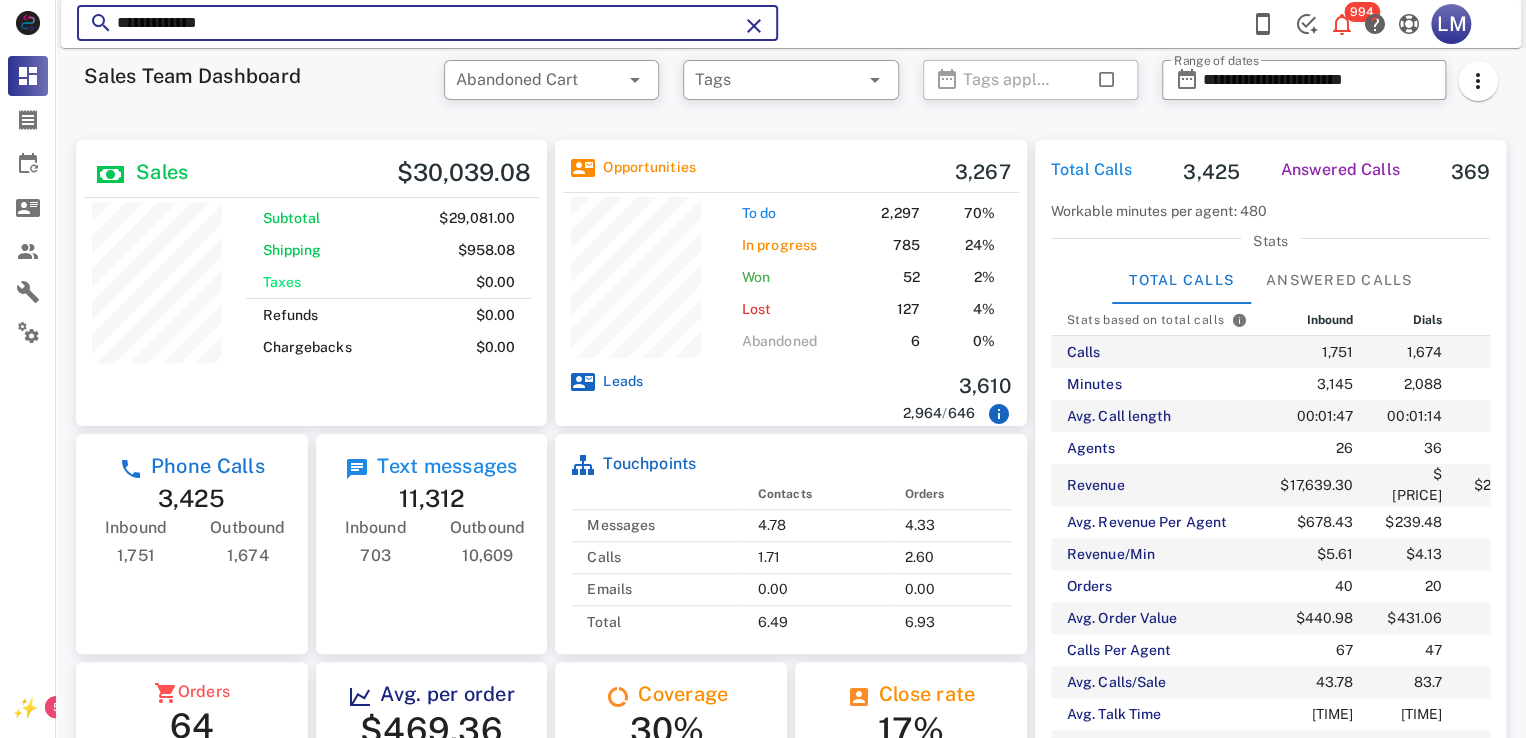 click on "**********" at bounding box center (427, 23) 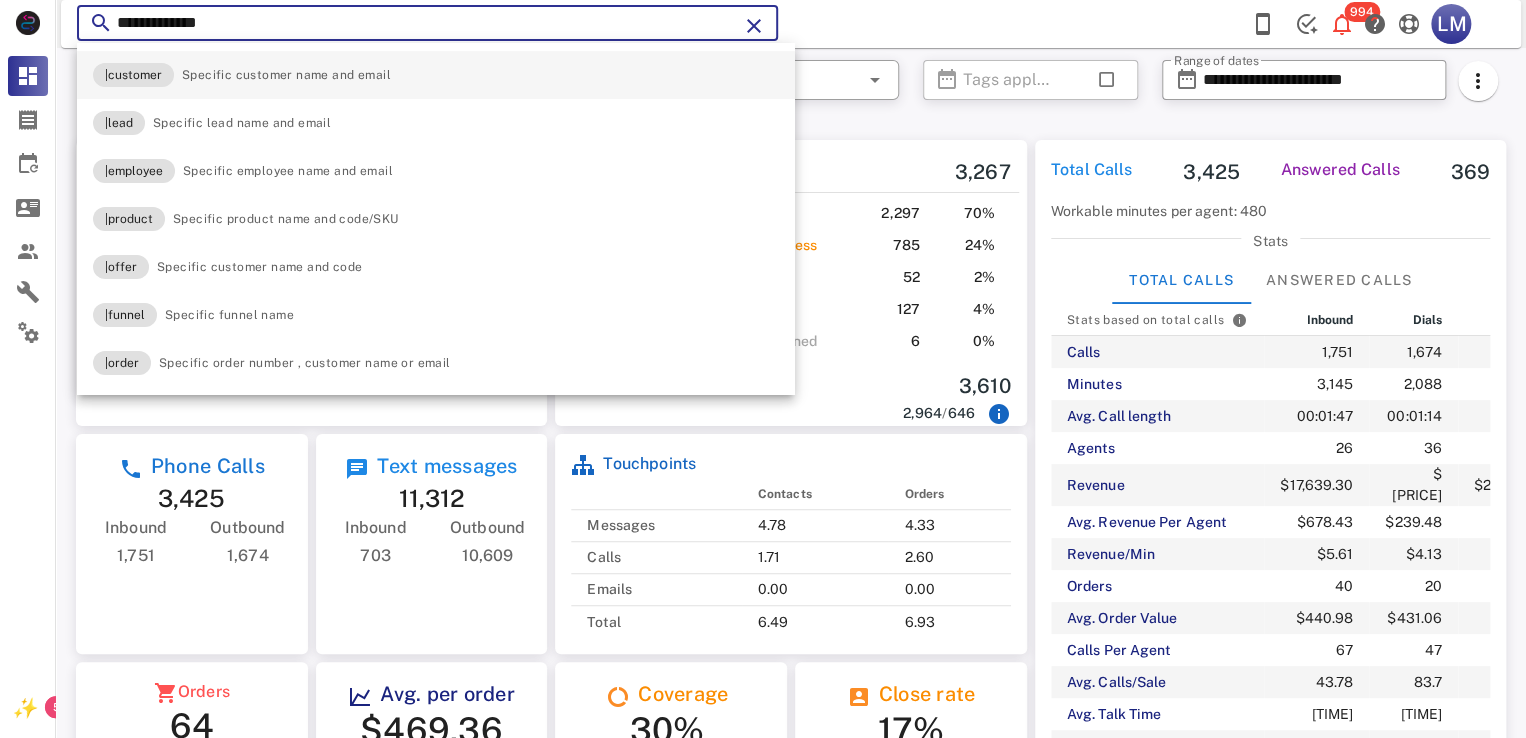 type on "**********" 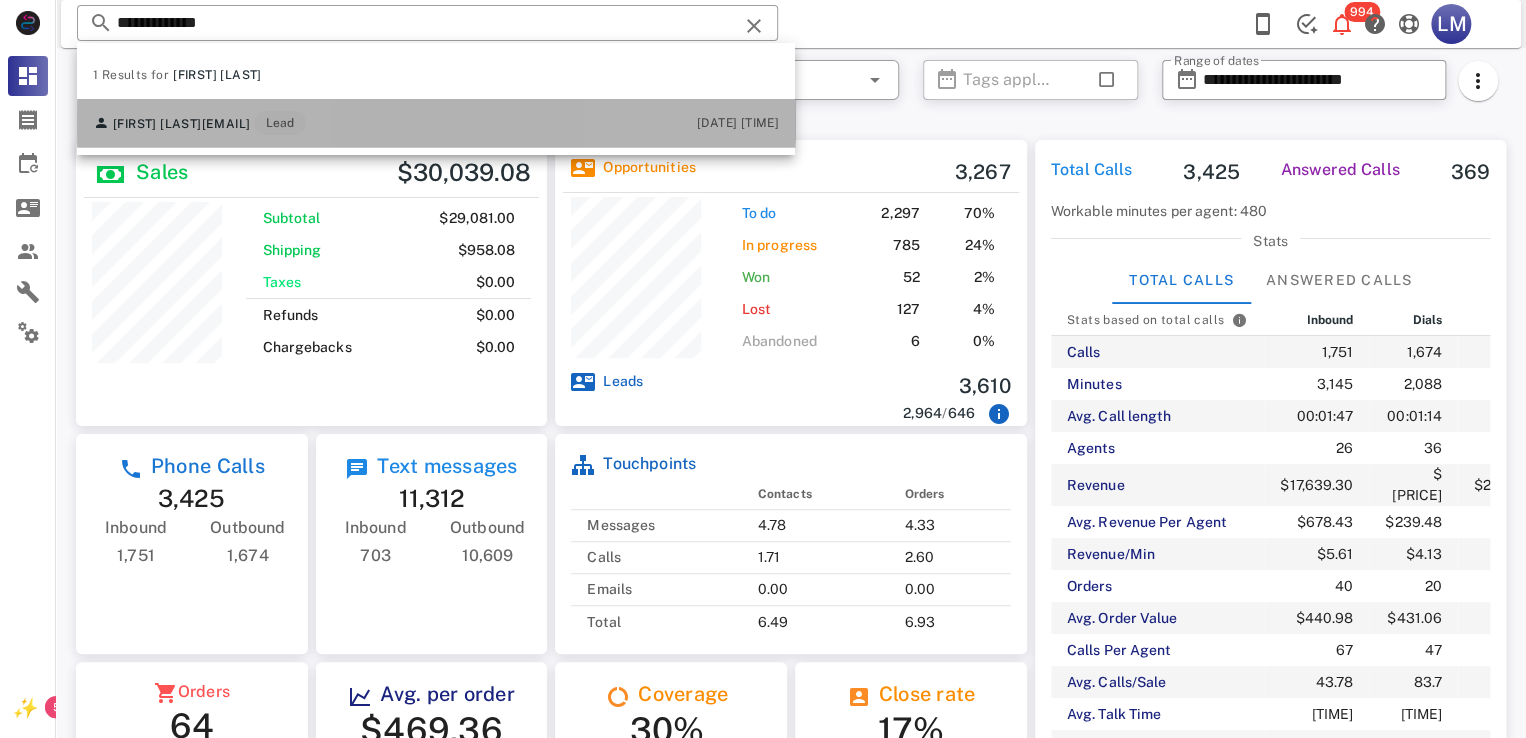 click on "**********" at bounding box center [436, 123] 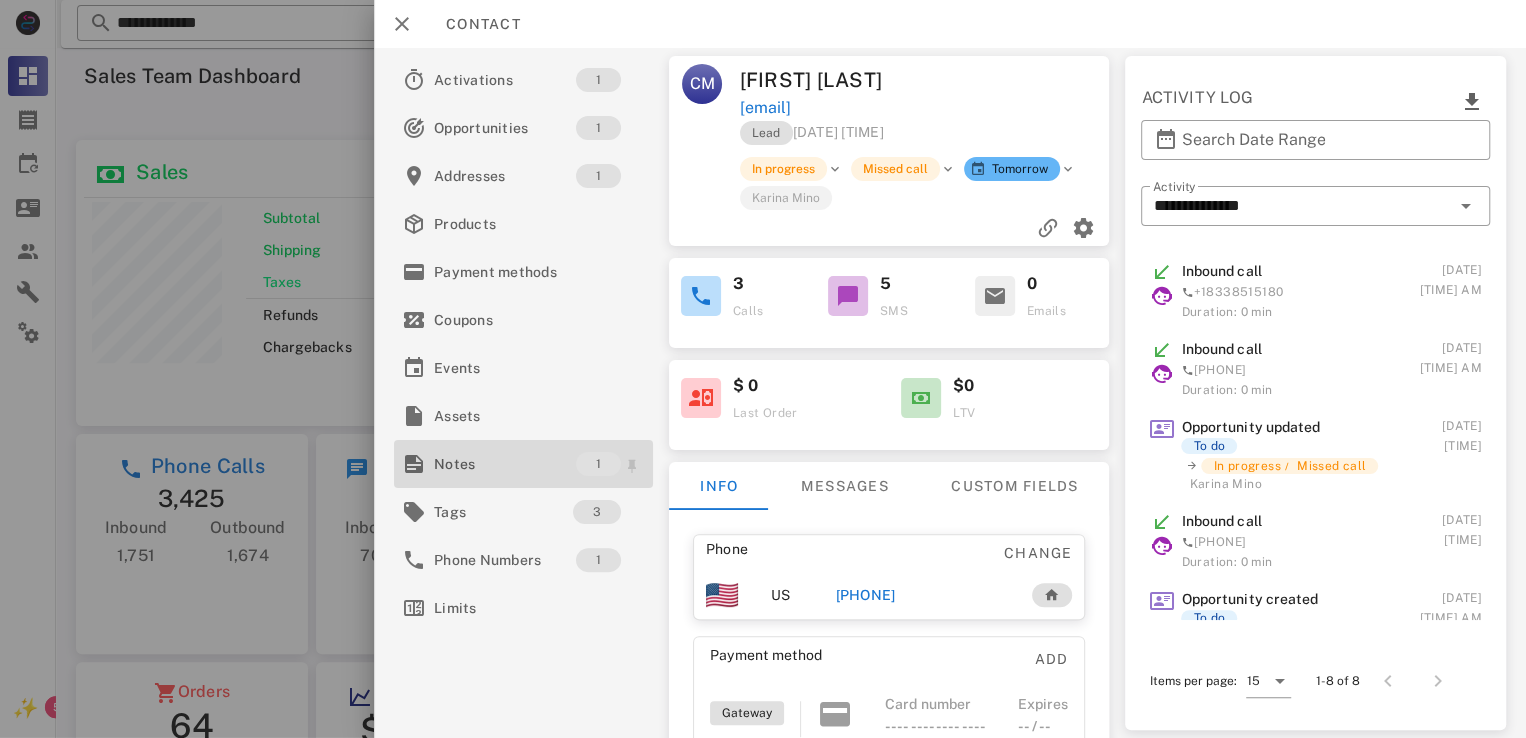 click on "Notes" at bounding box center [505, 464] 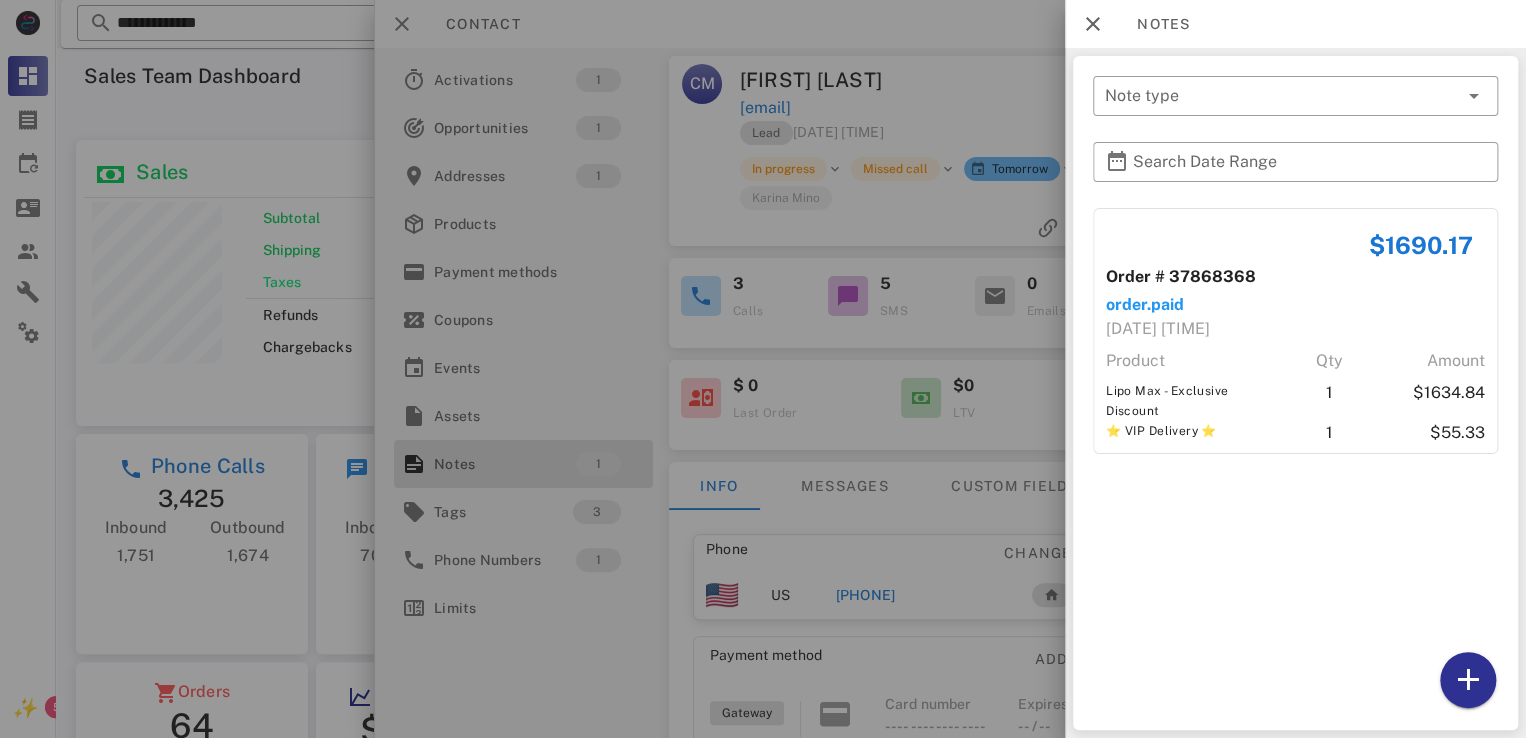 click at bounding box center [763, 369] 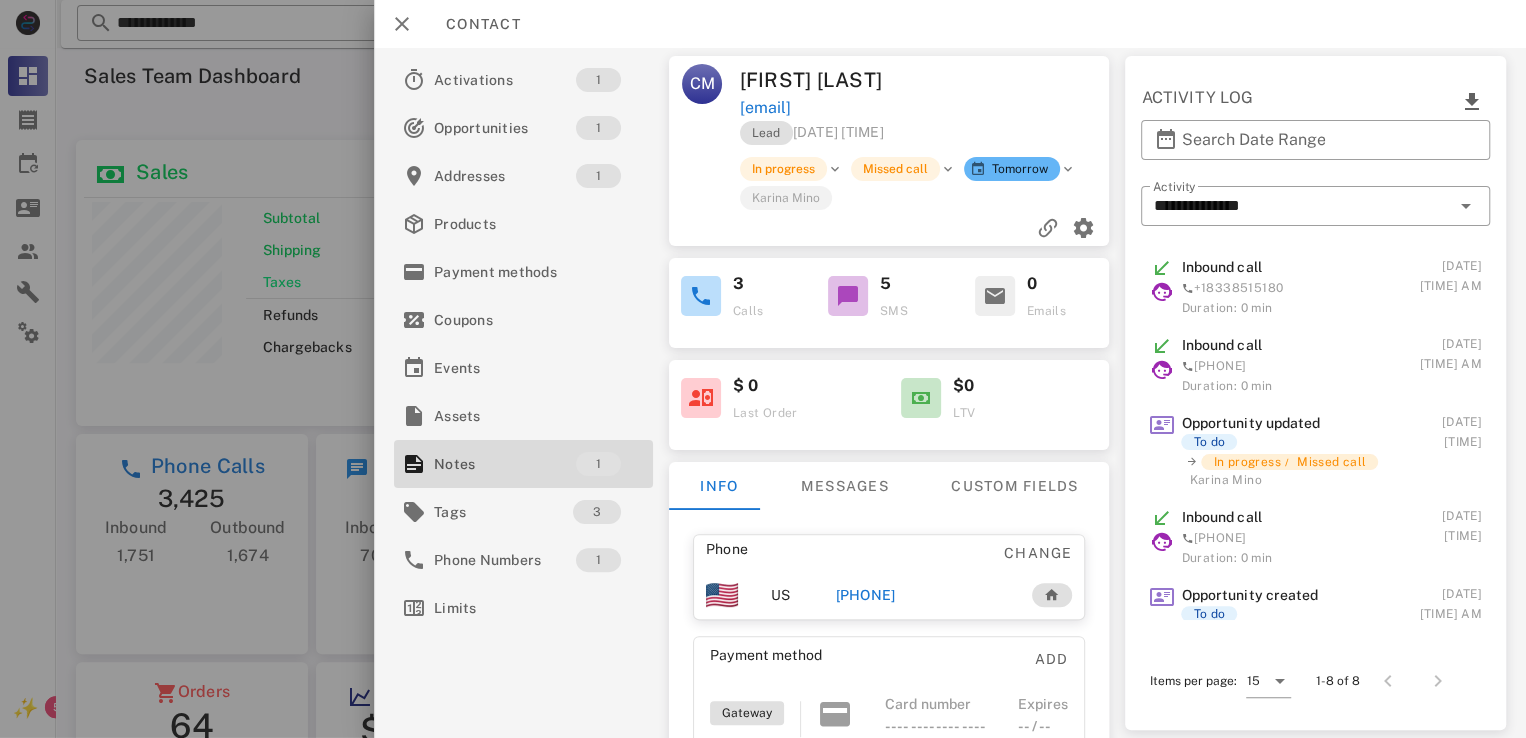 scroll, scrollTop: 0, scrollLeft: 0, axis: both 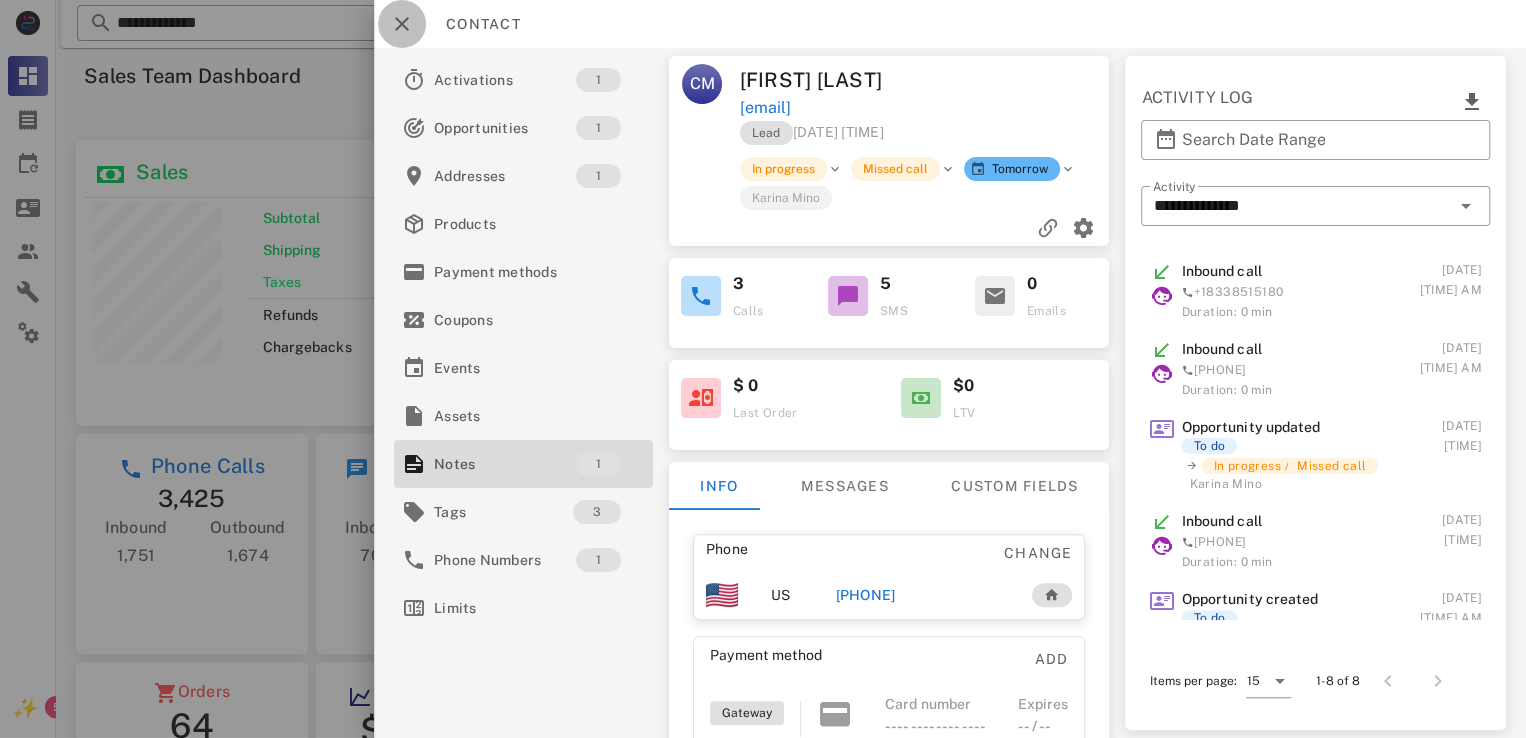 click at bounding box center [402, 24] 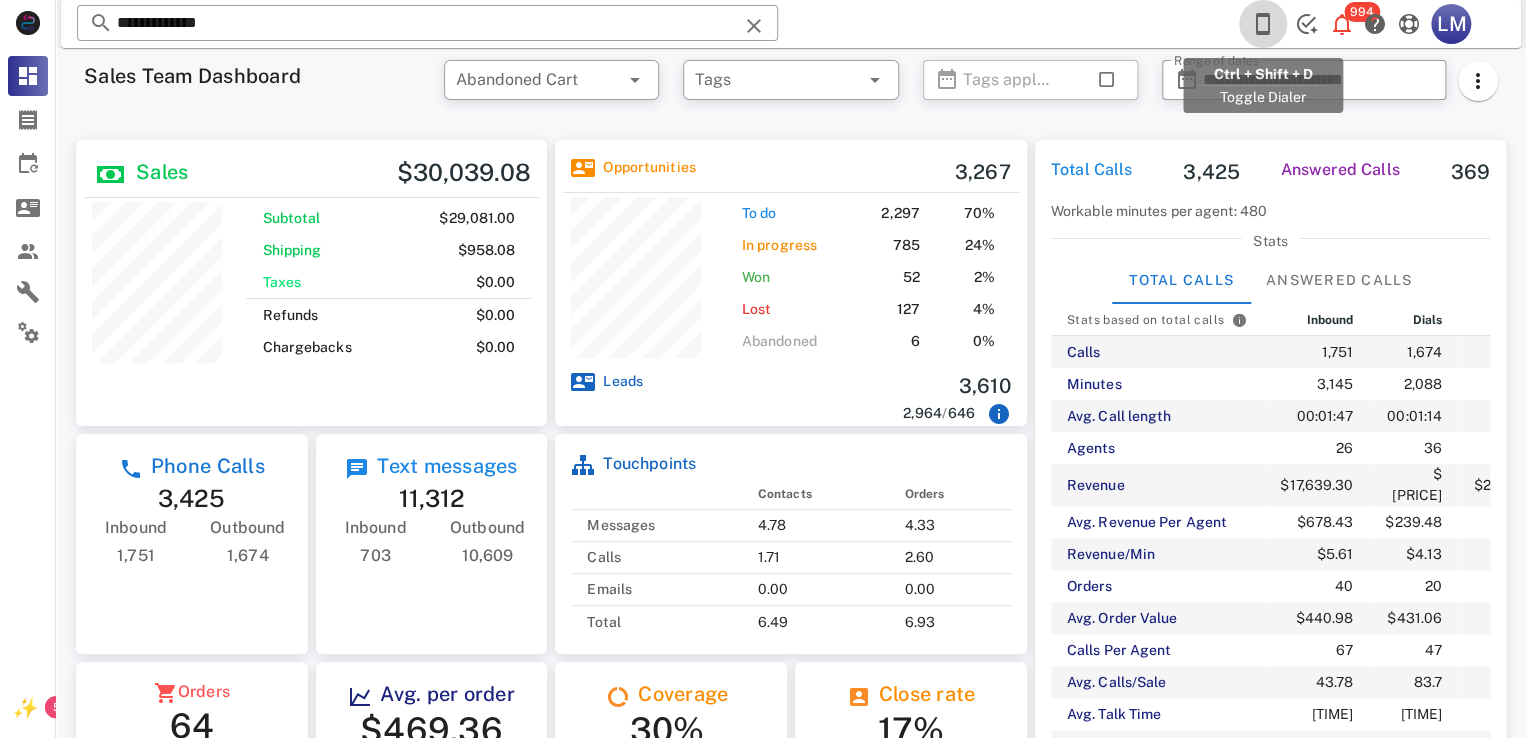 click at bounding box center (1263, 24) 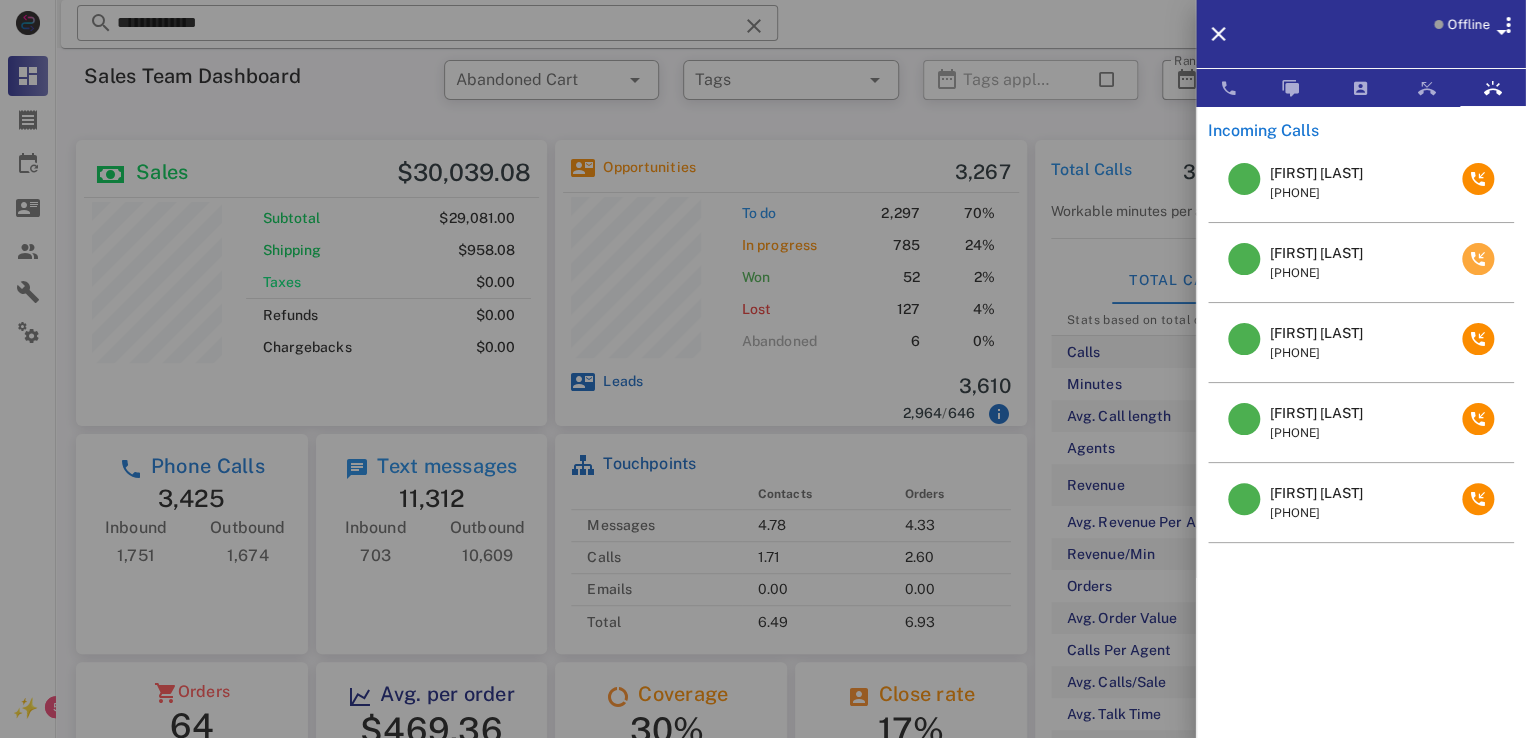 click at bounding box center (1478, 259) 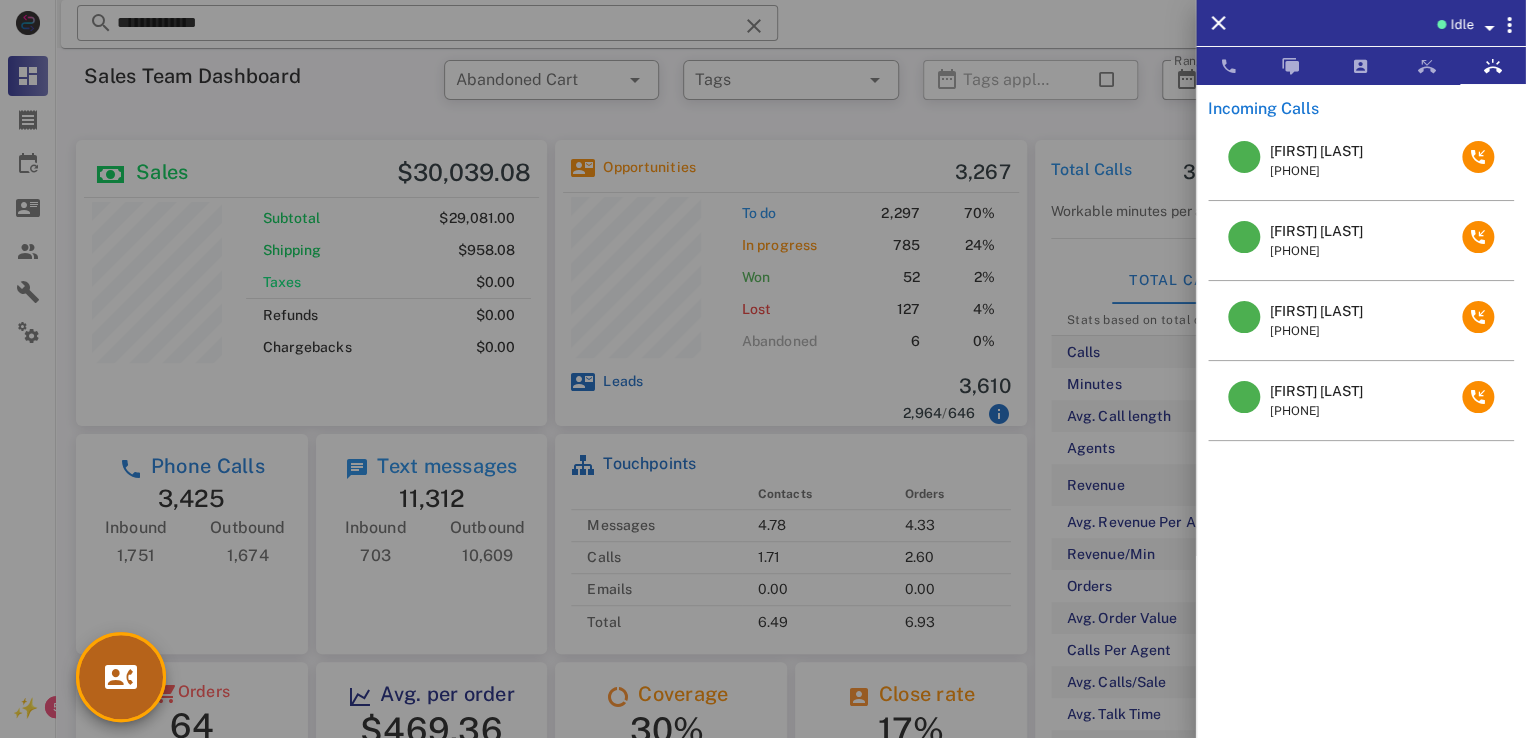 click at bounding box center (121, 677) 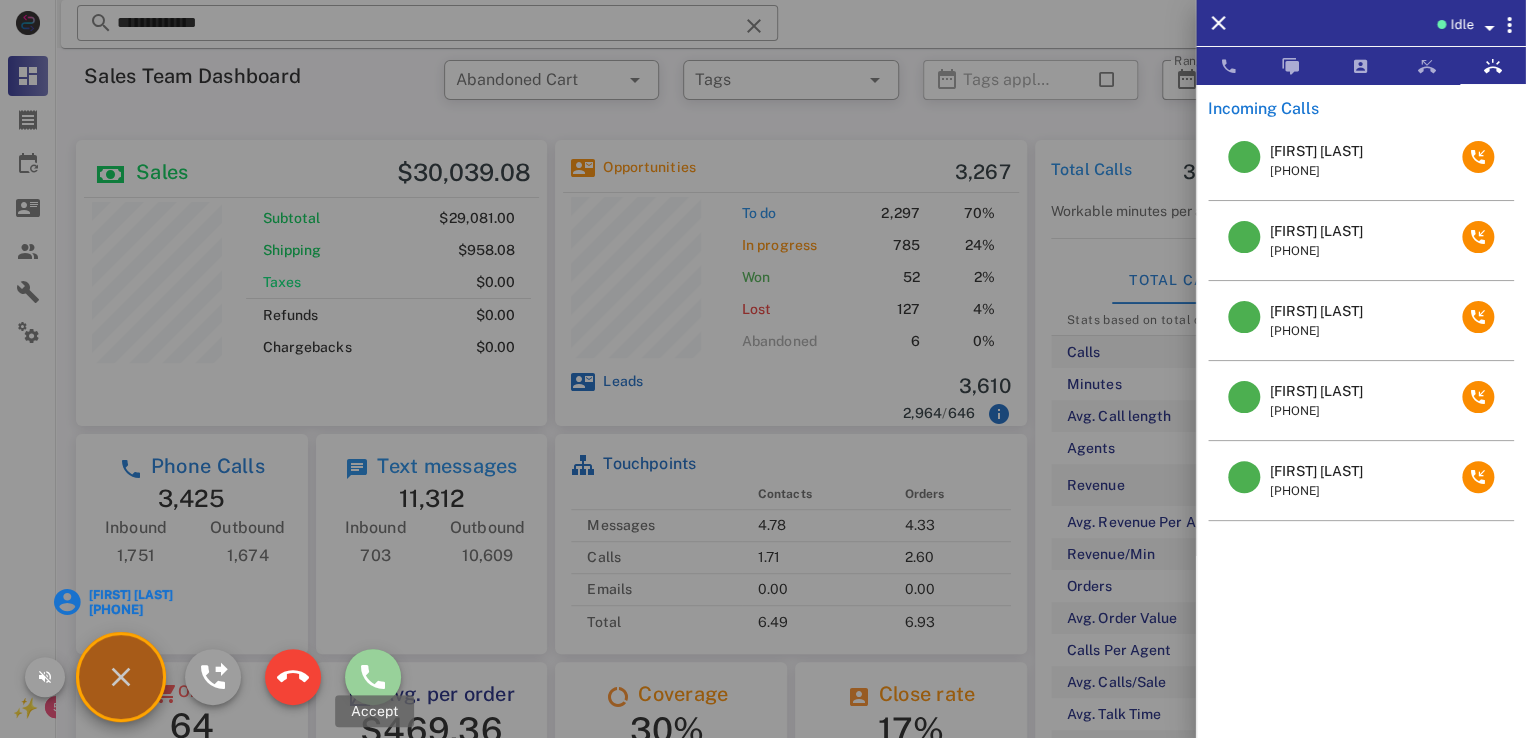 click at bounding box center (373, 677) 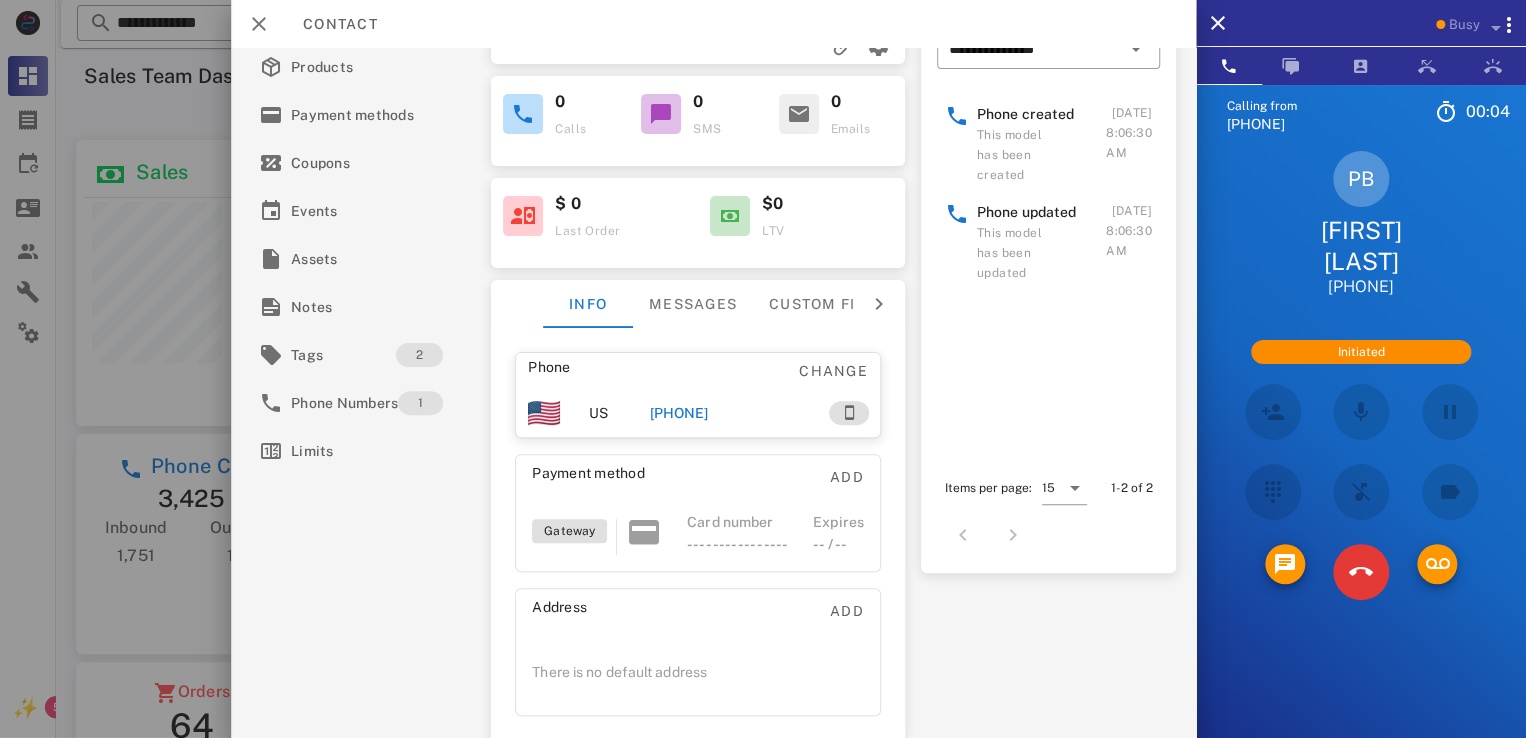 scroll, scrollTop: 0, scrollLeft: 0, axis: both 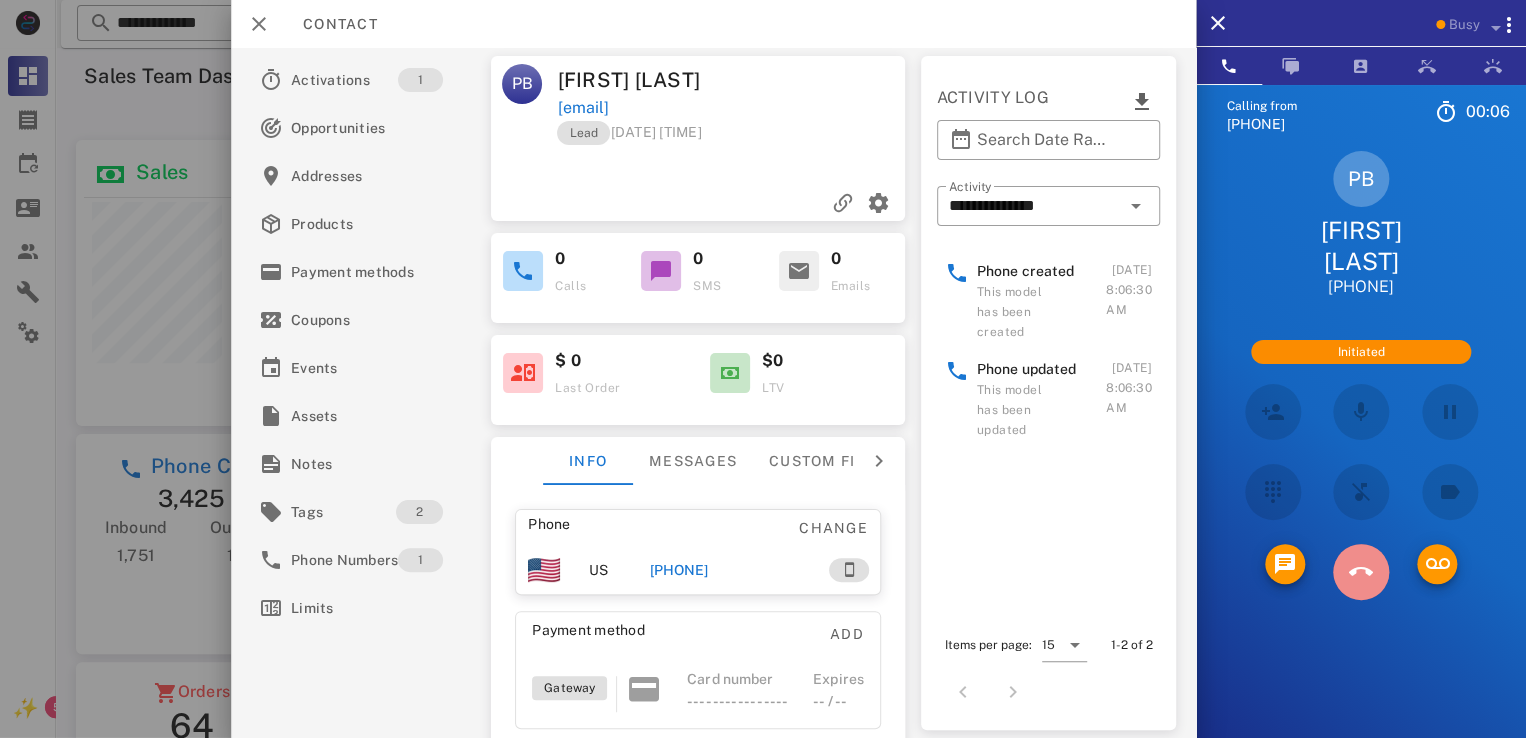 click at bounding box center [1361, 572] 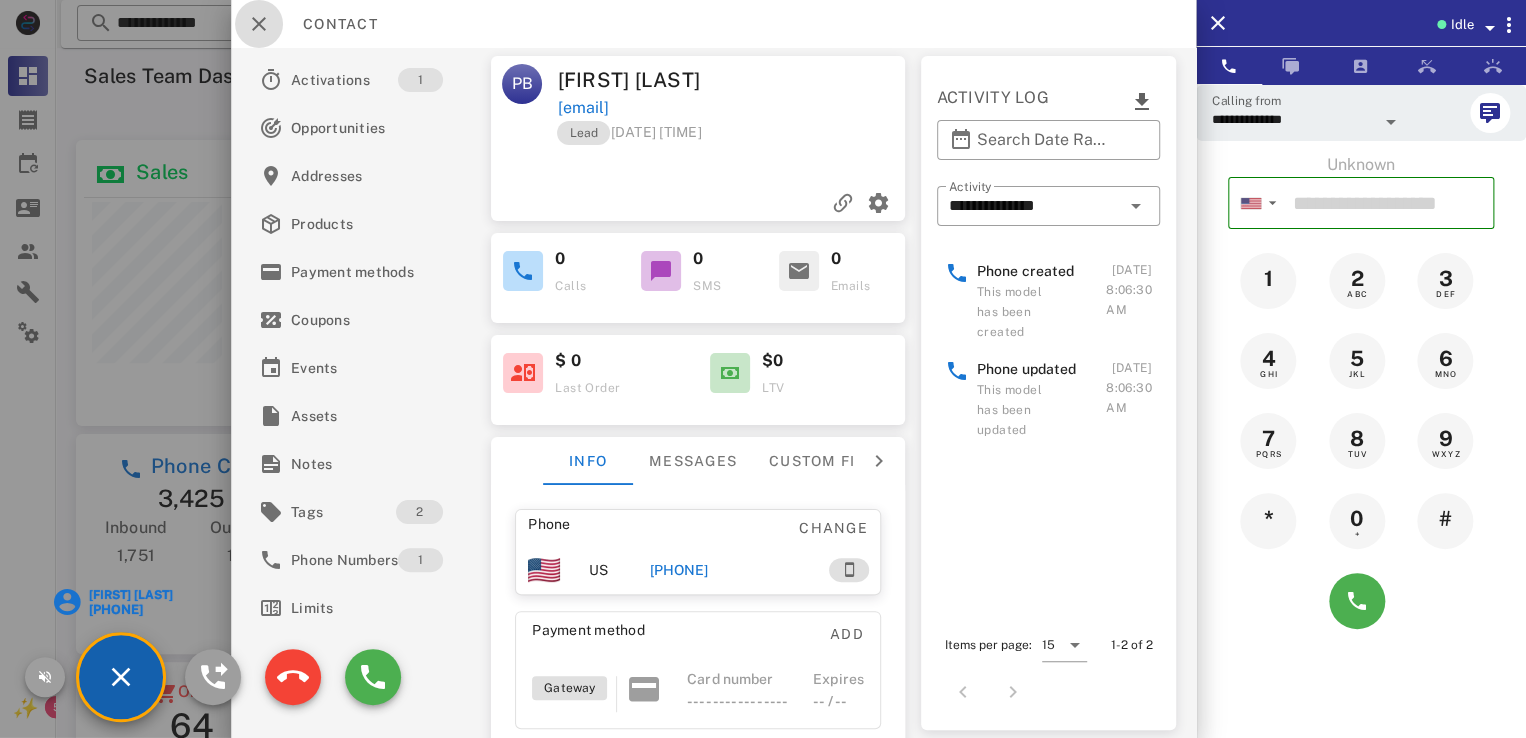 click at bounding box center (259, 24) 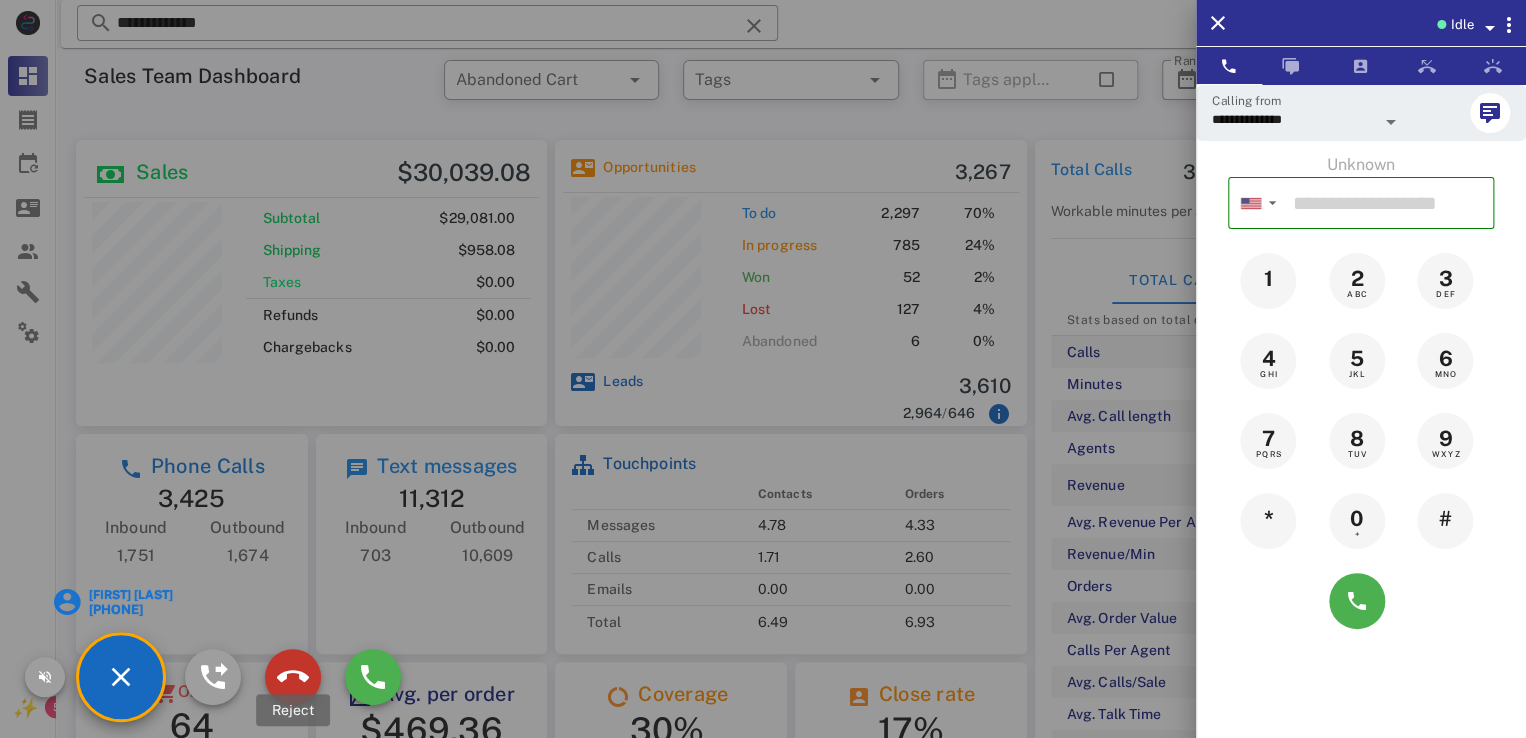 click at bounding box center [293, 677] 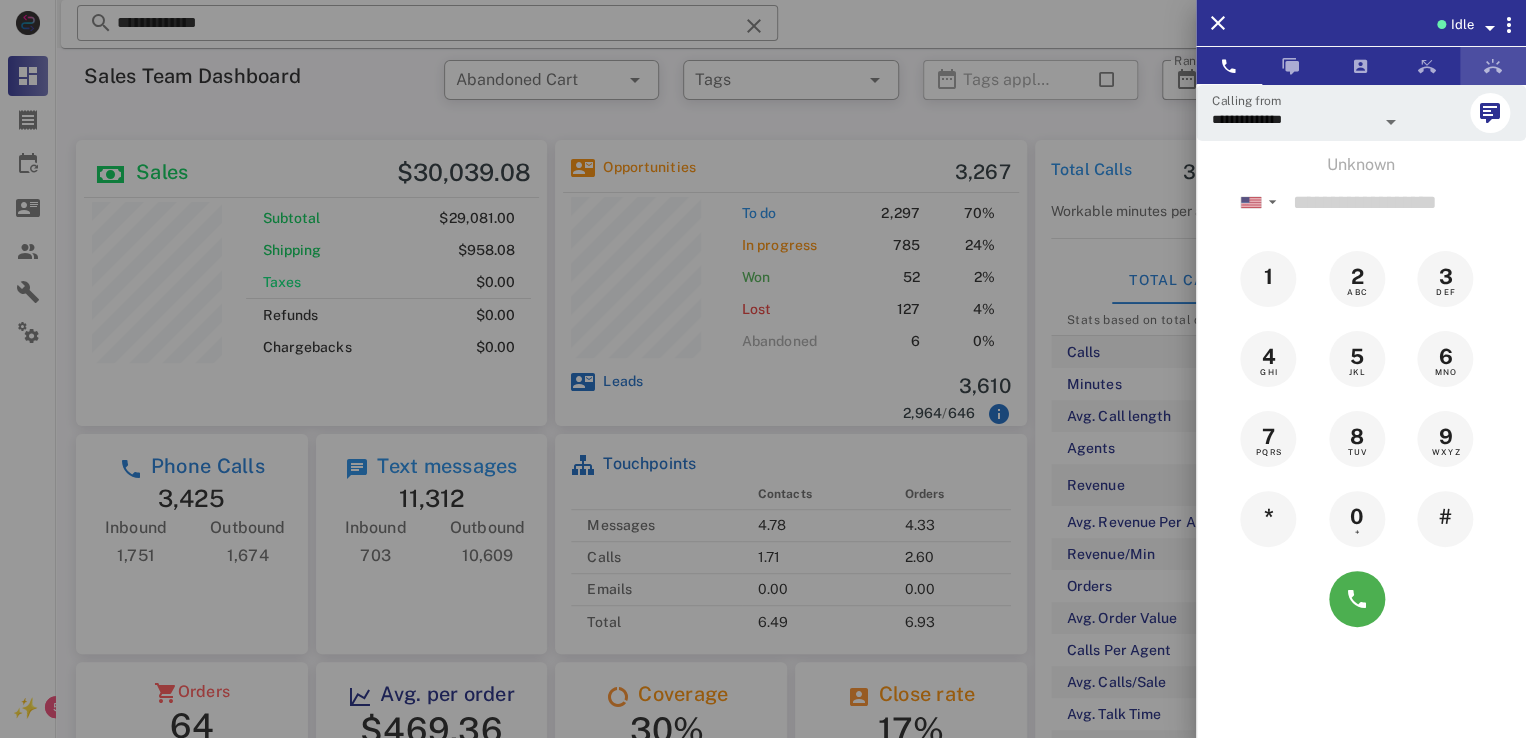 click at bounding box center [1493, 66] 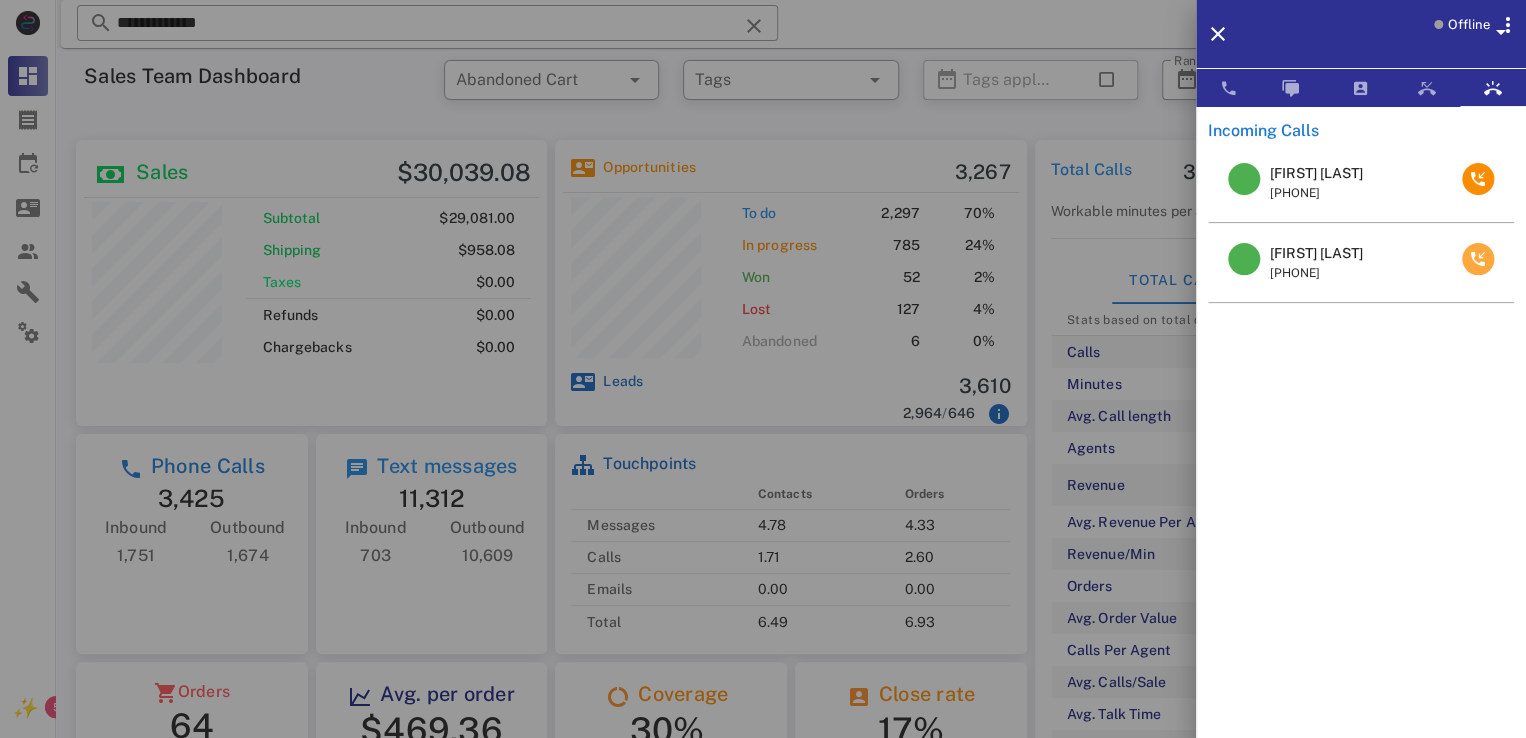 click at bounding box center (1478, 259) 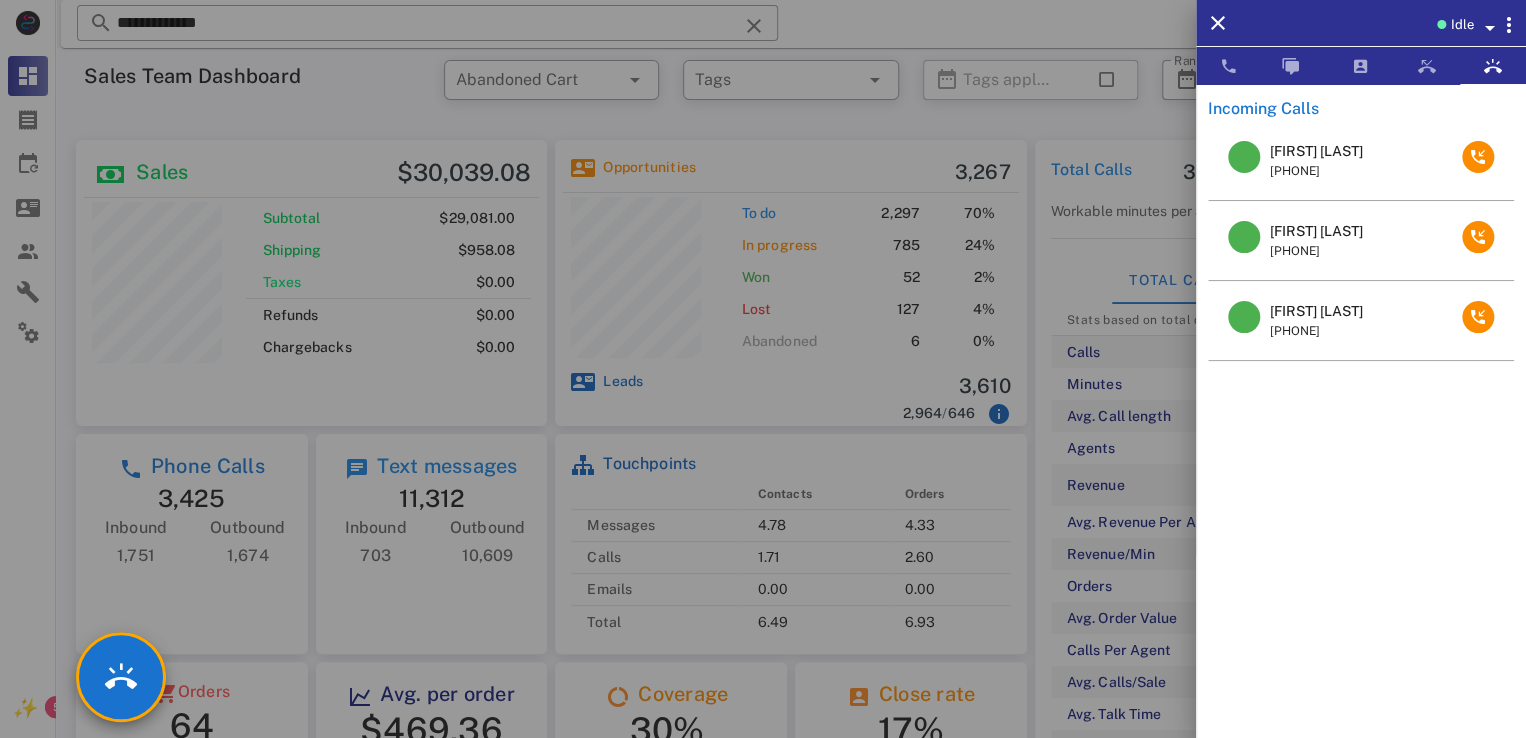 click at bounding box center [763, 369] 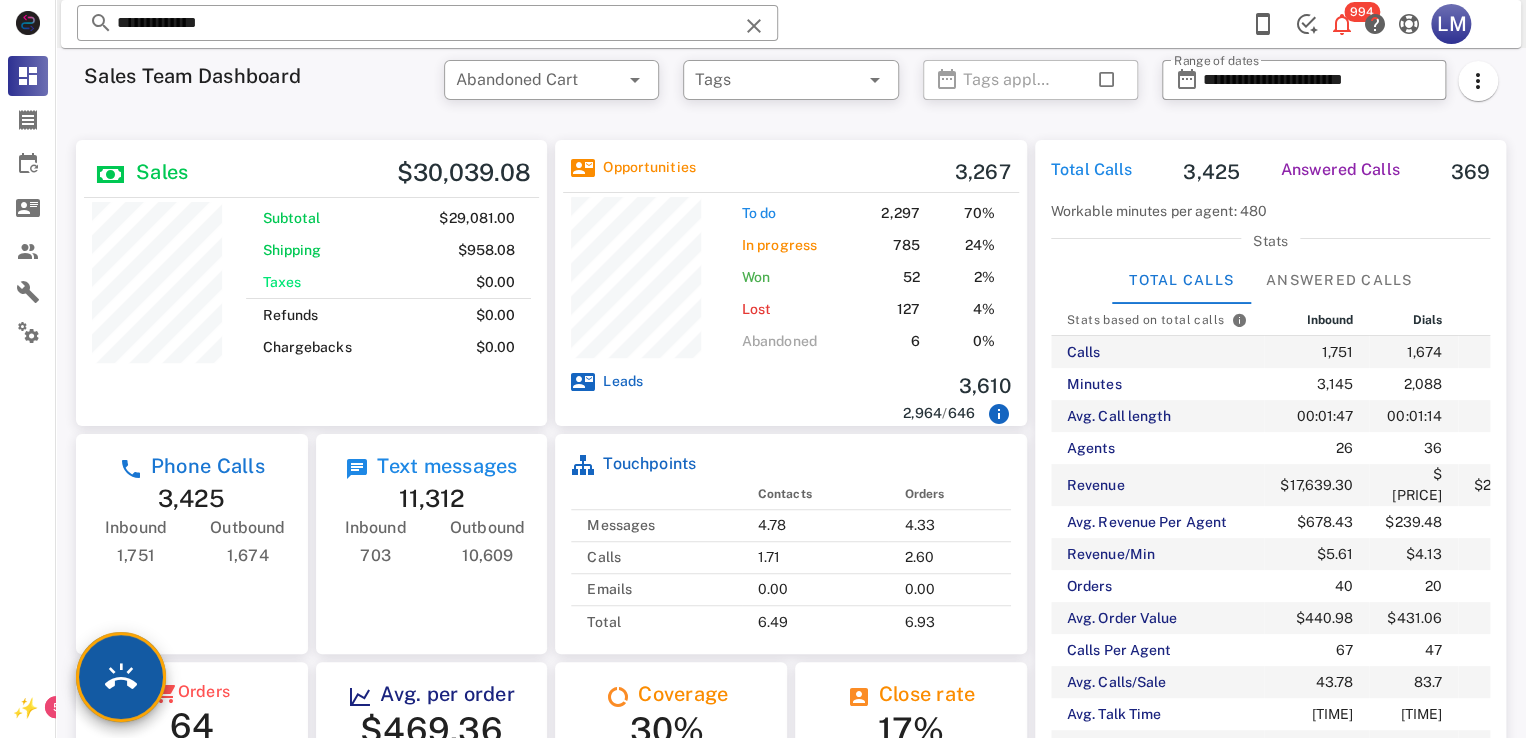 click at bounding box center [121, 677] 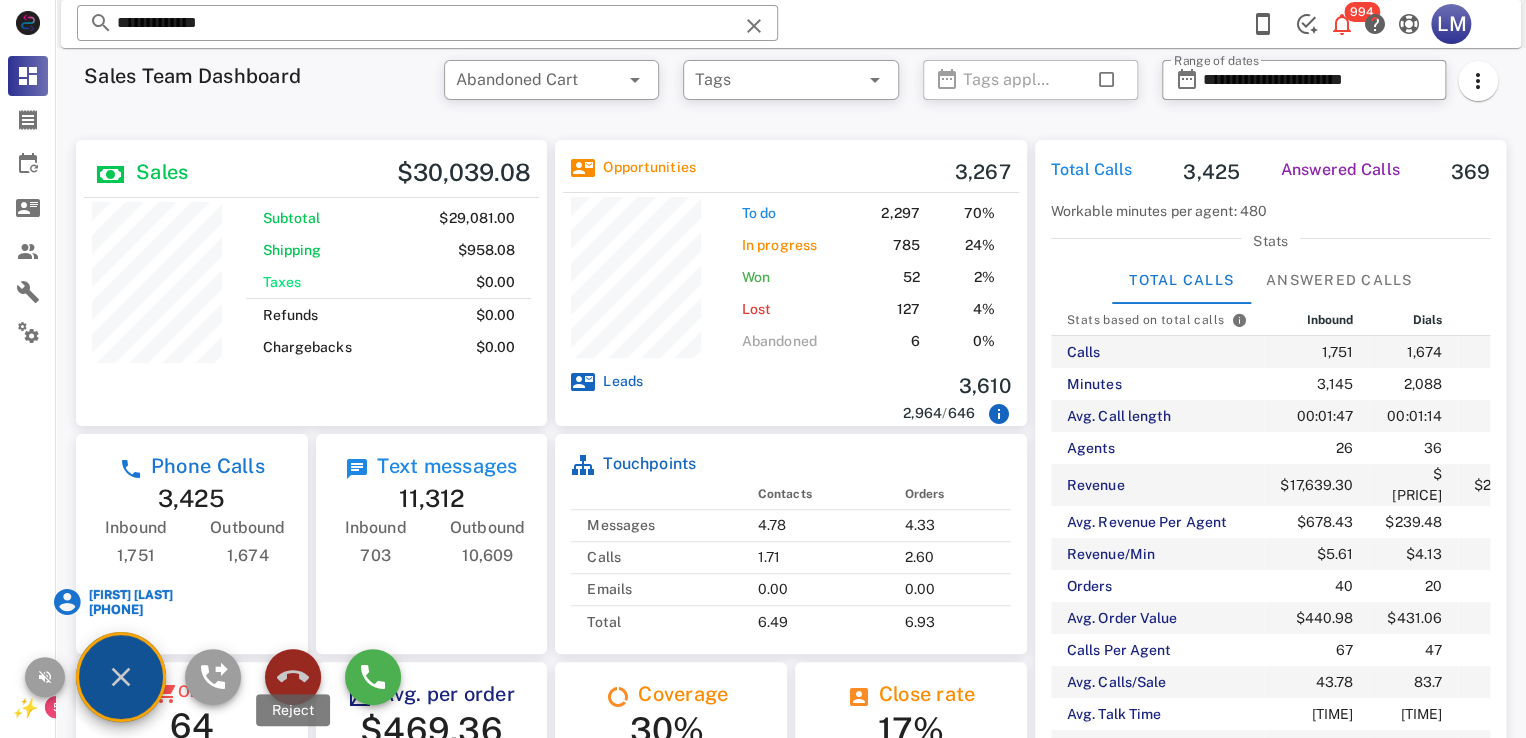 click at bounding box center [293, 677] 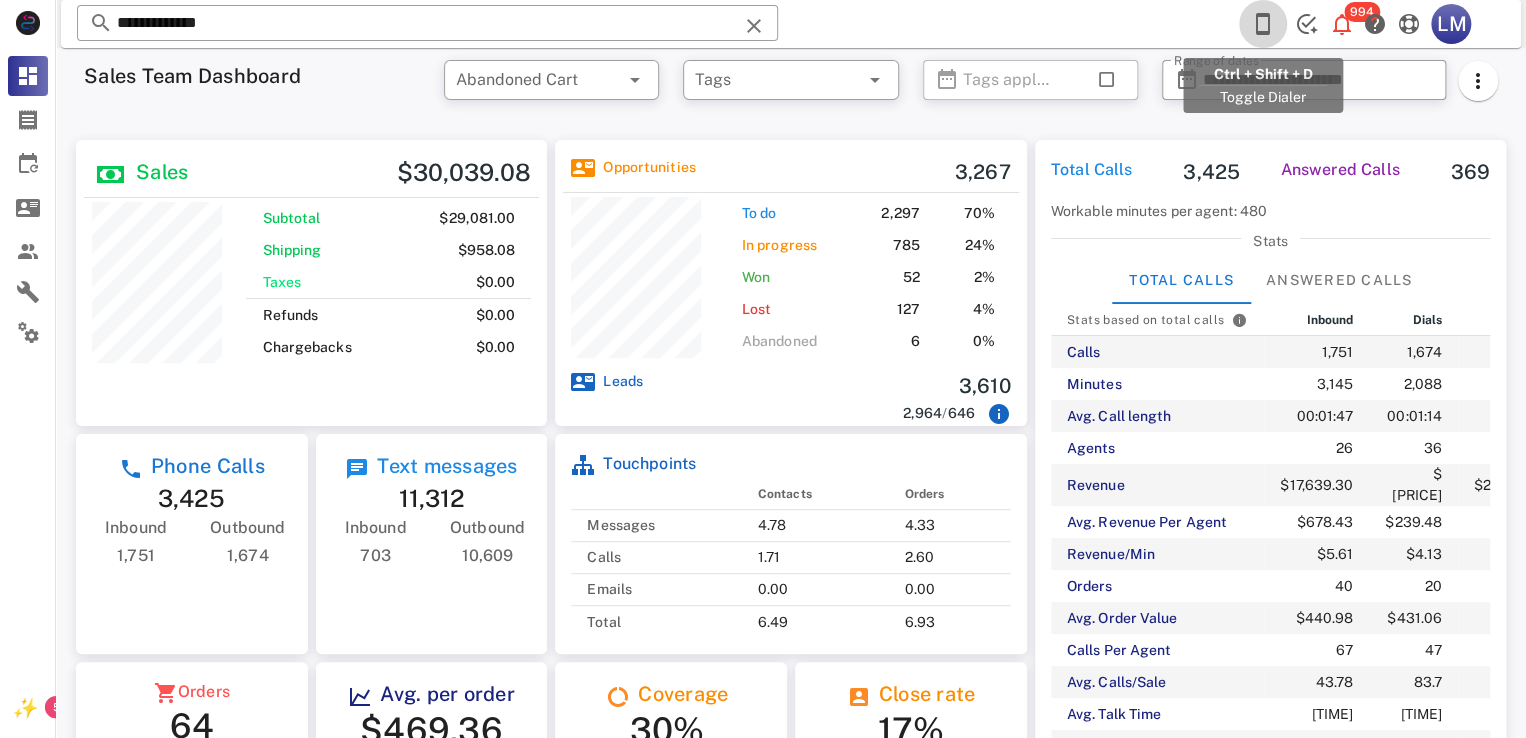 click at bounding box center [1263, 24] 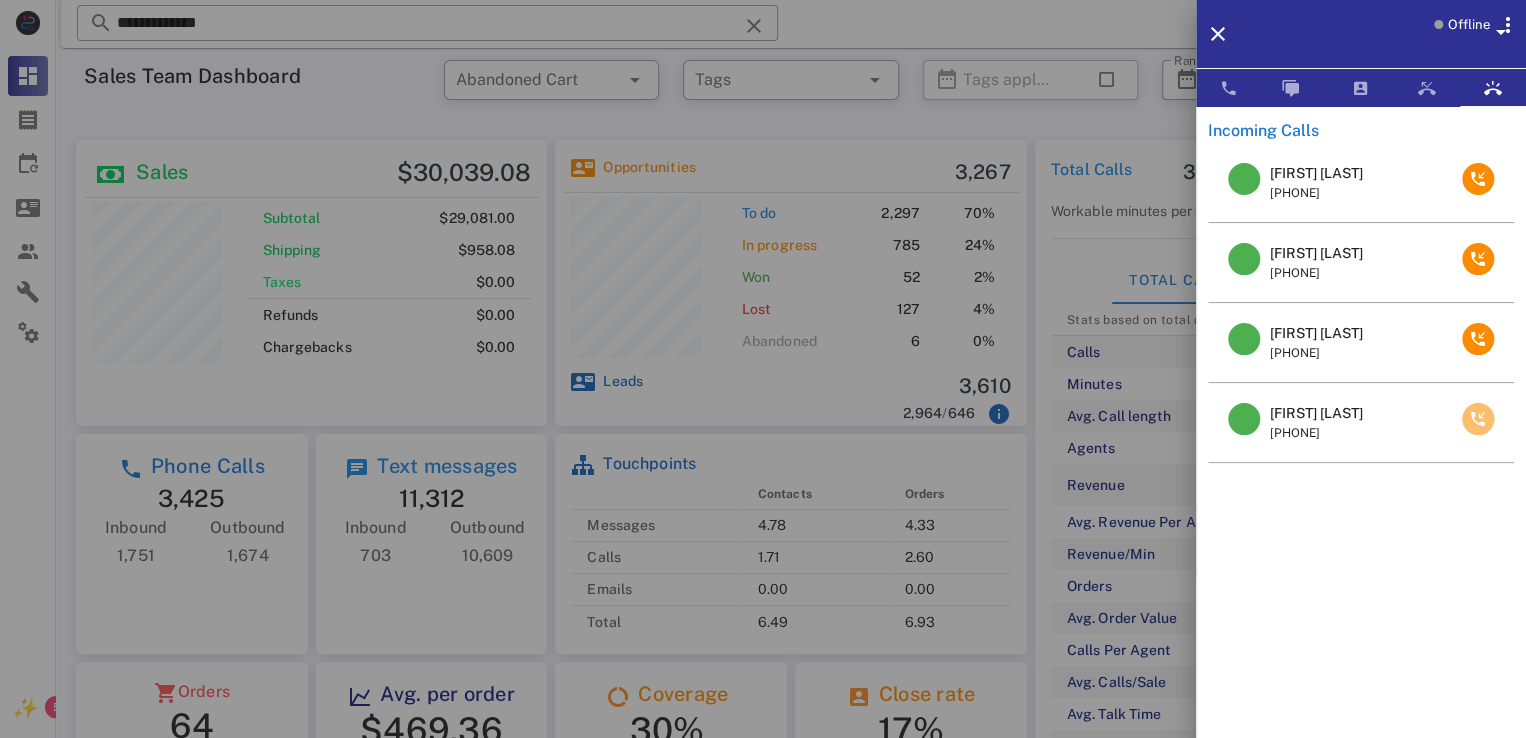 click at bounding box center [1478, 419] 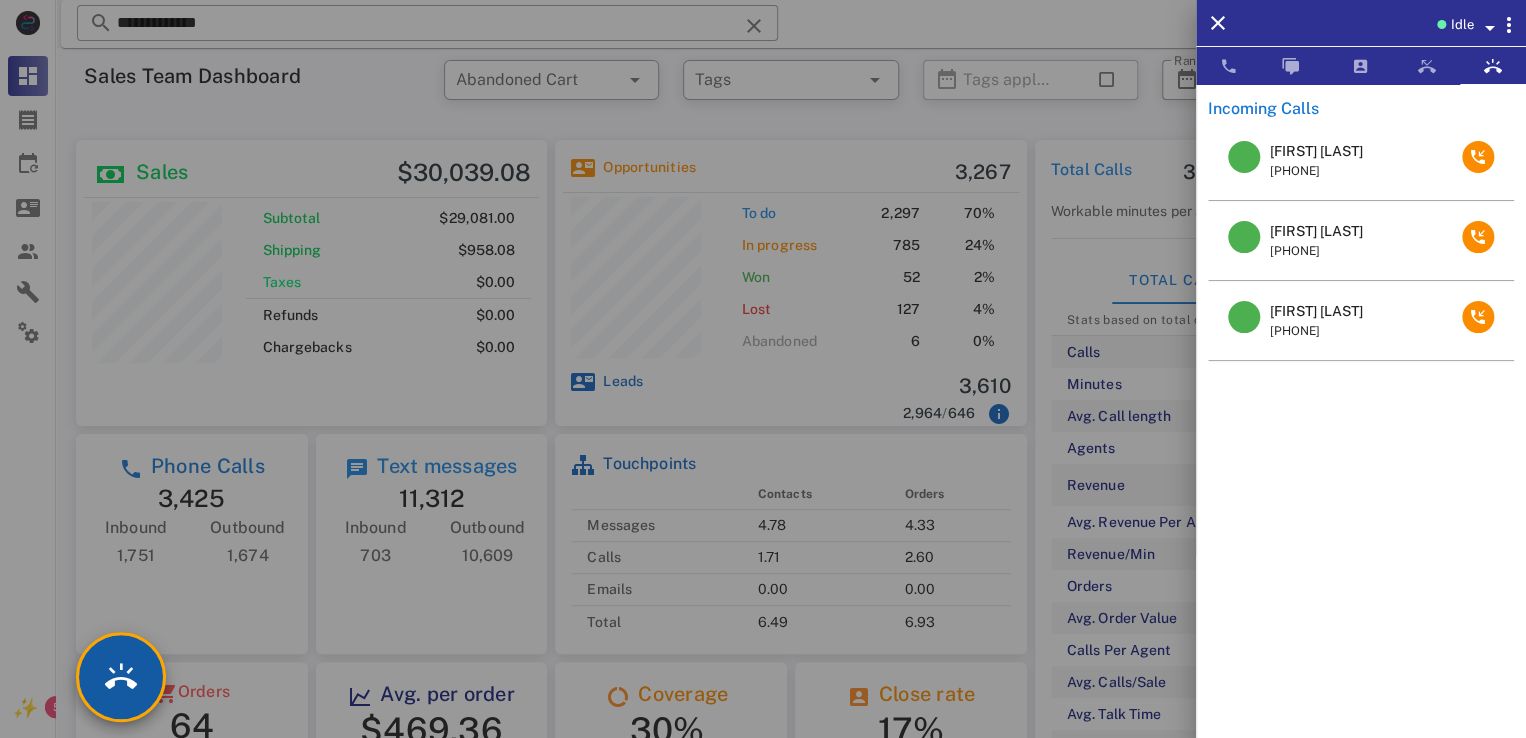 click at bounding box center [121, 677] 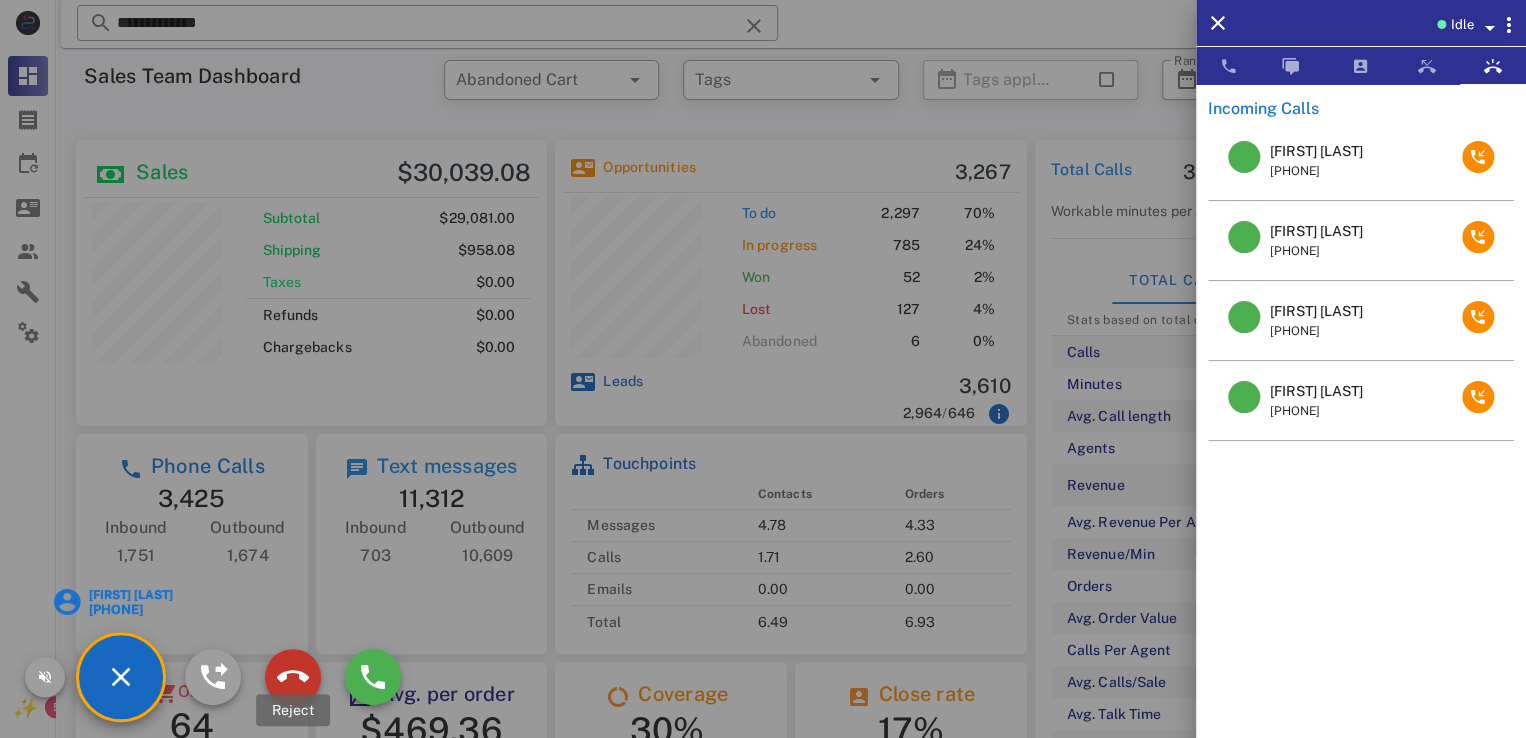 click at bounding box center [293, 677] 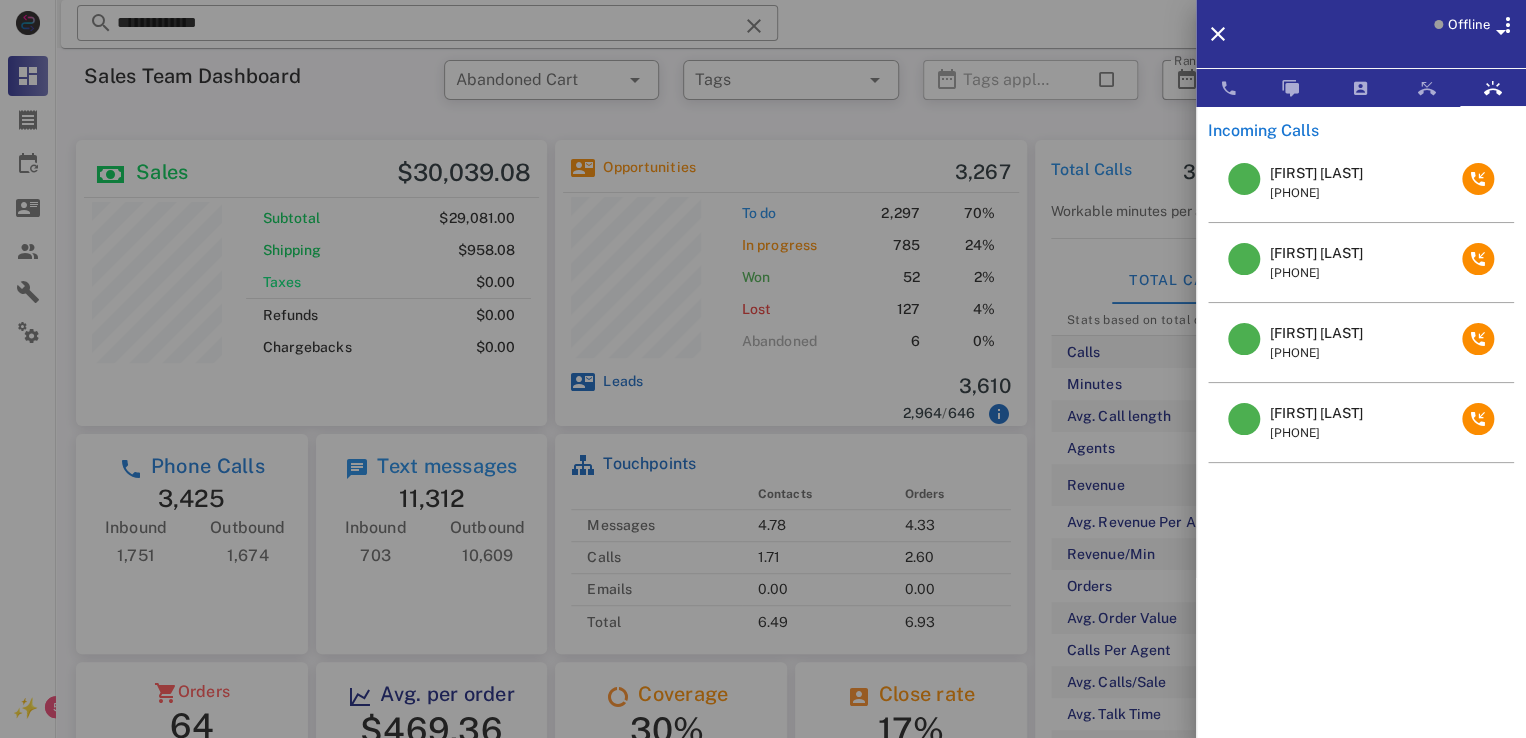 click on "[FIRST] [LAST] [PHONE]" at bounding box center [1361, 423] 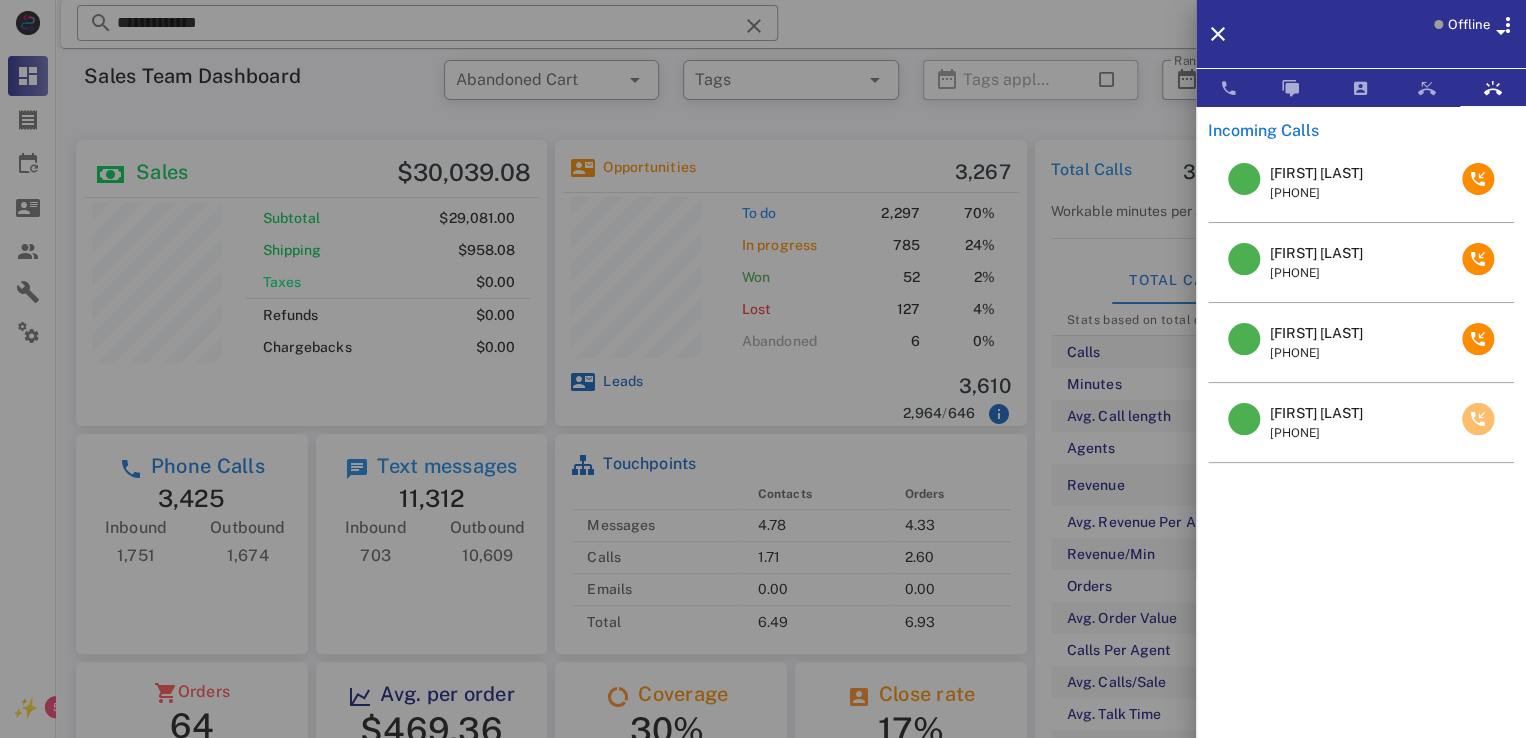 click at bounding box center (1478, 419) 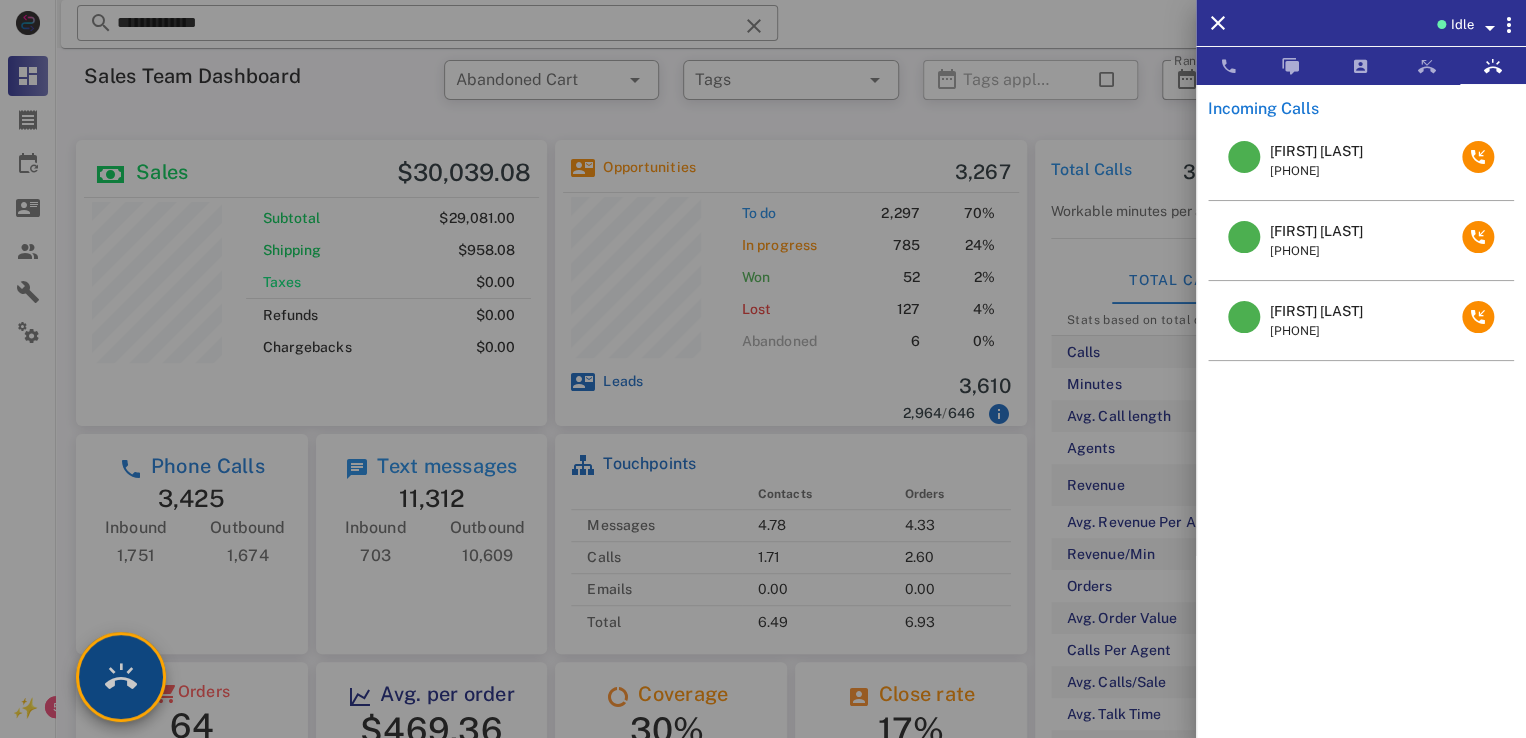 click at bounding box center (121, 677) 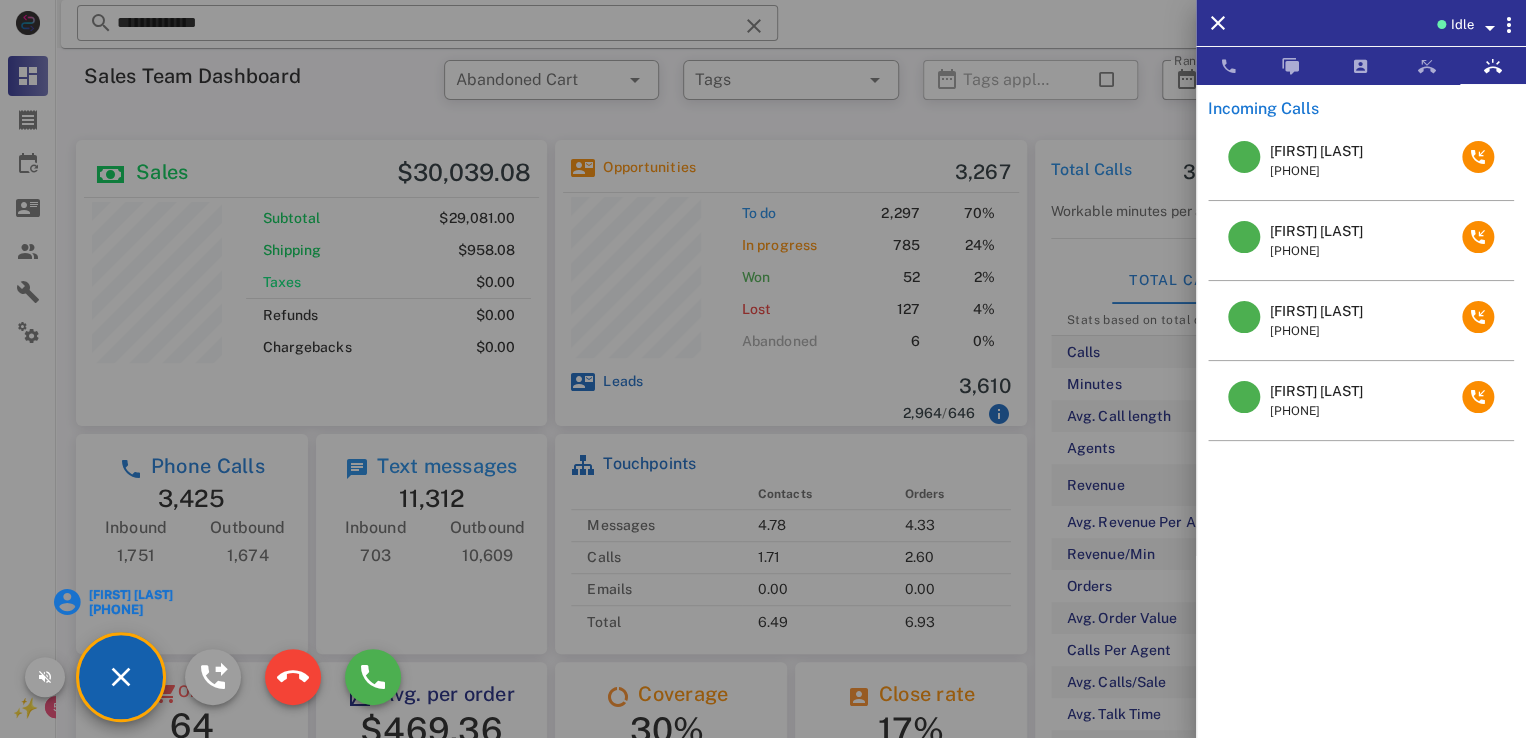 click at bounding box center [763, 369] 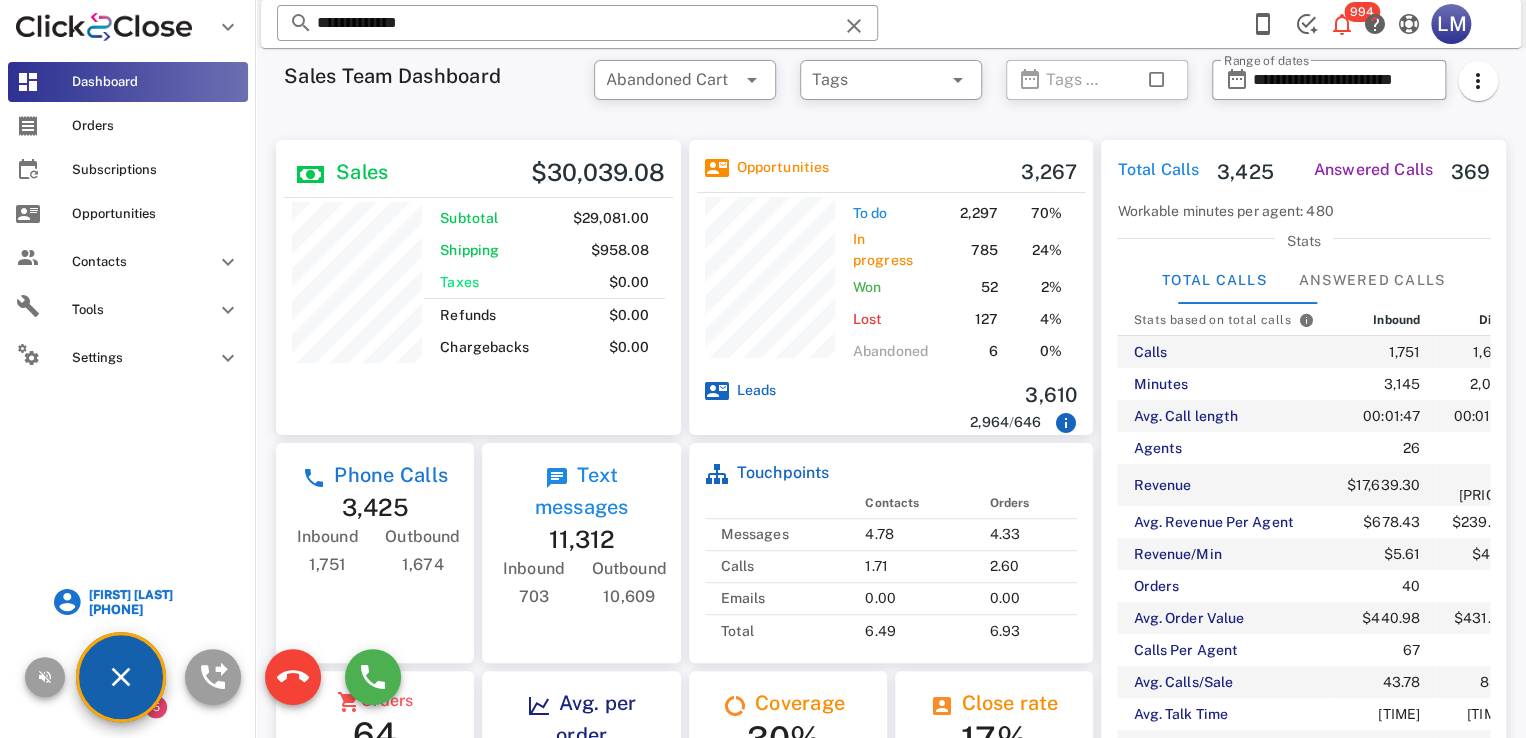 scroll, scrollTop: 295, scrollLeft: 404, axis: both 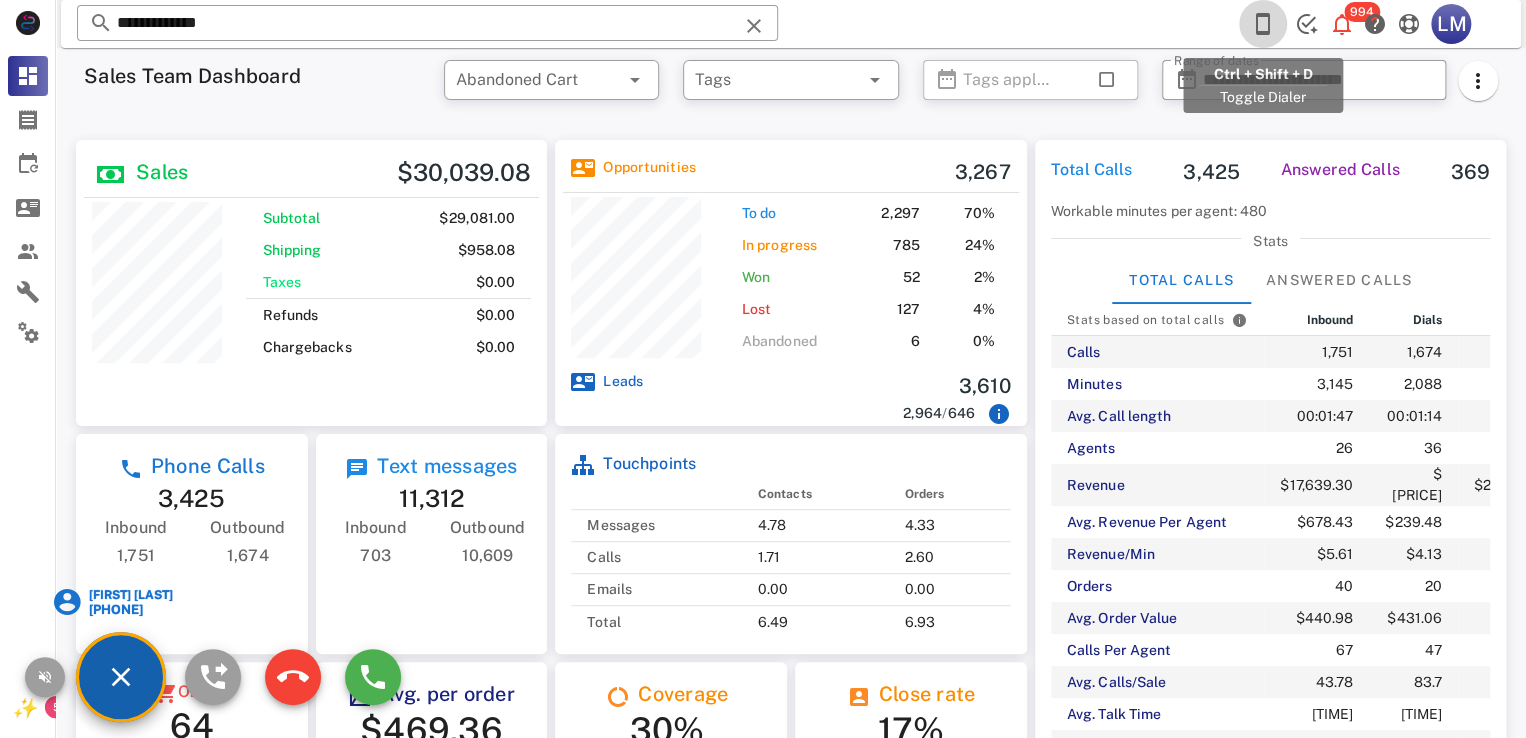 click at bounding box center [1263, 24] 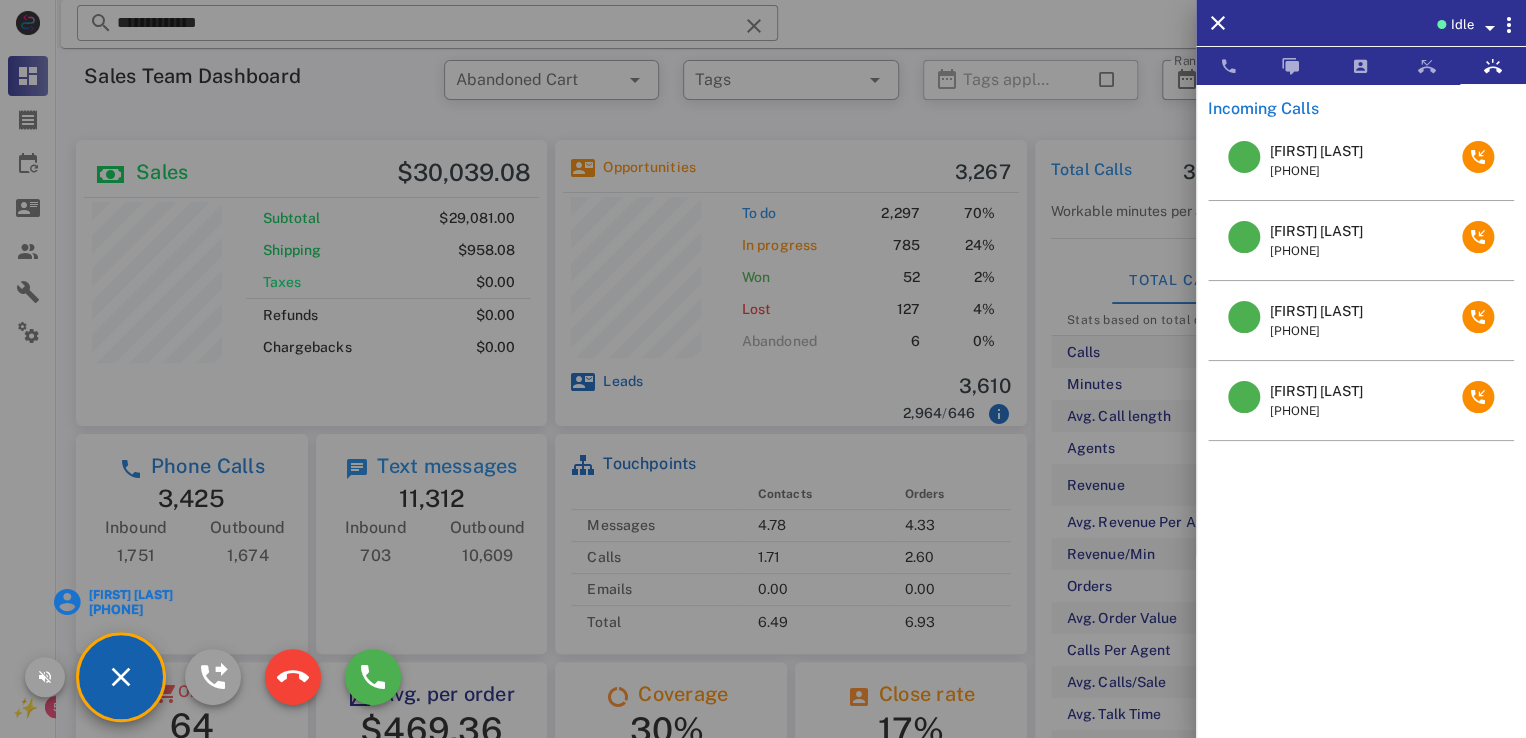 click on "Idle" at bounding box center [1461, 25] 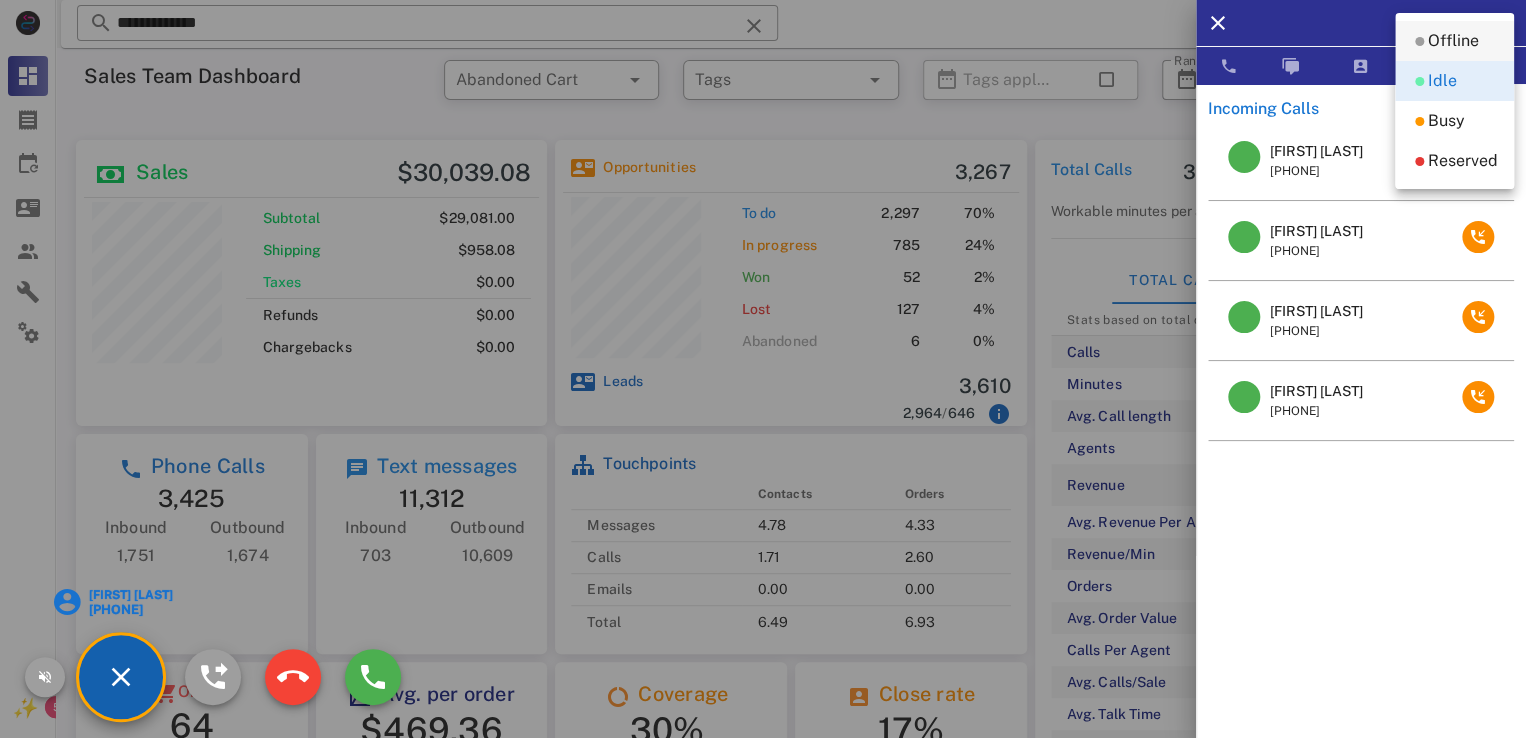 click on "Offline" at bounding box center [1453, 41] 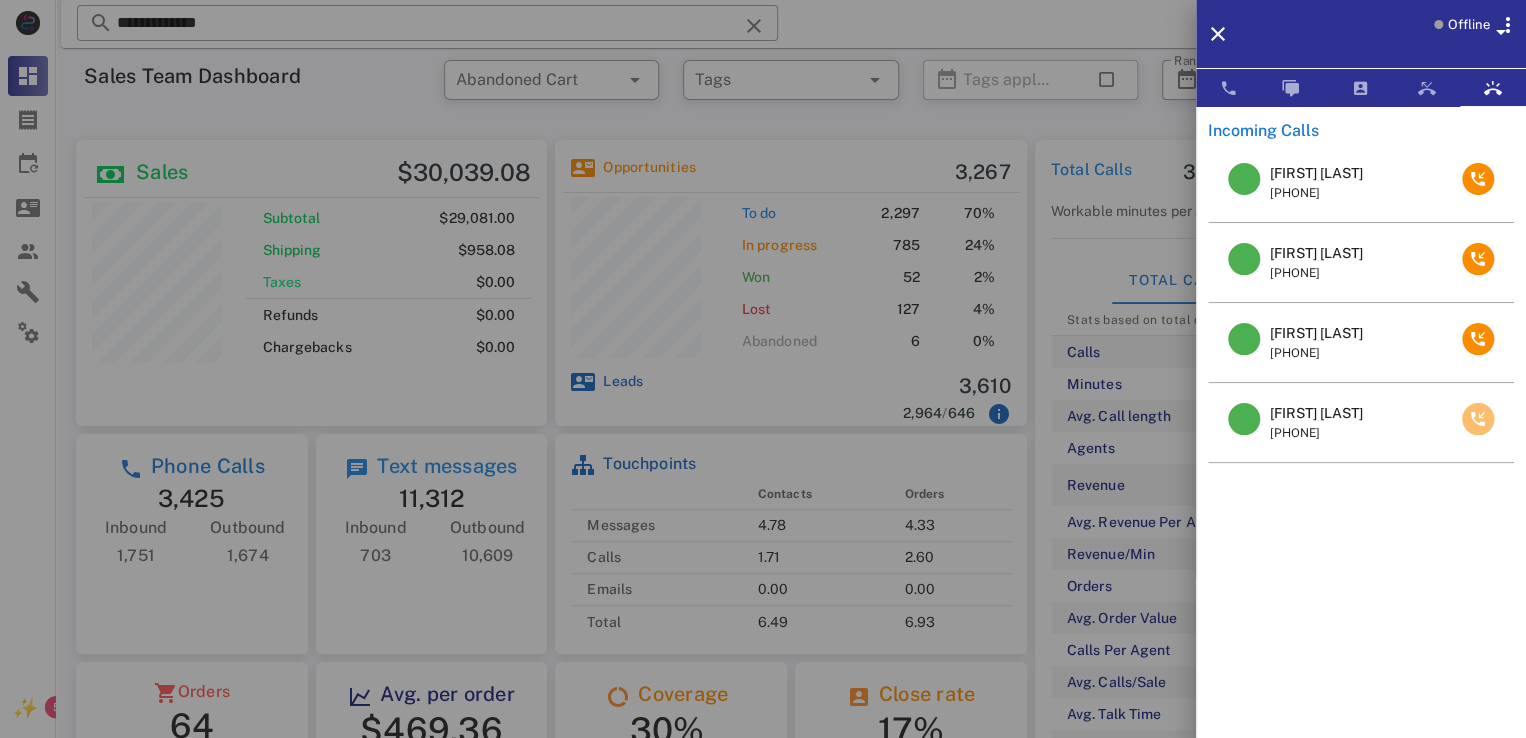 click at bounding box center (1478, 419) 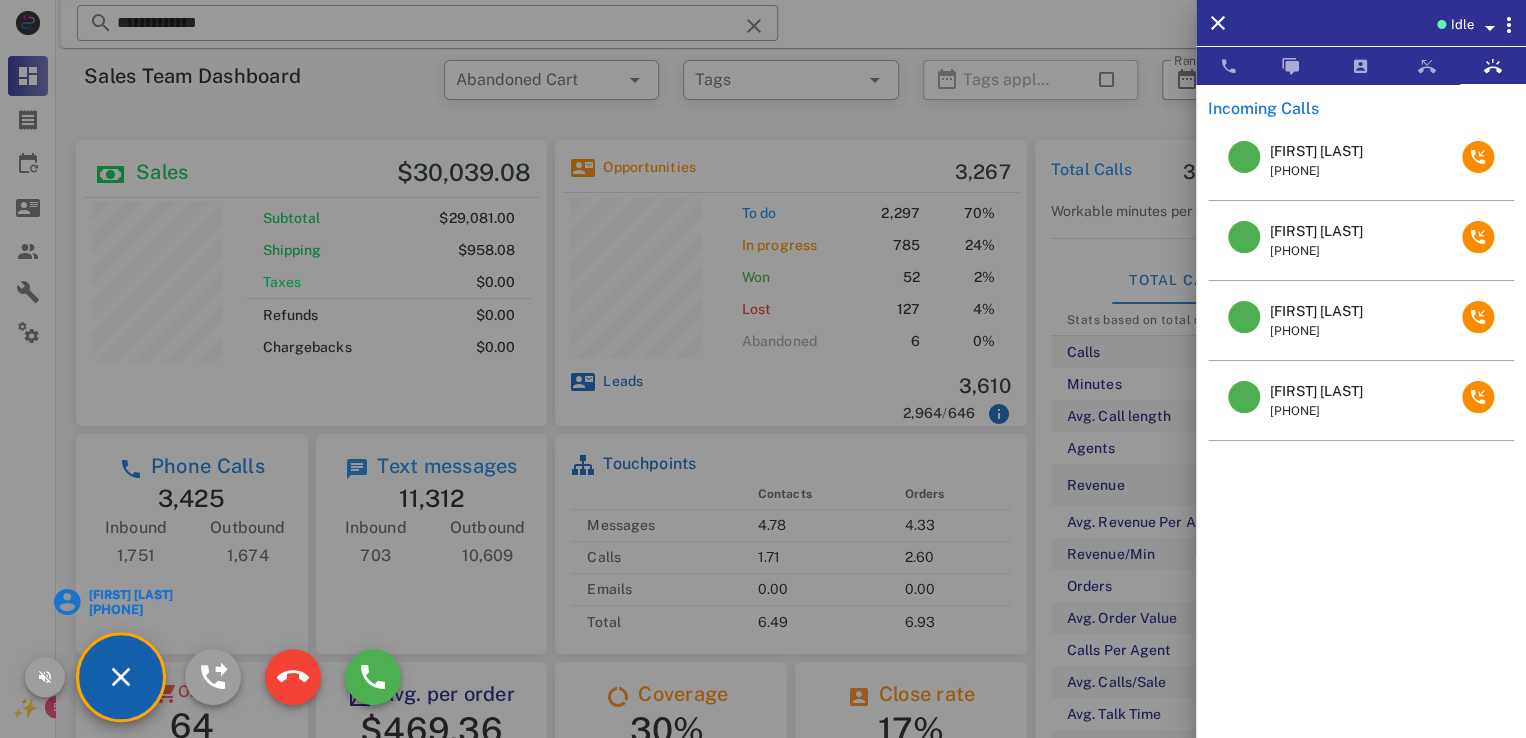 click on "[FIRST] [LAST]   [PHONE]   [FIRST] [LAST]   [PHONE]   [FIRST] [LAST]   [PHONE]" at bounding box center [1361, 420] 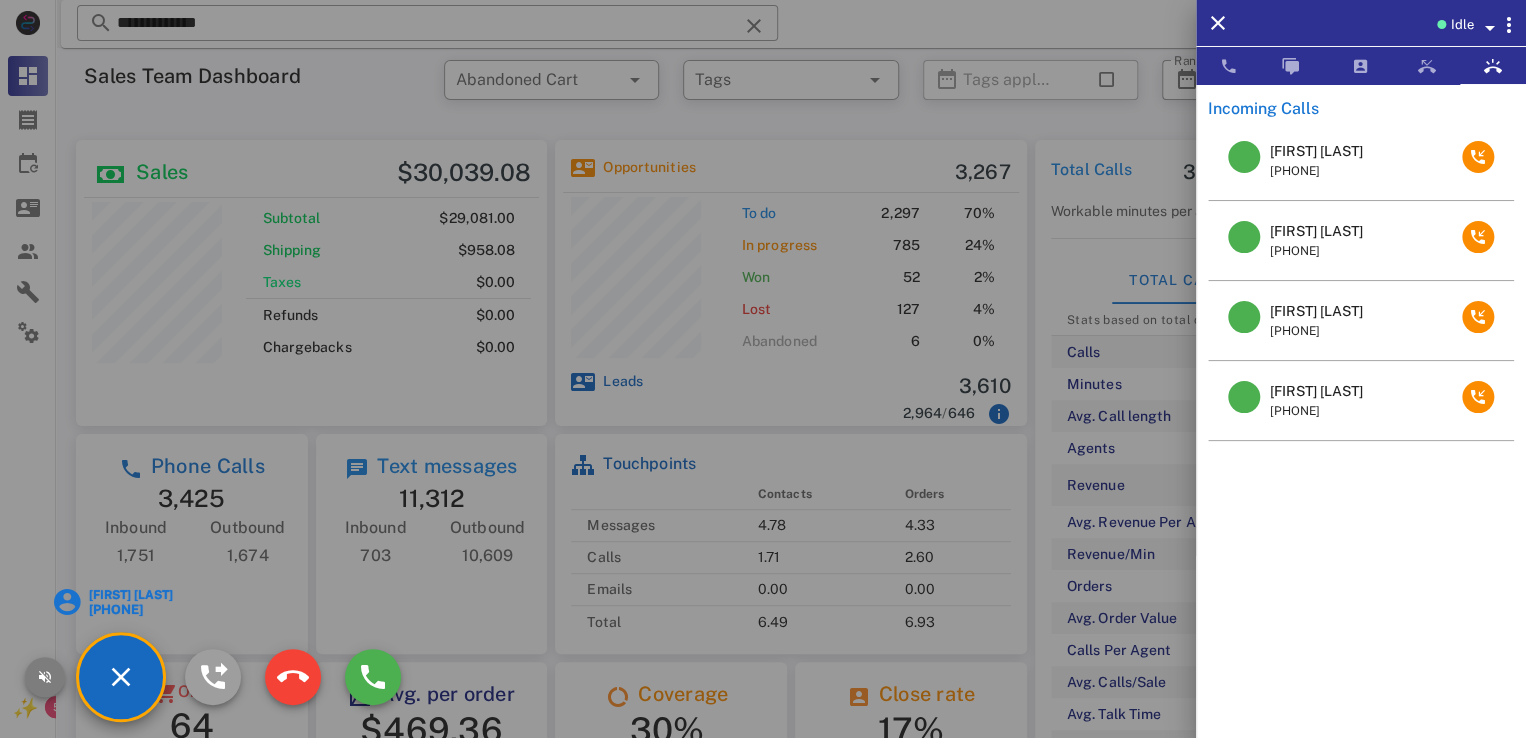 click at bounding box center [45, 677] 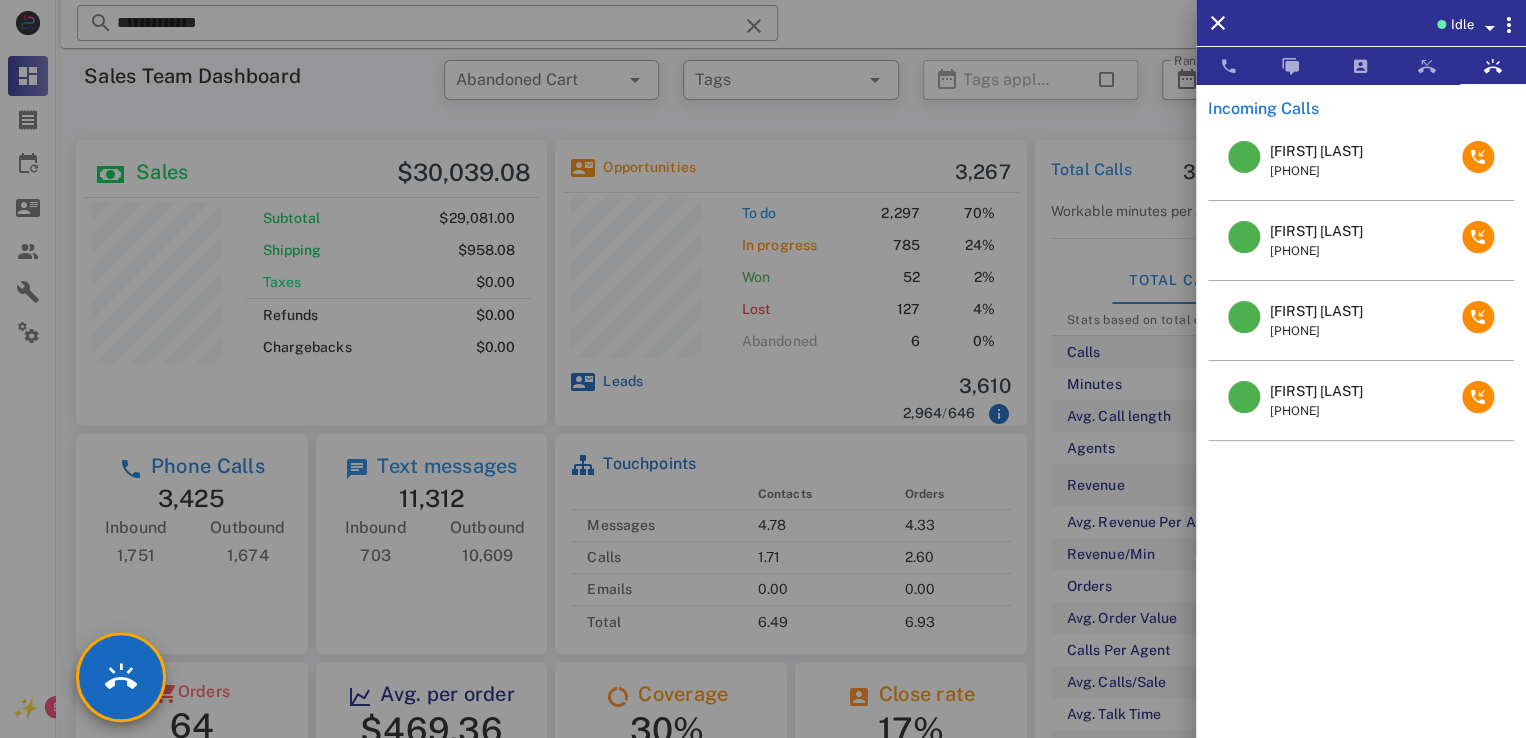 click at bounding box center [763, 369] 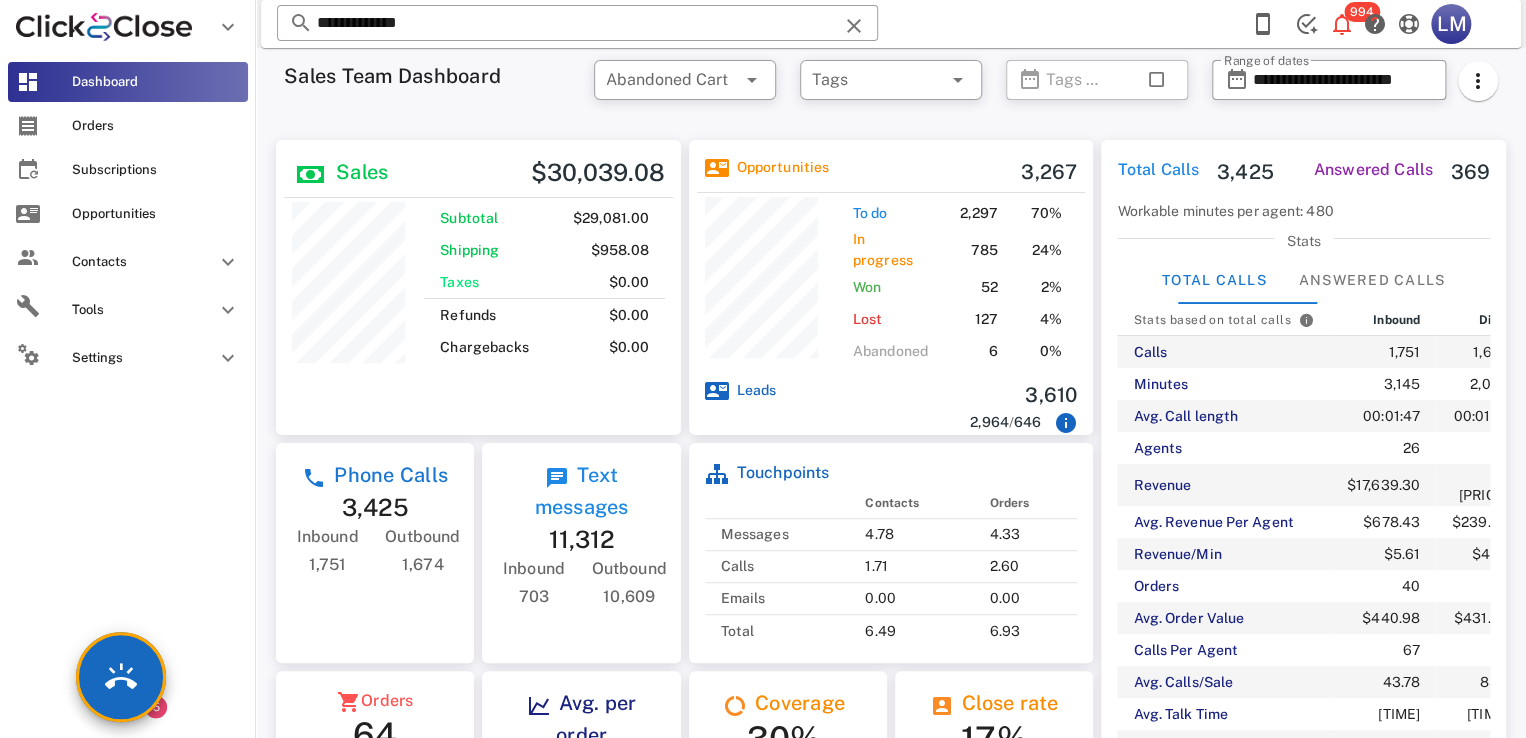 scroll, scrollTop: 295, scrollLeft: 404, axis: both 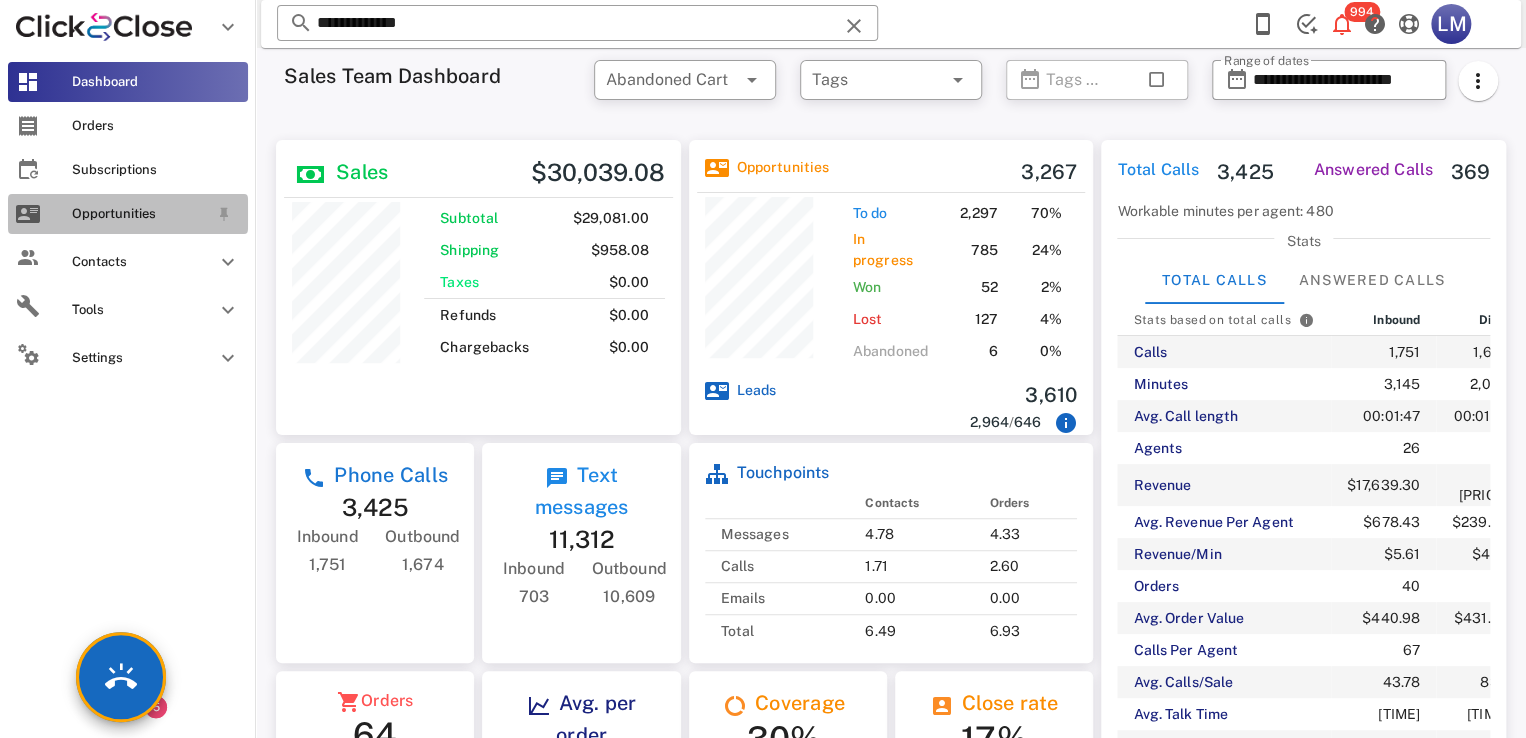 click on "Opportunities" at bounding box center (140, 214) 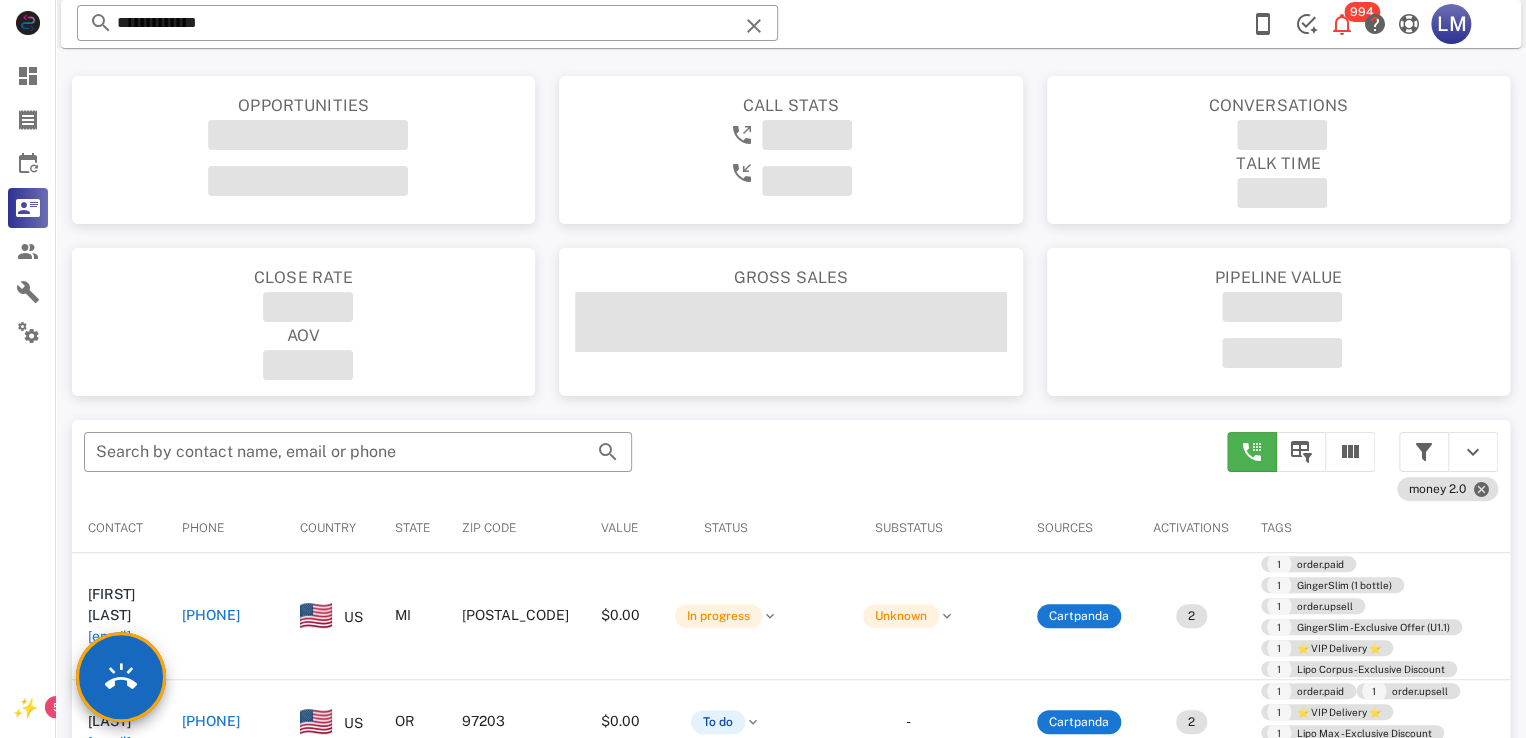 scroll, scrollTop: 356, scrollLeft: 0, axis: vertical 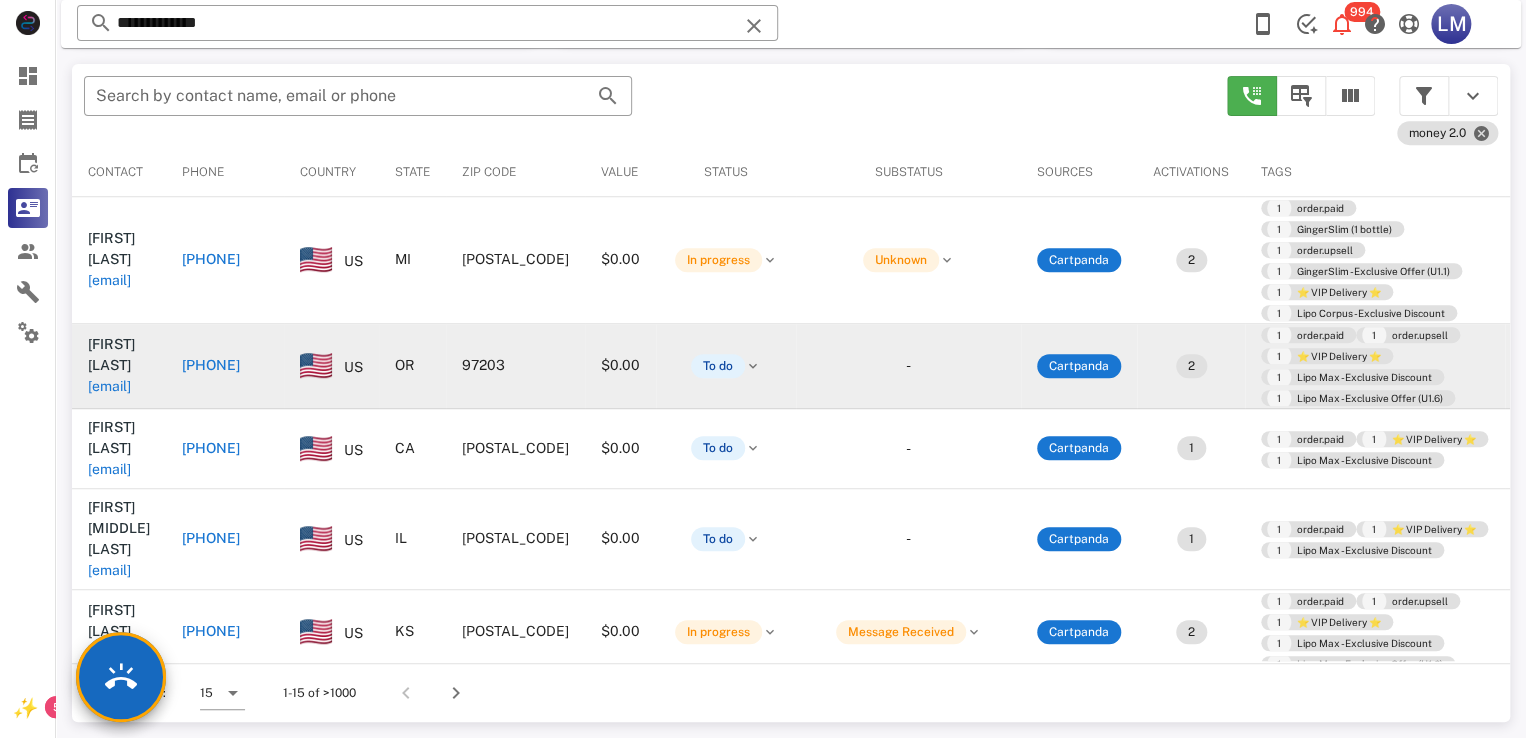 click on "[EMAIL]" at bounding box center (109, 386) 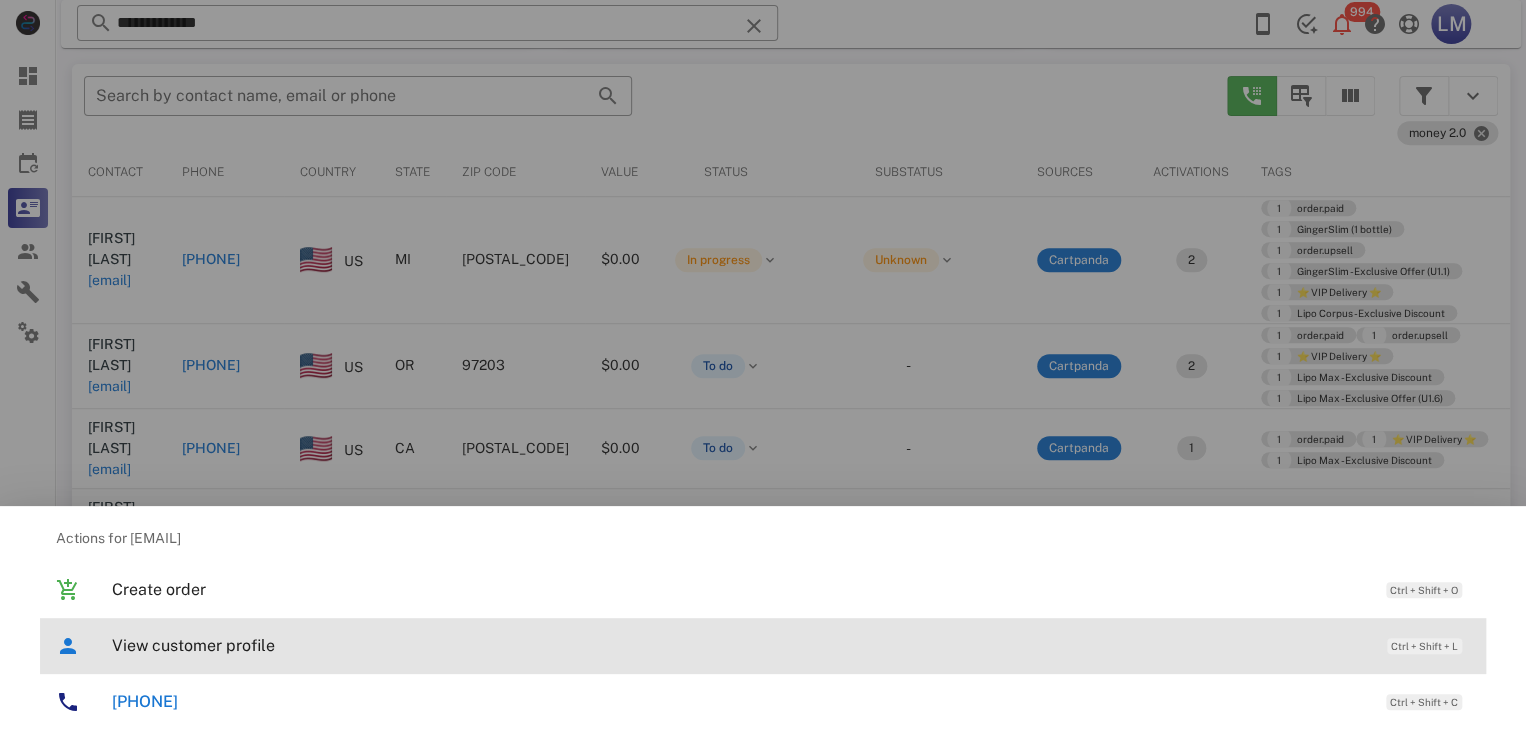 scroll, scrollTop: 377, scrollLeft: 0, axis: vertical 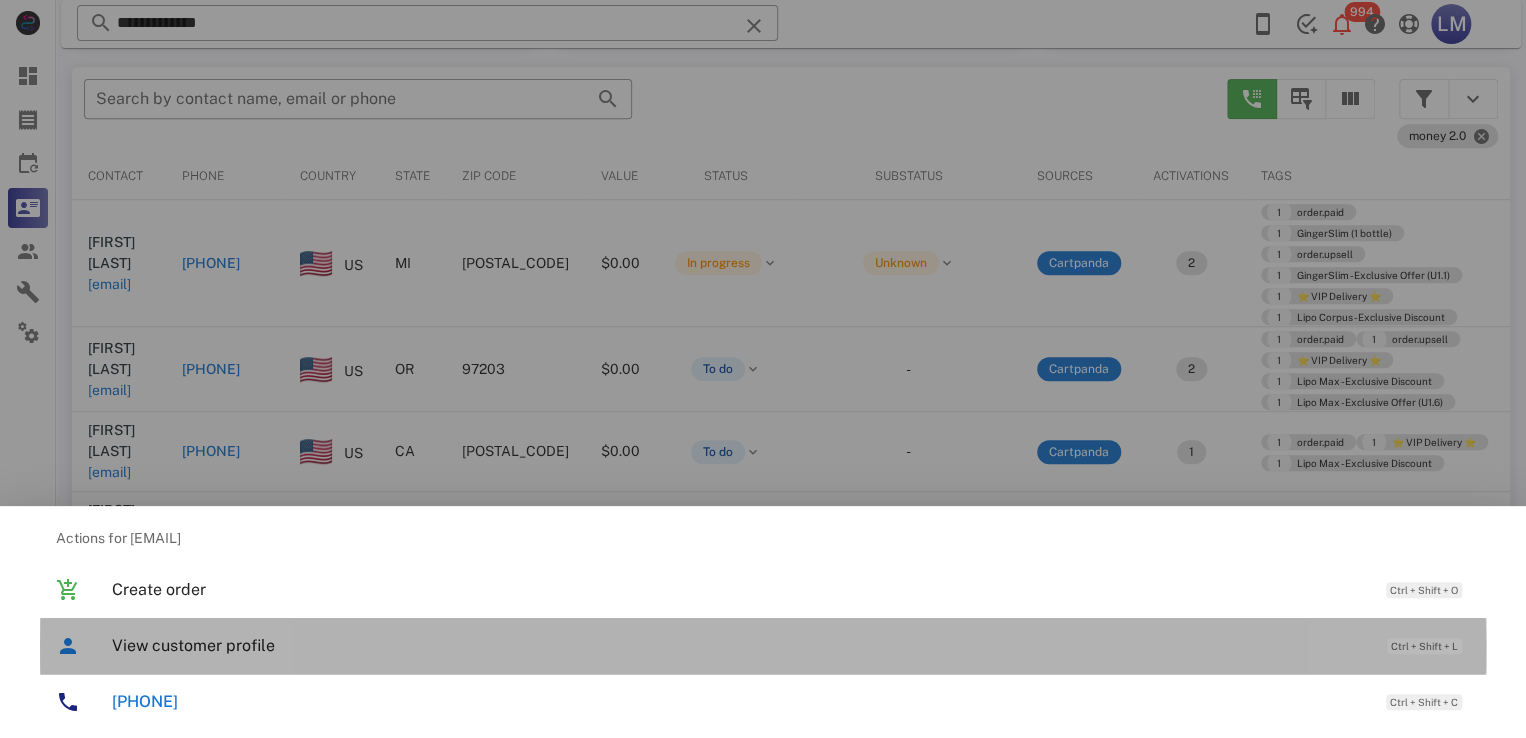 click on "View customer profile Ctrl + Shift + L" at bounding box center [763, 646] 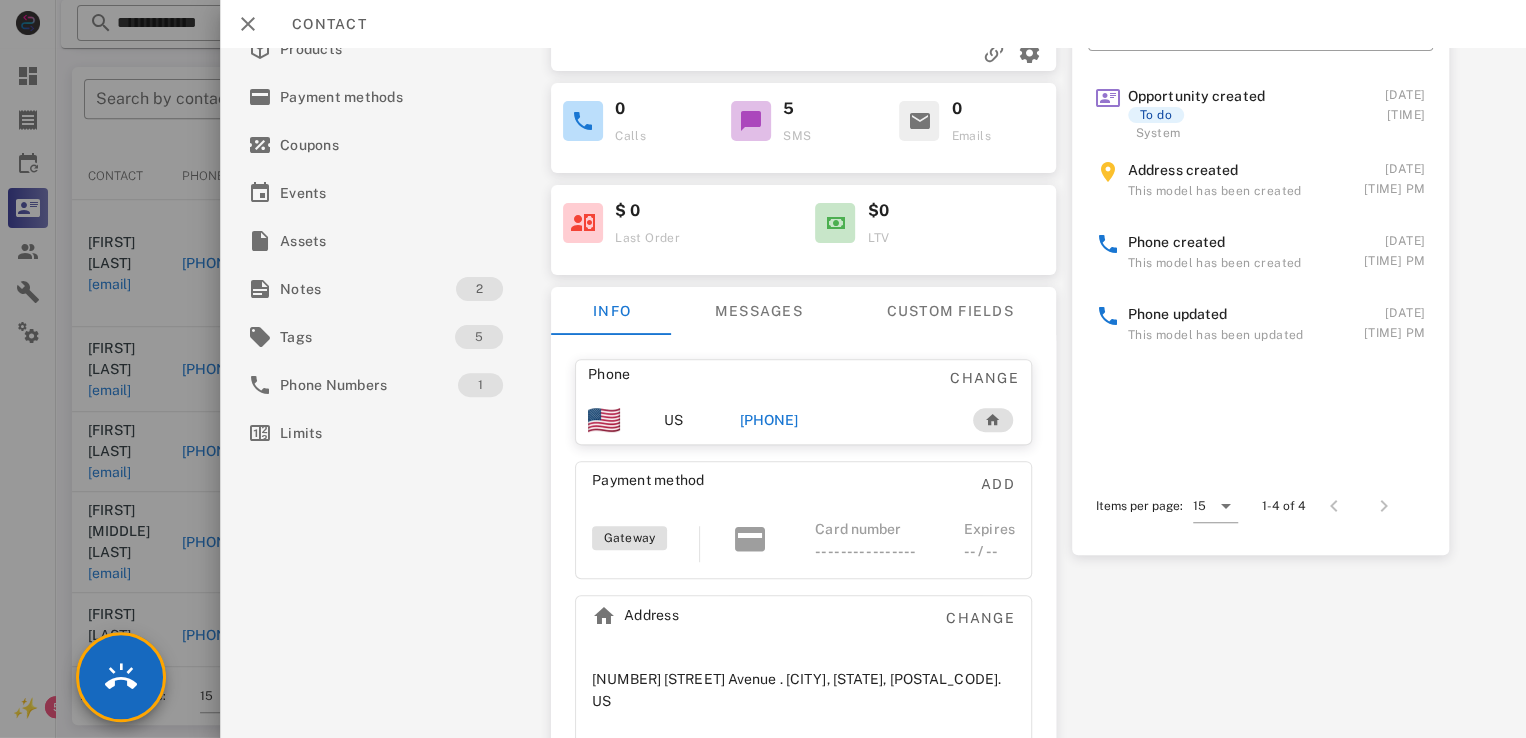 scroll, scrollTop: 0, scrollLeft: 0, axis: both 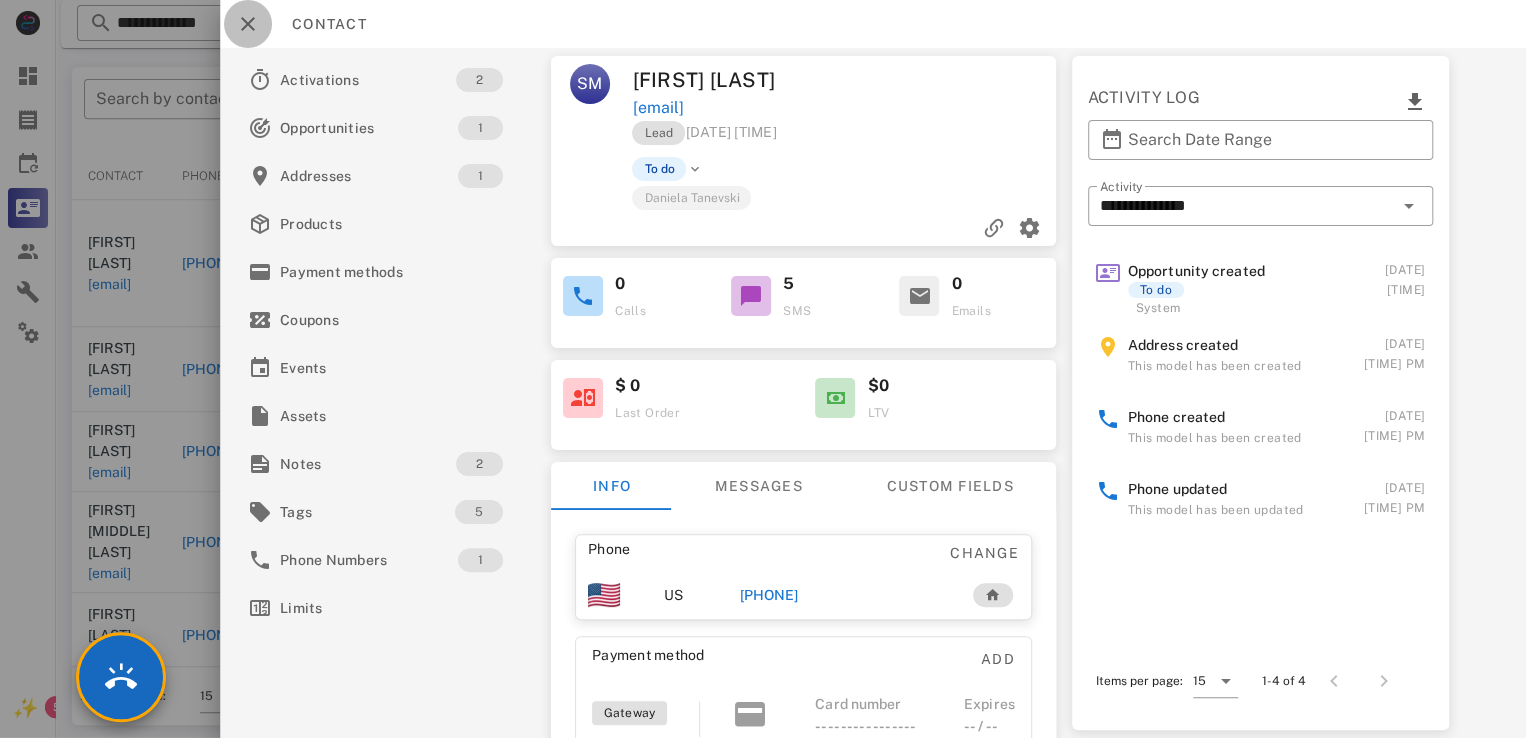 click at bounding box center [248, 24] 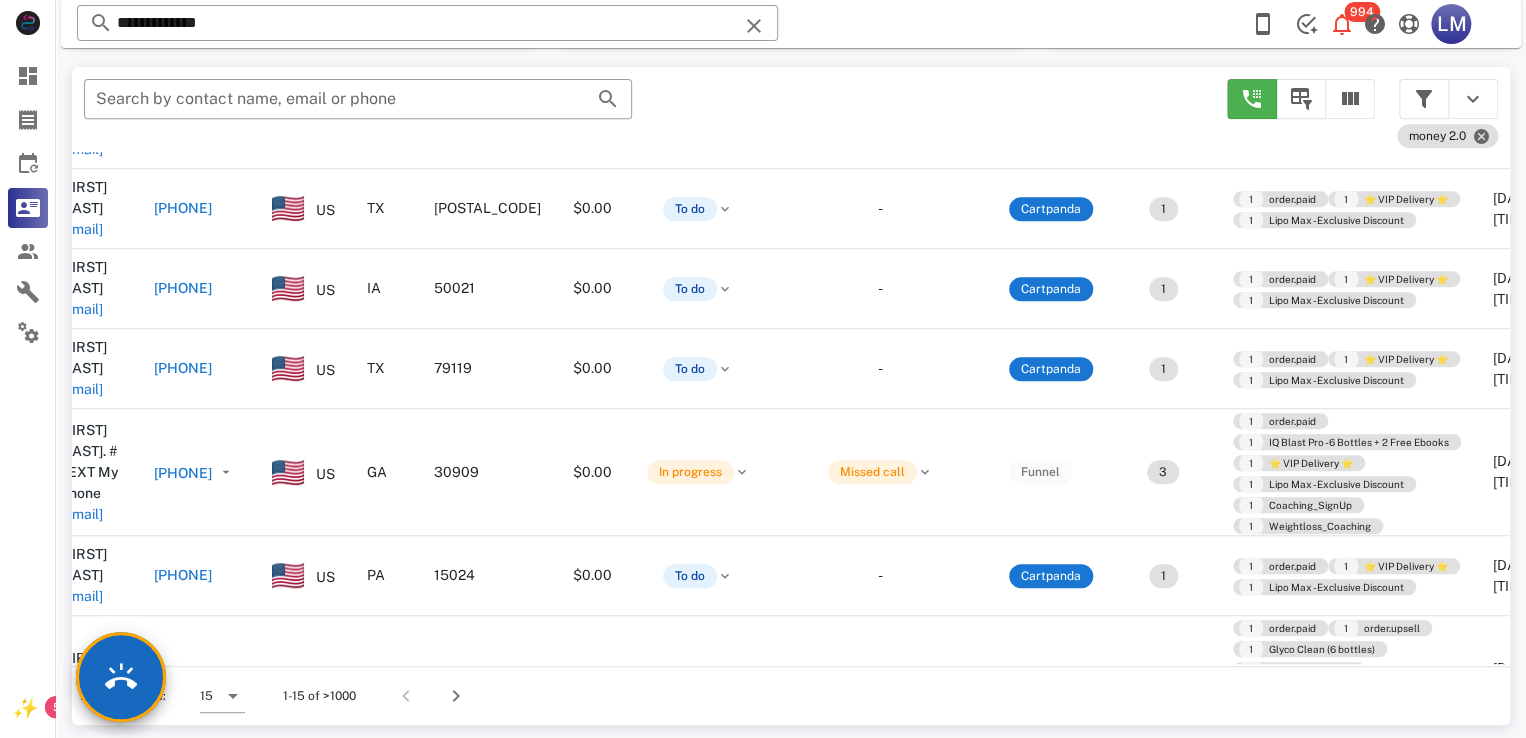 scroll, scrollTop: 754, scrollLeft: 0, axis: vertical 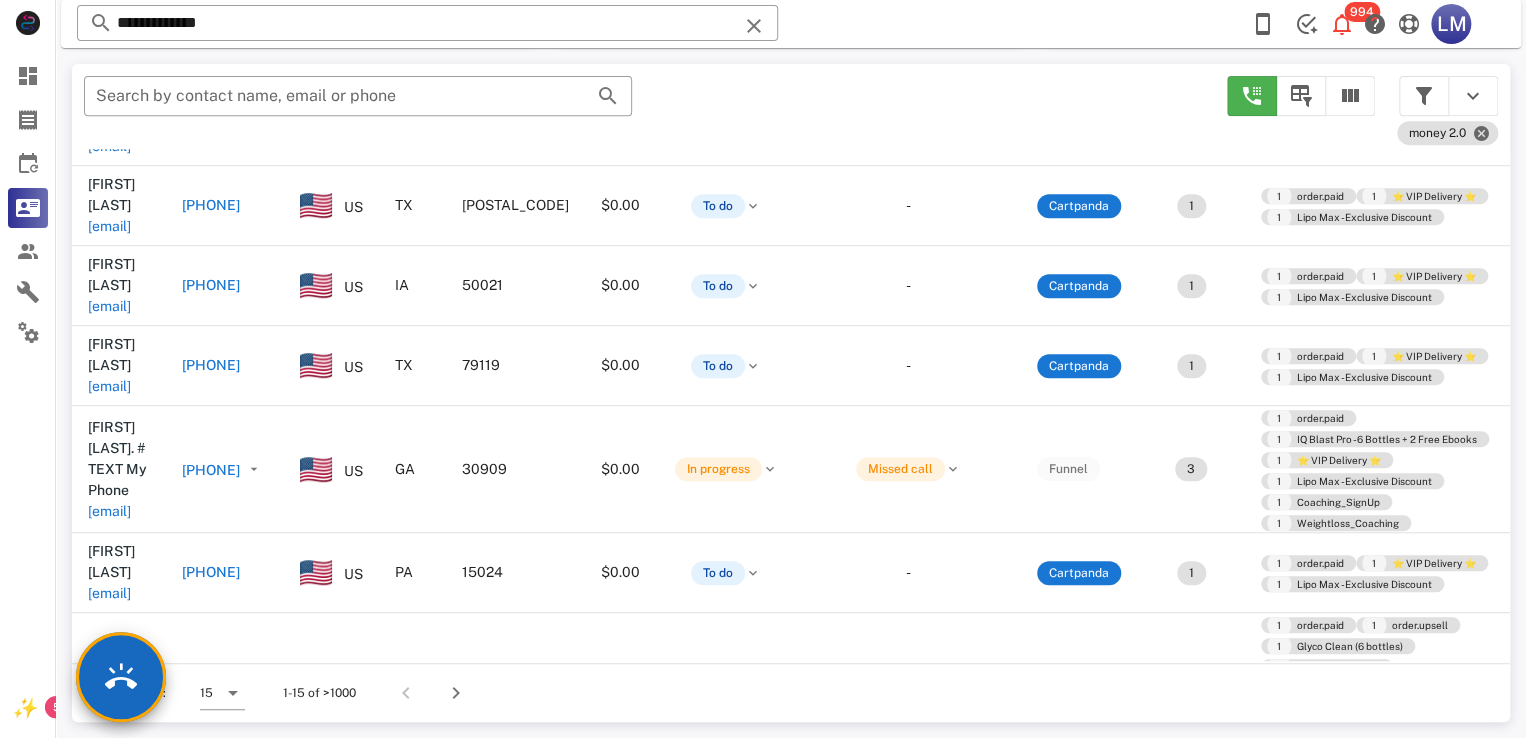 click on "[EMAIL]" at bounding box center [109, 800] 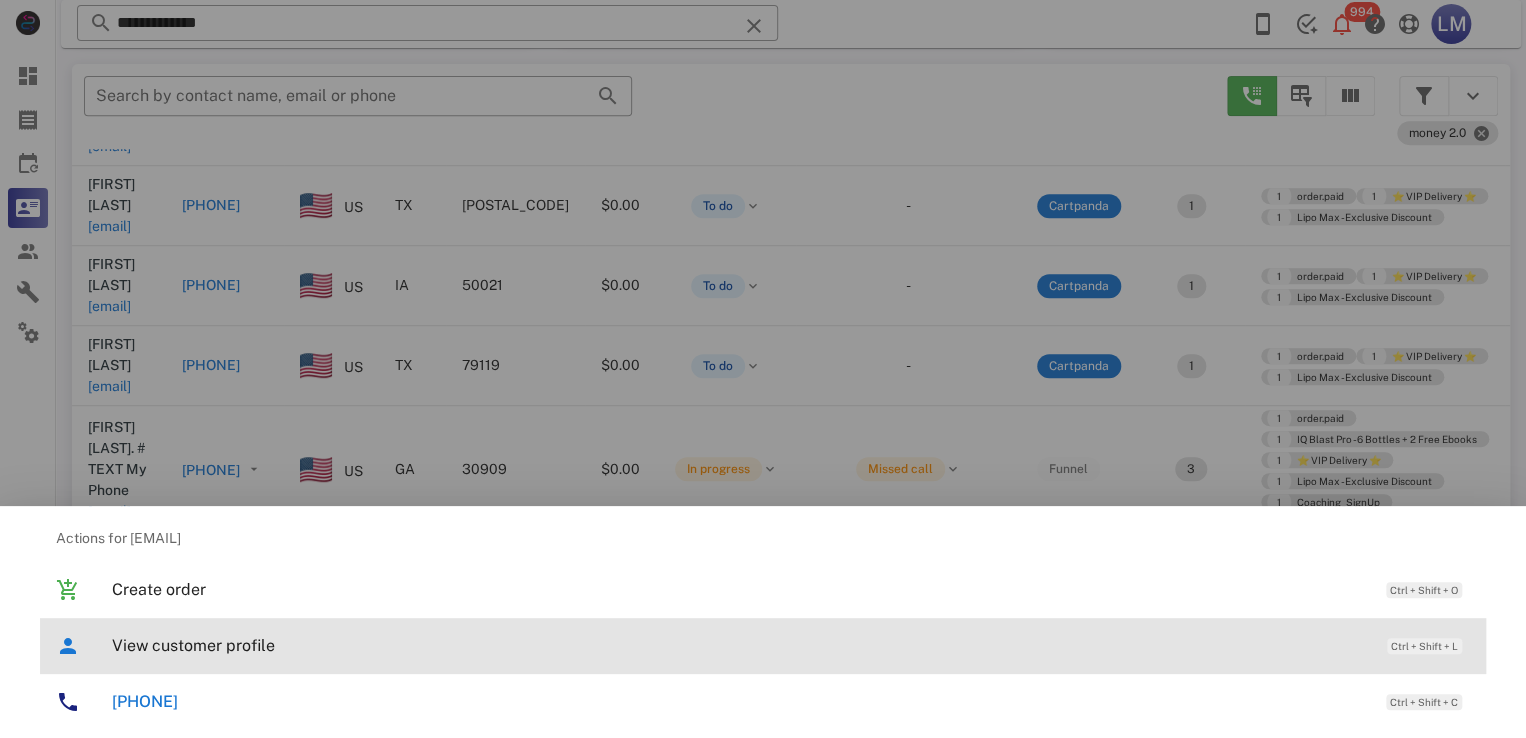 click on "View customer profile" at bounding box center (739, 645) 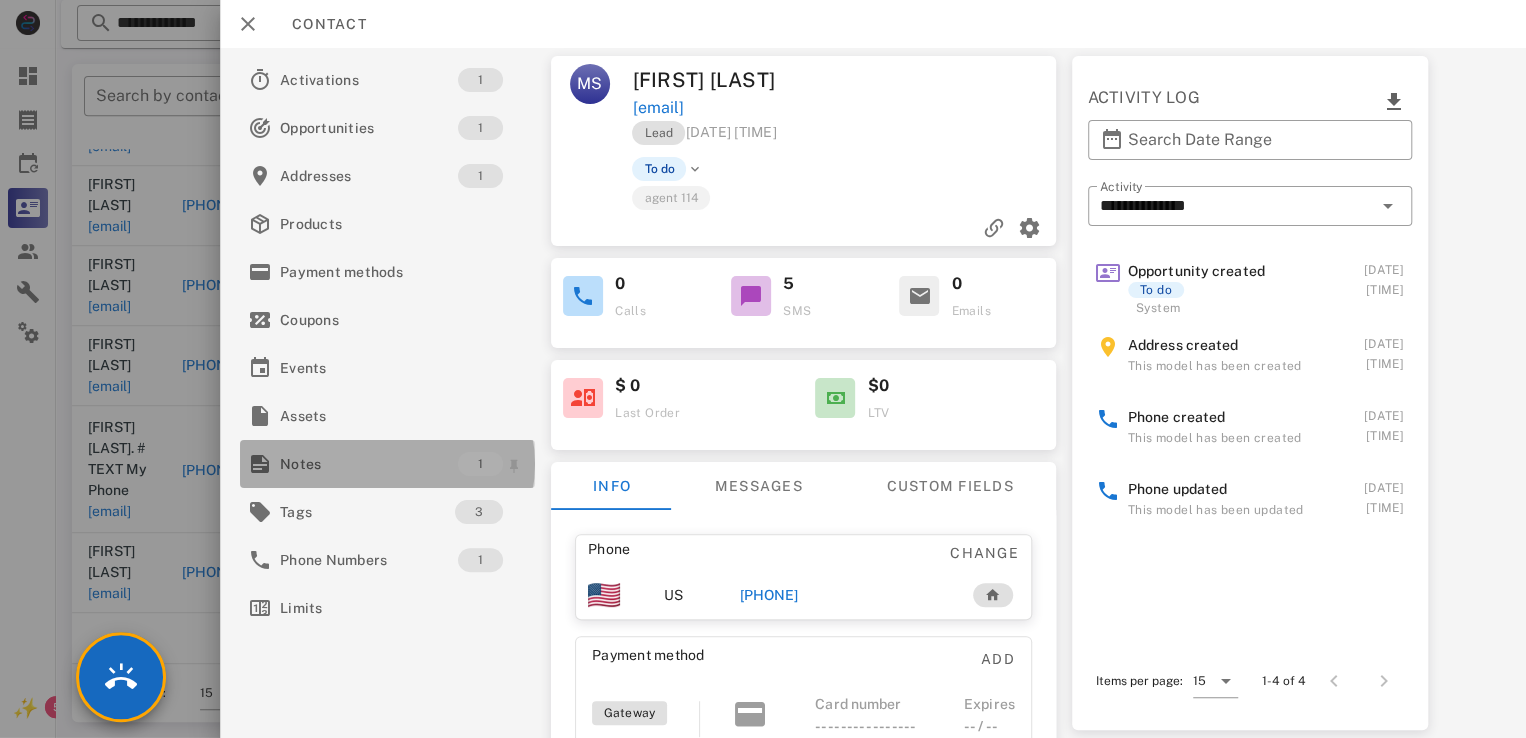 click on "Notes" at bounding box center [369, 464] 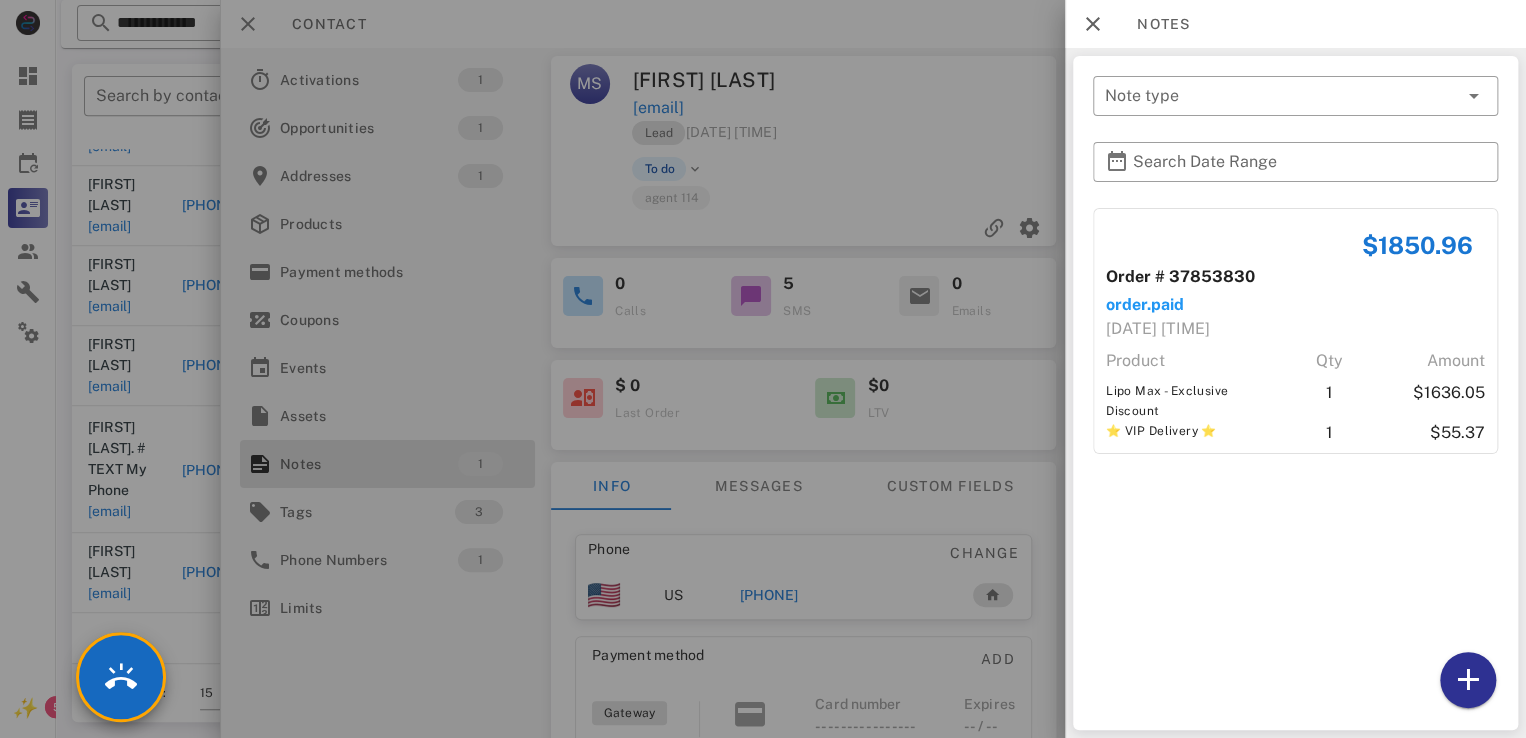 click at bounding box center (763, 369) 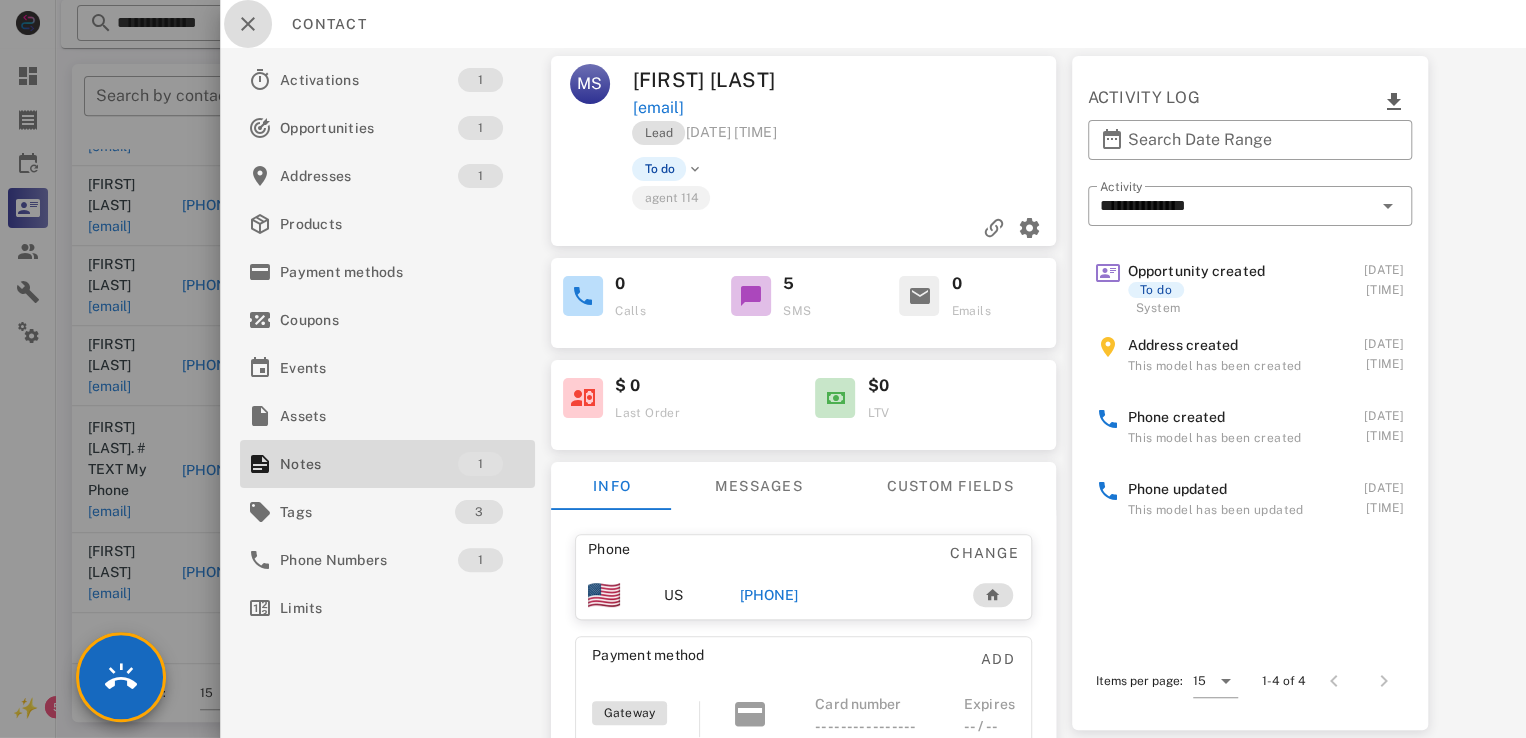 click at bounding box center (248, 24) 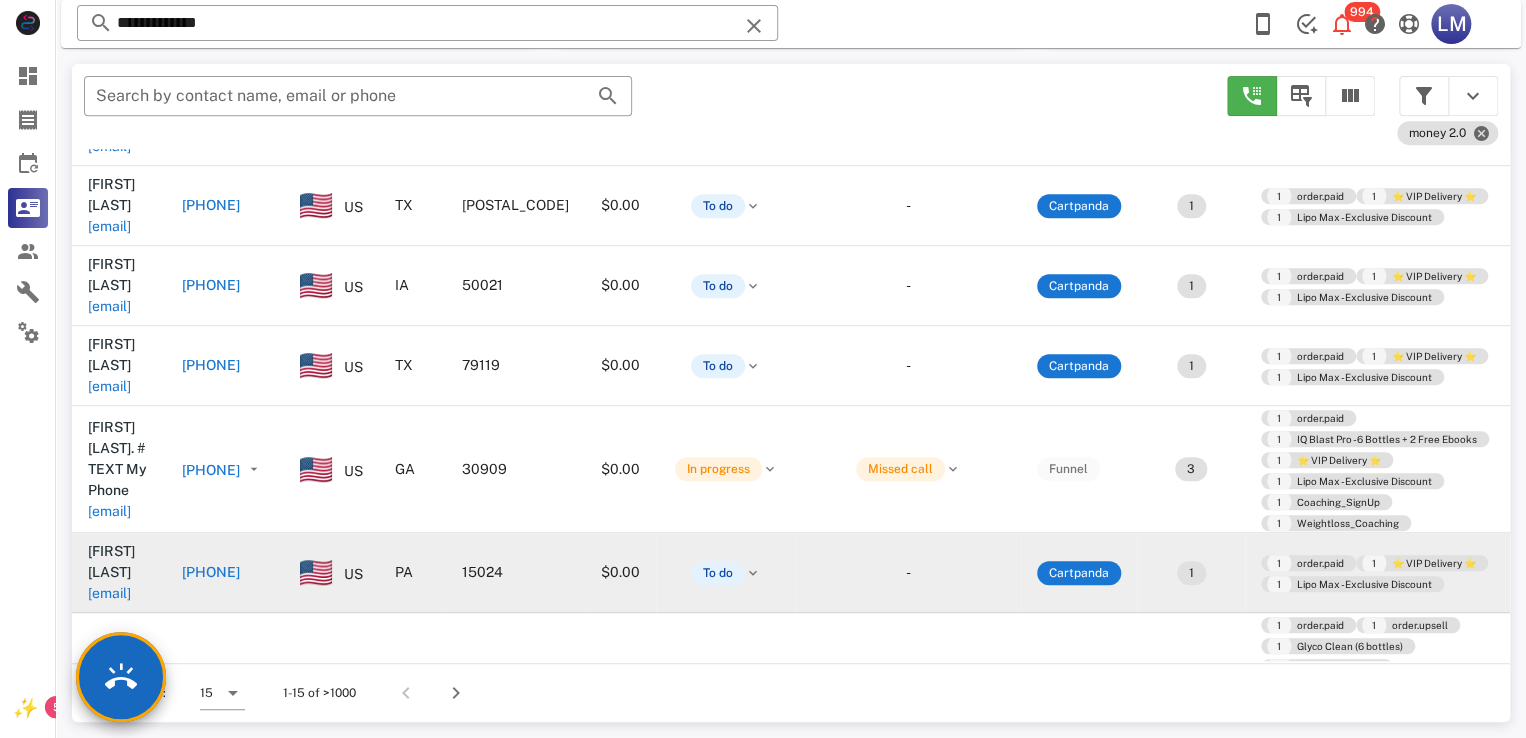 click on "[EMAIL]" at bounding box center (109, 593) 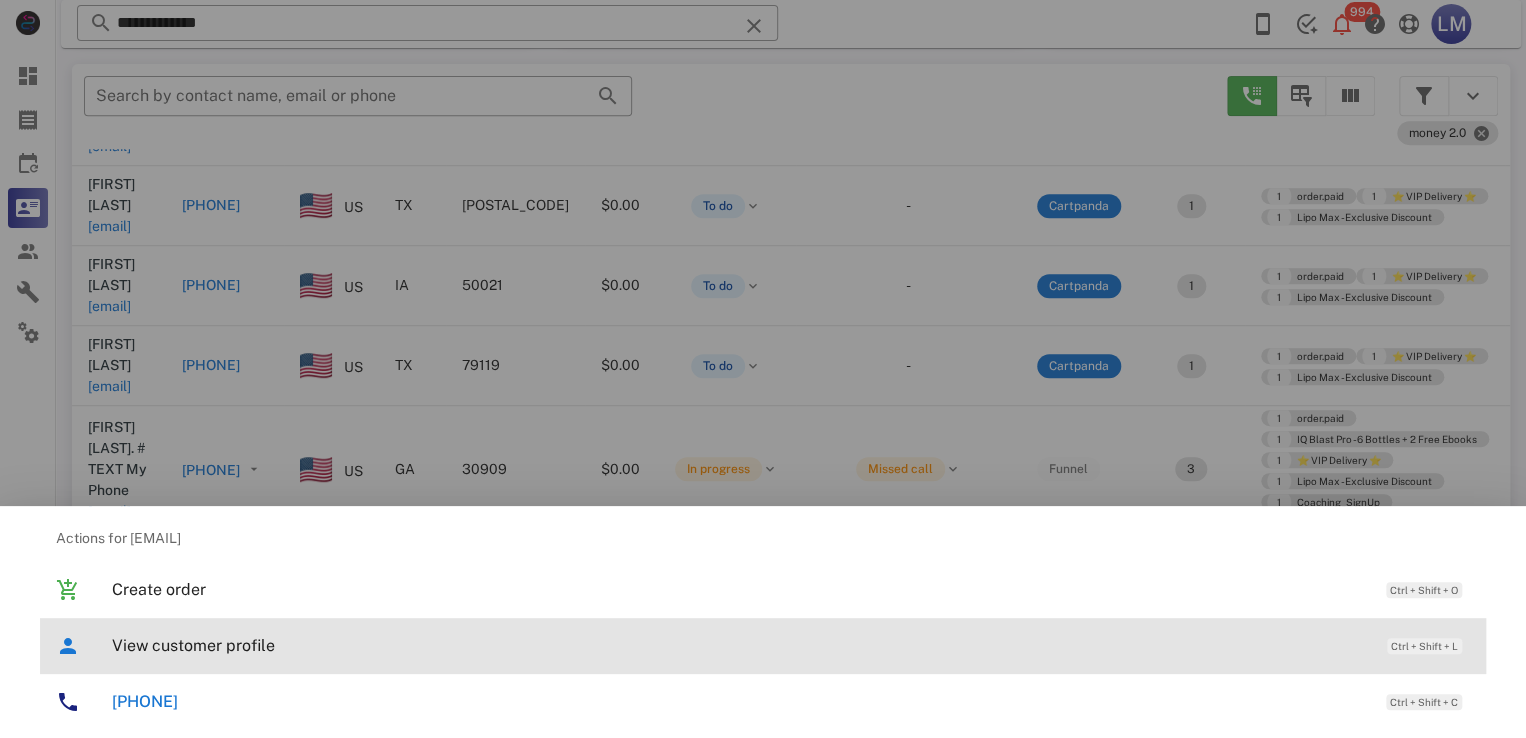 click on "View customer profile" at bounding box center (739, 645) 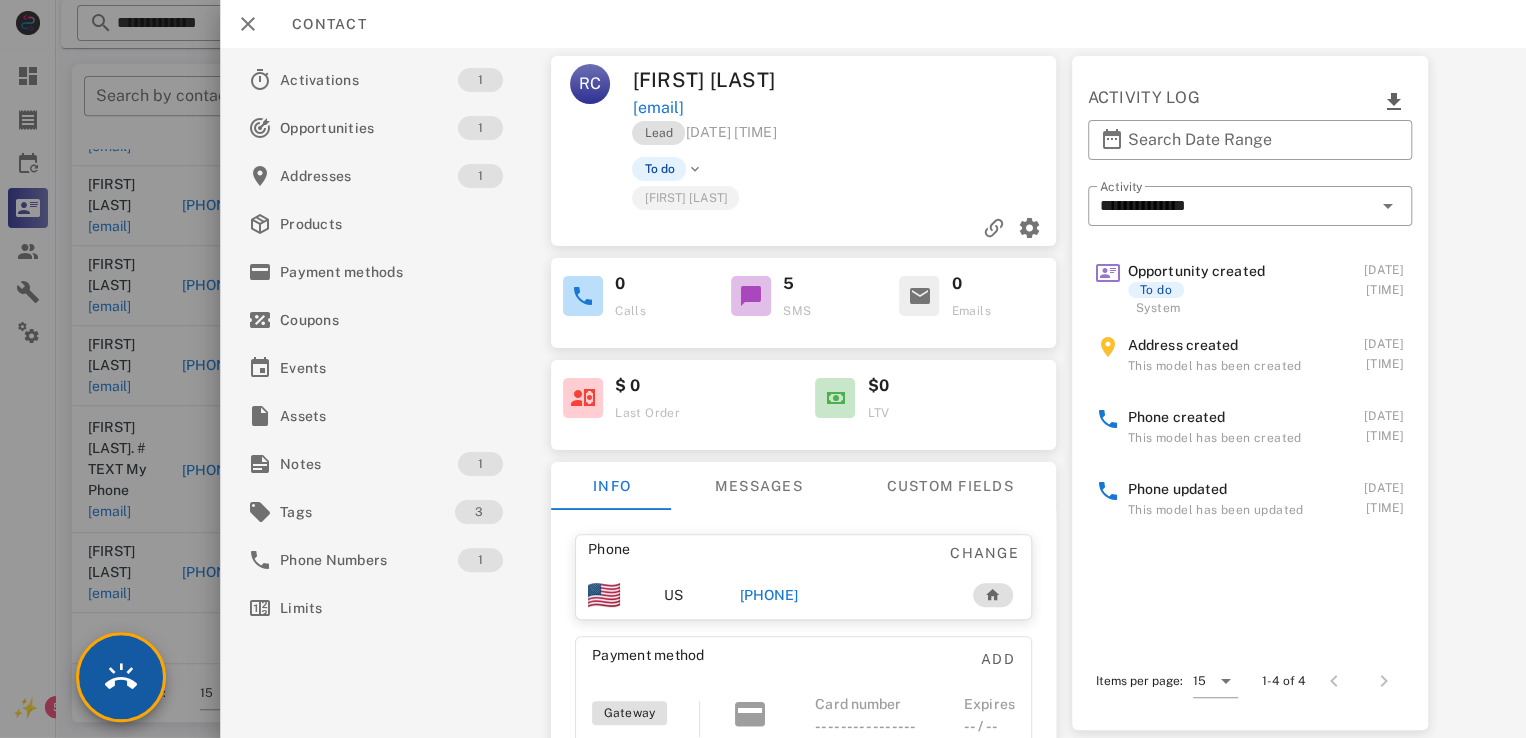 click at bounding box center [121, 677] 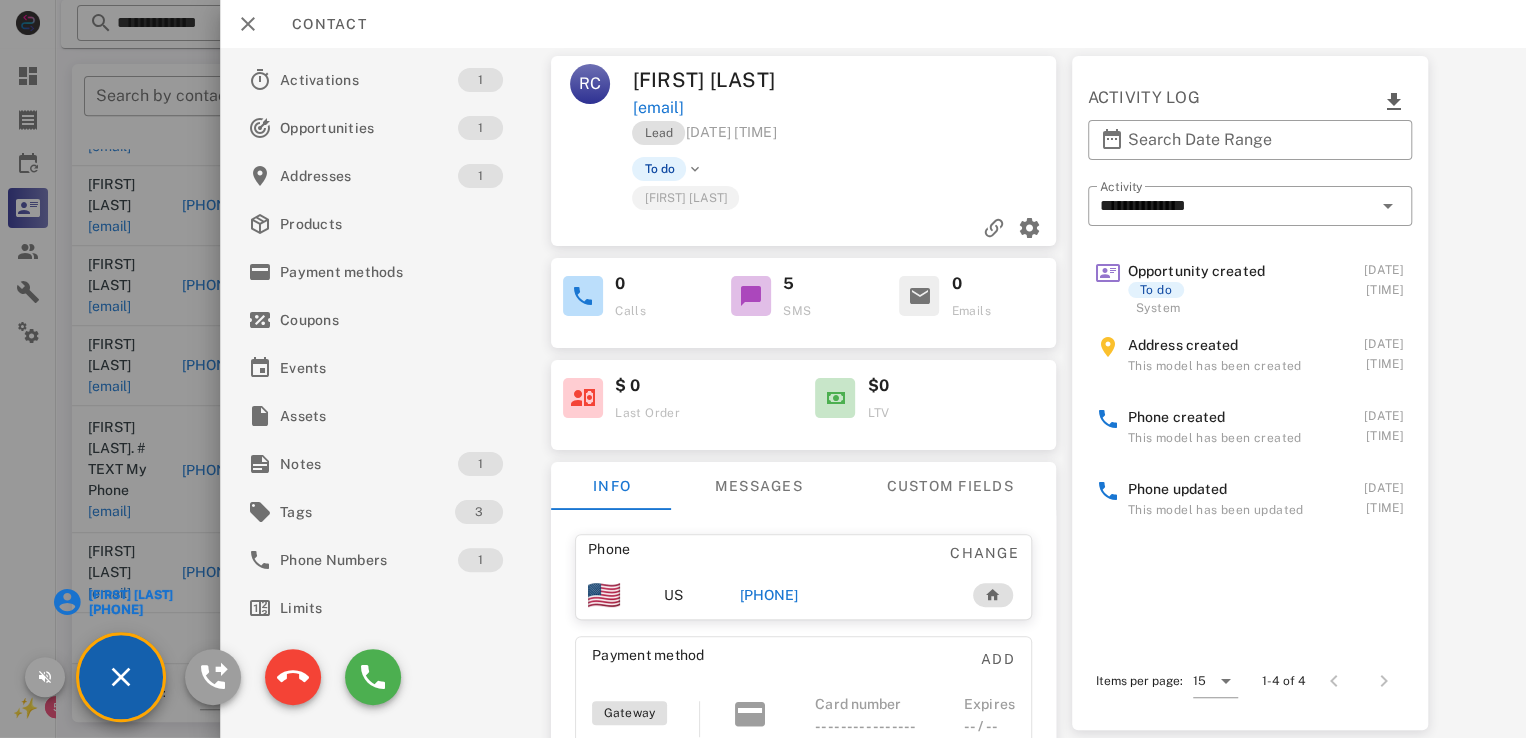 click at bounding box center (763, 369) 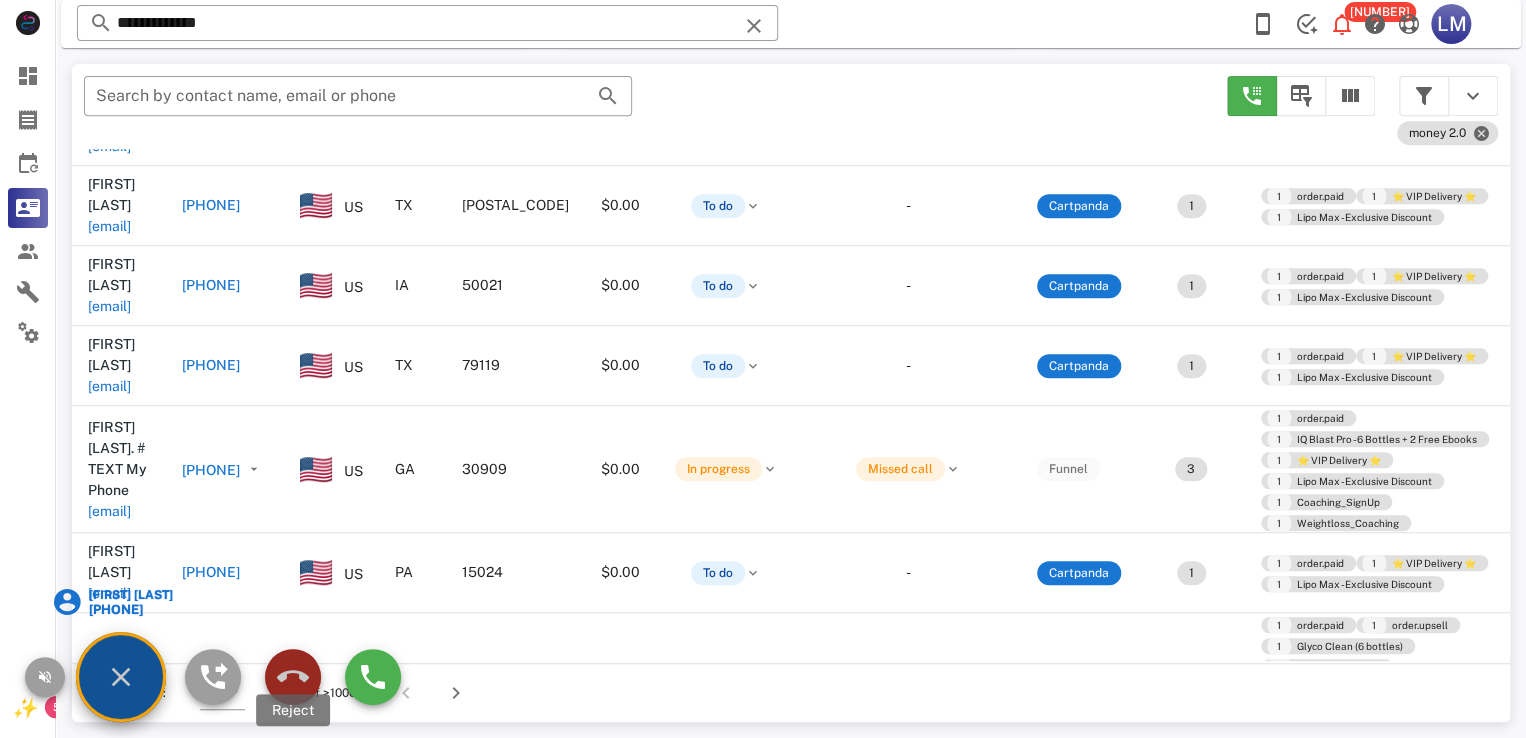click at bounding box center (293, 677) 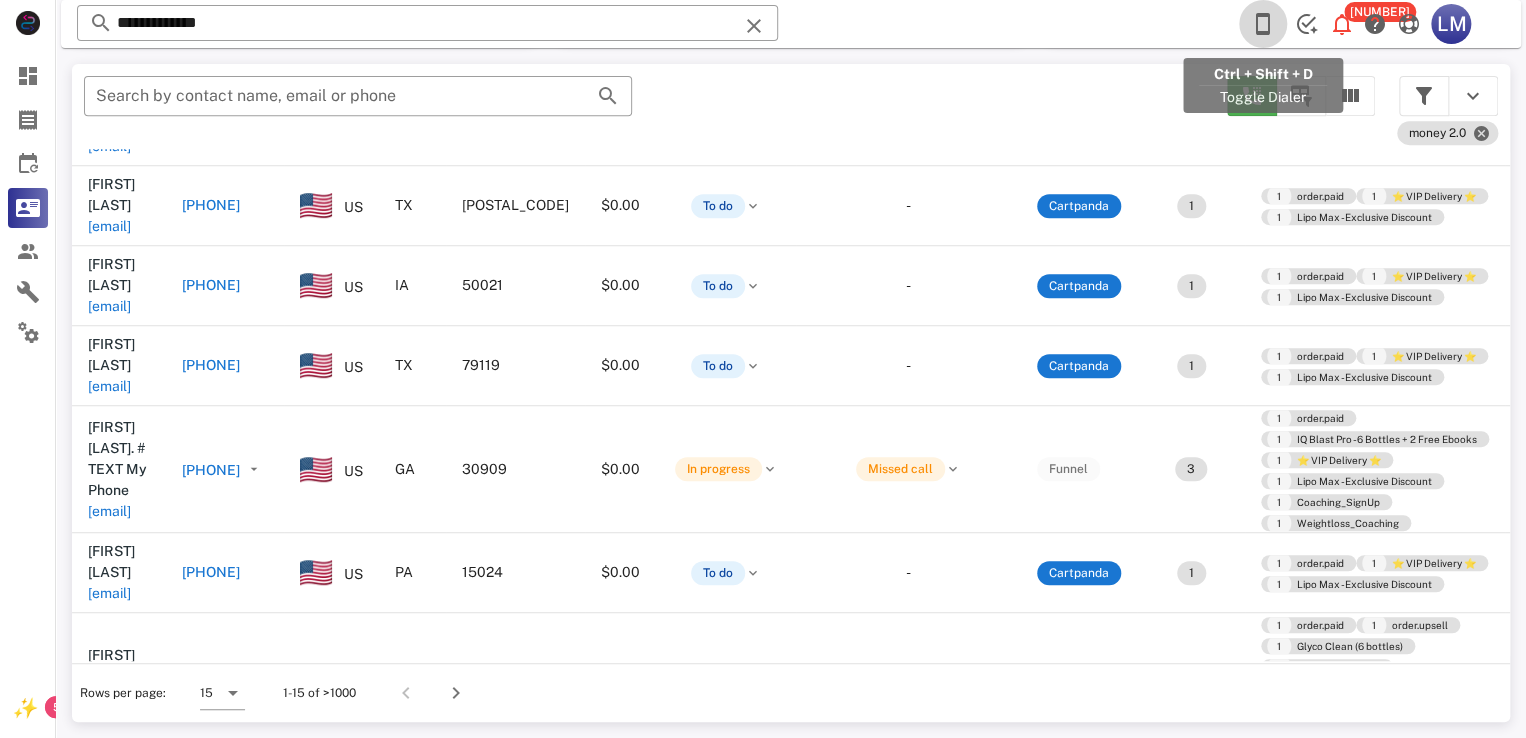 click at bounding box center [1263, 24] 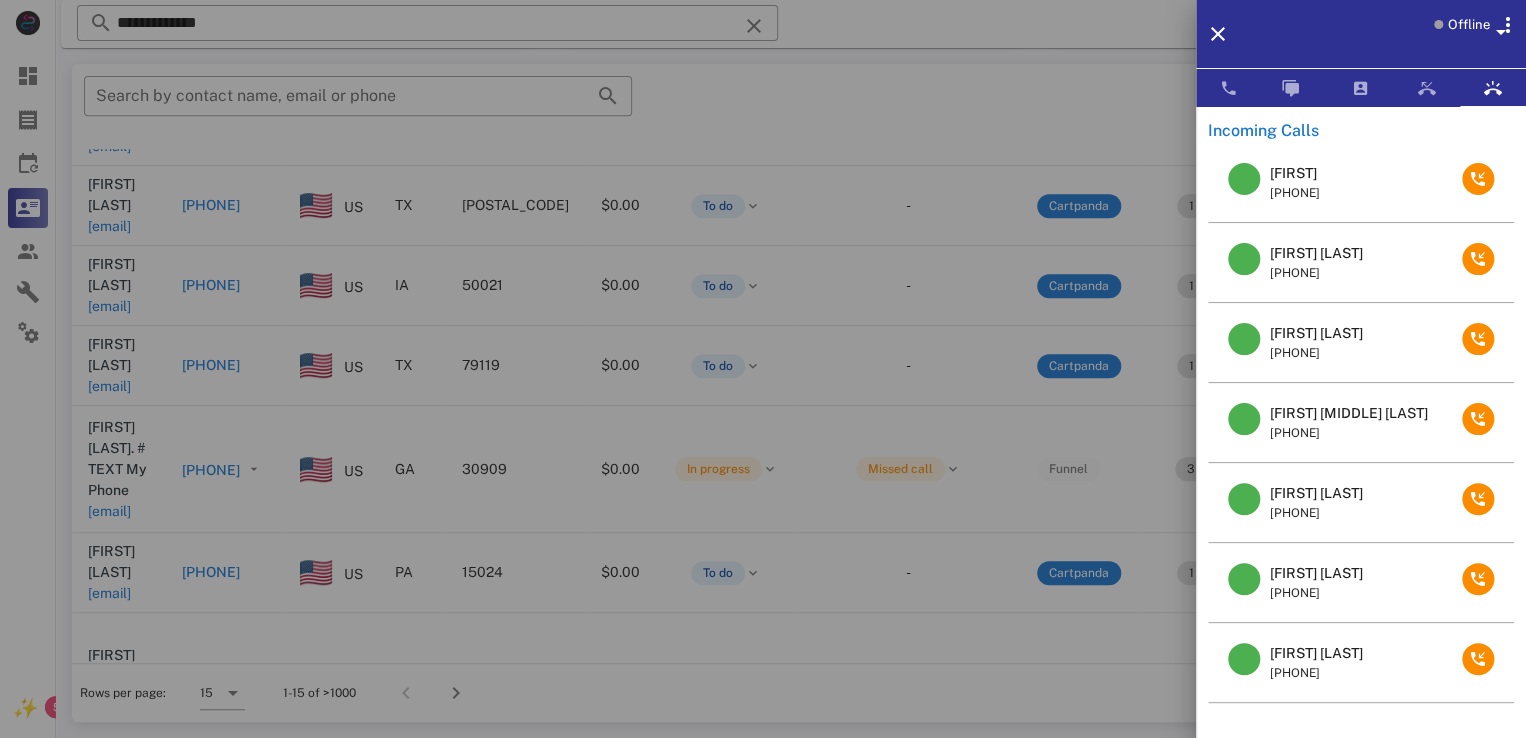 click on "[FIRST] [LAST]" at bounding box center [1316, 573] 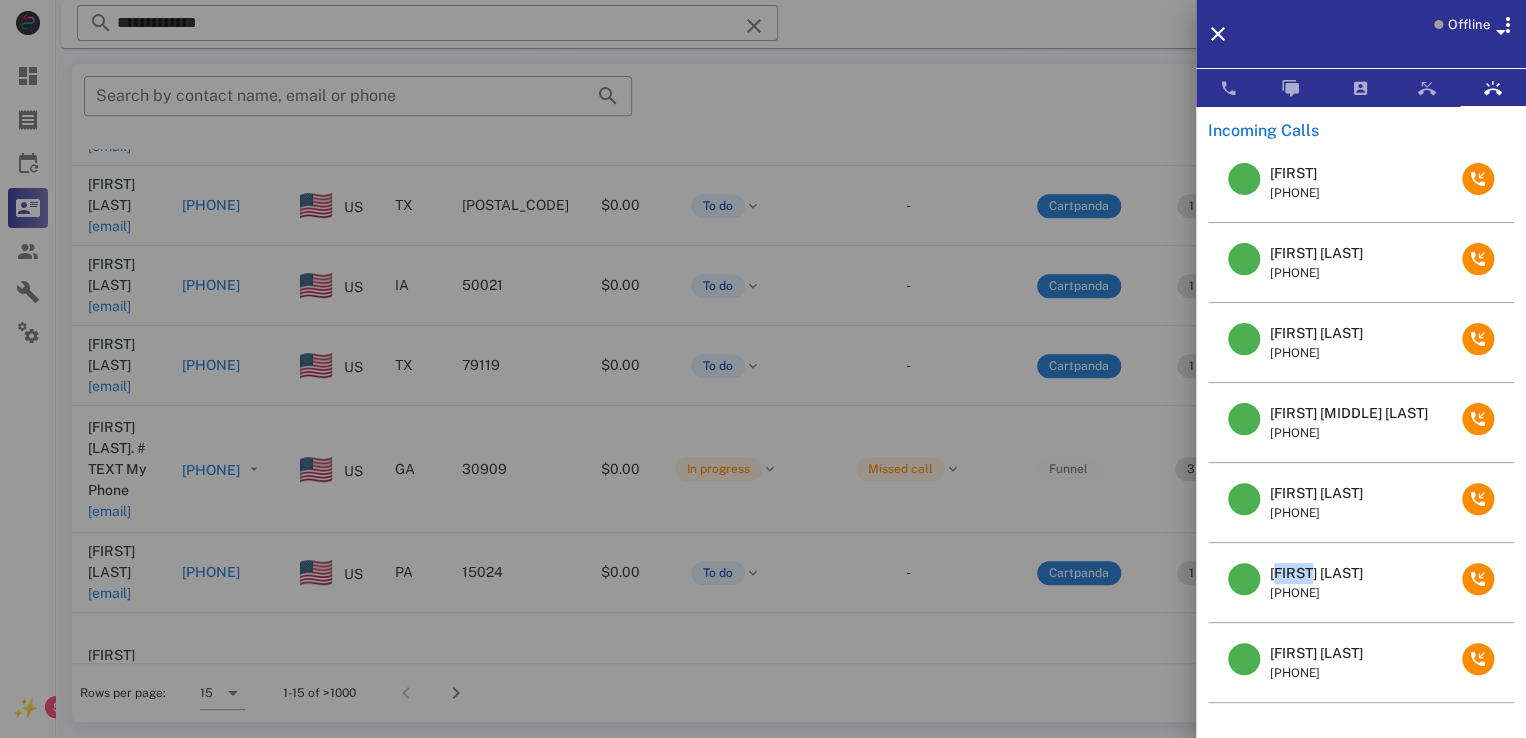 click on "[FIRST] [LAST]" at bounding box center (1316, 573) 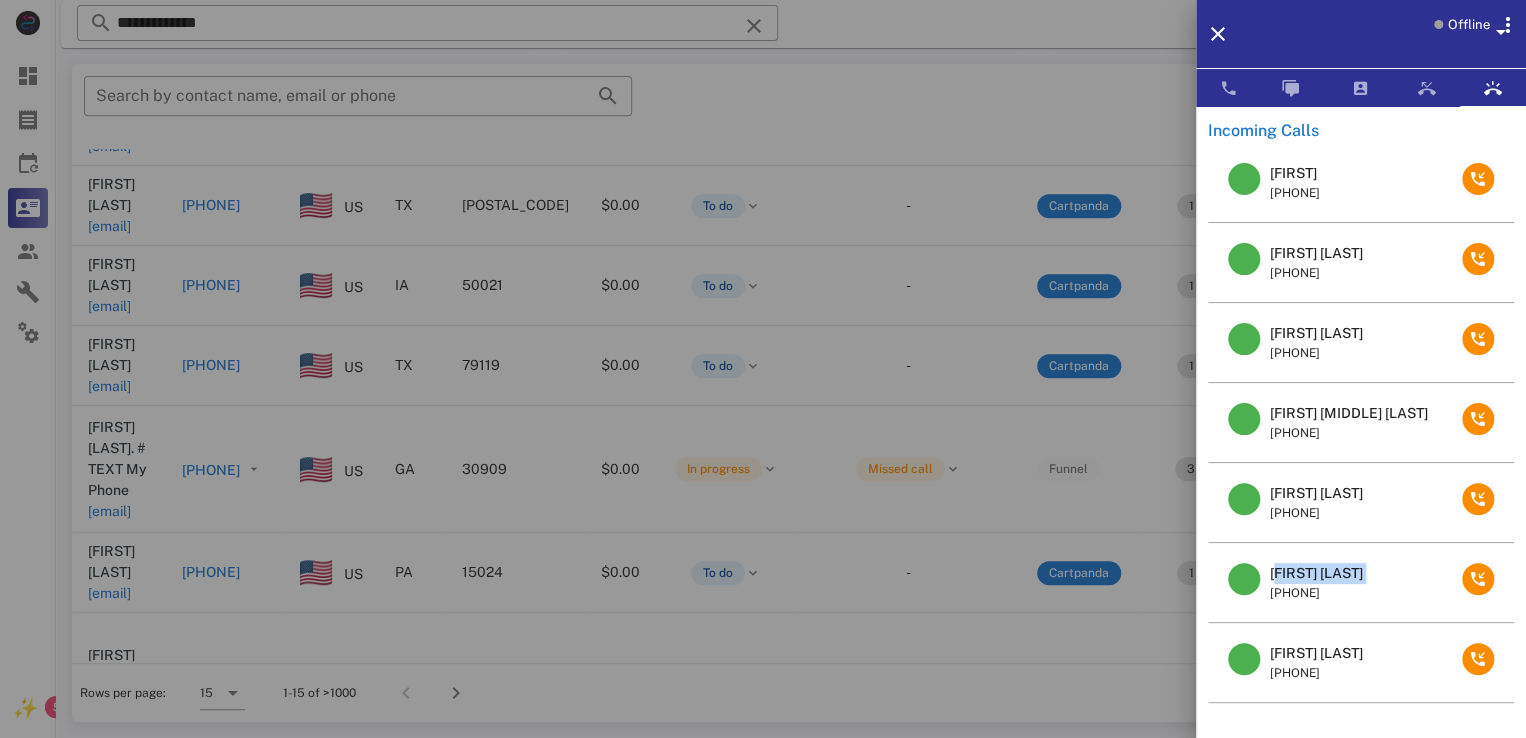 click on "[FIRST] [LAST]" at bounding box center (1316, 573) 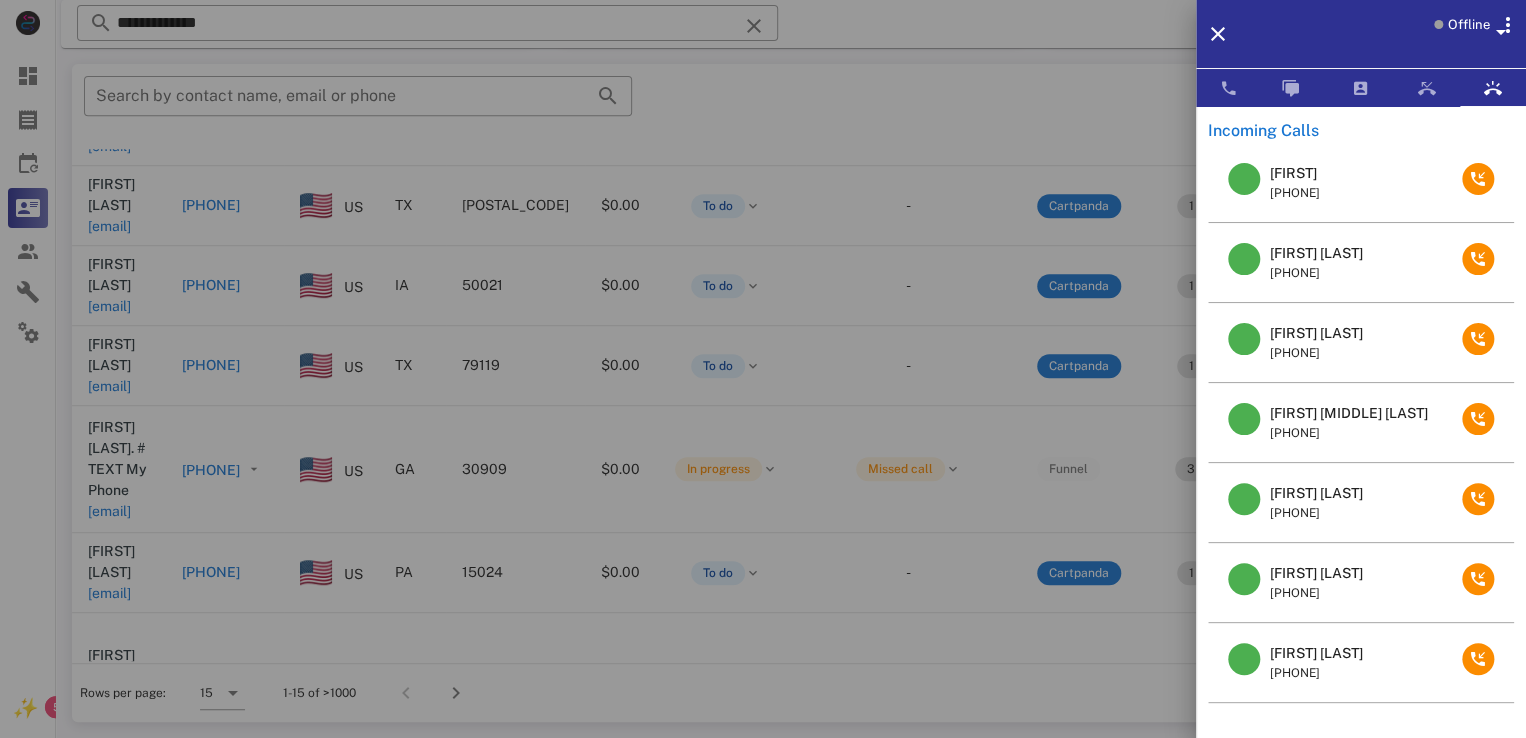 click at bounding box center [763, 369] 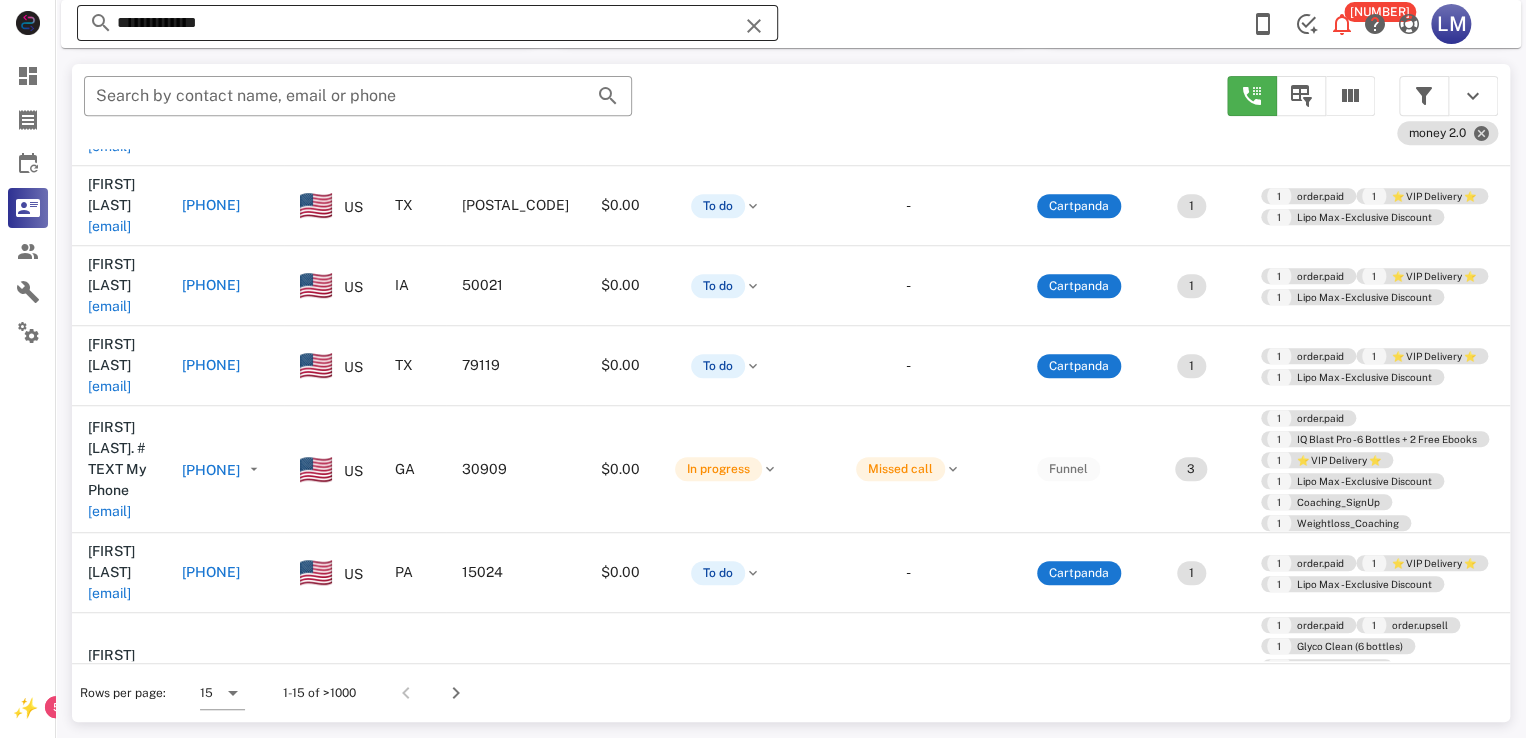 click at bounding box center [754, 26] 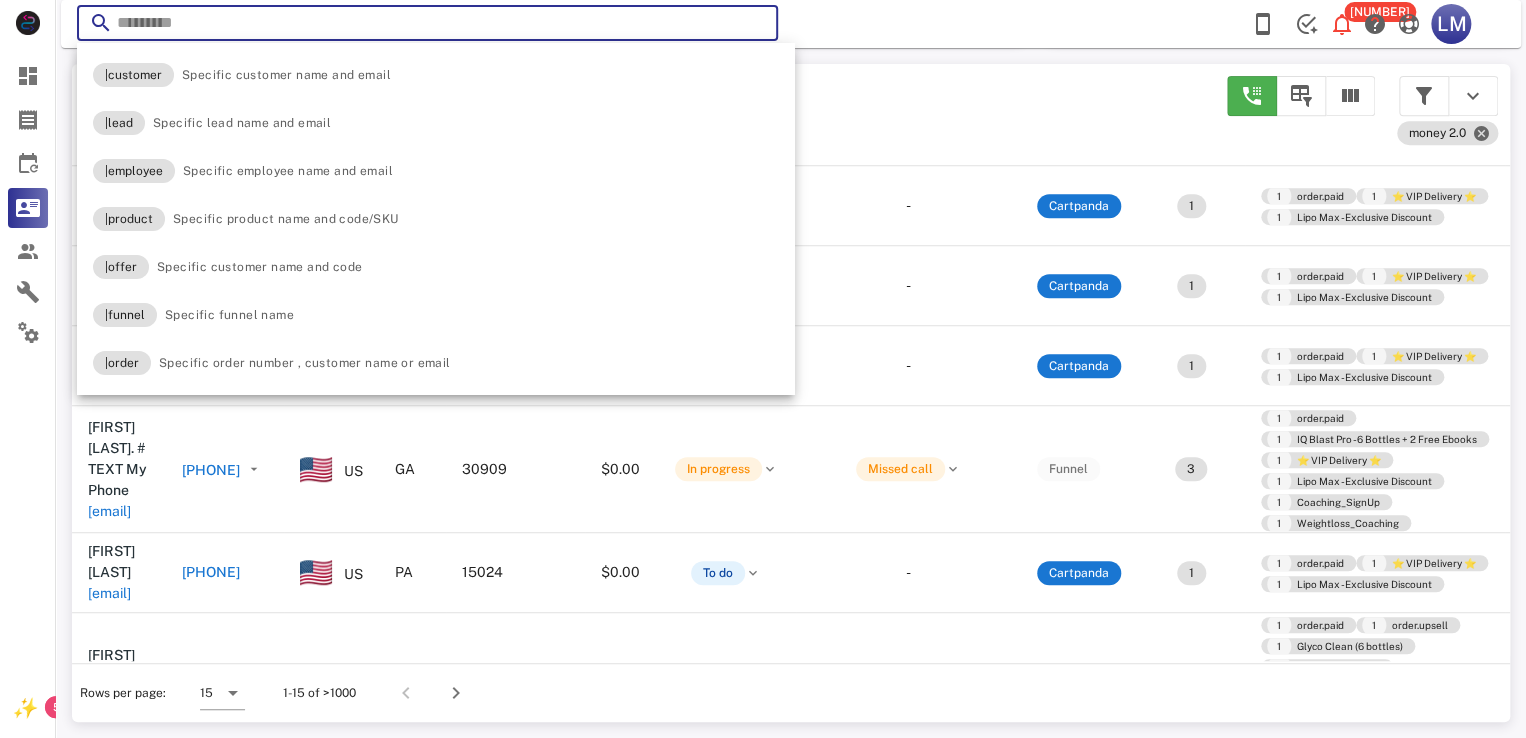 click at bounding box center [427, 23] 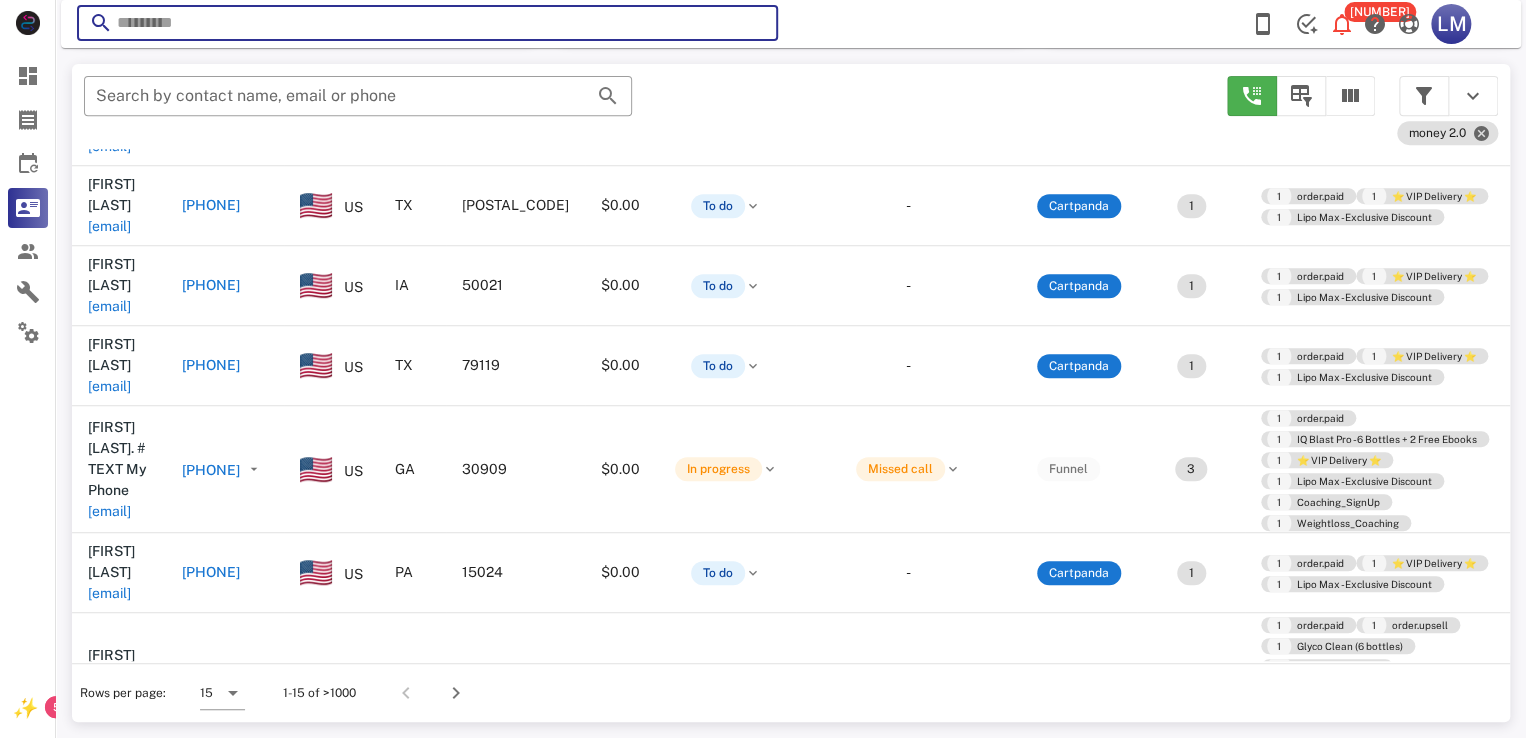 paste on "**********" 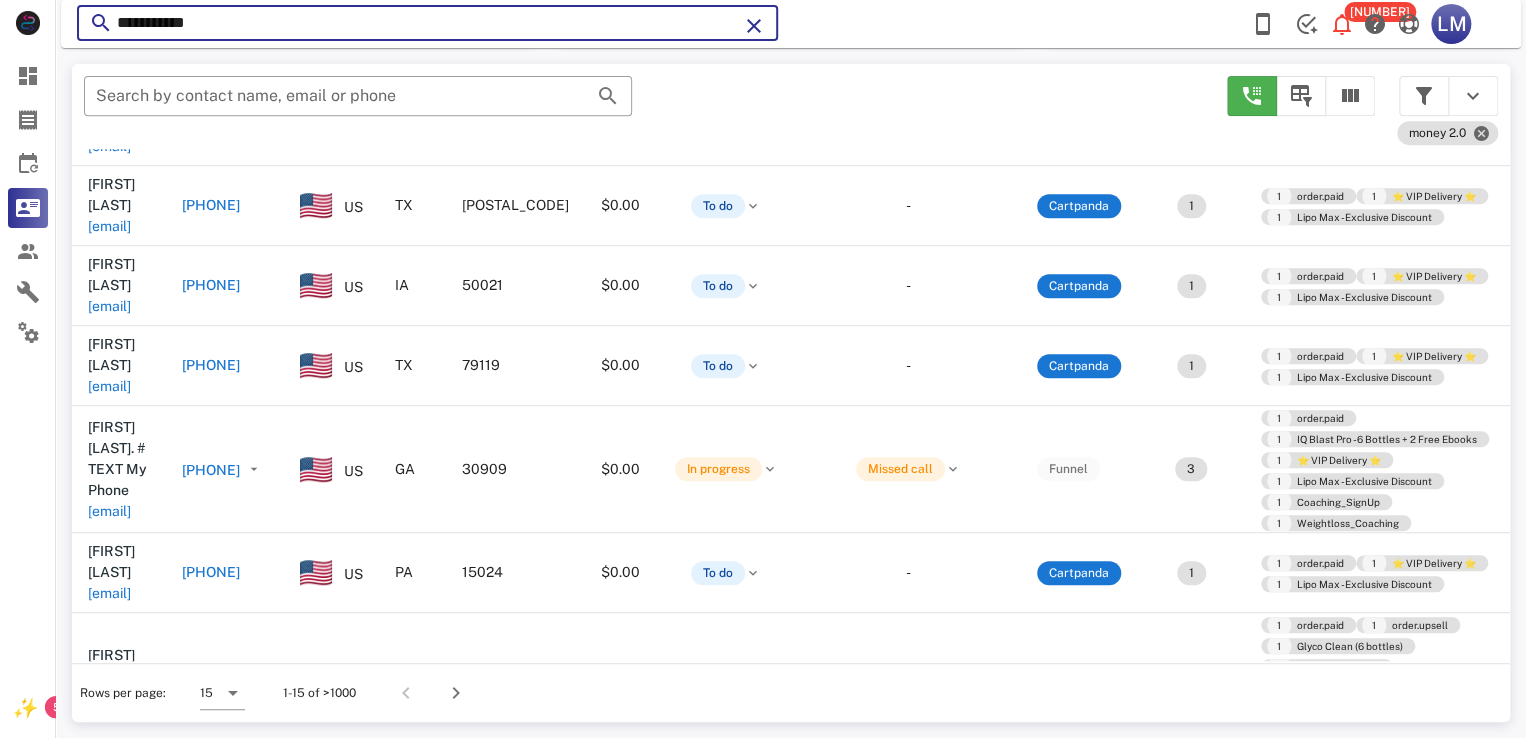 type on "**********" 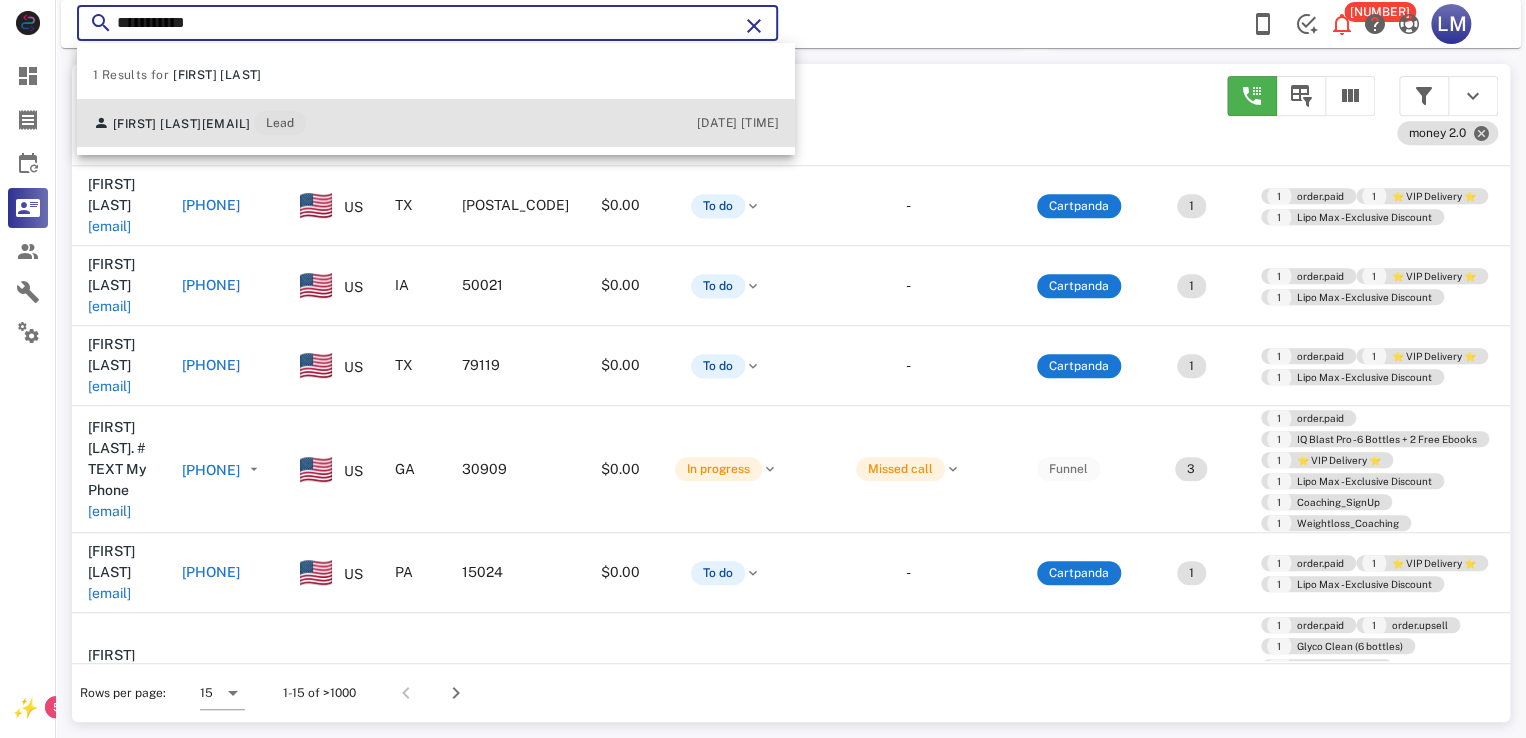 click on "[FIRST] [LAST]   [EMAIL]   Lead   [DATE] [TIME]" at bounding box center [436, 123] 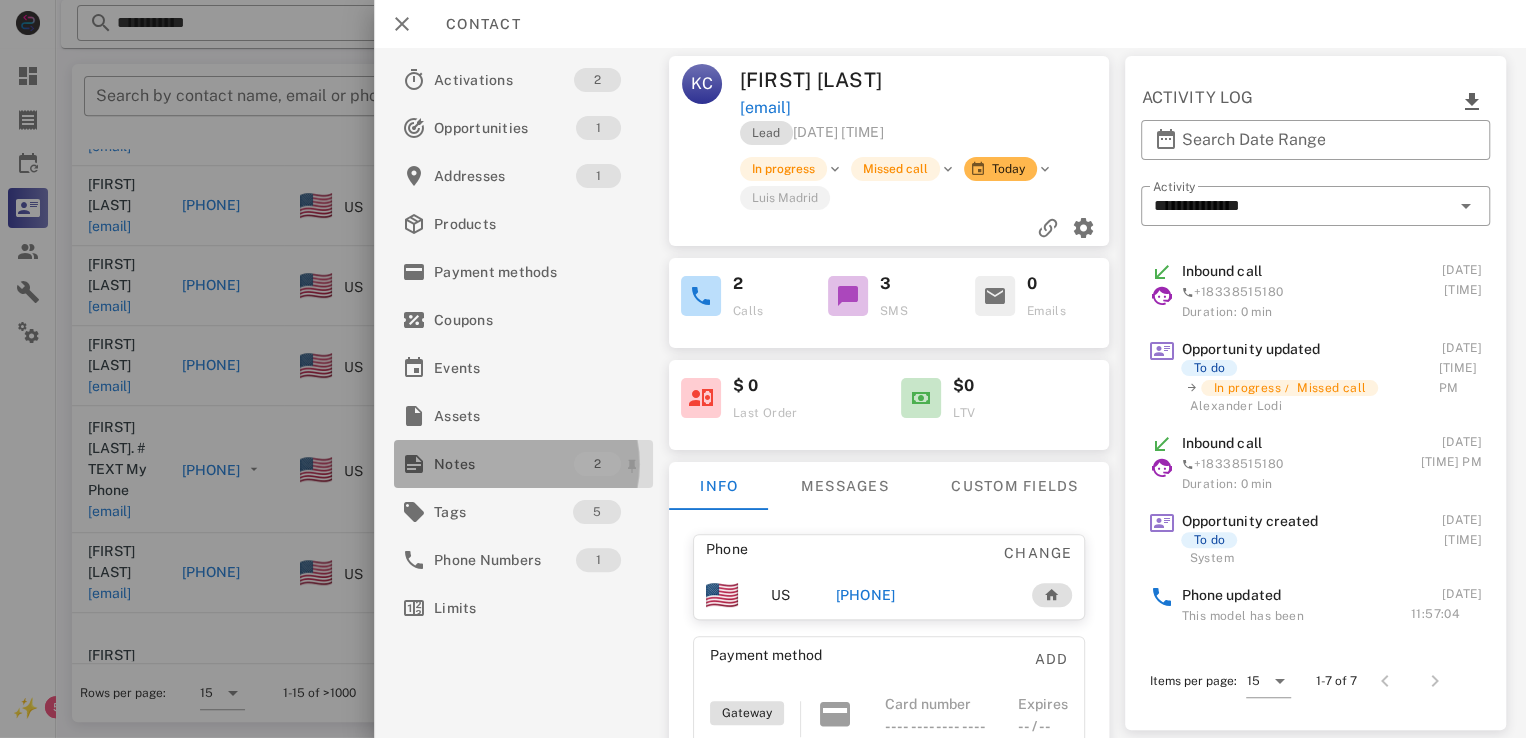 click on "Notes" at bounding box center (504, 464) 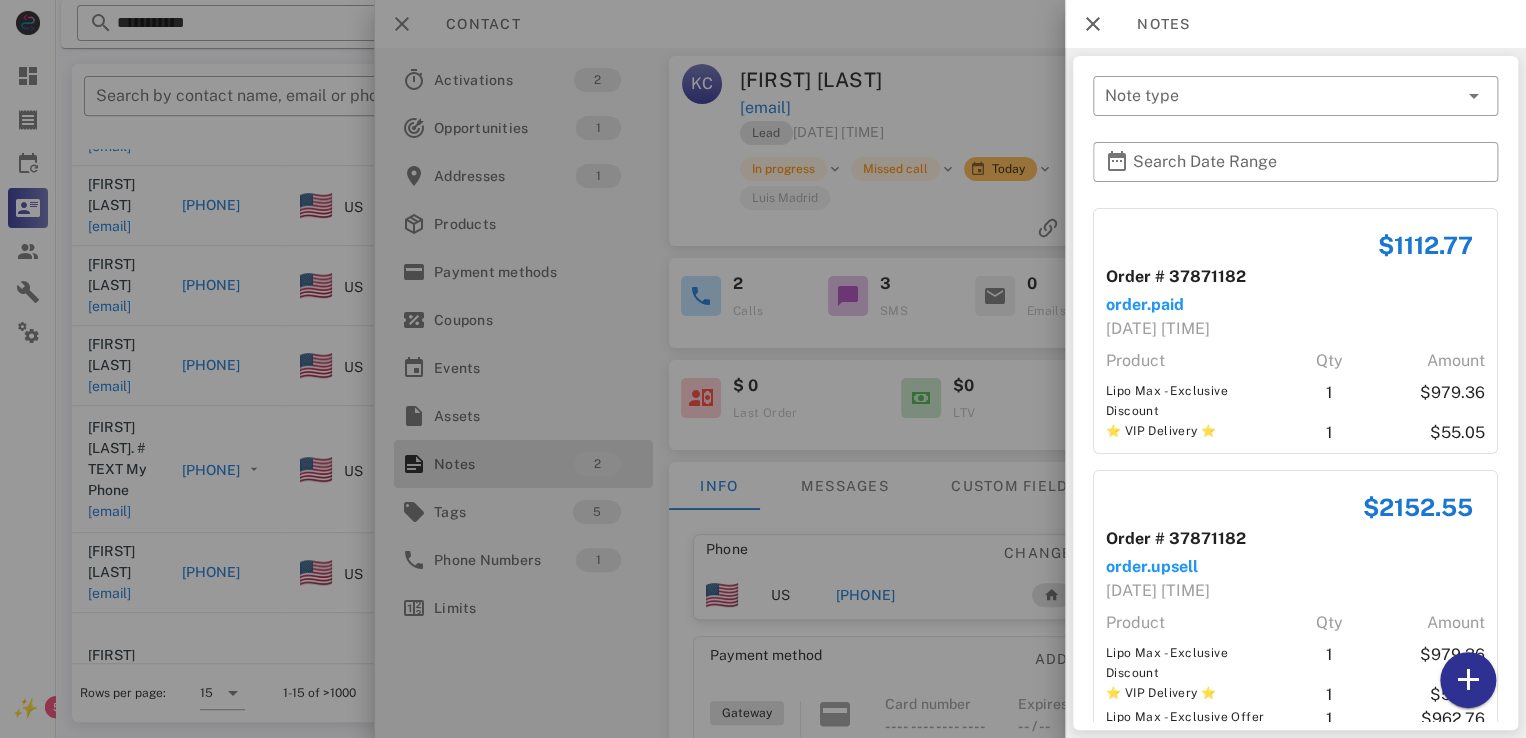 scroll, scrollTop: 62, scrollLeft: 0, axis: vertical 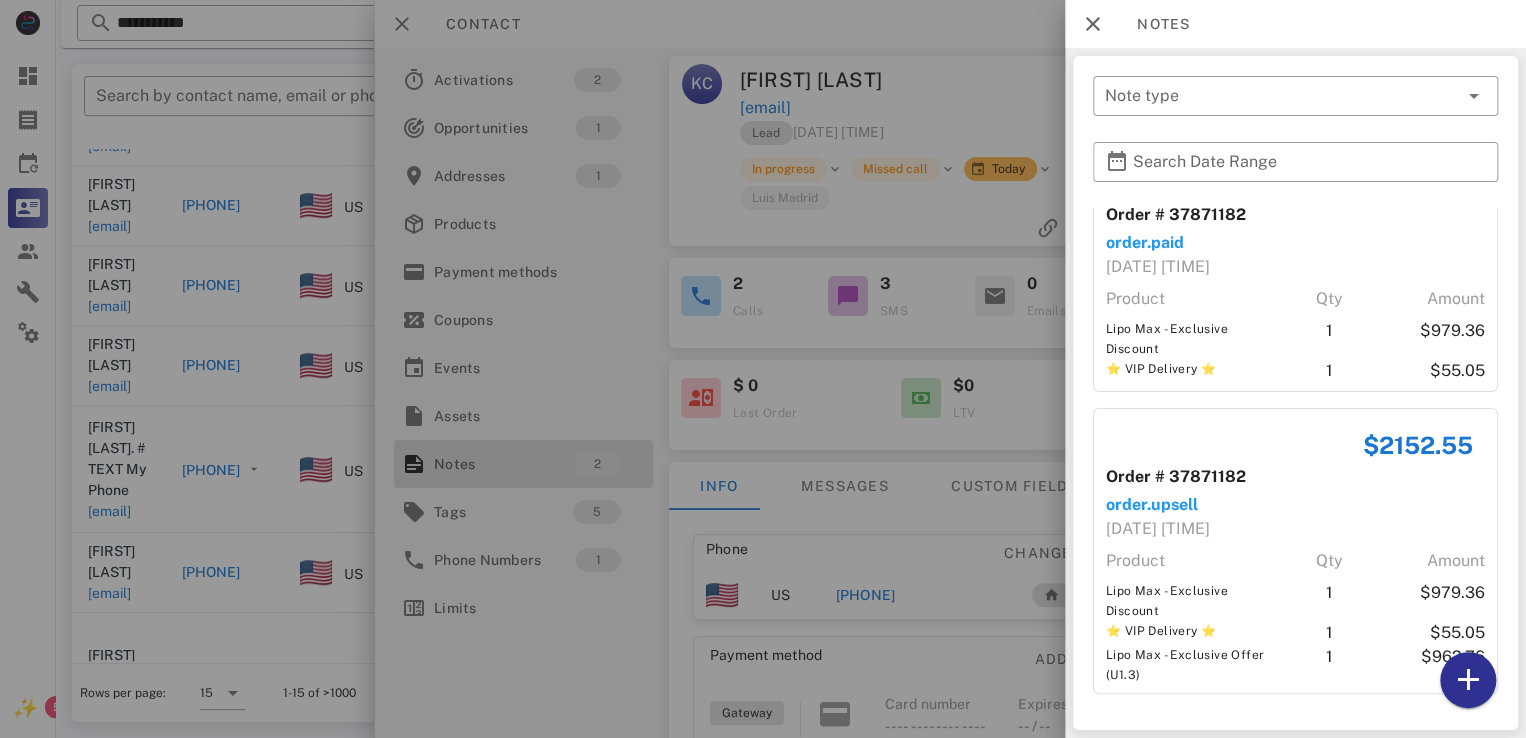 click at bounding box center (763, 369) 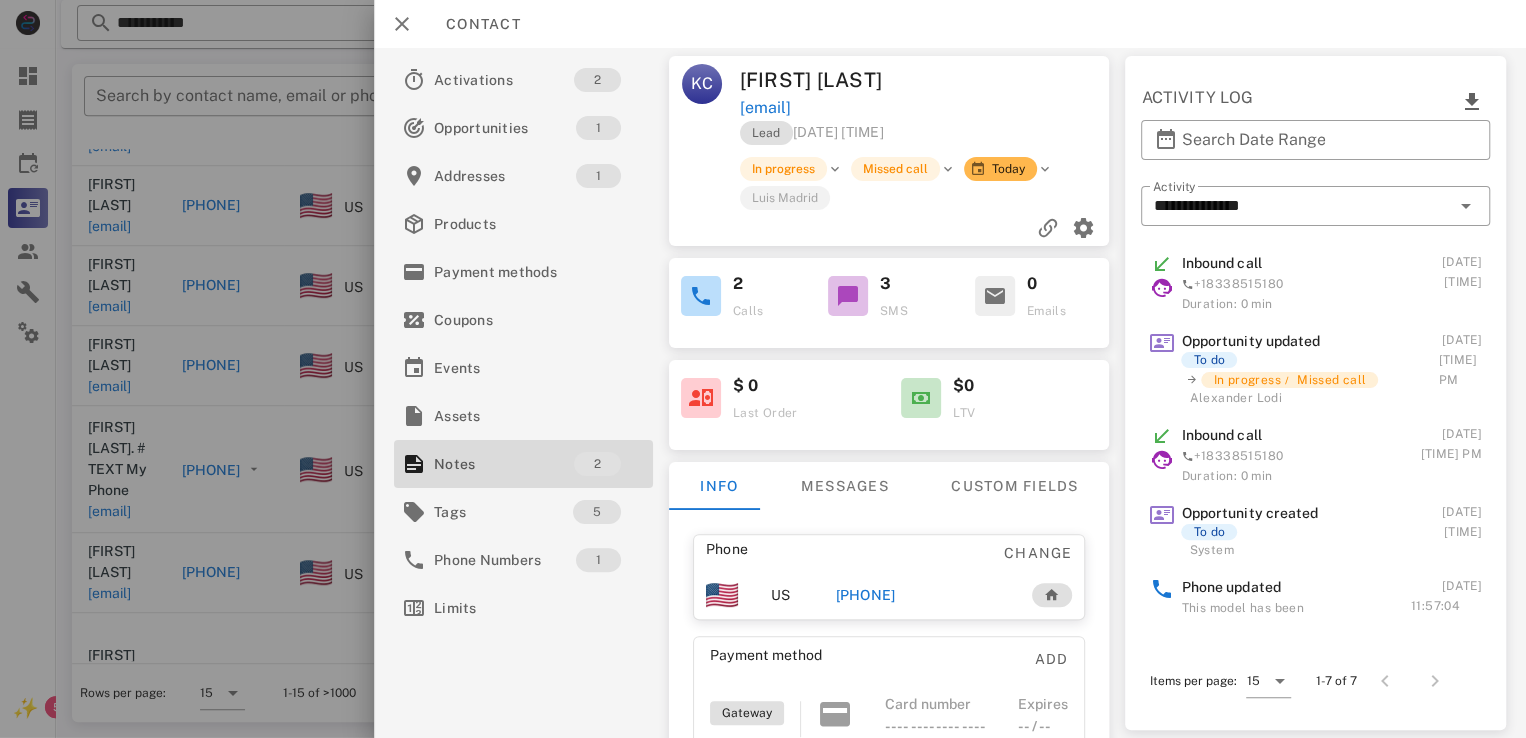 scroll, scrollTop: 0, scrollLeft: 0, axis: both 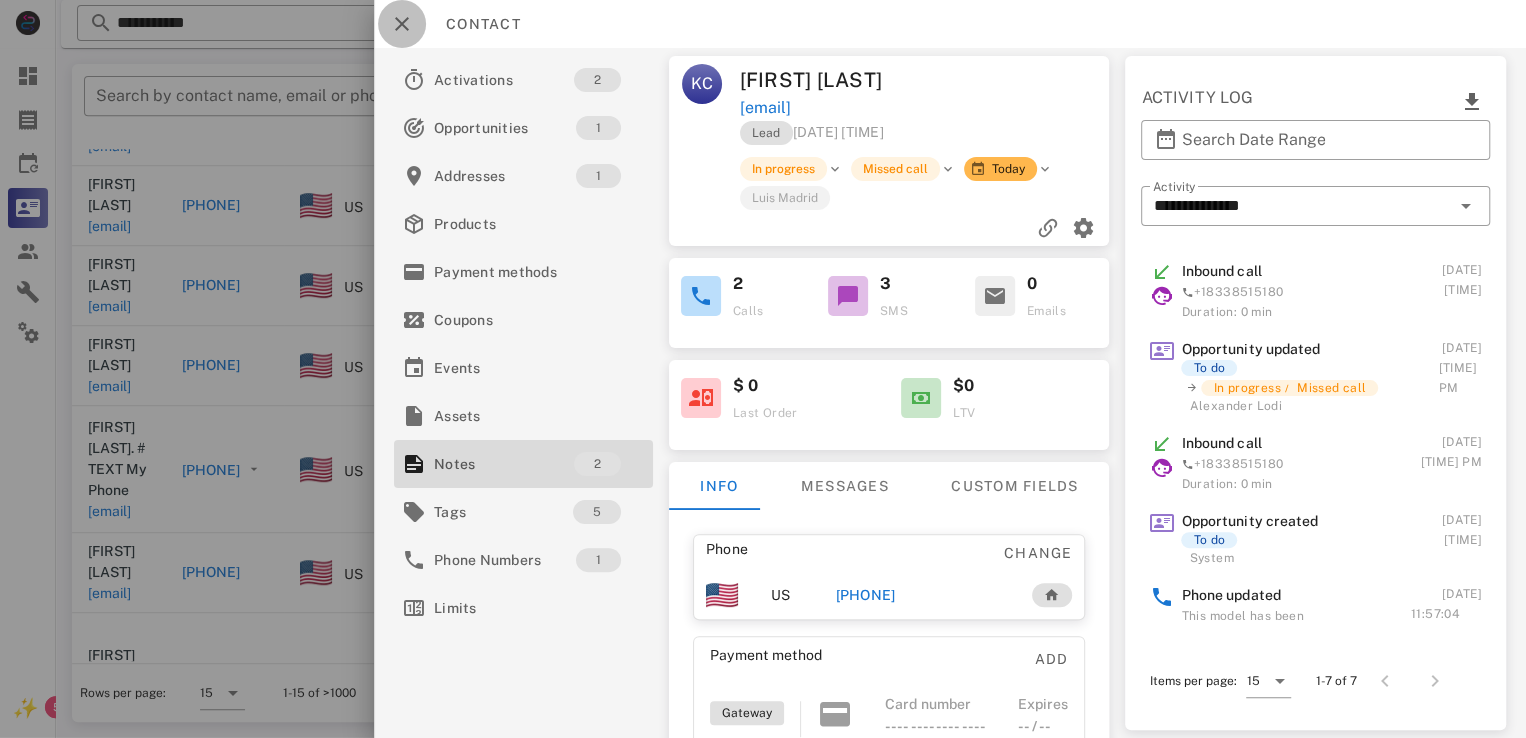 click at bounding box center [402, 24] 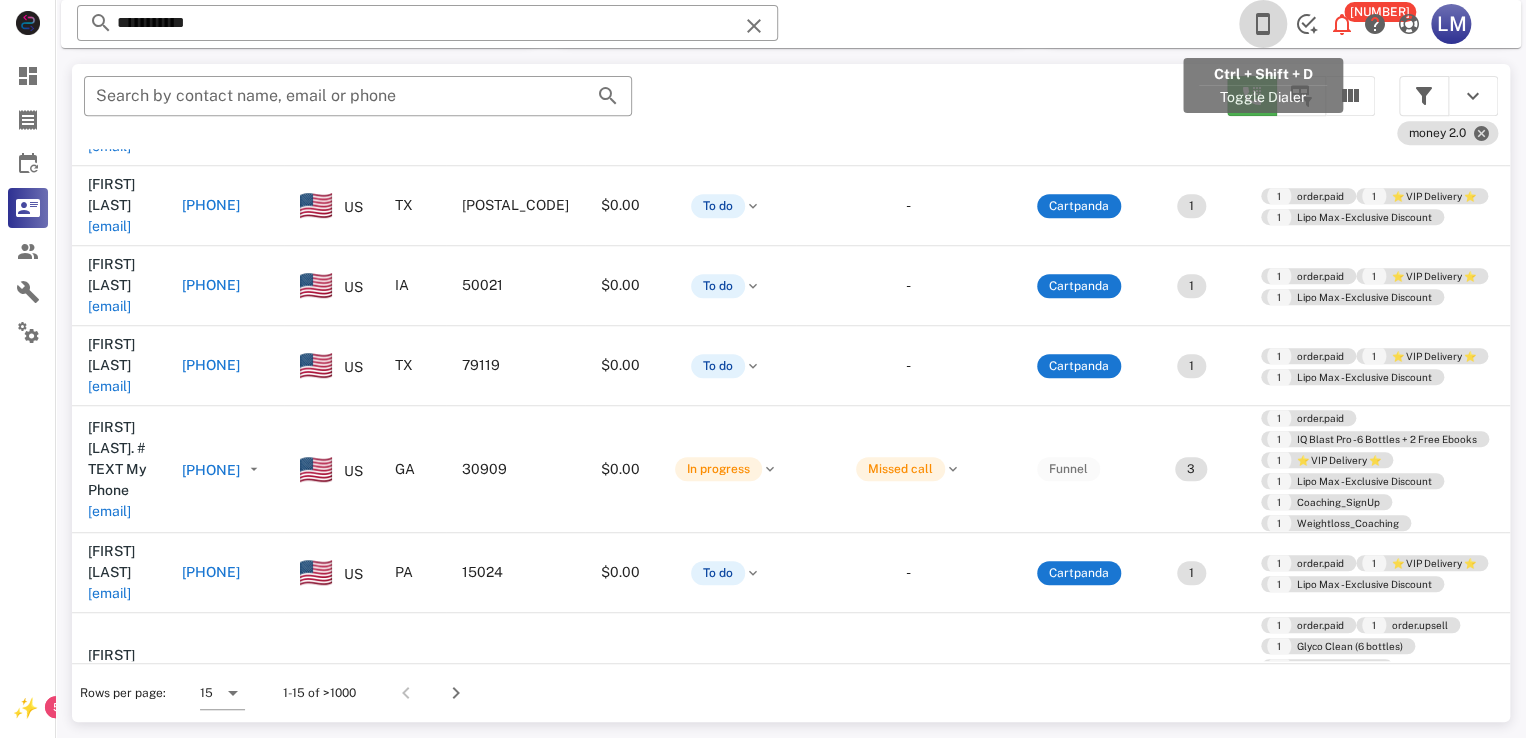 click at bounding box center [1263, 24] 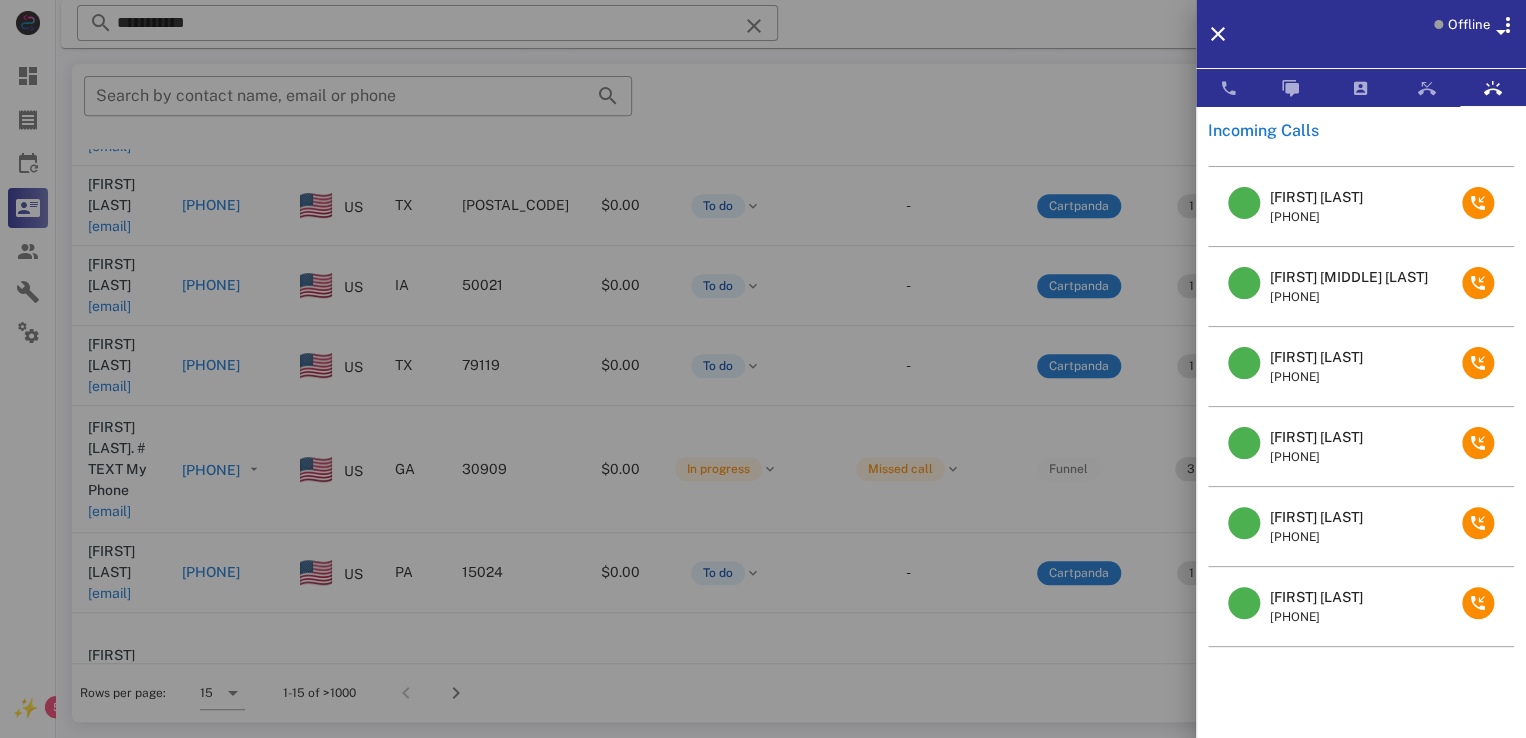scroll, scrollTop: 130, scrollLeft: 0, axis: vertical 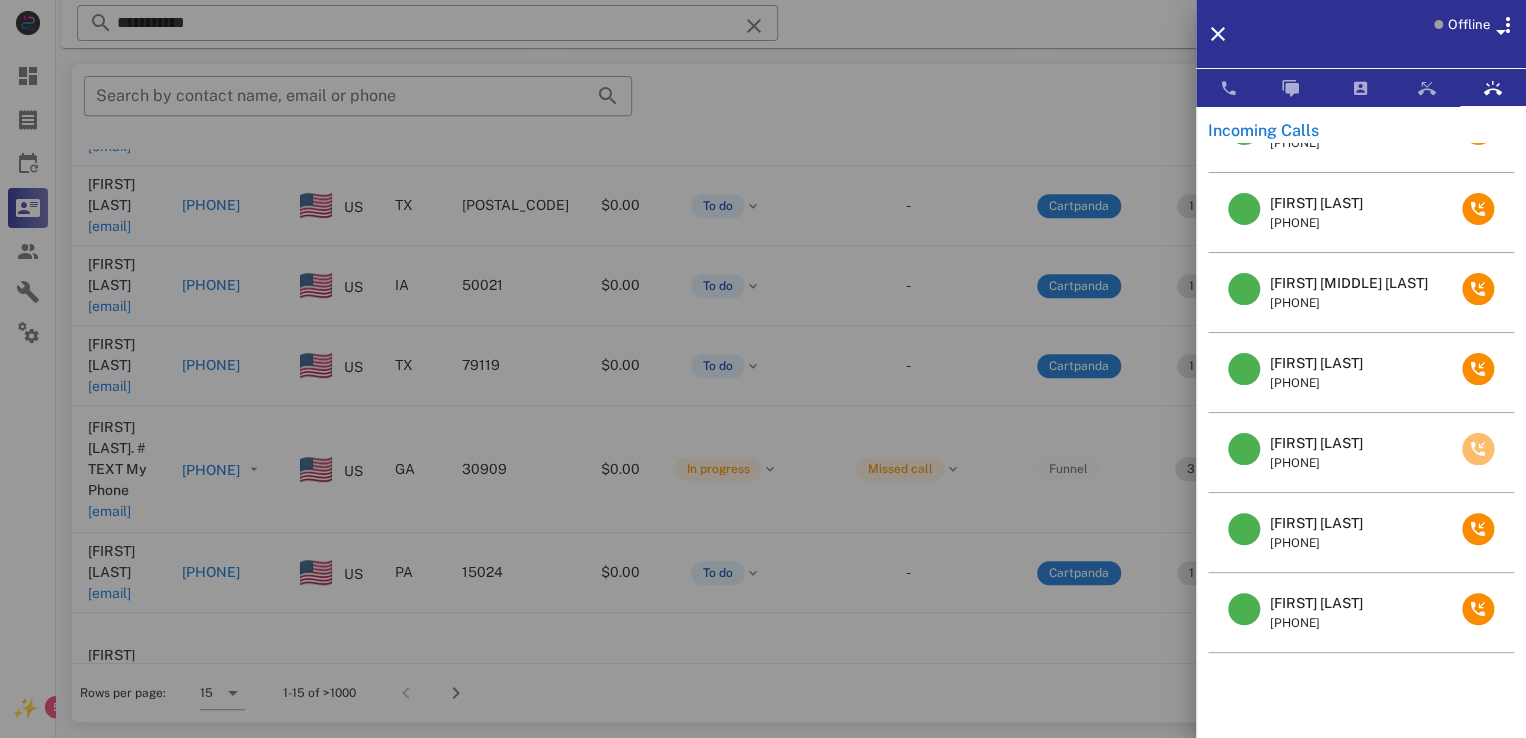 click at bounding box center (1478, 449) 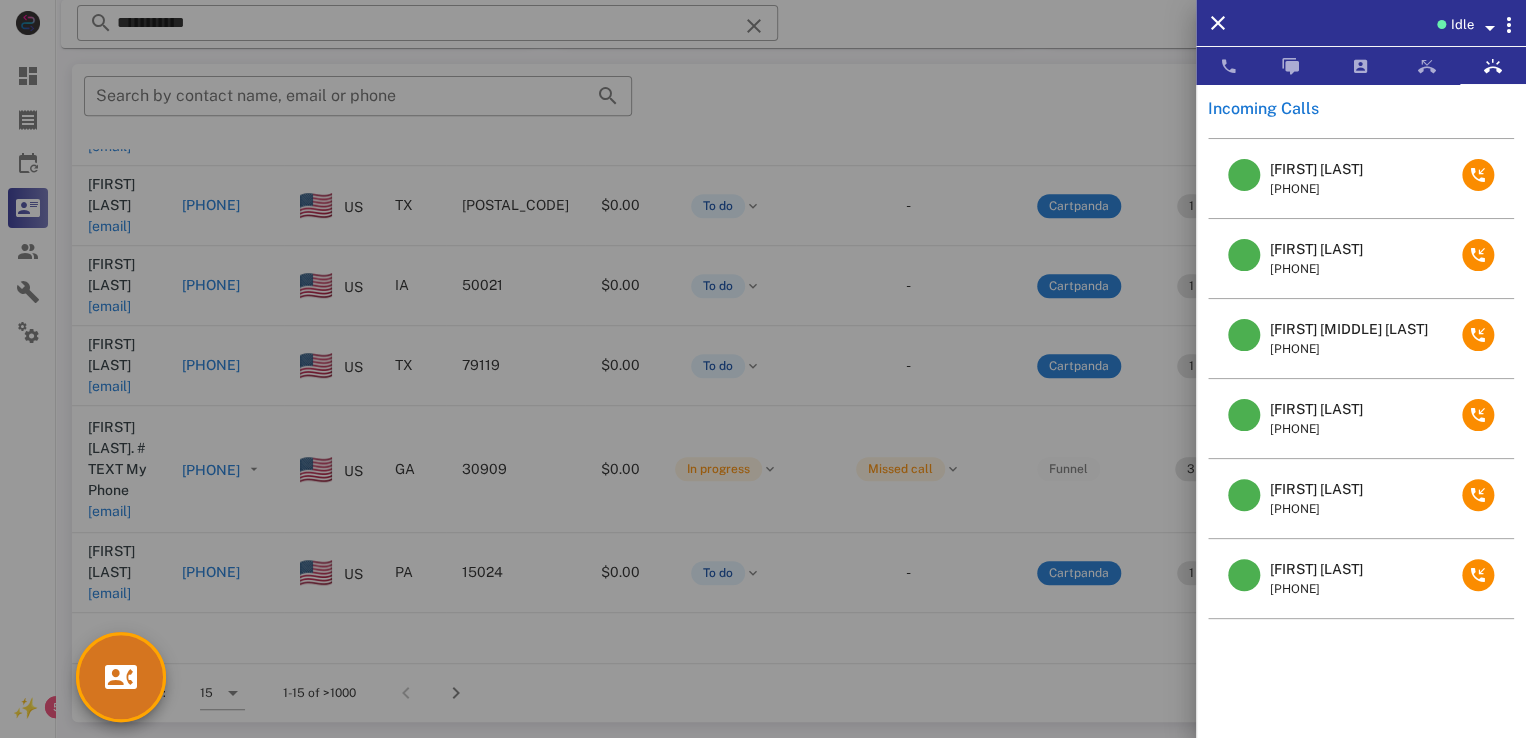 scroll, scrollTop: 60, scrollLeft: 0, axis: vertical 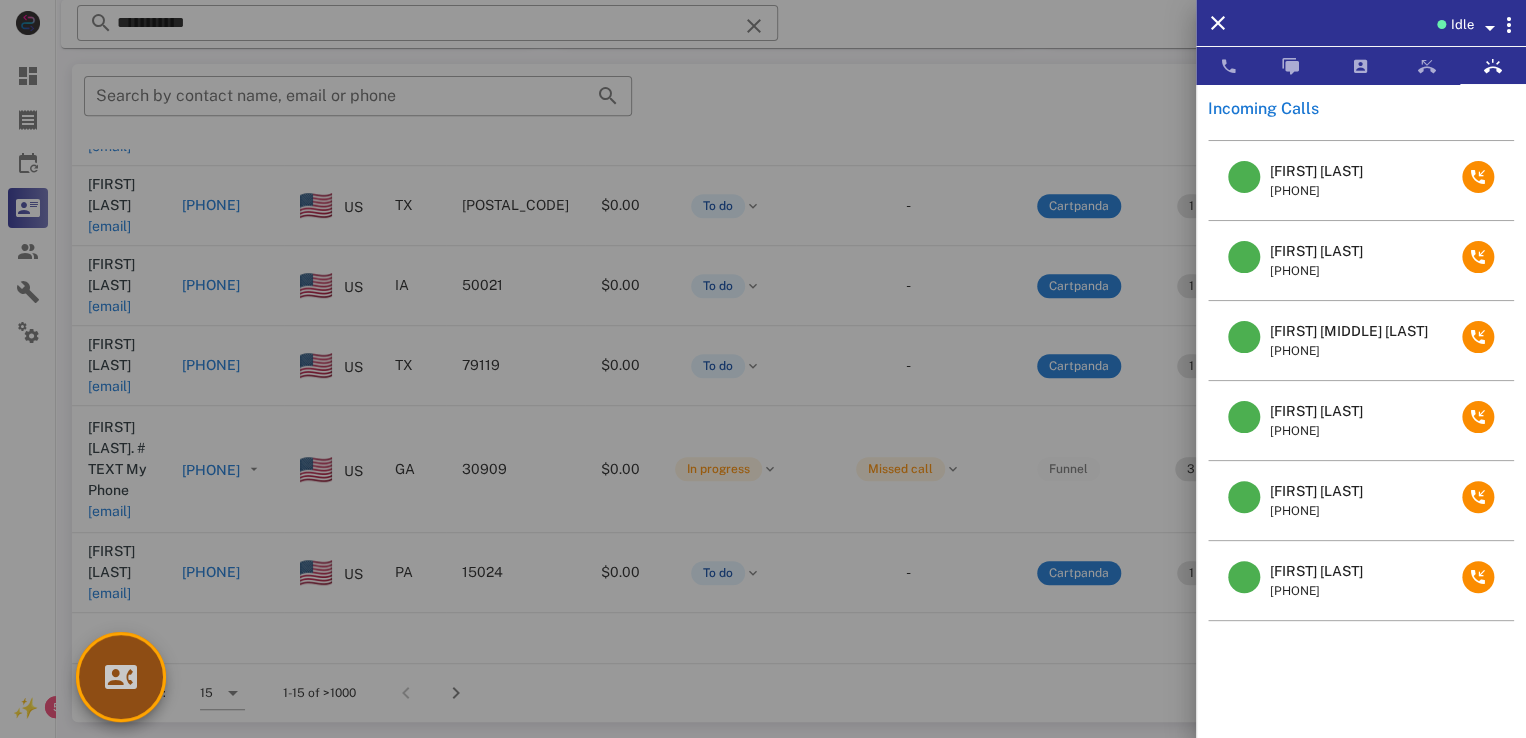 click at bounding box center [121, 677] 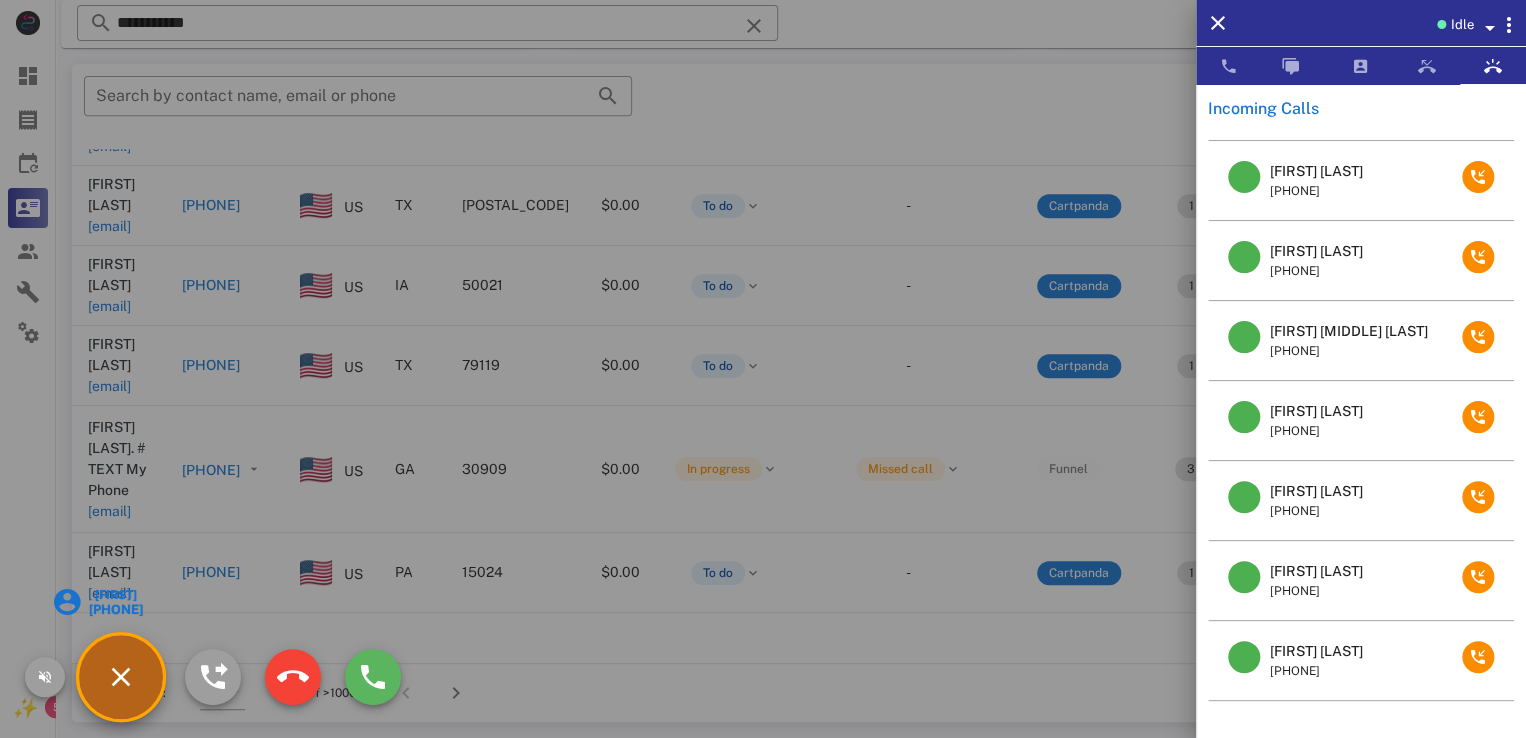 scroll, scrollTop: 130, scrollLeft: 0, axis: vertical 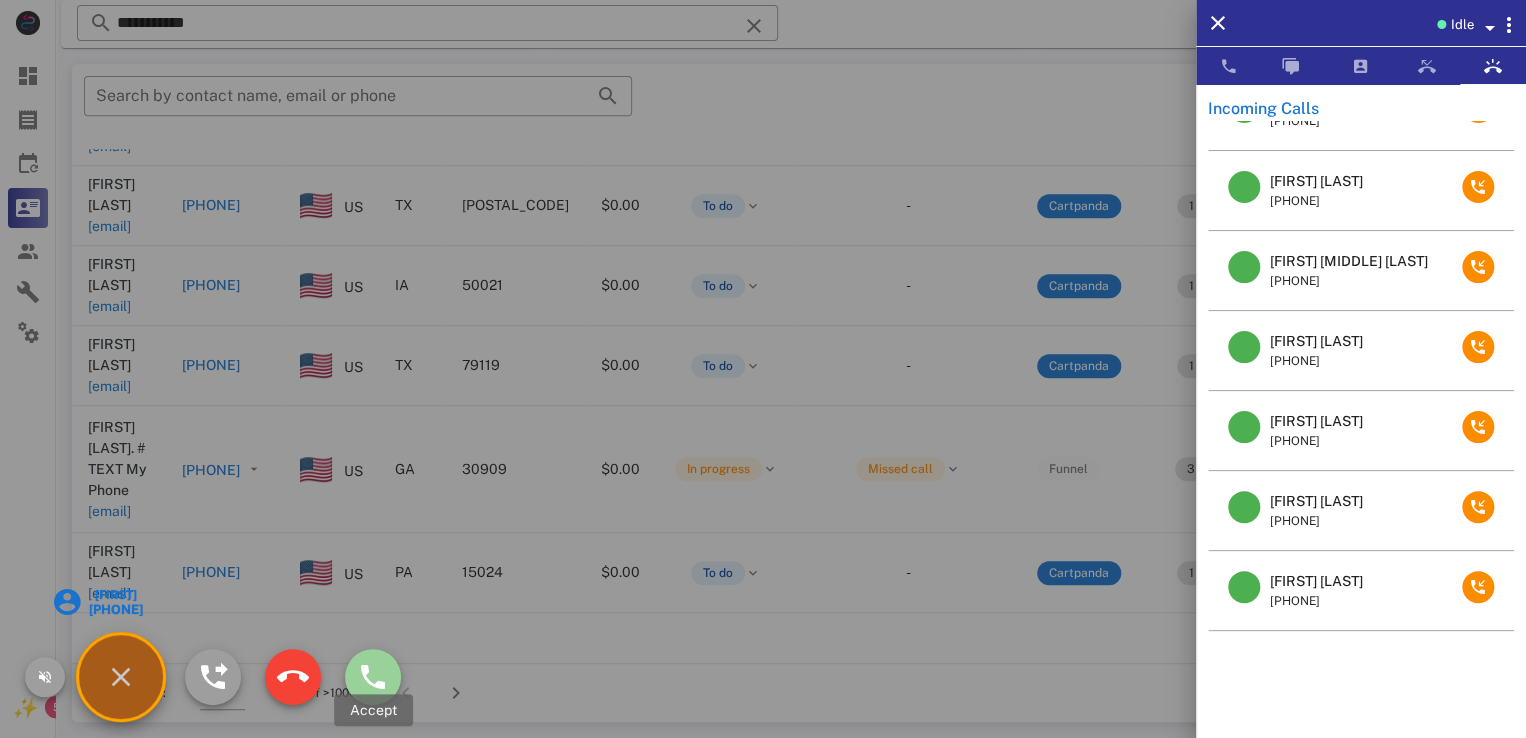 click at bounding box center (373, 677) 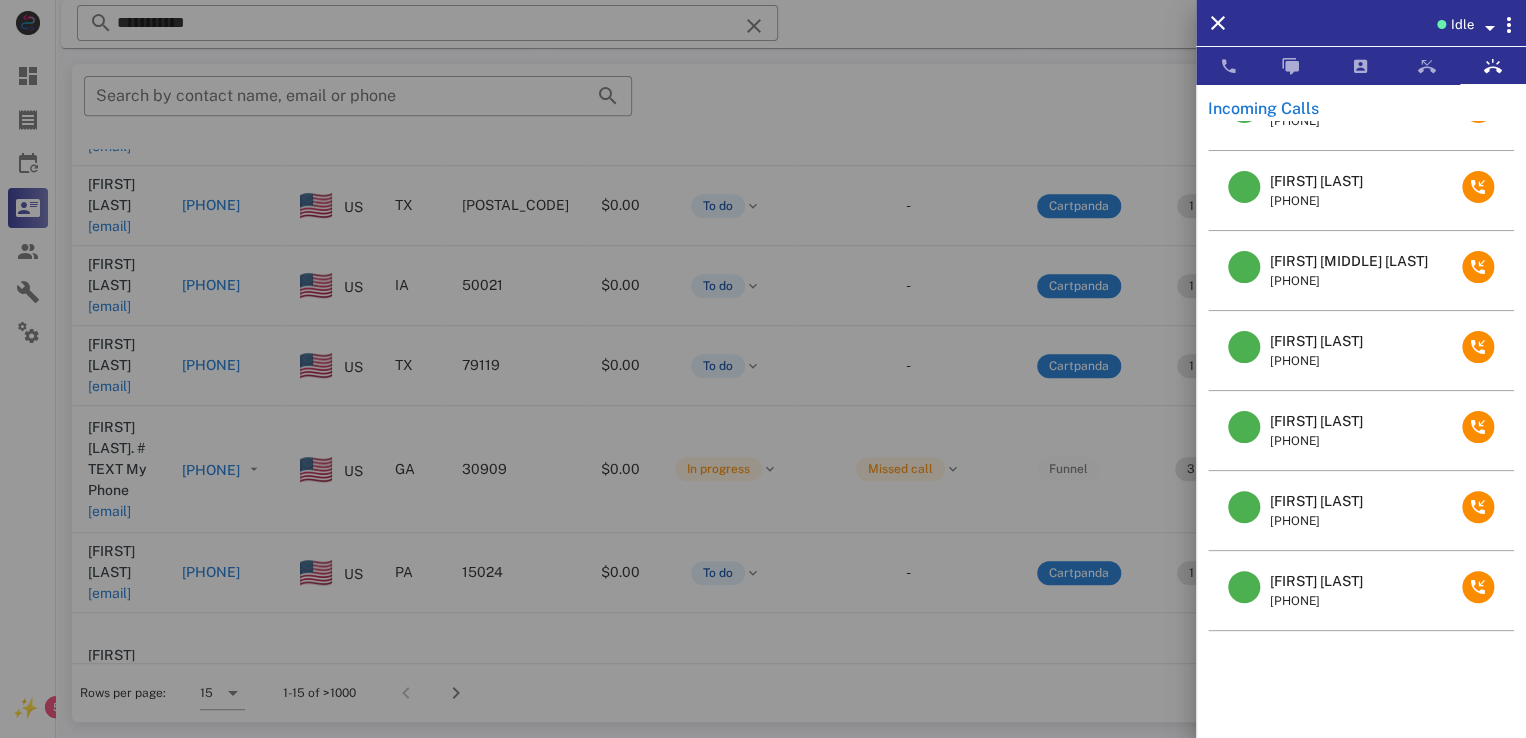 scroll, scrollTop: 50, scrollLeft: 0, axis: vertical 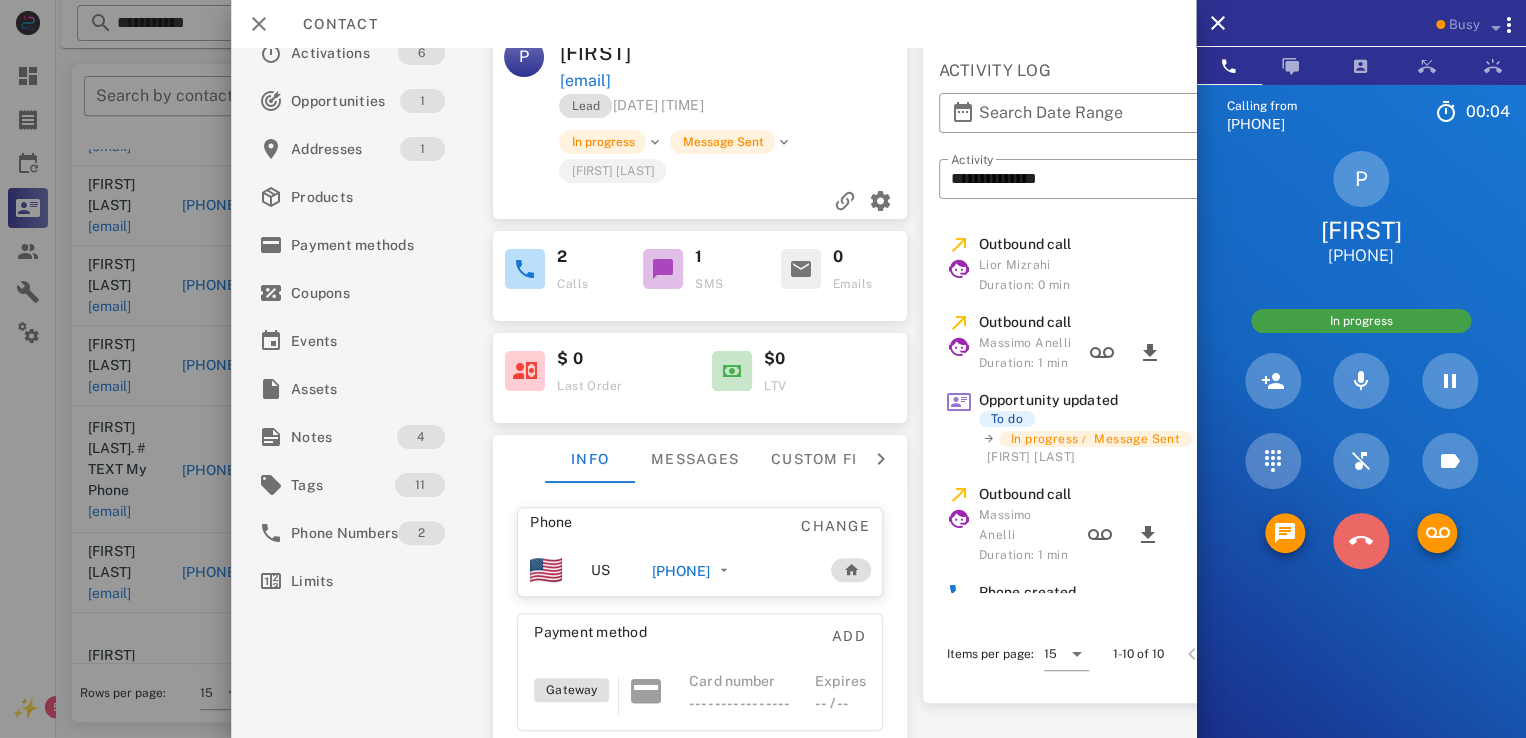 click at bounding box center [1361, 541] 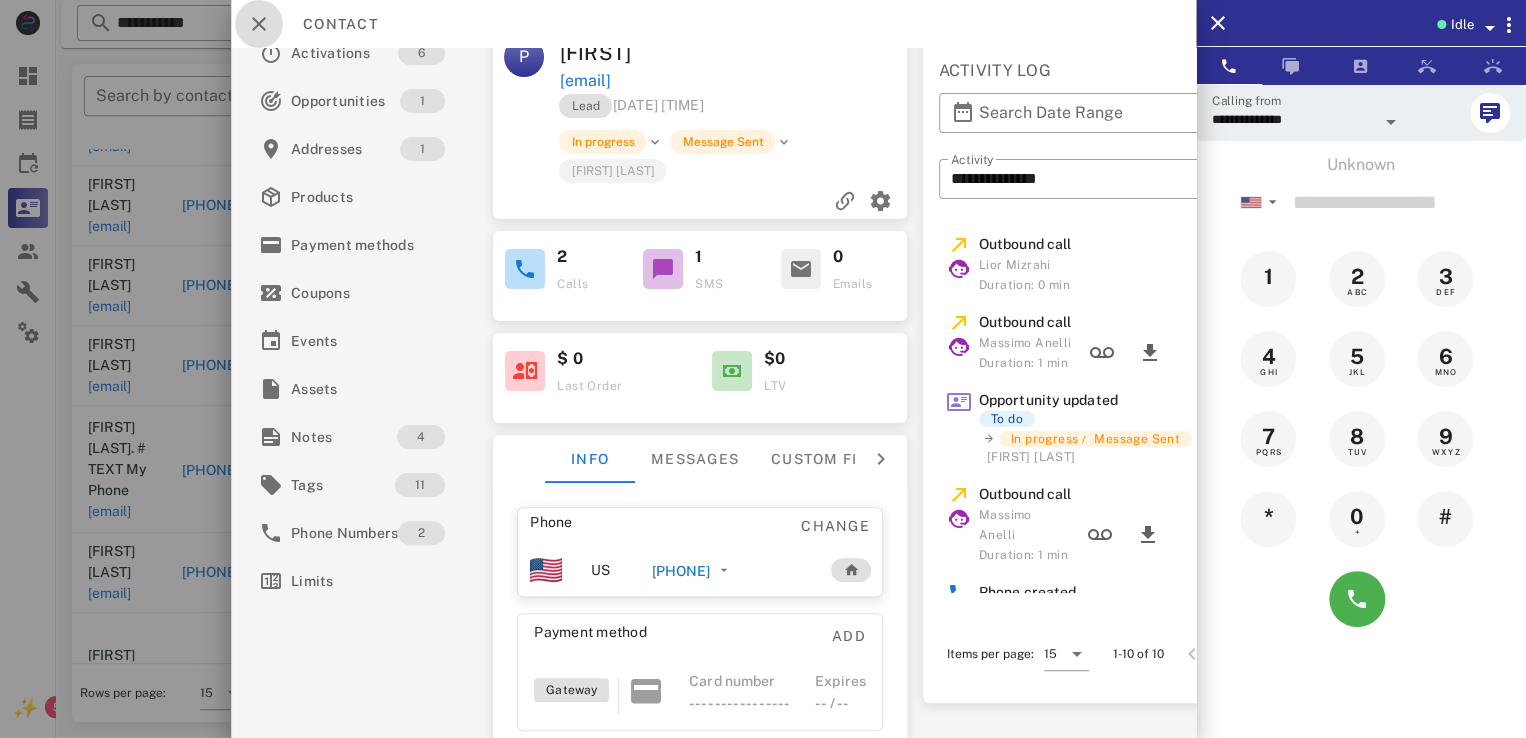 click at bounding box center [259, 24] 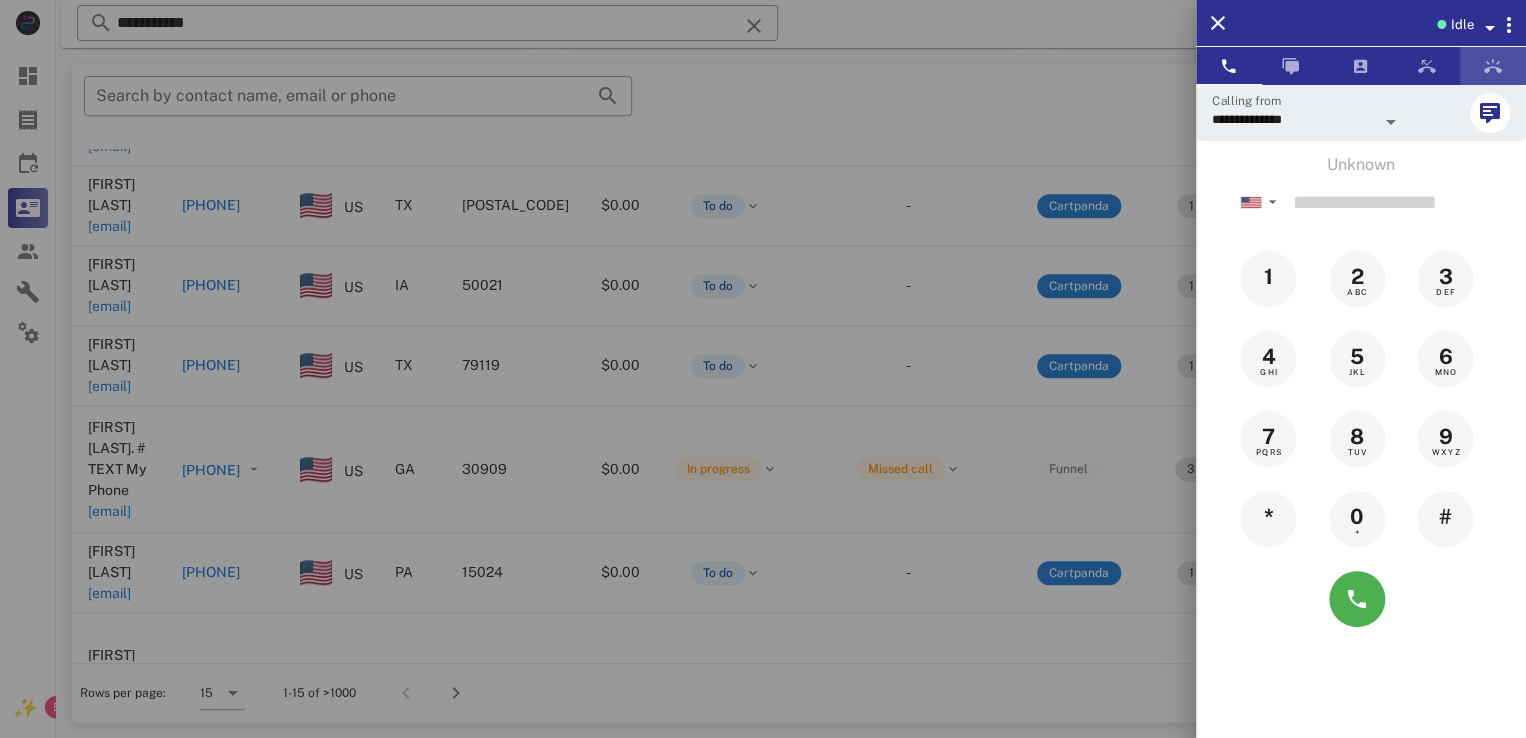 click at bounding box center [1493, 66] 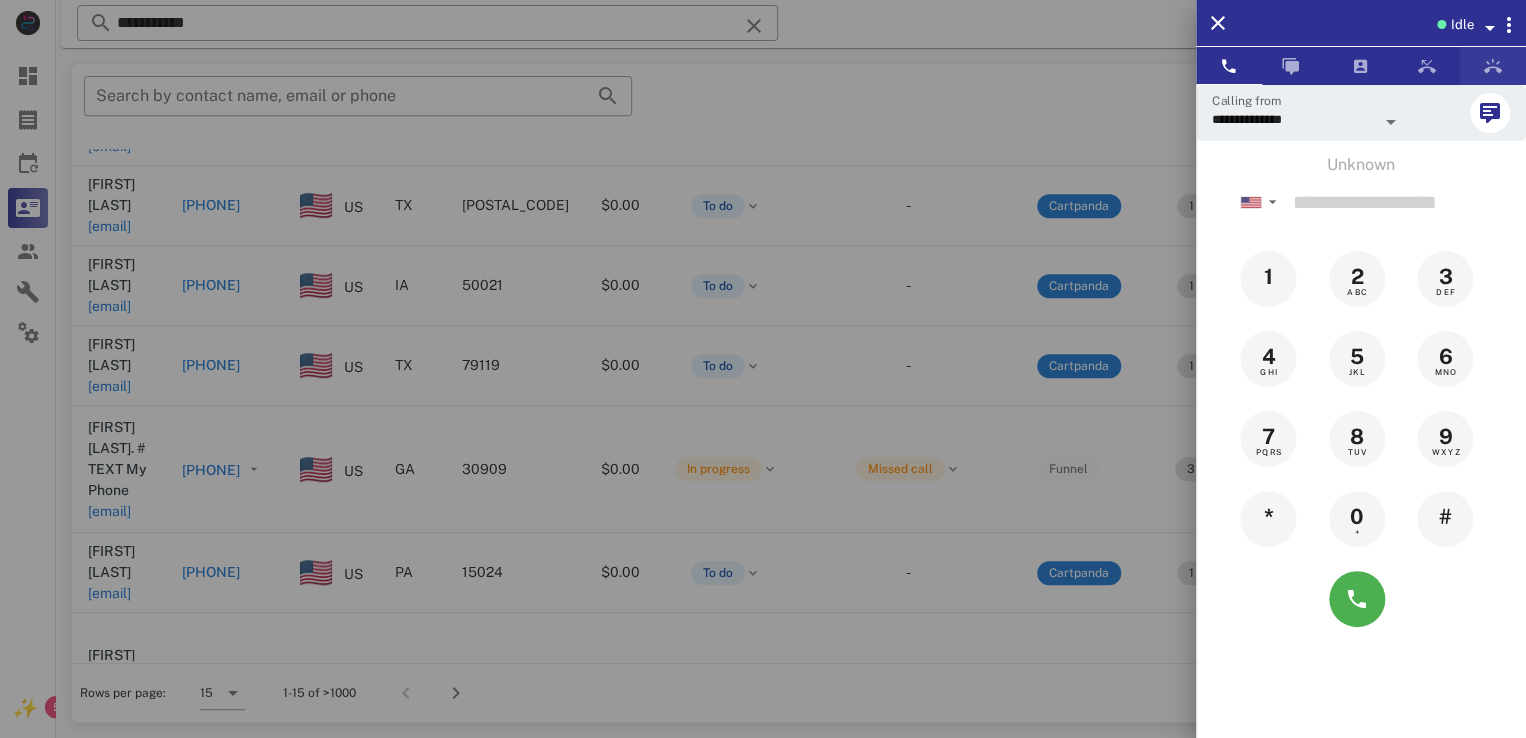 scroll, scrollTop: 0, scrollLeft: 0, axis: both 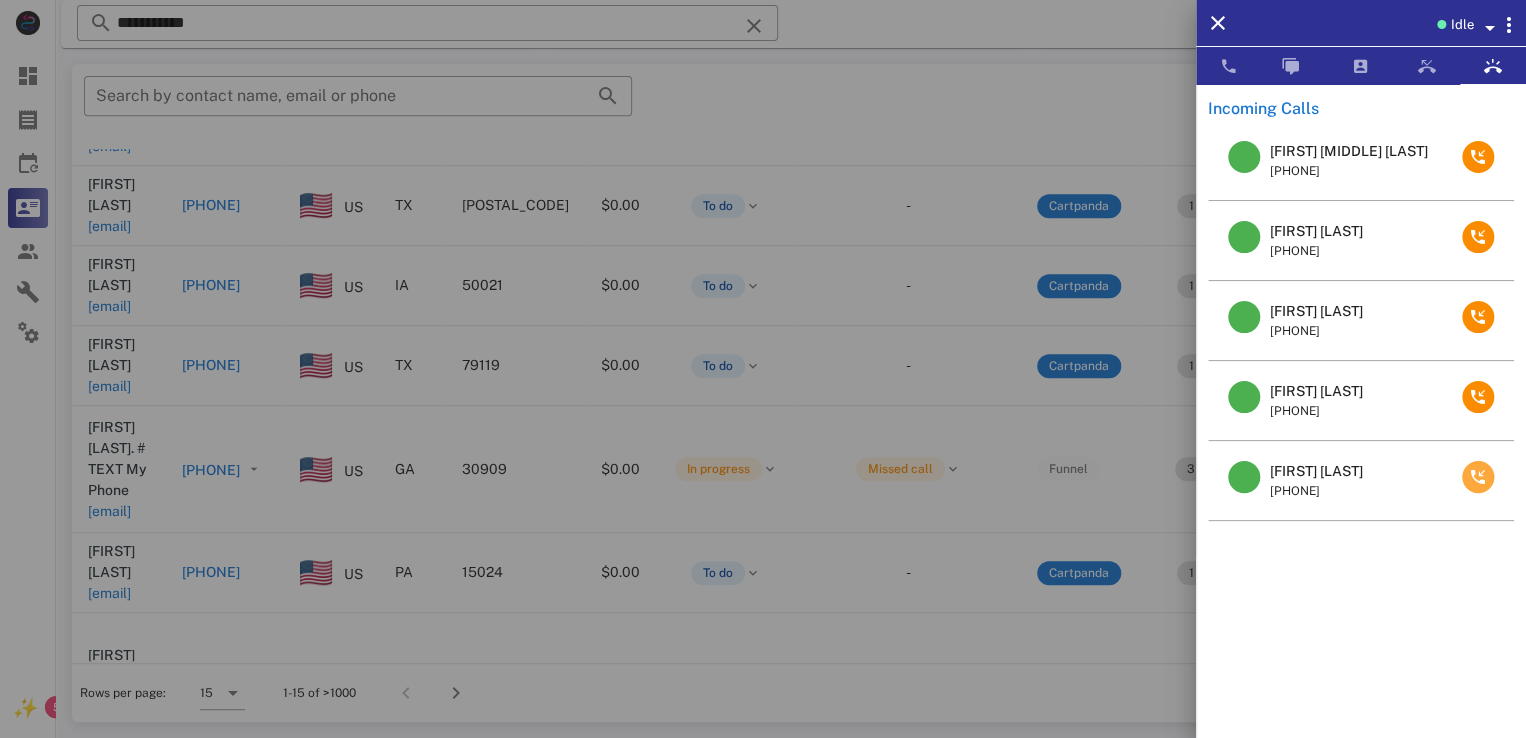 click at bounding box center [1478, 477] 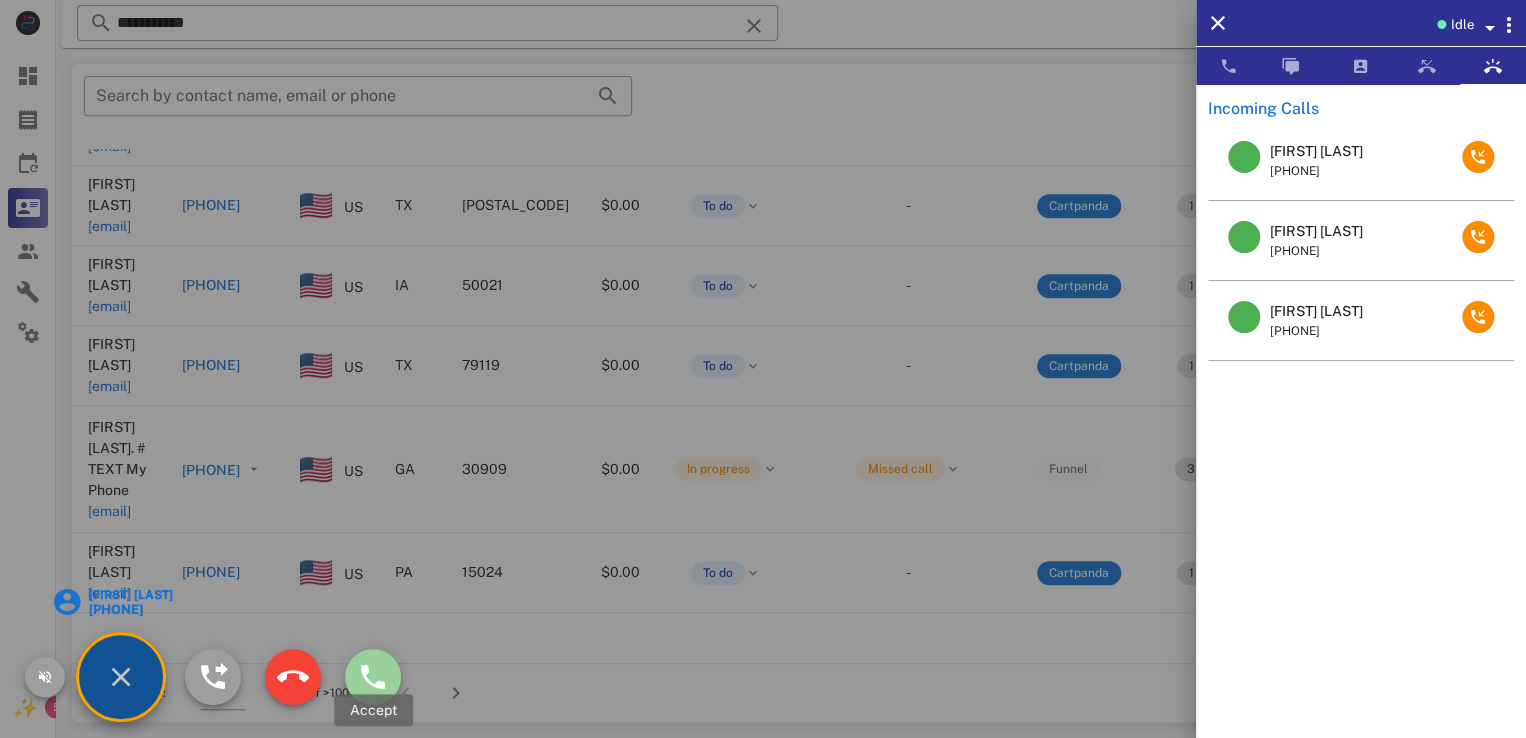 click at bounding box center [373, 677] 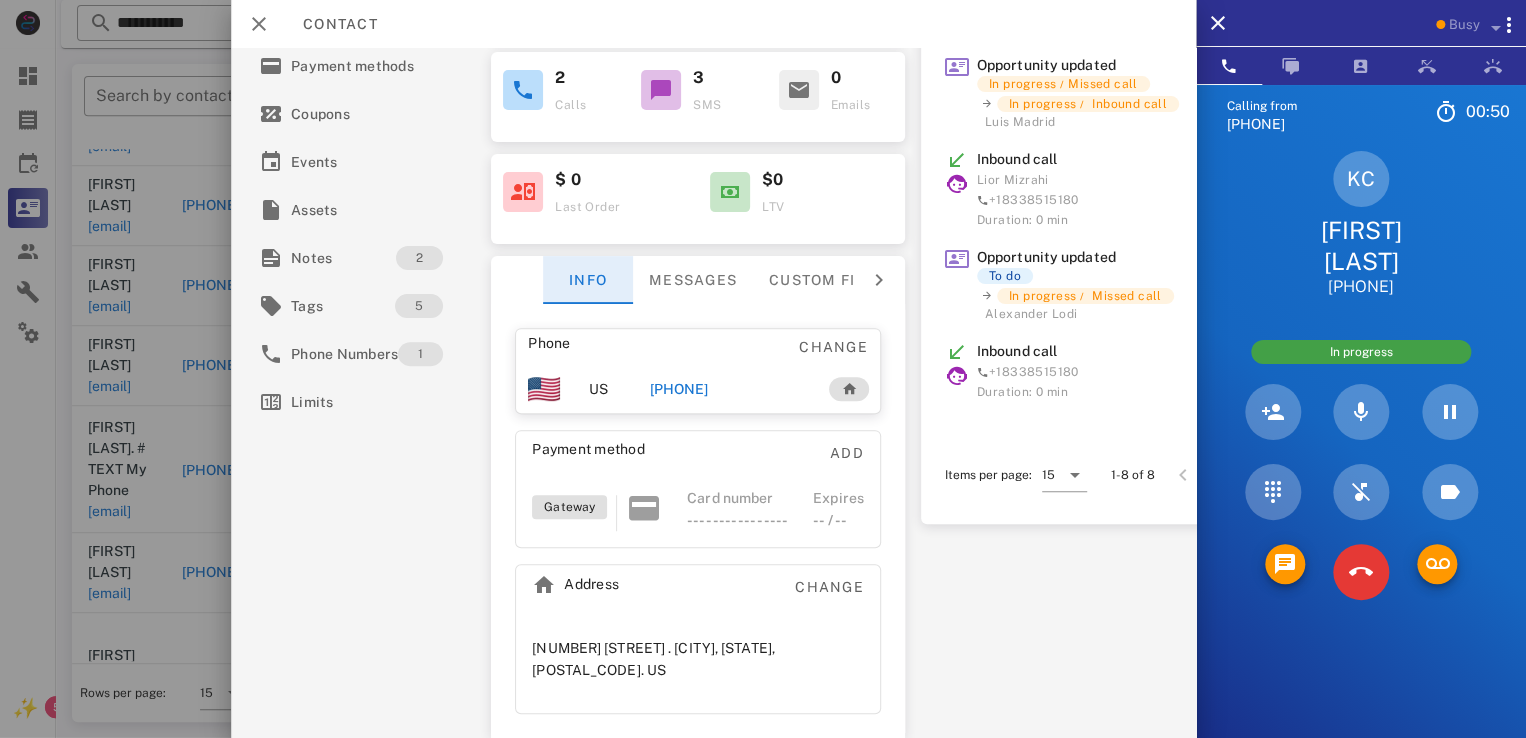 scroll, scrollTop: 0, scrollLeft: 0, axis: both 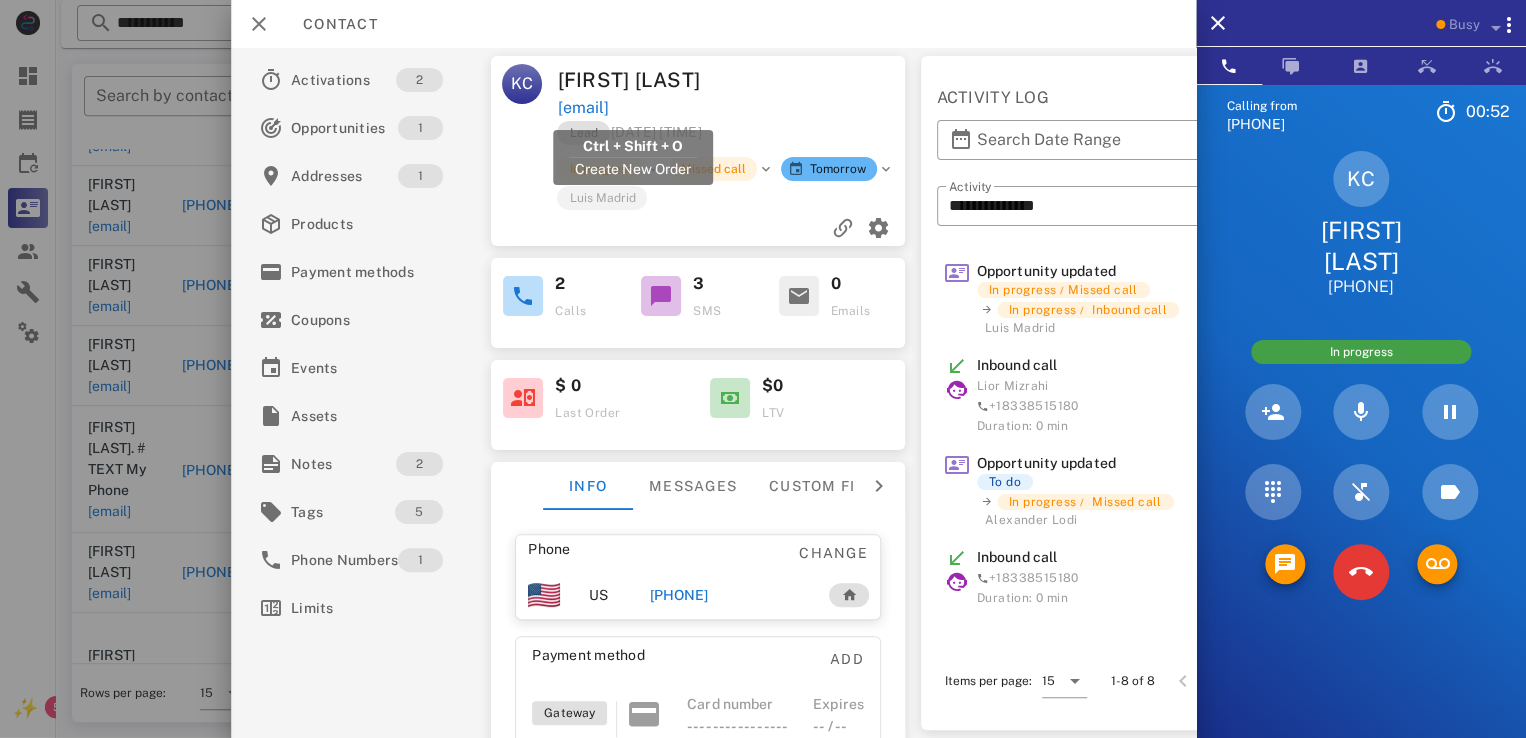 click on "[EMAIL]" at bounding box center (583, 108) 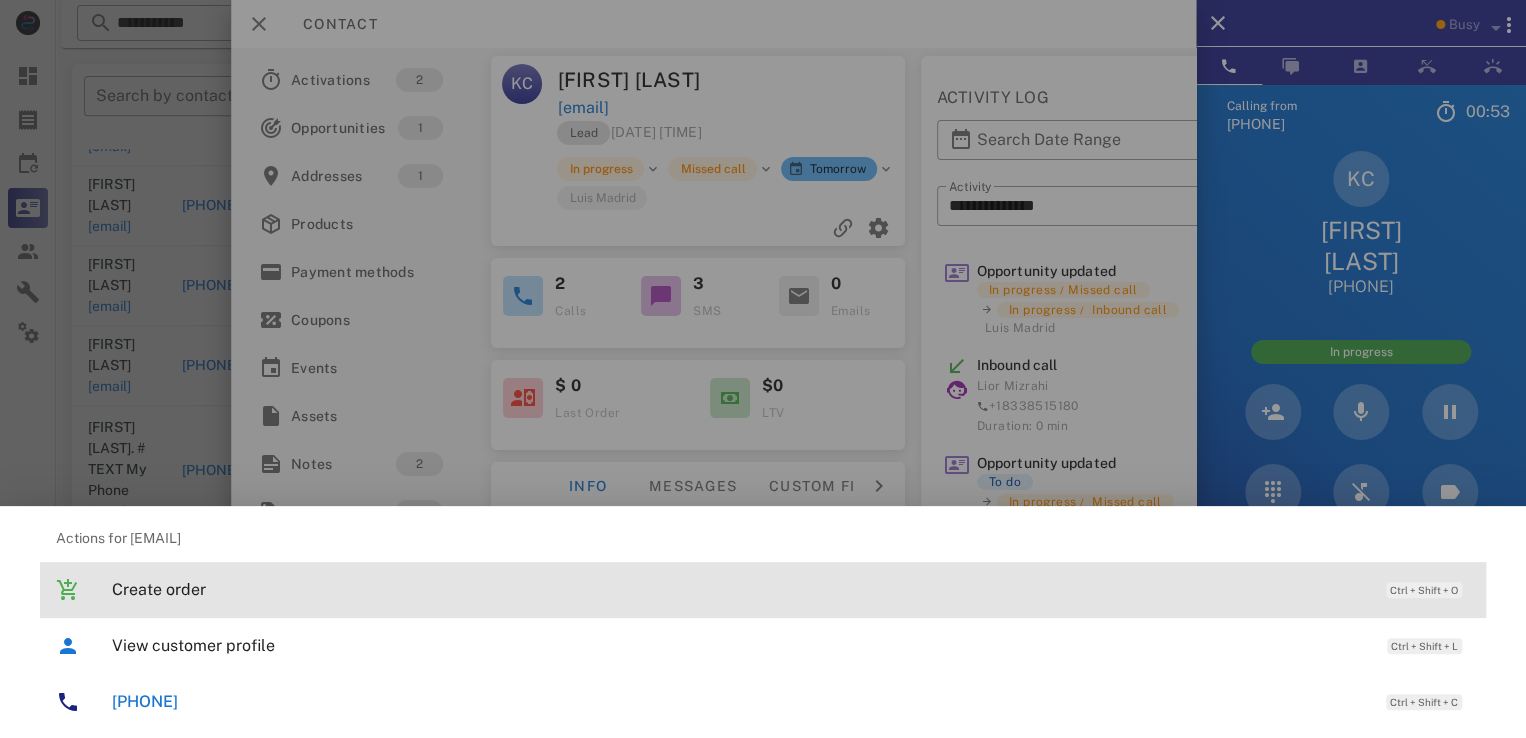 click on "Create order" at bounding box center [739, 589] 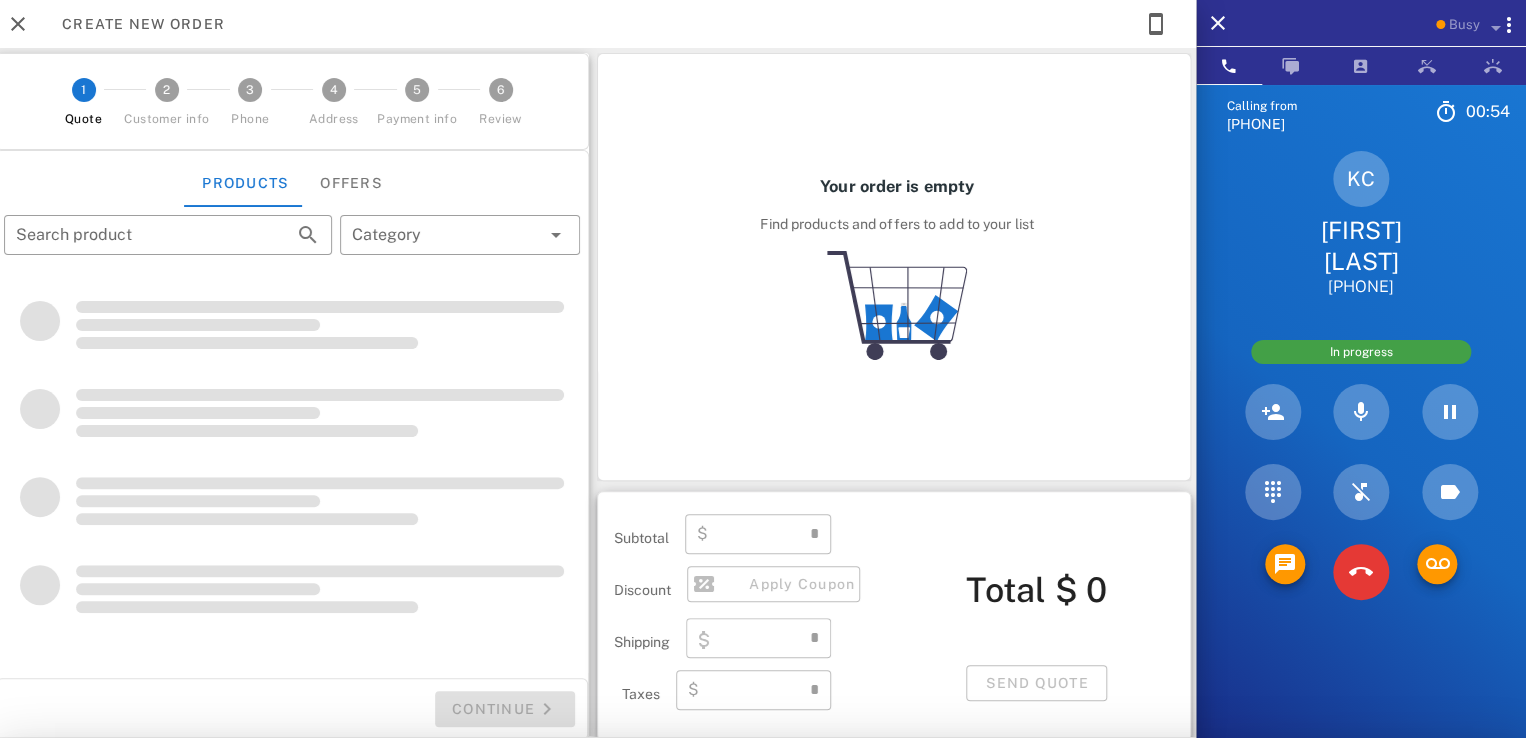 type on "**********" 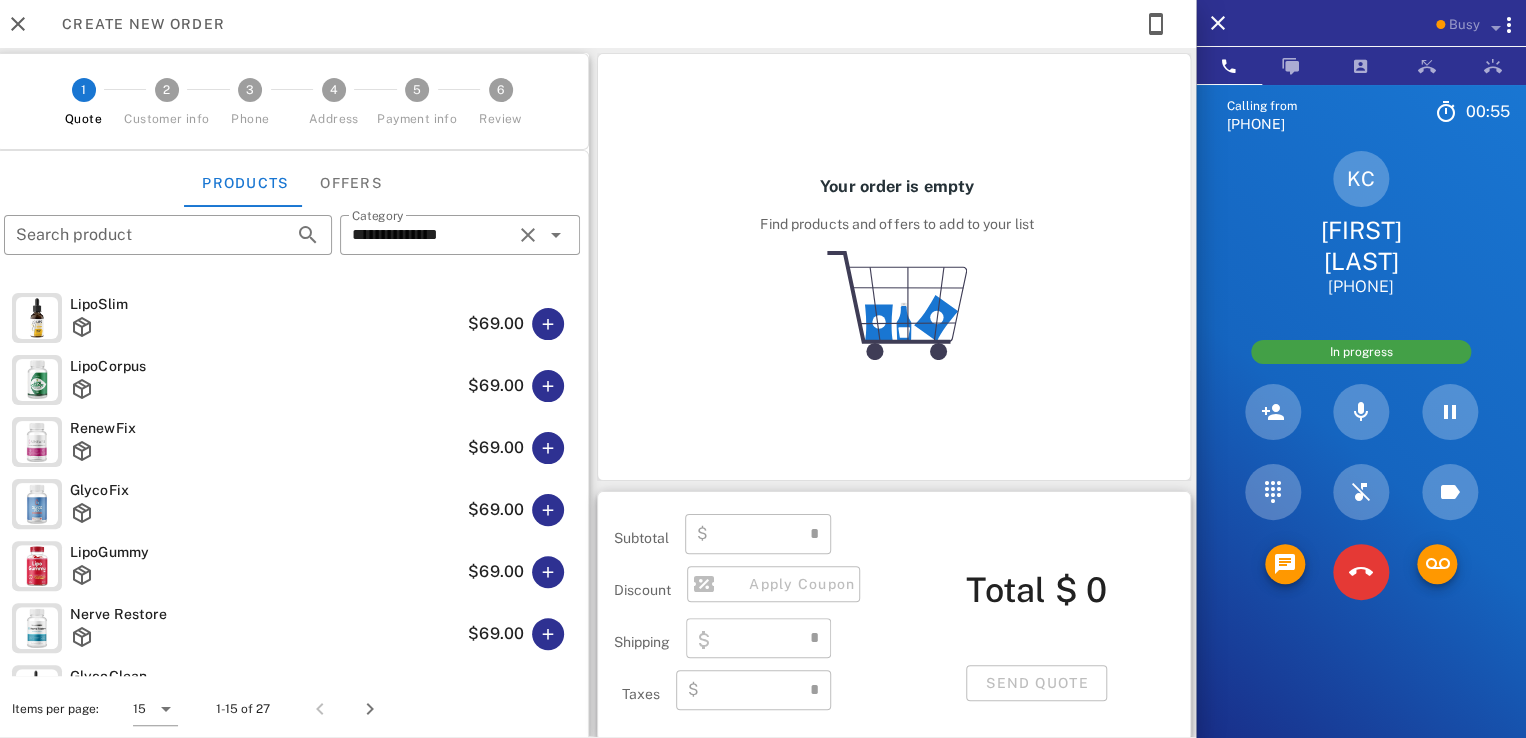type on "****" 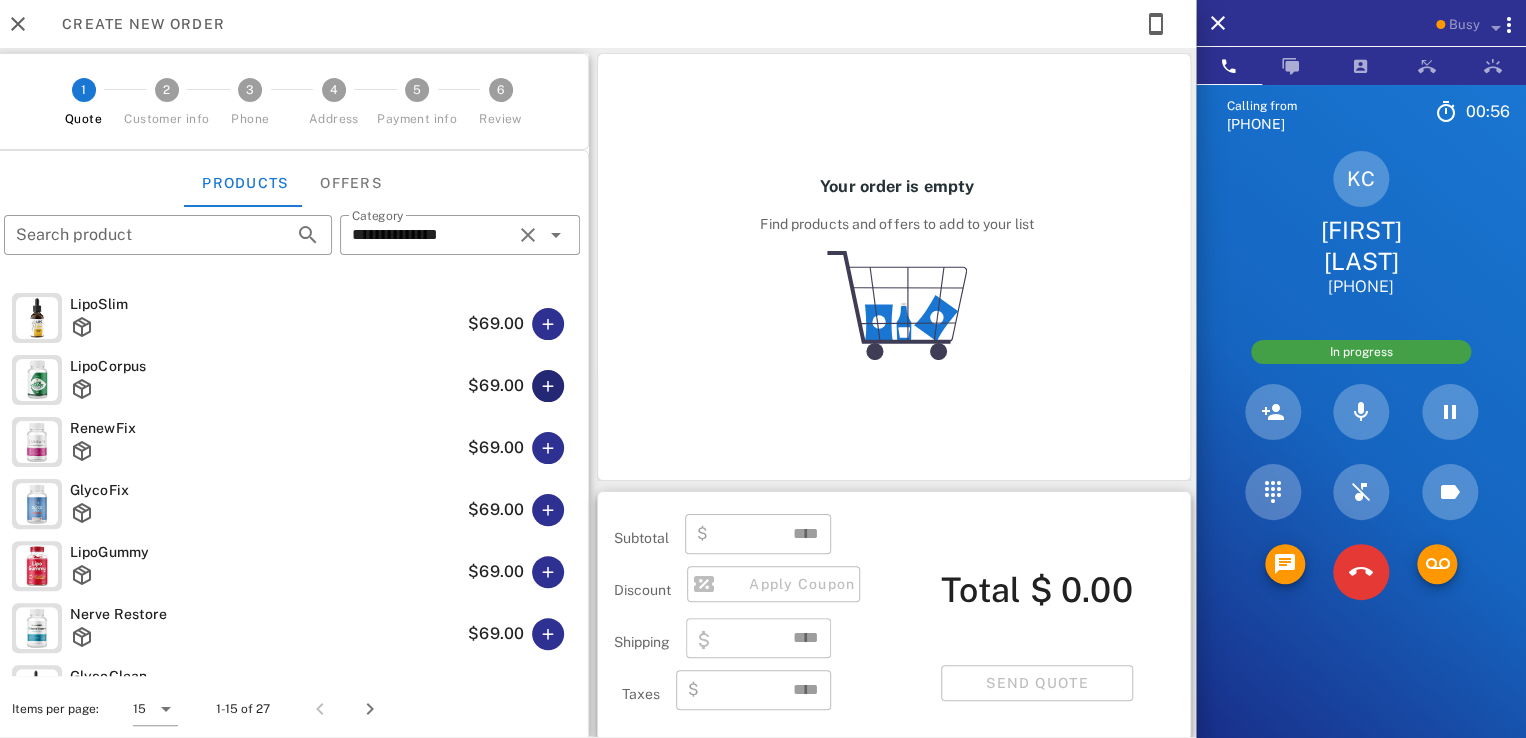 click at bounding box center [548, 386] 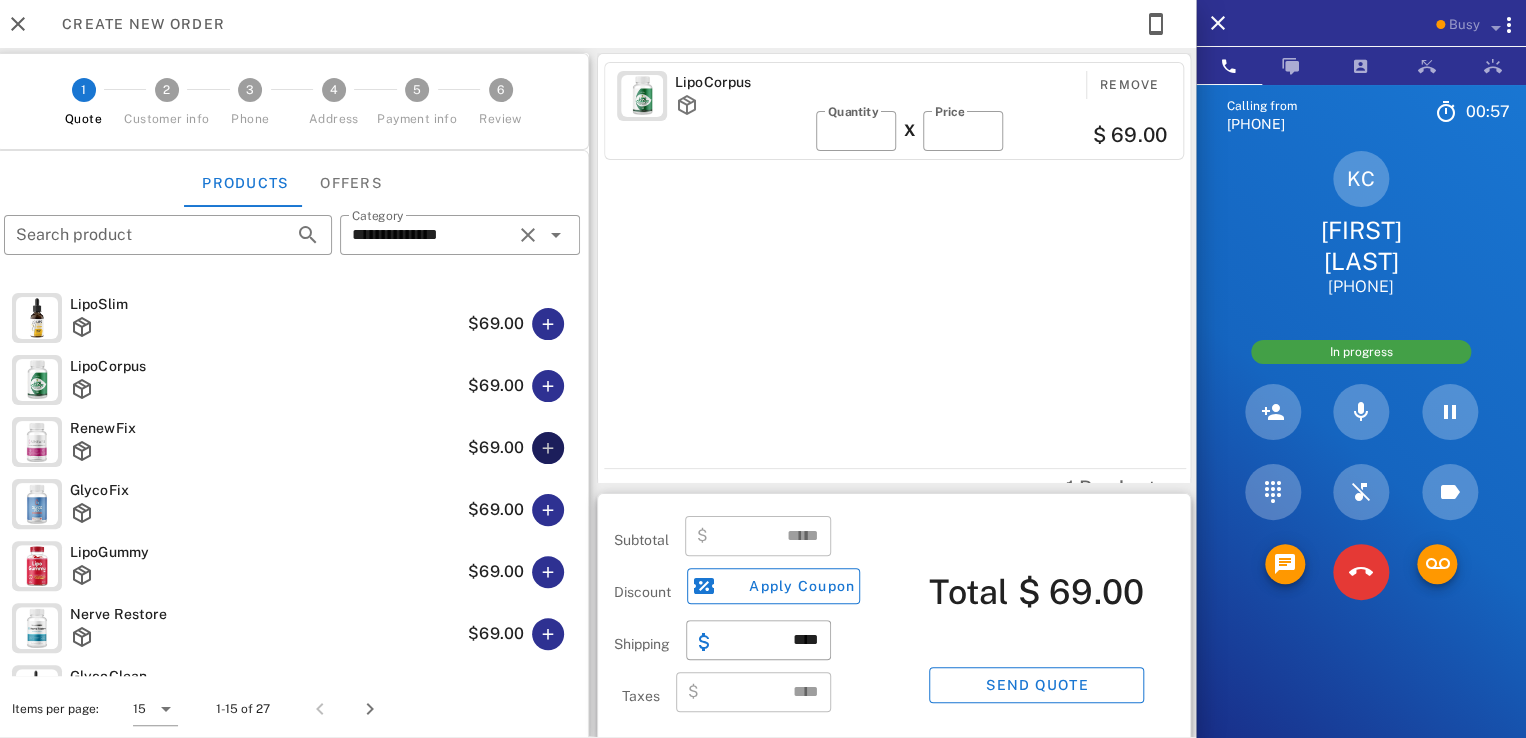 click at bounding box center [548, 448] 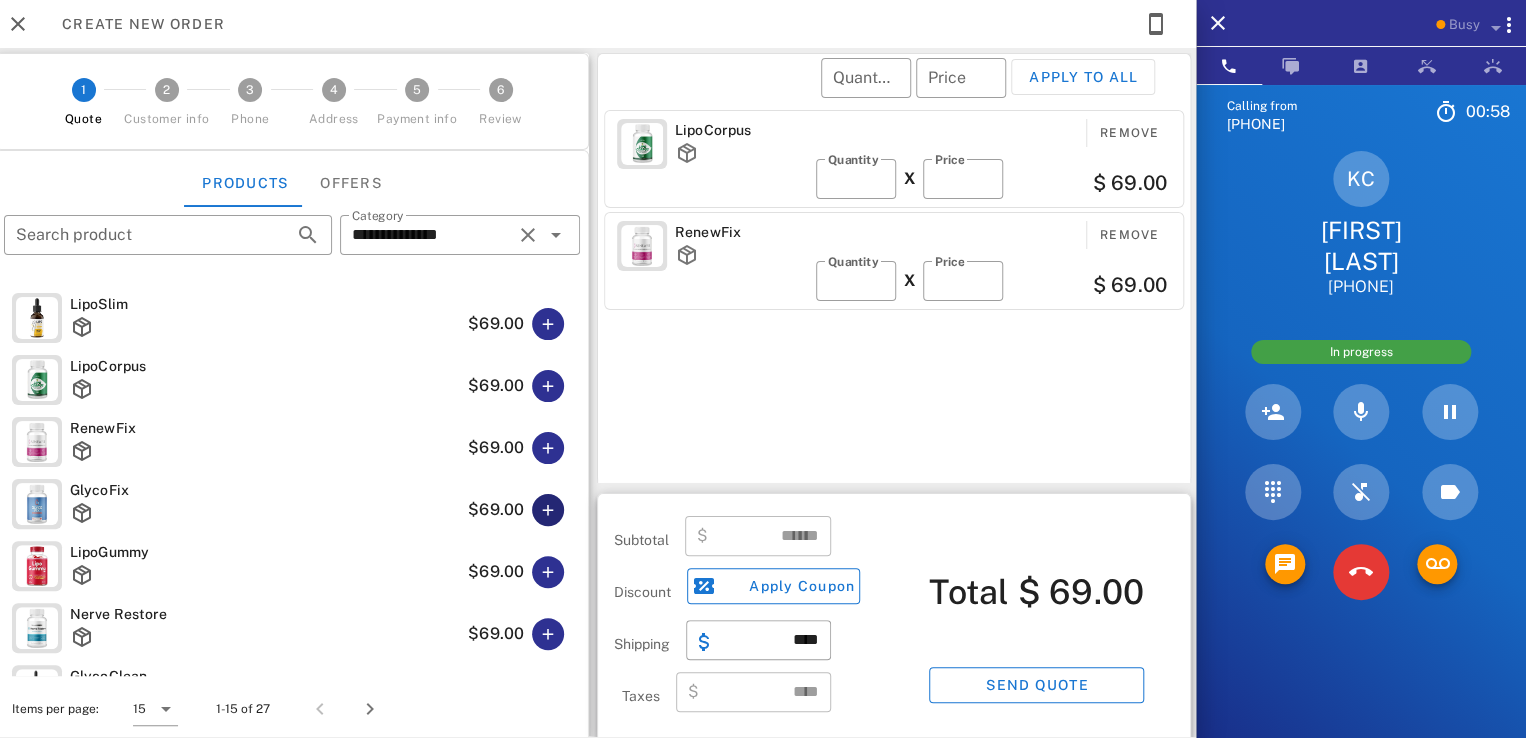 click at bounding box center (548, 510) 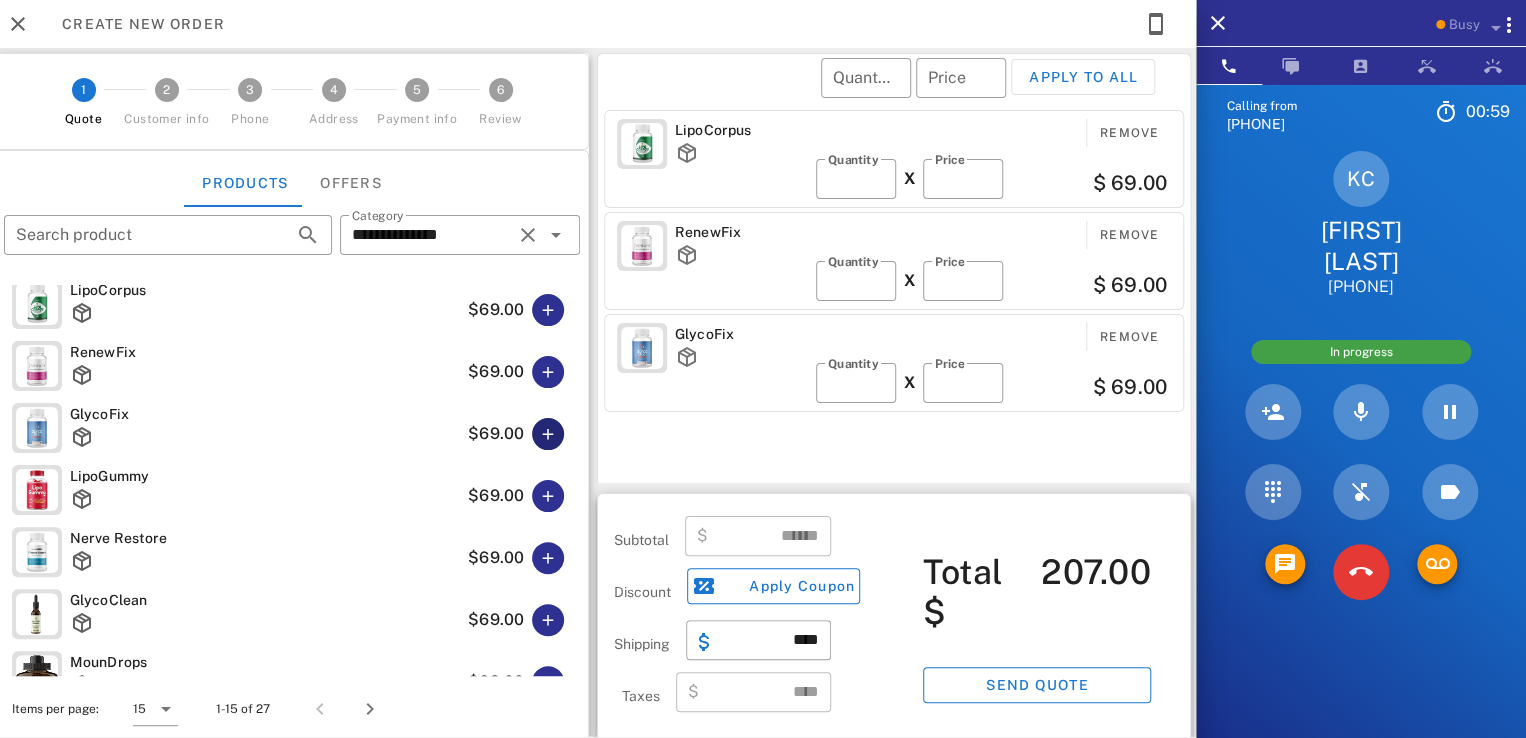 scroll, scrollTop: 112, scrollLeft: 0, axis: vertical 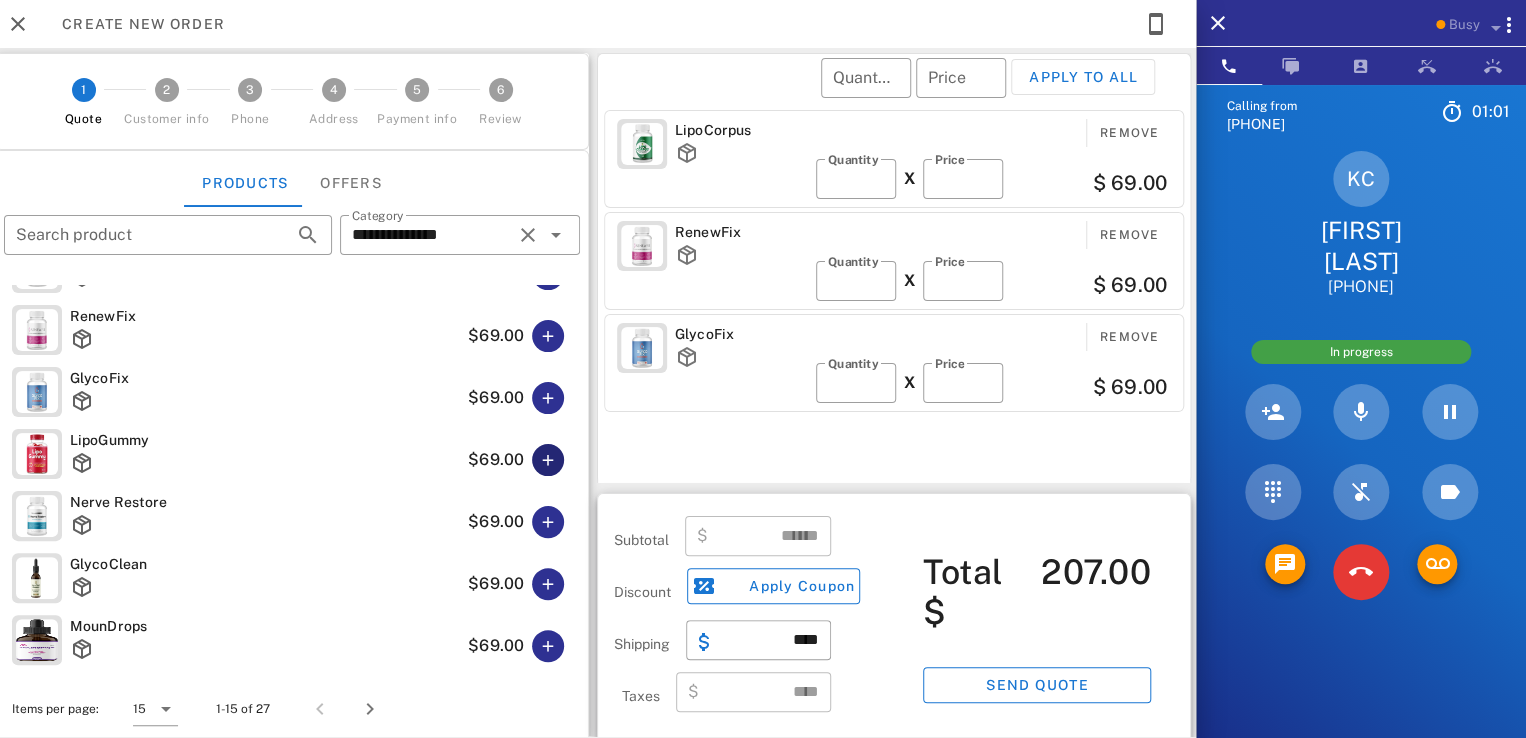 click at bounding box center [548, 460] 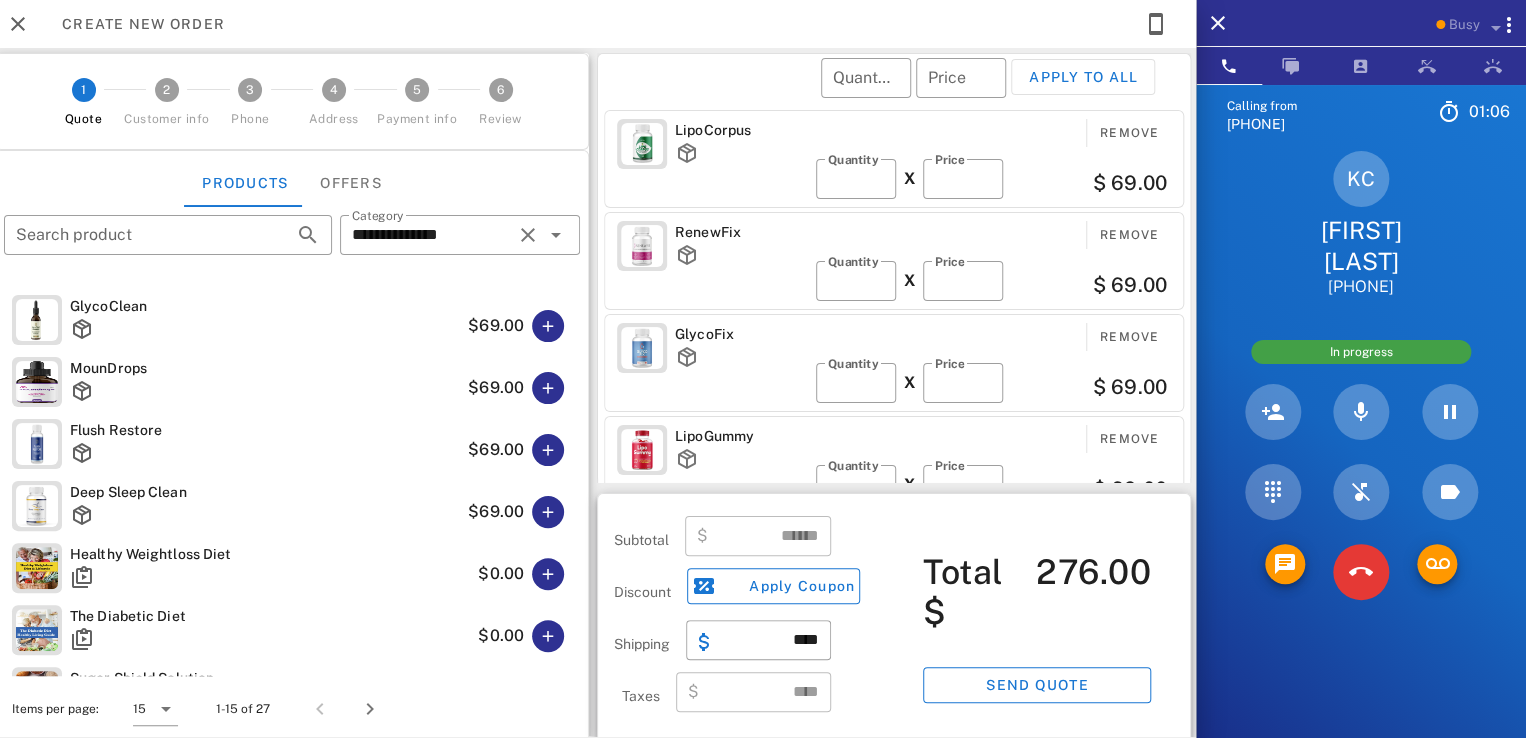 scroll, scrollTop: 372, scrollLeft: 0, axis: vertical 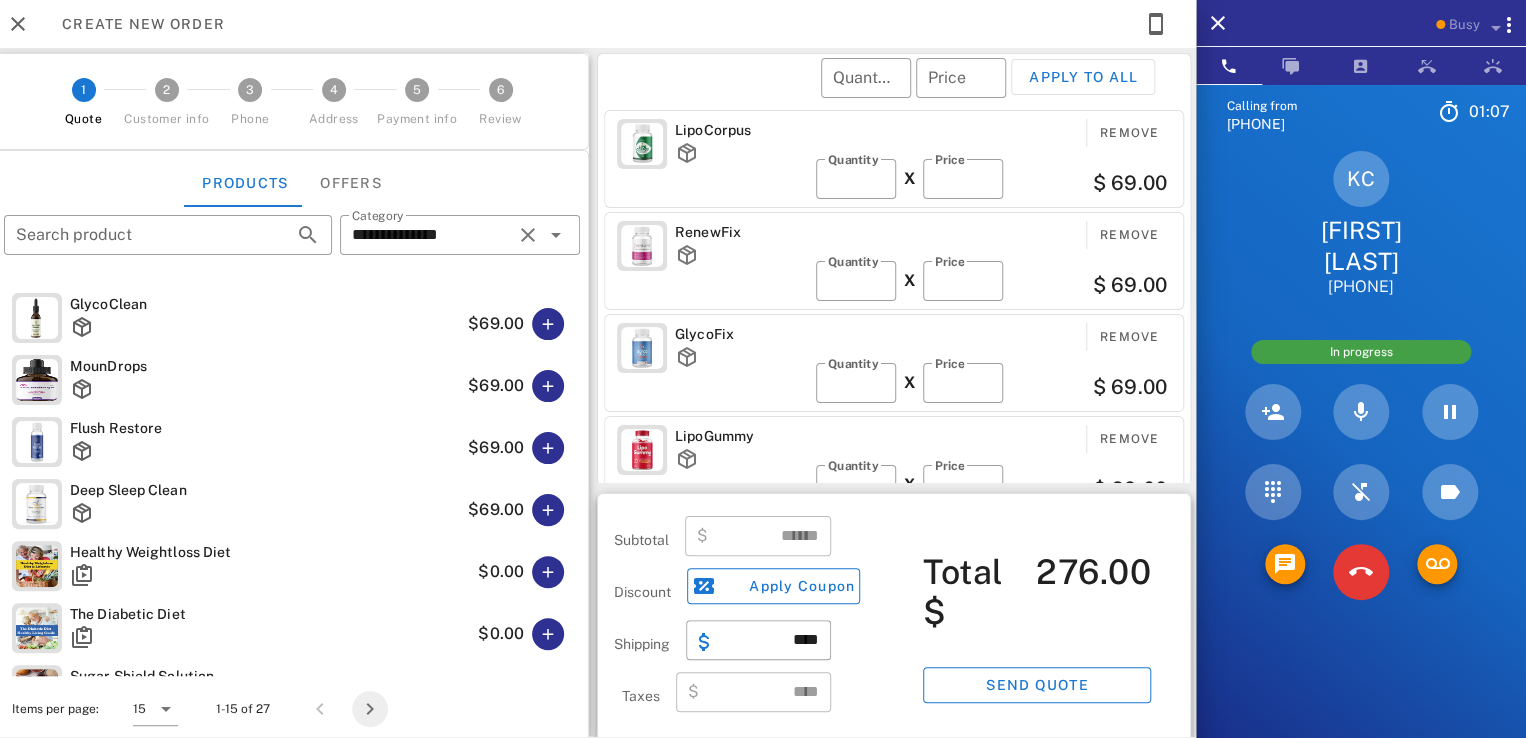 click at bounding box center (370, 709) 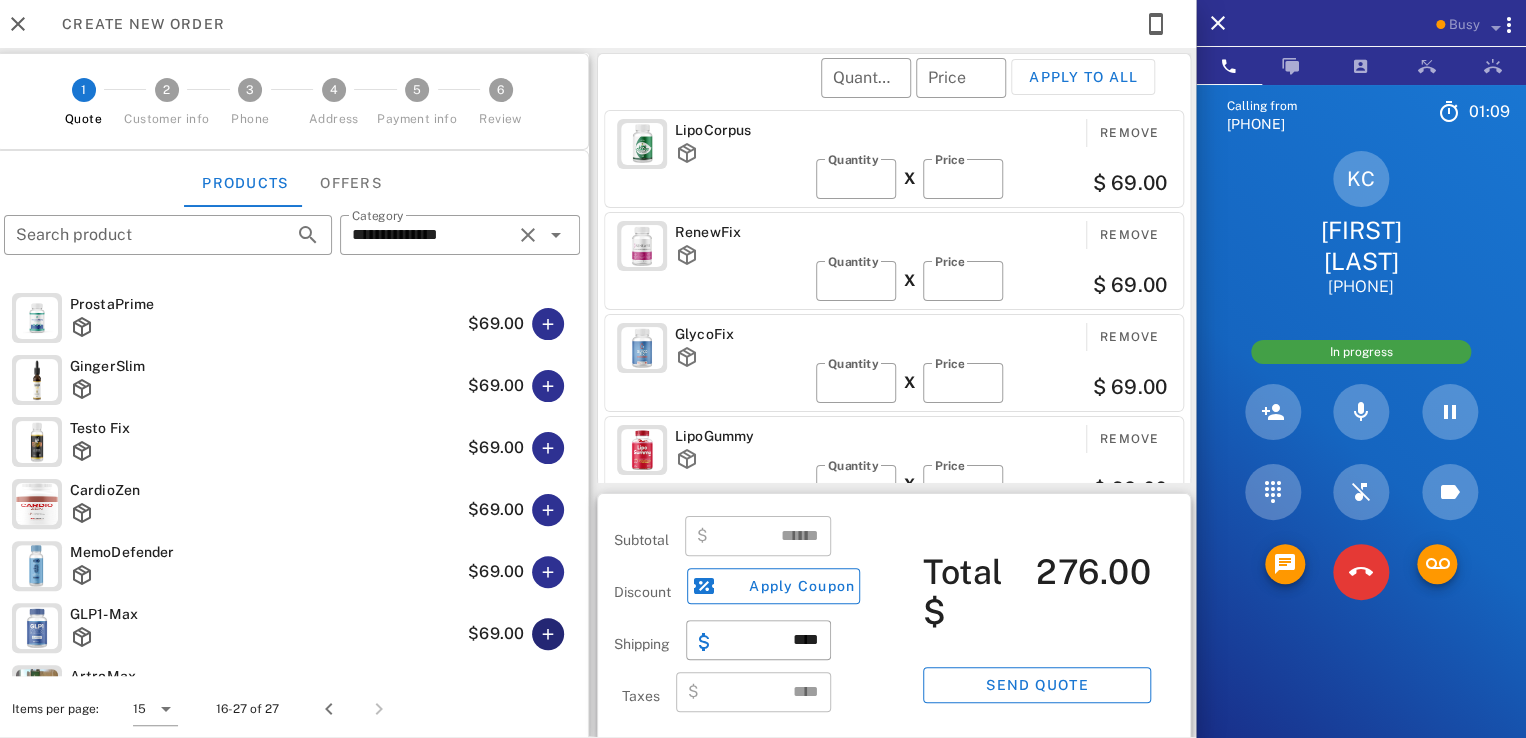 click at bounding box center [548, 634] 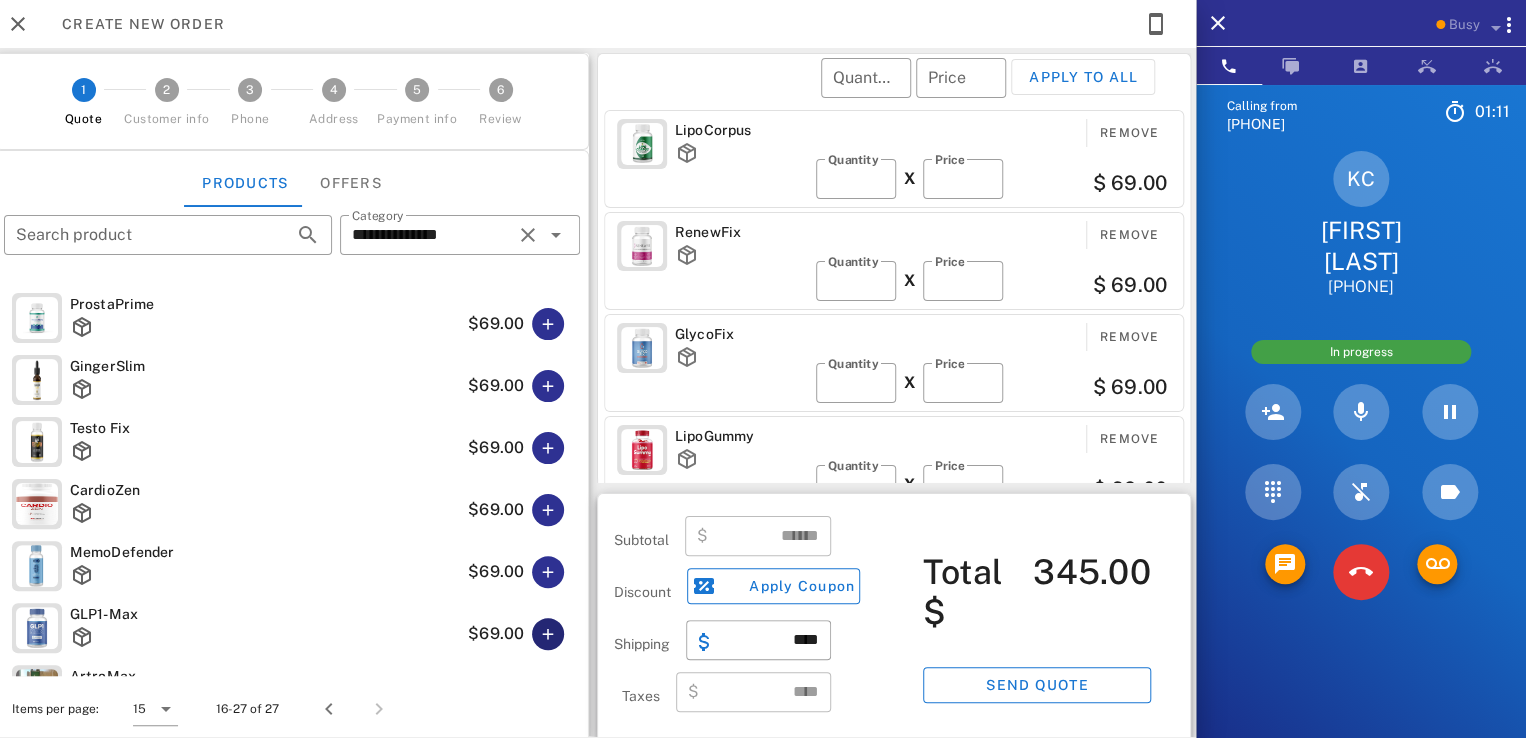 scroll, scrollTop: 336, scrollLeft: 0, axis: vertical 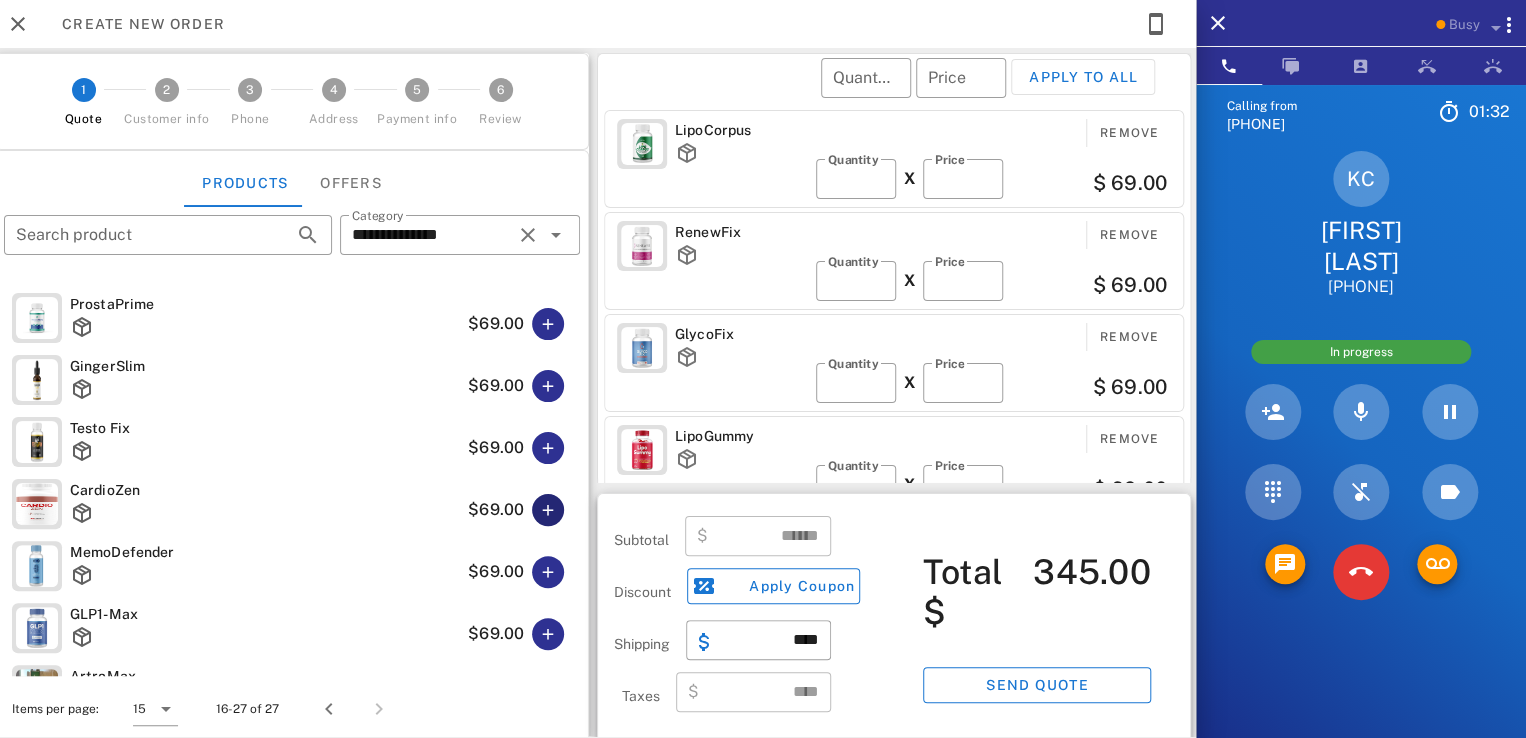 click at bounding box center (548, 510) 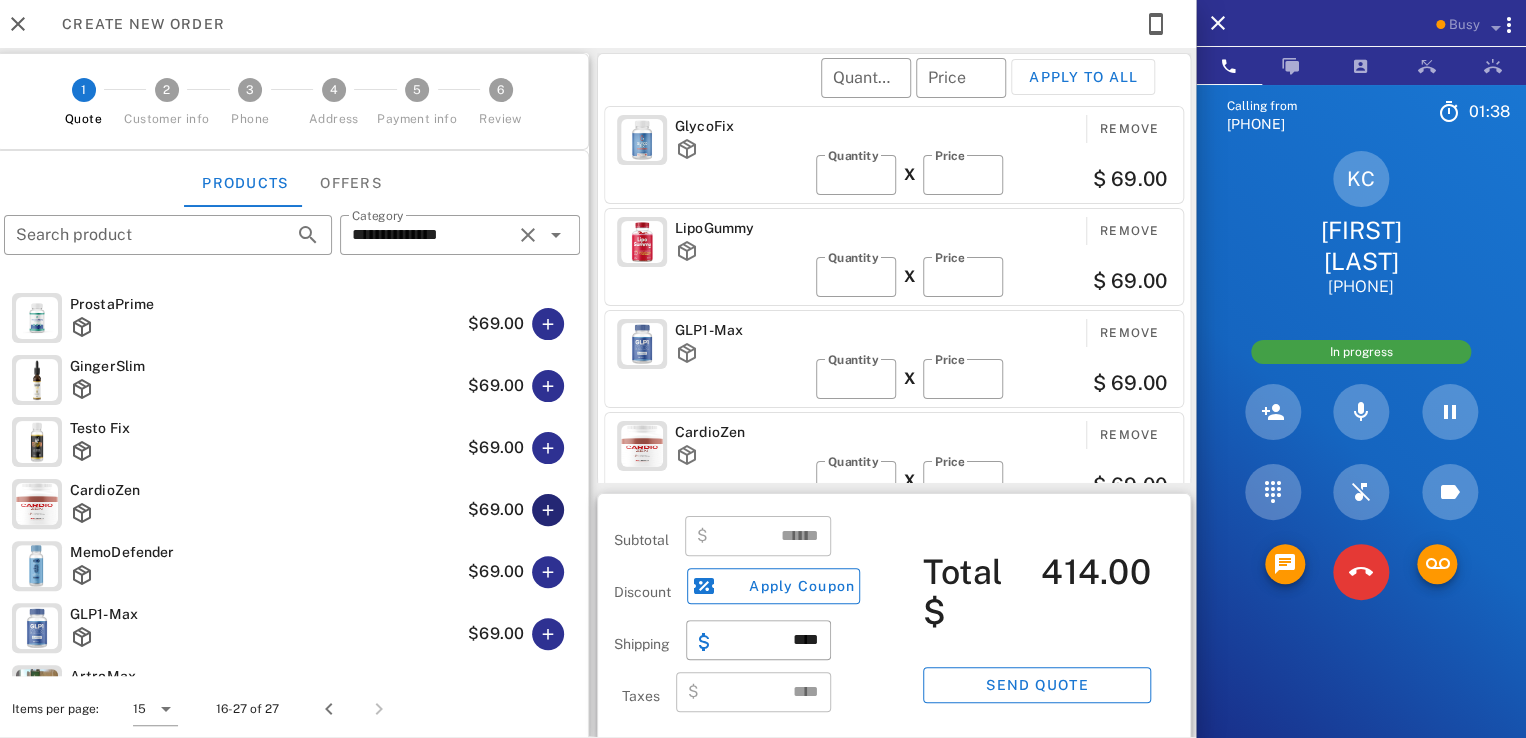 scroll, scrollTop: 0, scrollLeft: 0, axis: both 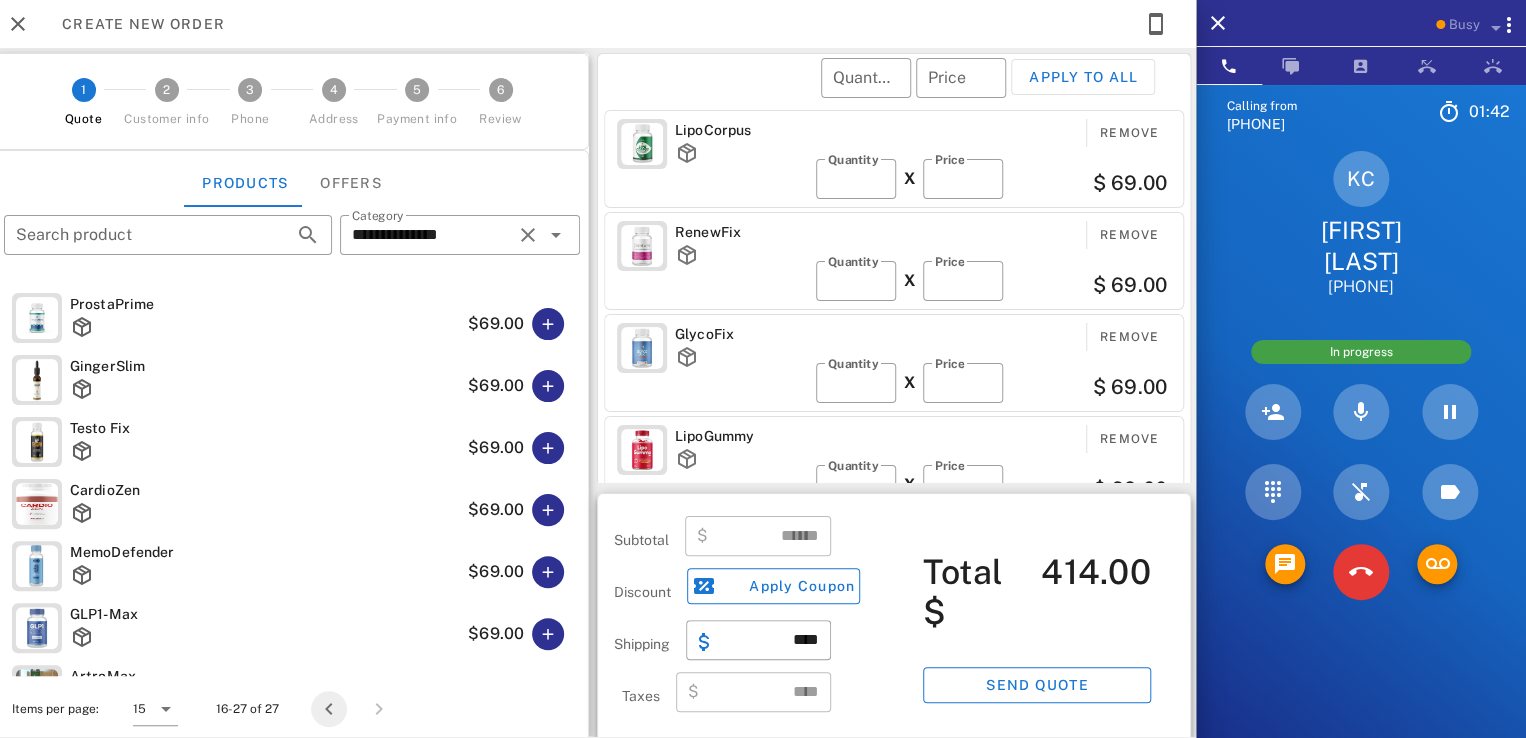 click at bounding box center (329, 709) 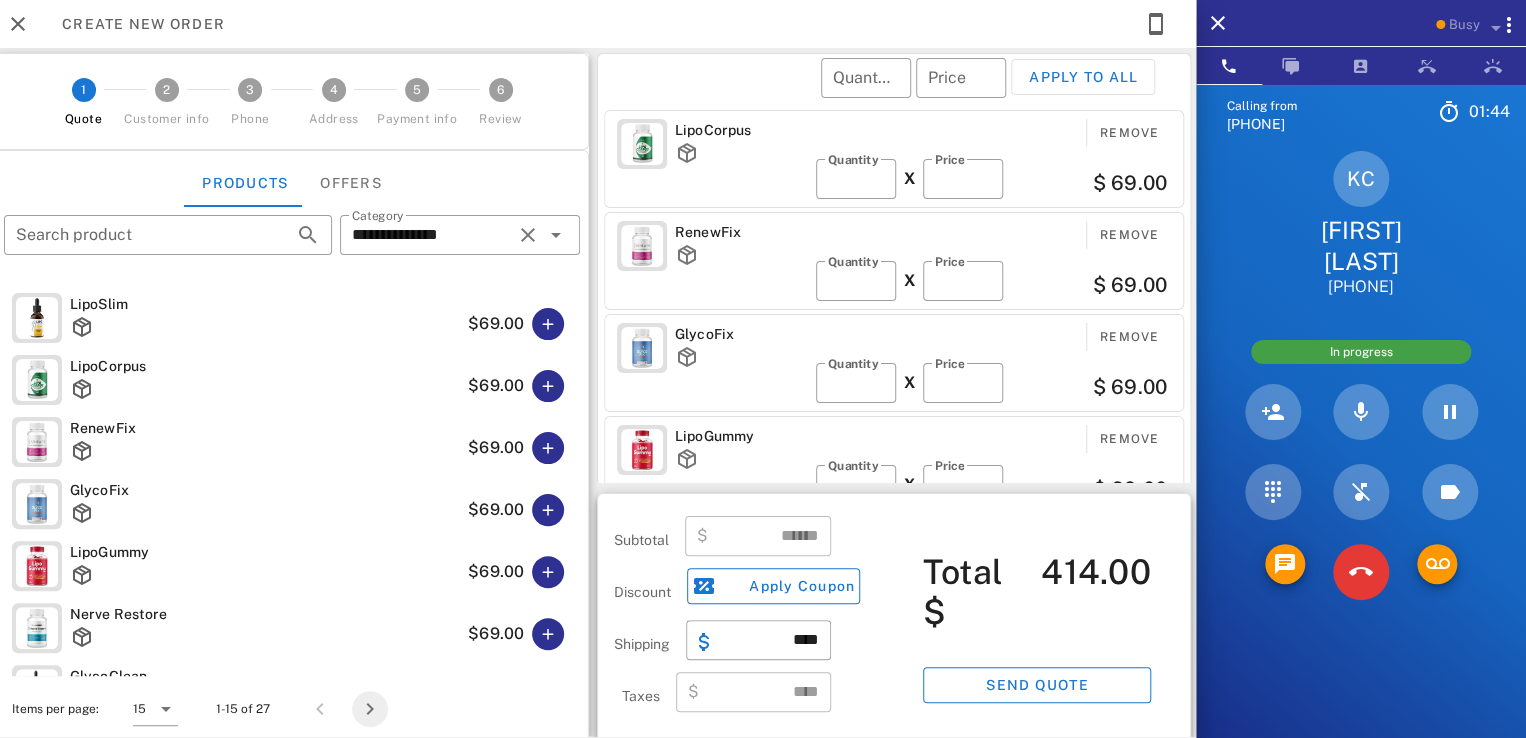 click at bounding box center (370, 709) 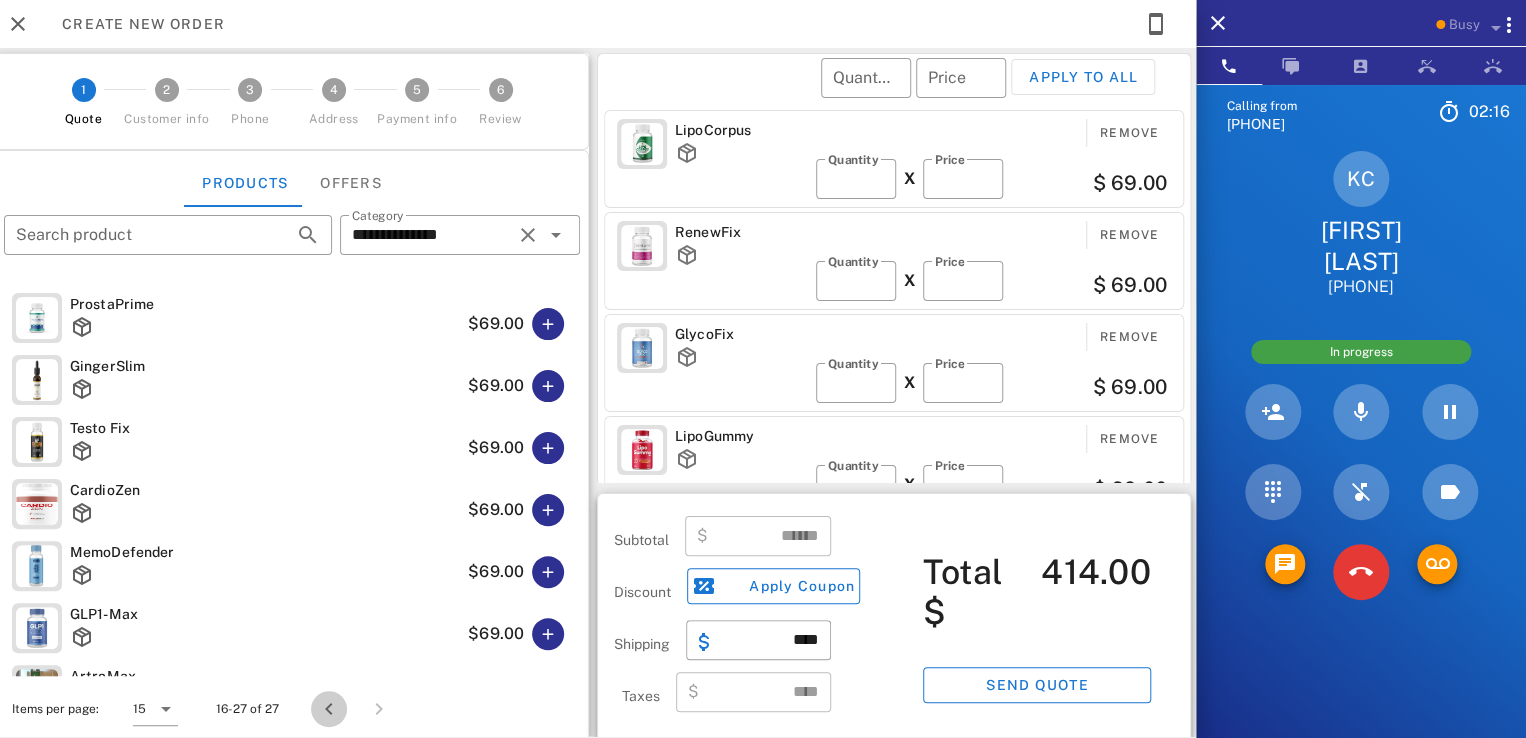 click at bounding box center [329, 709] 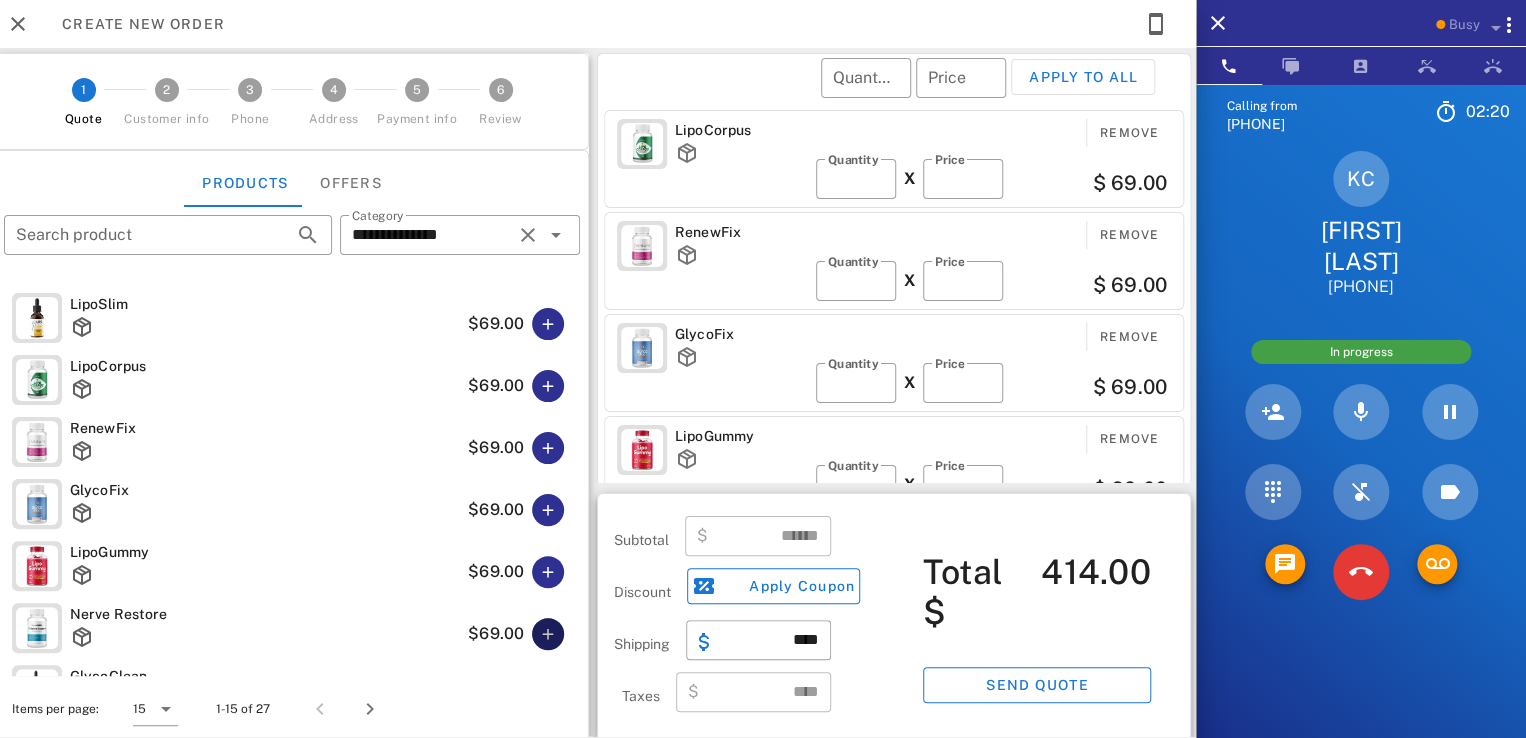 click at bounding box center (548, 634) 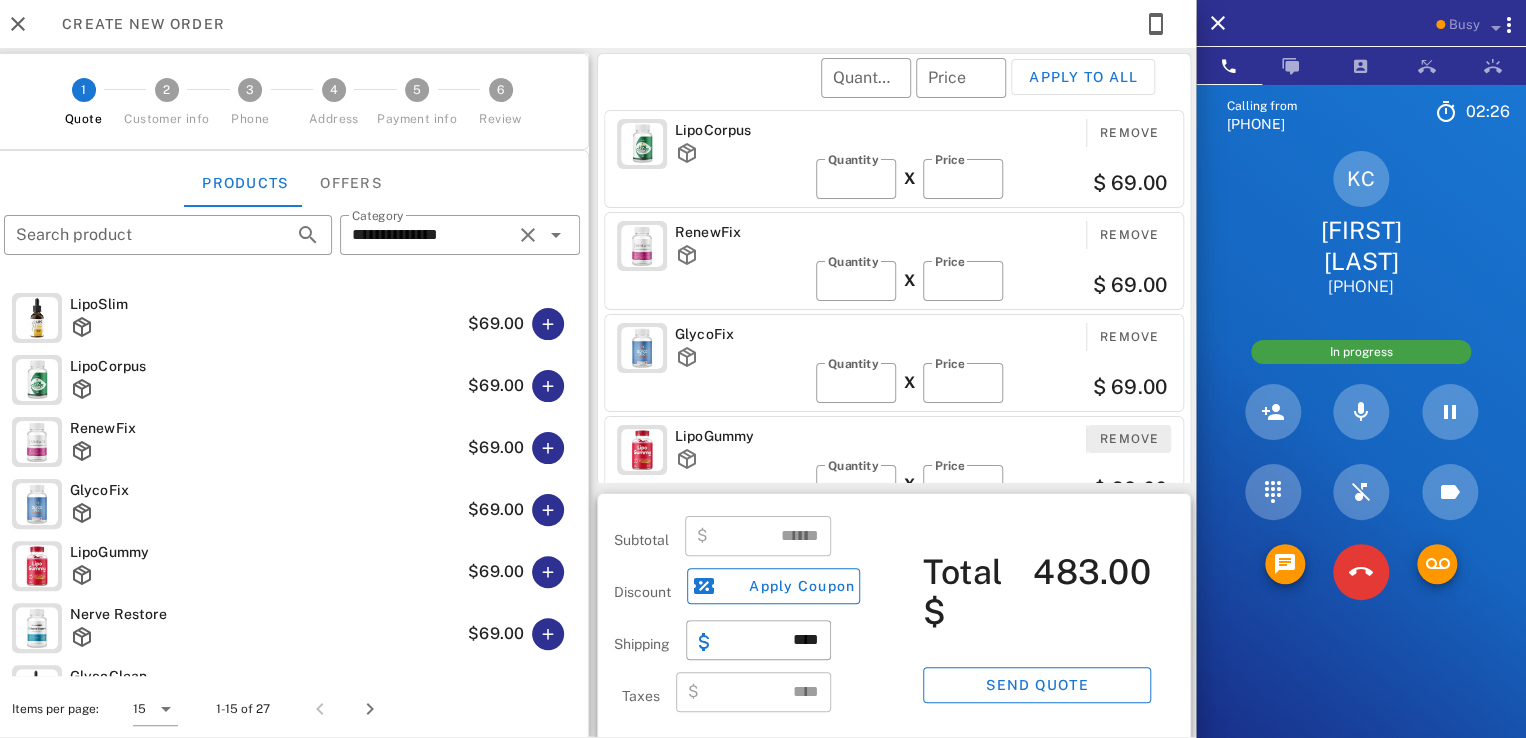 click on "Remove" at bounding box center (1129, 439) 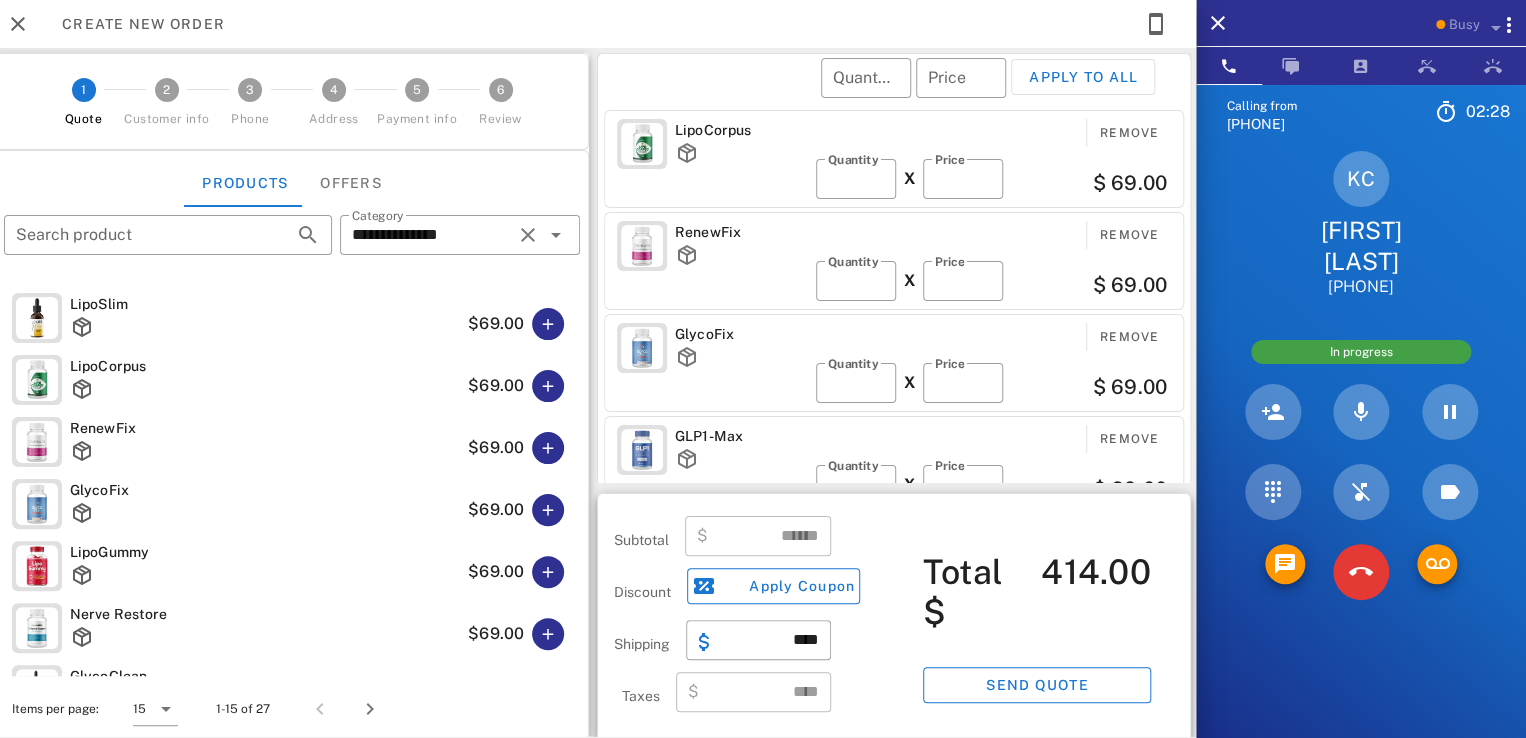 scroll, scrollTop: 196, scrollLeft: 0, axis: vertical 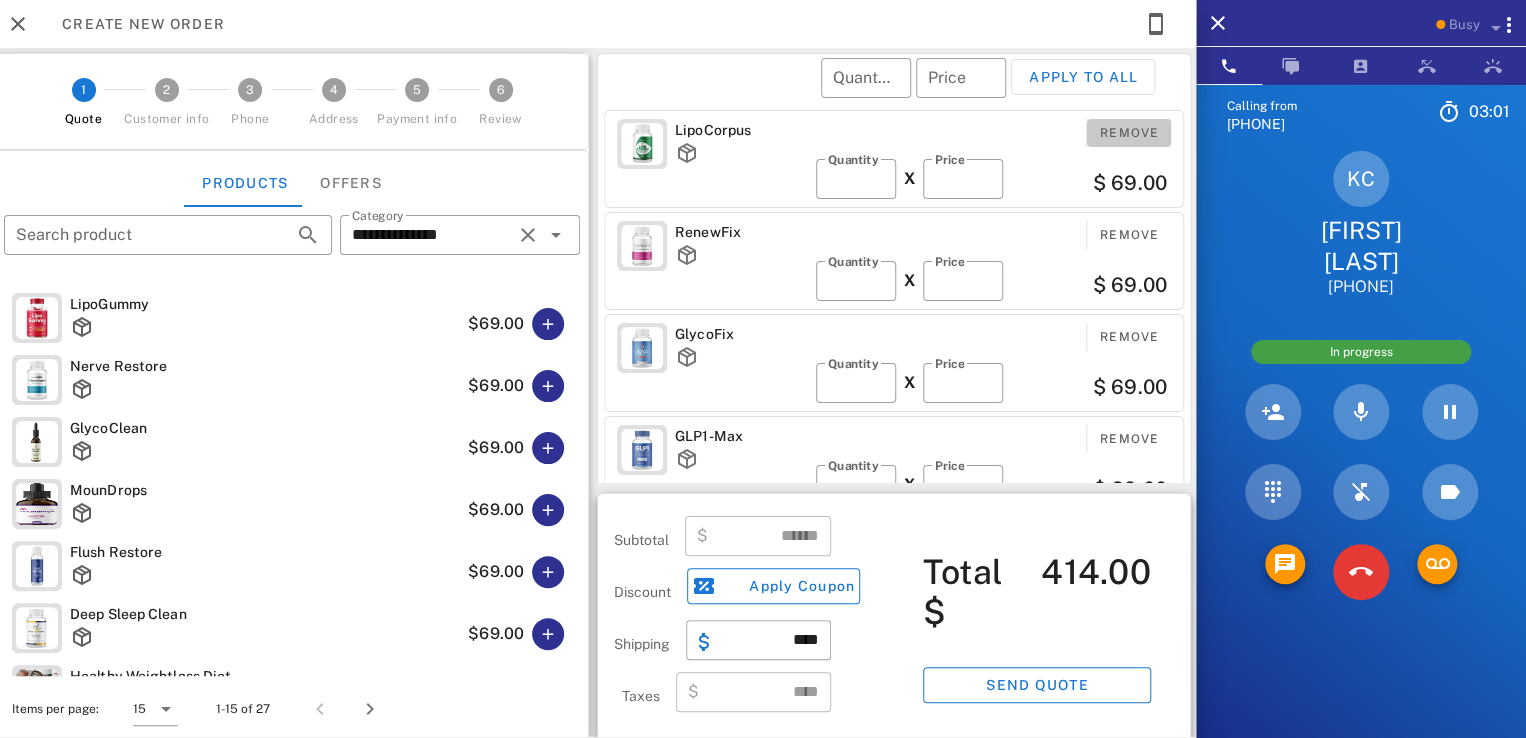 click on "Remove" at bounding box center [1129, 133] 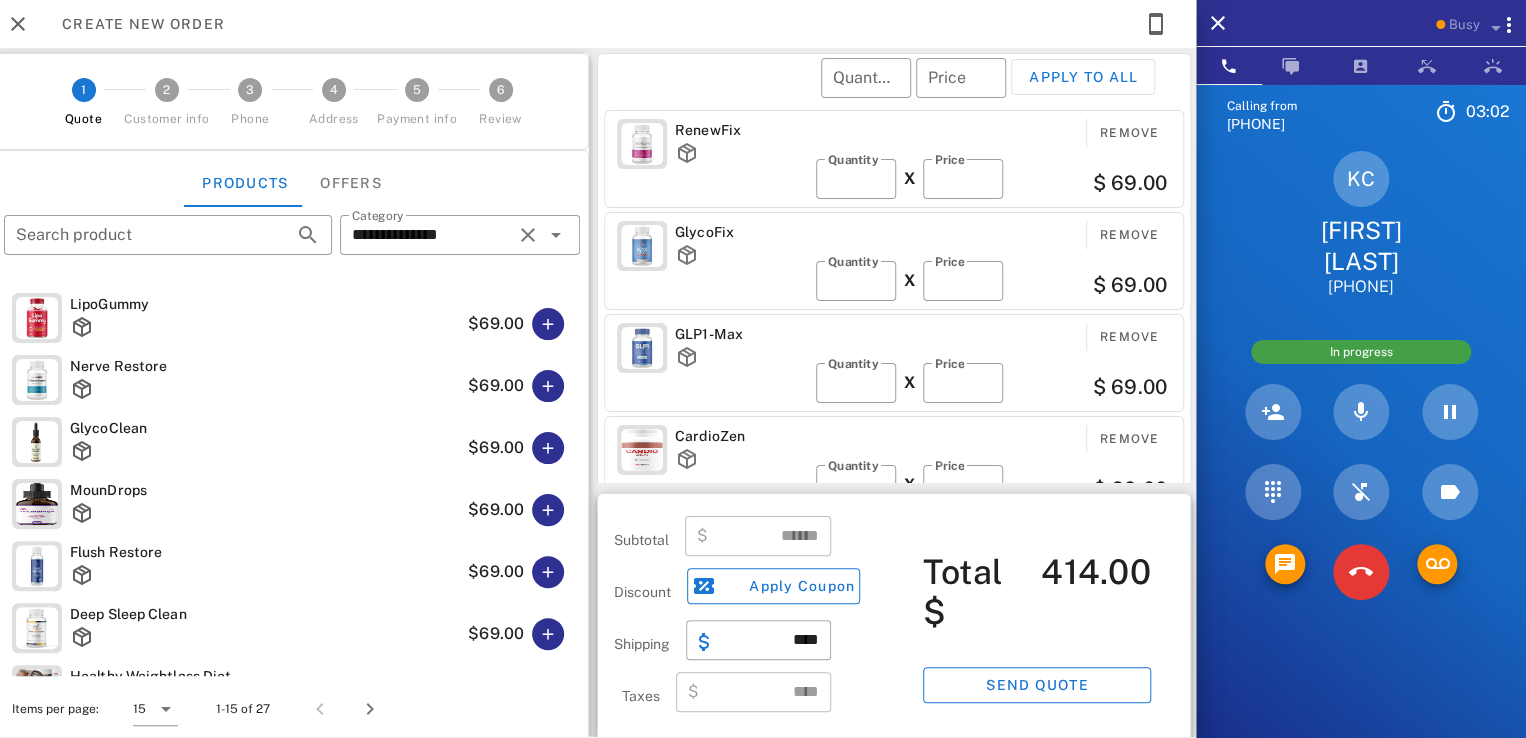 type on "******" 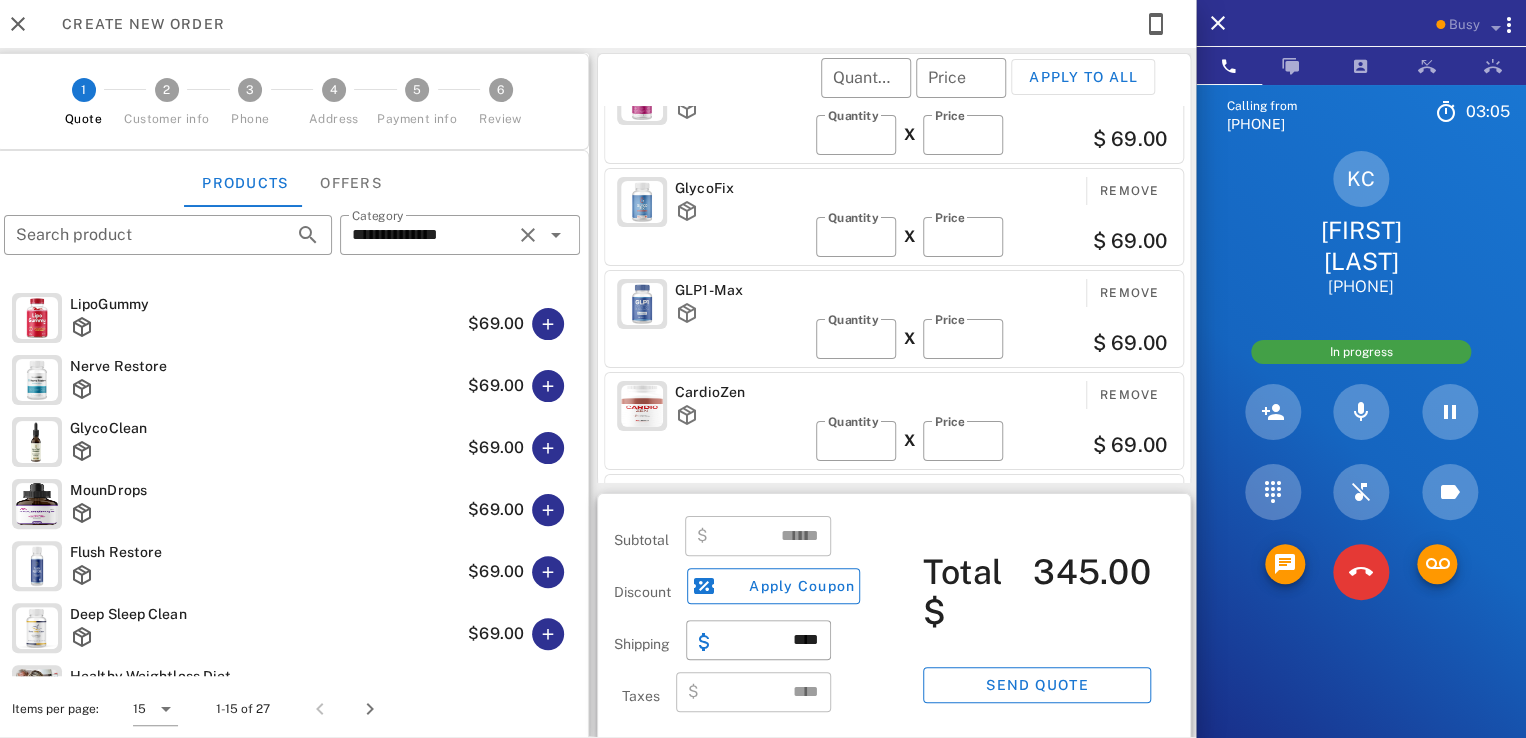 scroll, scrollTop: 106, scrollLeft: 0, axis: vertical 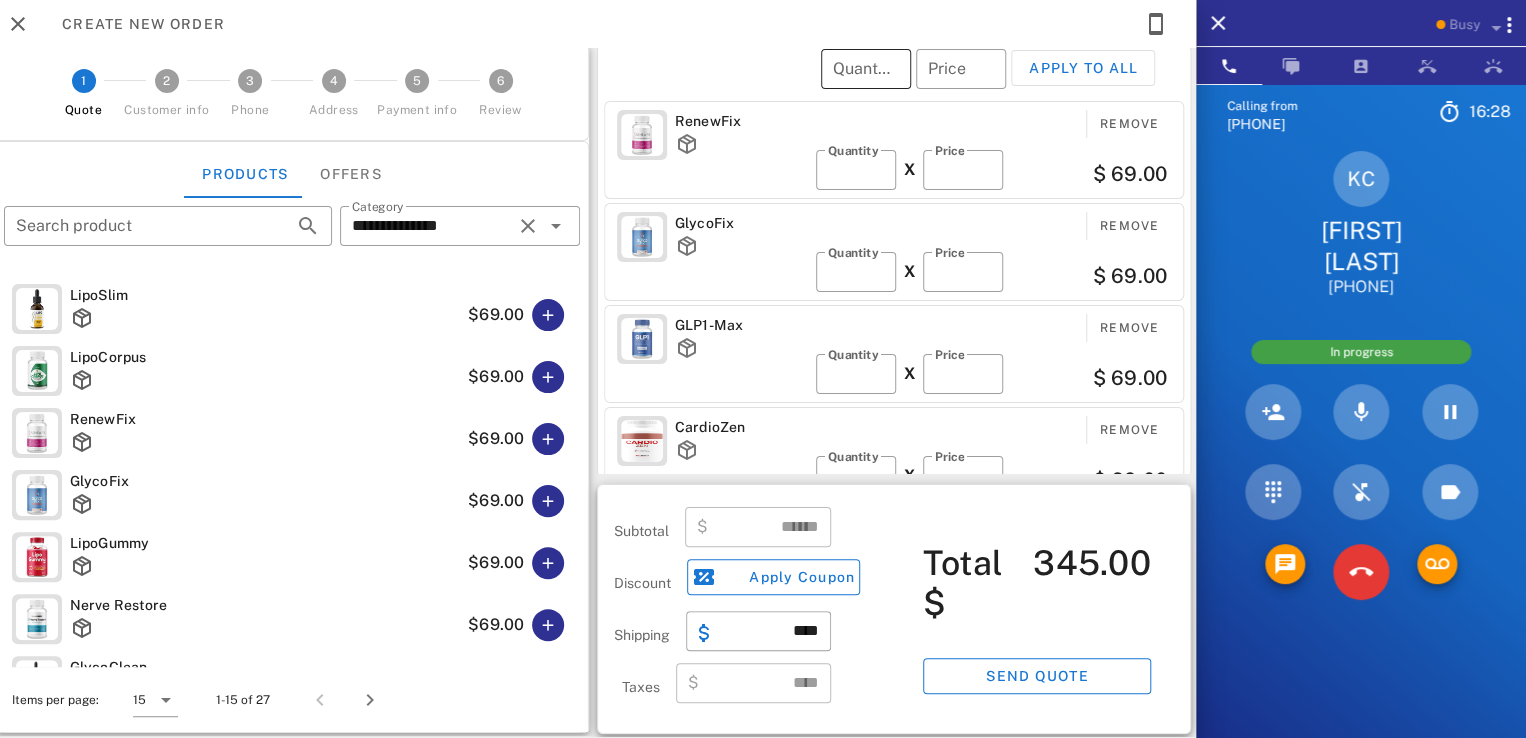 click on "Quantity" at bounding box center (866, 69) 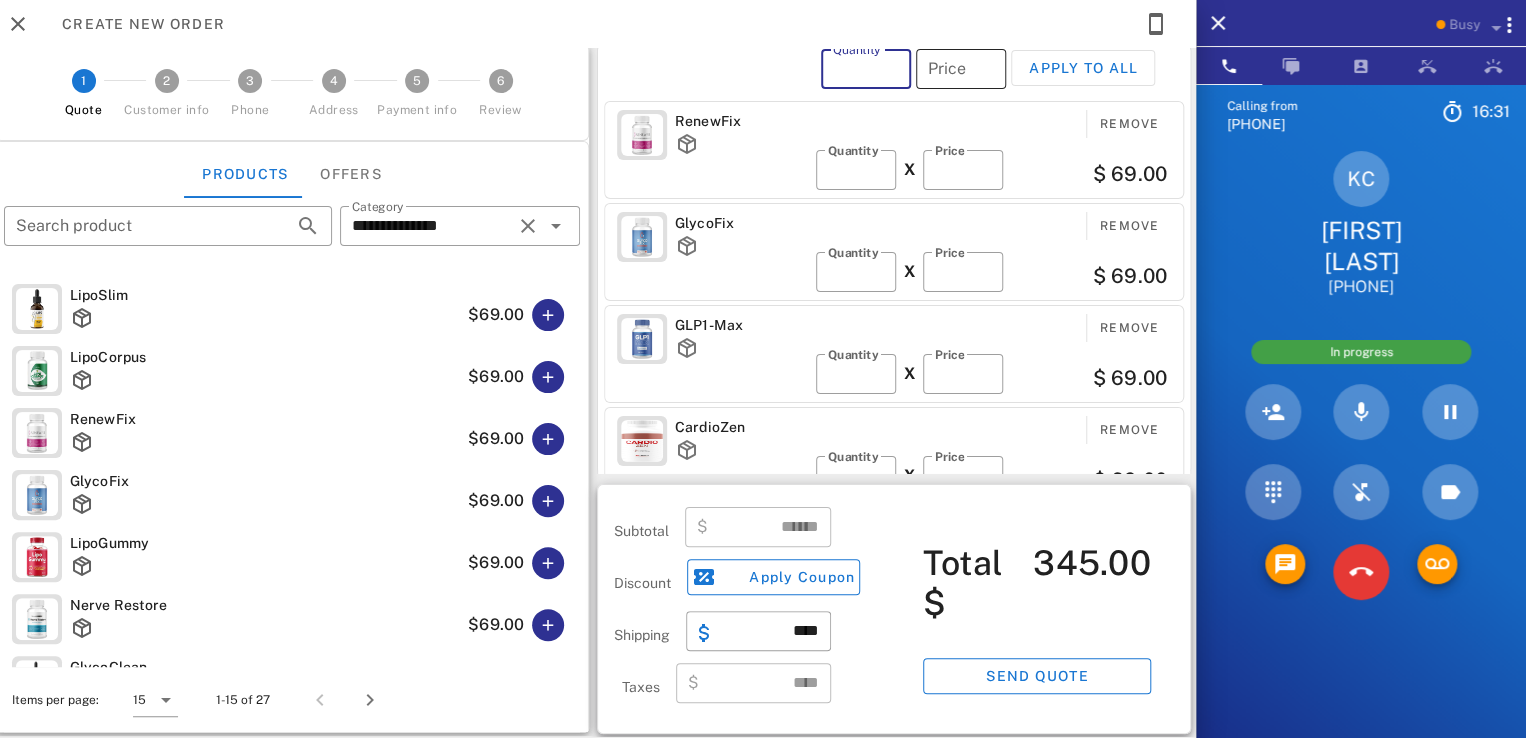 type on "*" 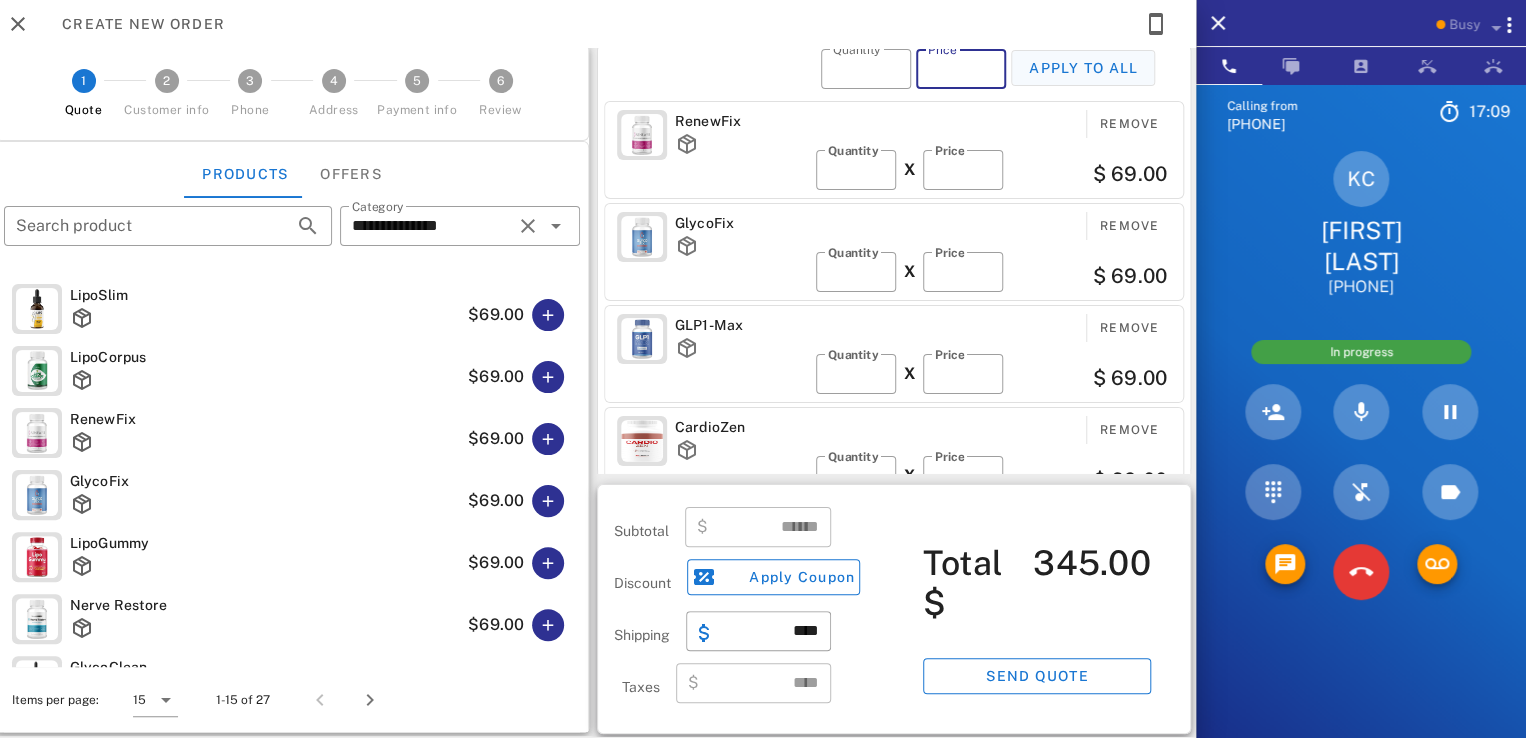 type on "**" 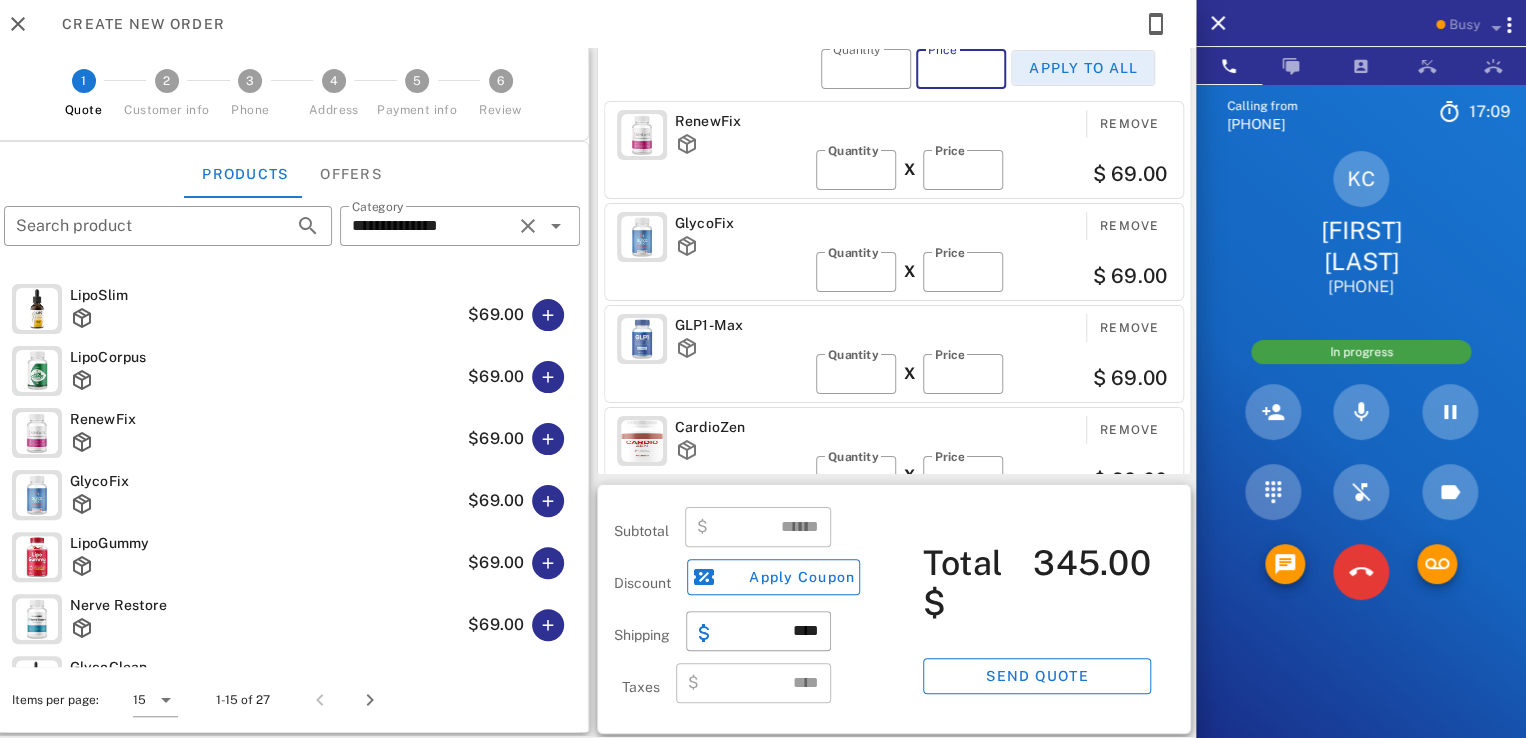 click on "Apply to all" at bounding box center [1083, 68] 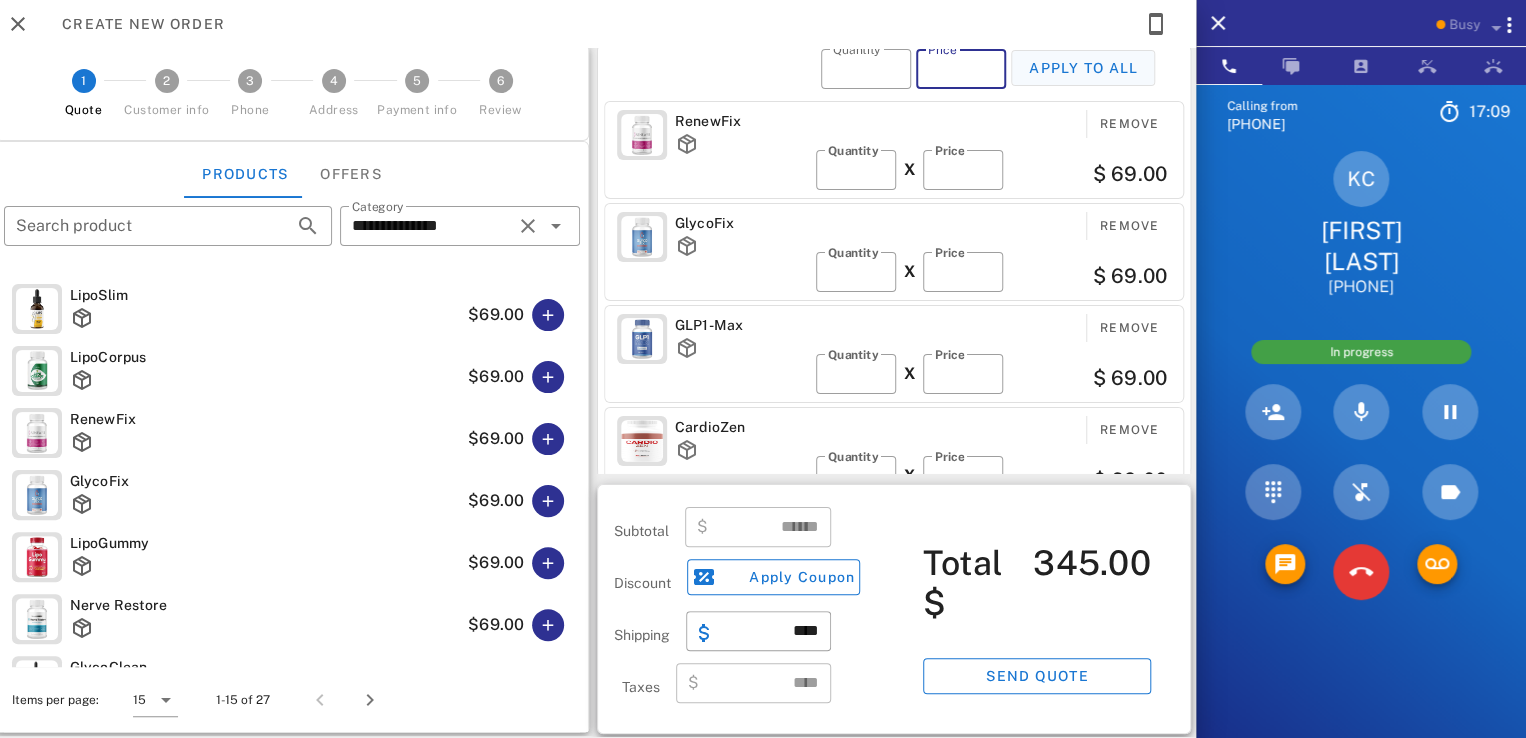 type 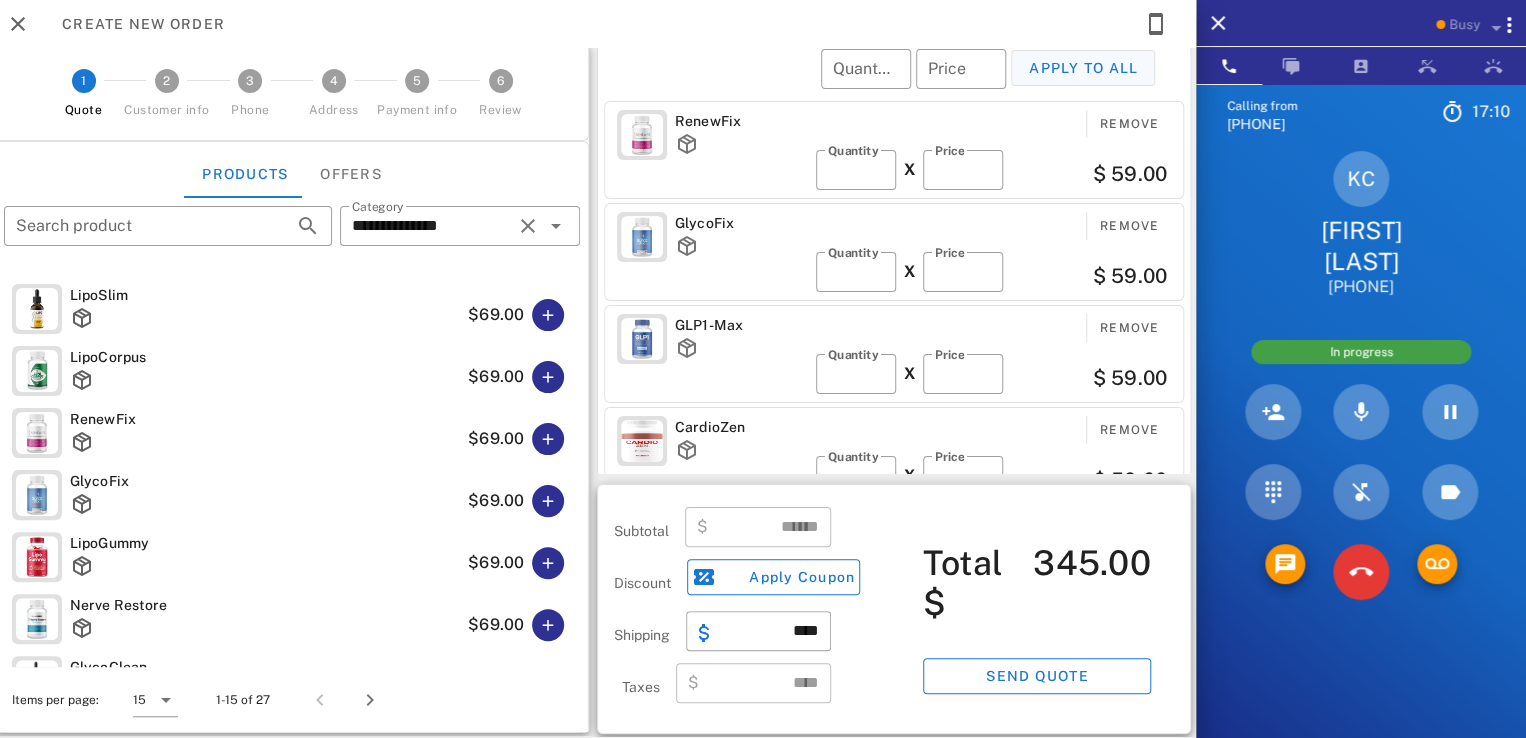 type on "******" 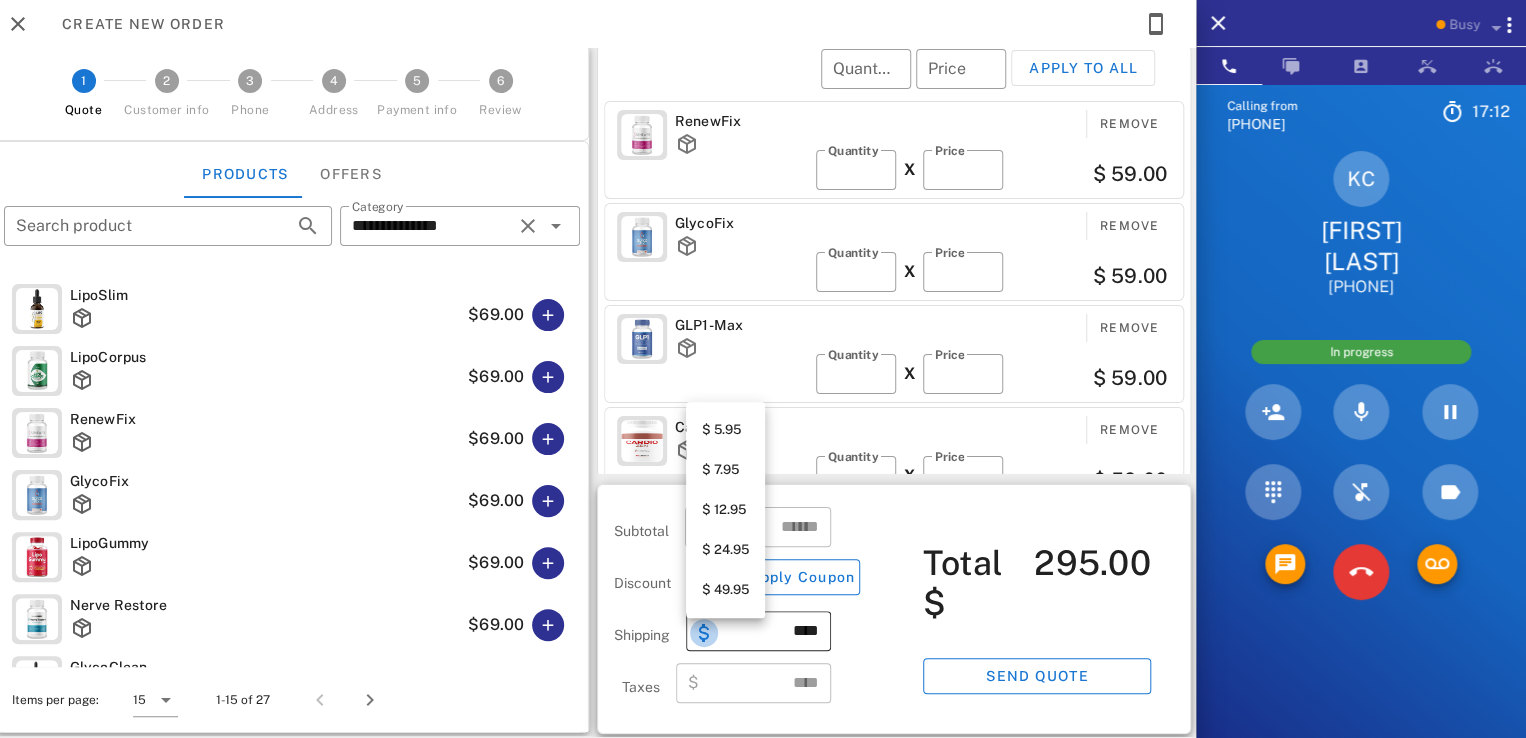 click at bounding box center [704, 633] 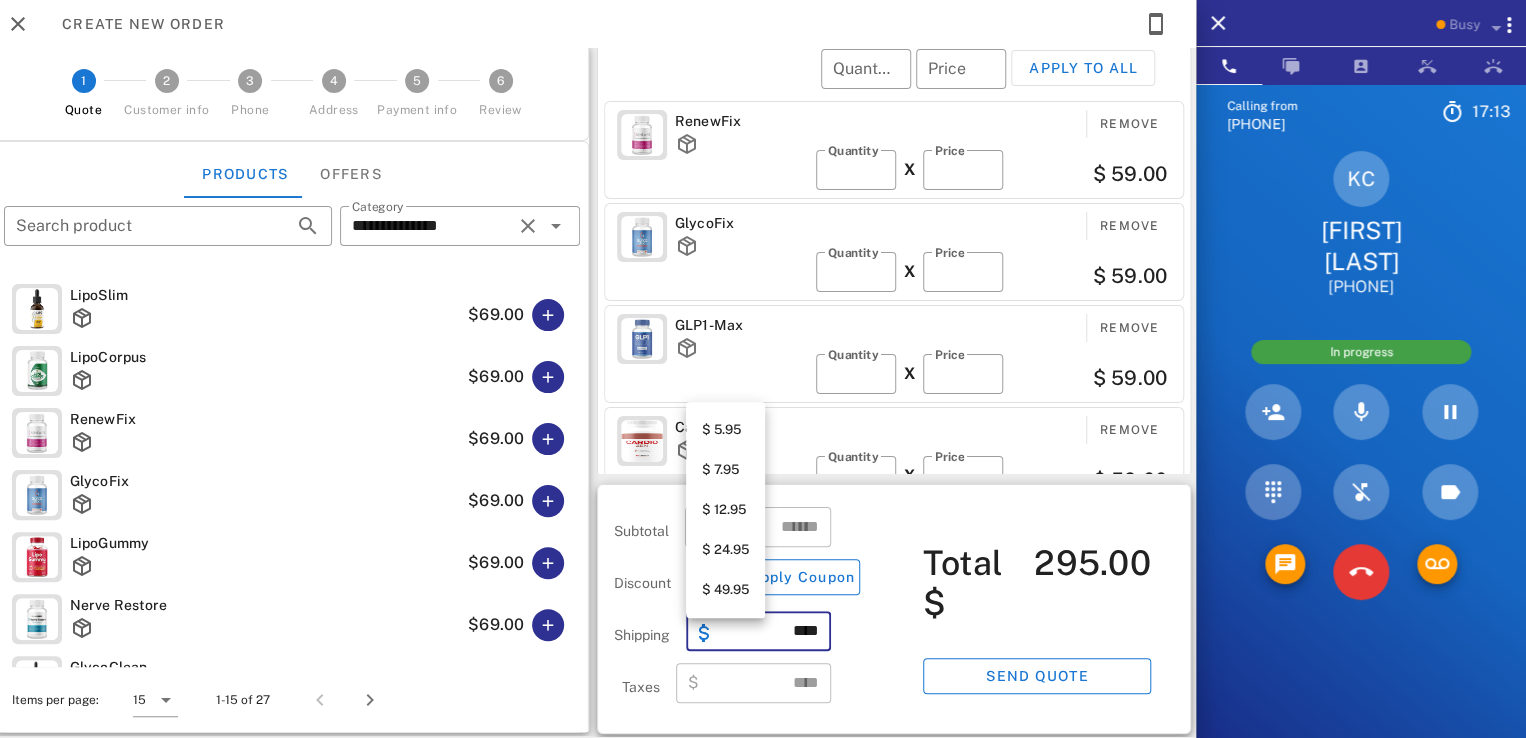 click on "$ 7.95" at bounding box center [725, 470] 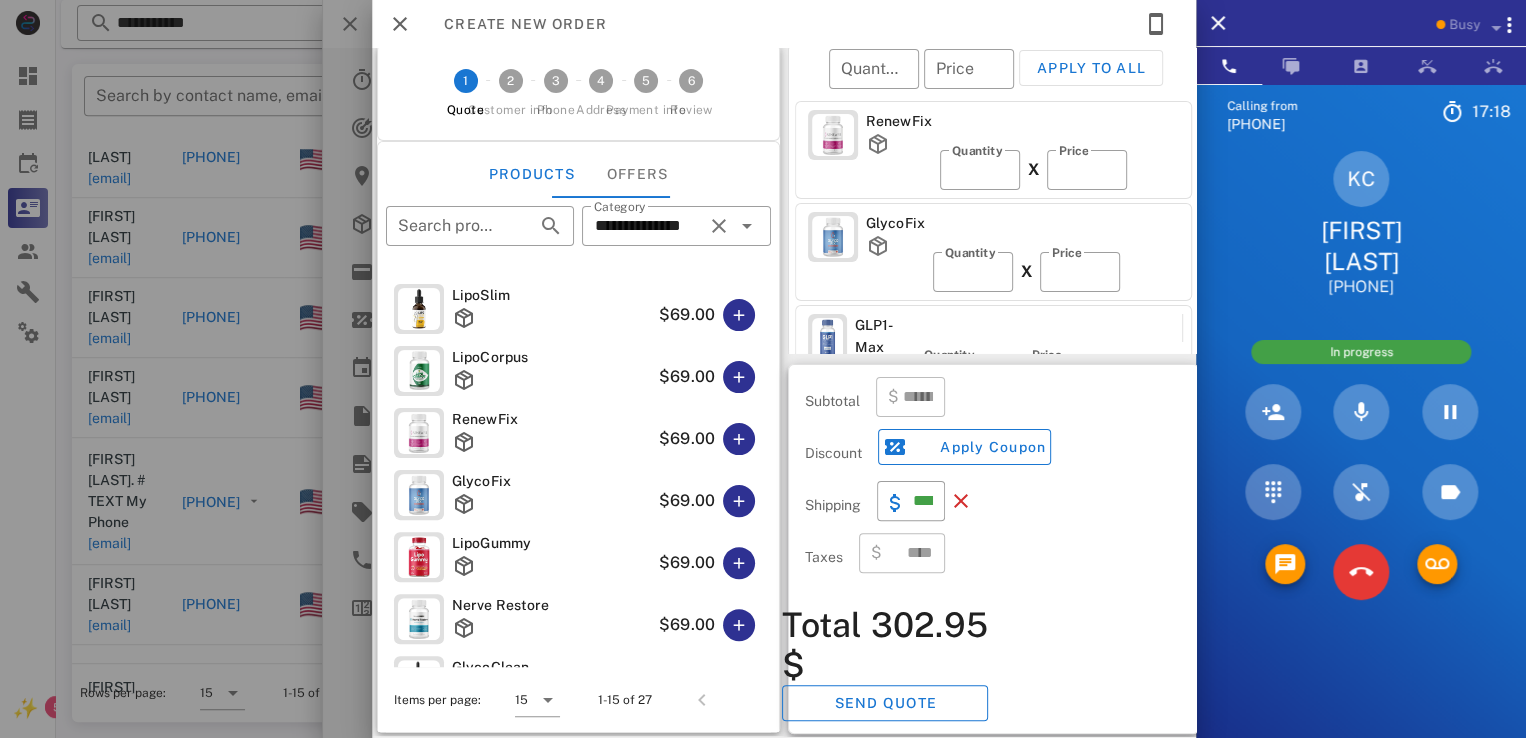 scroll, scrollTop: 0, scrollLeft: 0, axis: both 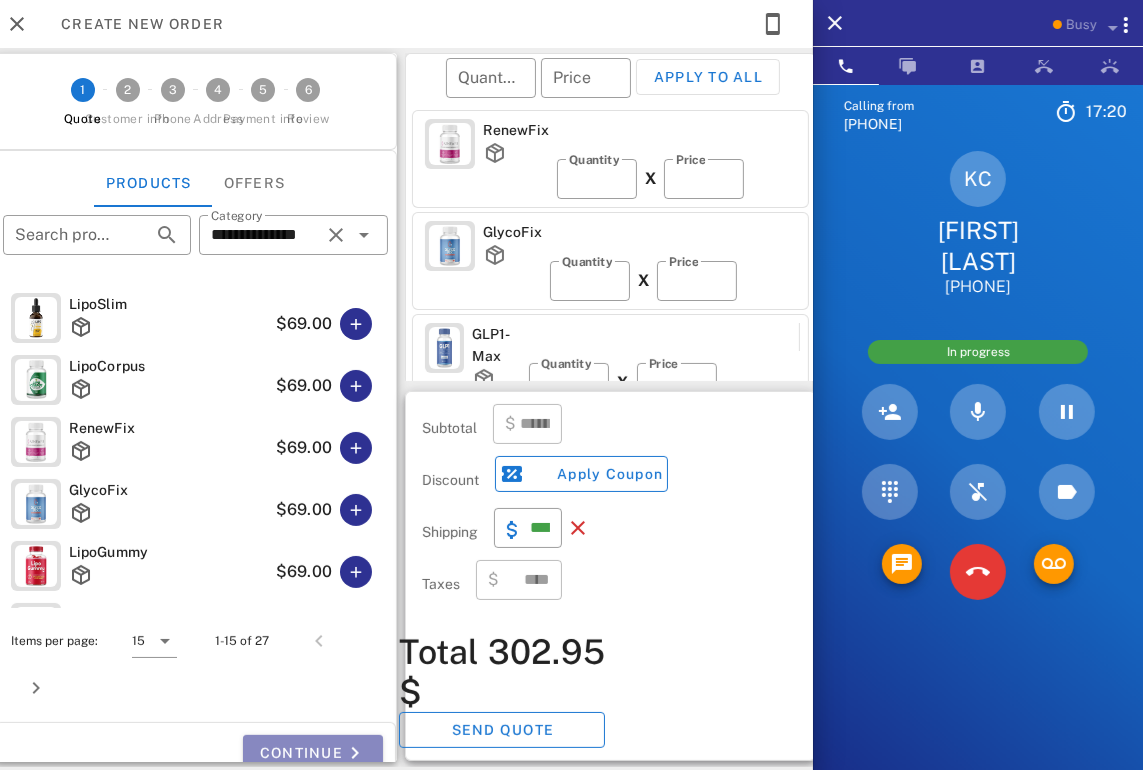 click on "Continue" at bounding box center [313, 753] 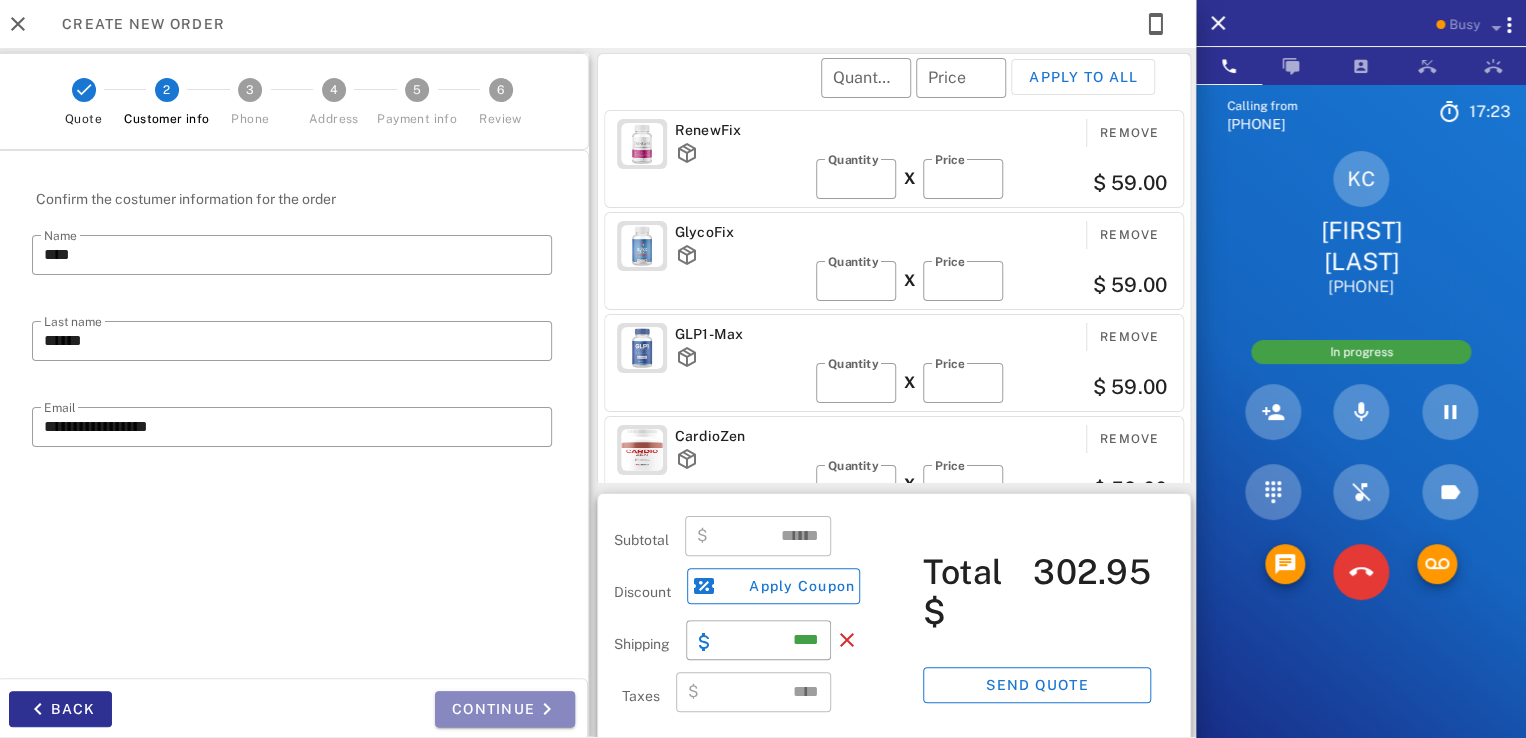 click on "Continue" at bounding box center (505, 709) 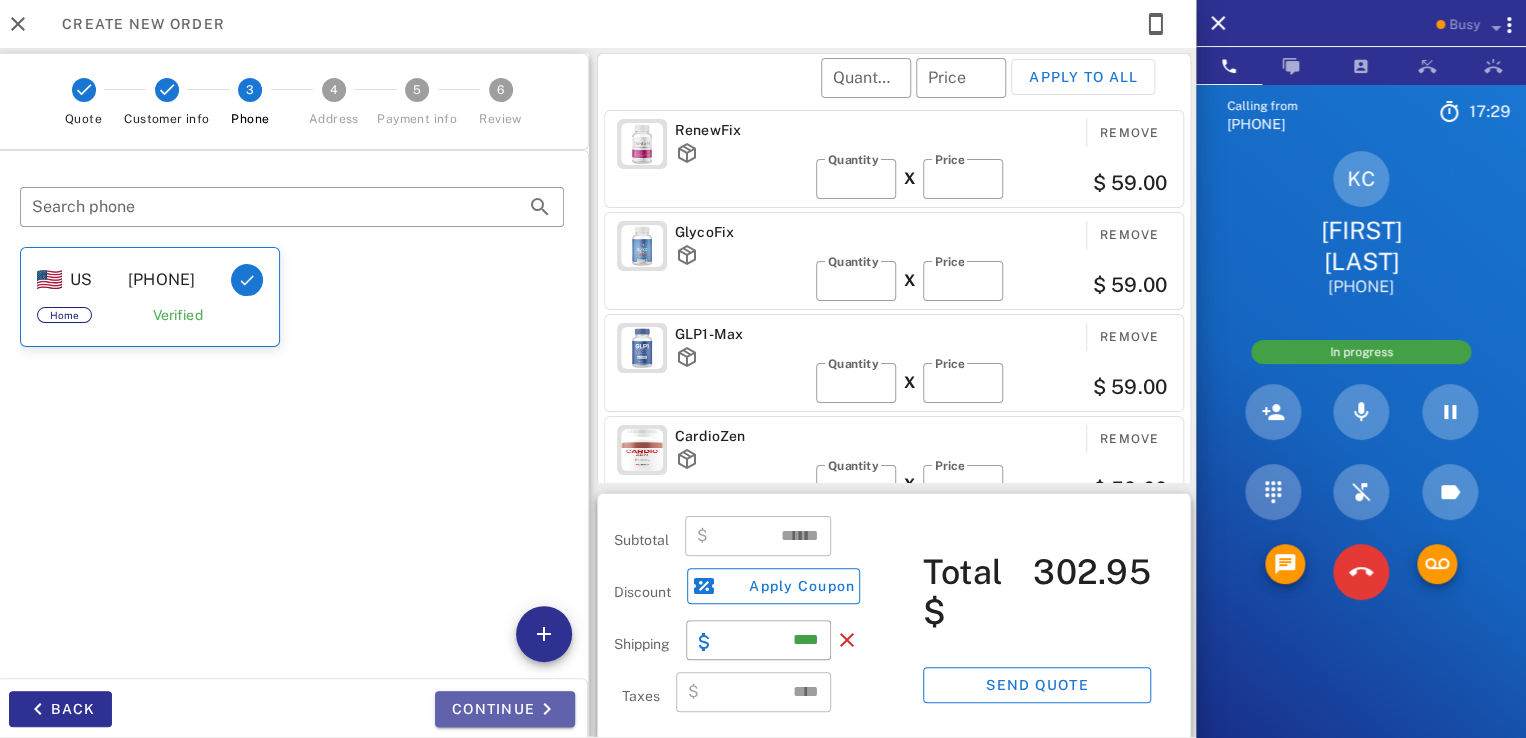 click on "Continue" at bounding box center [505, 709] 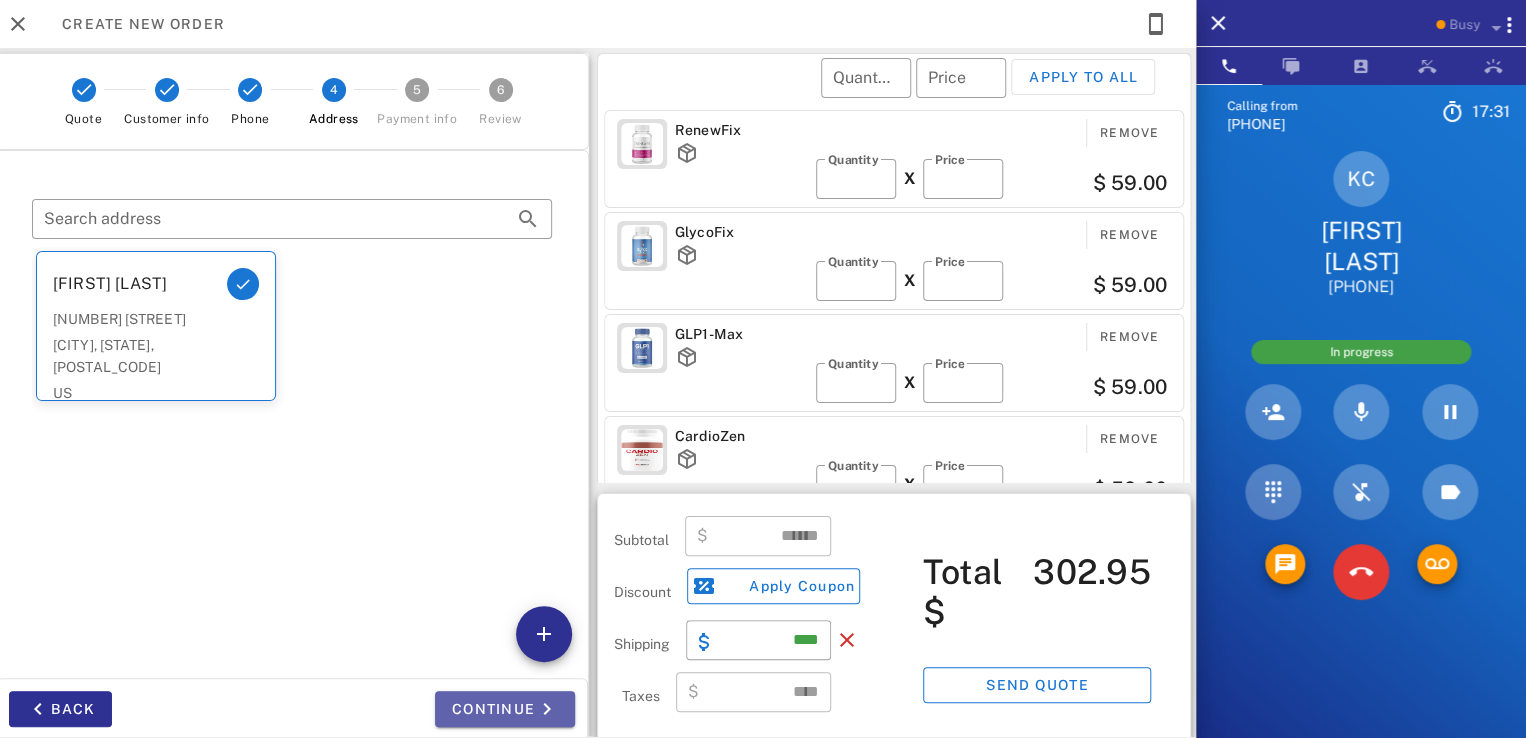click on "Continue" at bounding box center [505, 709] 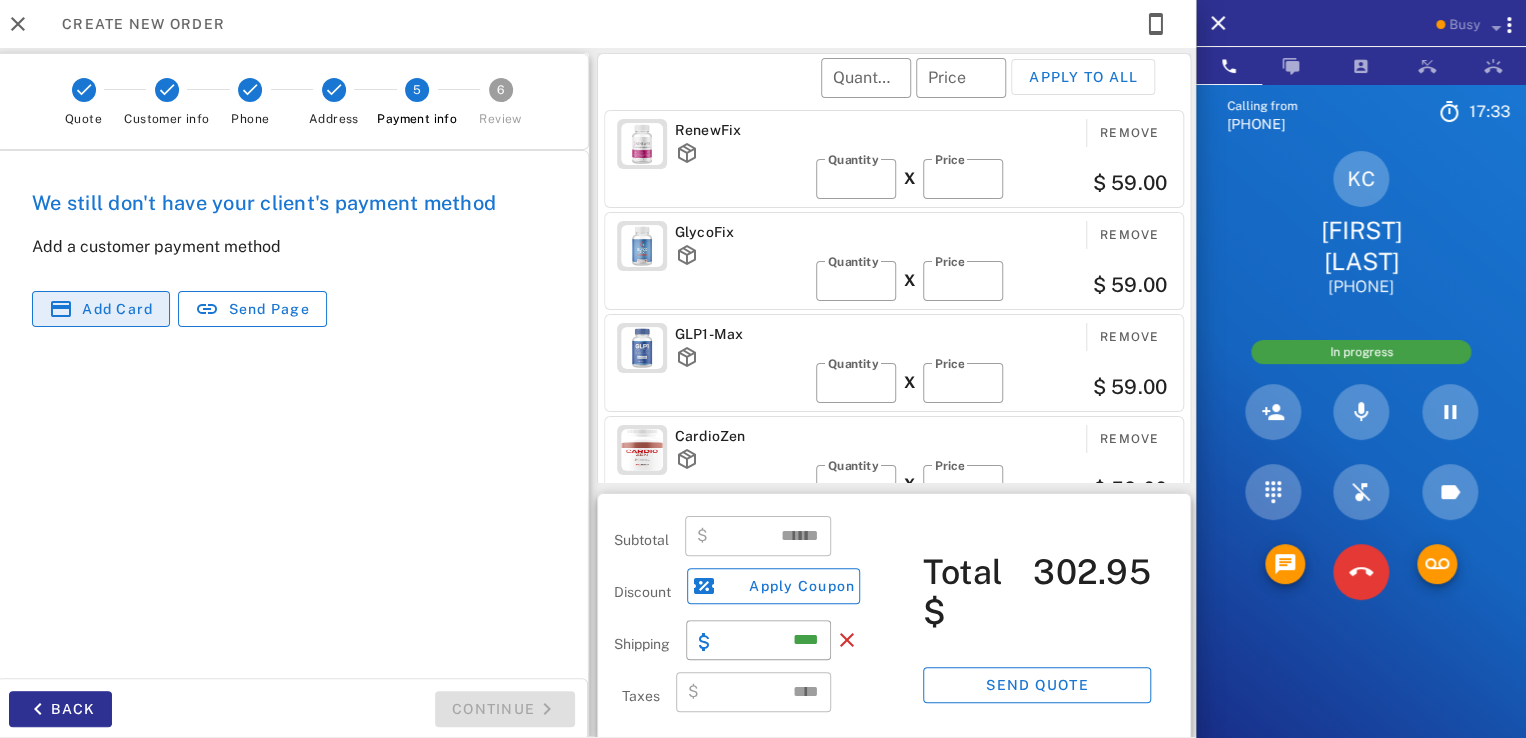 click on "Add card" at bounding box center [101, 309] 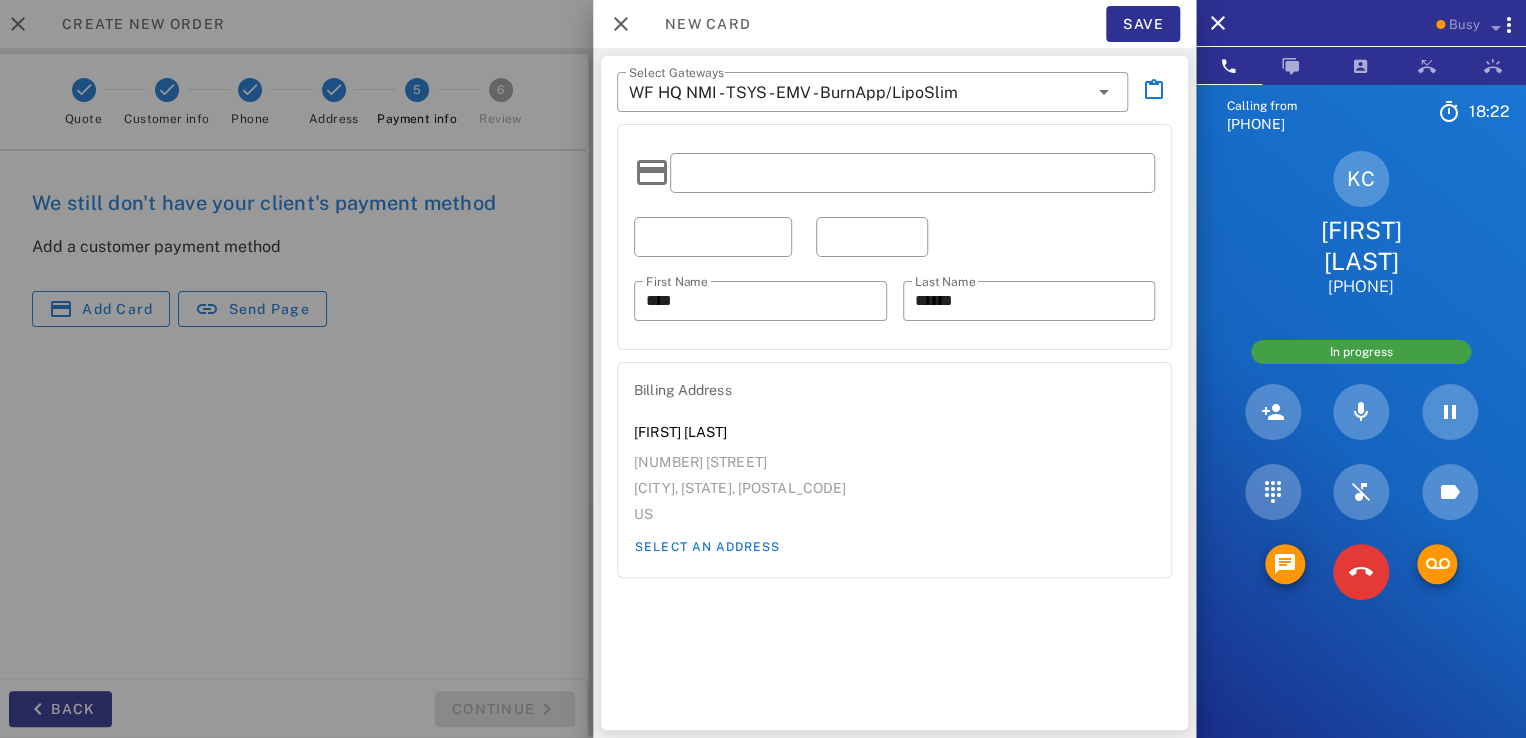 click on "[FIRST] [LAST]" at bounding box center (894, 237) 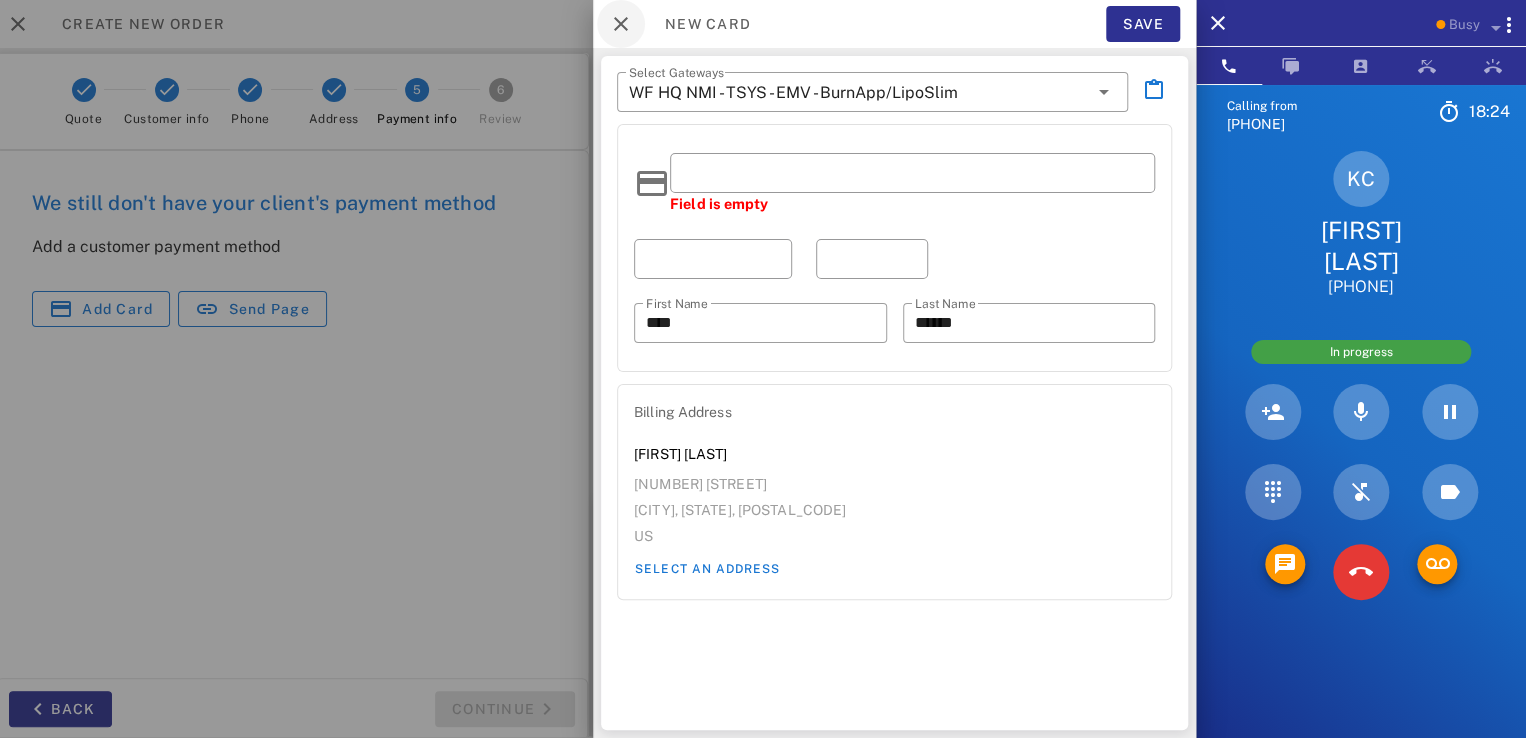 click at bounding box center (621, 24) 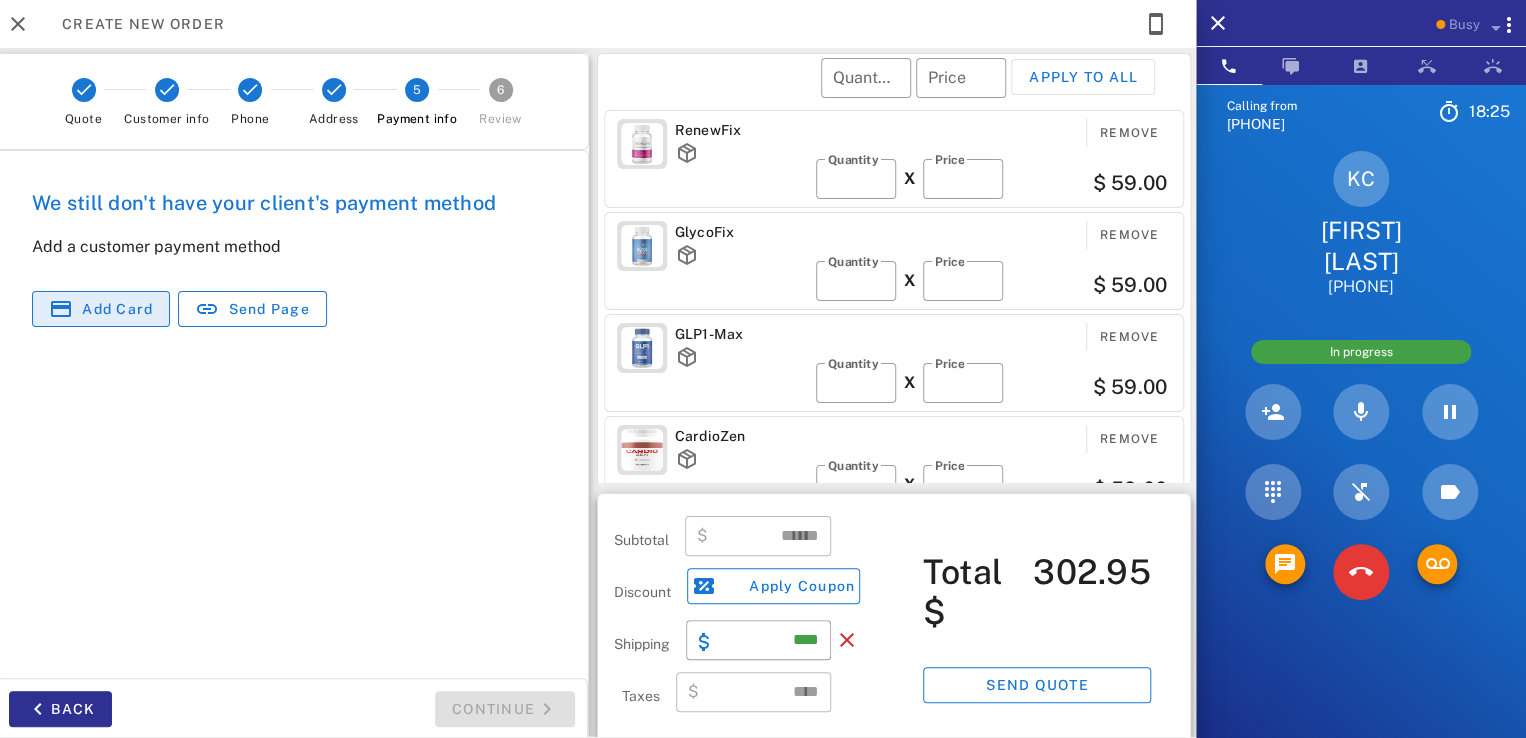 click on "Add card" at bounding box center (101, 309) 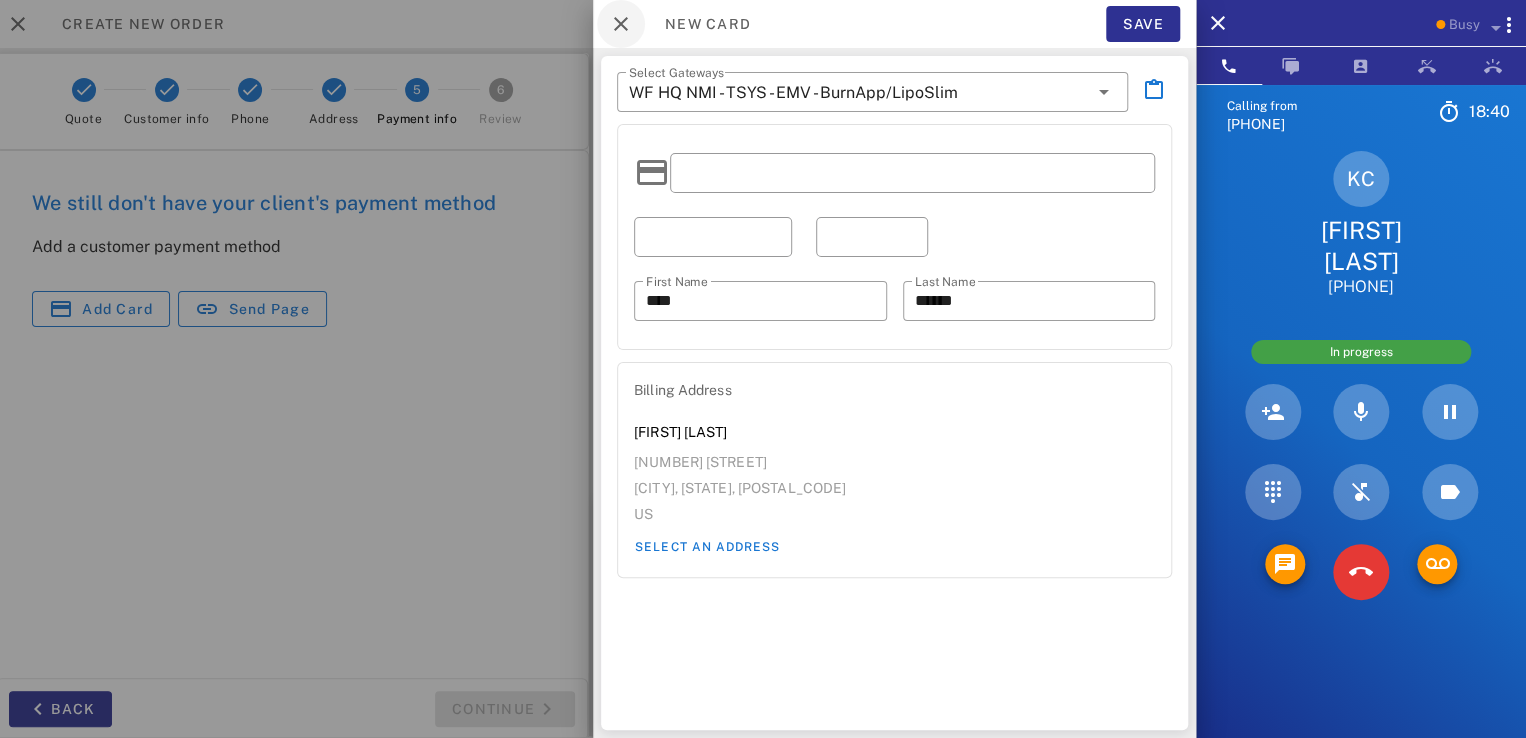 click at bounding box center [621, 24] 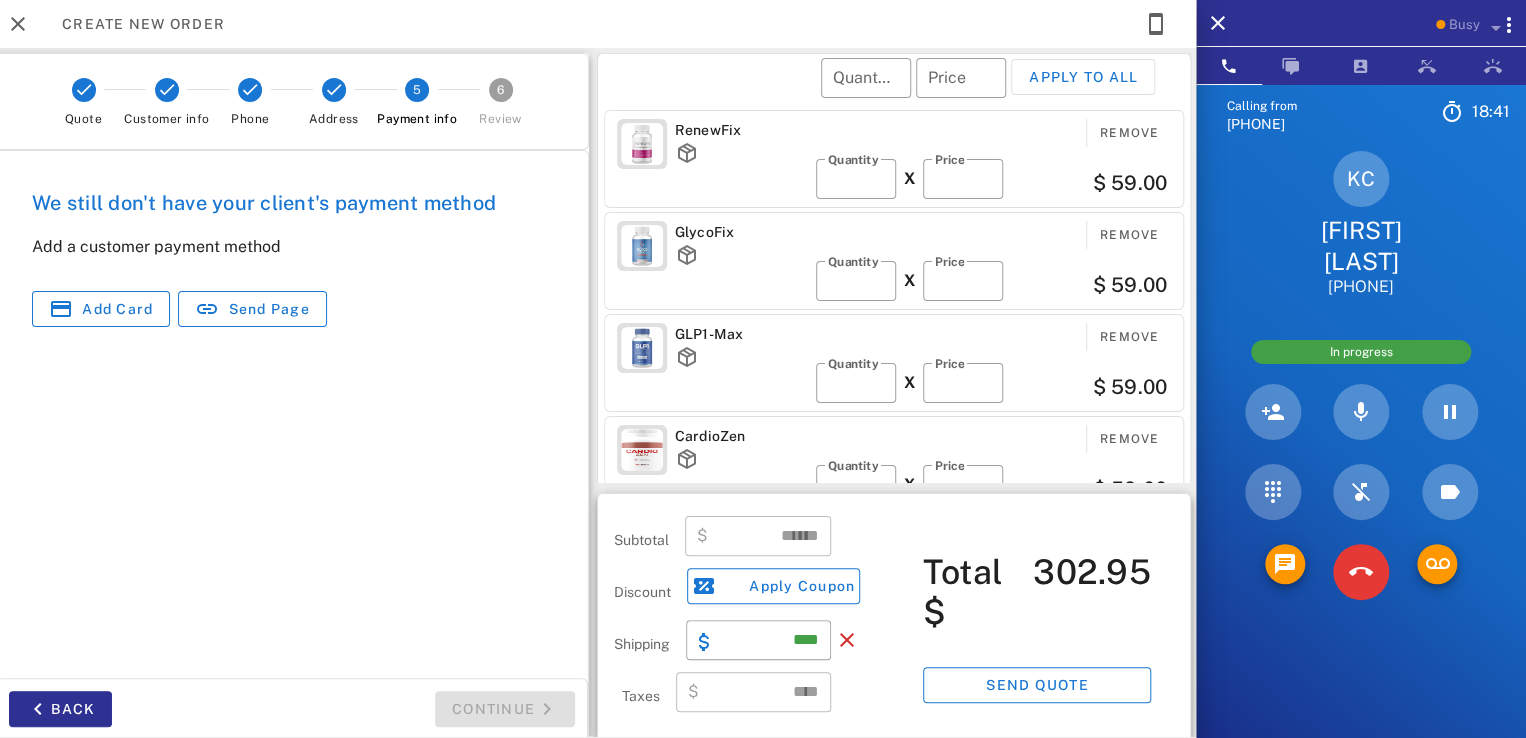 scroll, scrollTop: 123, scrollLeft: 0, axis: vertical 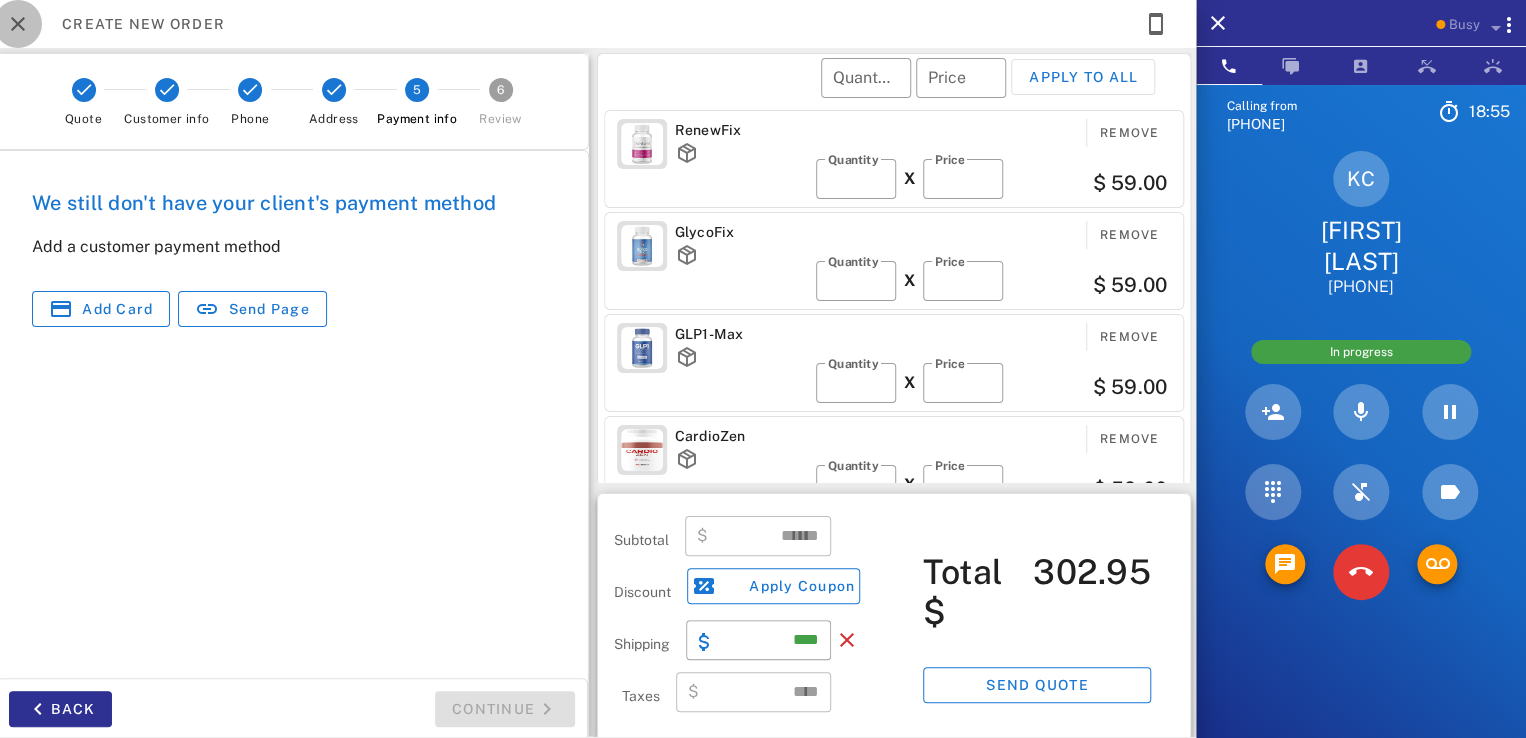 click at bounding box center [18, 24] 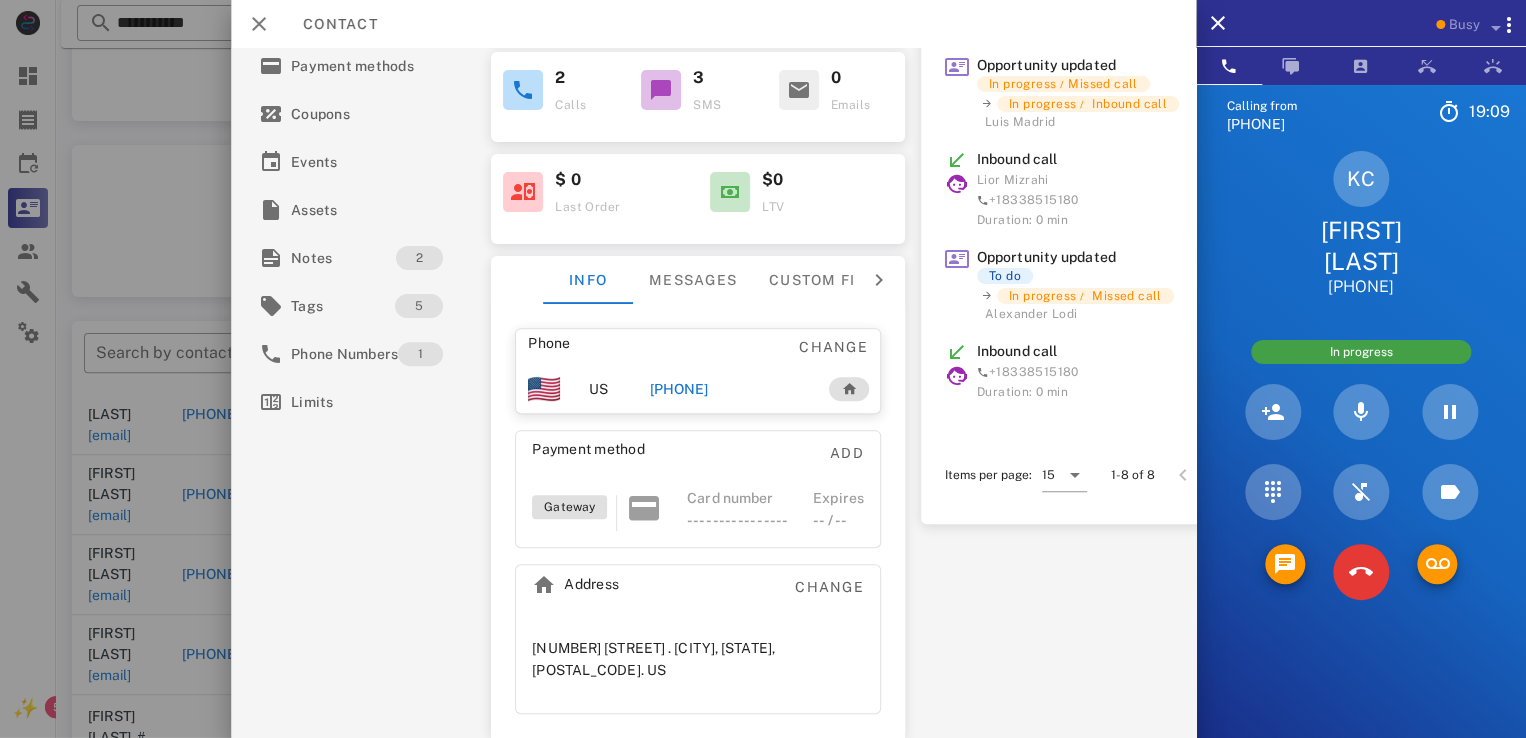 scroll, scrollTop: 215, scrollLeft: 0, axis: vertical 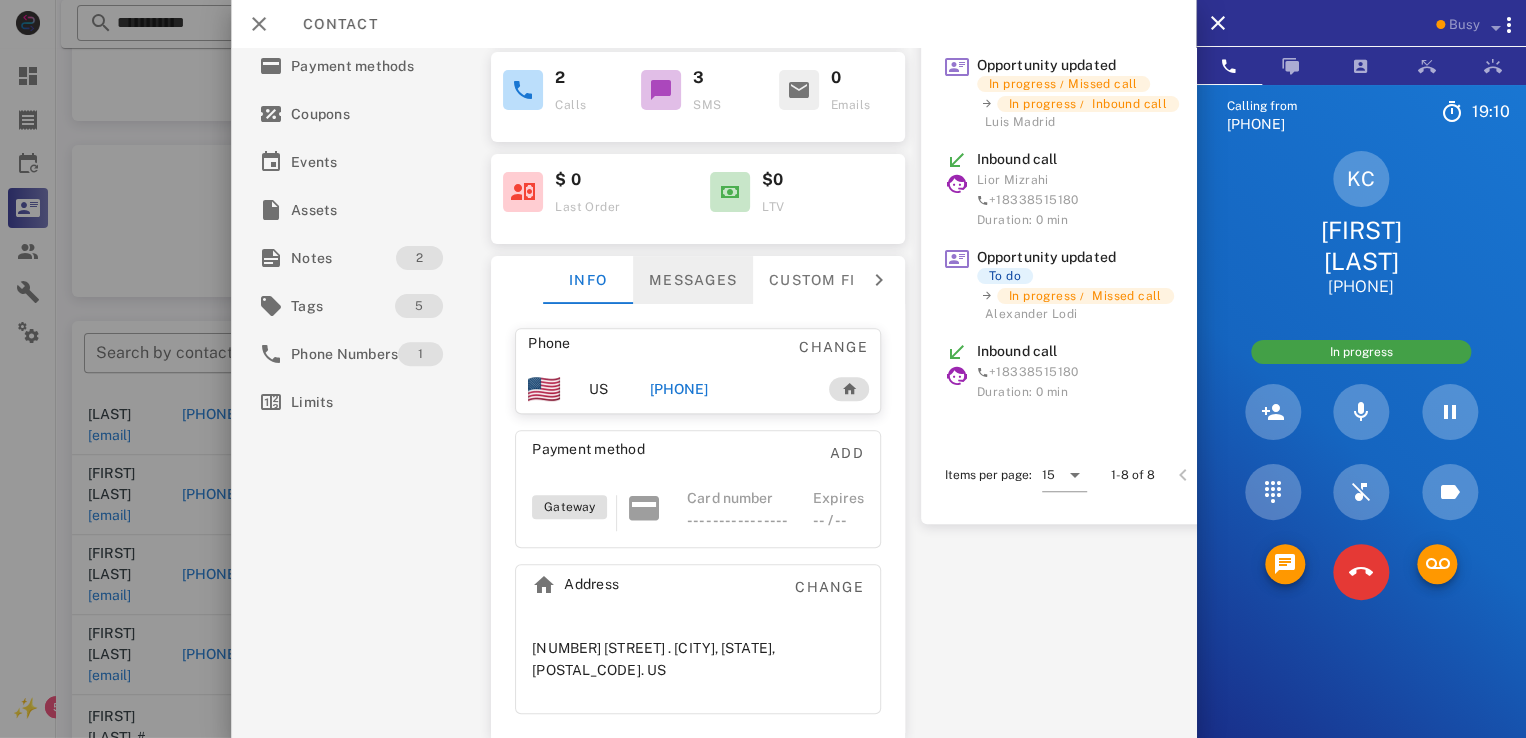 click on "Messages" at bounding box center (693, 280) 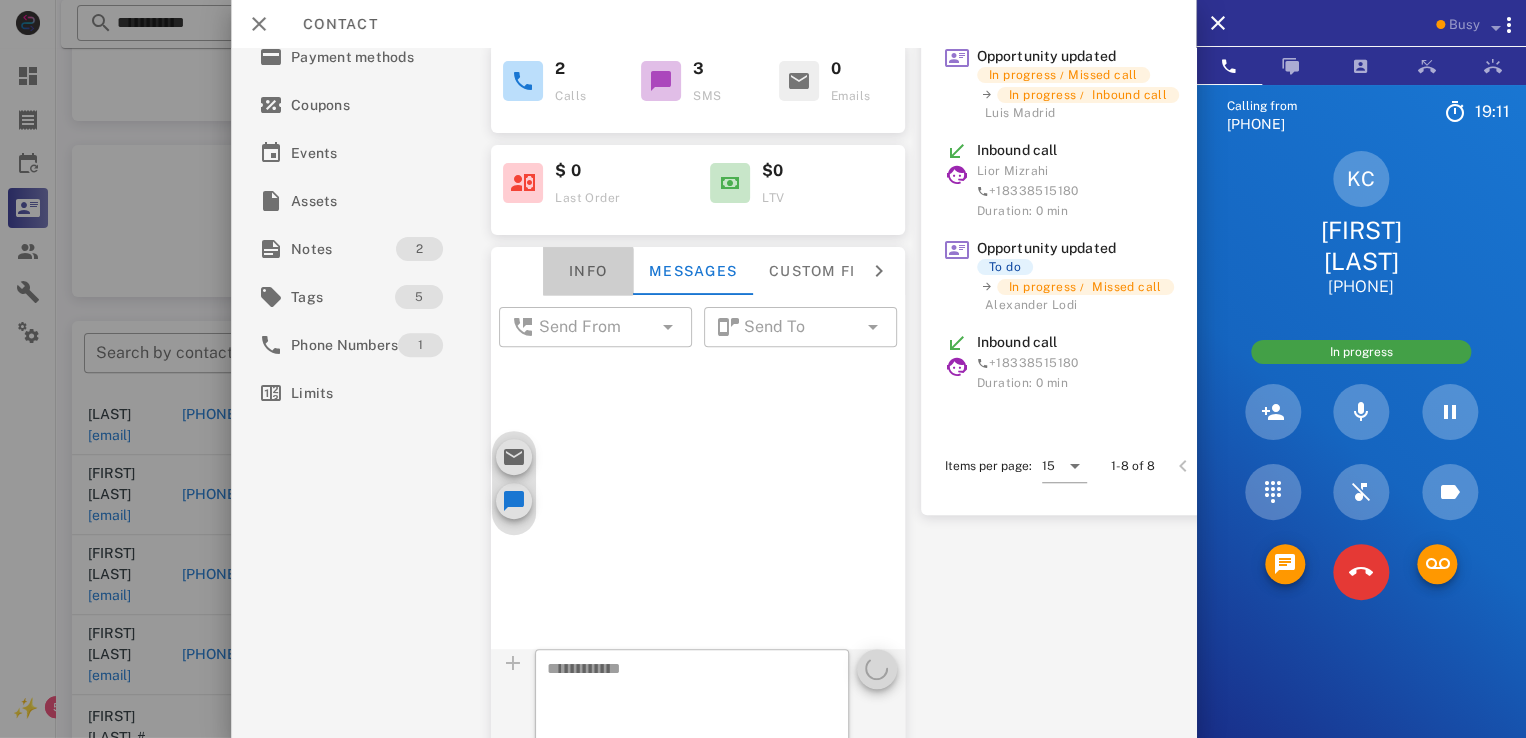 click on "Info" at bounding box center (588, 271) 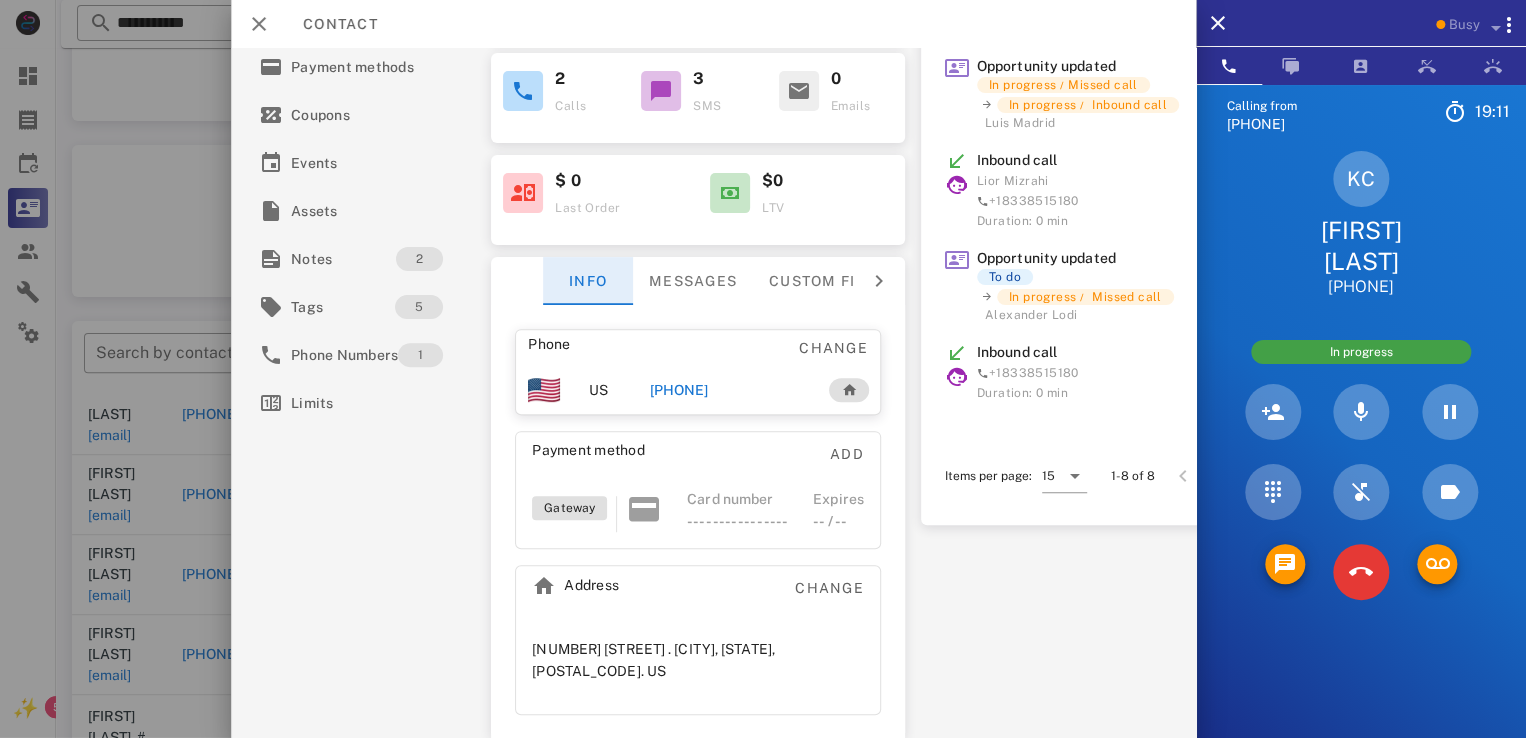 scroll, scrollTop: 0, scrollLeft: 0, axis: both 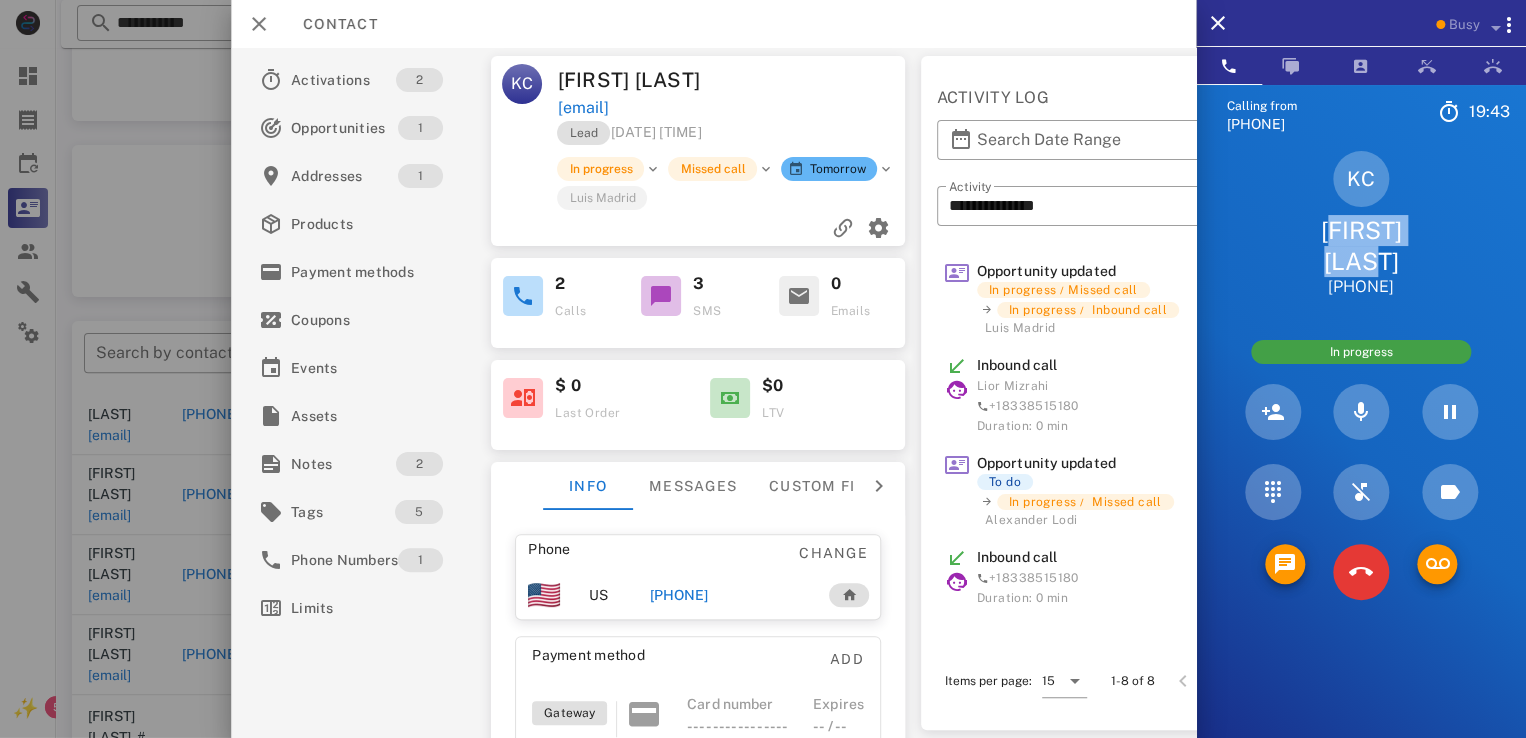 drag, startPoint x: 1288, startPoint y: 229, endPoint x: 1471, endPoint y: 232, distance: 183.02458 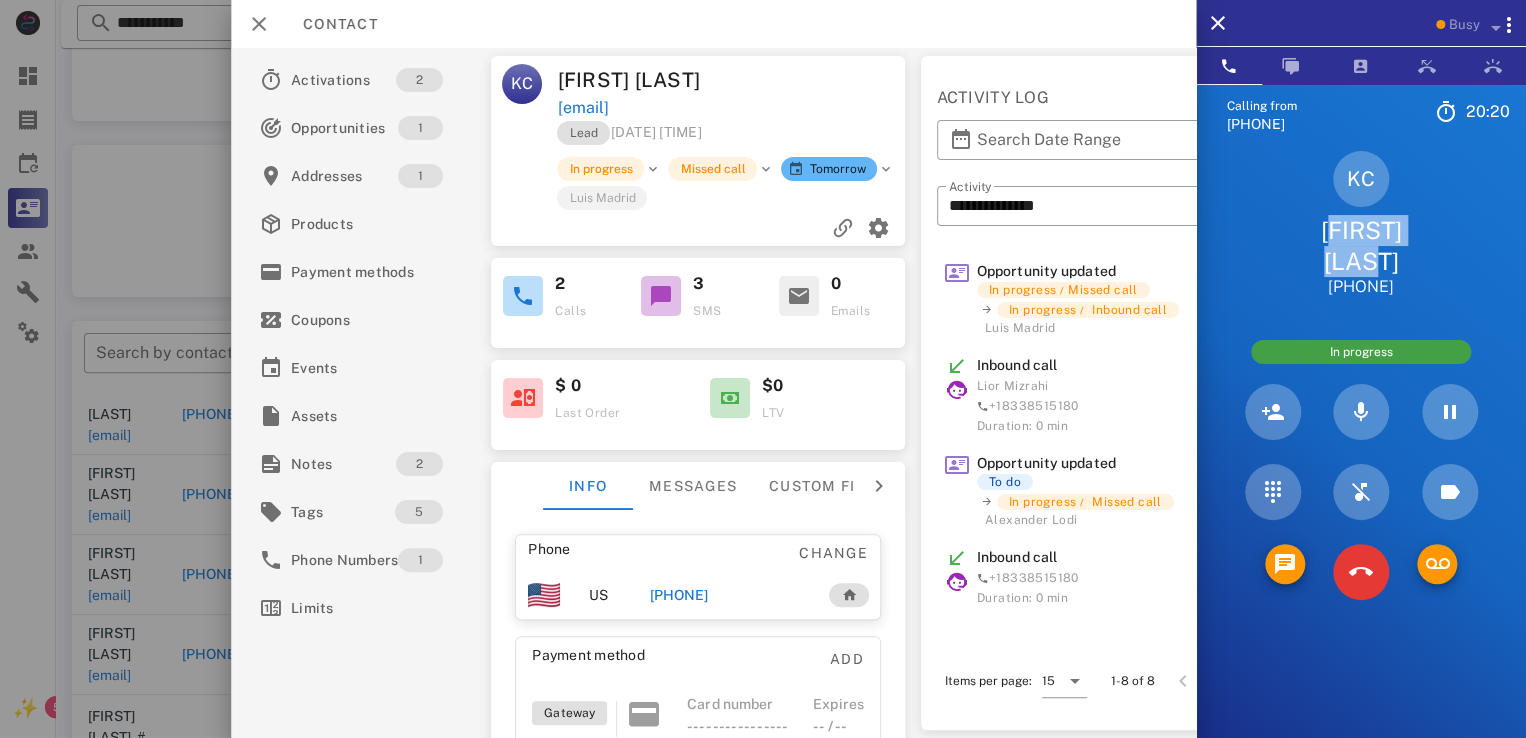 drag, startPoint x: 1280, startPoint y: 227, endPoint x: 1461, endPoint y: 233, distance: 181.09943 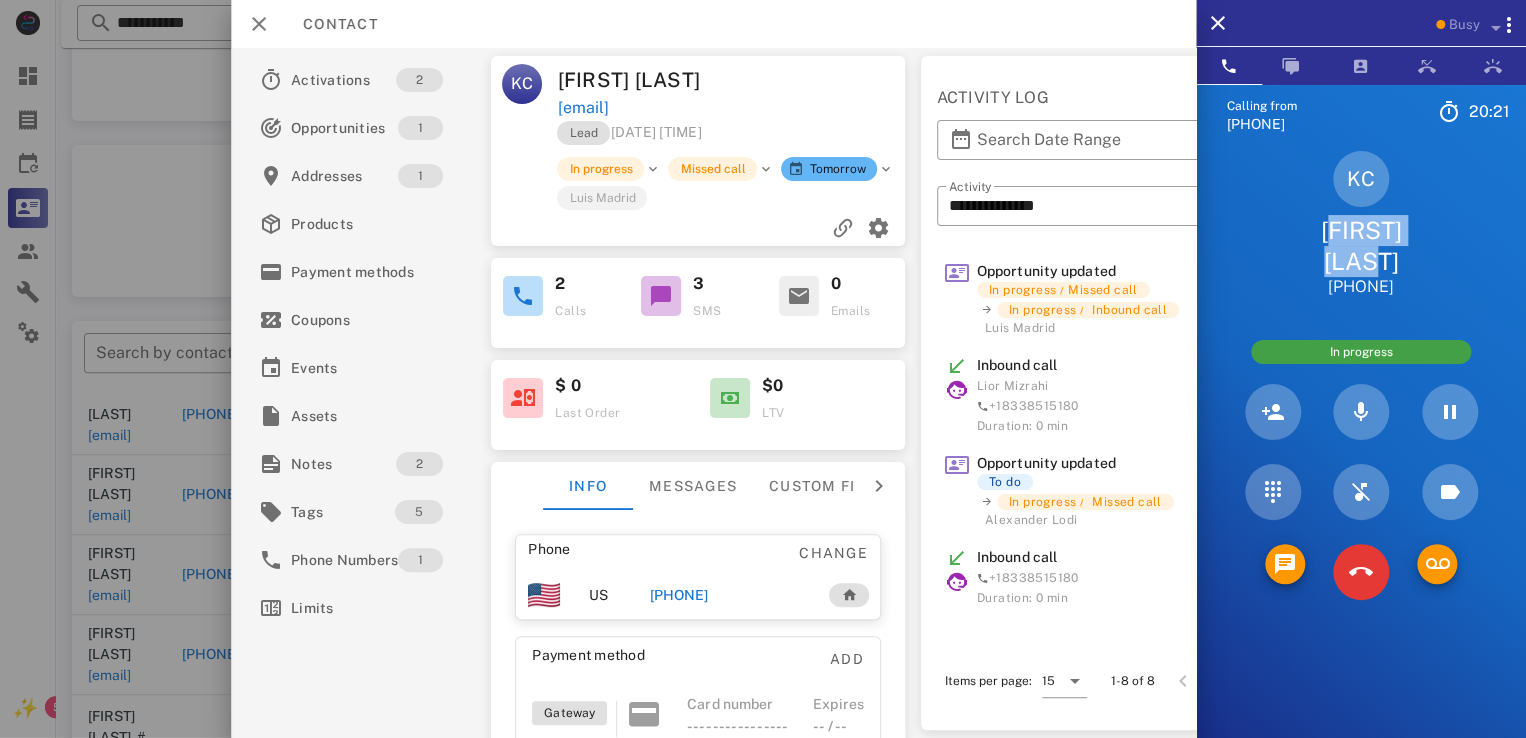 click on "[FIRST] [LAST]   [FIRST] [LAST]   [PHONE]" at bounding box center [1361, 224] 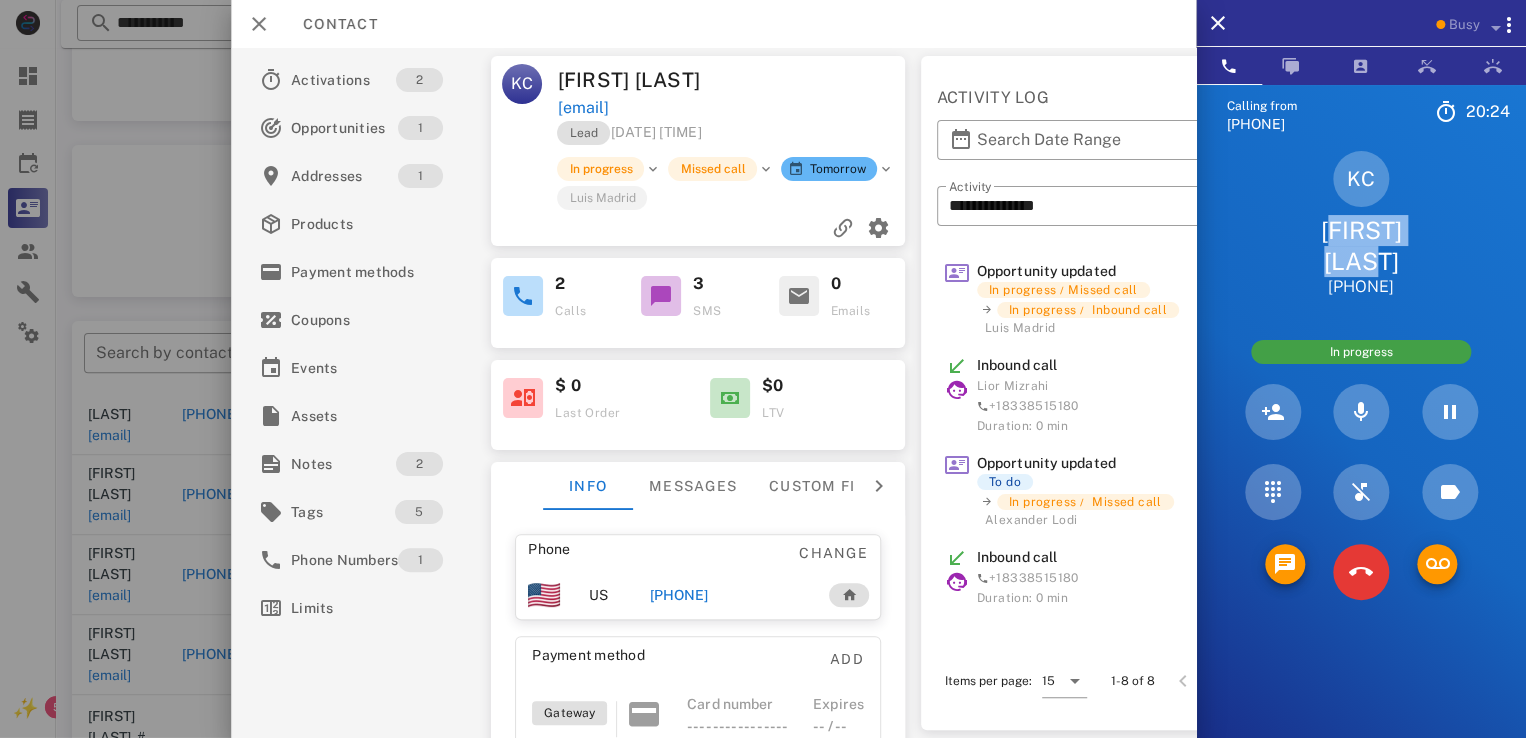 drag, startPoint x: 1288, startPoint y: 235, endPoint x: 1440, endPoint y: 241, distance: 152.11838 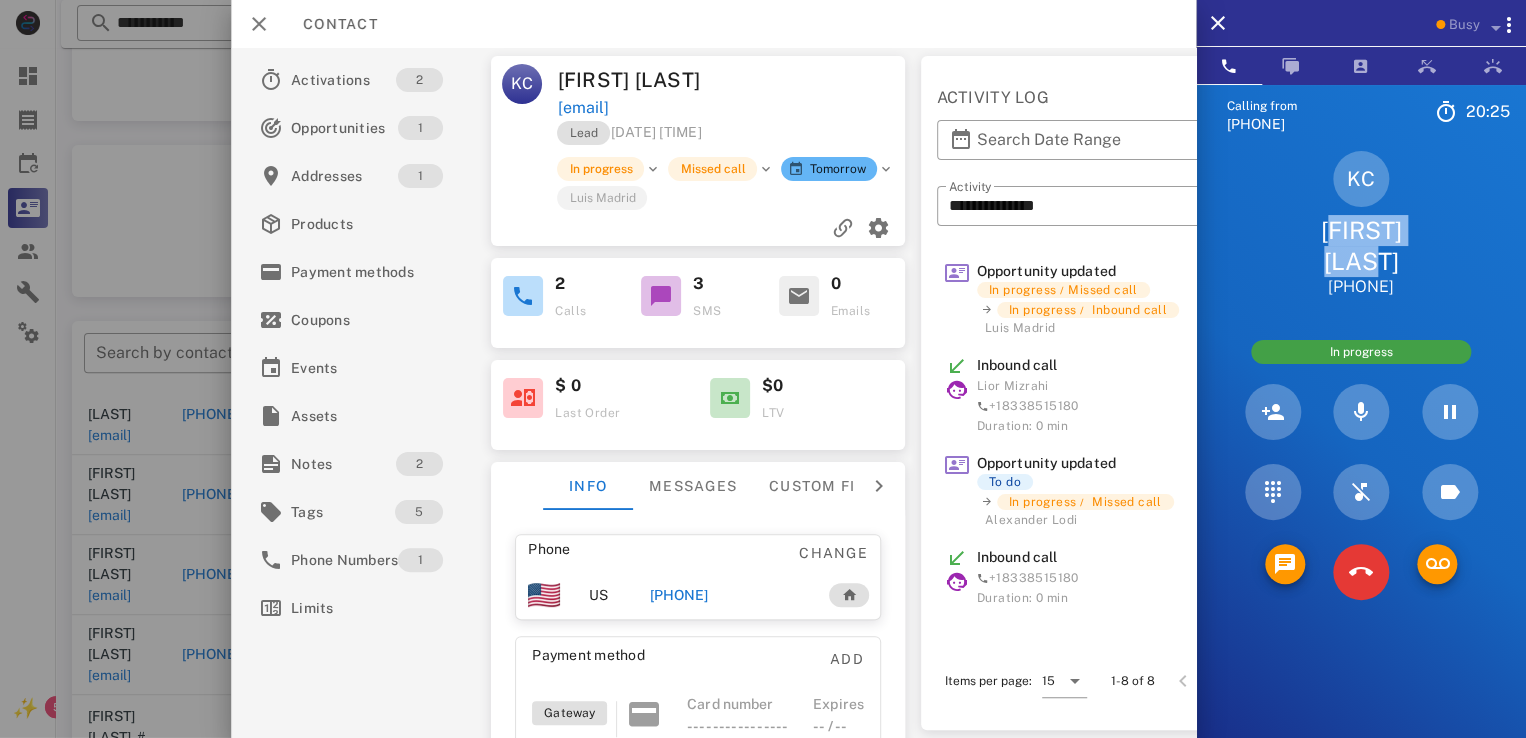 click on "[FIRST] [LAST]   [FIRST] [LAST]   [PHONE]" at bounding box center [1361, 224] 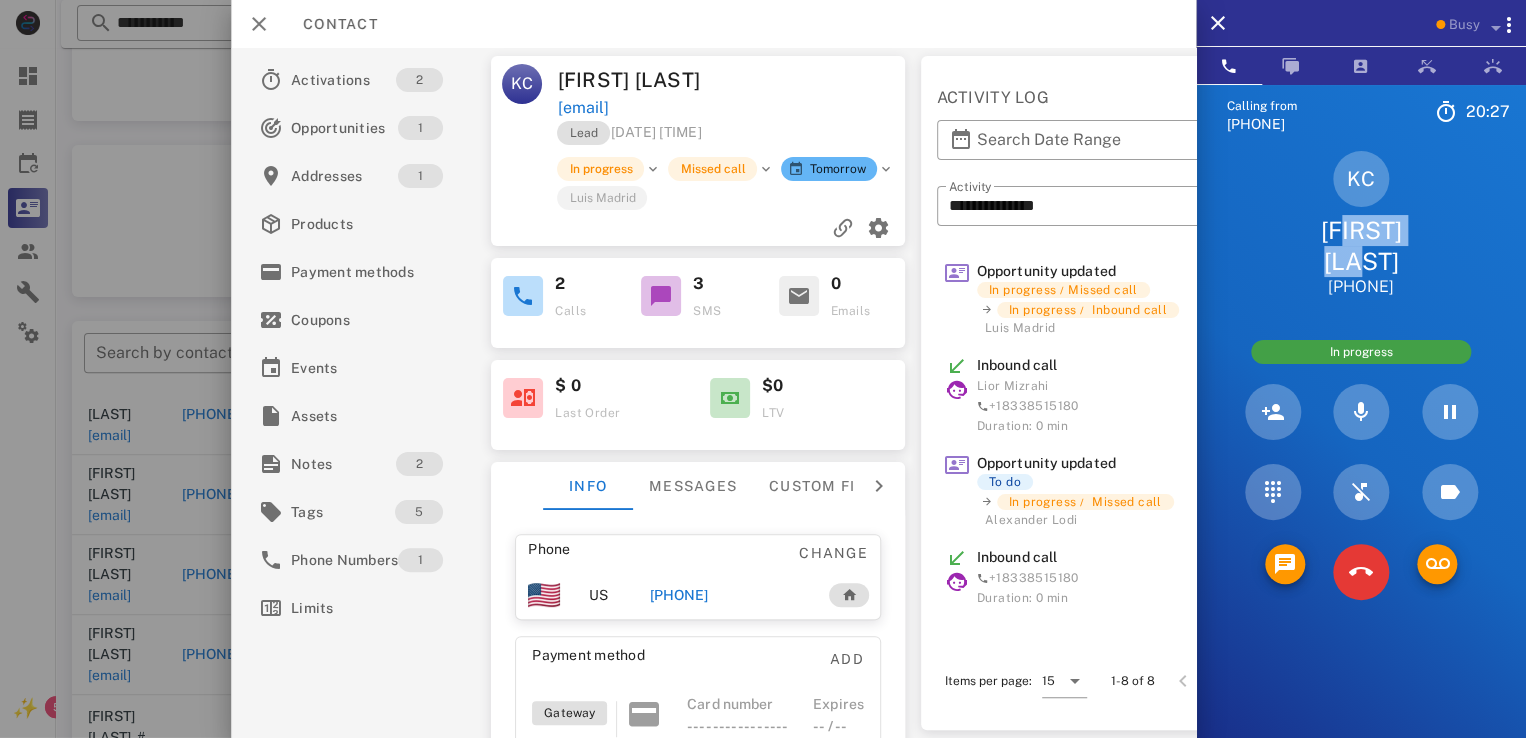 drag, startPoint x: 1296, startPoint y: 232, endPoint x: 1427, endPoint y: 245, distance: 131.64346 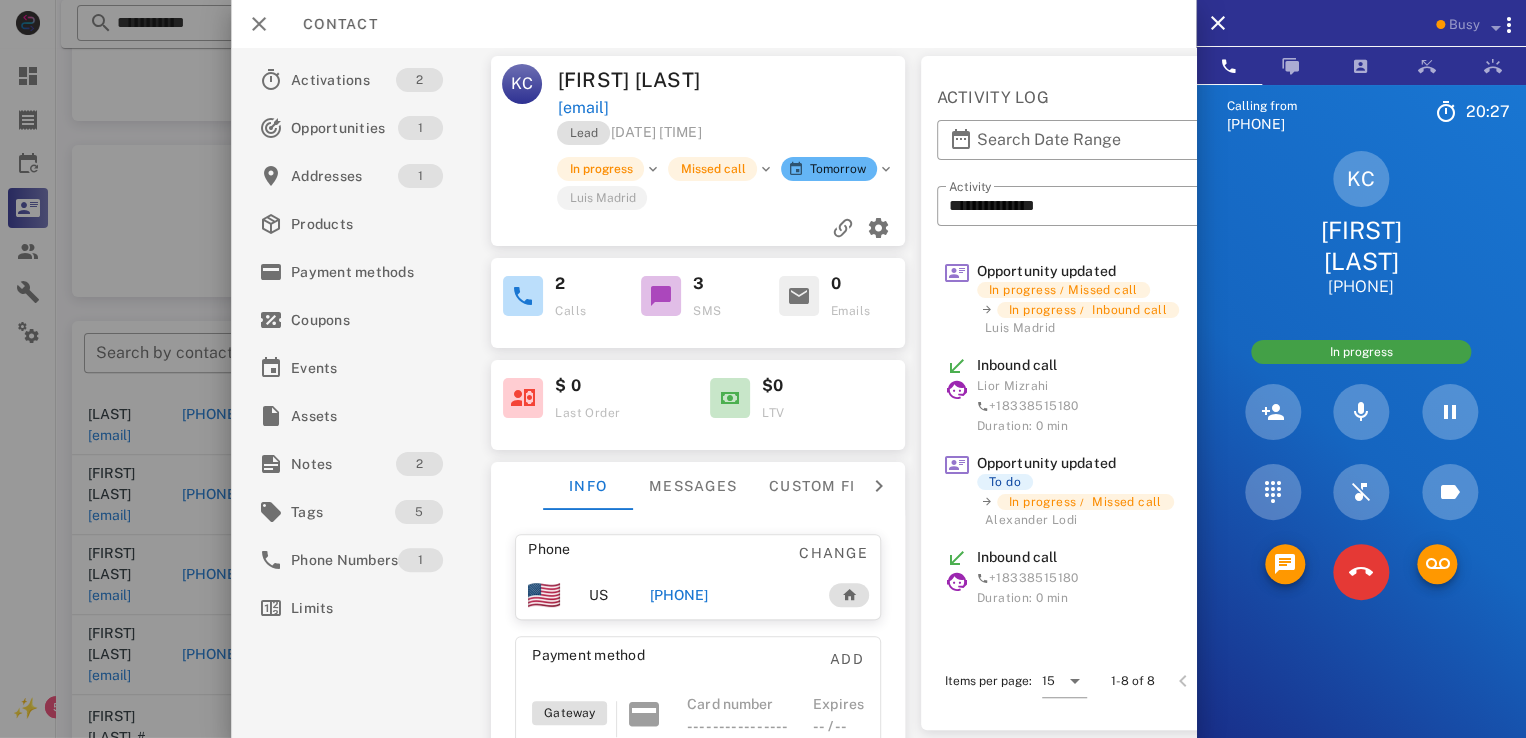 click on "[FIRST] [LAST]   [FIRST] [LAST]   [PHONE]" at bounding box center [1361, 224] 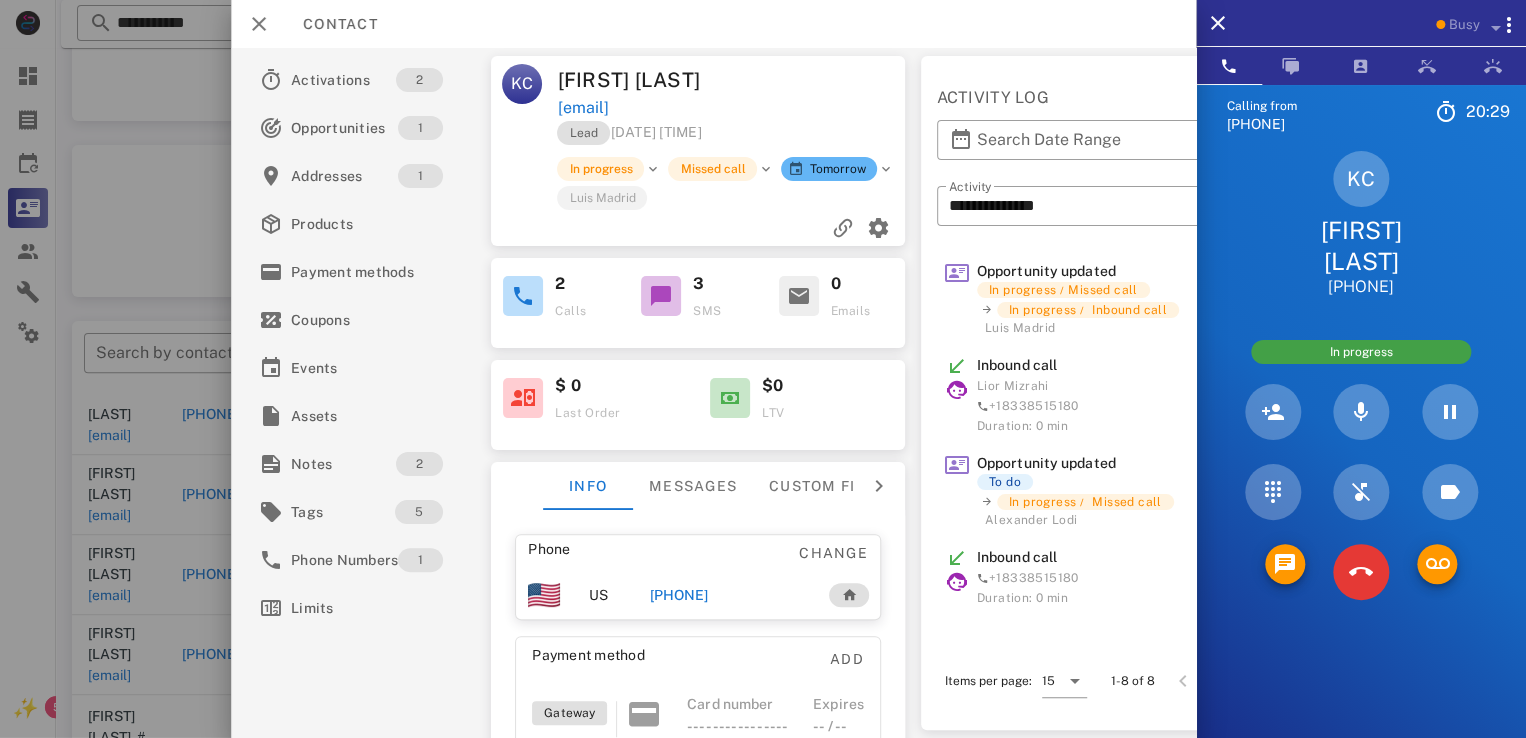 drag, startPoint x: 1286, startPoint y: 231, endPoint x: 1471, endPoint y: 253, distance: 186.30351 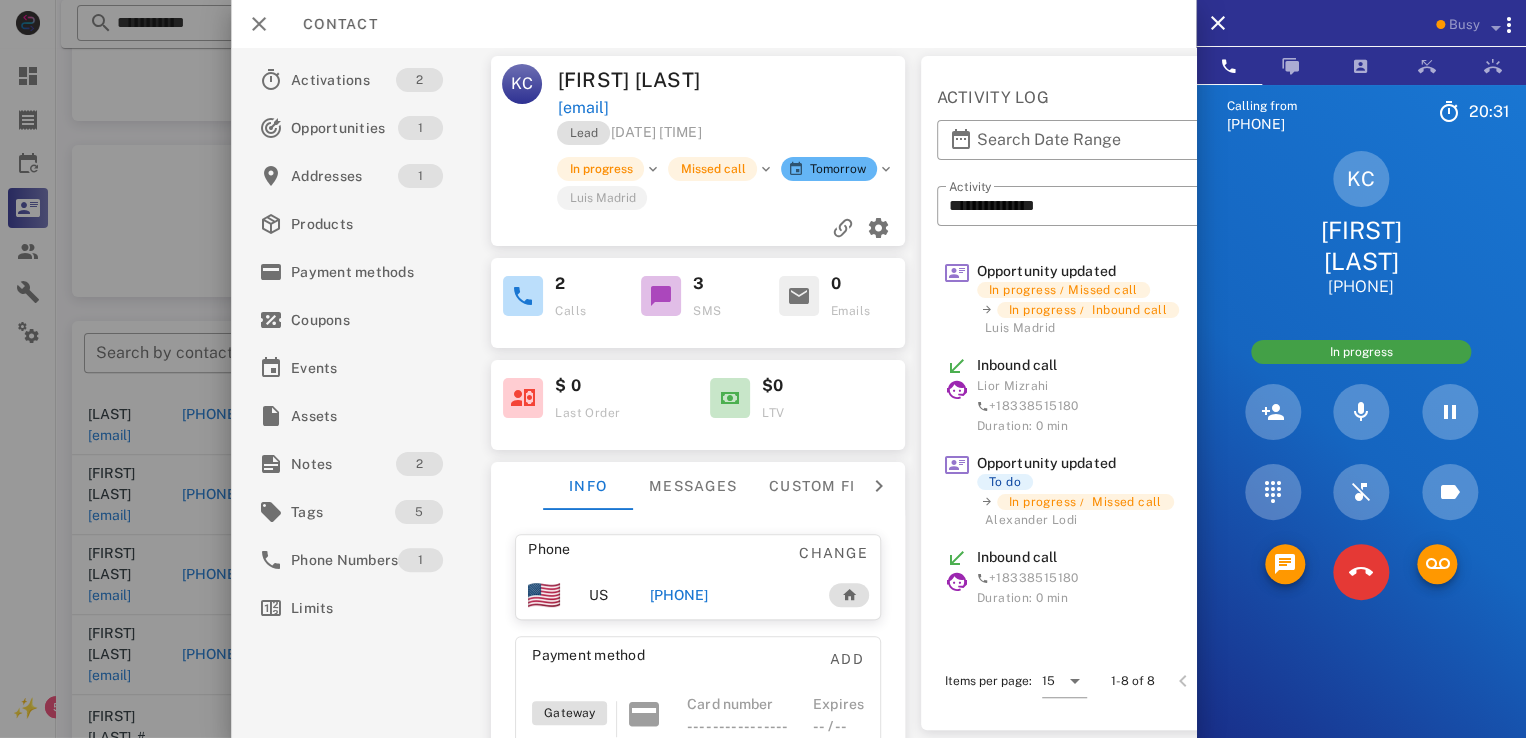 drag, startPoint x: 1278, startPoint y: 226, endPoint x: 1432, endPoint y: 245, distance: 155.16765 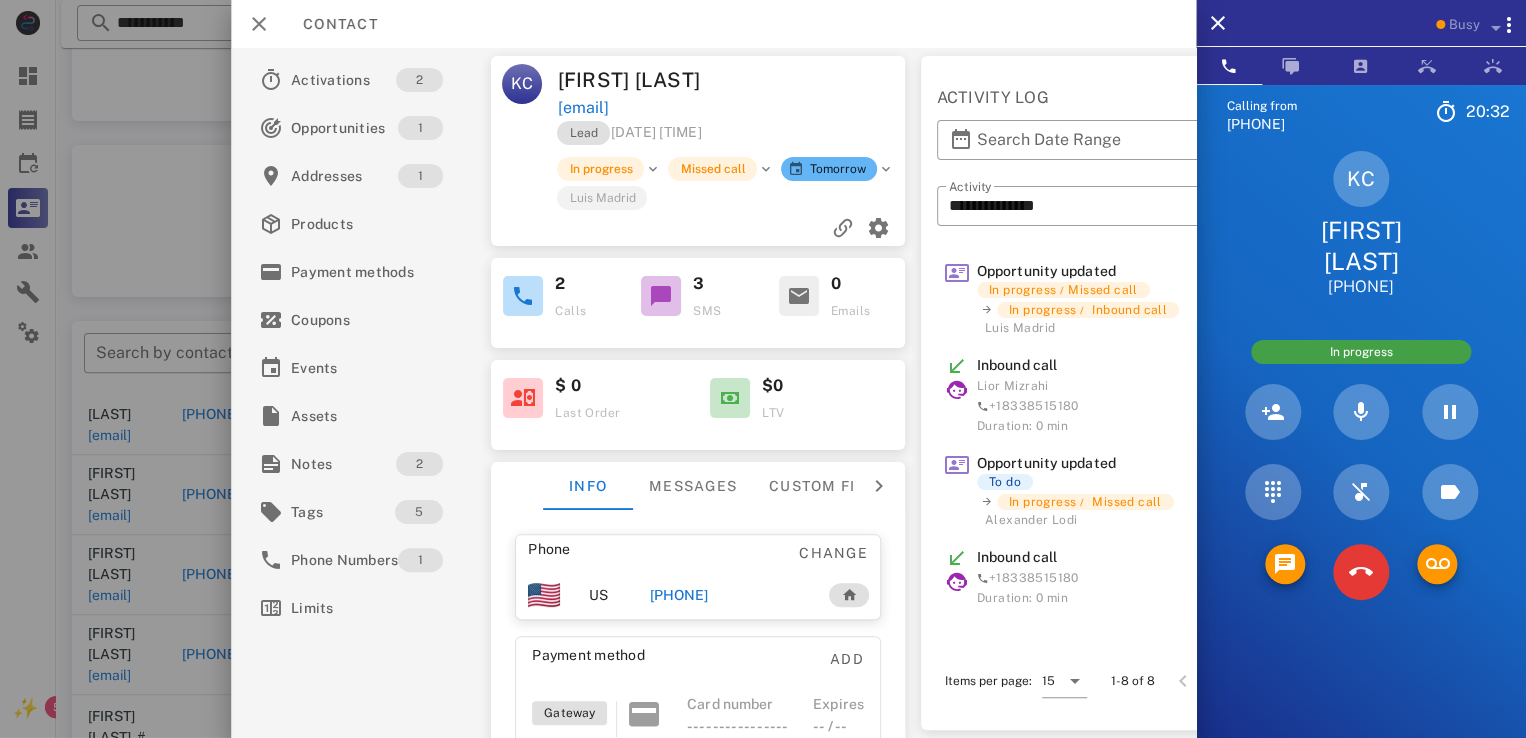 click on "[PHONE]" at bounding box center [1361, 287] 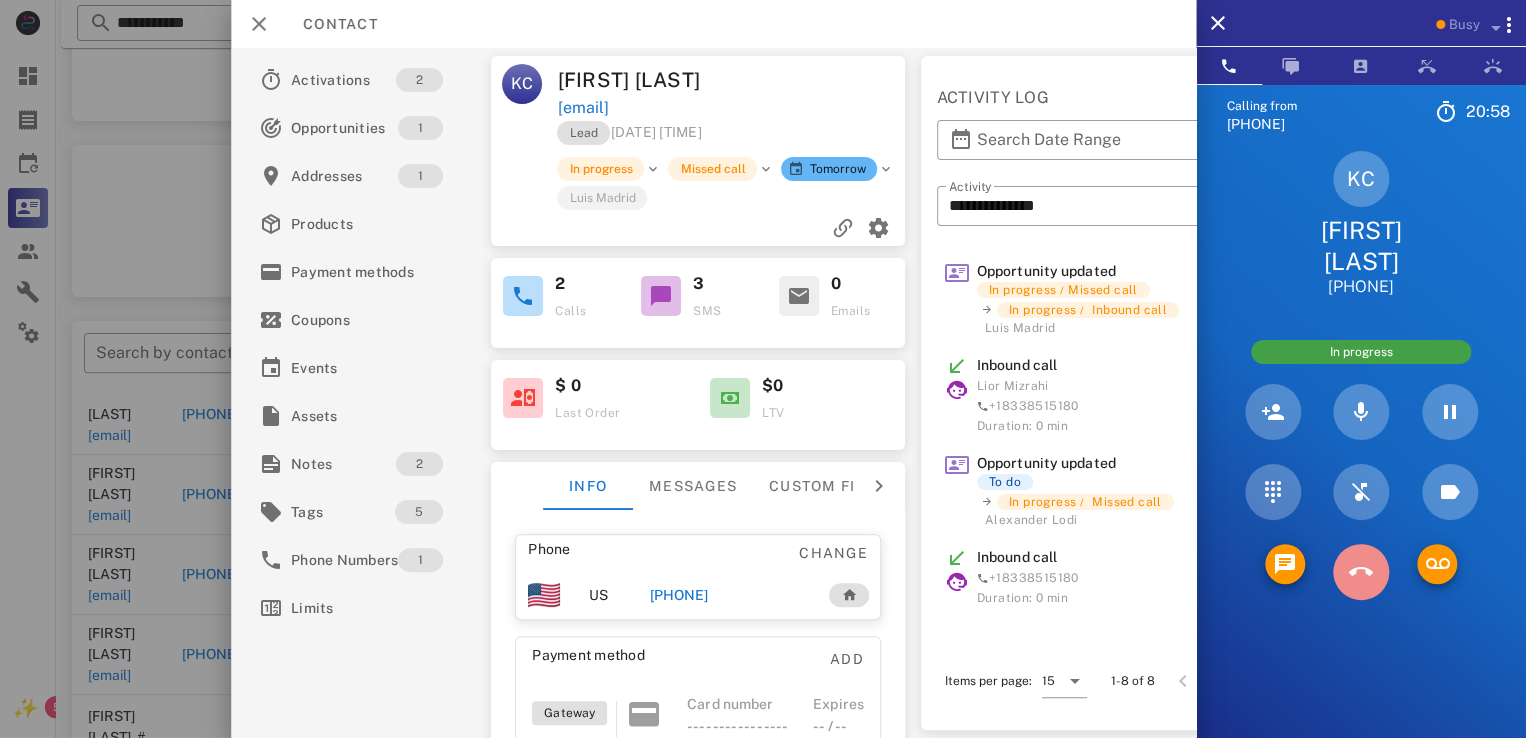 click at bounding box center (1361, 572) 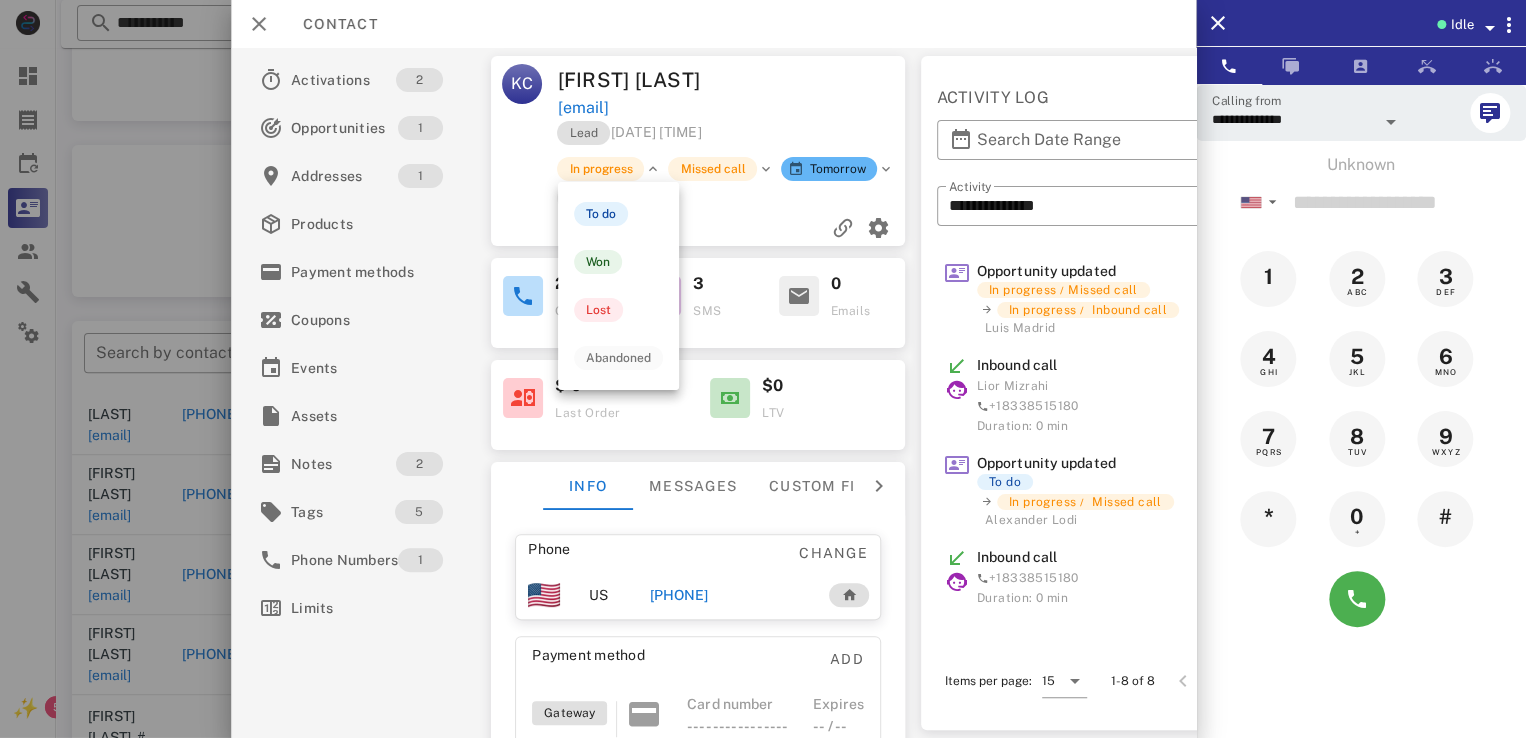 click on "To do   Won   Lost   Abandoned" at bounding box center (618, 286) 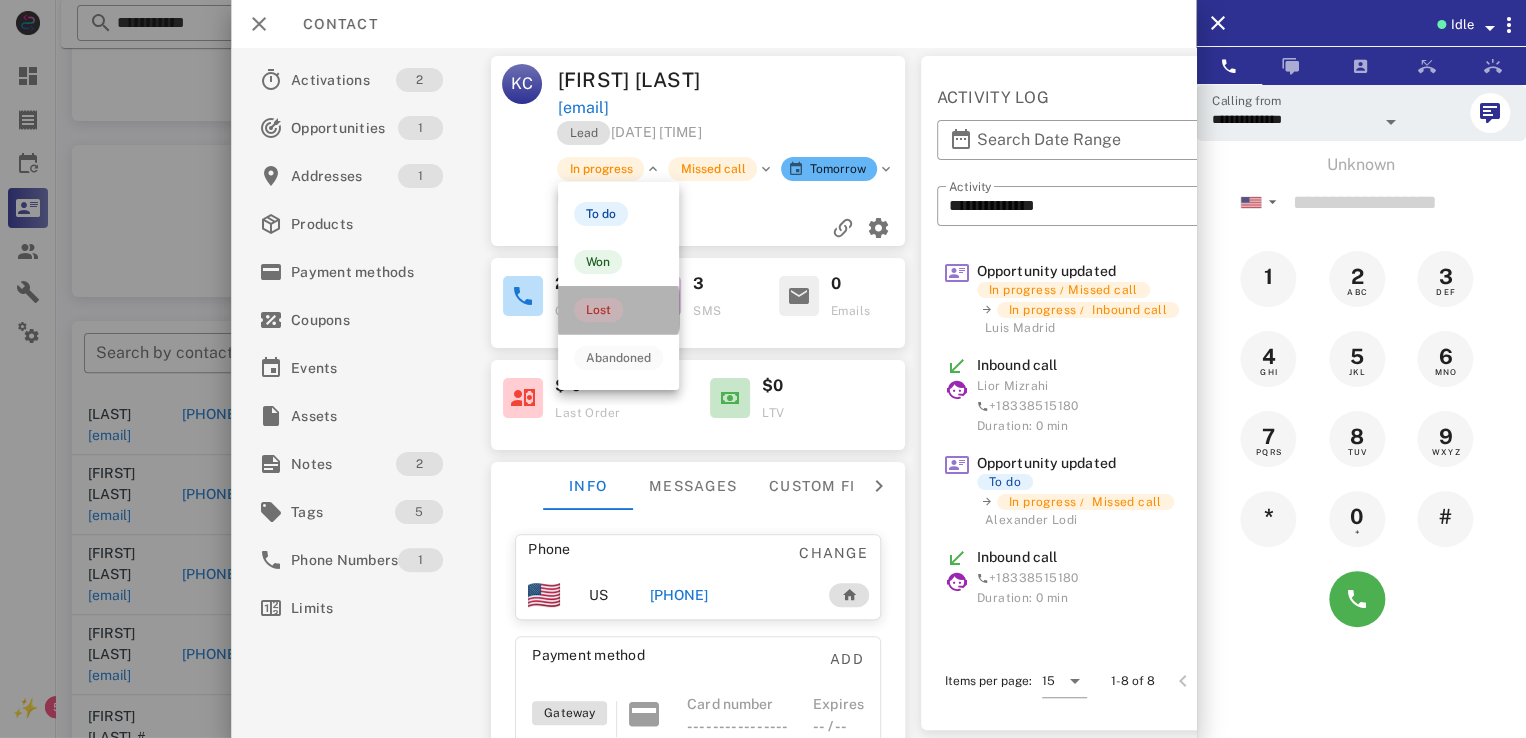 click on "Lost" at bounding box center (598, 310) 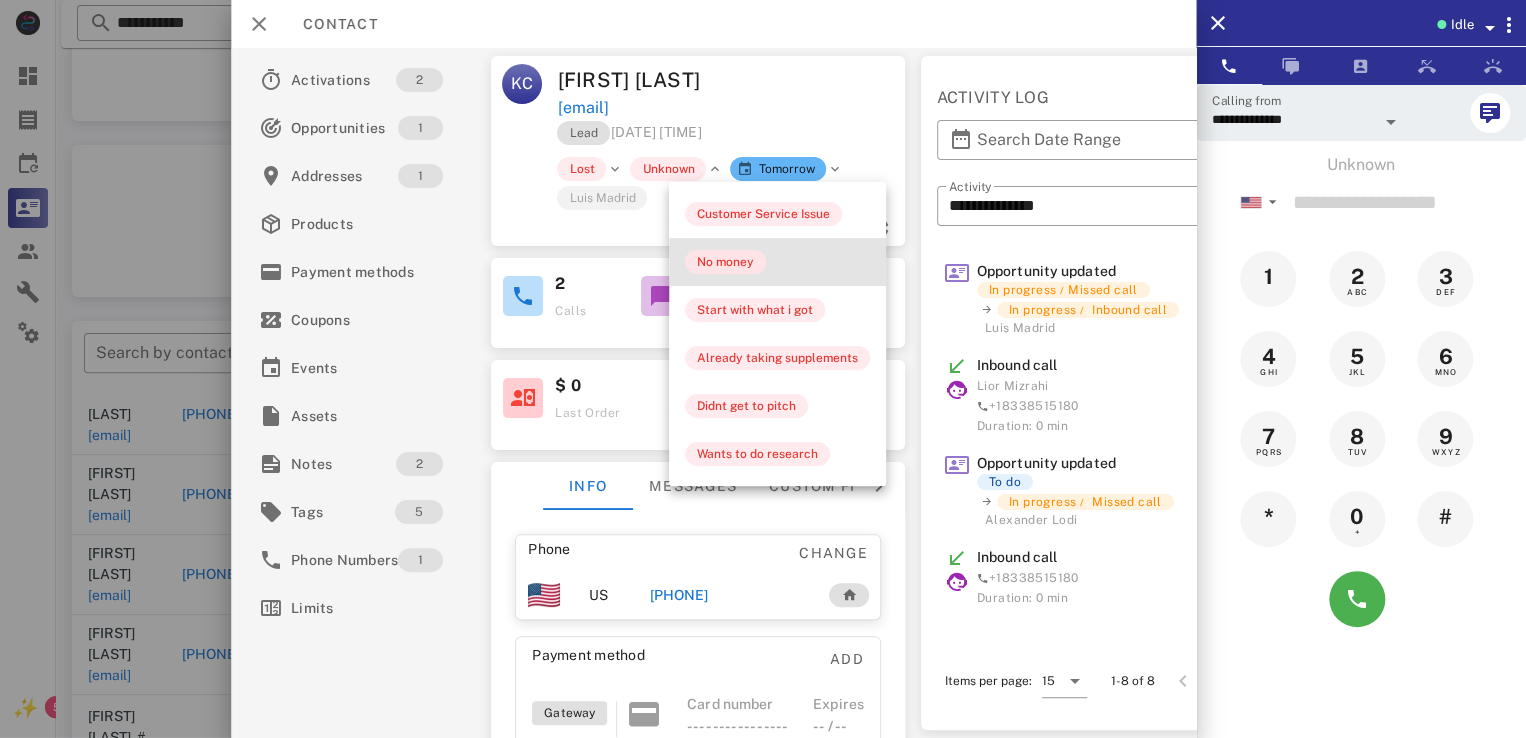 click on "No money" at bounding box center (725, 262) 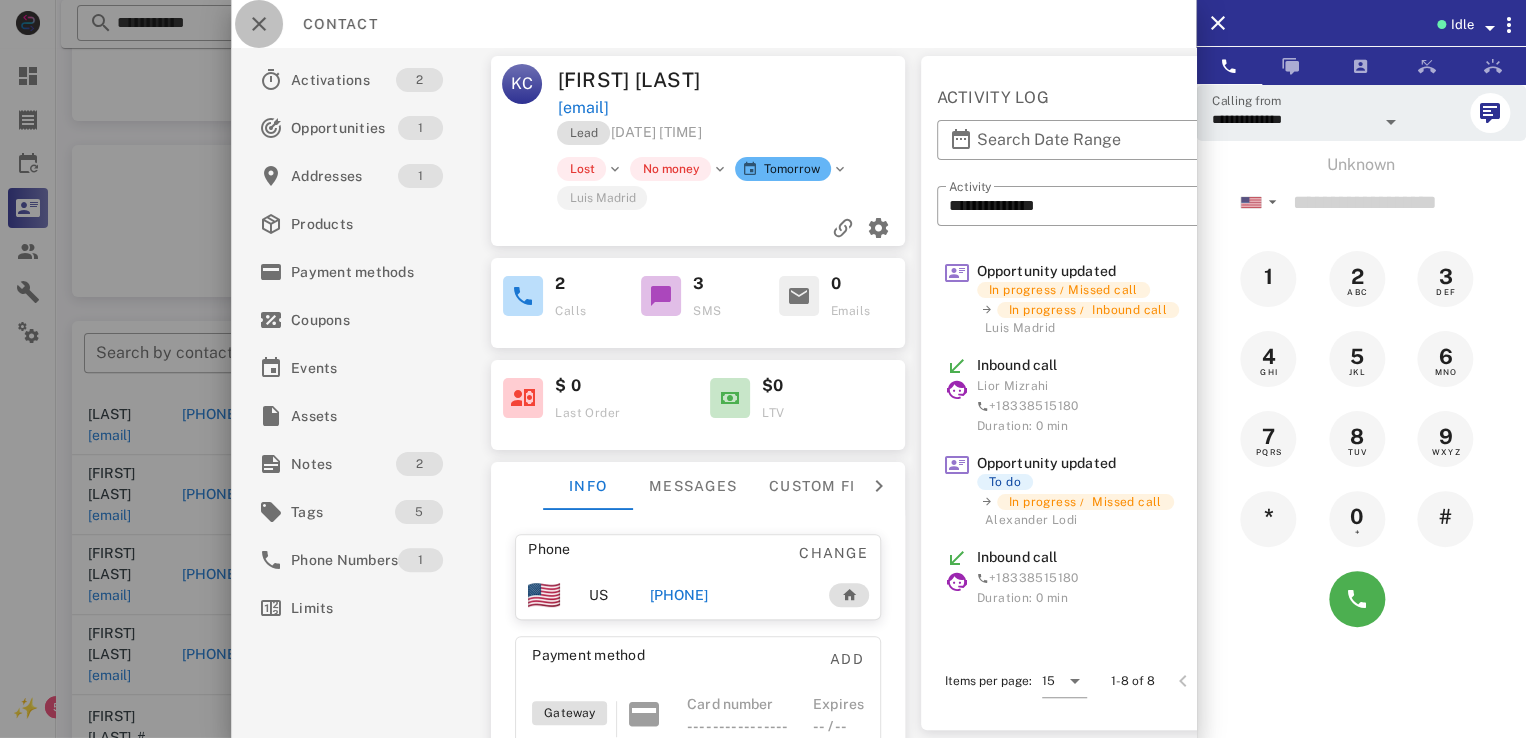 click at bounding box center [259, 24] 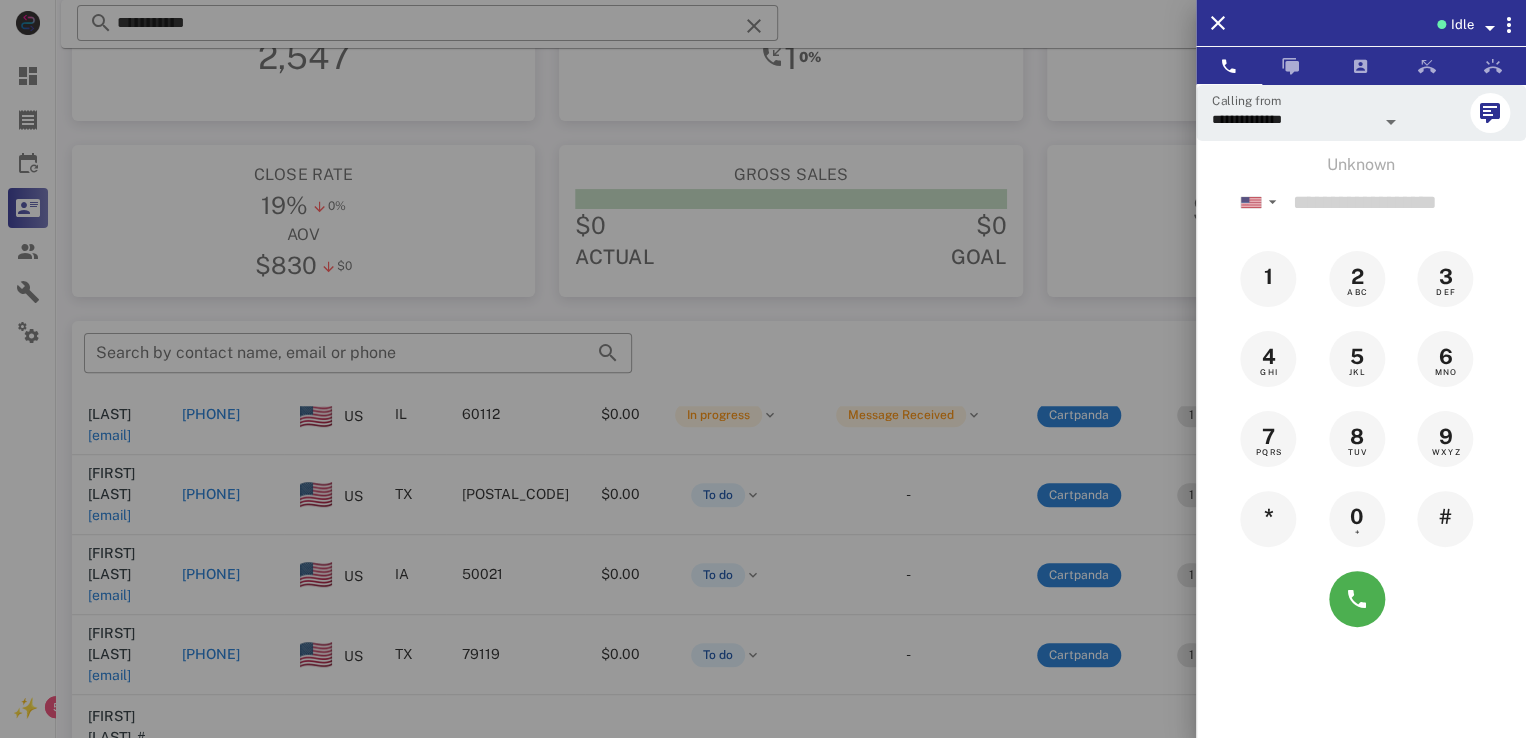 click at bounding box center [763, 369] 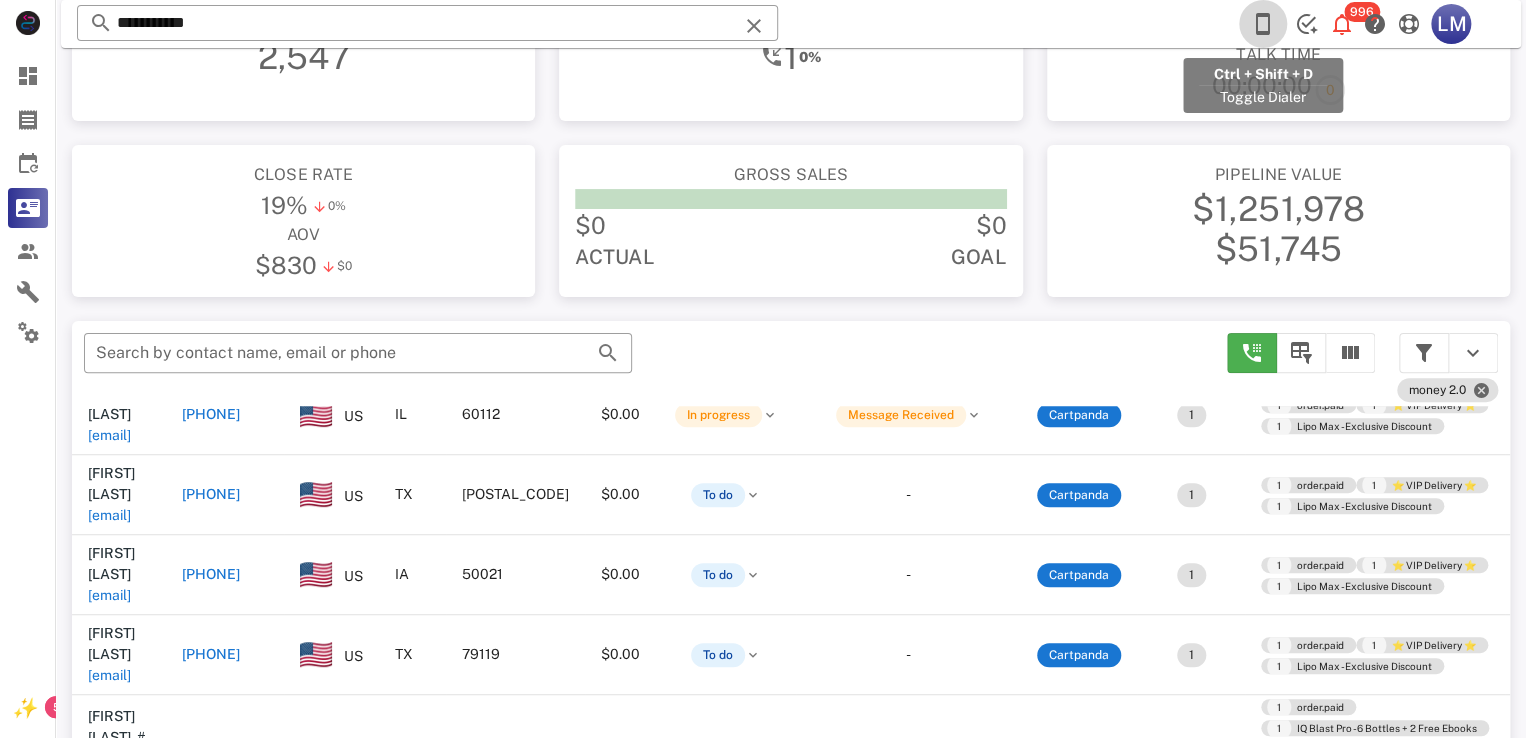 click at bounding box center (1263, 24) 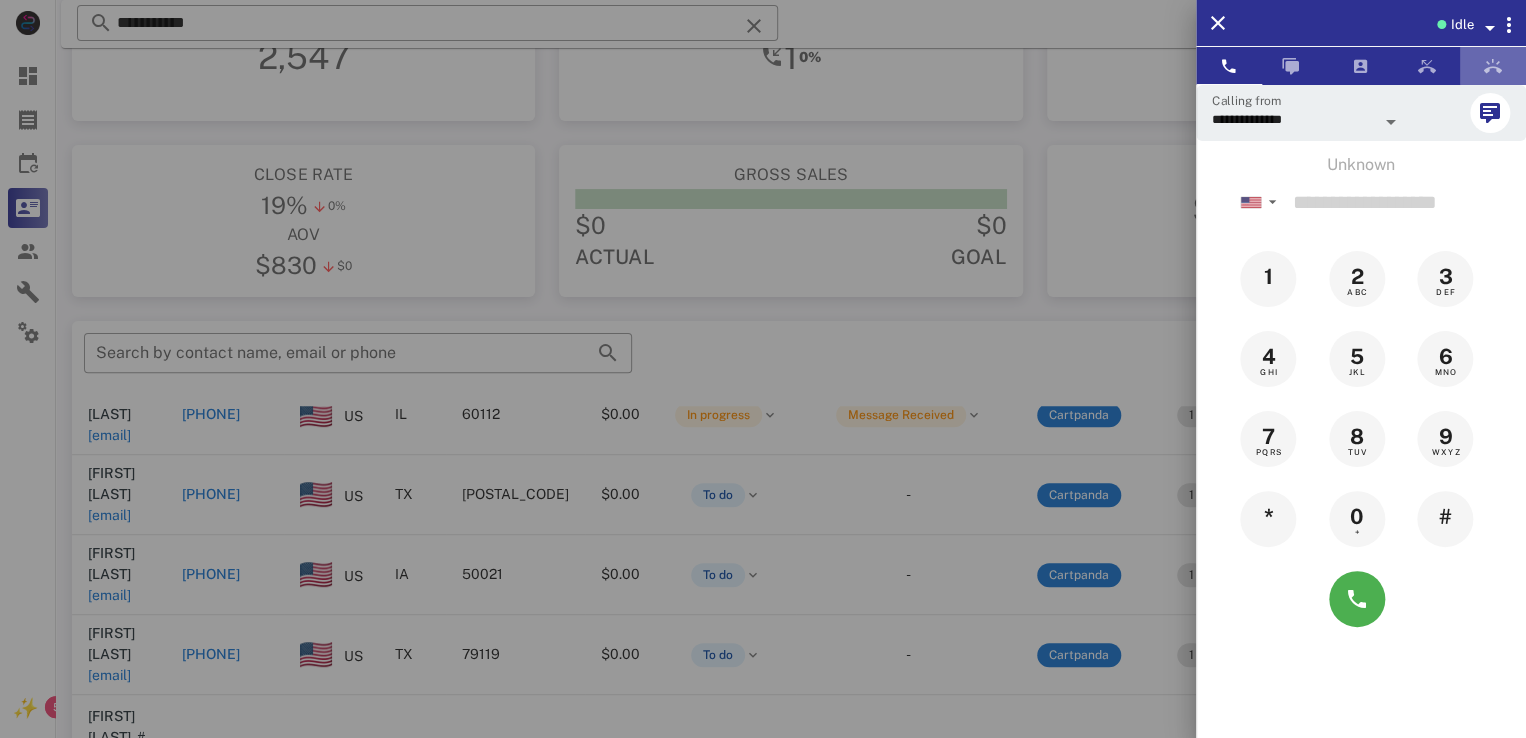 click at bounding box center (1493, 66) 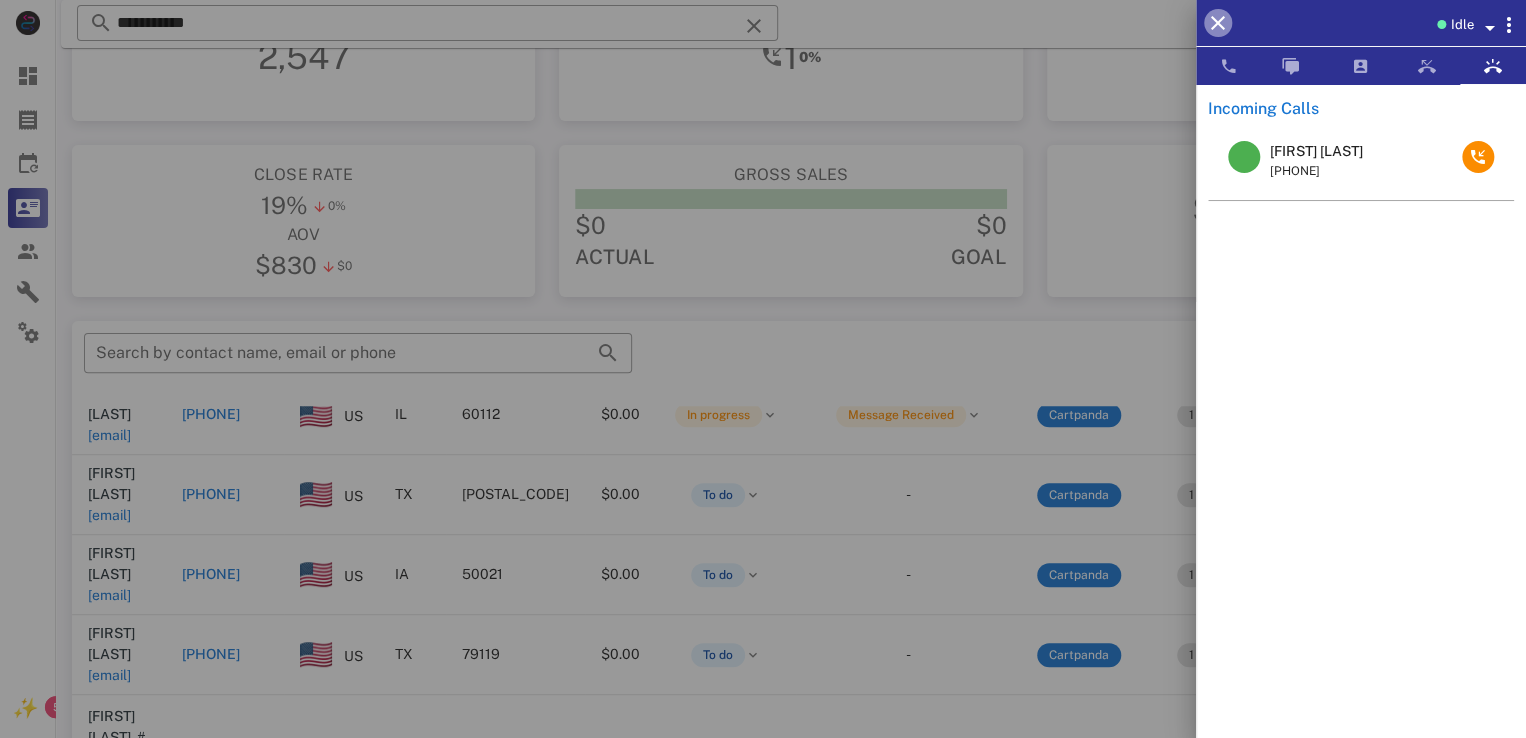 click at bounding box center (1218, 23) 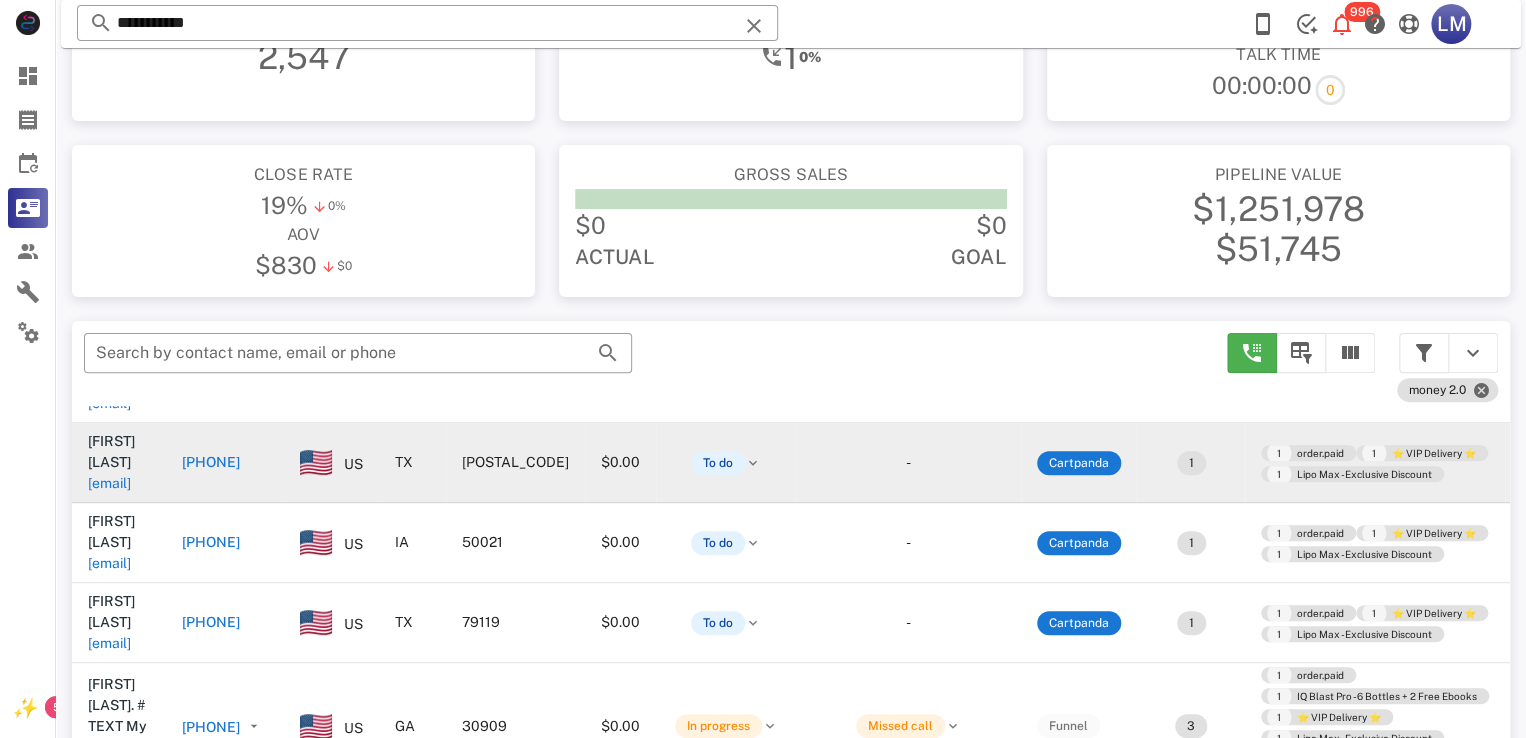 scroll, scrollTop: 753, scrollLeft: 0, axis: vertical 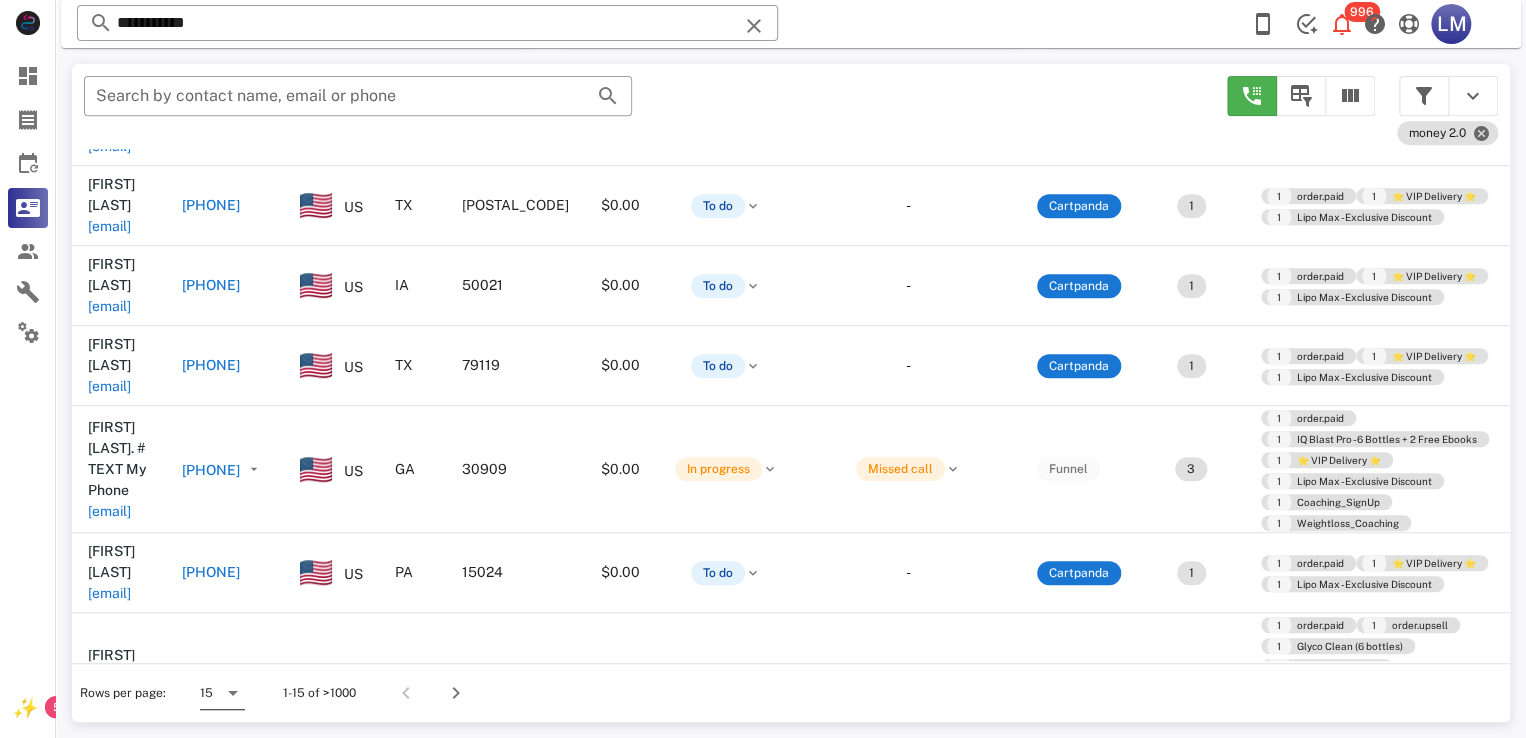 click at bounding box center (233, 693) 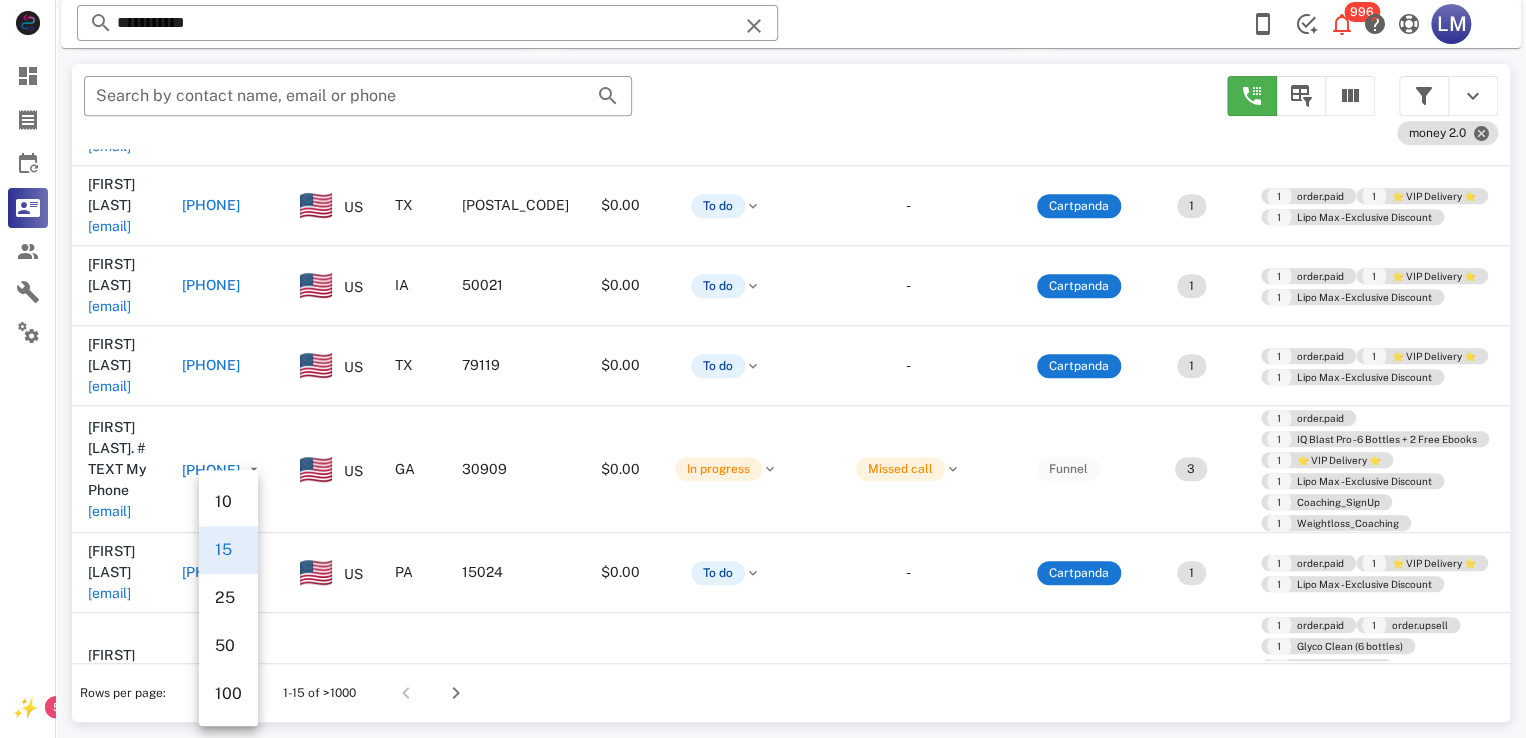 click on "100" at bounding box center [228, 693] 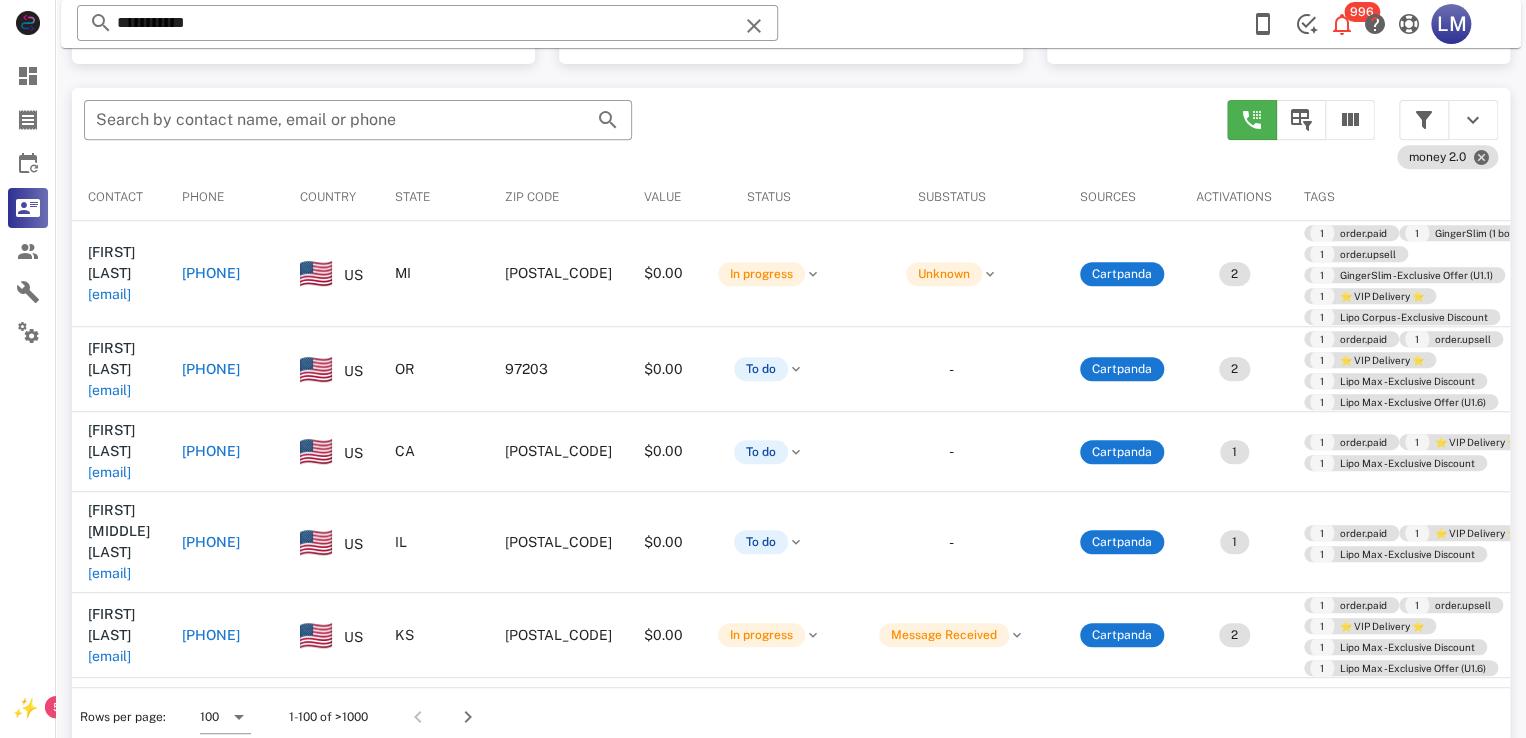 scroll, scrollTop: 380, scrollLeft: 0, axis: vertical 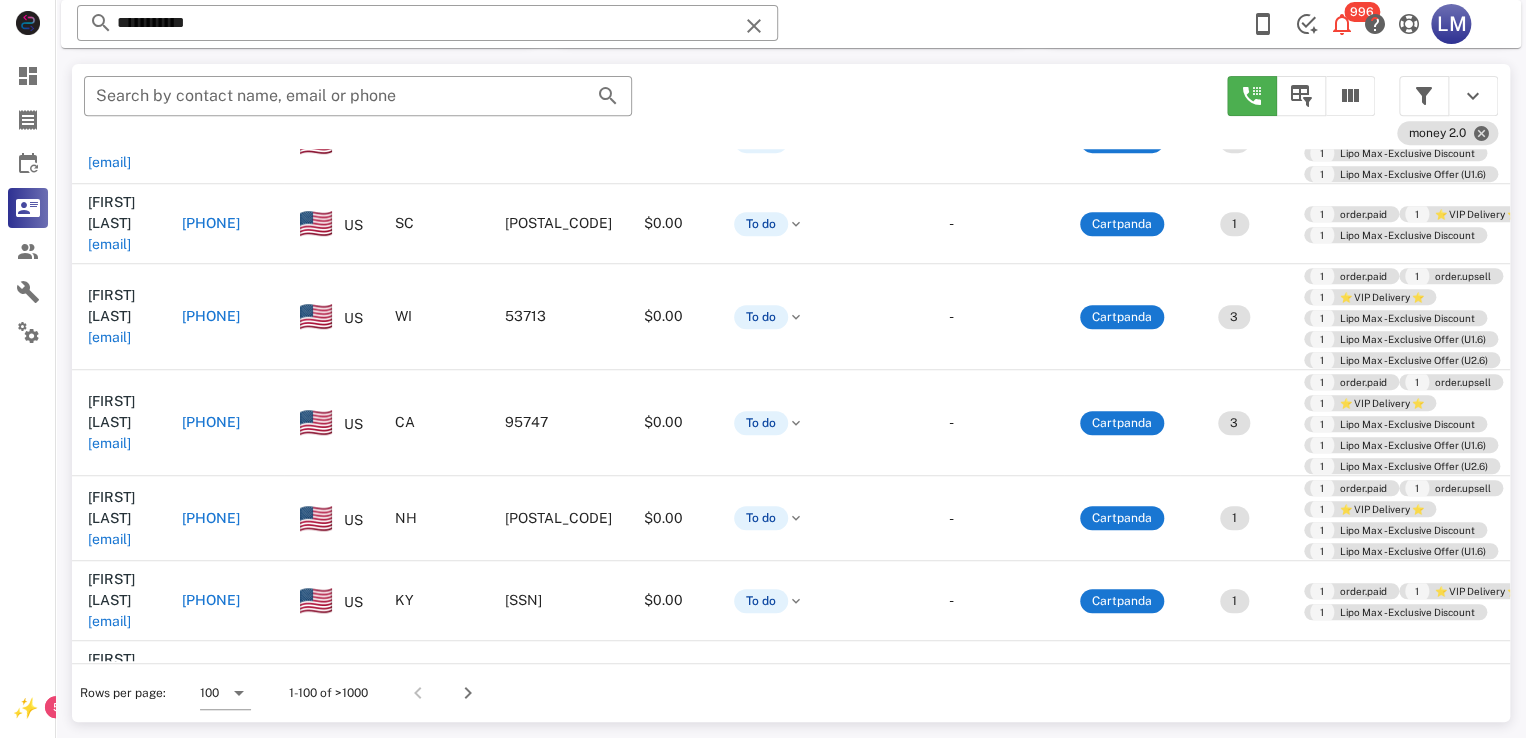 click on "[EMAIL]" at bounding box center (109, 1014) 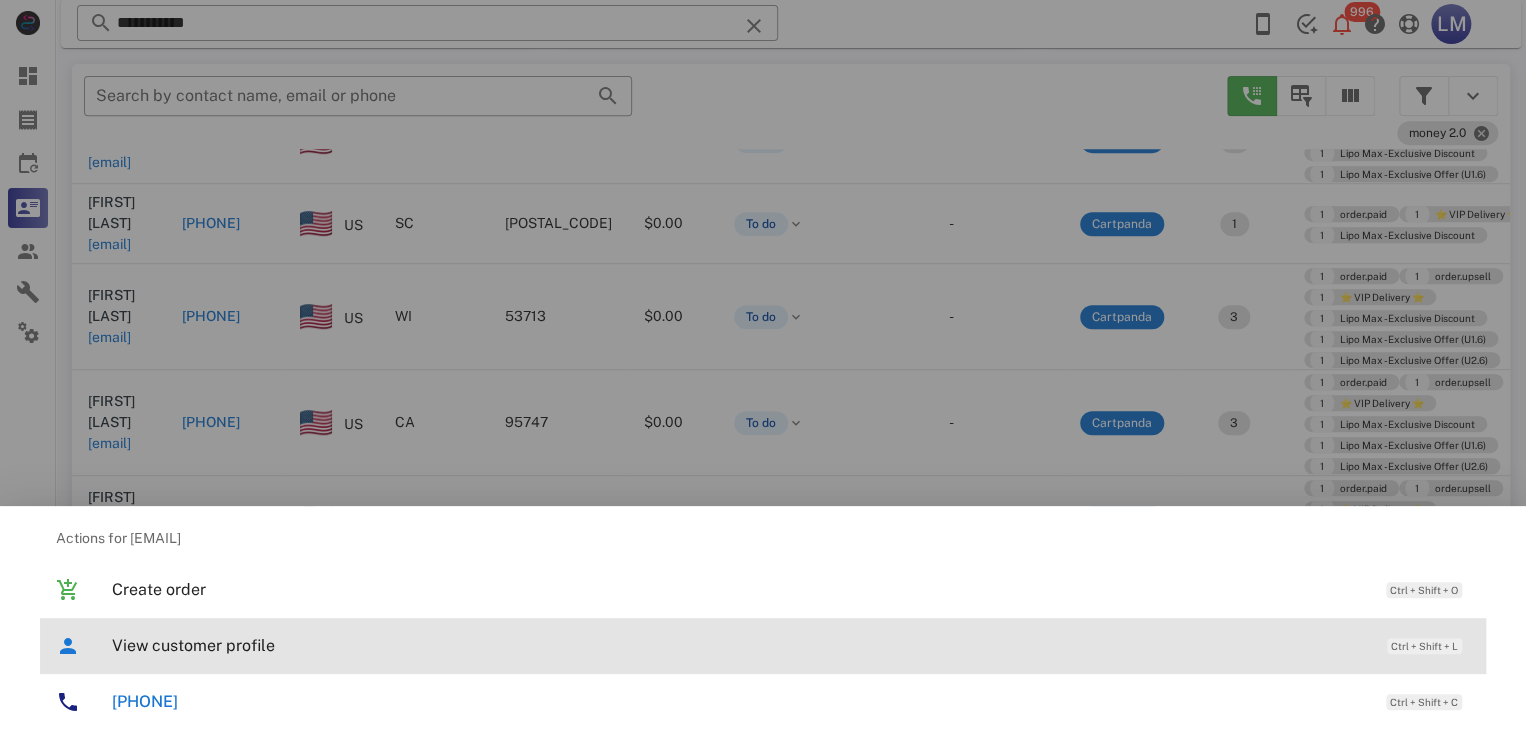 click on "View customer profile" at bounding box center (739, 645) 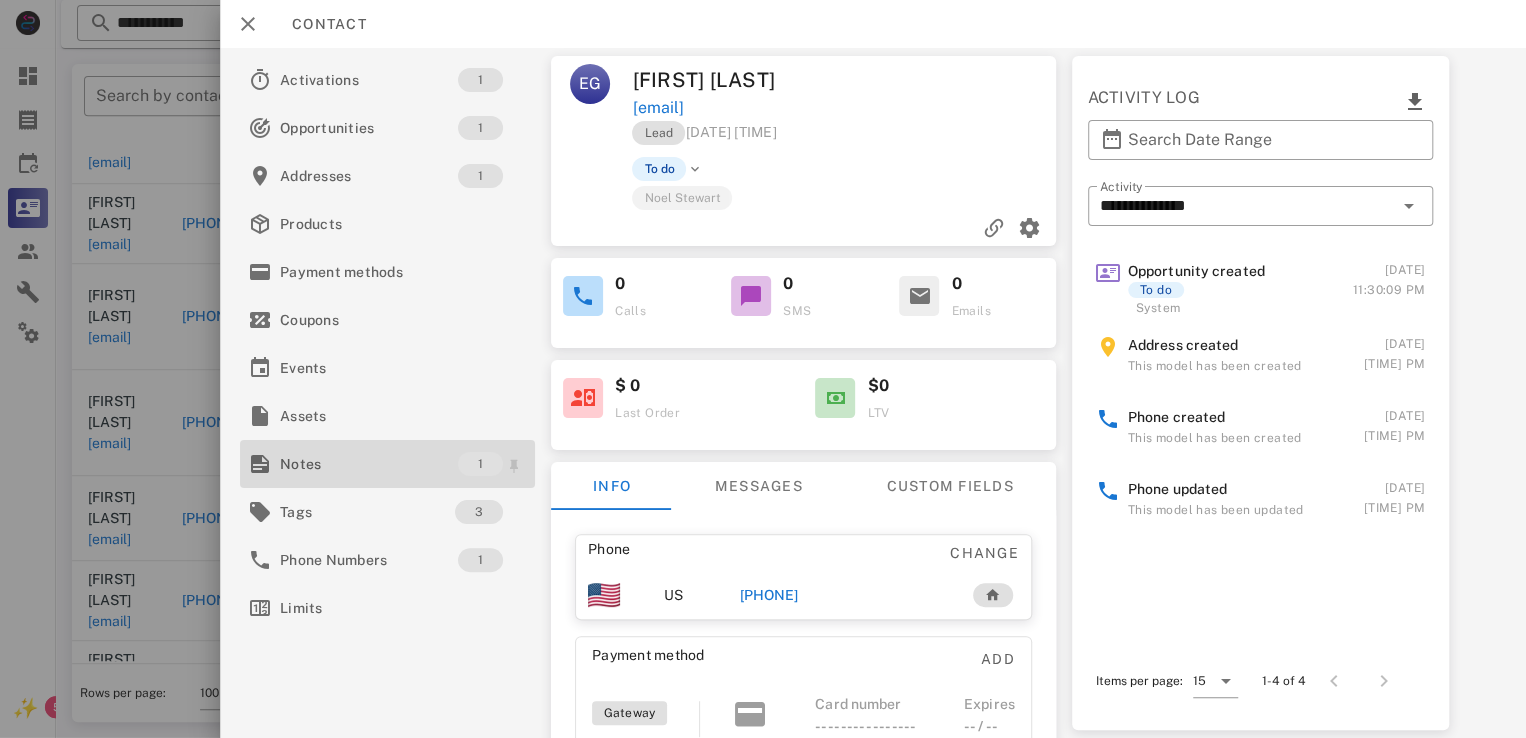 click on "Notes" at bounding box center [369, 464] 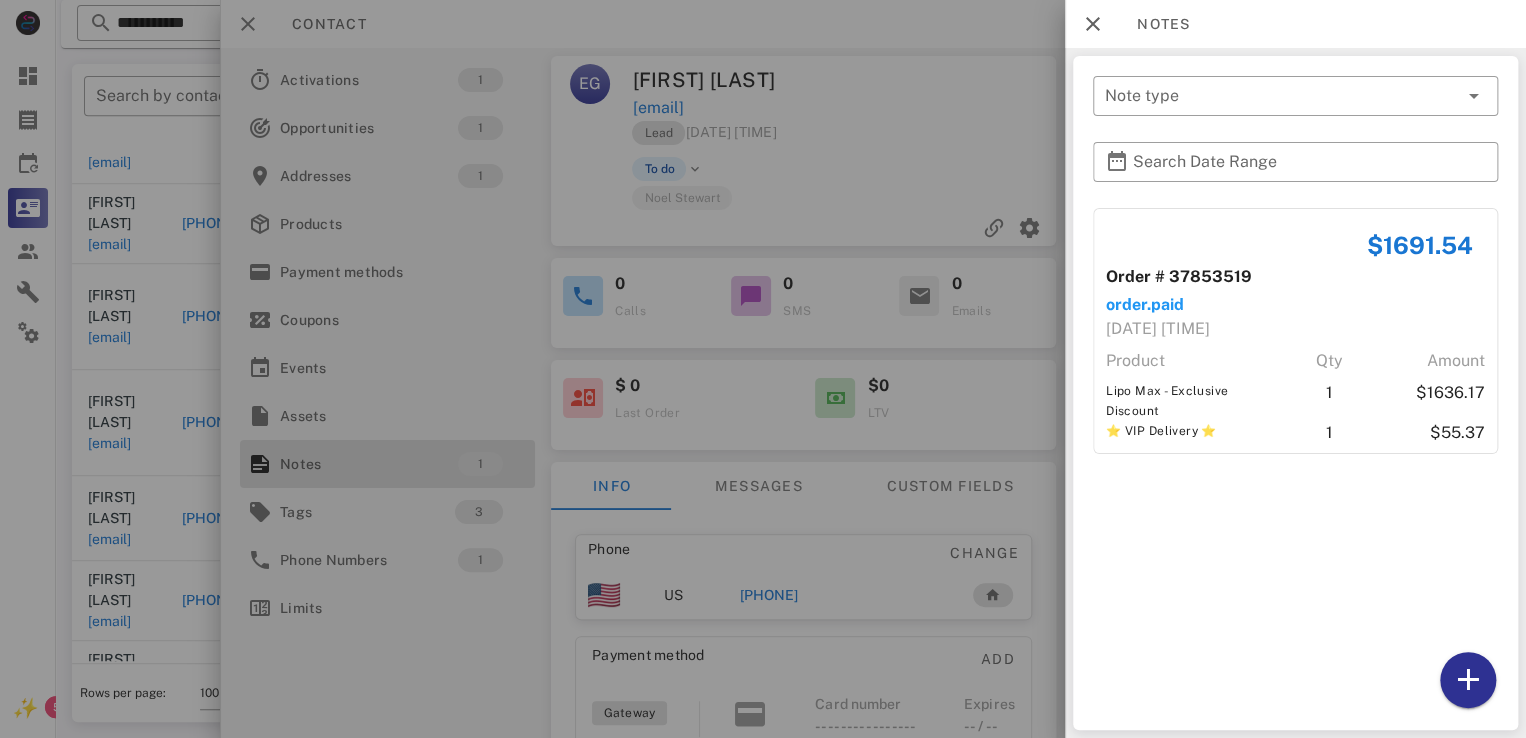 click at bounding box center (763, 369) 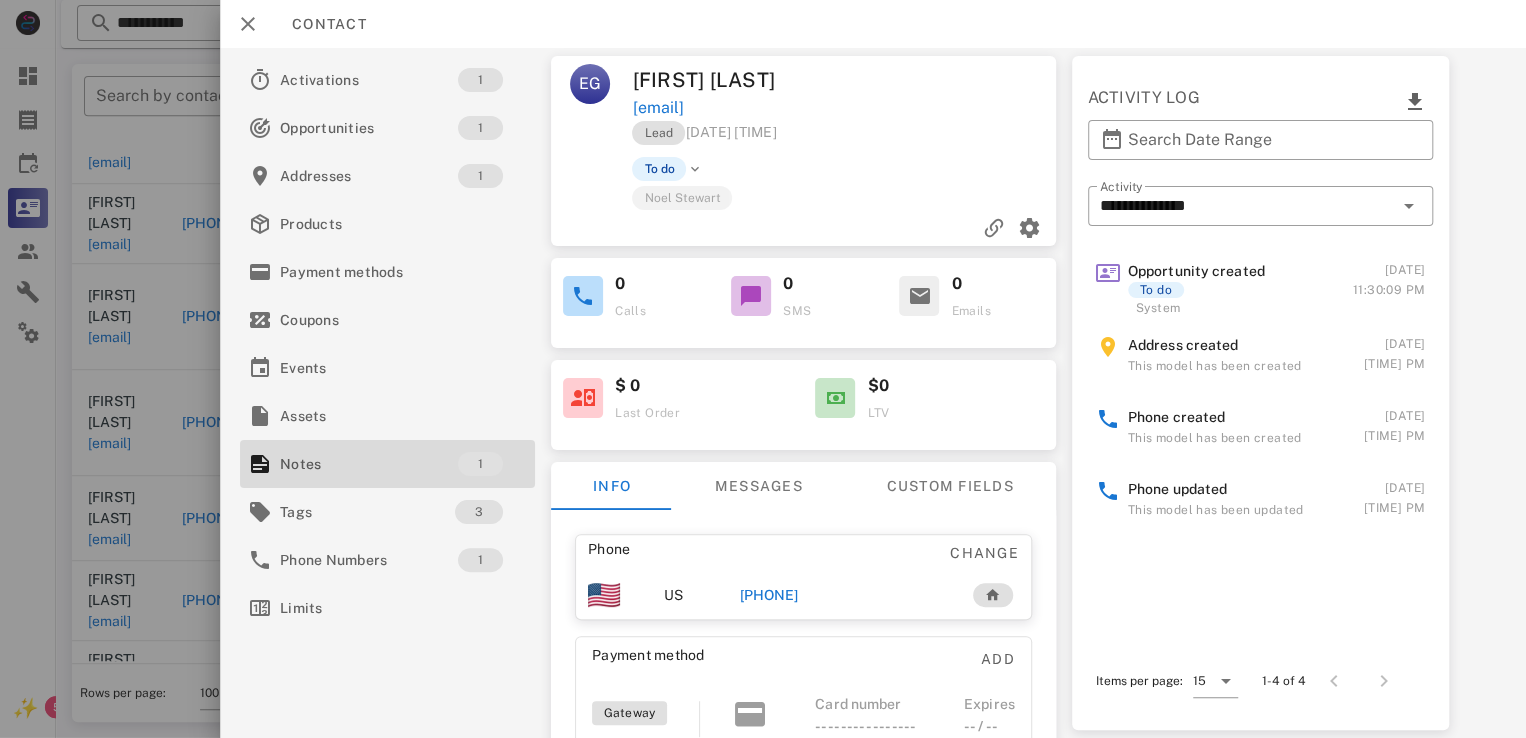 click on "Phone Change US [PHONE] Payment method Add Gateway Card number ---- ---- ---- ----Expires -- / -- Address Change [NUMBER] [STREET] .
[CITY], [STATE], [POSTAL_CODE].
US" at bounding box center [803, 716] 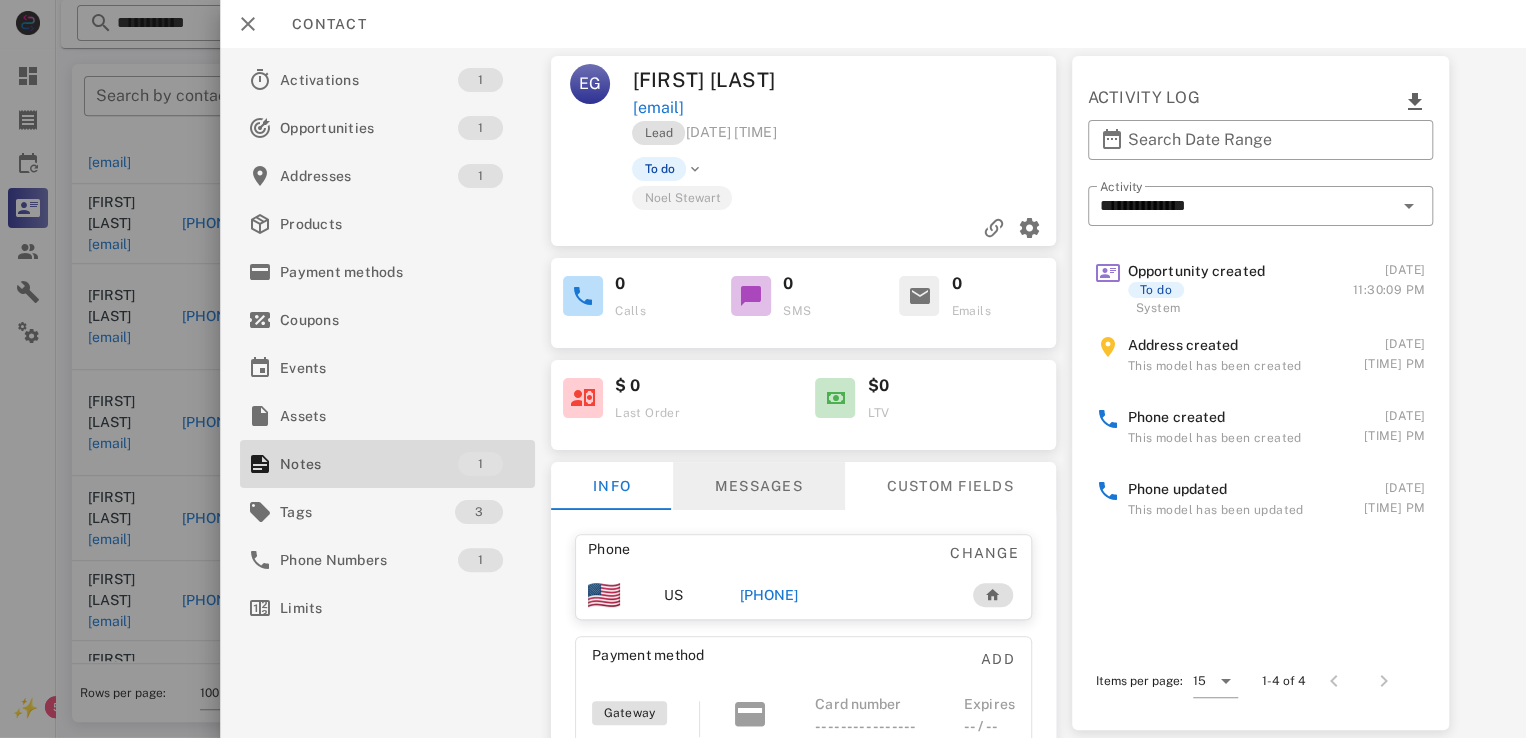 click on "Messages" at bounding box center [759, 486] 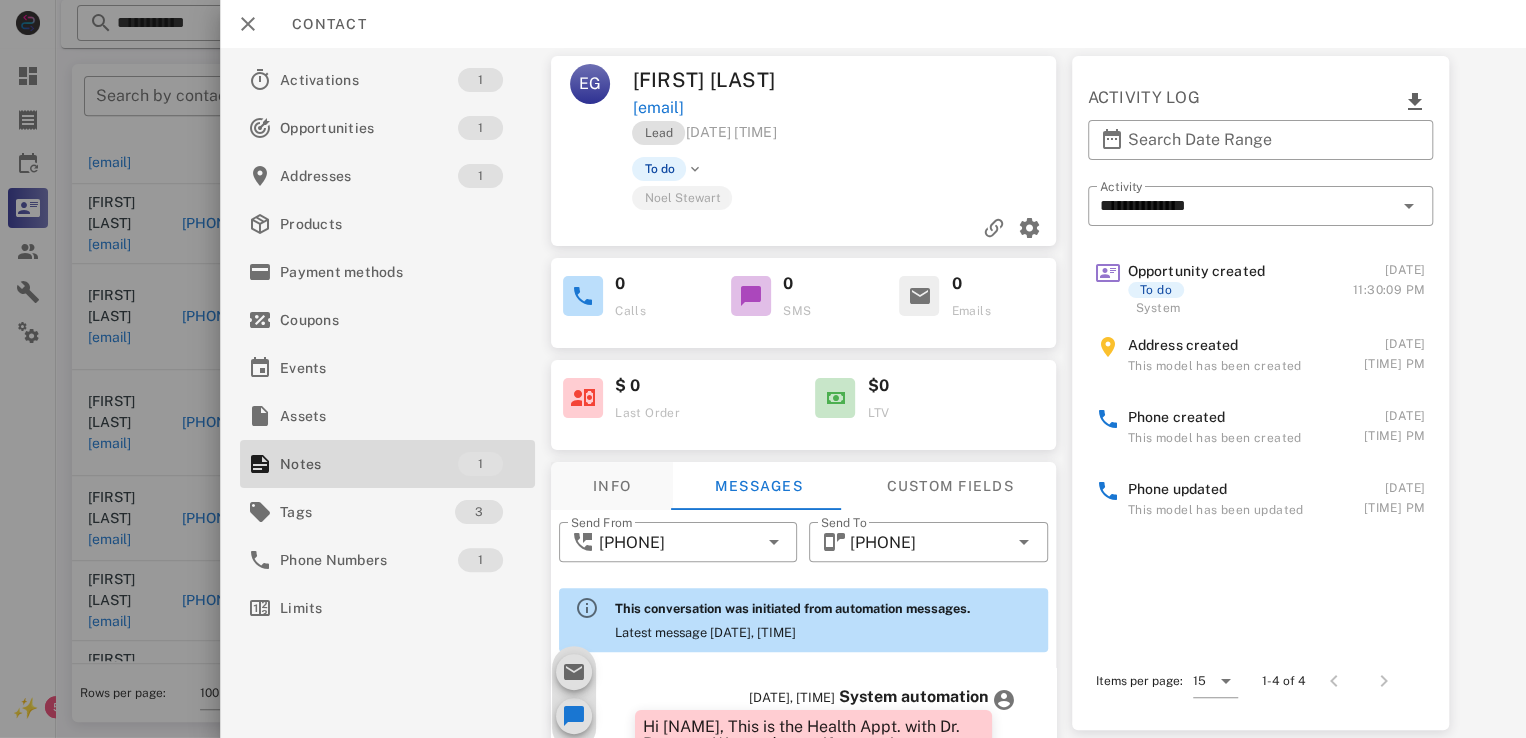 scroll, scrollTop: 573, scrollLeft: 0, axis: vertical 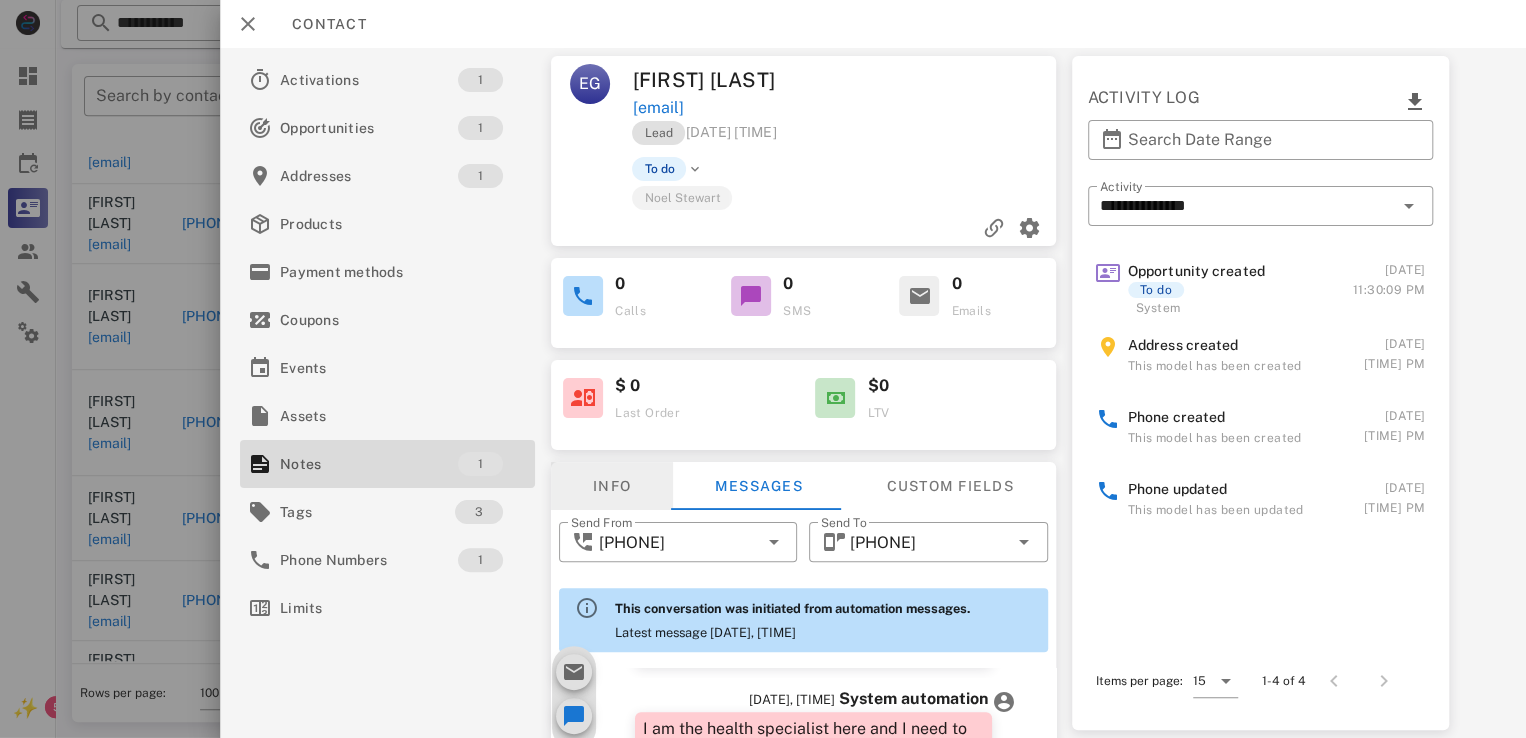 click on "Info" at bounding box center (612, 486) 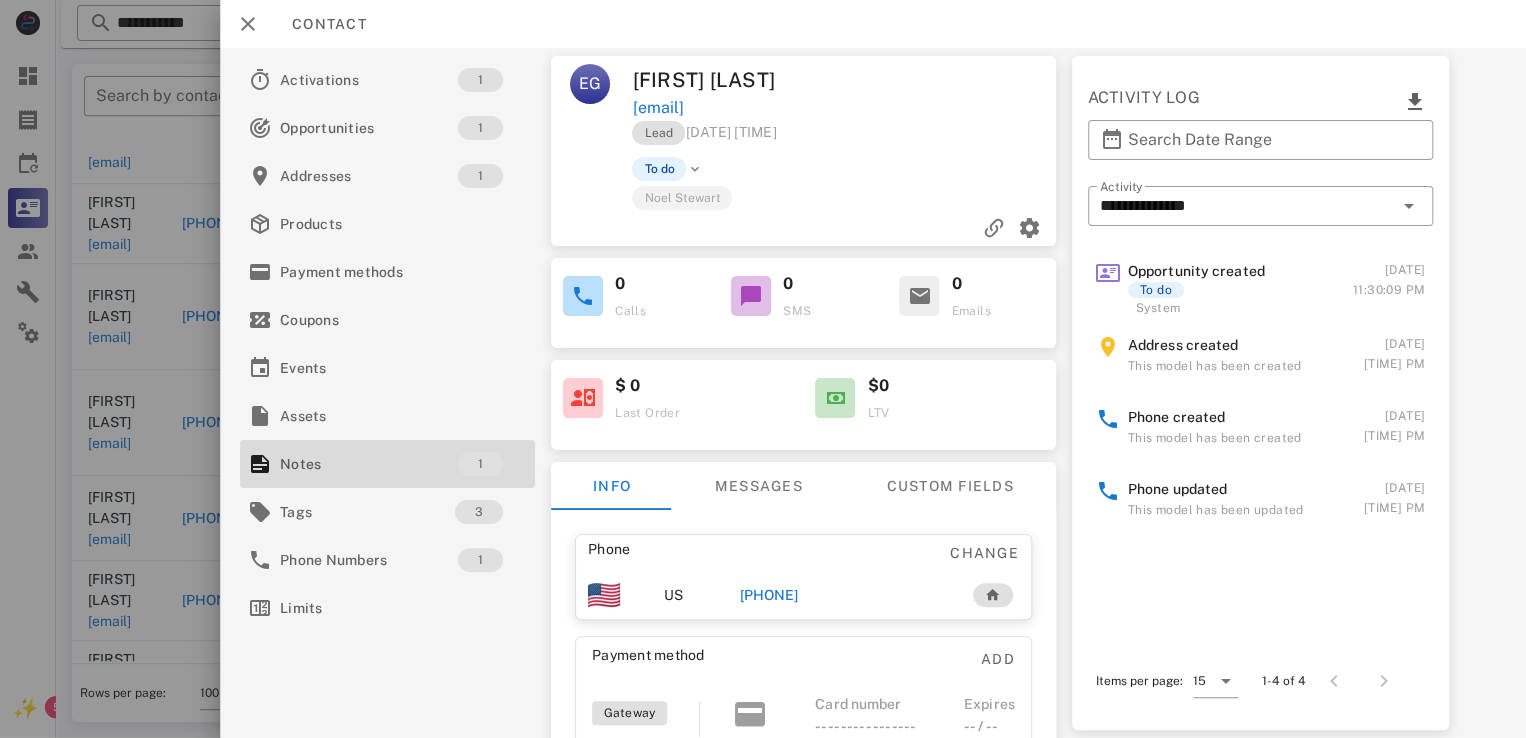 click on "[PHONE]" at bounding box center (769, 595) 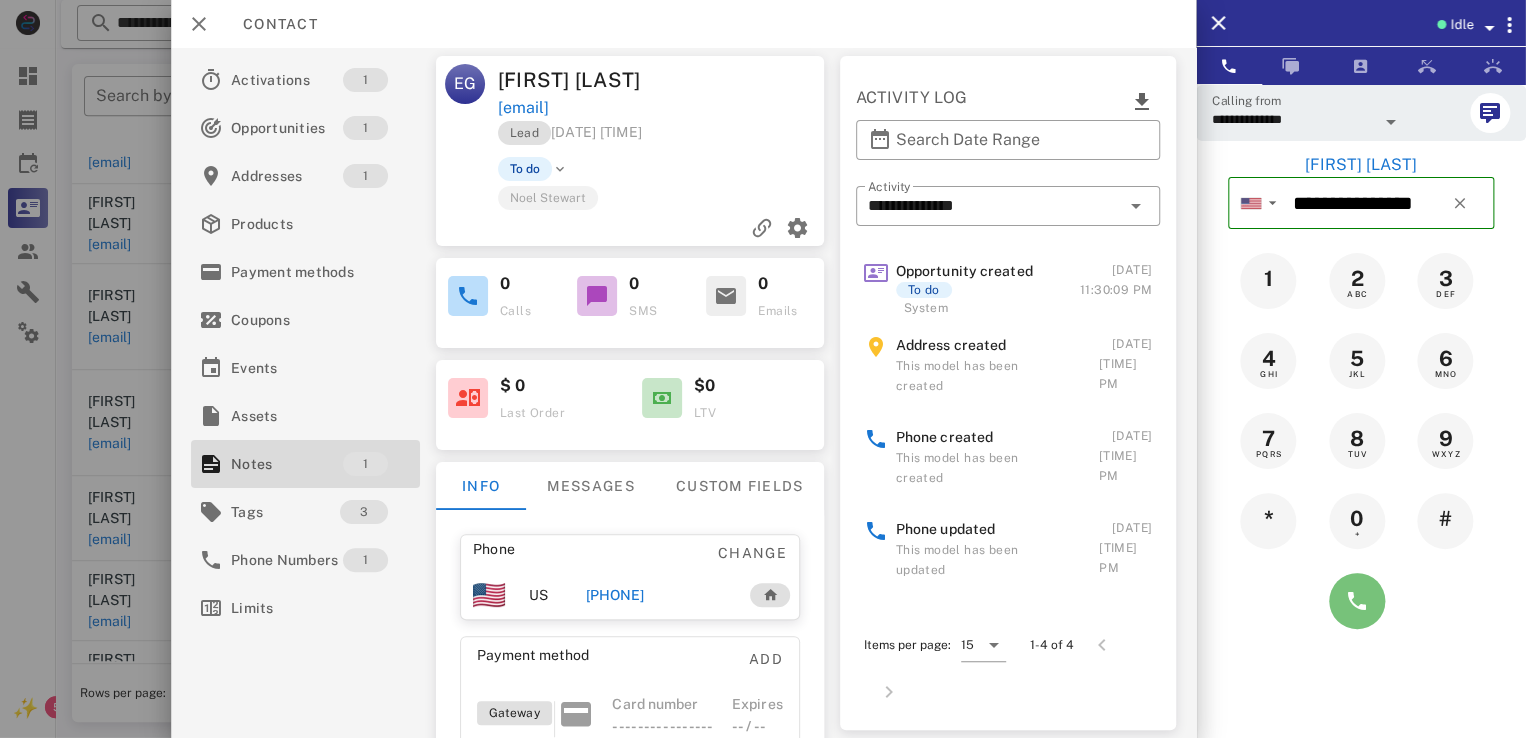 click at bounding box center (1357, 601) 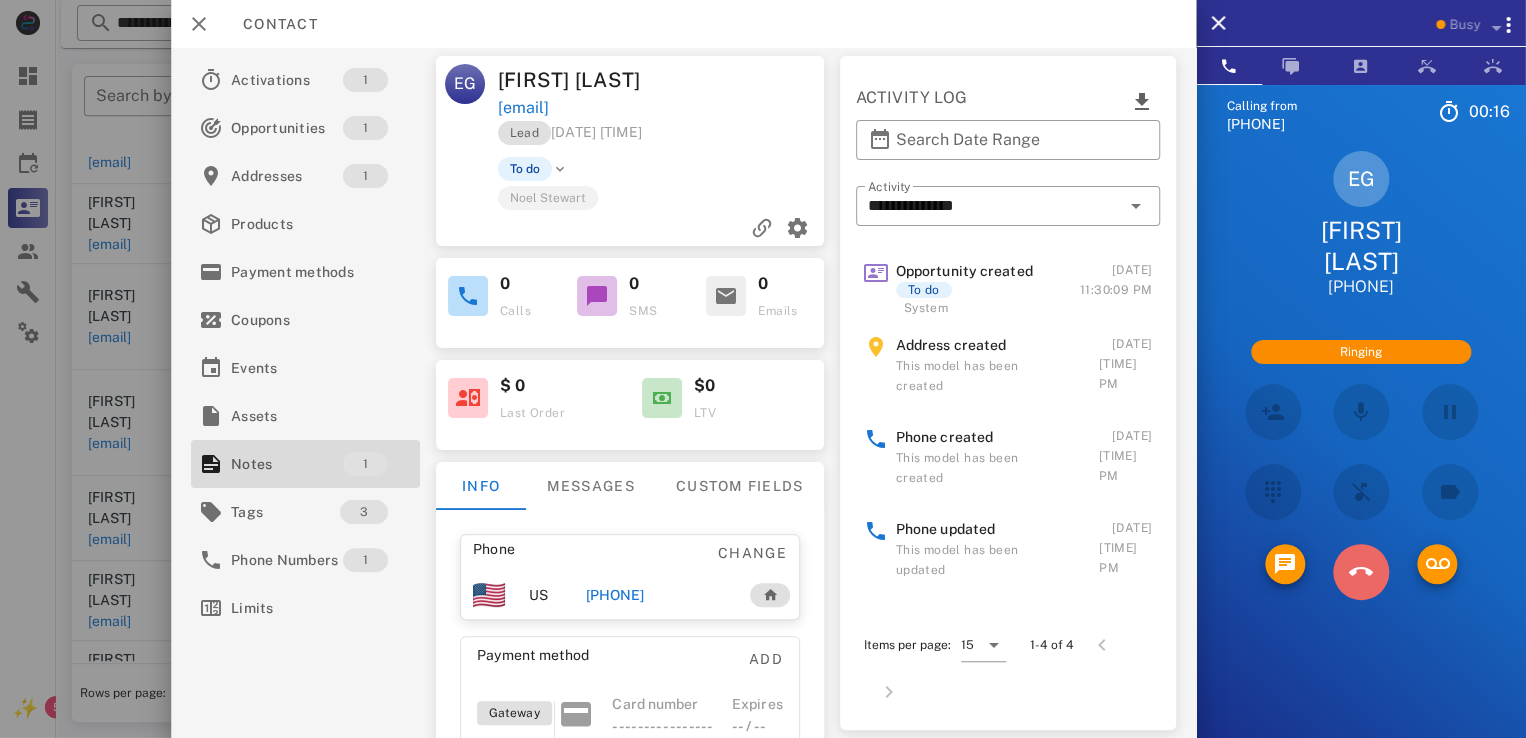 click at bounding box center (1361, 572) 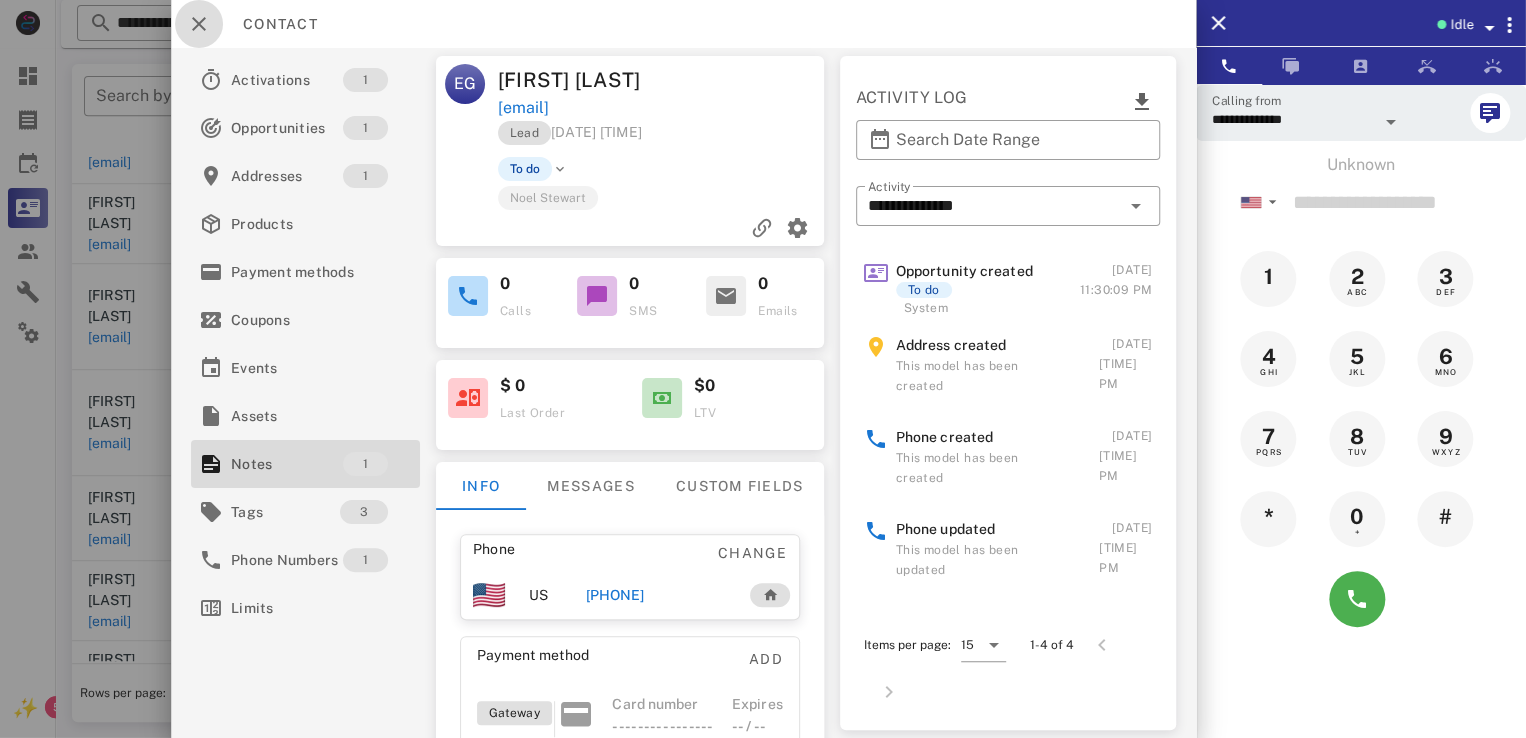 click at bounding box center (199, 24) 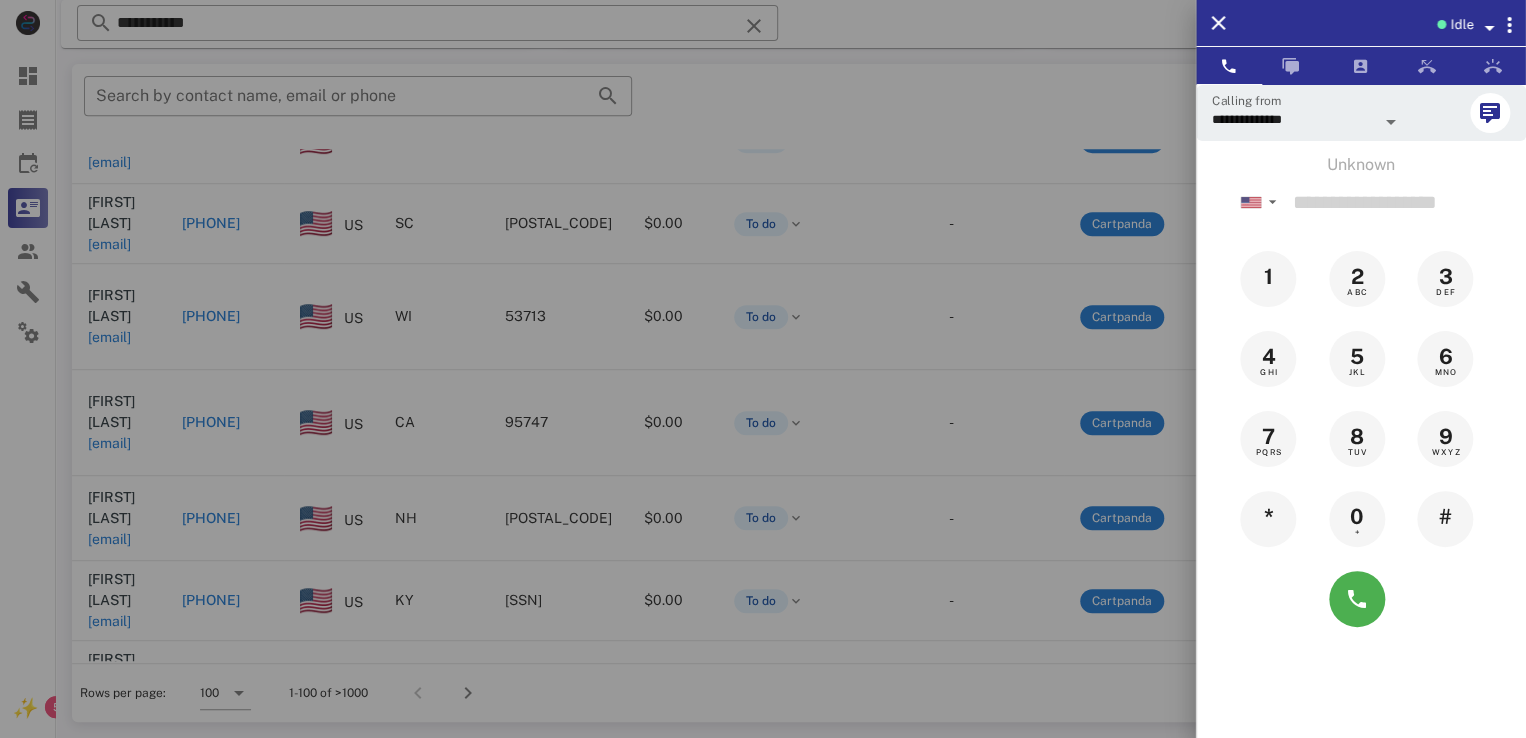 click at bounding box center (763, 369) 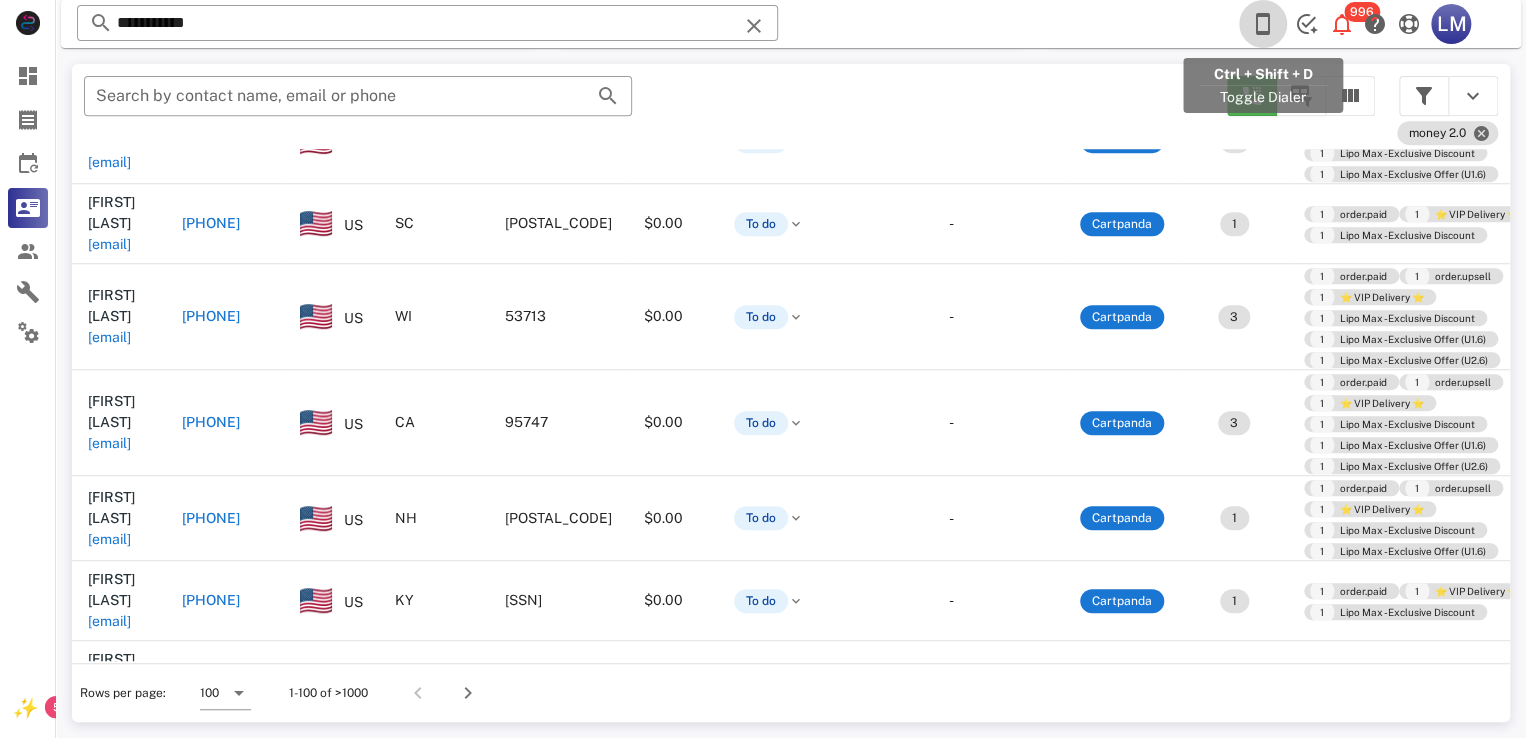 click at bounding box center (1263, 24) 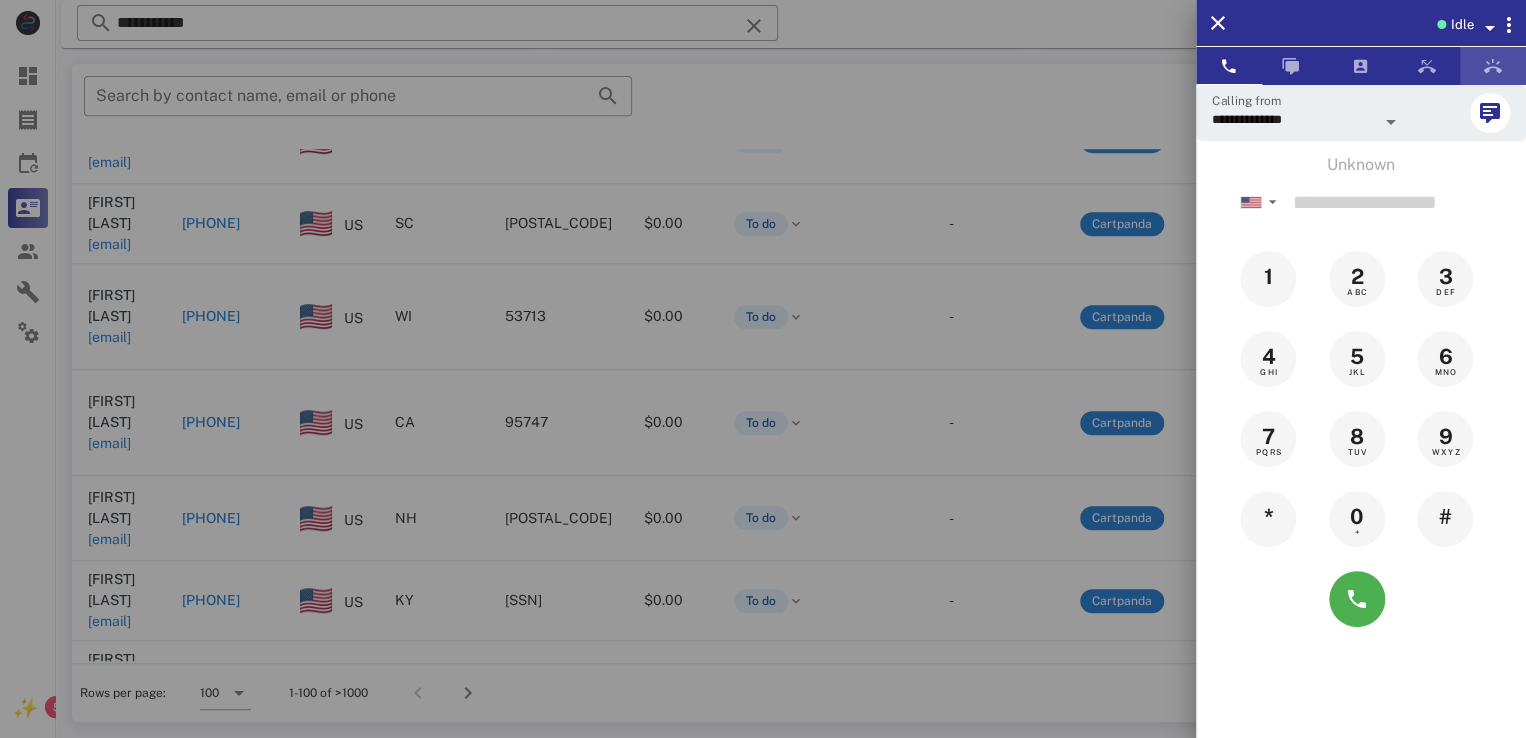 click at bounding box center [1493, 66] 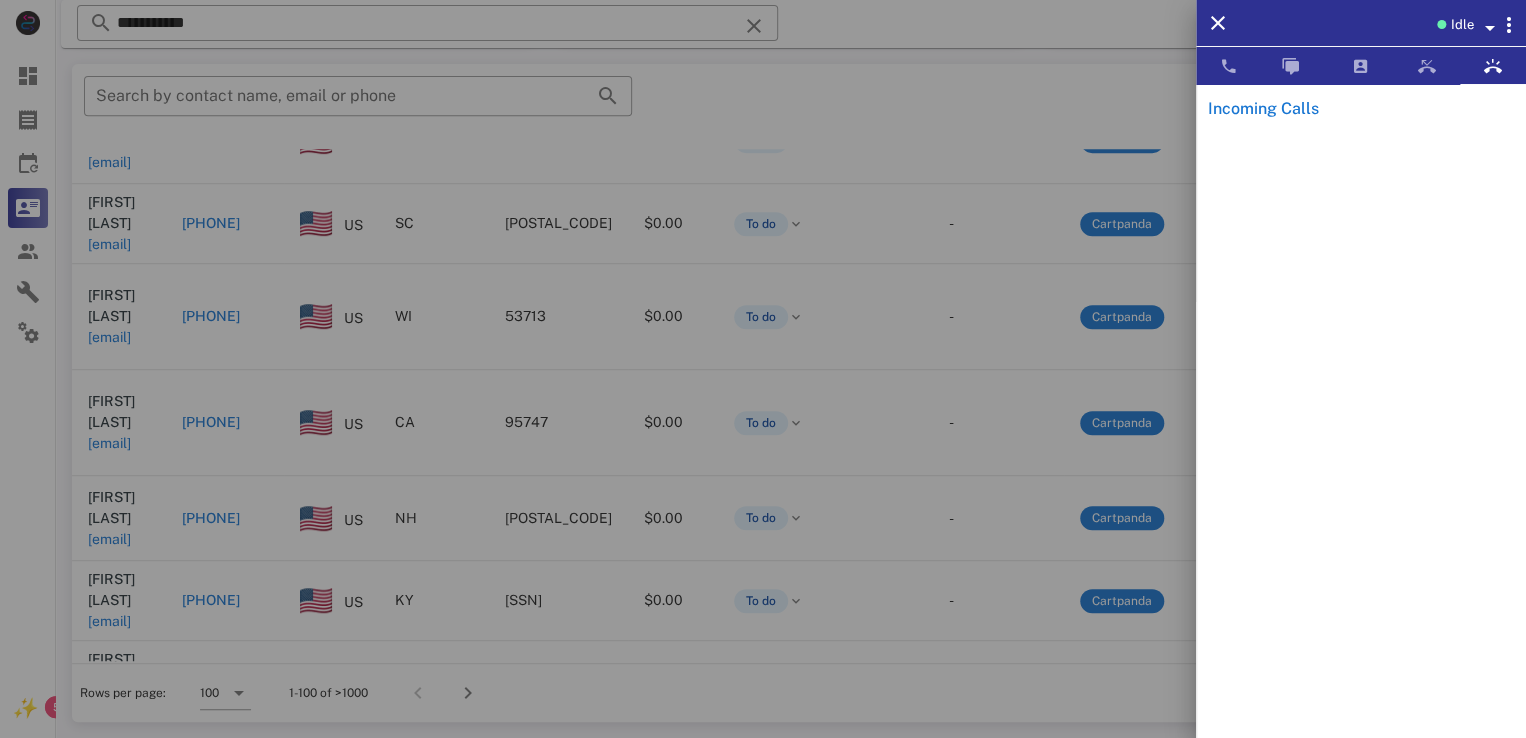 click on "Idle" at bounding box center (1361, 23) 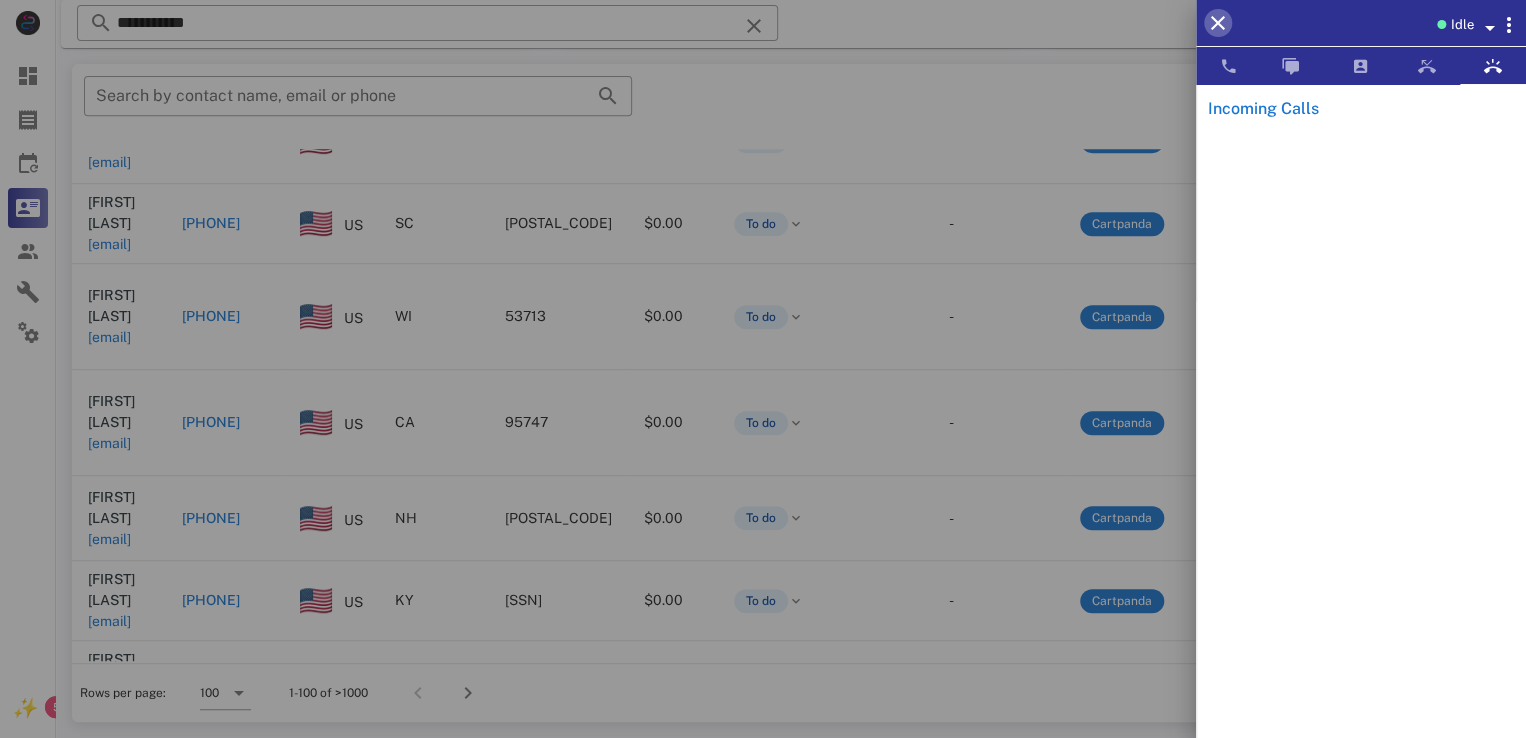 click at bounding box center [1218, 23] 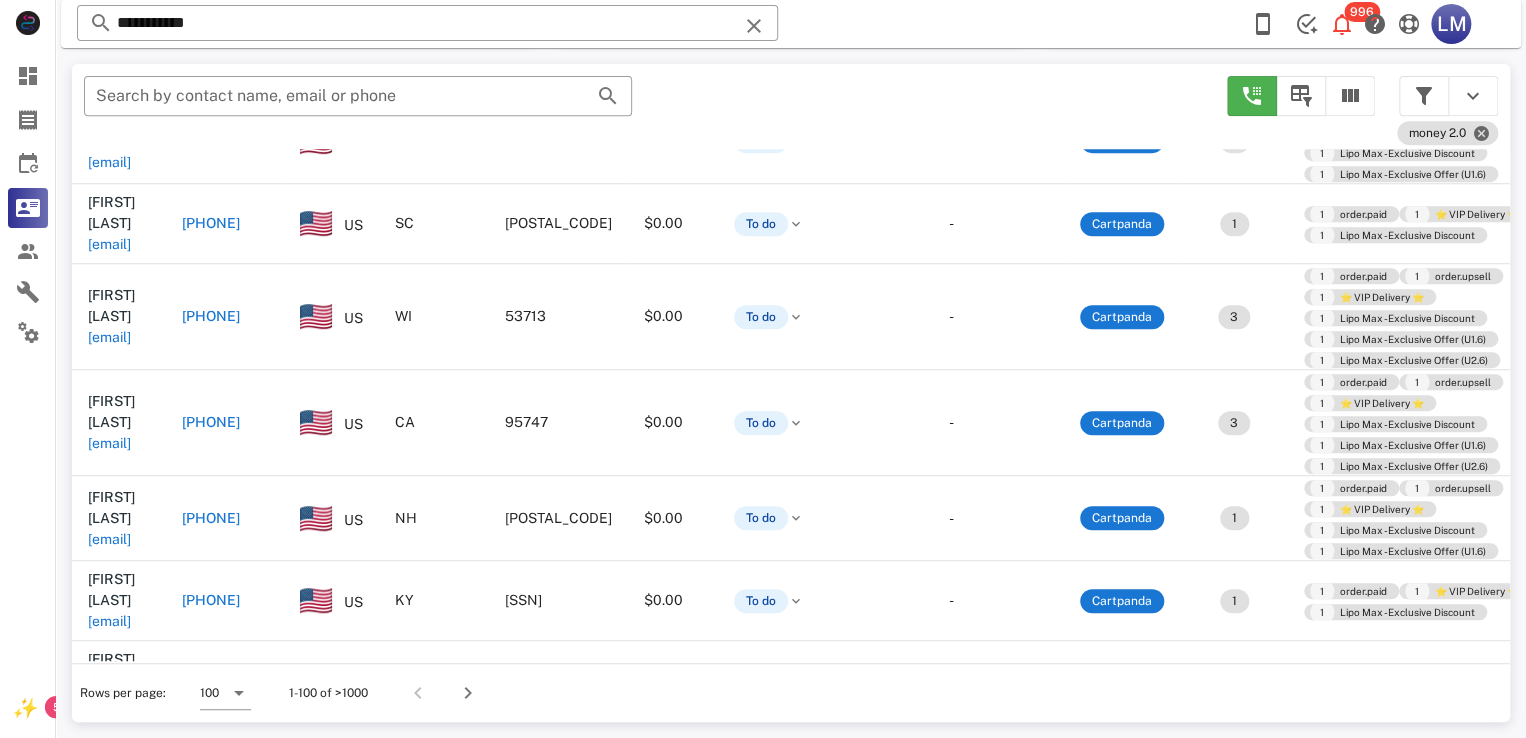 click on "[EMAIL]" at bounding box center (109, 1014) 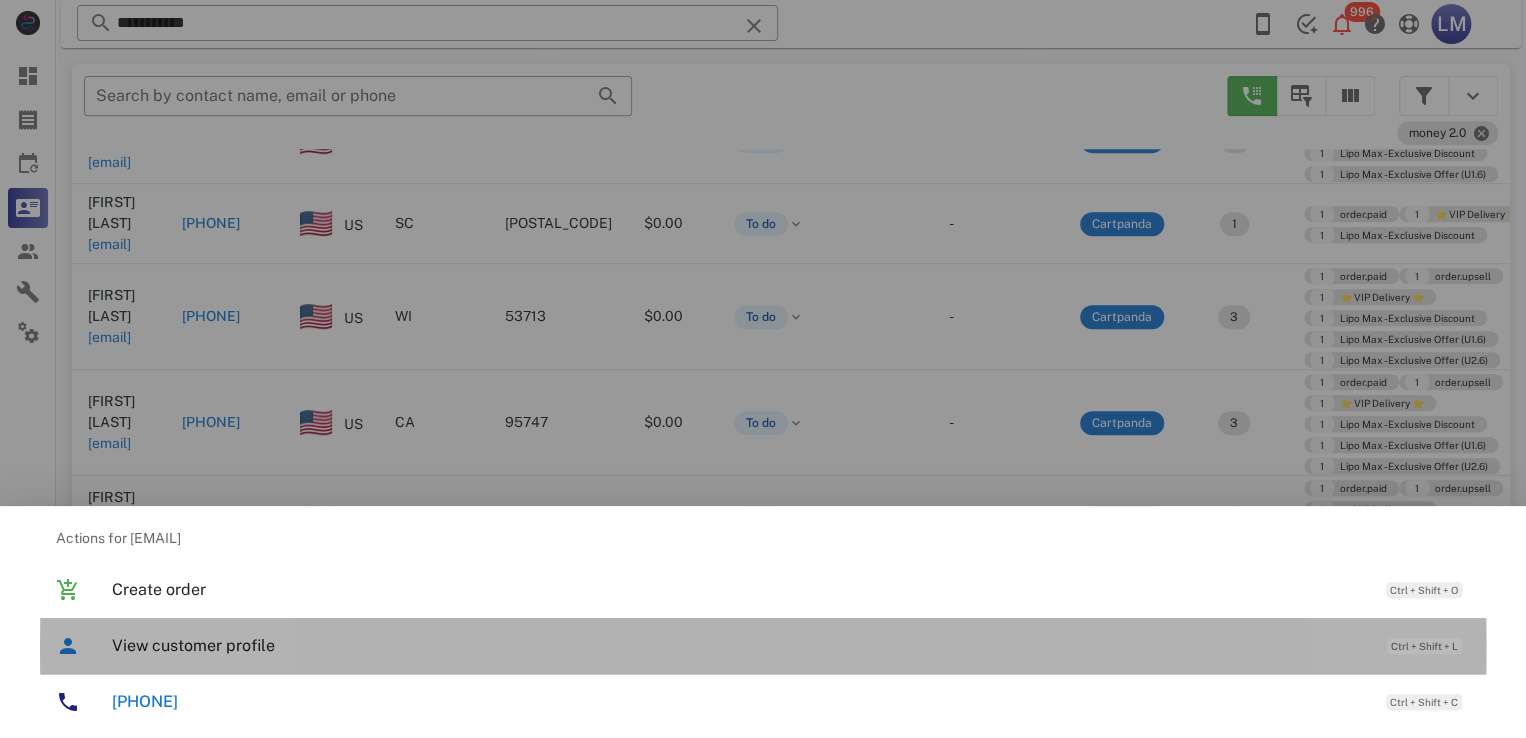 click on "View customer profile" at bounding box center (739, 645) 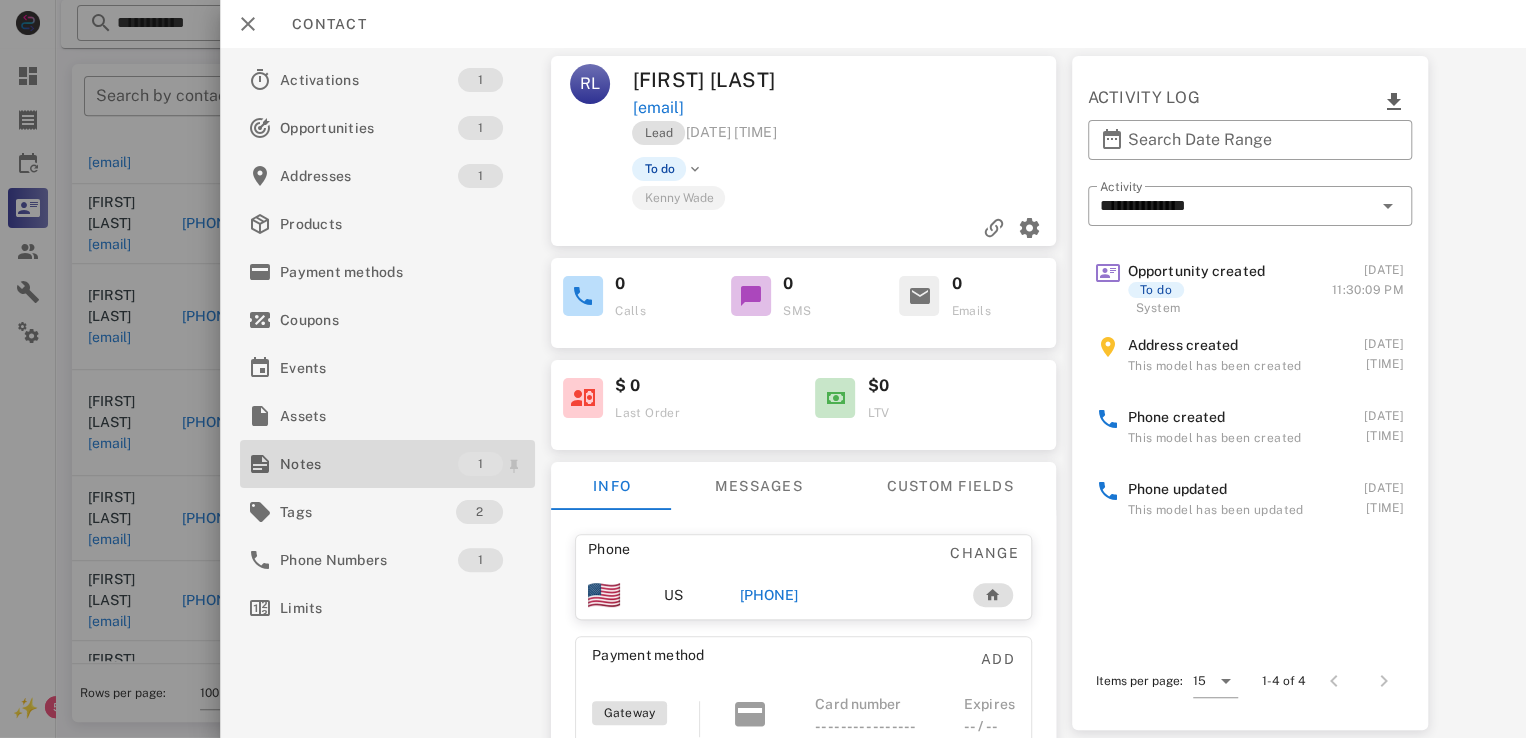click on "Notes  1" at bounding box center [387, 464] 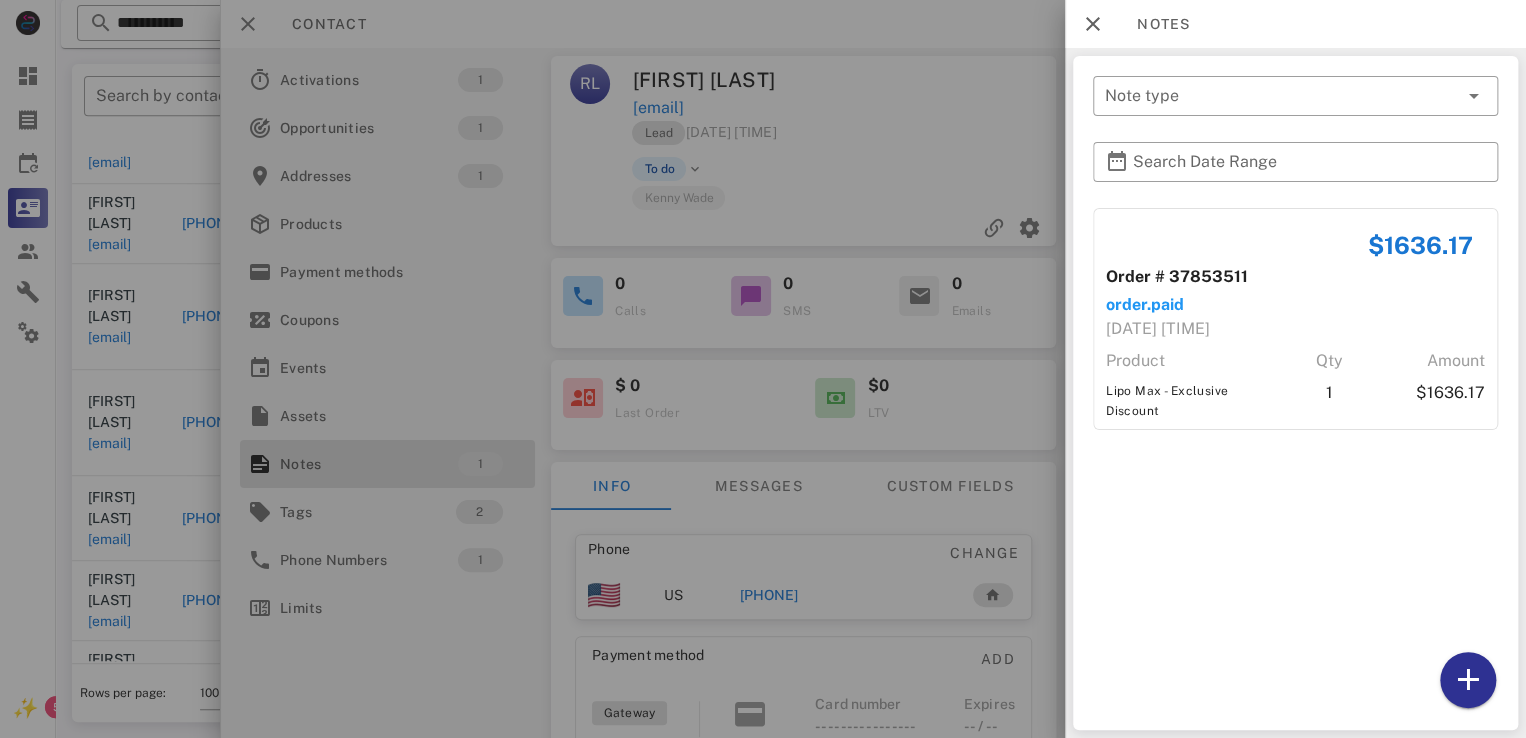 click at bounding box center [763, 369] 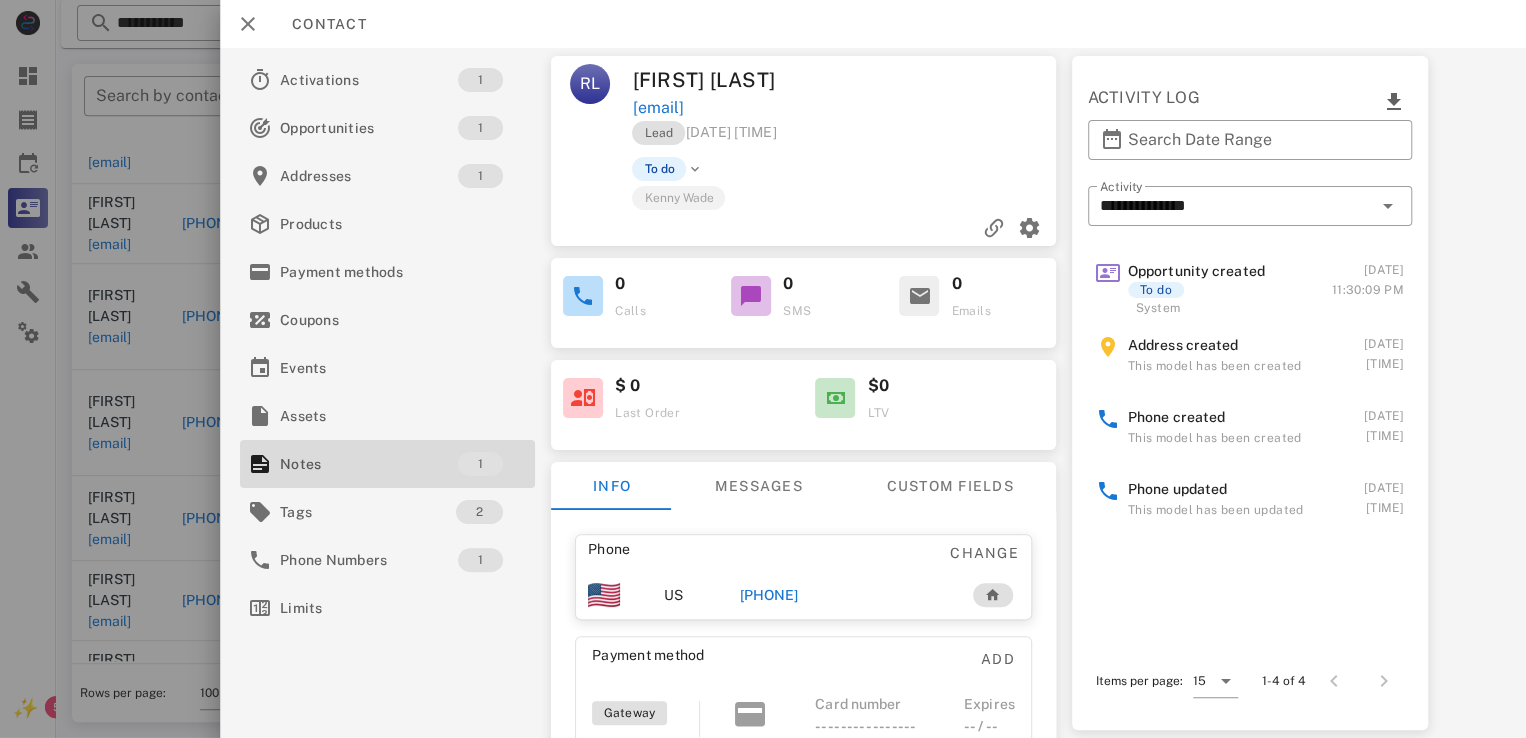click on "[PHONE]" at bounding box center (841, 595) 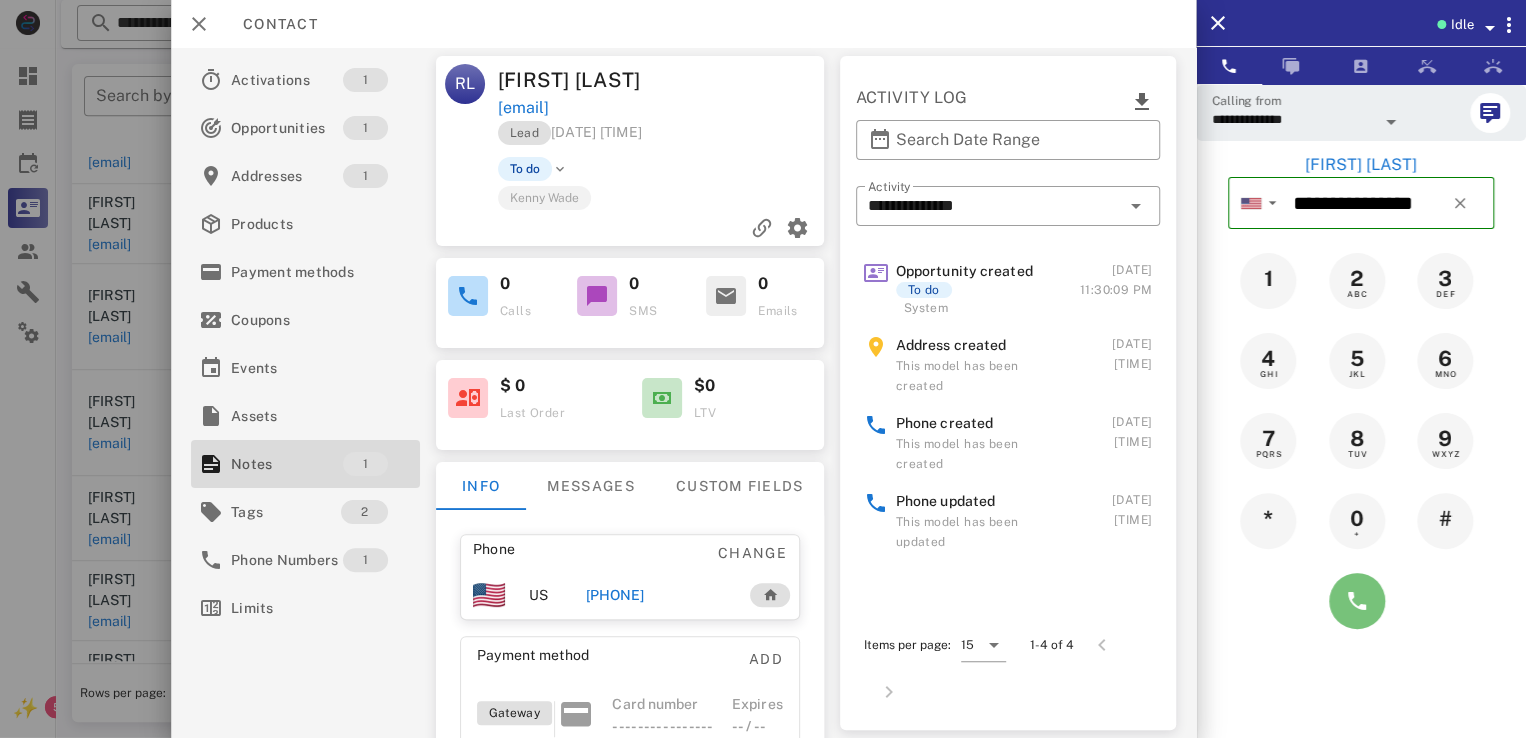 click at bounding box center (1357, 601) 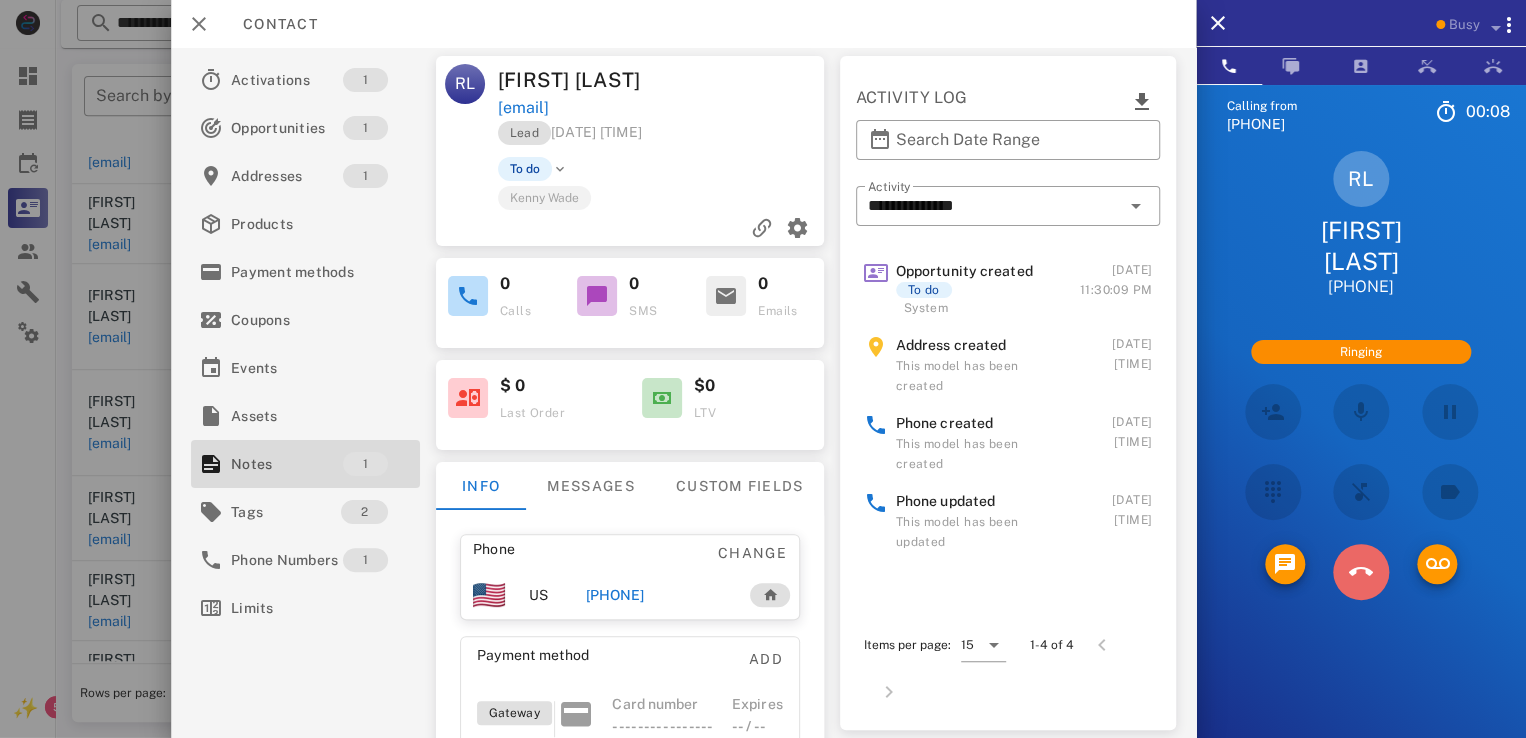 click at bounding box center [1361, 572] 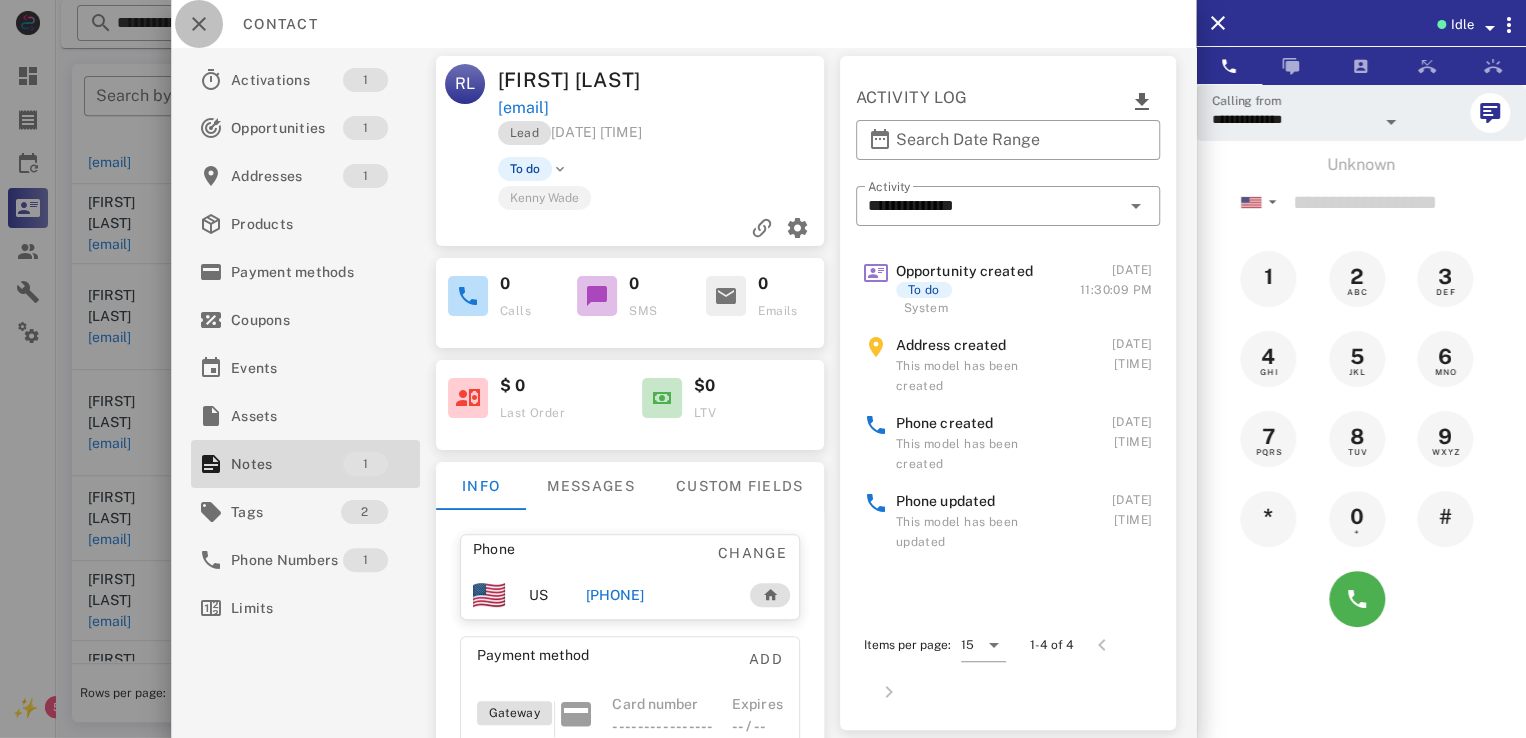 click at bounding box center (199, 24) 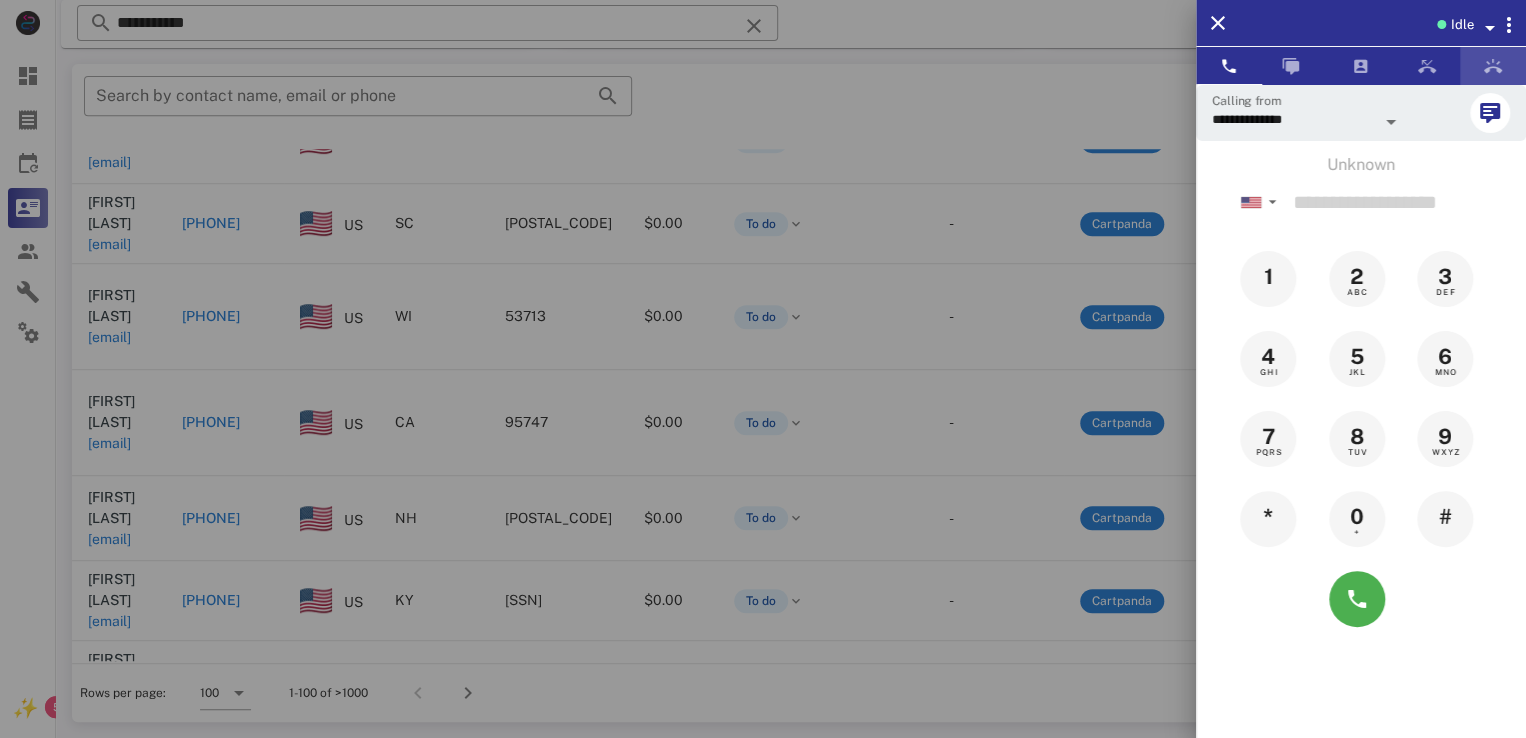 click at bounding box center (1493, 66) 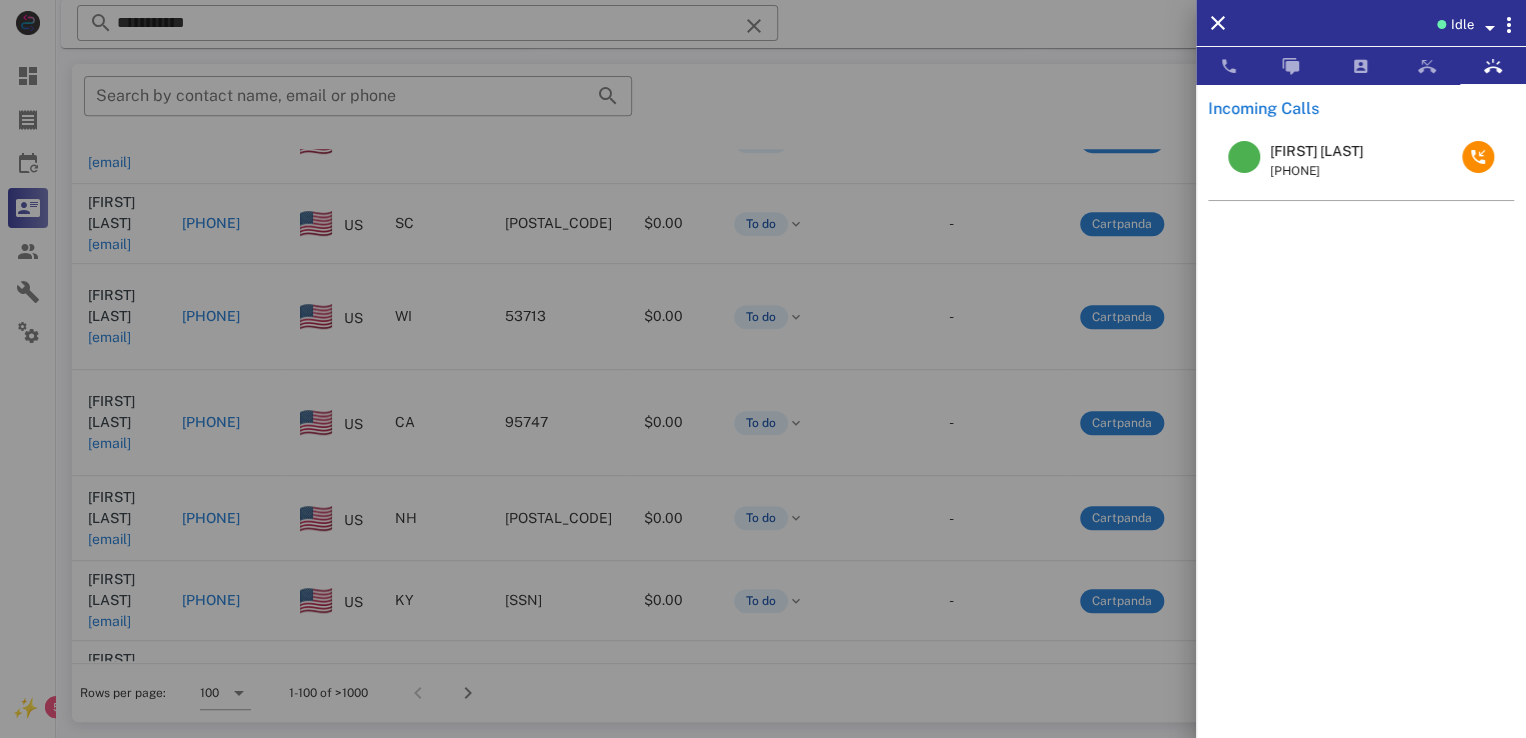 click on "[FIRST] [LAST]" at bounding box center (1316, 151) 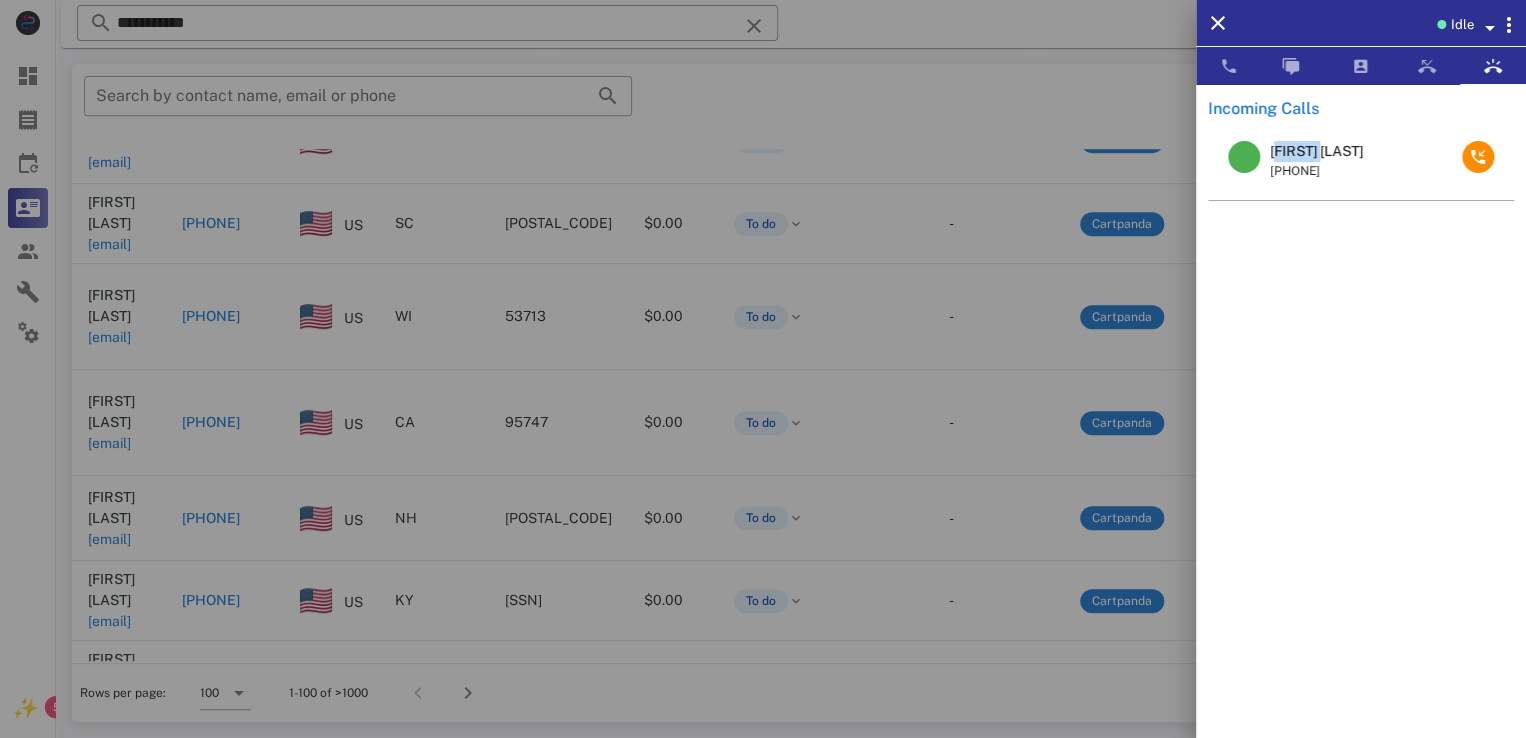 click on "[FIRST] [LAST]" at bounding box center [1316, 151] 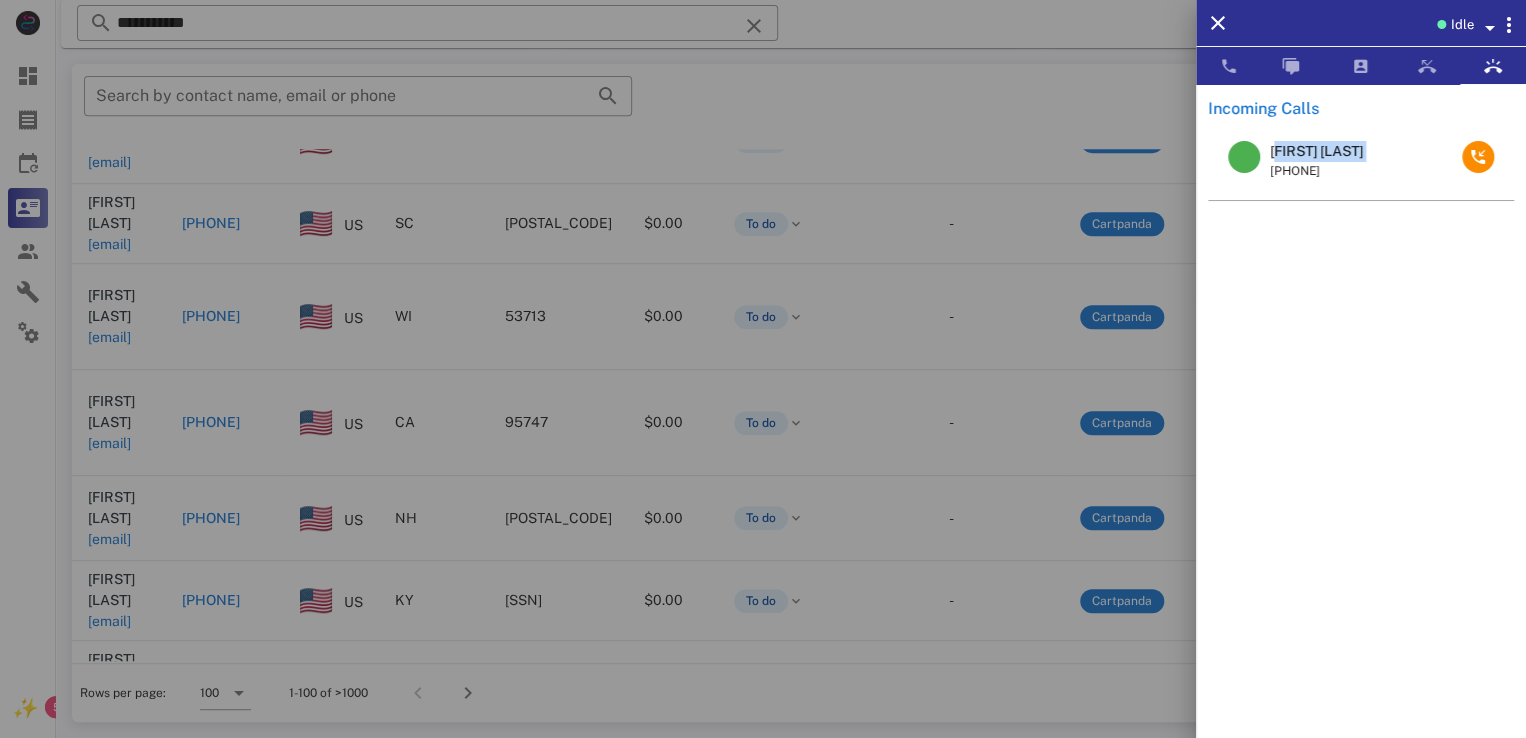 click on "[FIRST] [LAST]" at bounding box center (1316, 151) 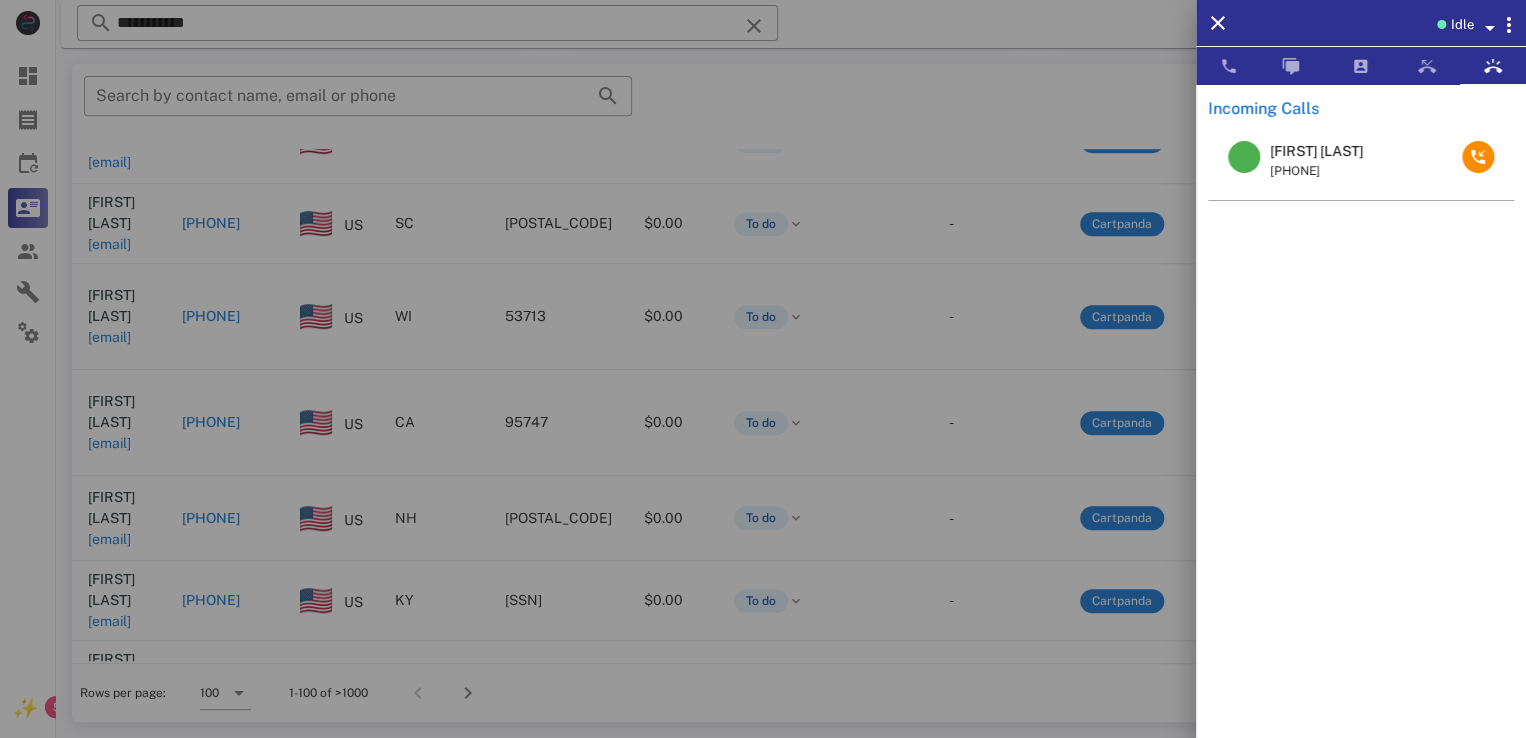 click at bounding box center (763, 369) 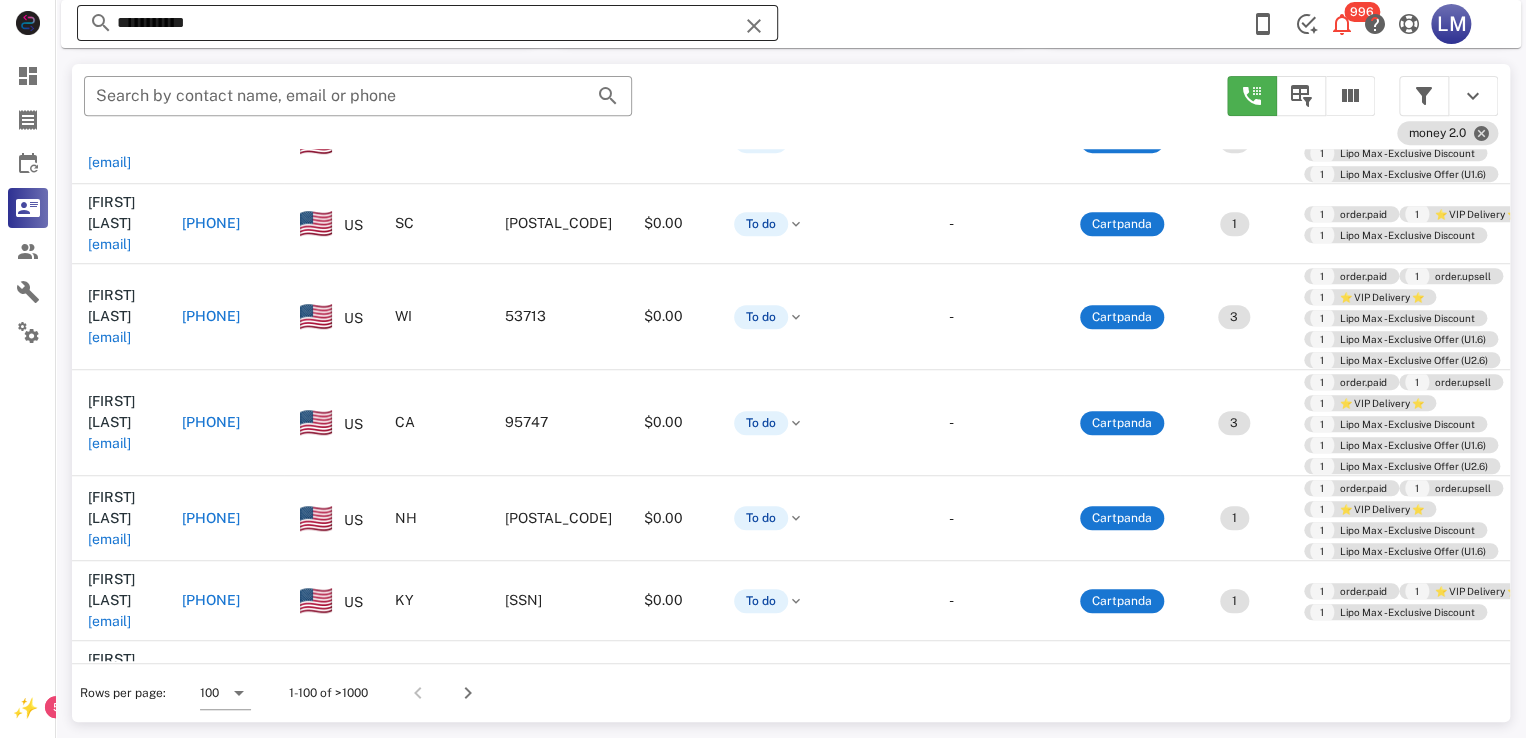 click at bounding box center [754, 26] 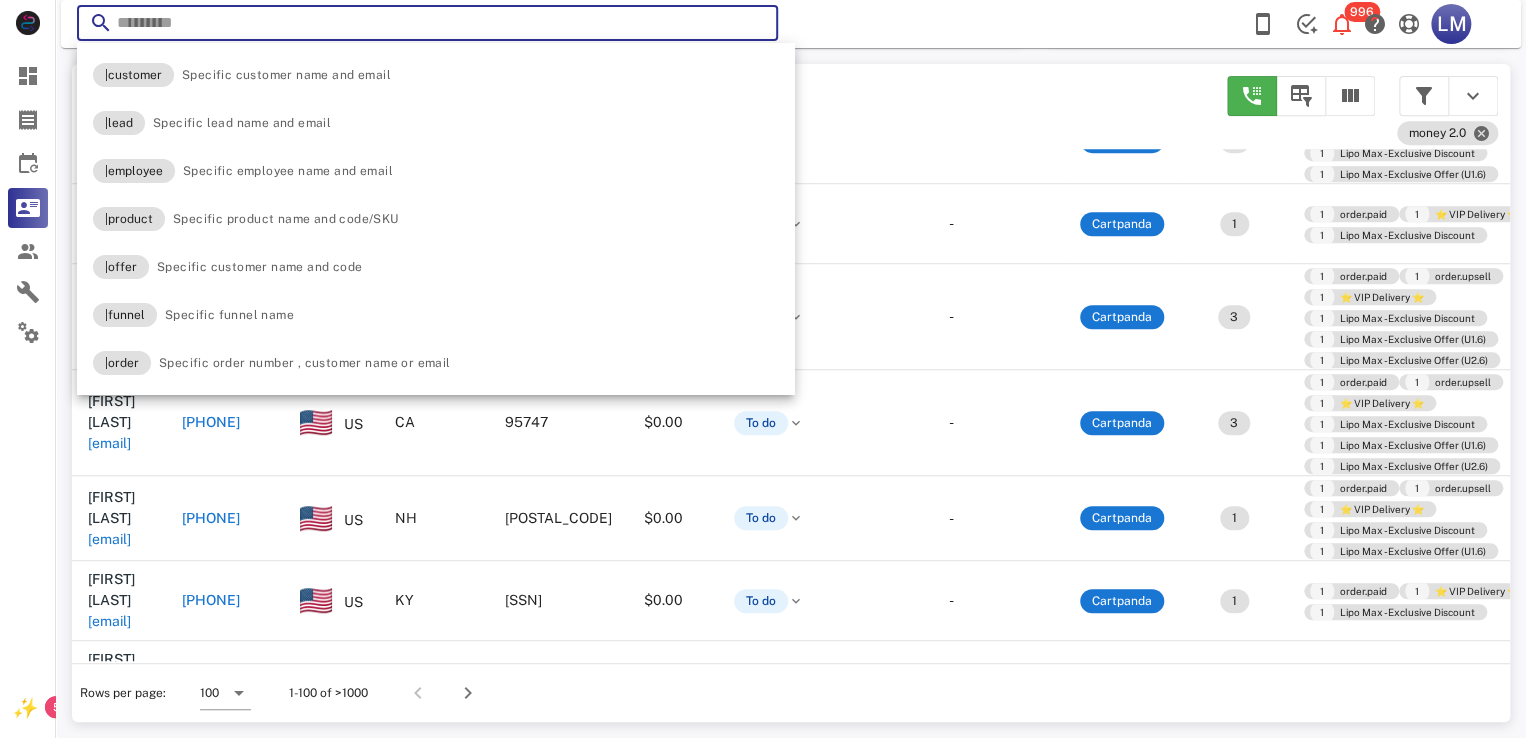click at bounding box center [427, 23] 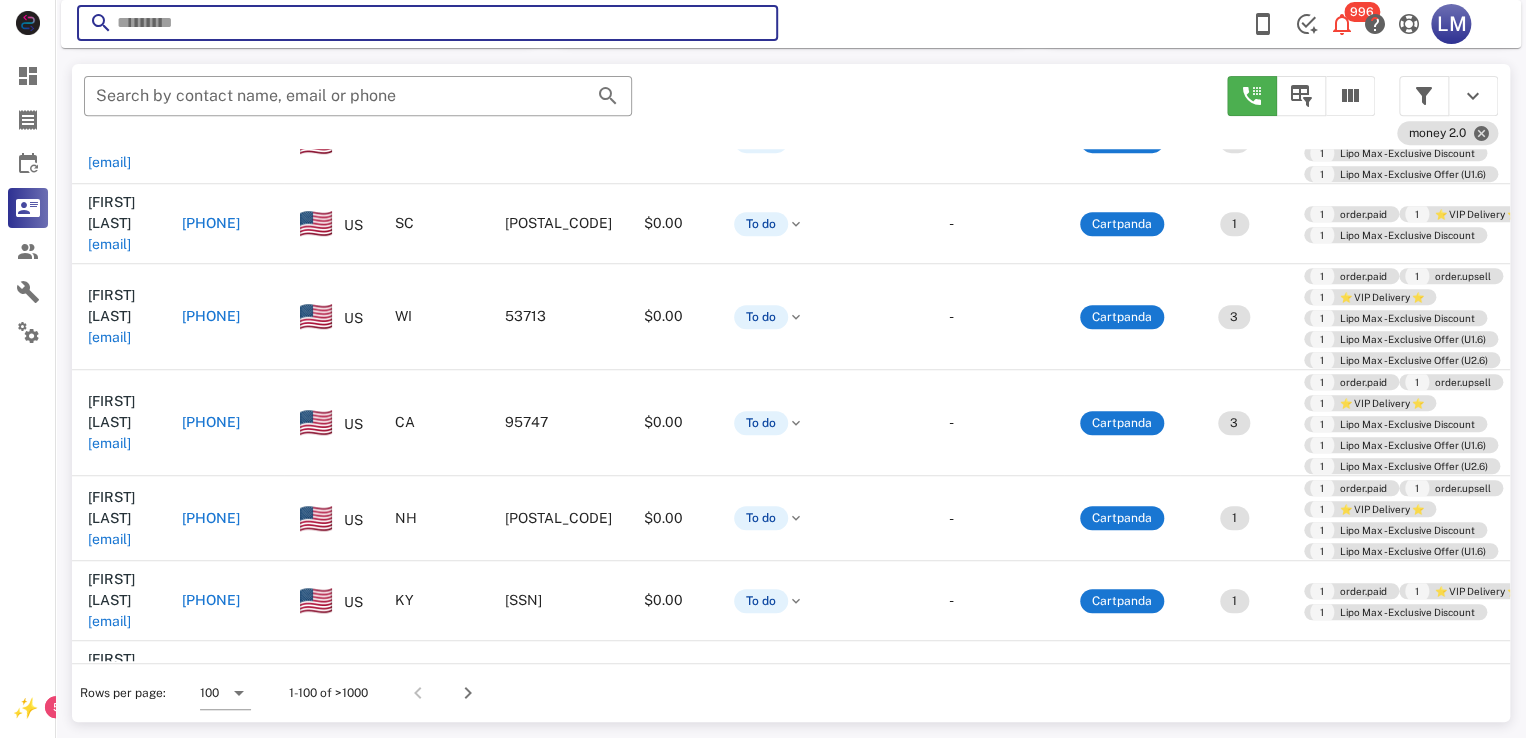 paste on "**********" 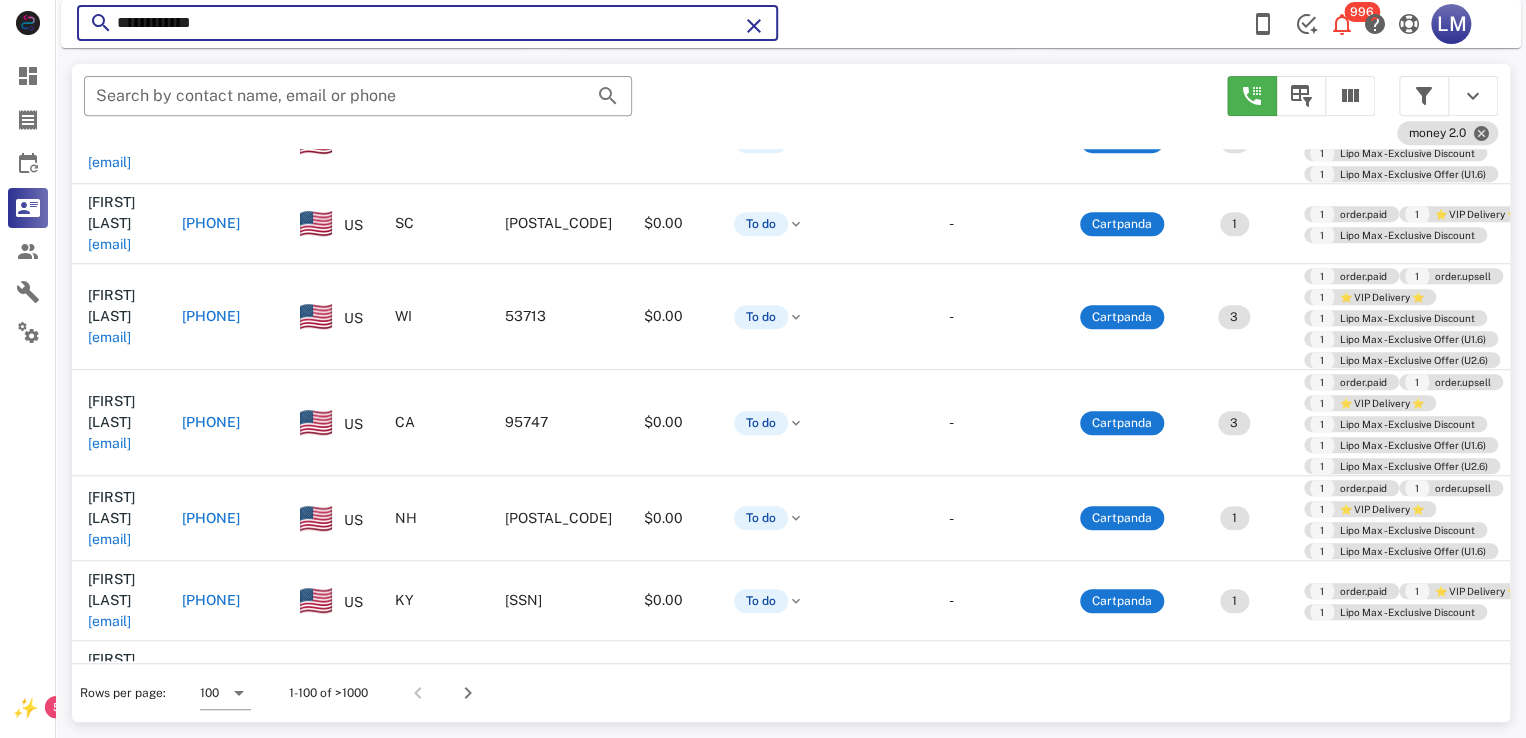 type on "**********" 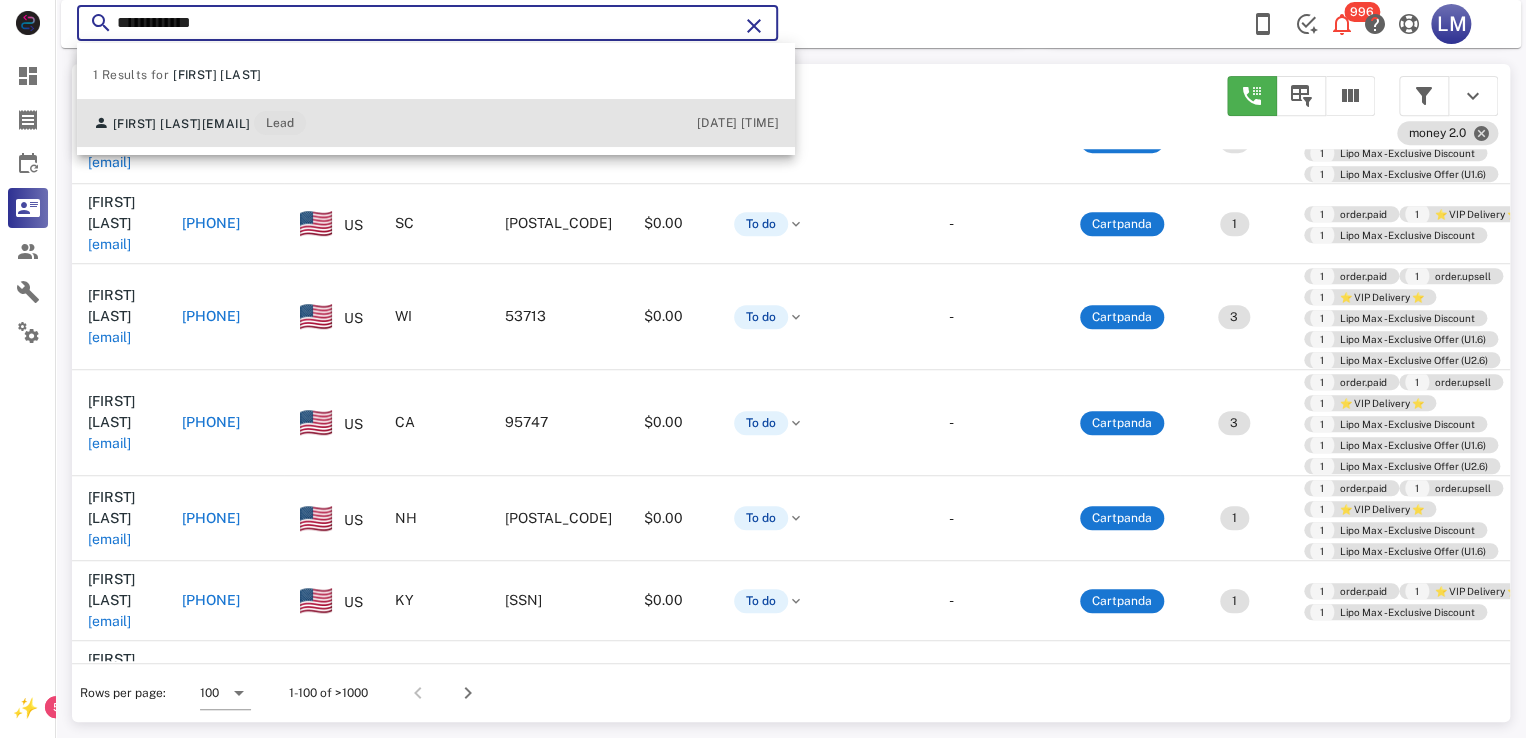 click on "[FIRST] [LAST]   [EMAIL]   Lead   [DATE] [TIME]" at bounding box center (436, 123) 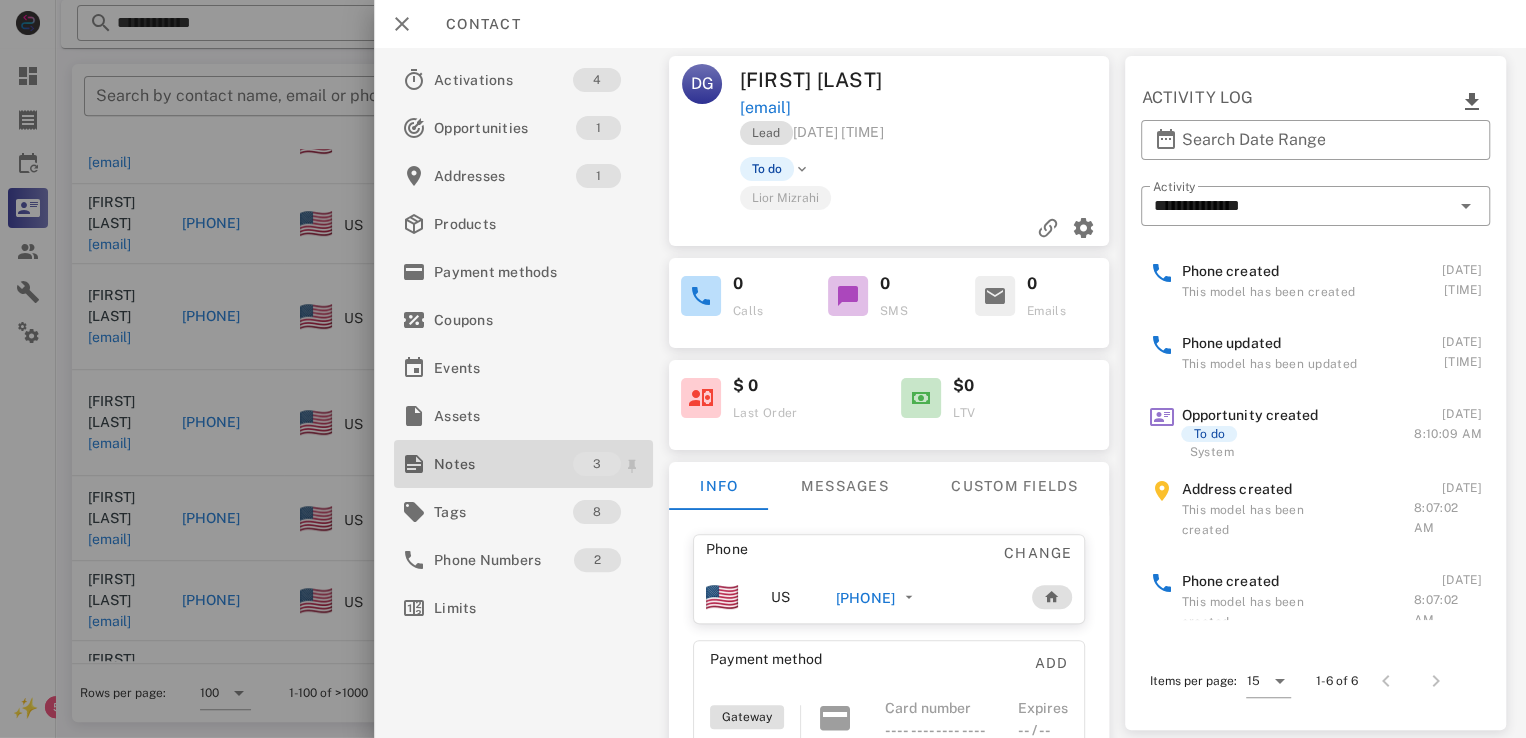 click on "Notes" at bounding box center [503, 464] 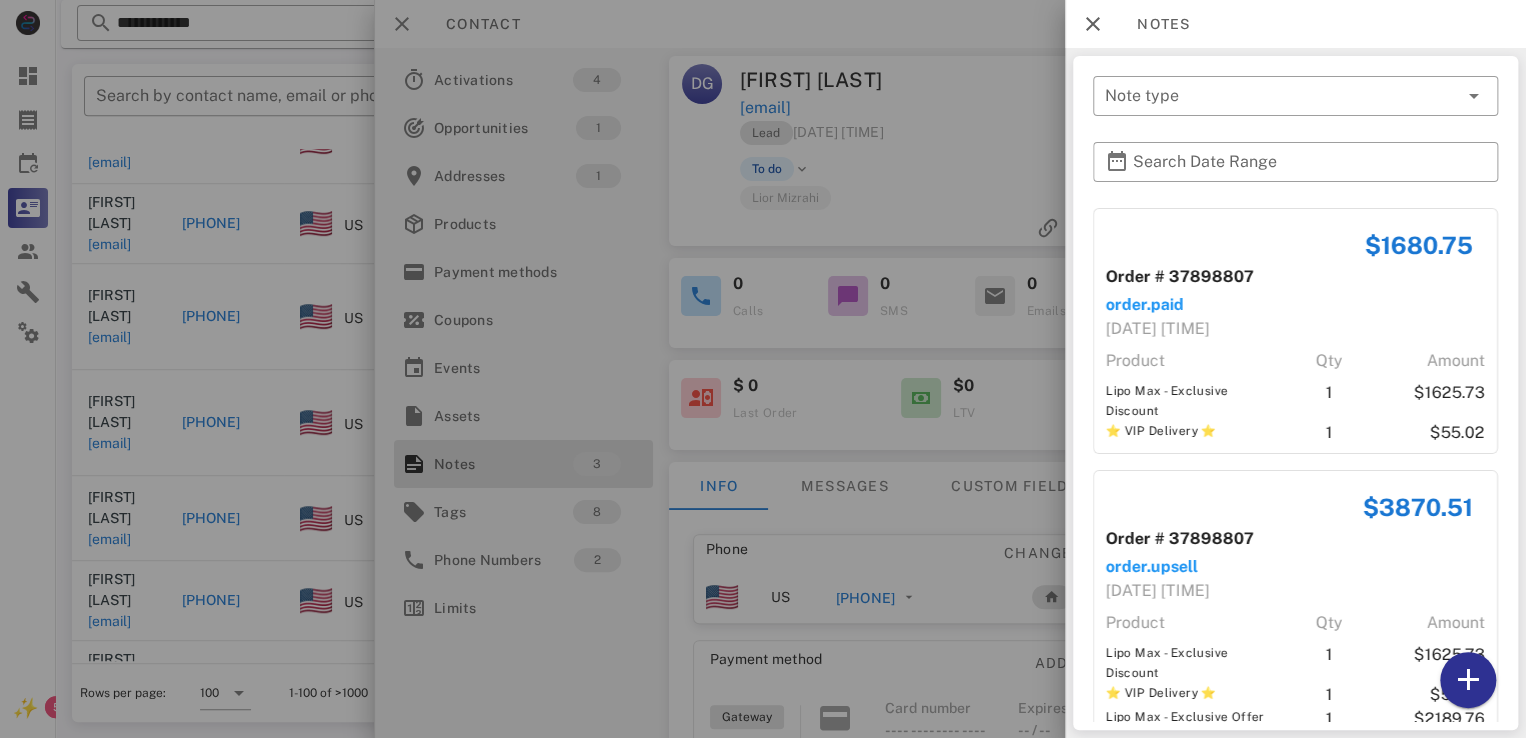 scroll, scrollTop: 404, scrollLeft: 0, axis: vertical 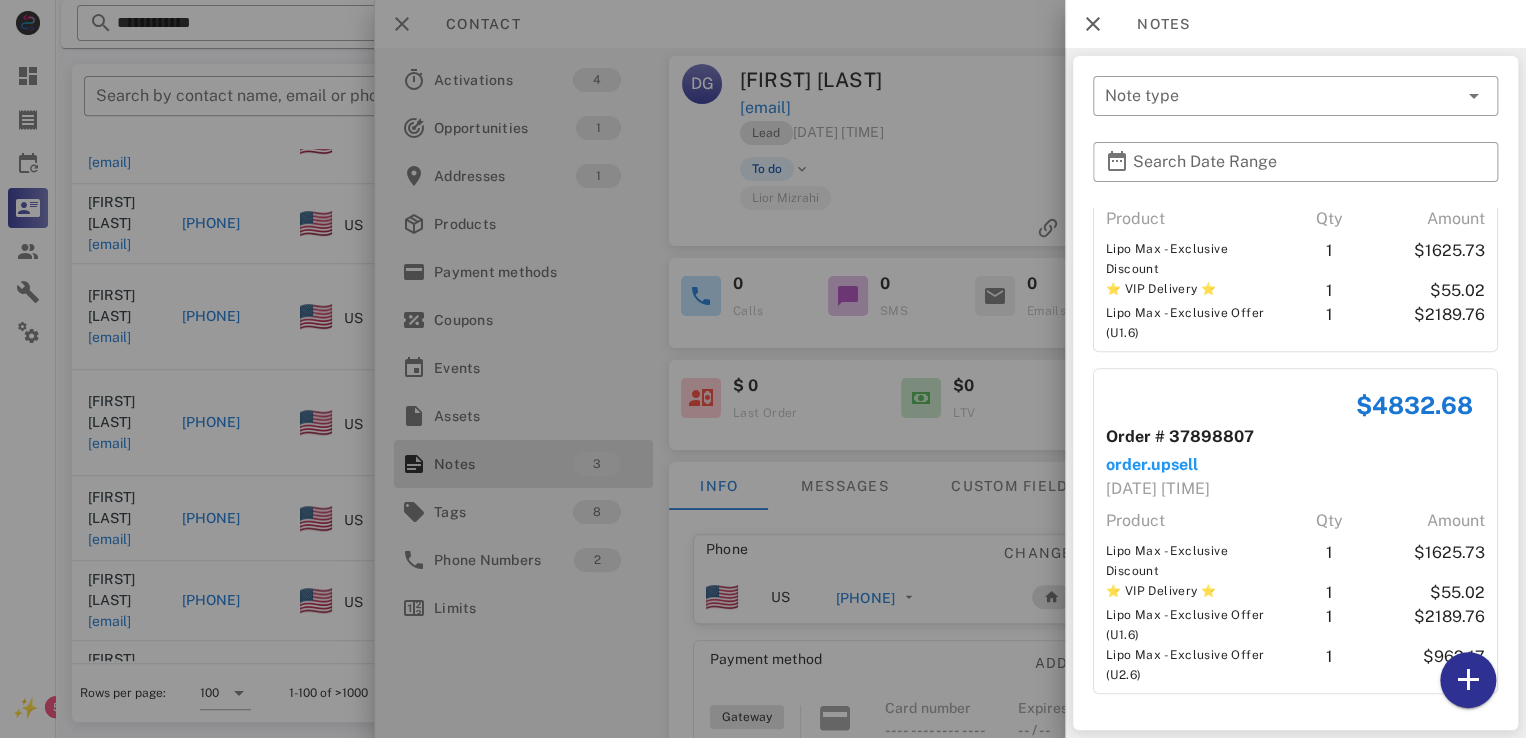 click at bounding box center [763, 369] 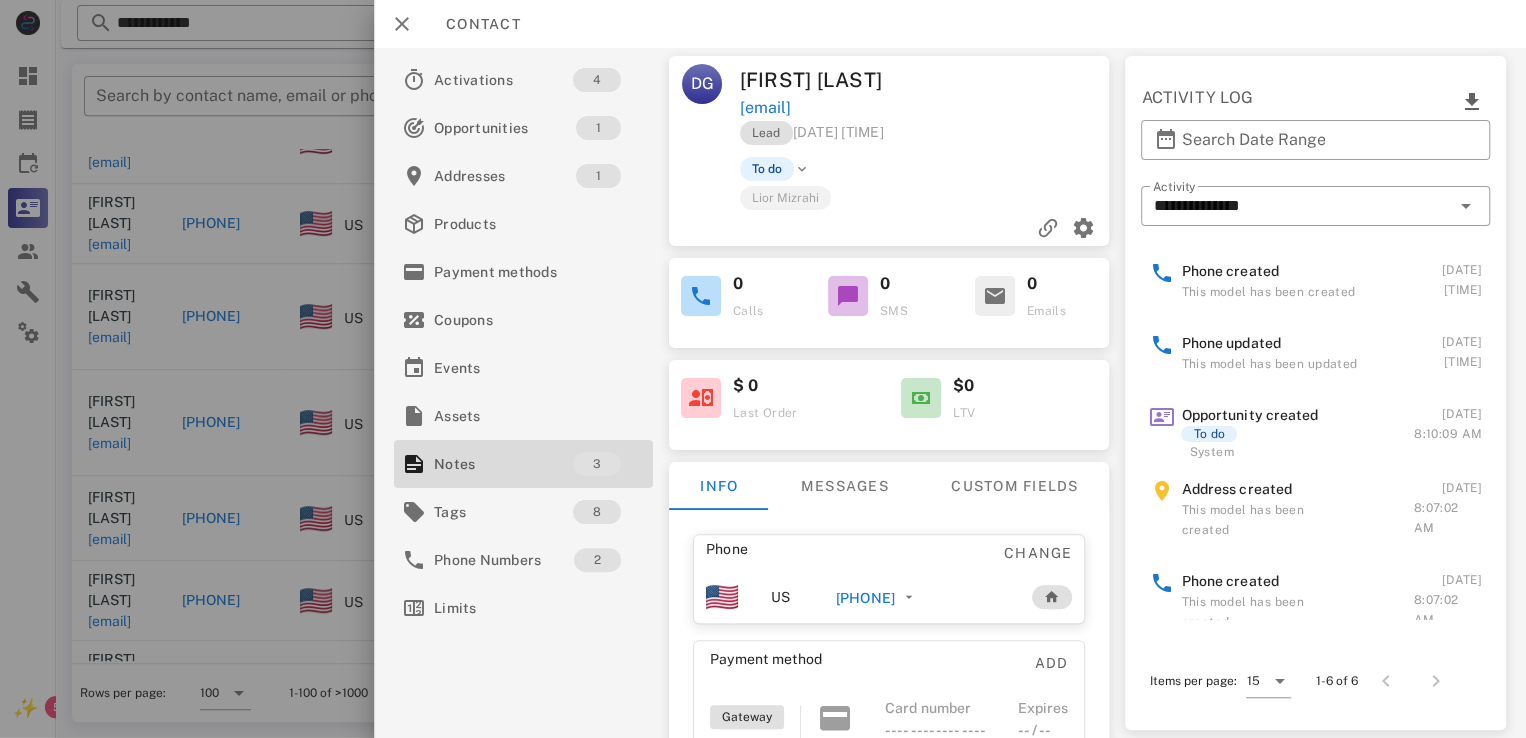 scroll, scrollTop: 96, scrollLeft: 0, axis: vertical 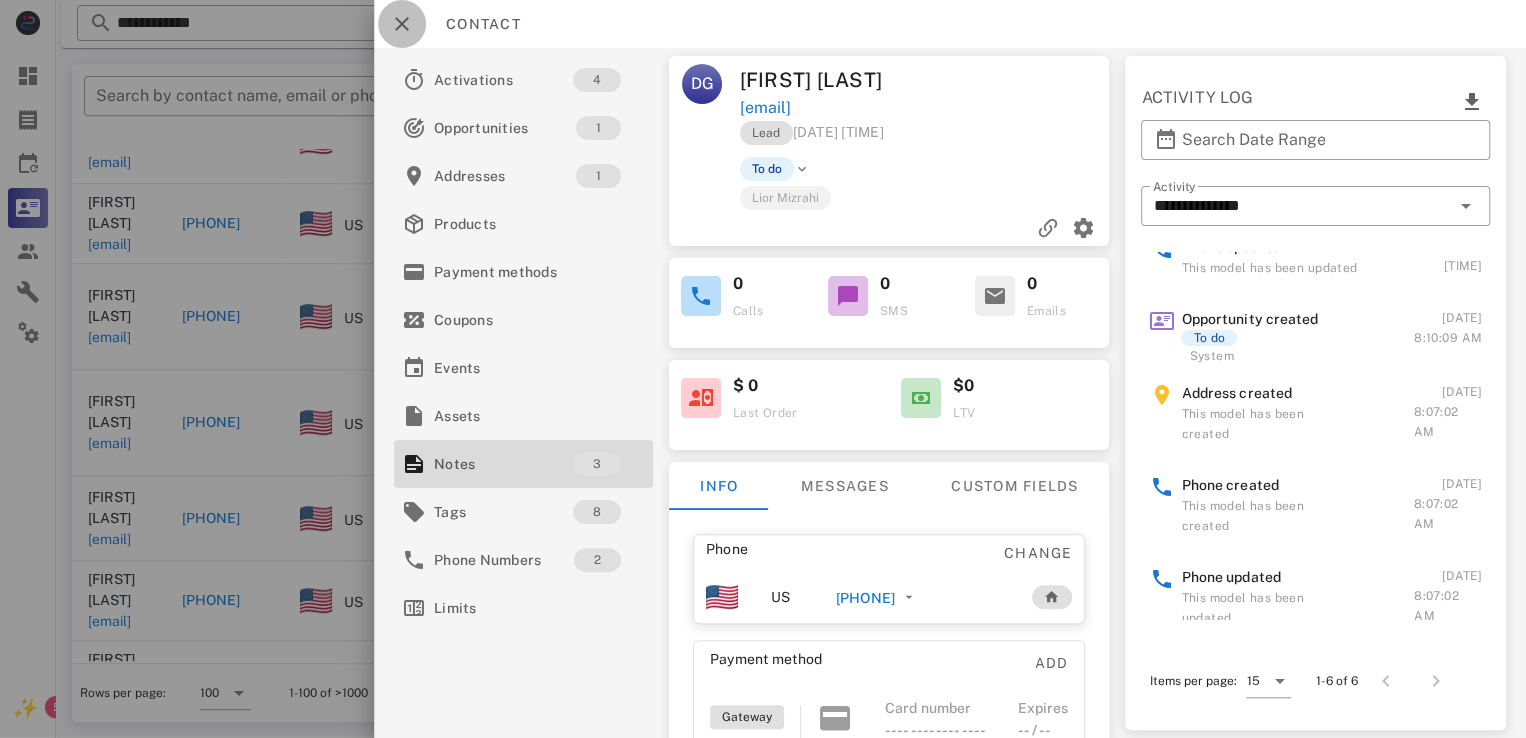 click at bounding box center [402, 24] 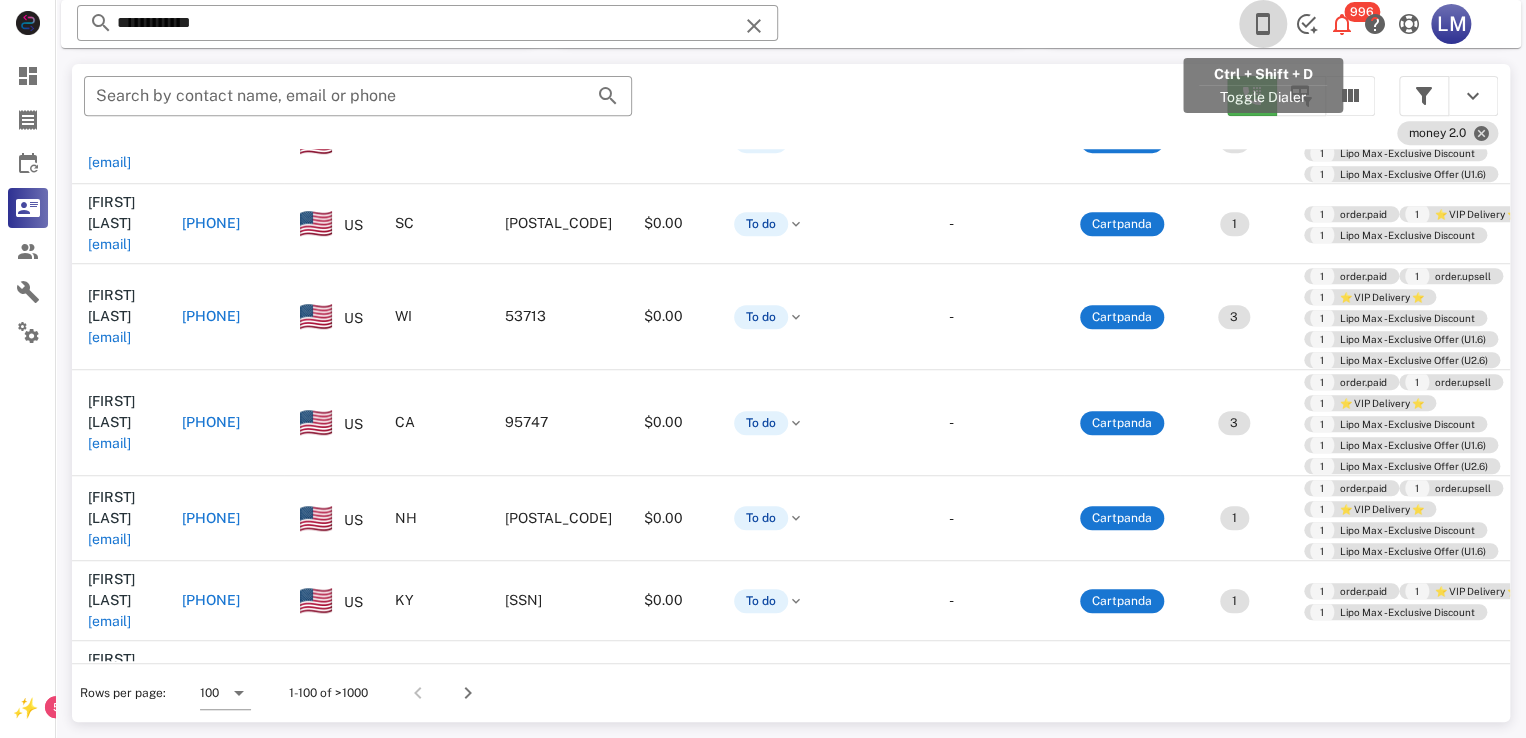 click at bounding box center [1263, 24] 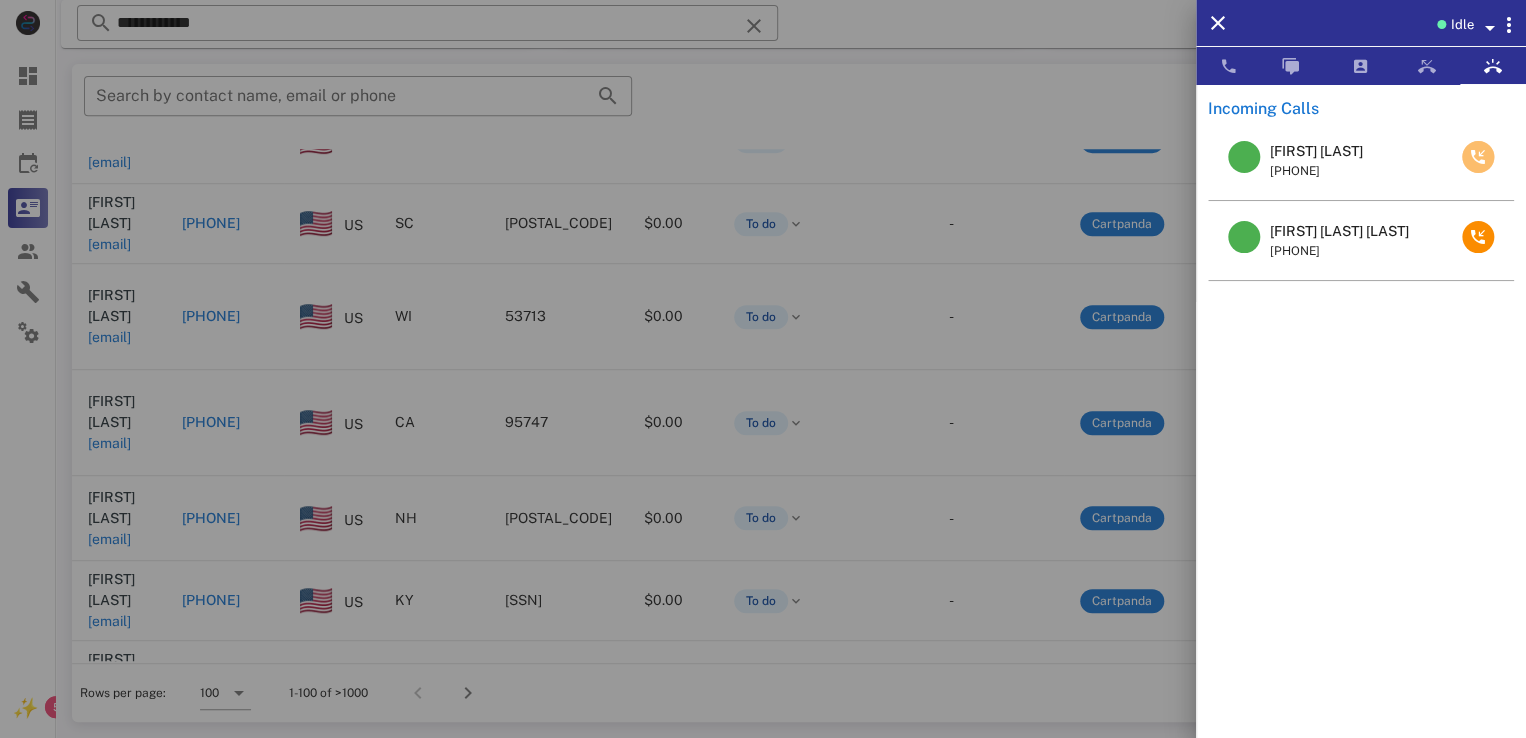 click at bounding box center (1478, 157) 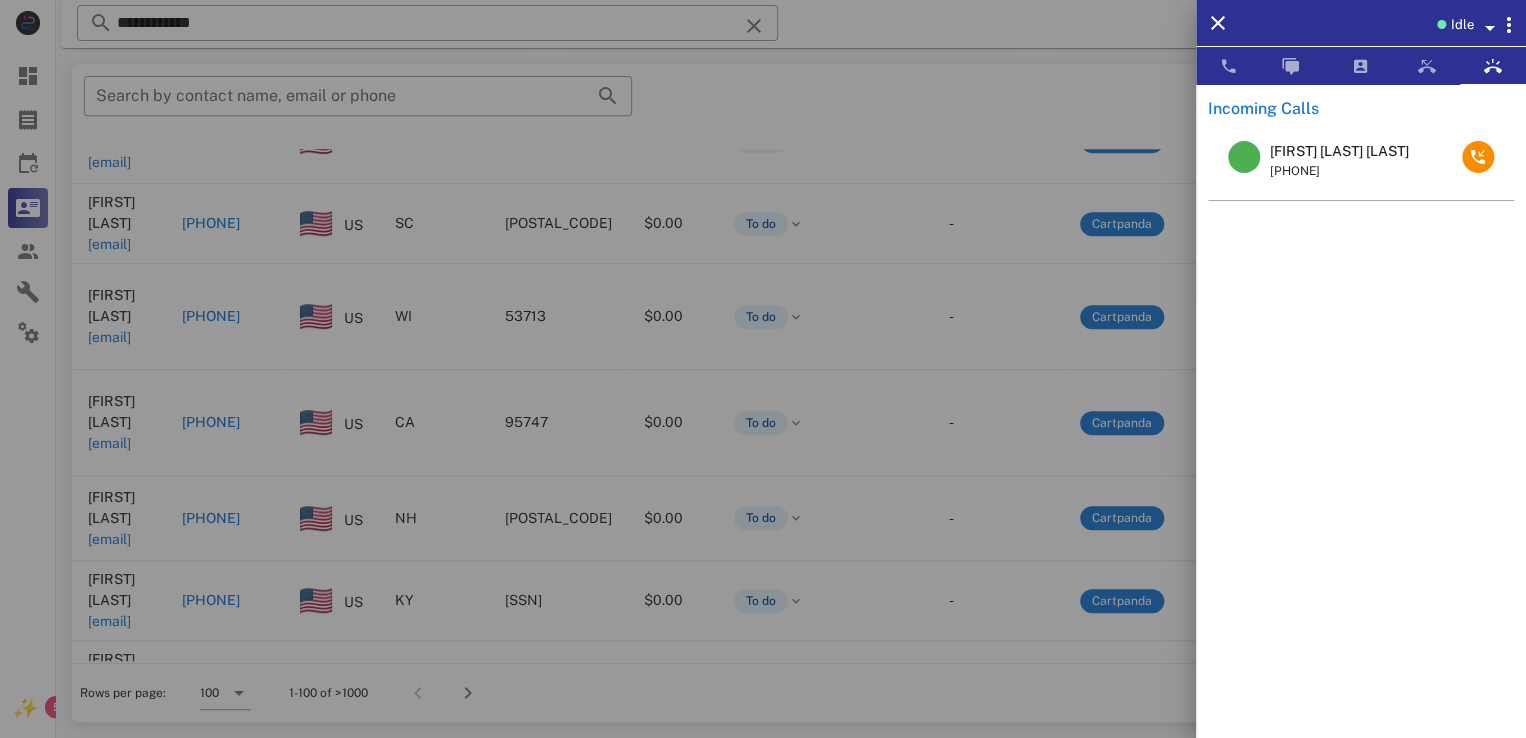 click at bounding box center [763, 369] 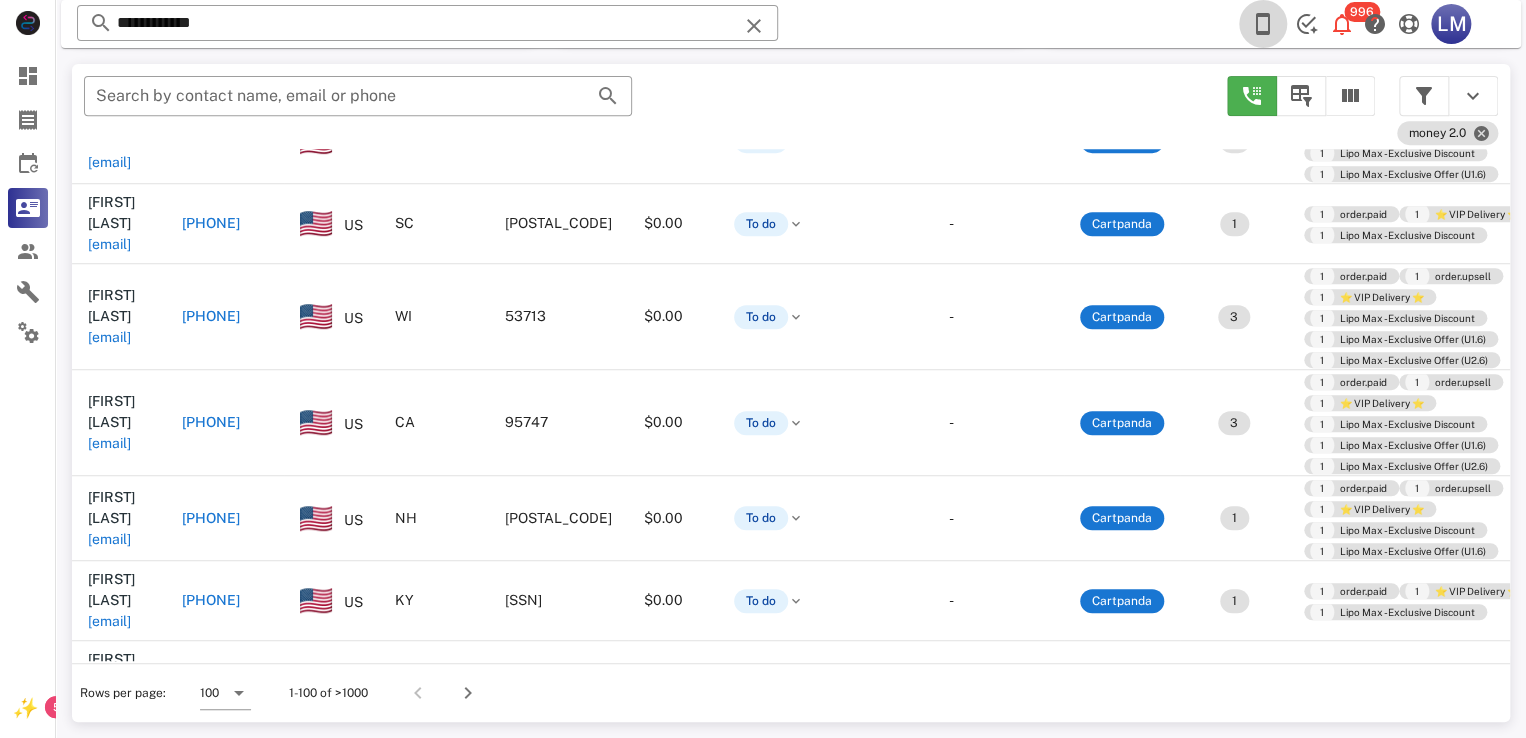 click at bounding box center [1263, 24] 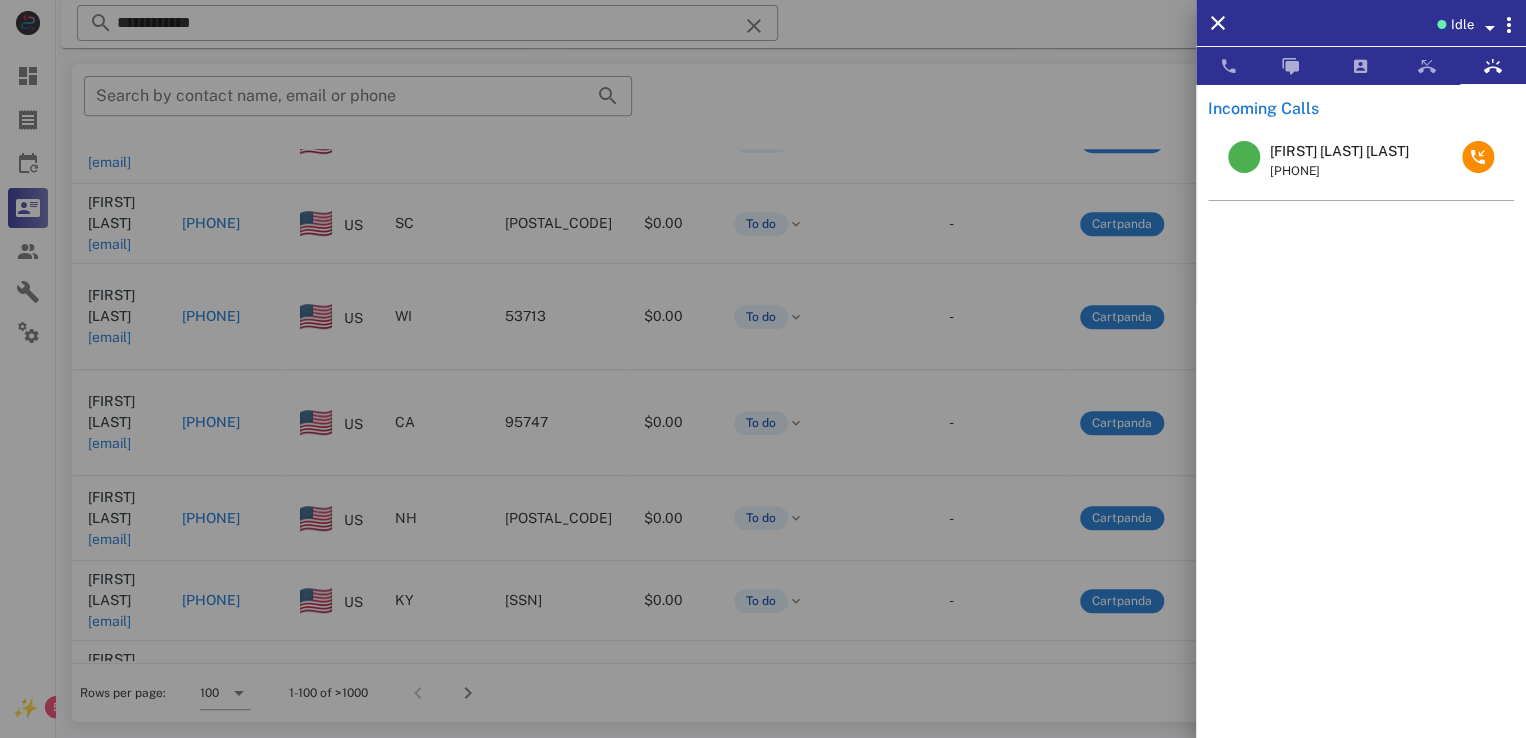 click on "[FIRST] [LAST] [LAST]" at bounding box center (1339, 151) 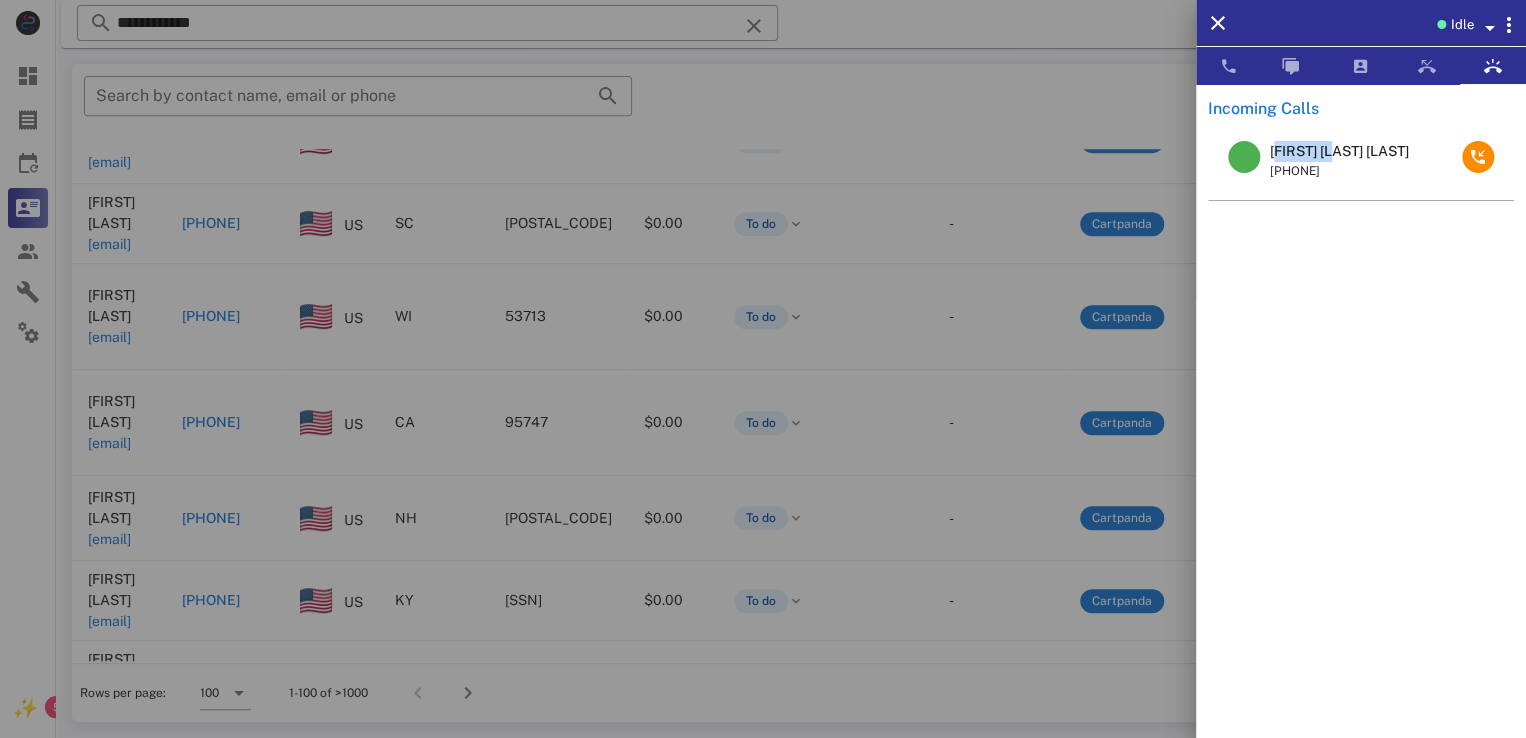 click on "[FIRST] [LAST] [LAST]" at bounding box center [1339, 151] 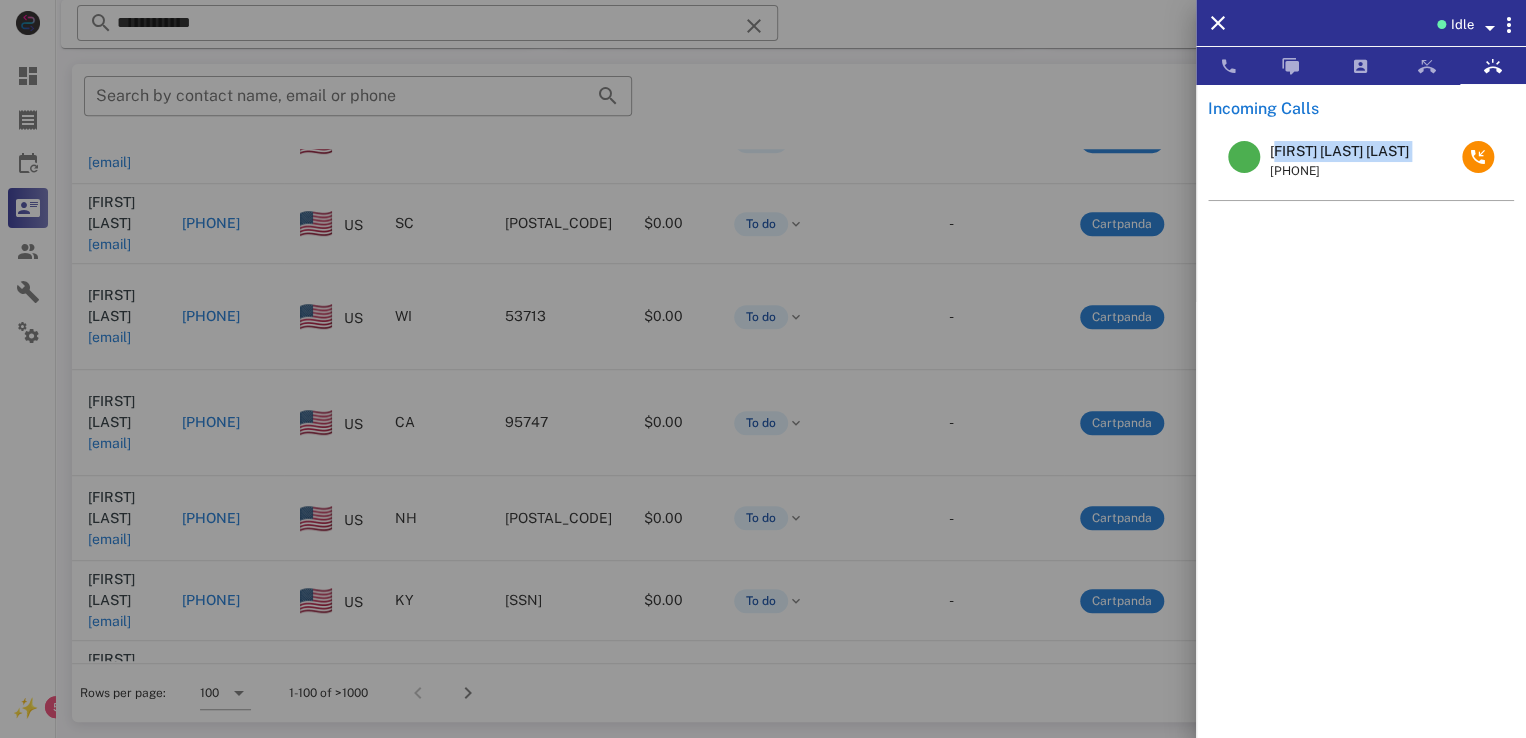 click on "[FIRST] [LAST] [LAST]" at bounding box center (1339, 151) 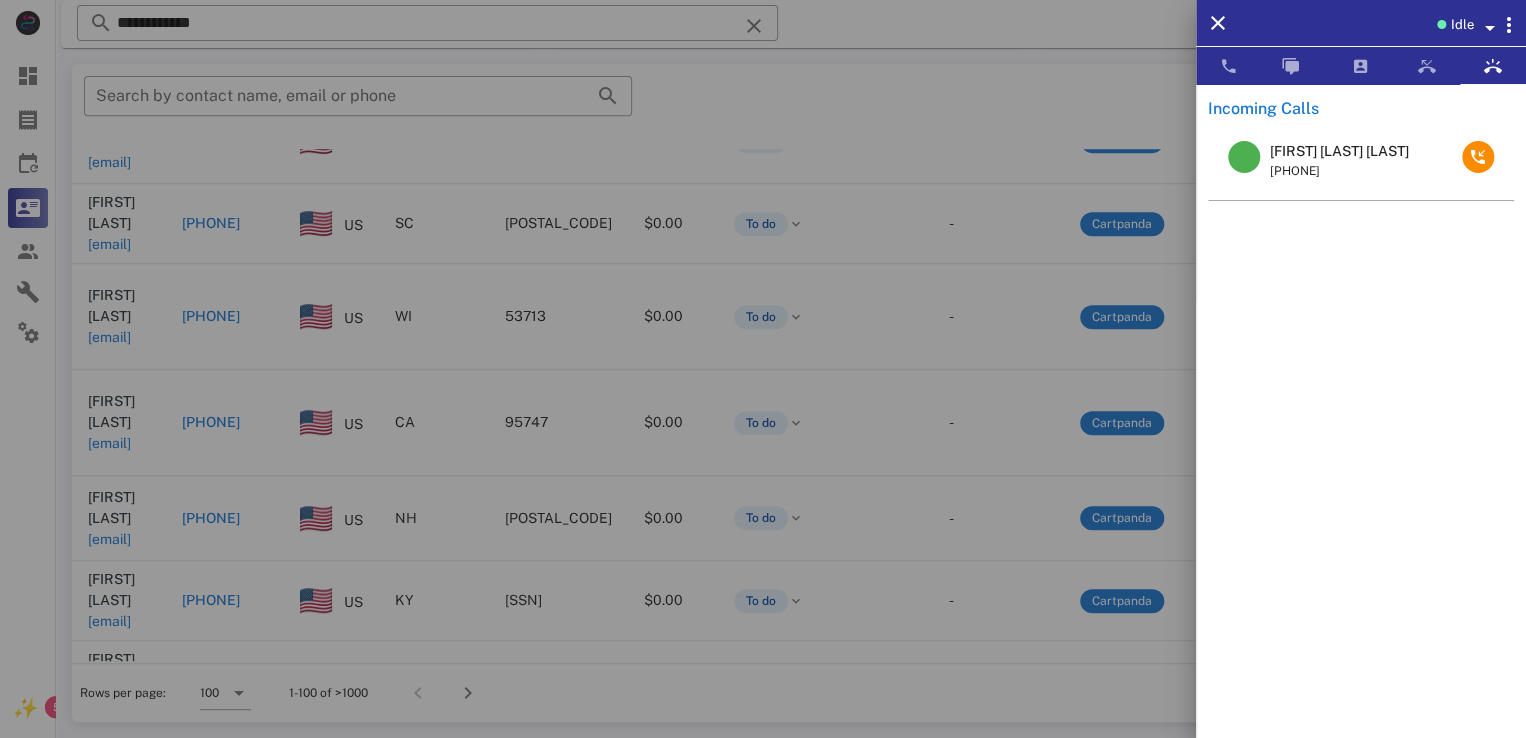click at bounding box center (763, 369) 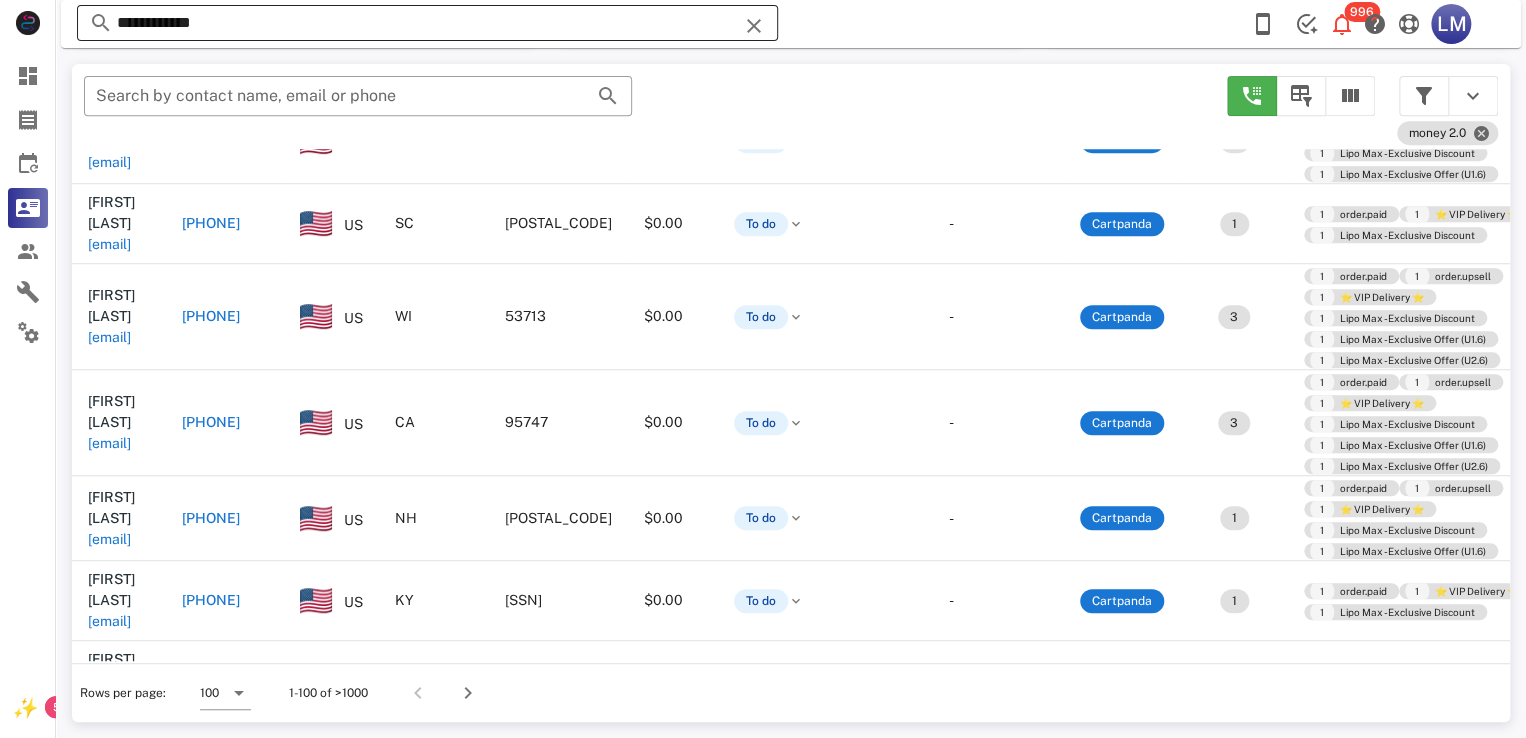 click on "**********" at bounding box center (427, 23) 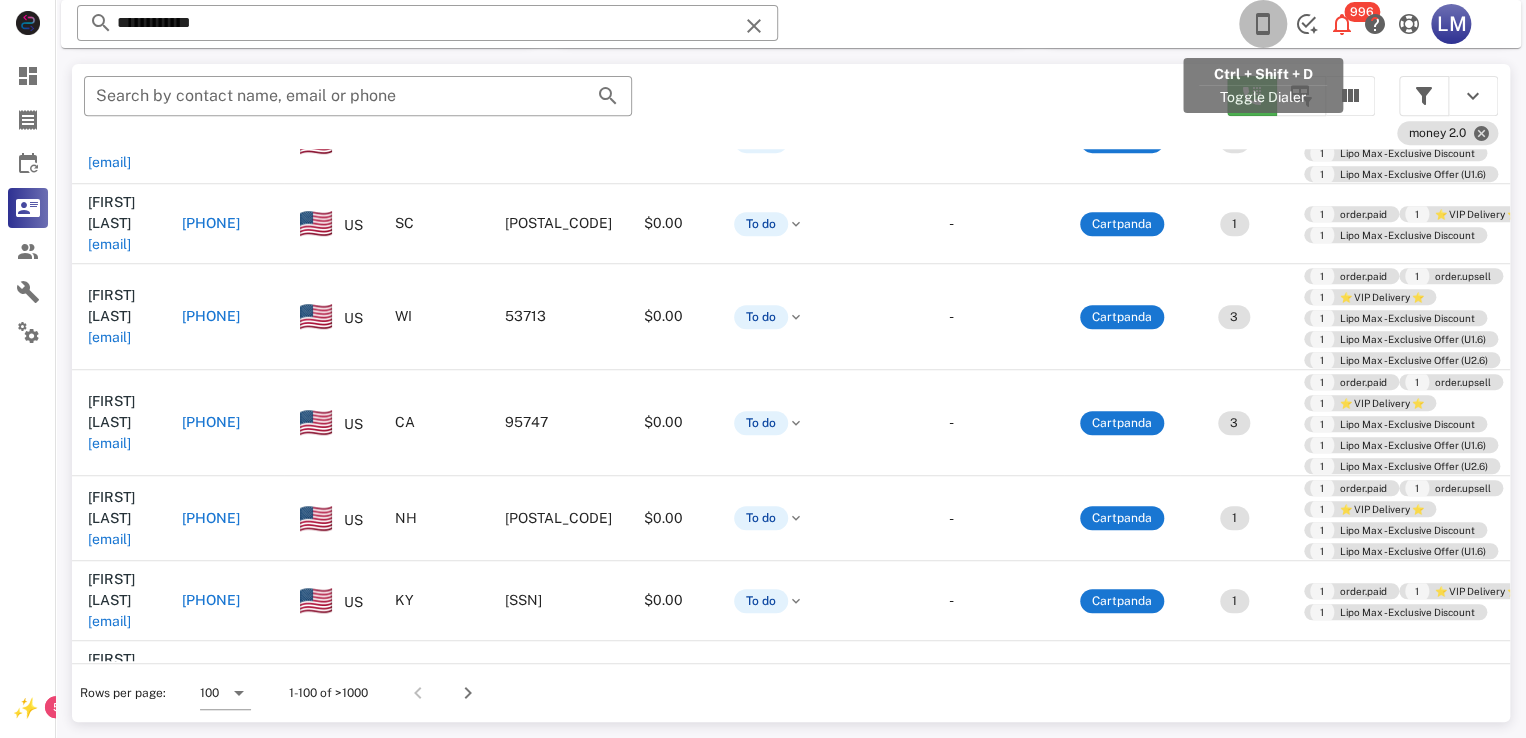 click at bounding box center [1263, 24] 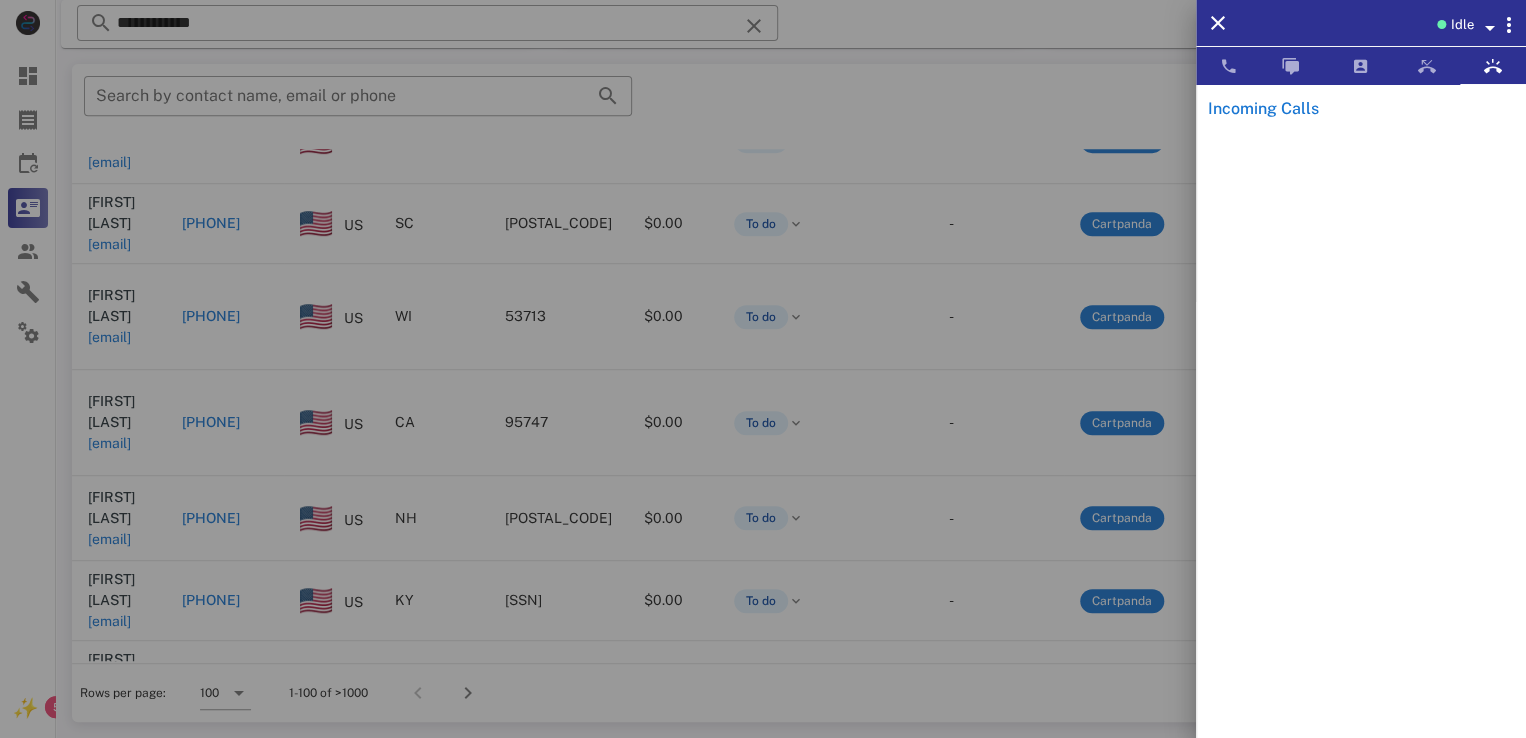 click at bounding box center [763, 369] 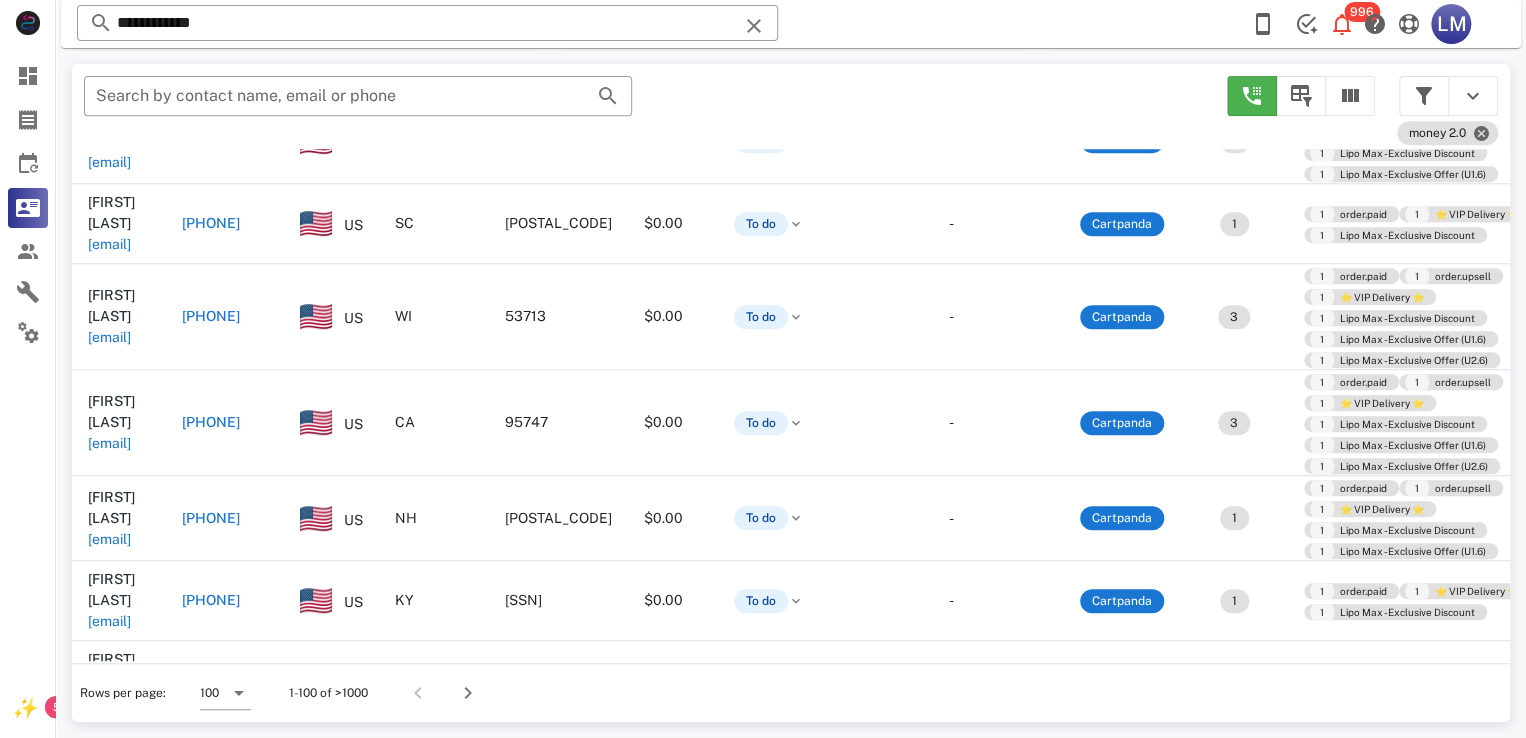 scroll, scrollTop: 379, scrollLeft: 0, axis: vertical 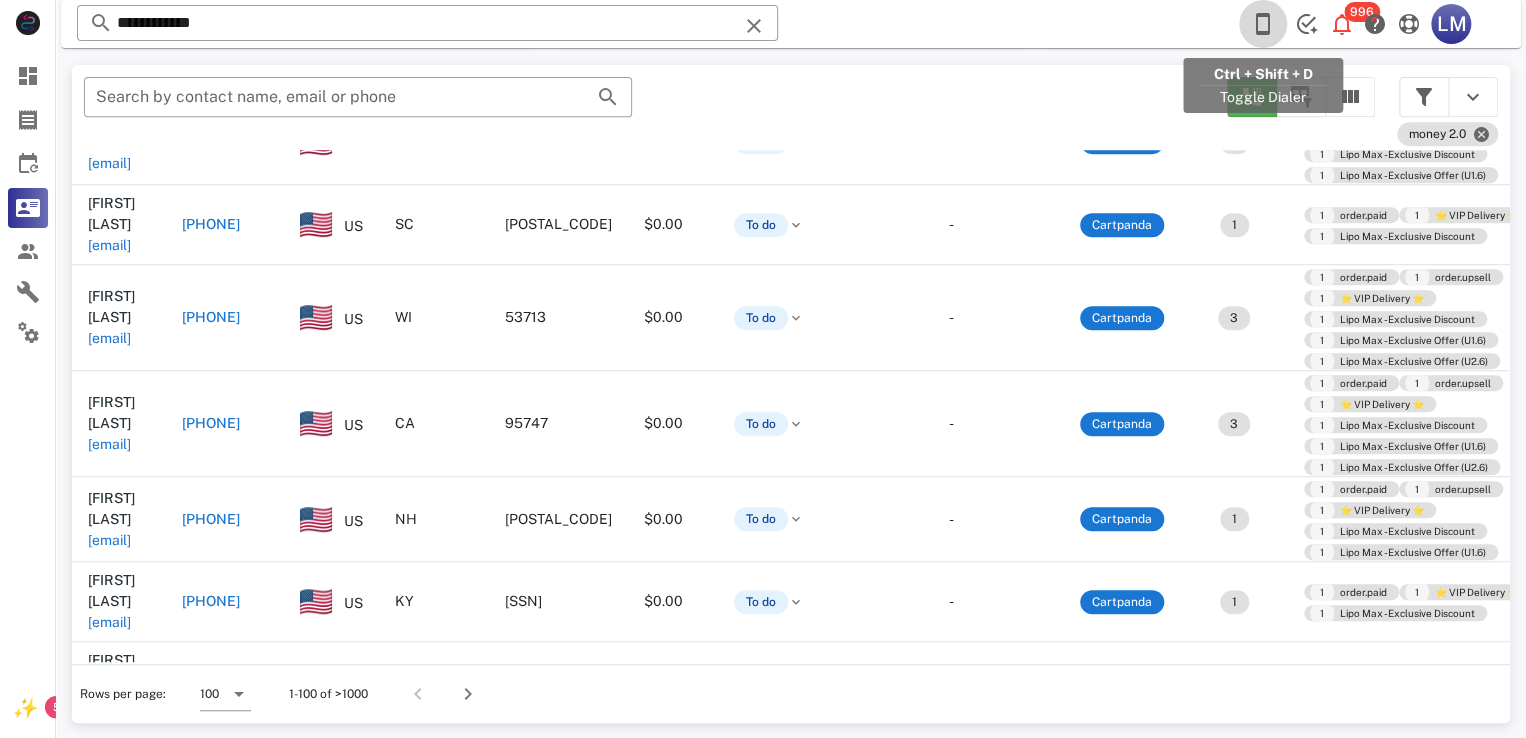 click at bounding box center (1263, 24) 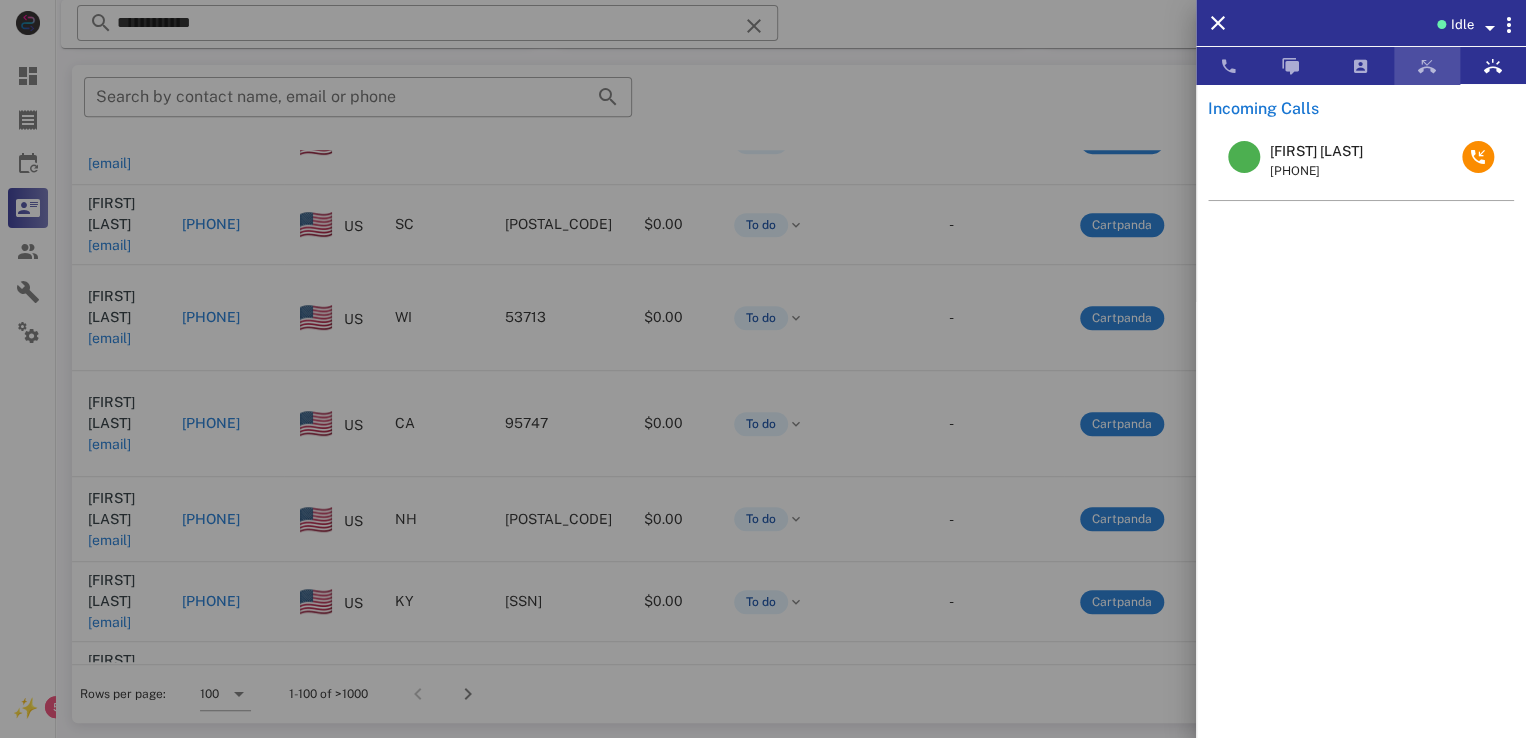 click at bounding box center [1427, 66] 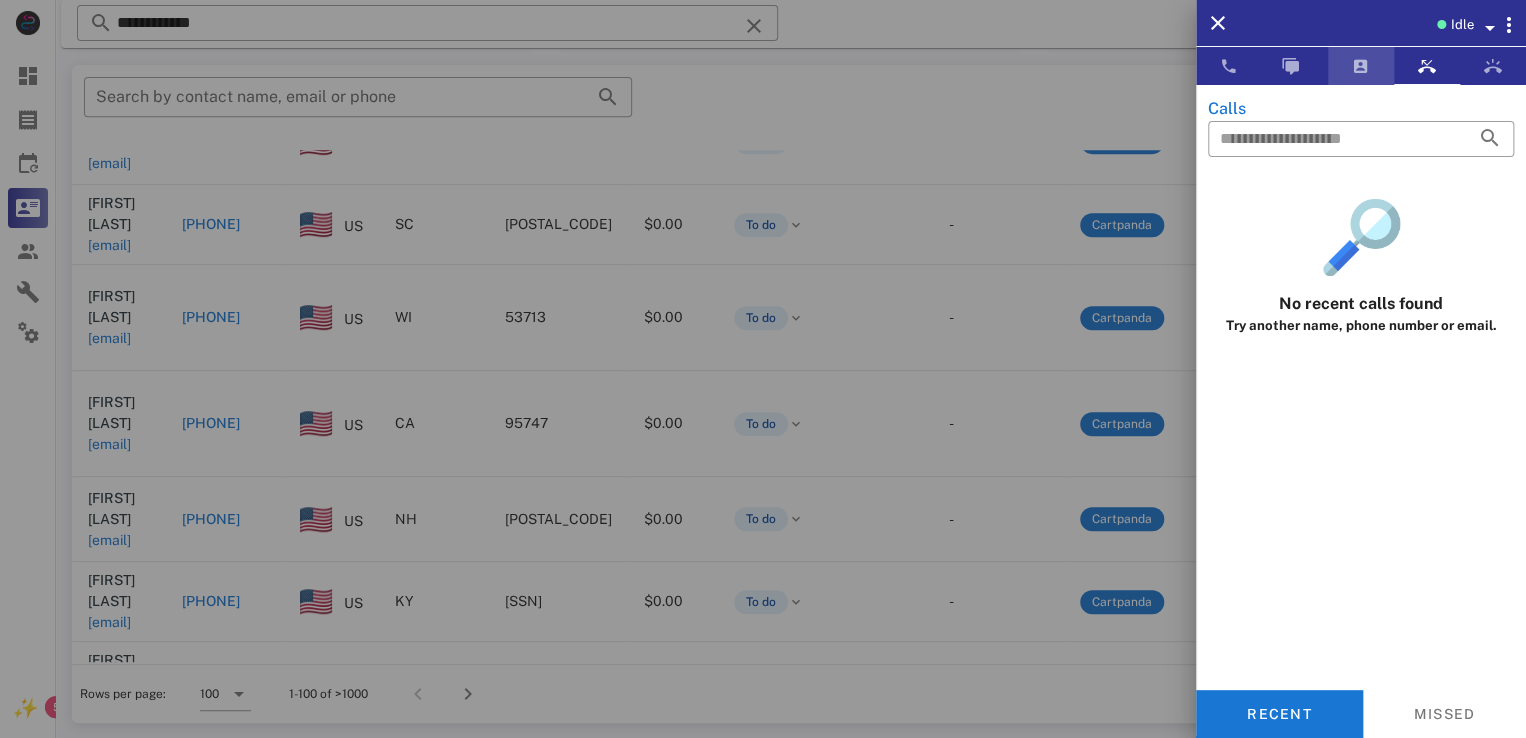 click at bounding box center [1361, 66] 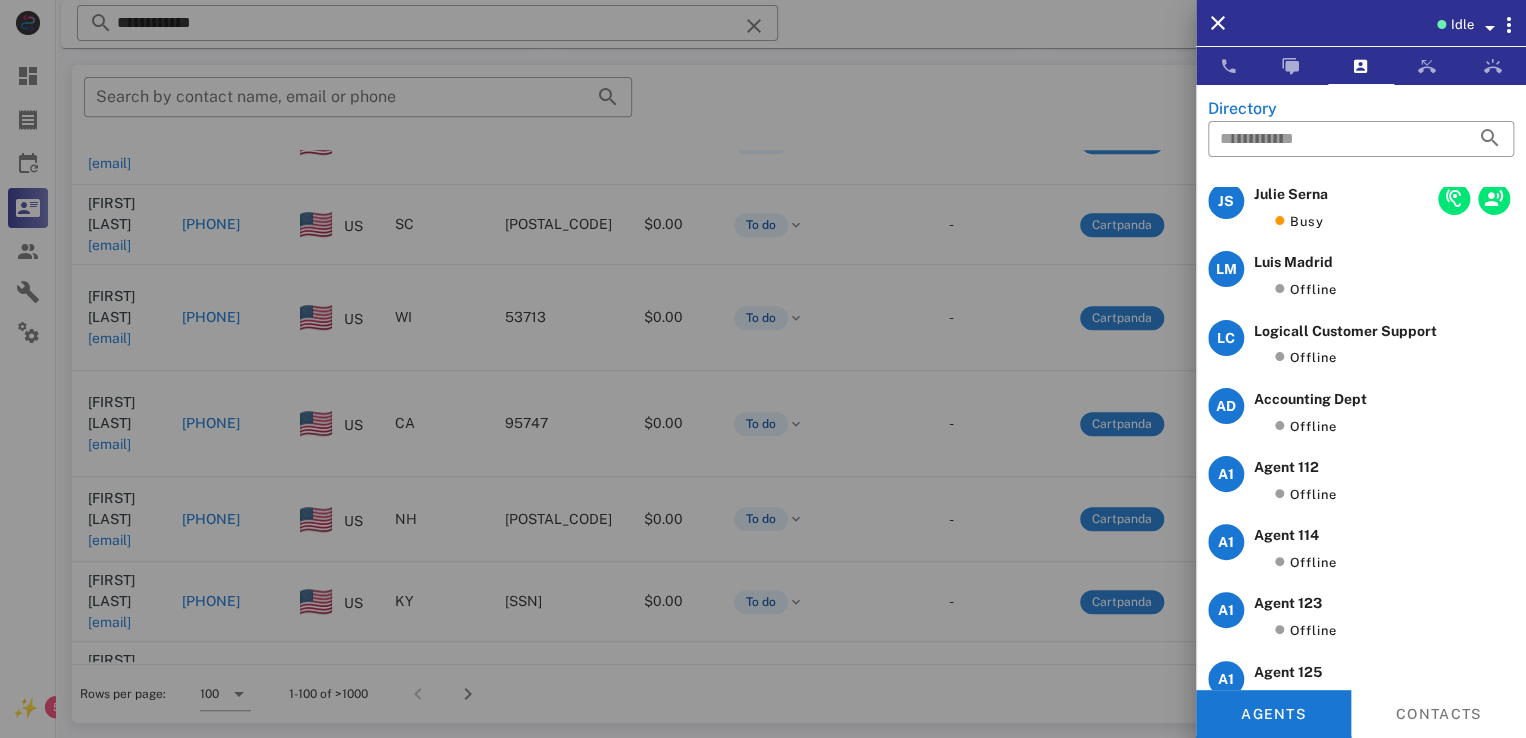 scroll, scrollTop: 824, scrollLeft: 0, axis: vertical 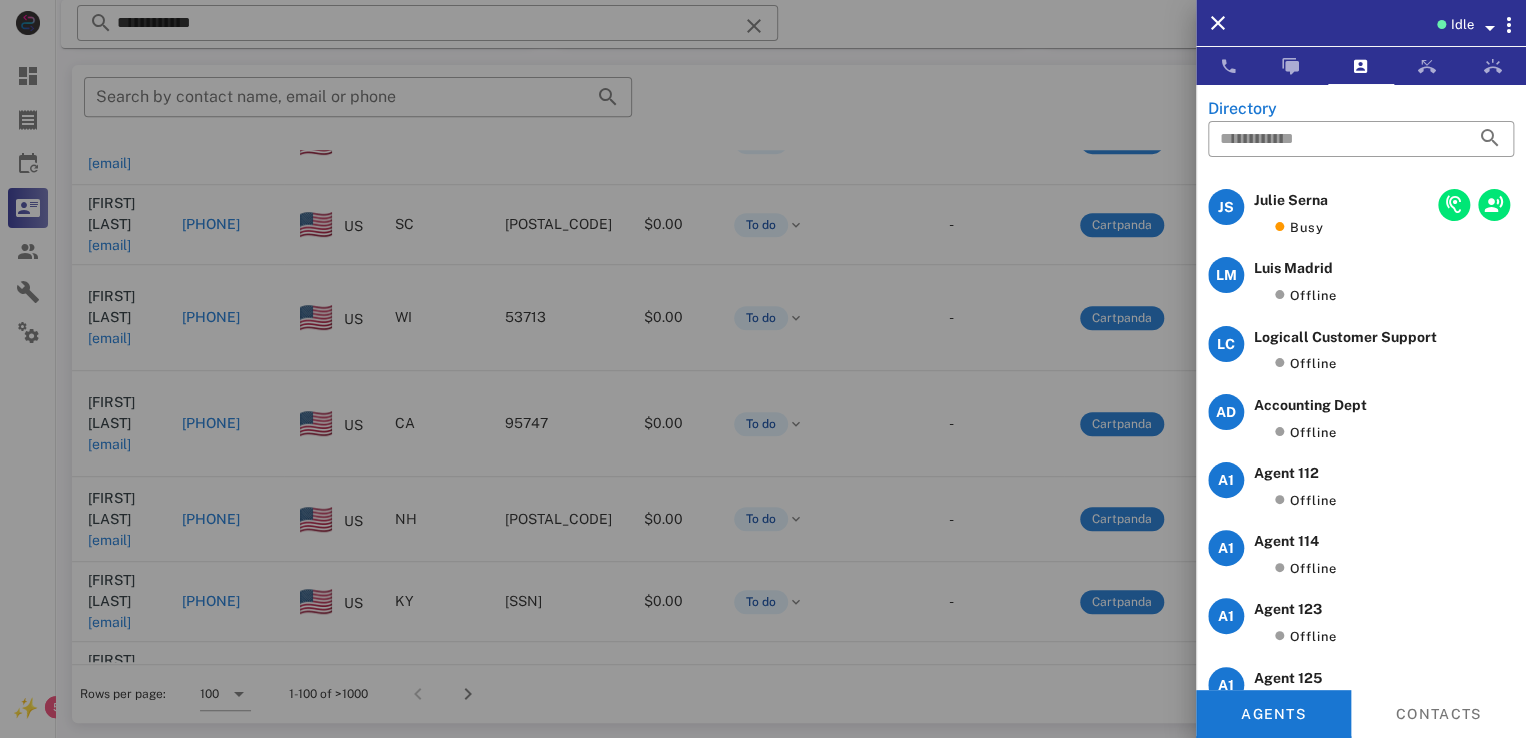 click at bounding box center [763, 369] 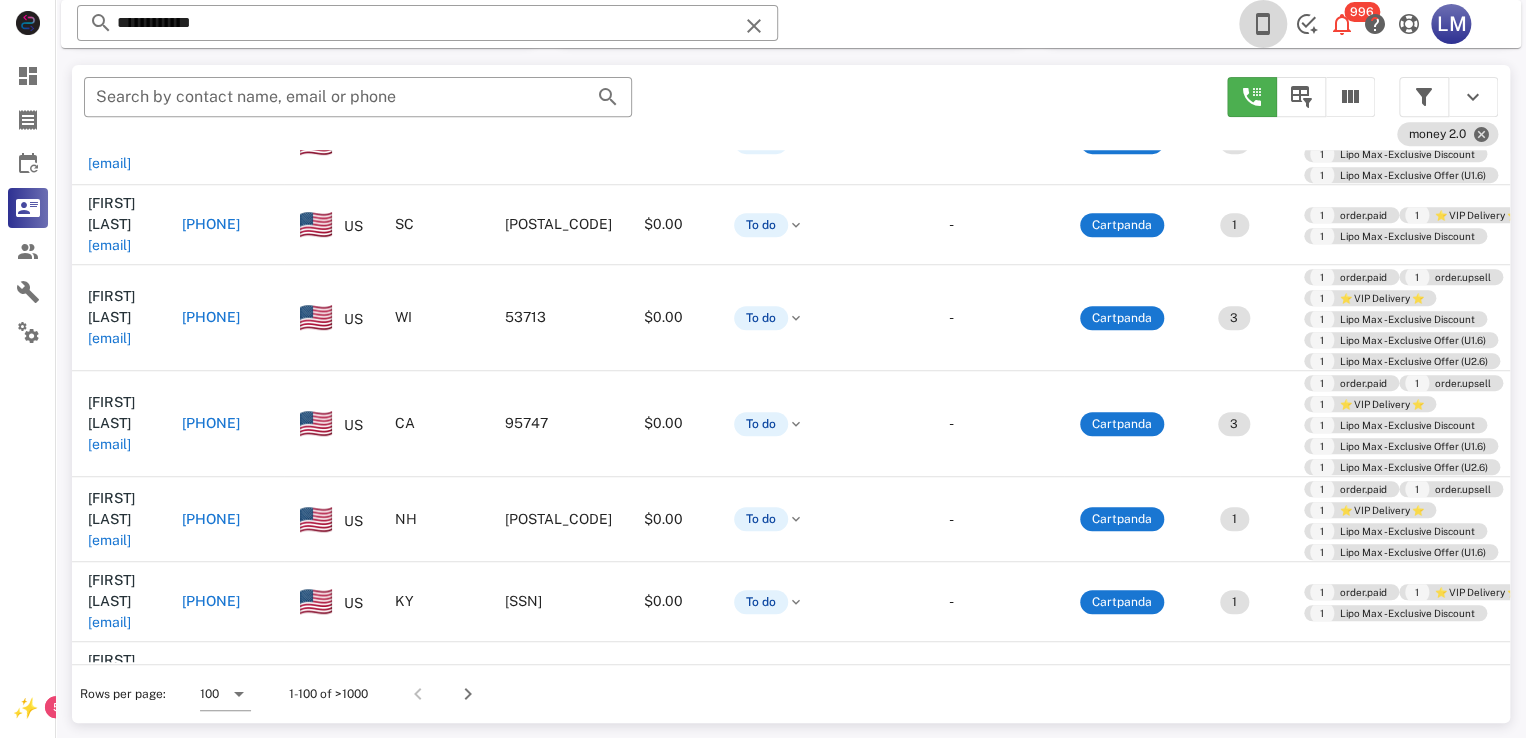 click at bounding box center (1263, 24) 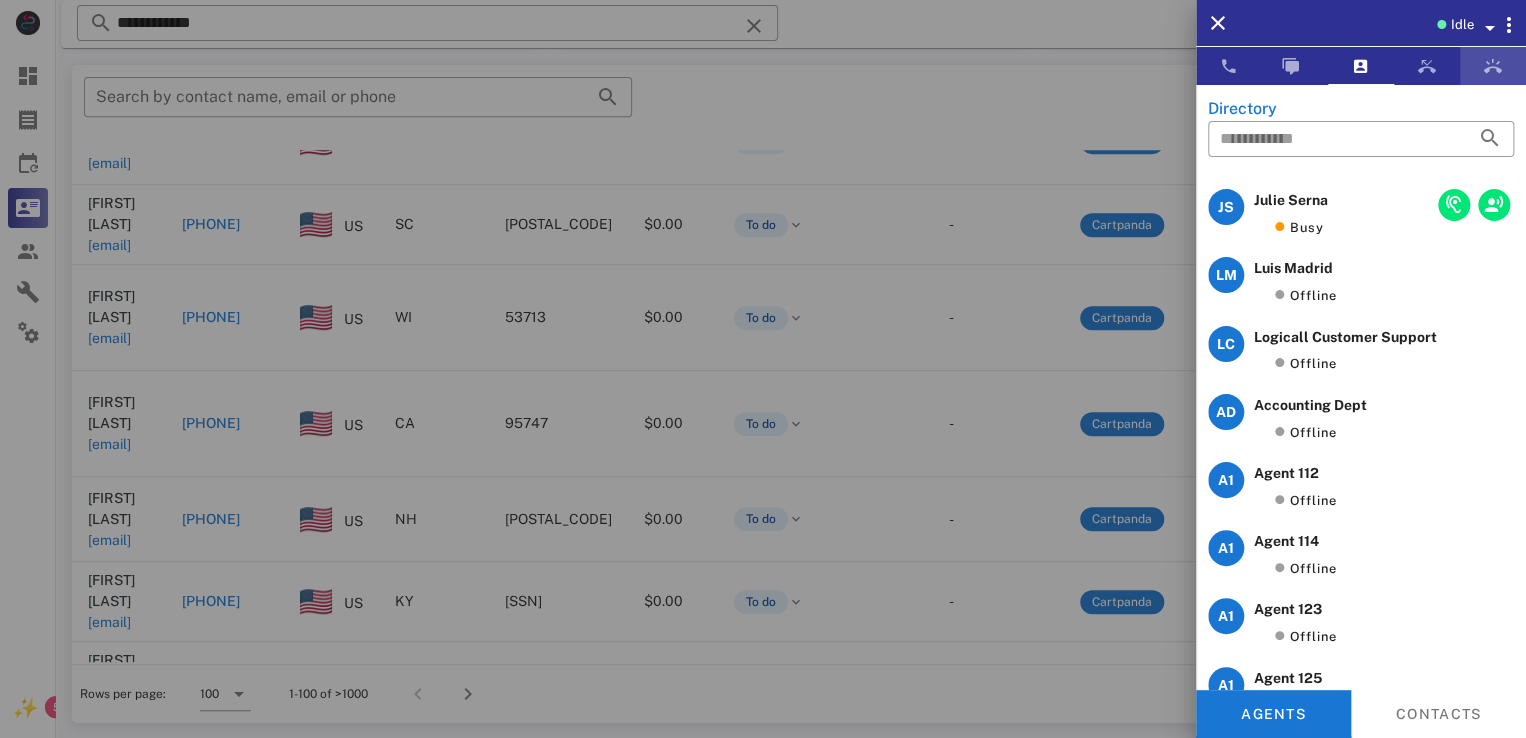 click at bounding box center [1493, 66] 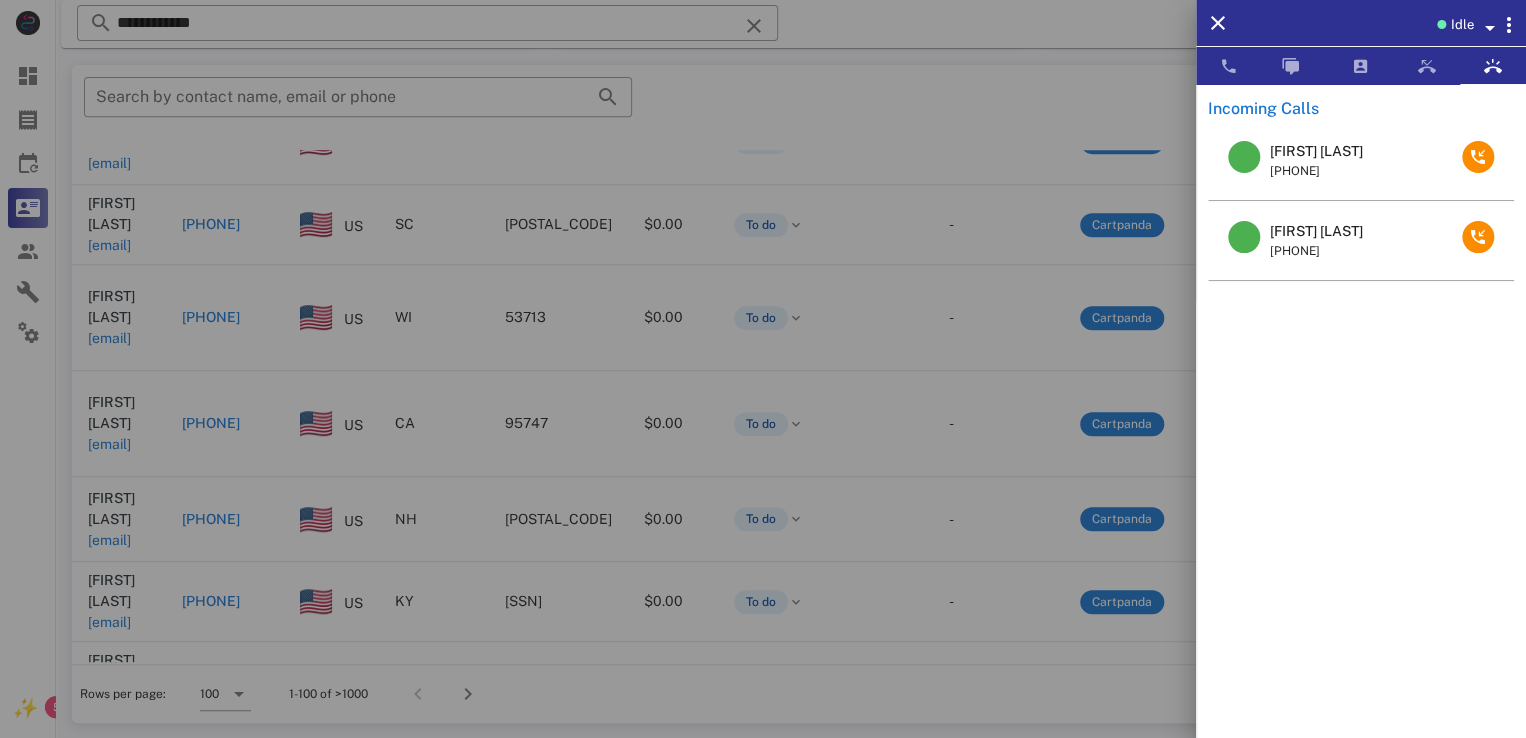 click on "[FIRST] [LAST]" at bounding box center (1316, 151) 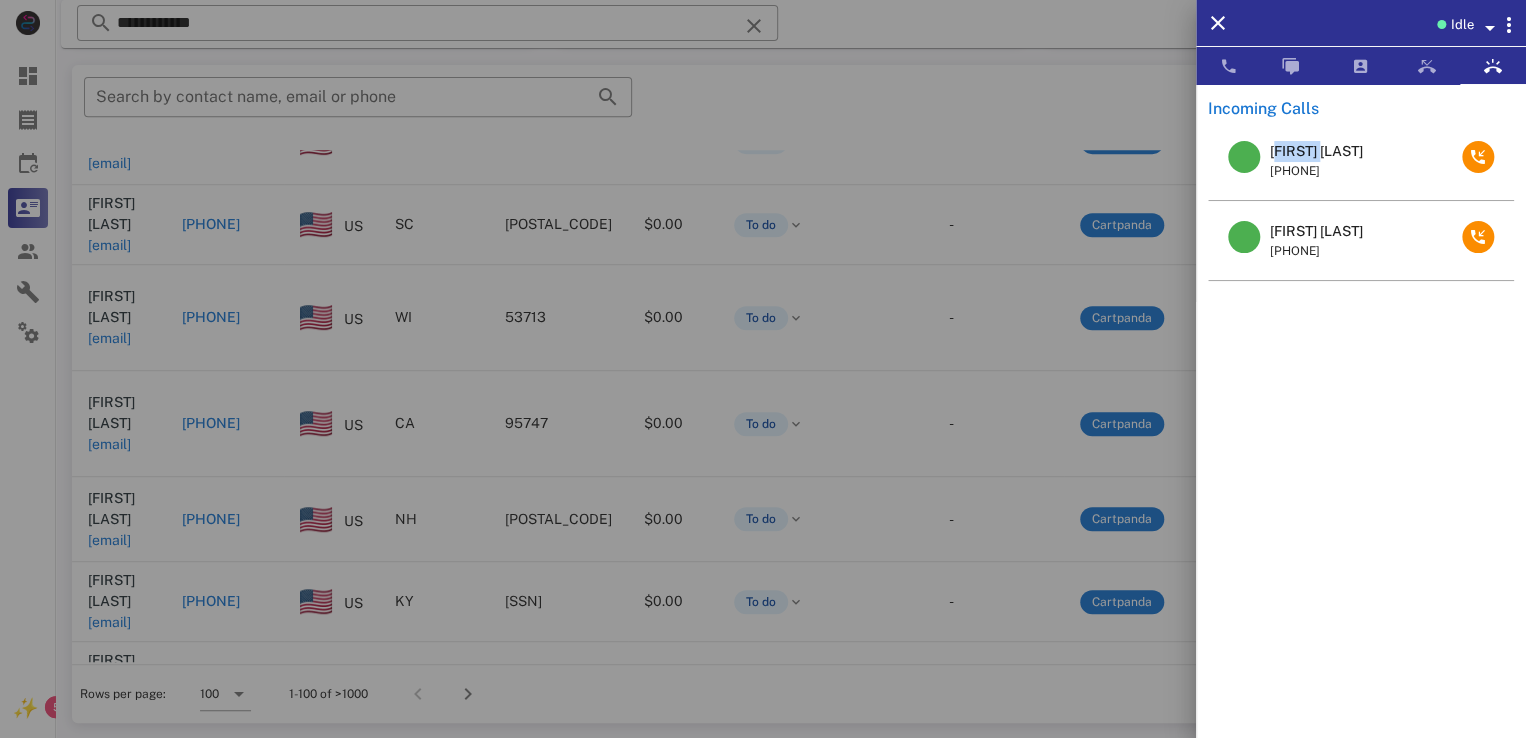 click on "[FIRST] [LAST]" at bounding box center (1316, 151) 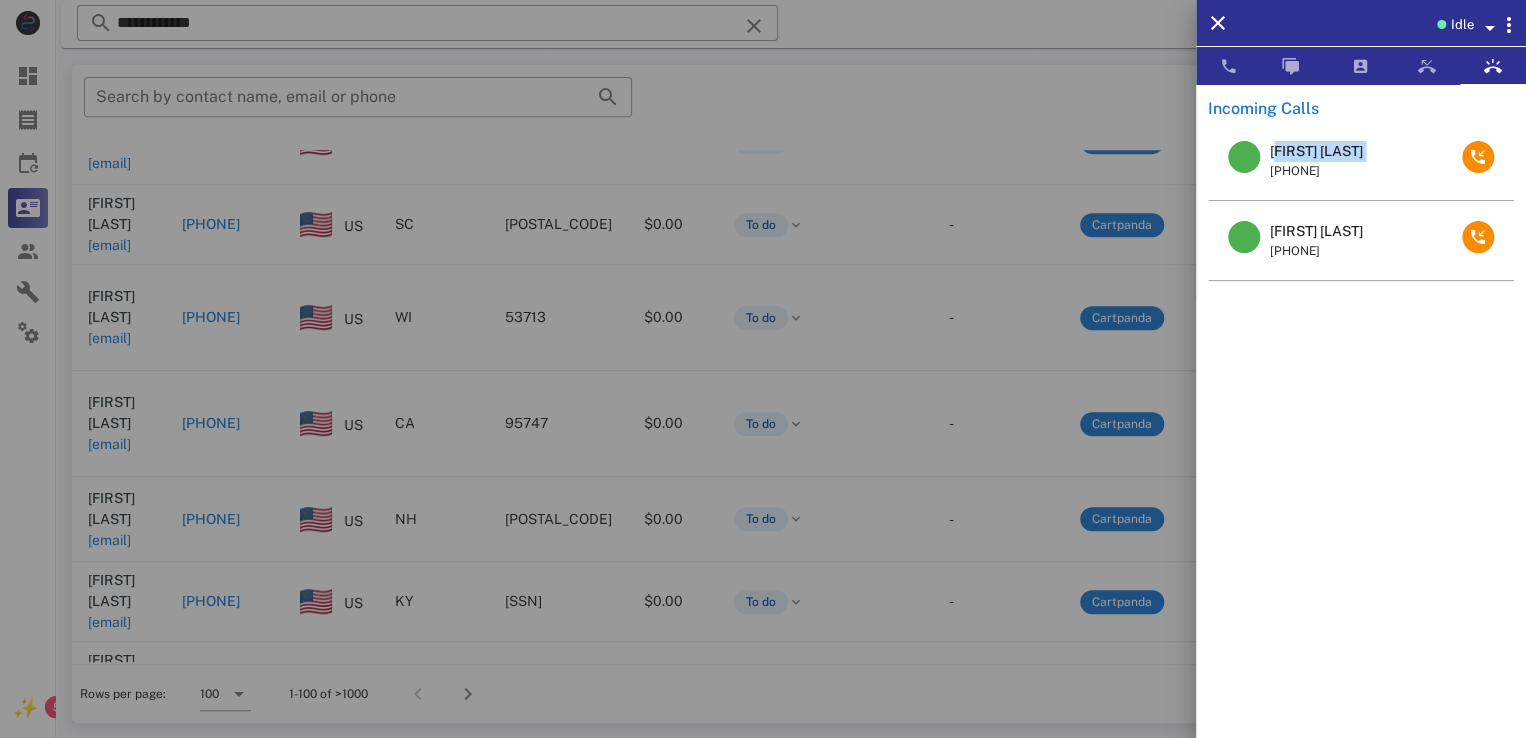 click on "[FIRST] [LAST]" at bounding box center (1316, 151) 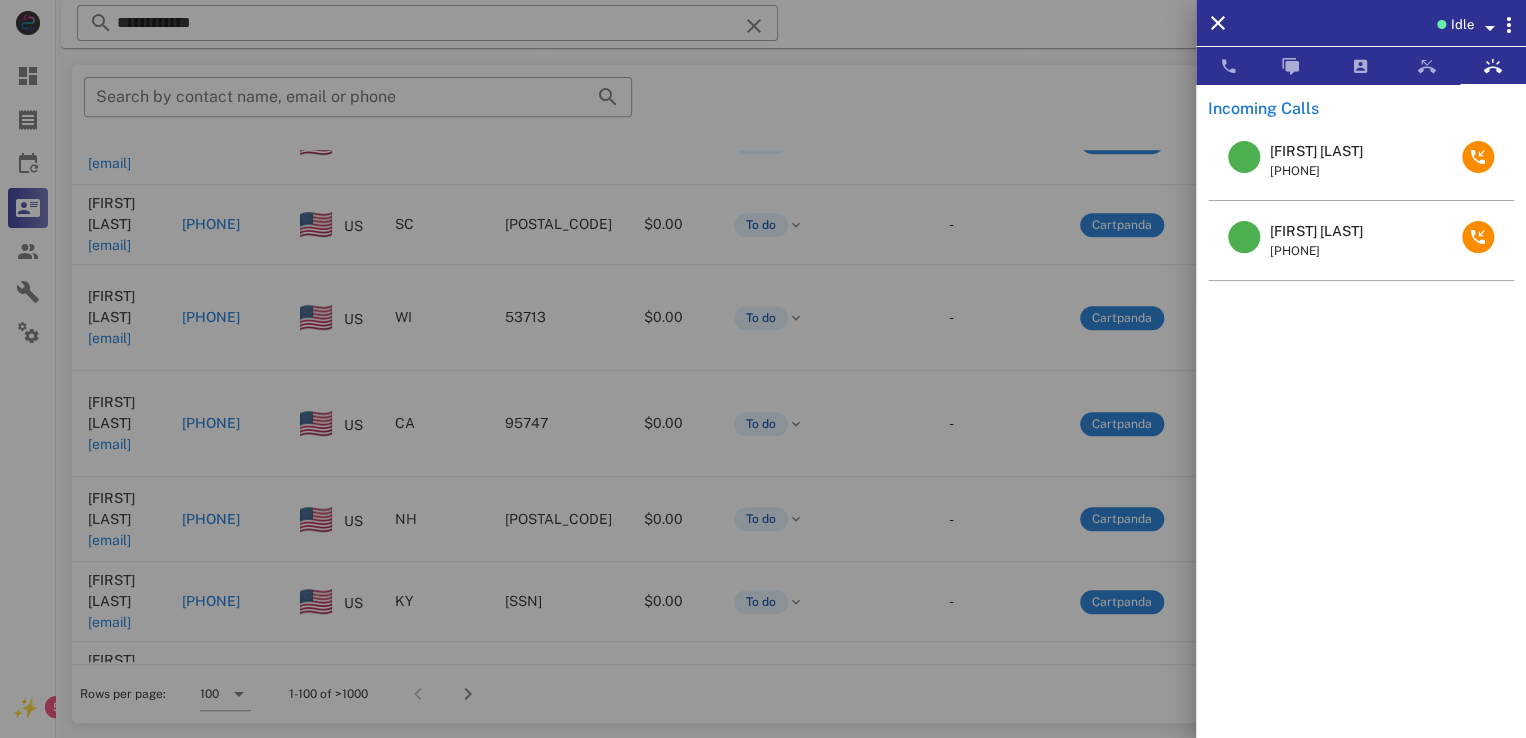 click at bounding box center (763, 369) 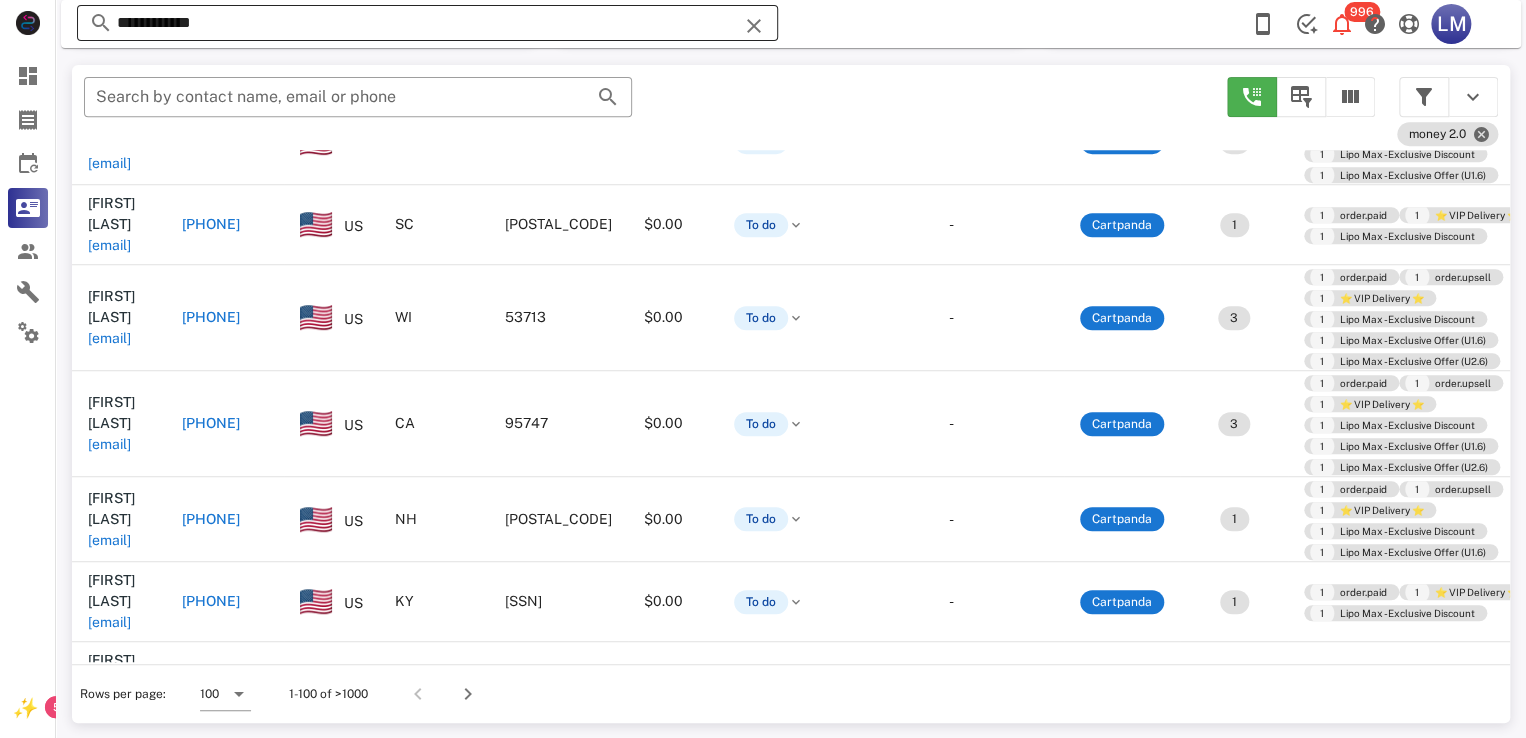 click at bounding box center (754, 26) 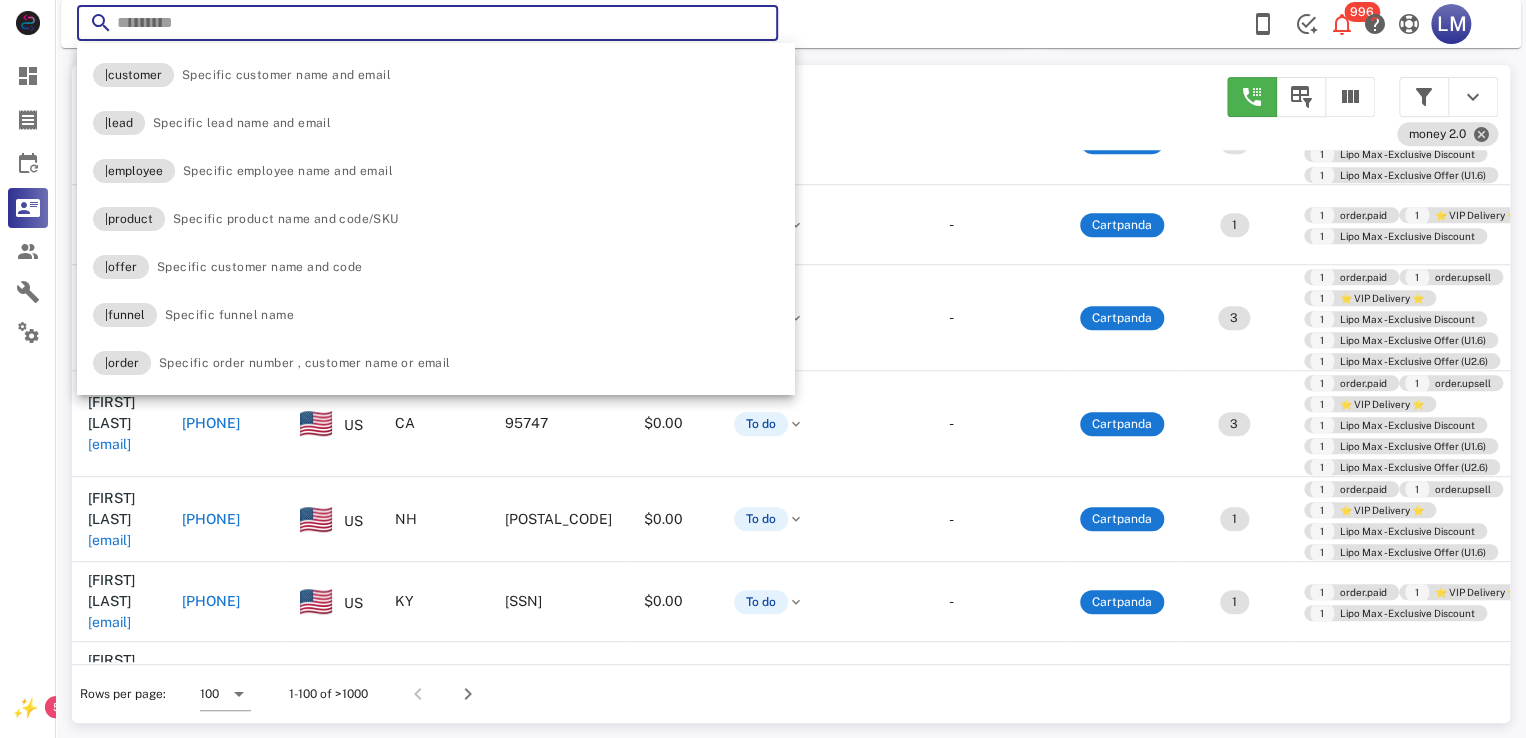 click at bounding box center [427, 23] 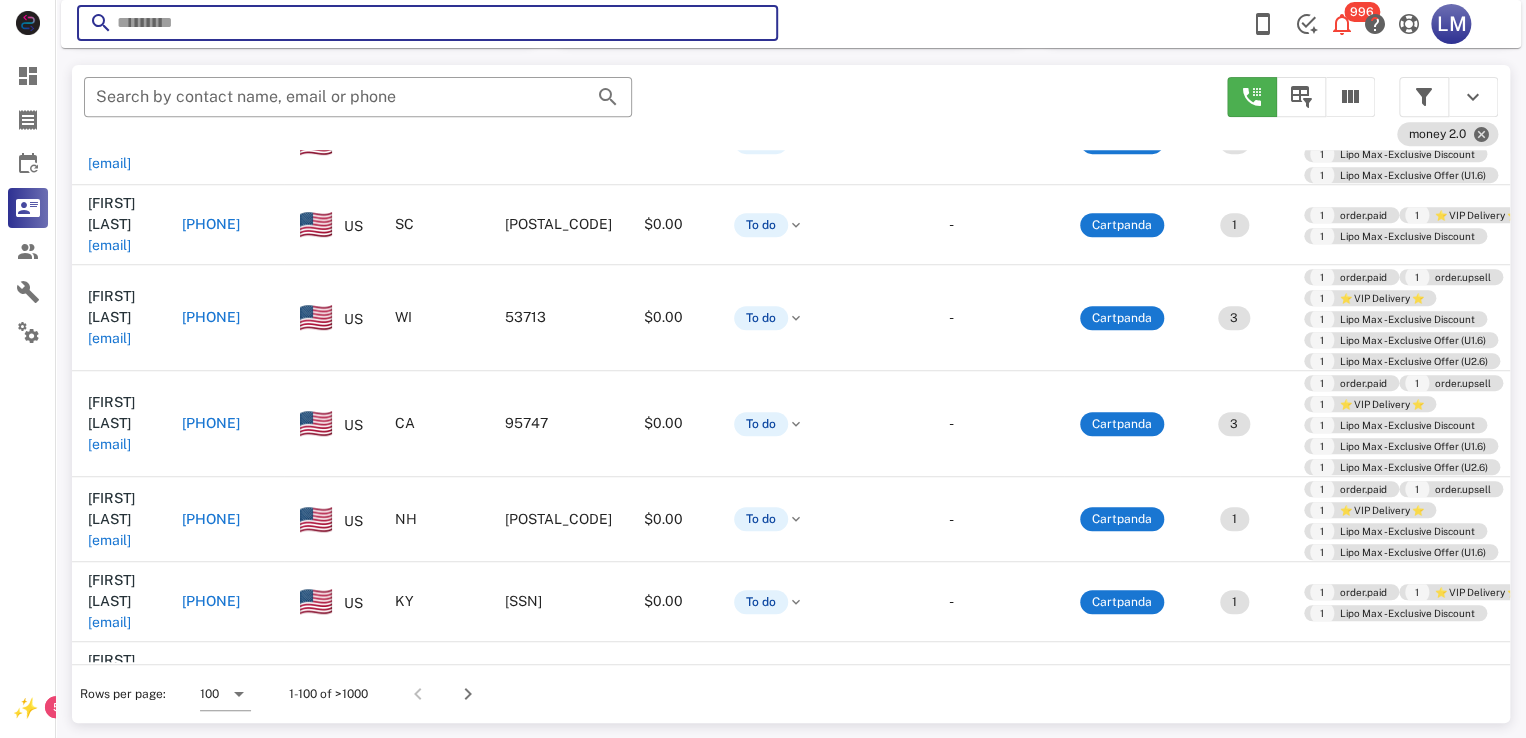 paste on "**********" 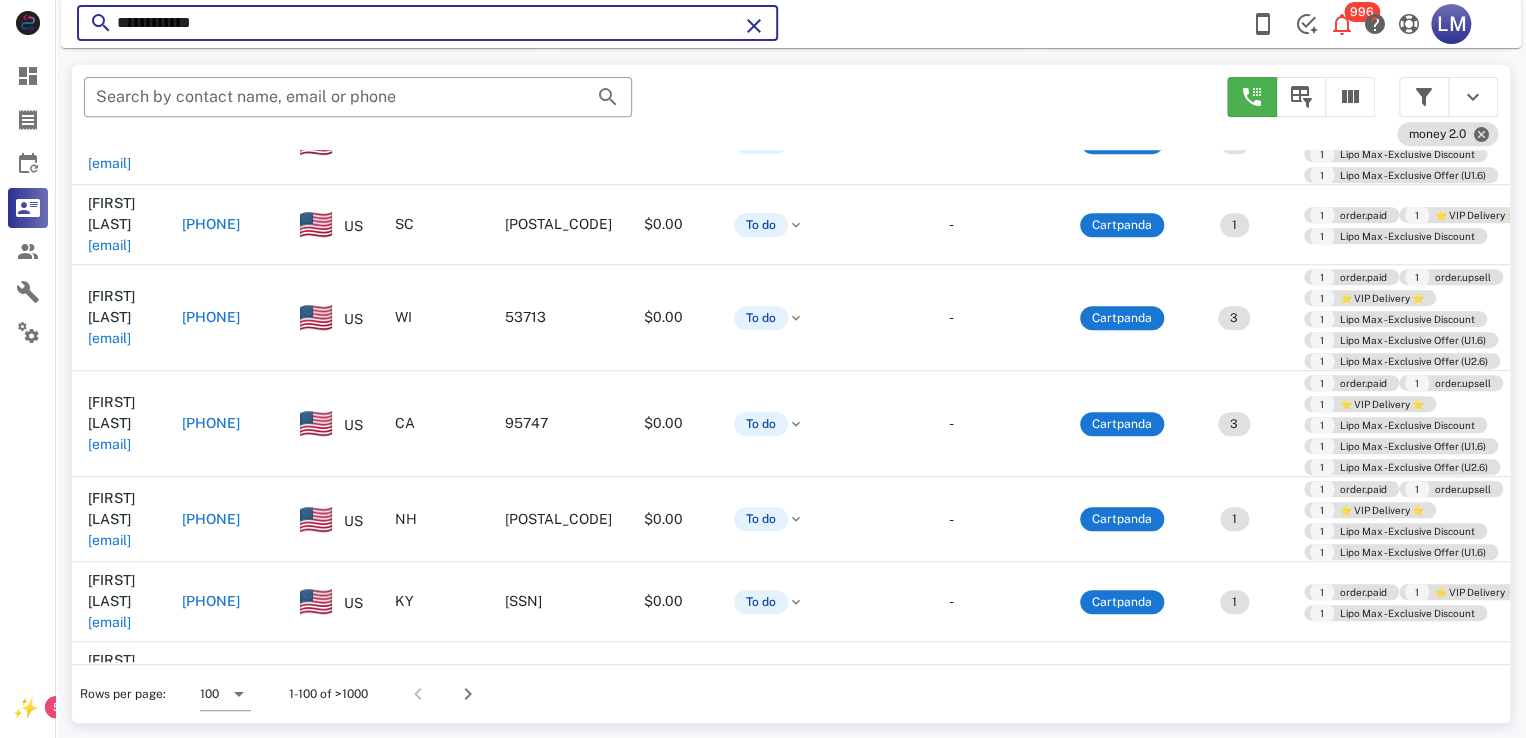 click on "**********" at bounding box center [427, 23] 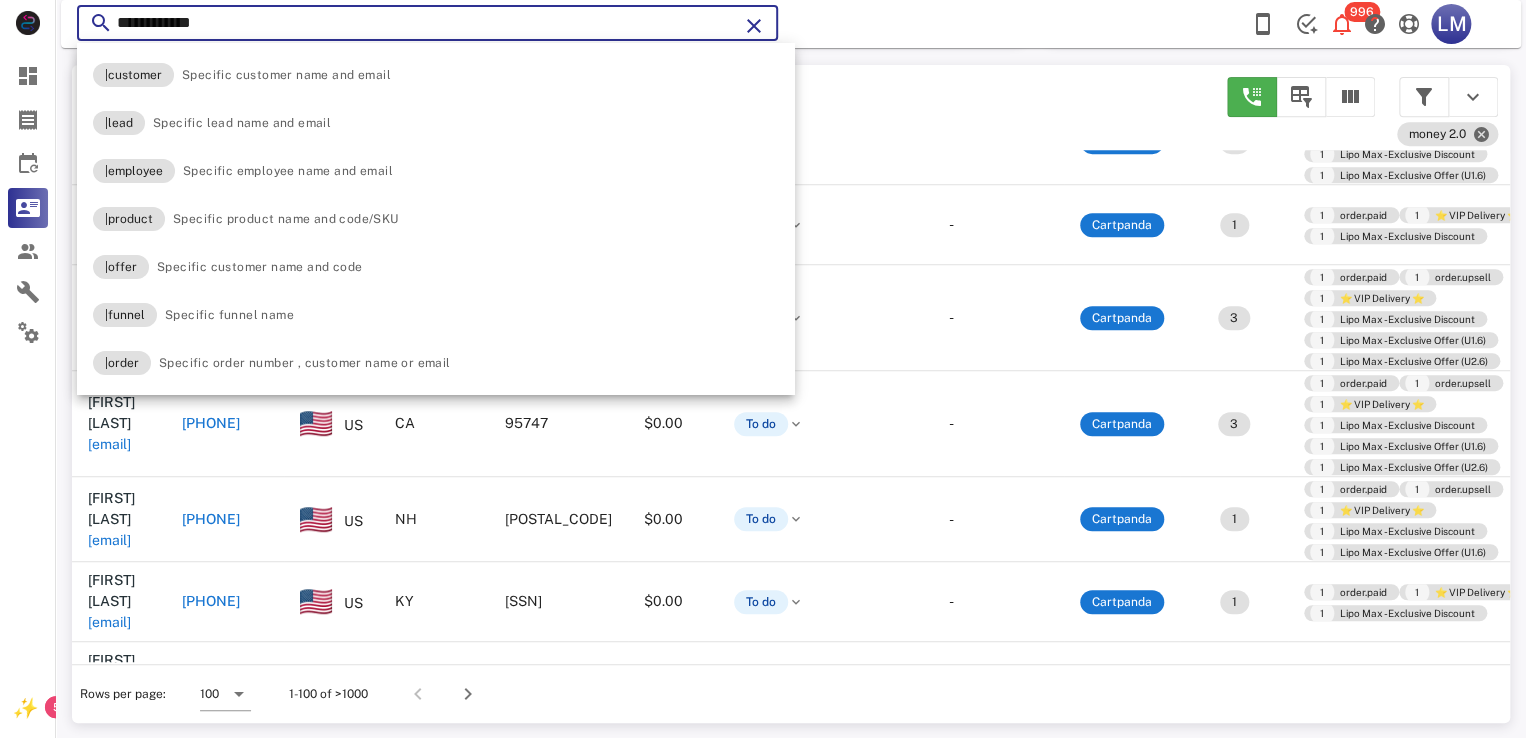 type on "**********" 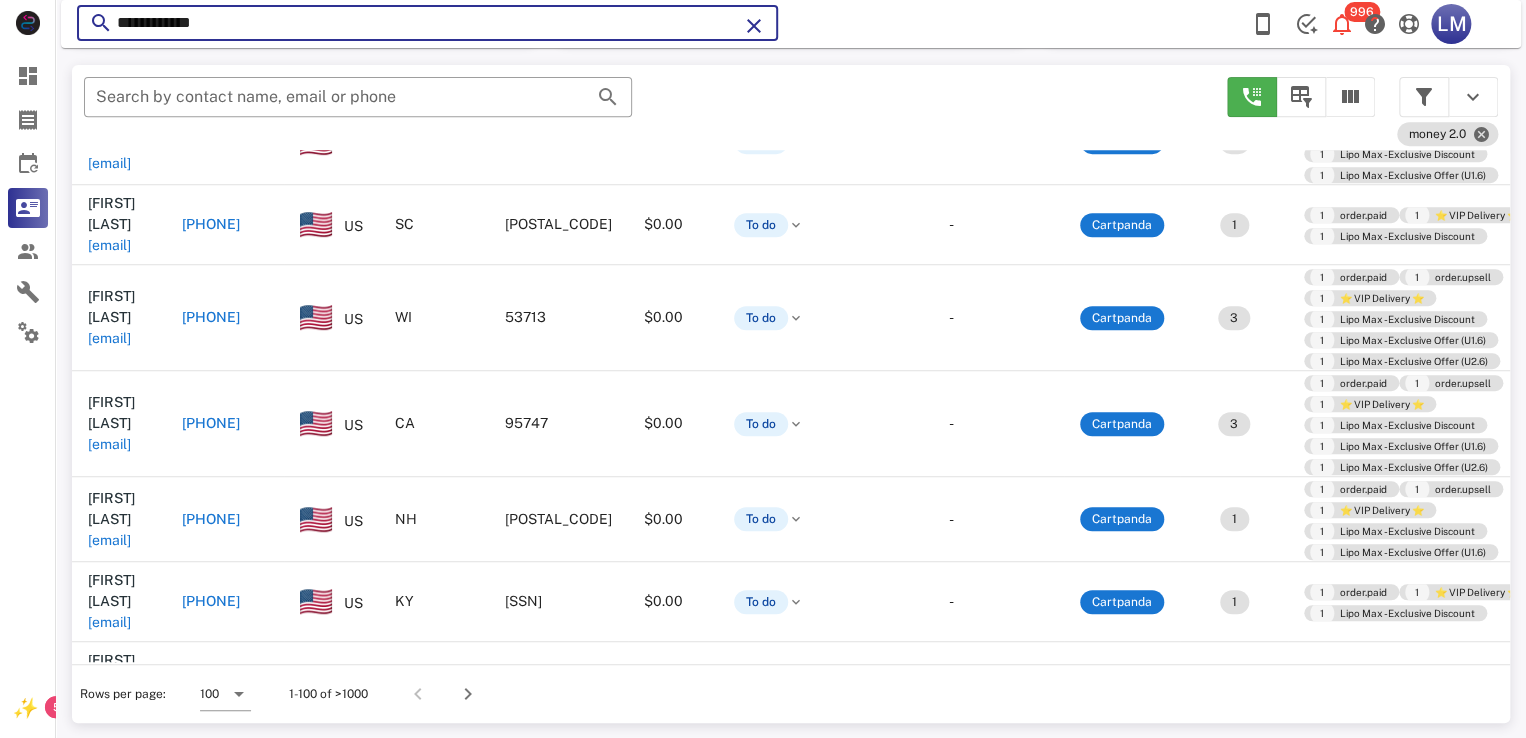 click on "**********" at bounding box center (427, 23) 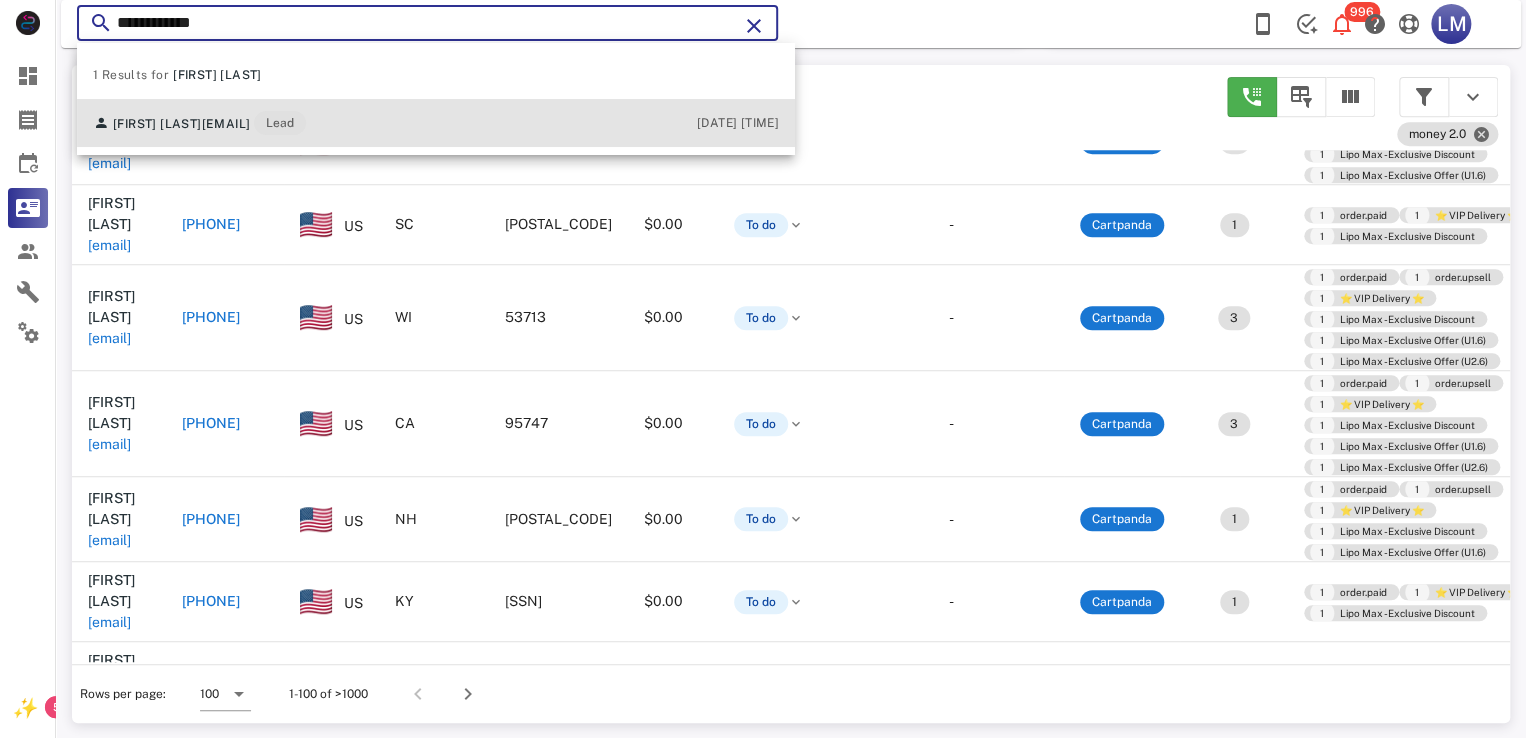 click on "[FIRST] [LAST] [EMAIL] Lead [DATE] [TIME]" at bounding box center [436, 123] 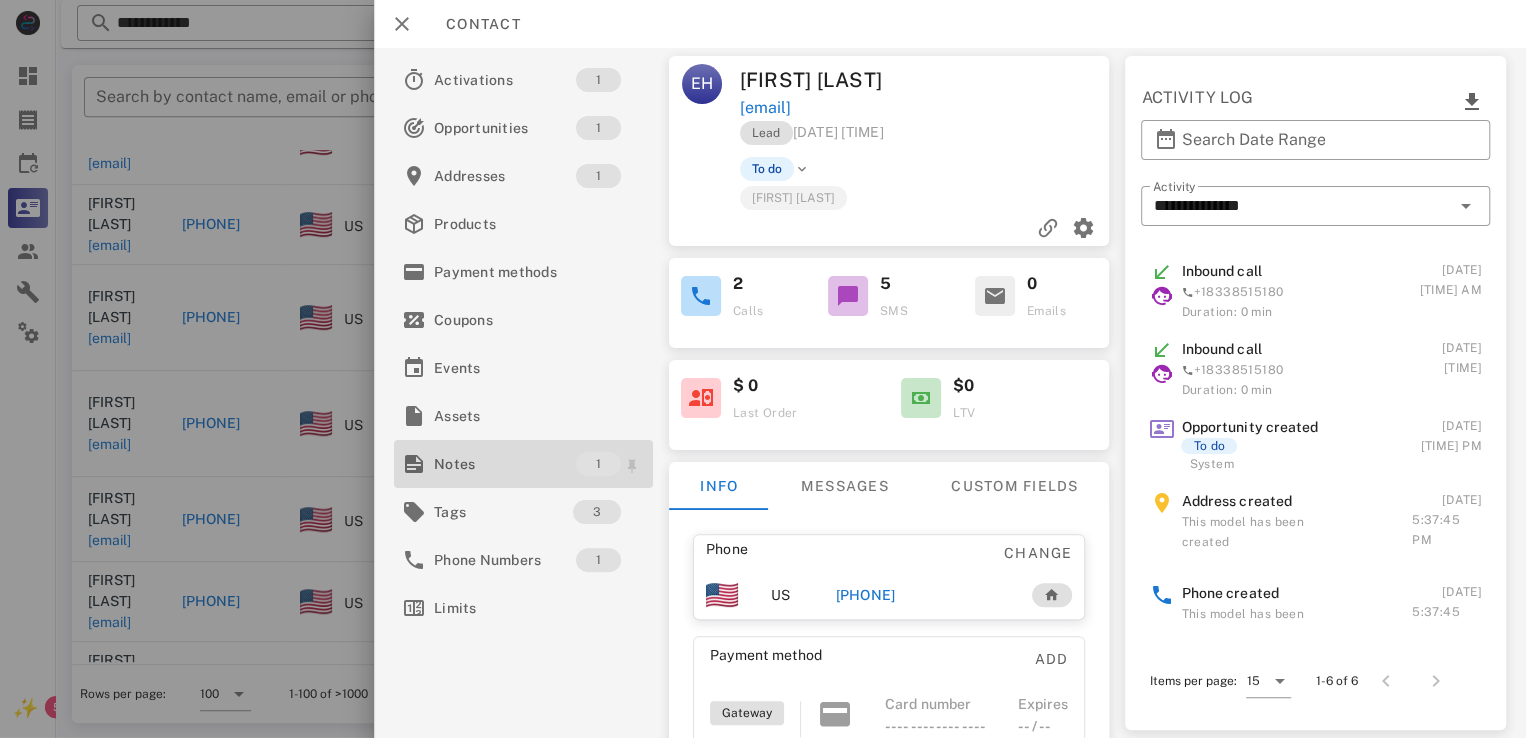 click on "Notes" at bounding box center (505, 464) 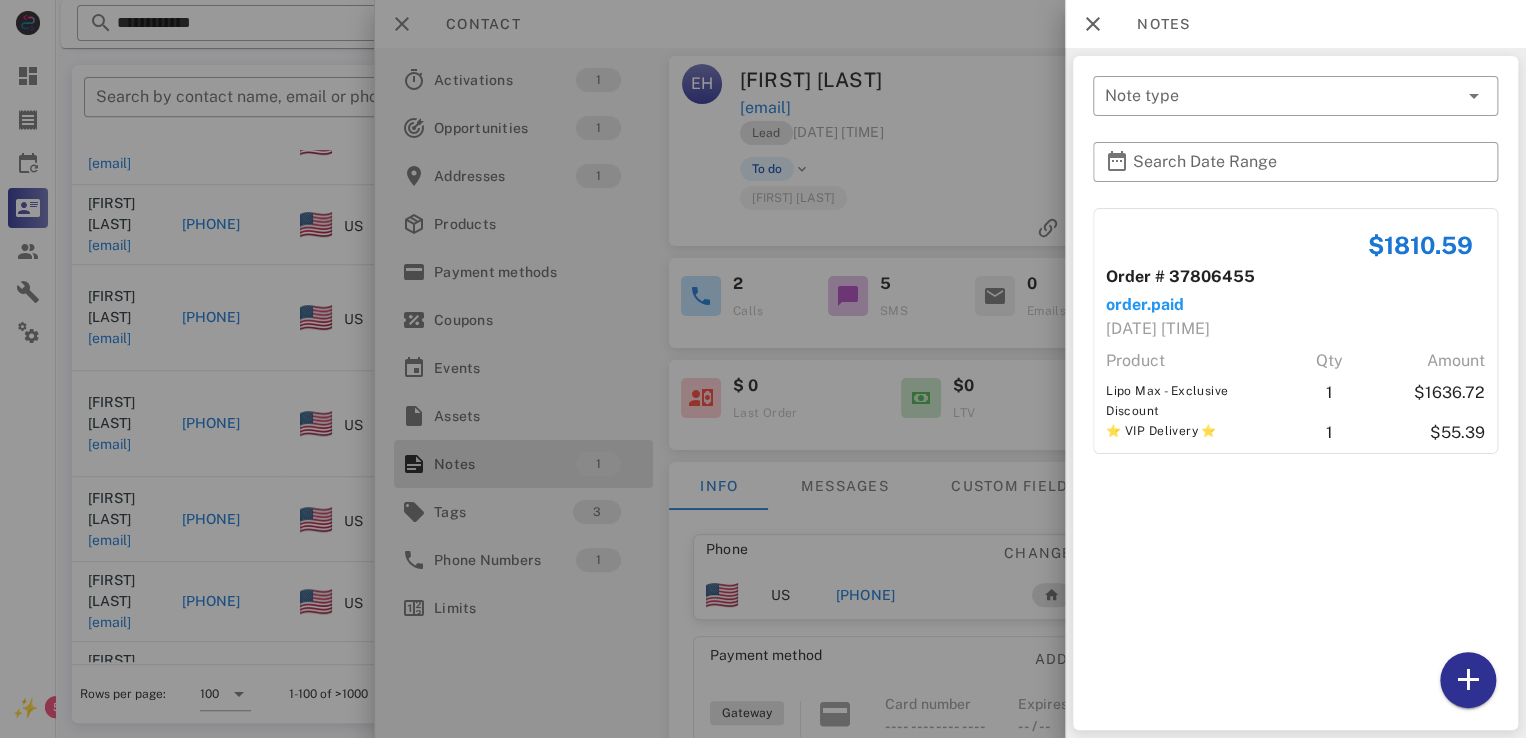 click at bounding box center [763, 369] 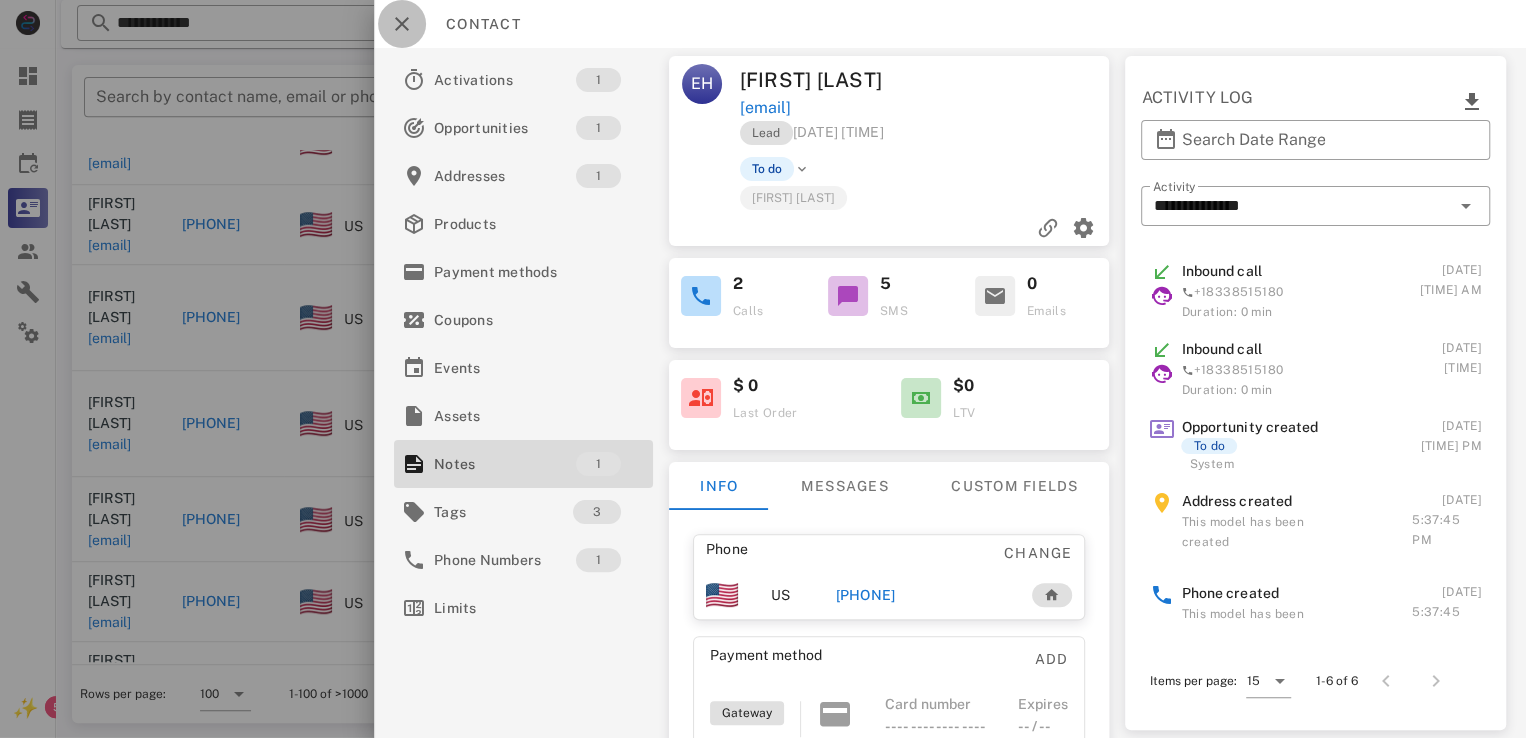 click at bounding box center (402, 24) 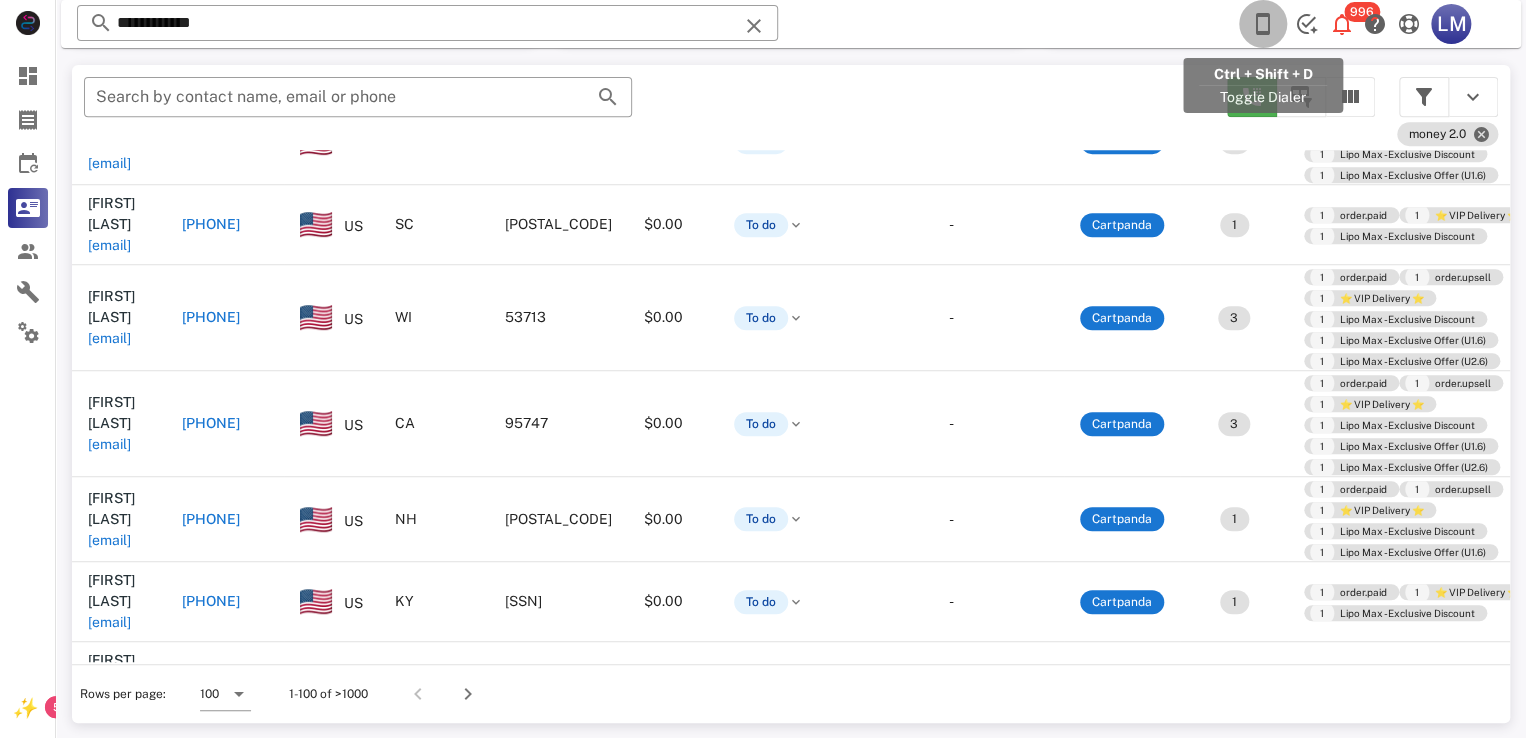 click at bounding box center [1263, 24] 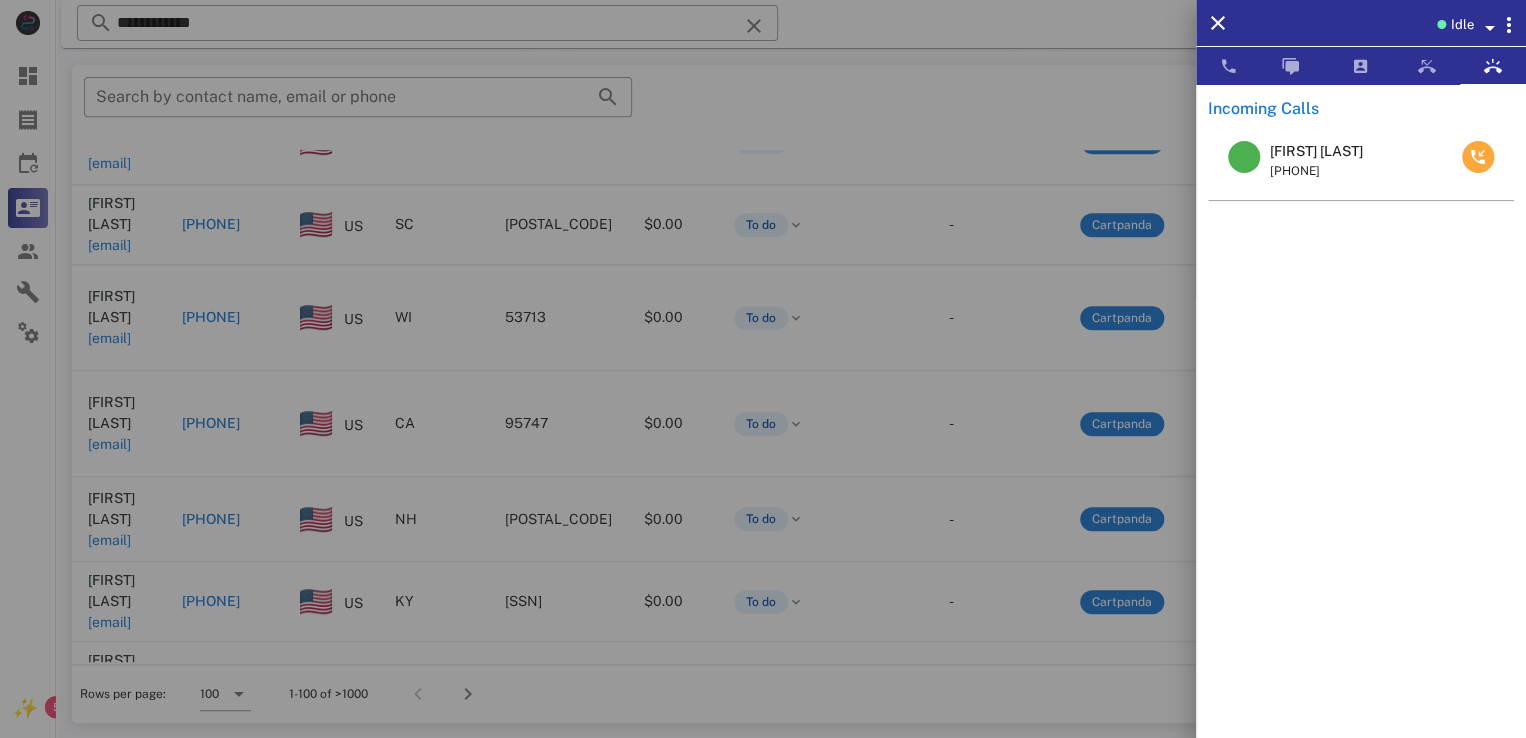 click at bounding box center (1478, 157) 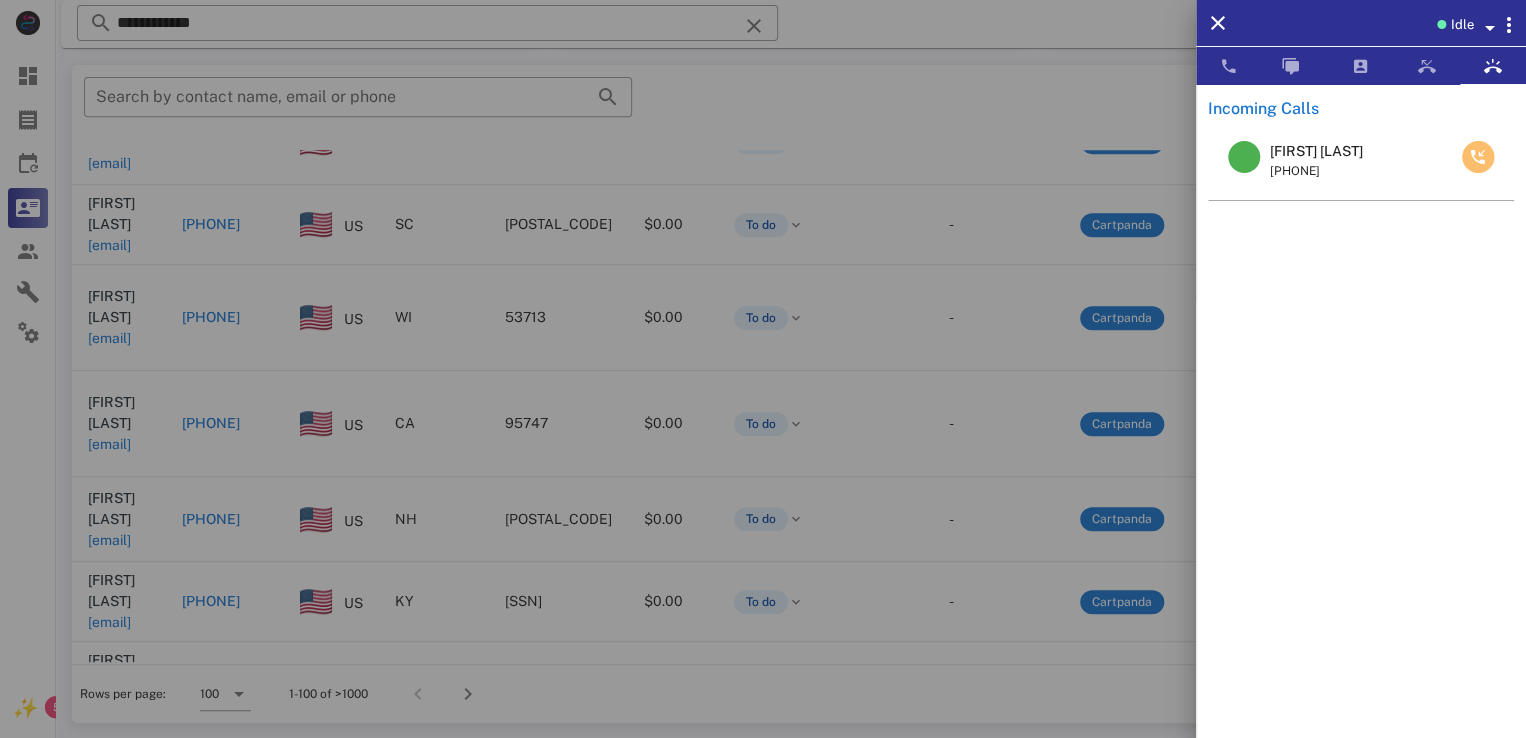 click at bounding box center (1478, 157) 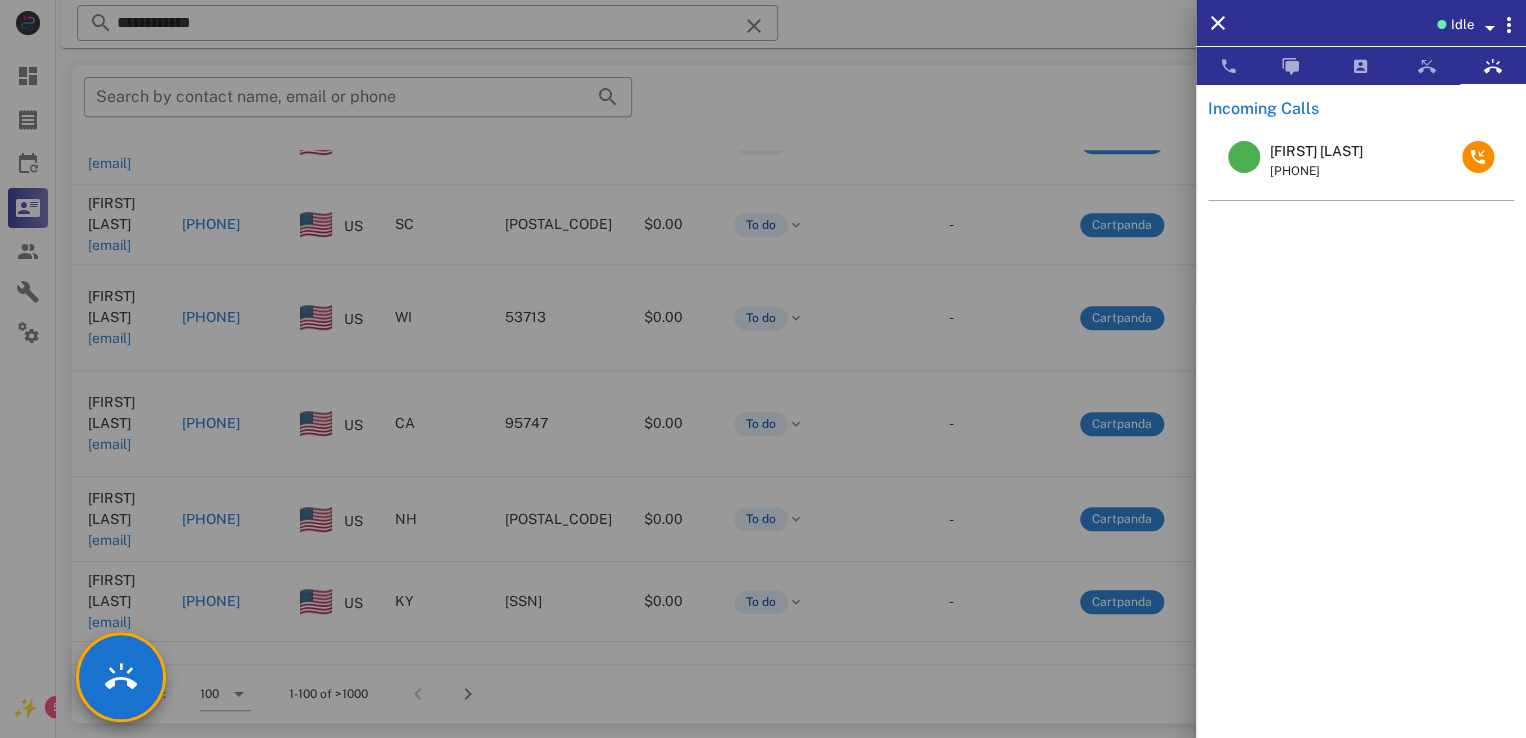 click at bounding box center (763, 369) 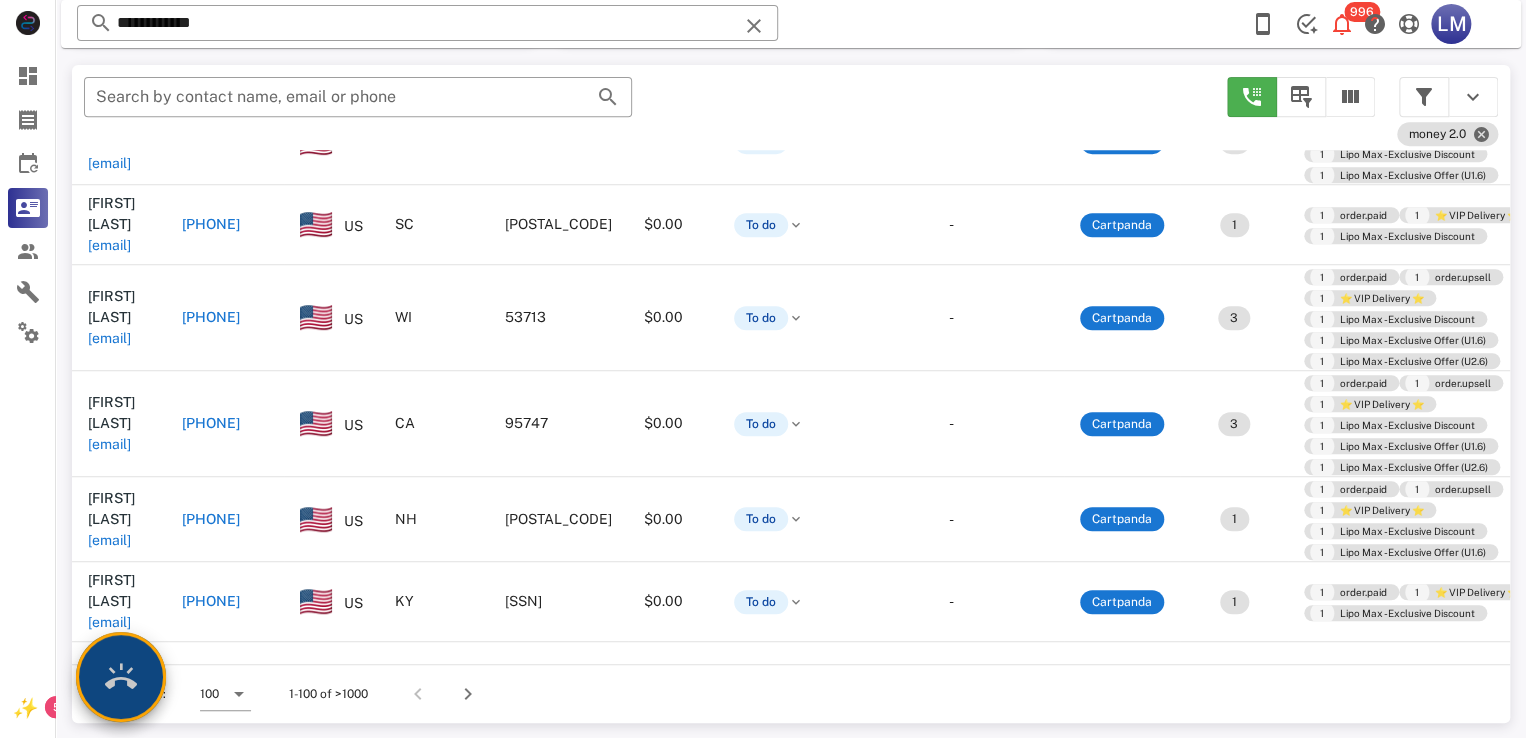 click at bounding box center [121, 677] 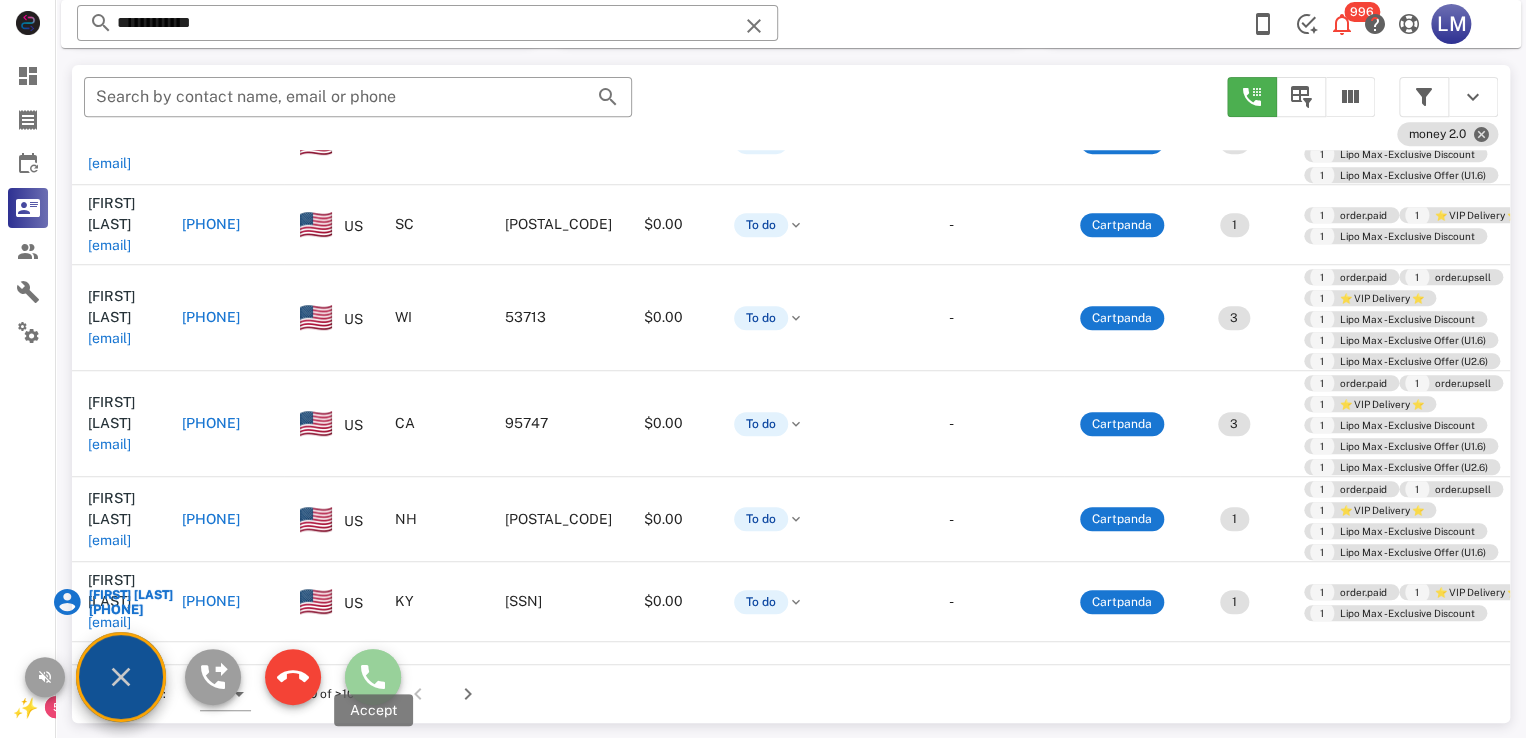 click at bounding box center (373, 677) 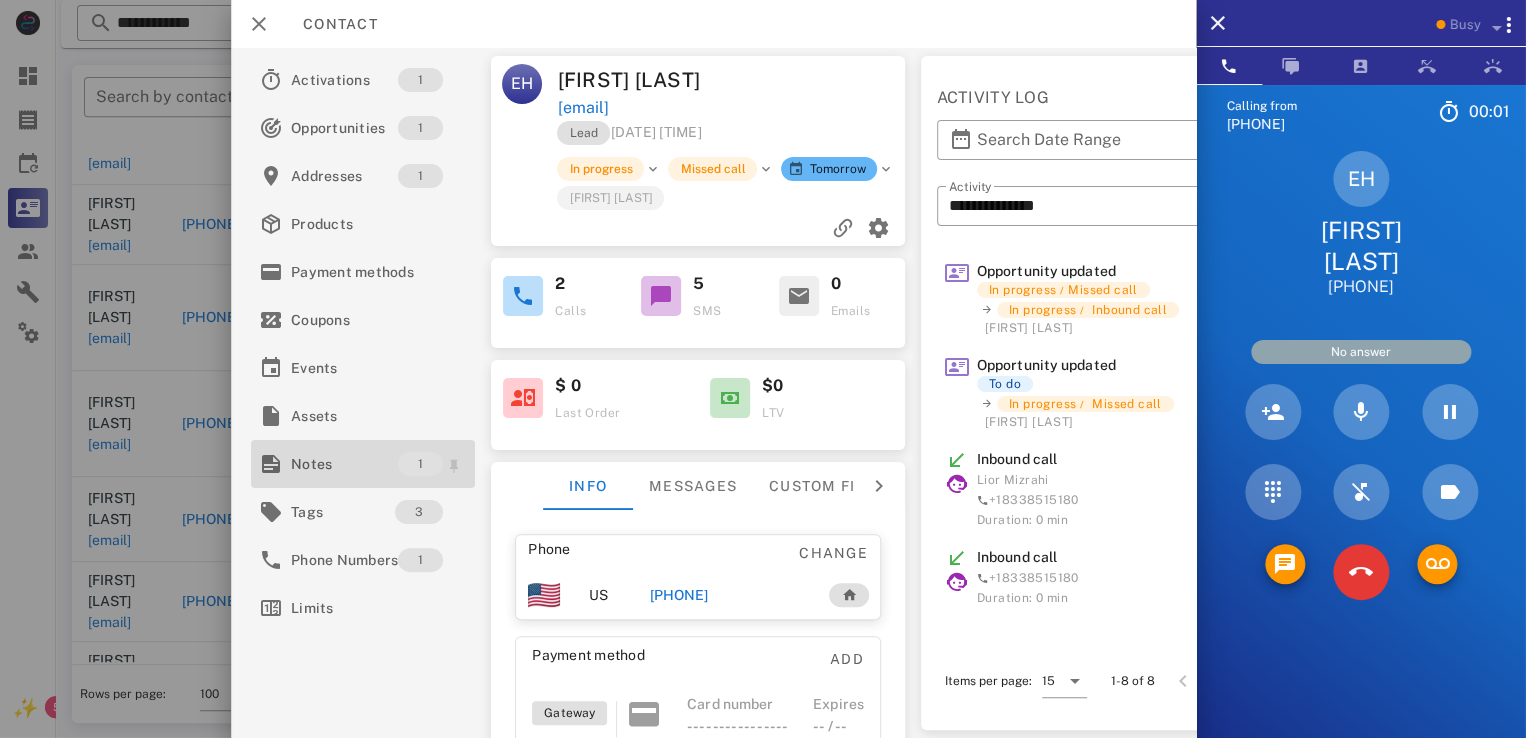 click on "Notes" at bounding box center [344, 464] 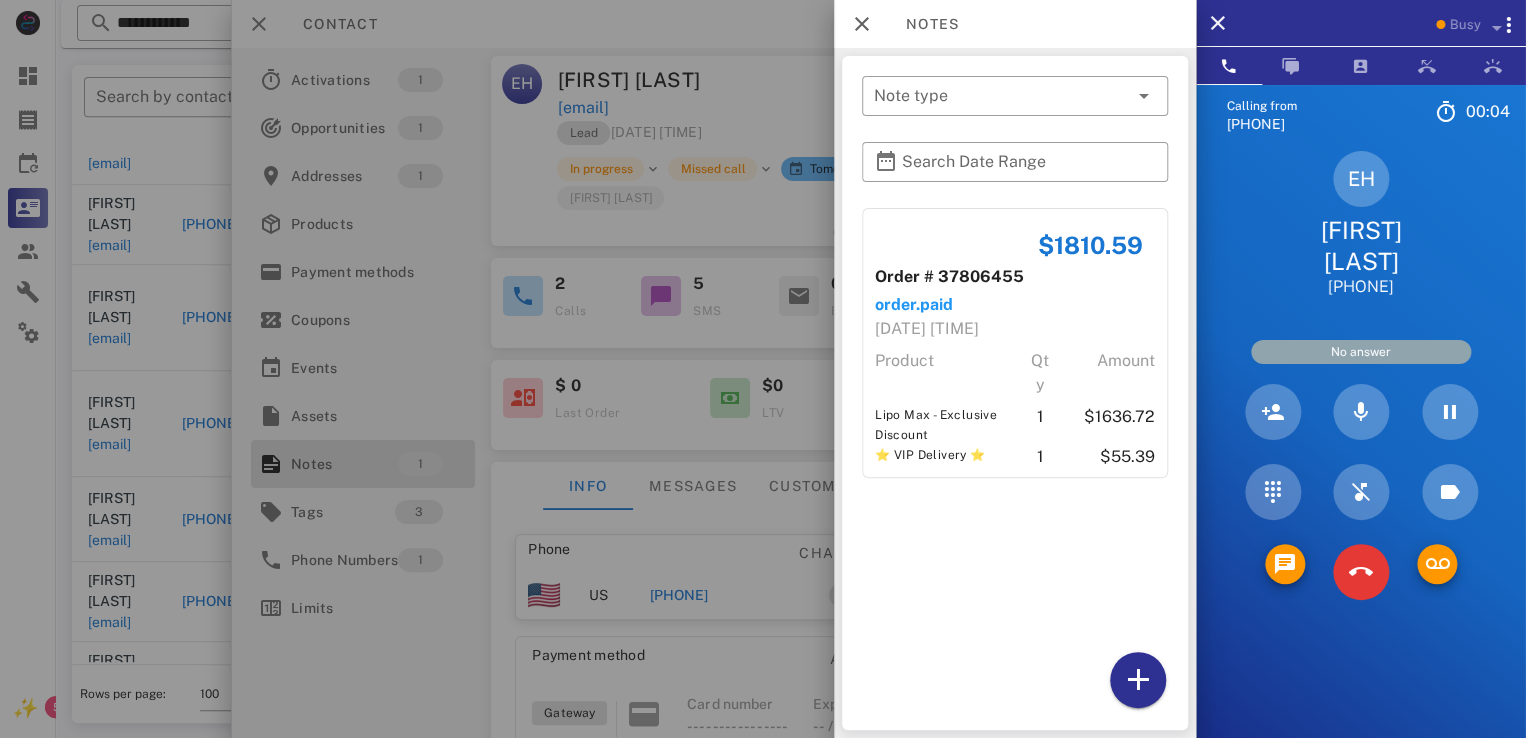 click at bounding box center [763, 369] 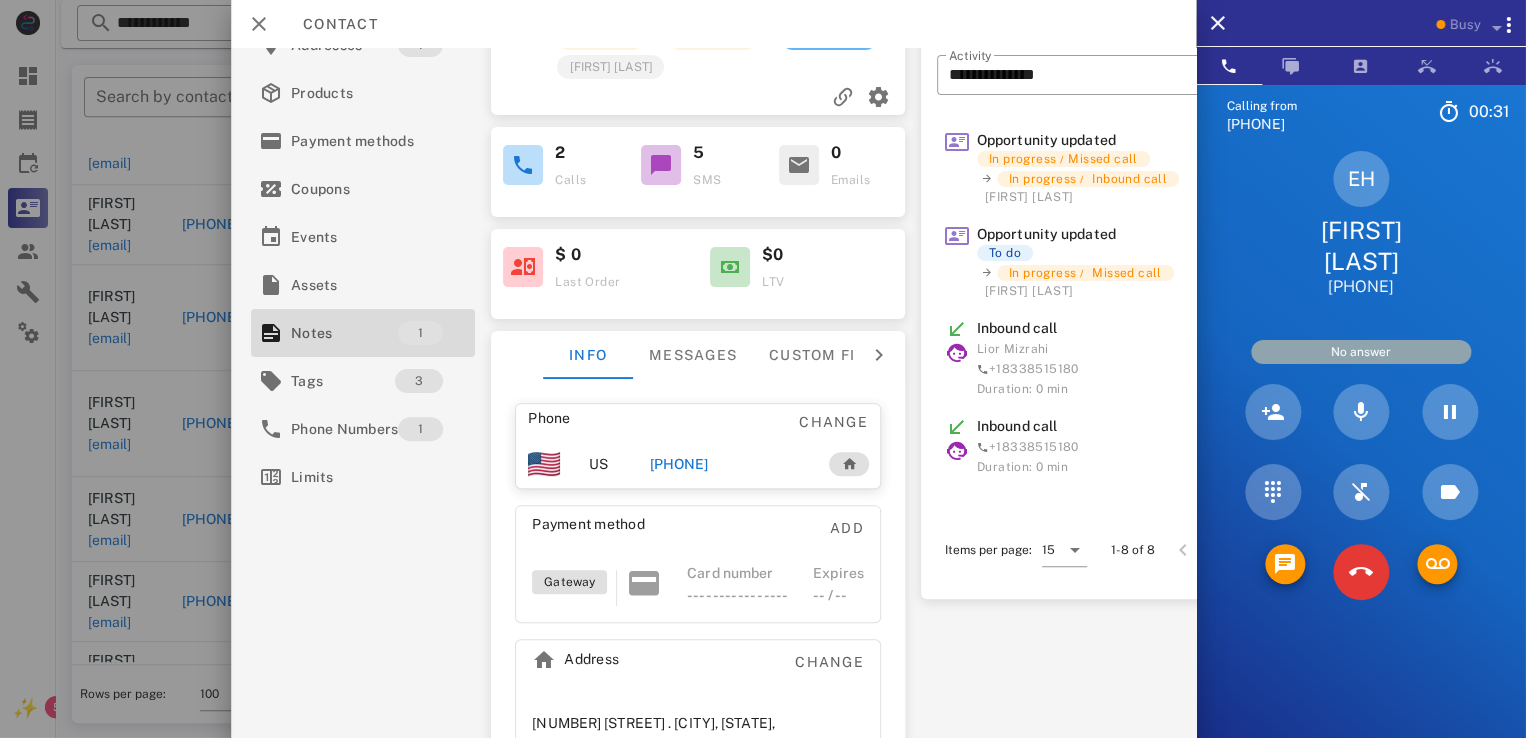 scroll, scrollTop: 0, scrollLeft: 0, axis: both 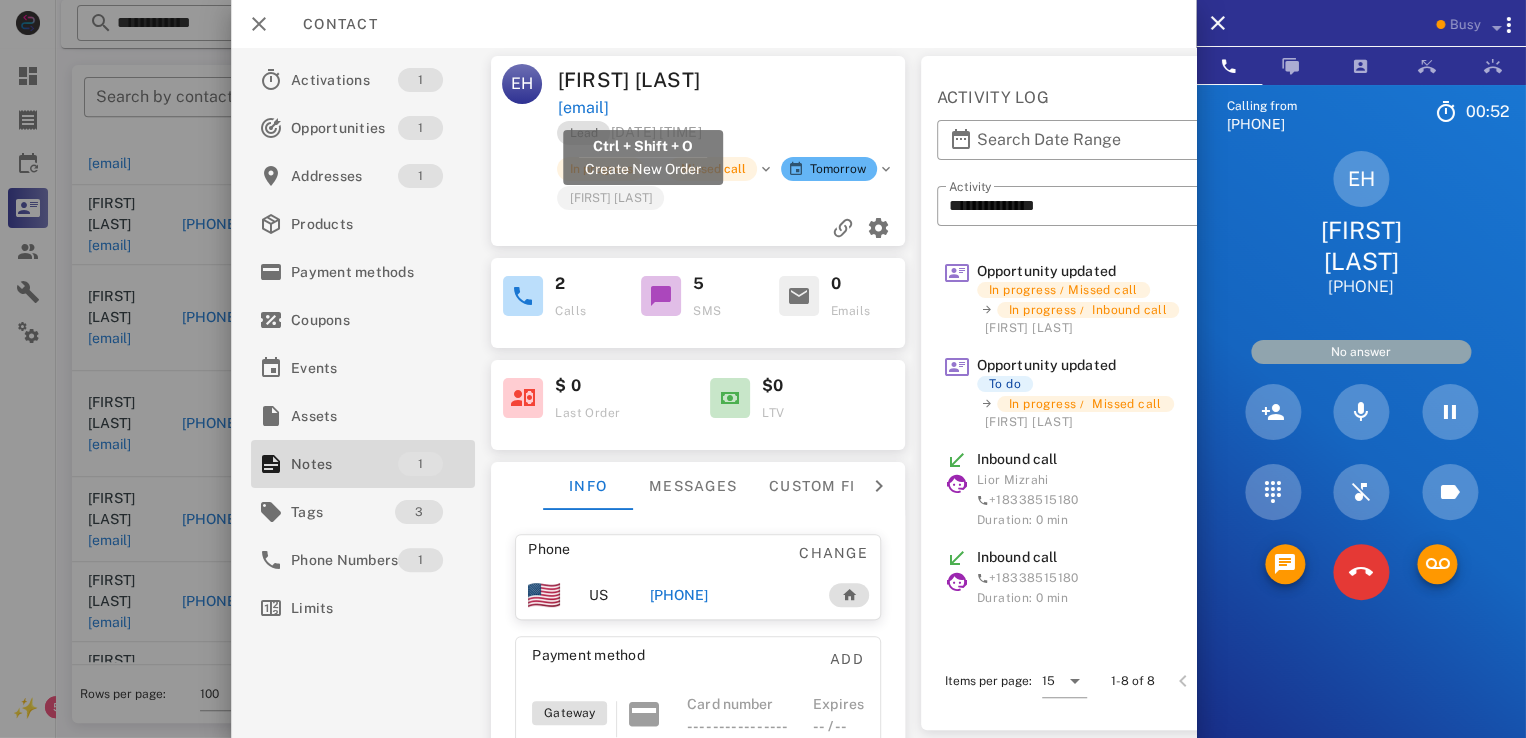 click on "[EMAIL]" at bounding box center (583, 108) 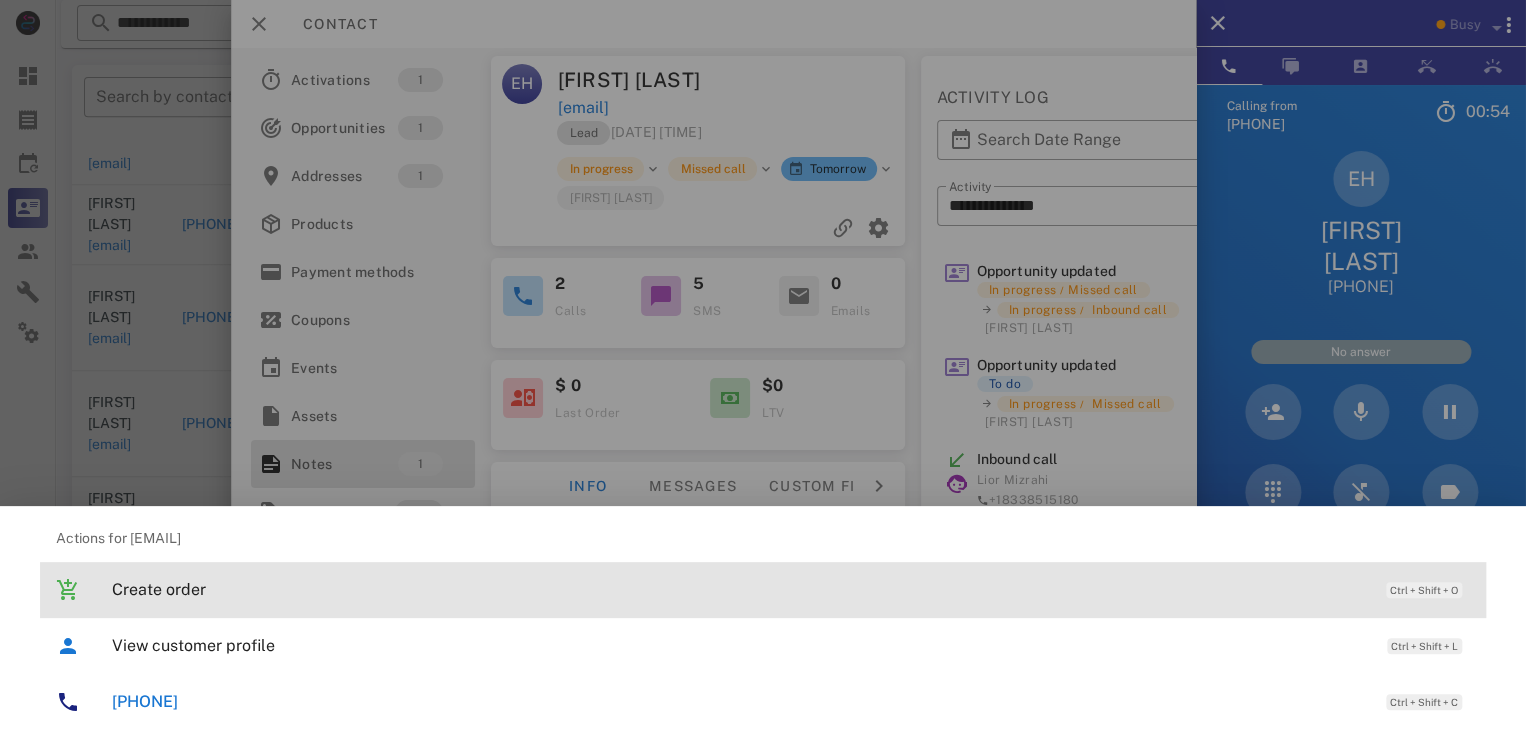 click on "Create order" at bounding box center (739, 589) 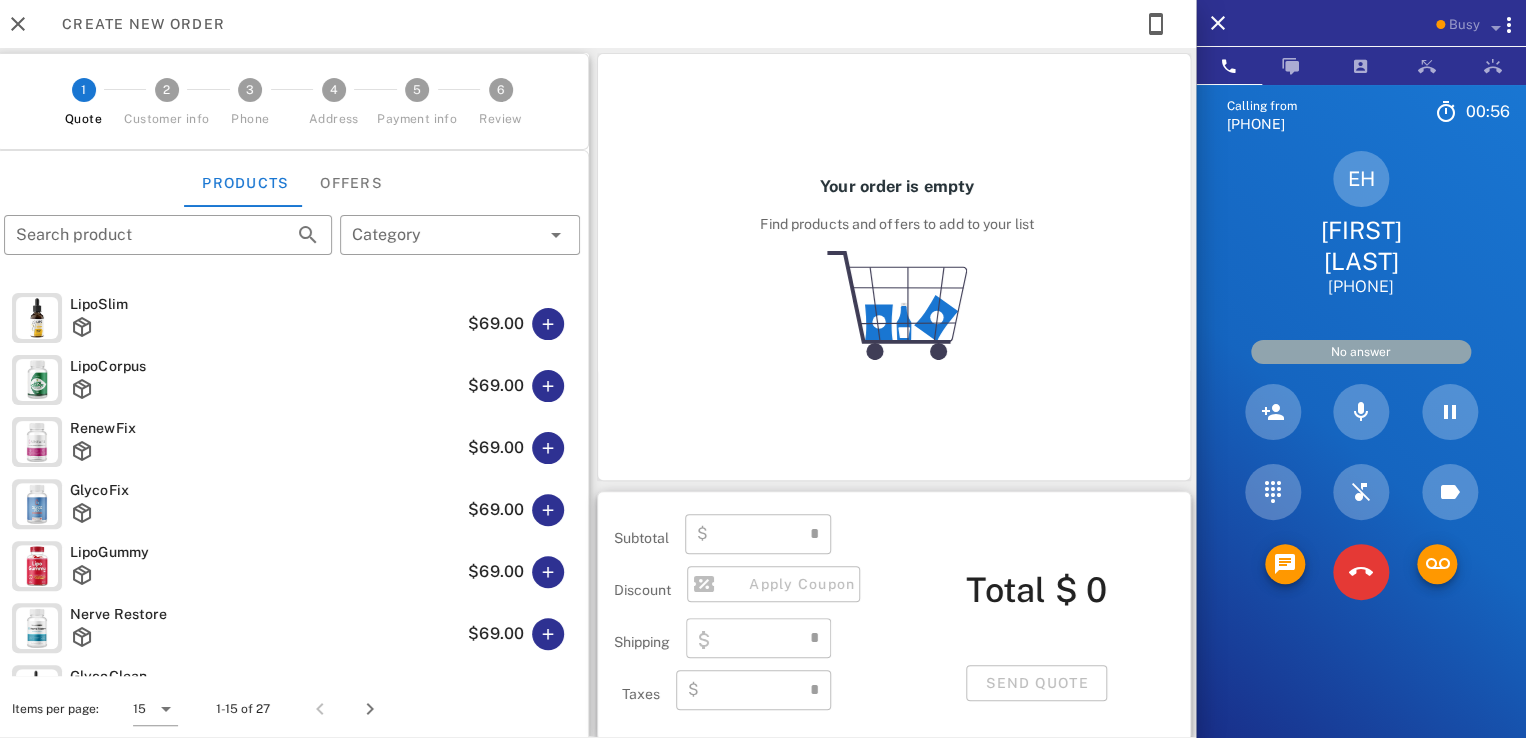 type on "**********" 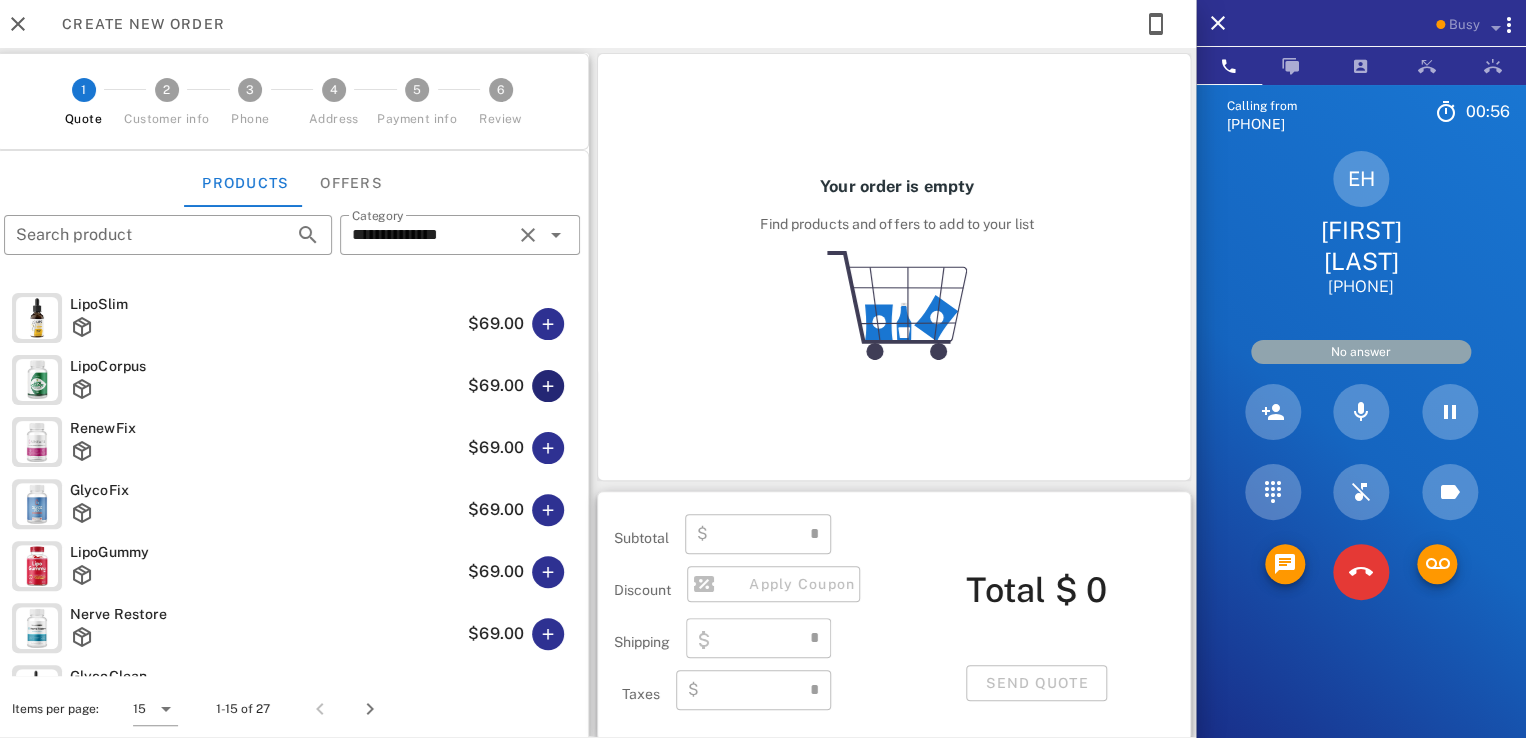 click at bounding box center [548, 386] 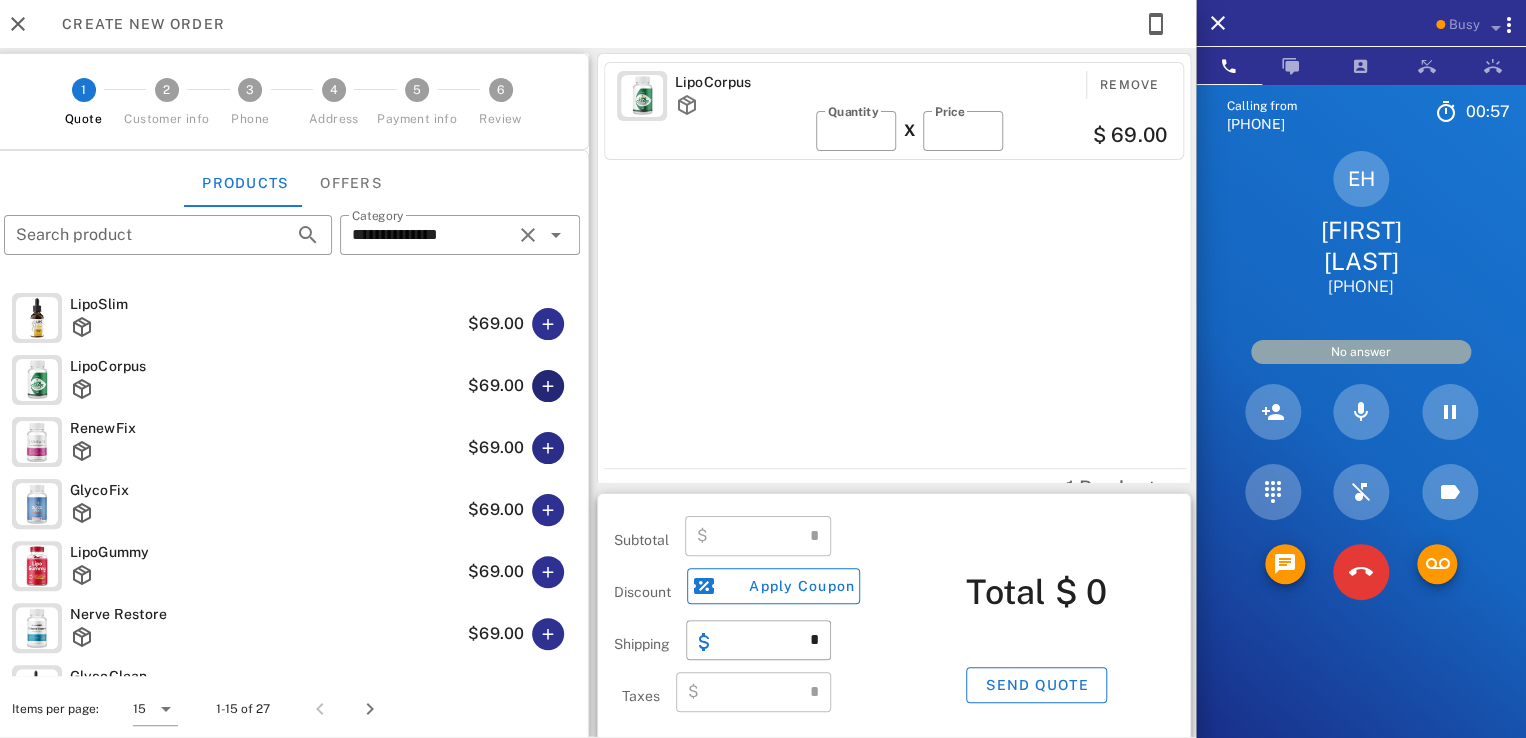 type on "*****" 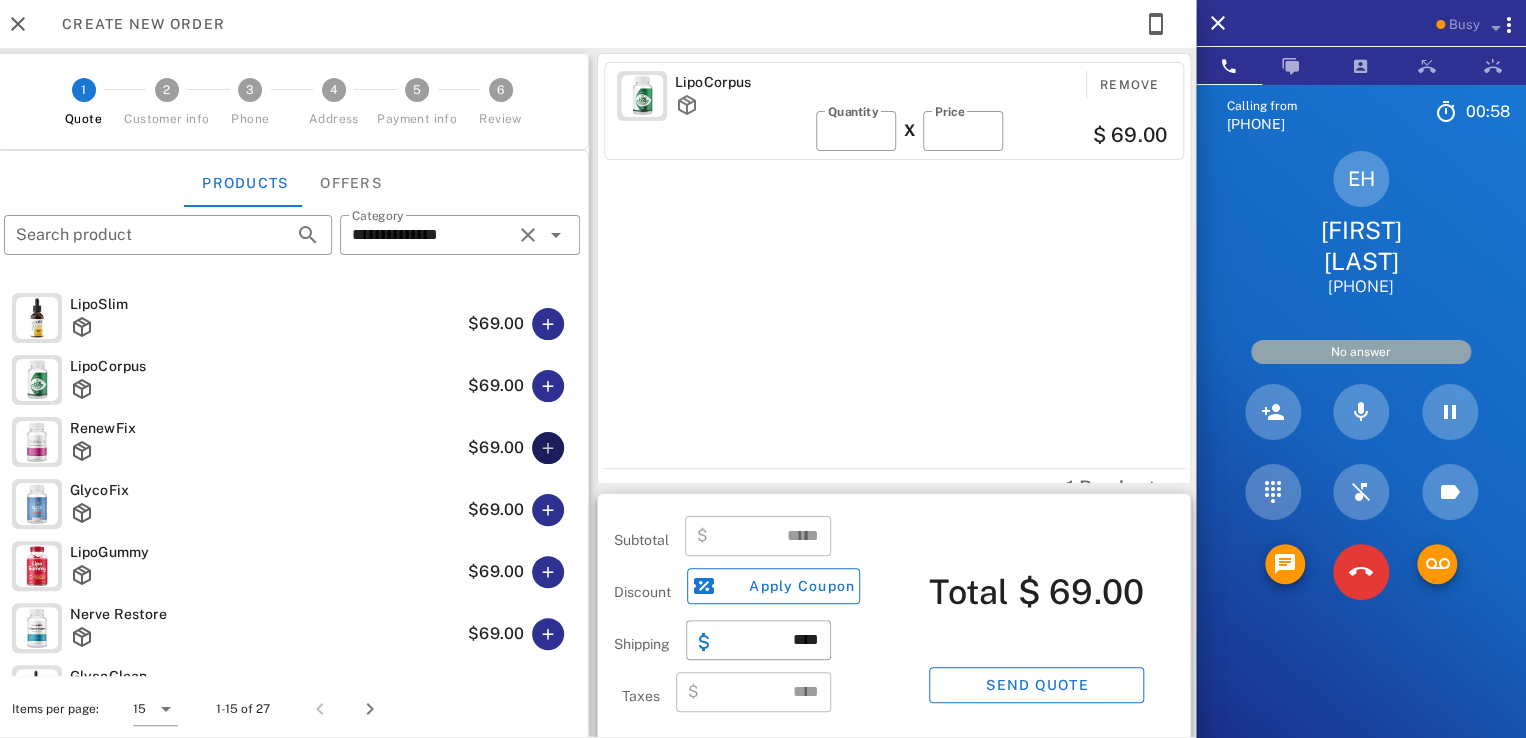 click at bounding box center (548, 448) 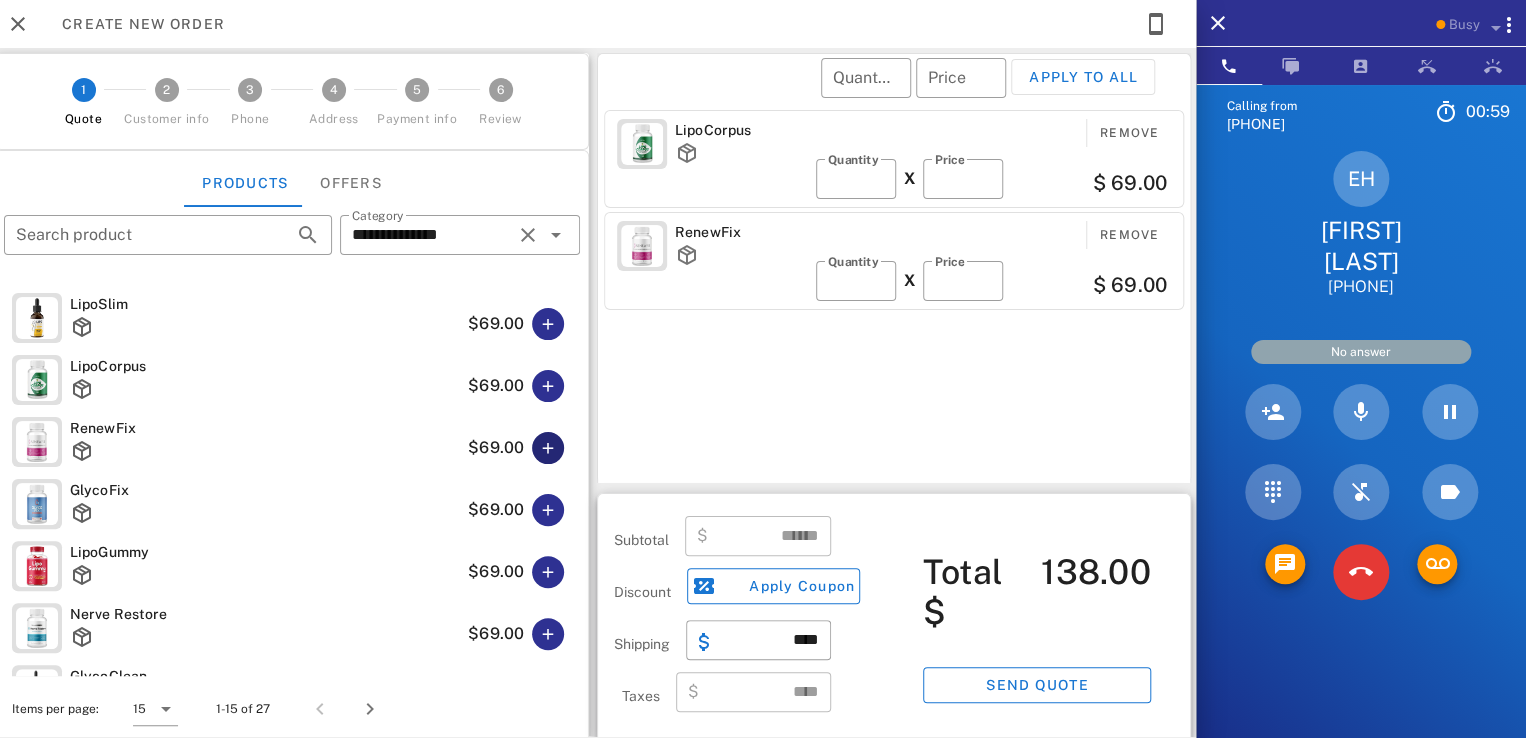 scroll, scrollTop: 107, scrollLeft: 0, axis: vertical 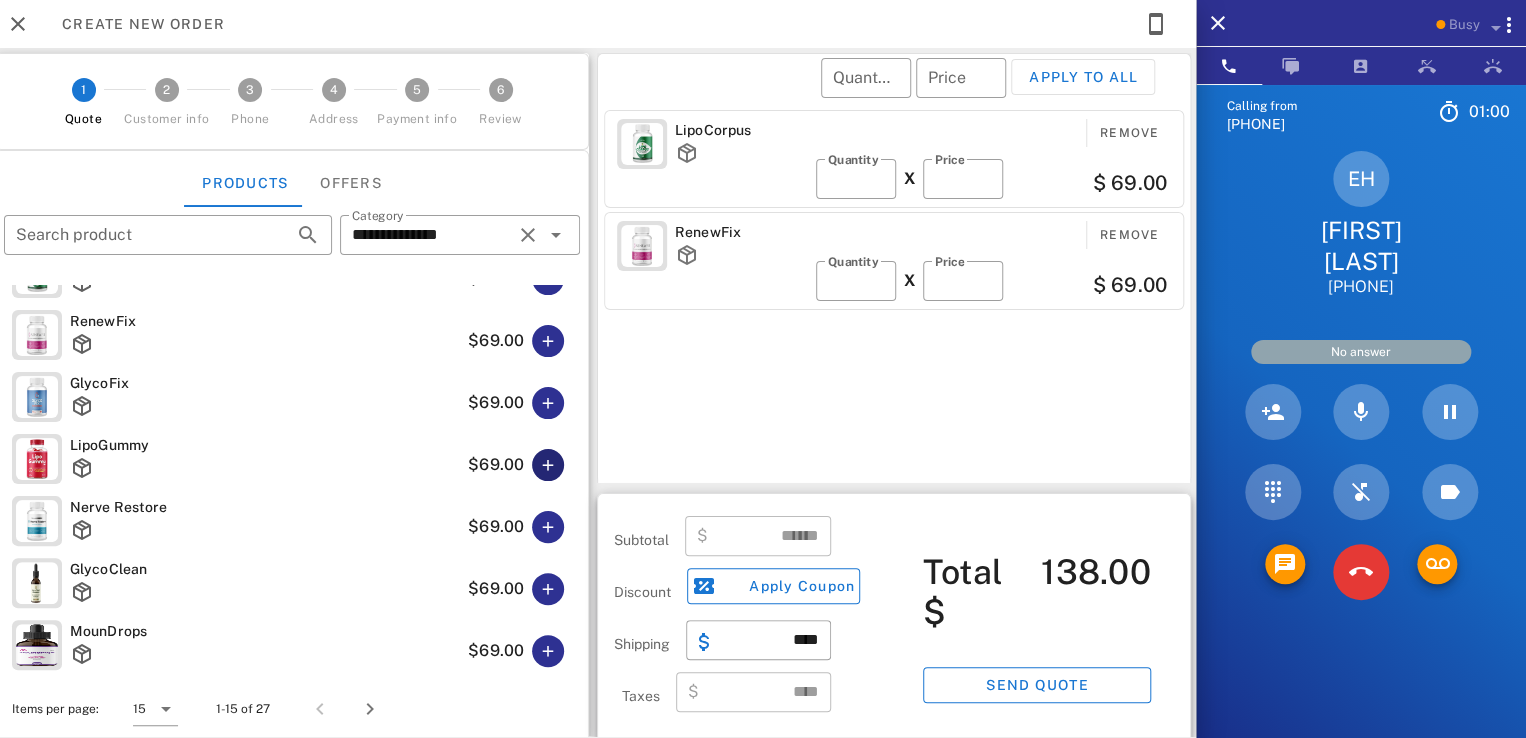 click at bounding box center [548, 465] 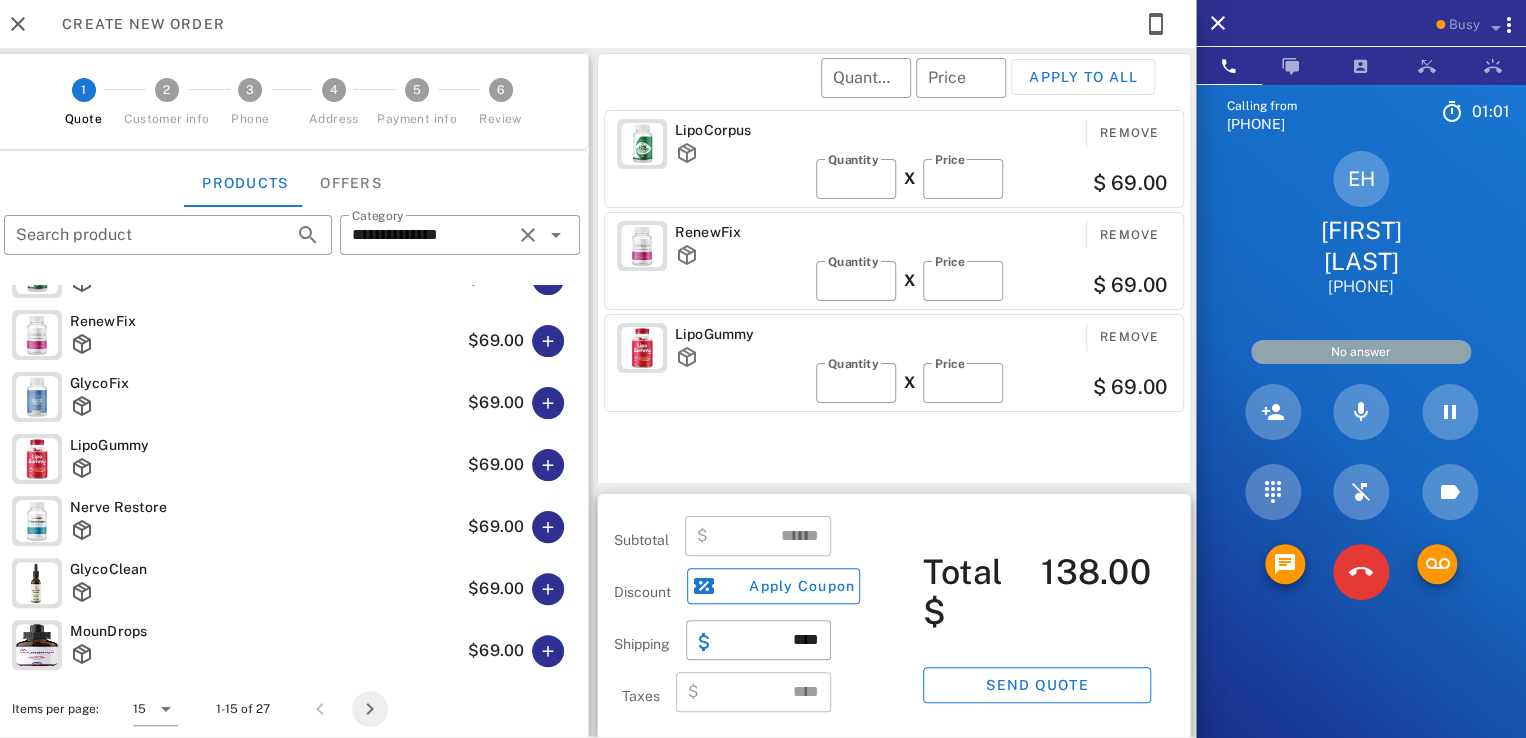 click at bounding box center [370, 709] 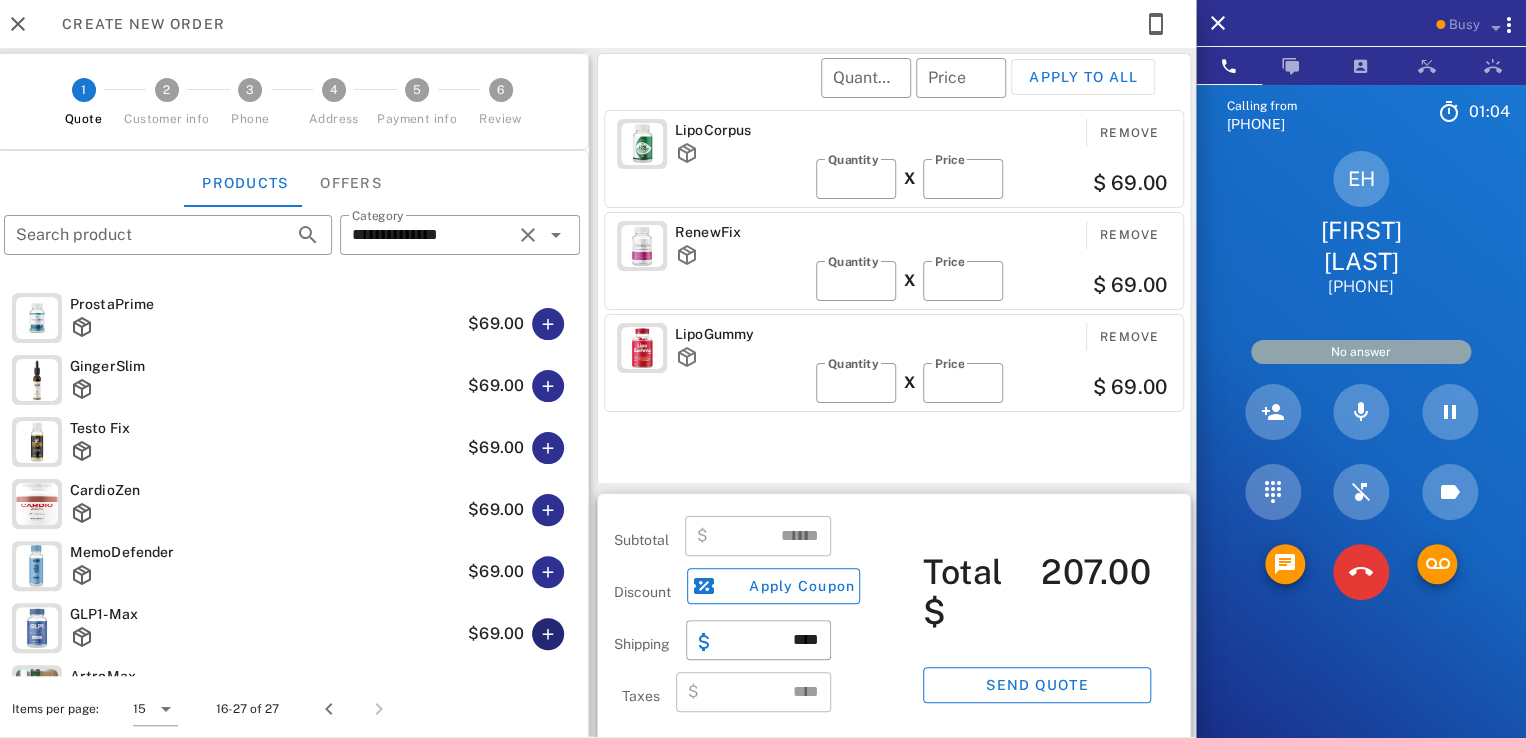 click at bounding box center [548, 634] 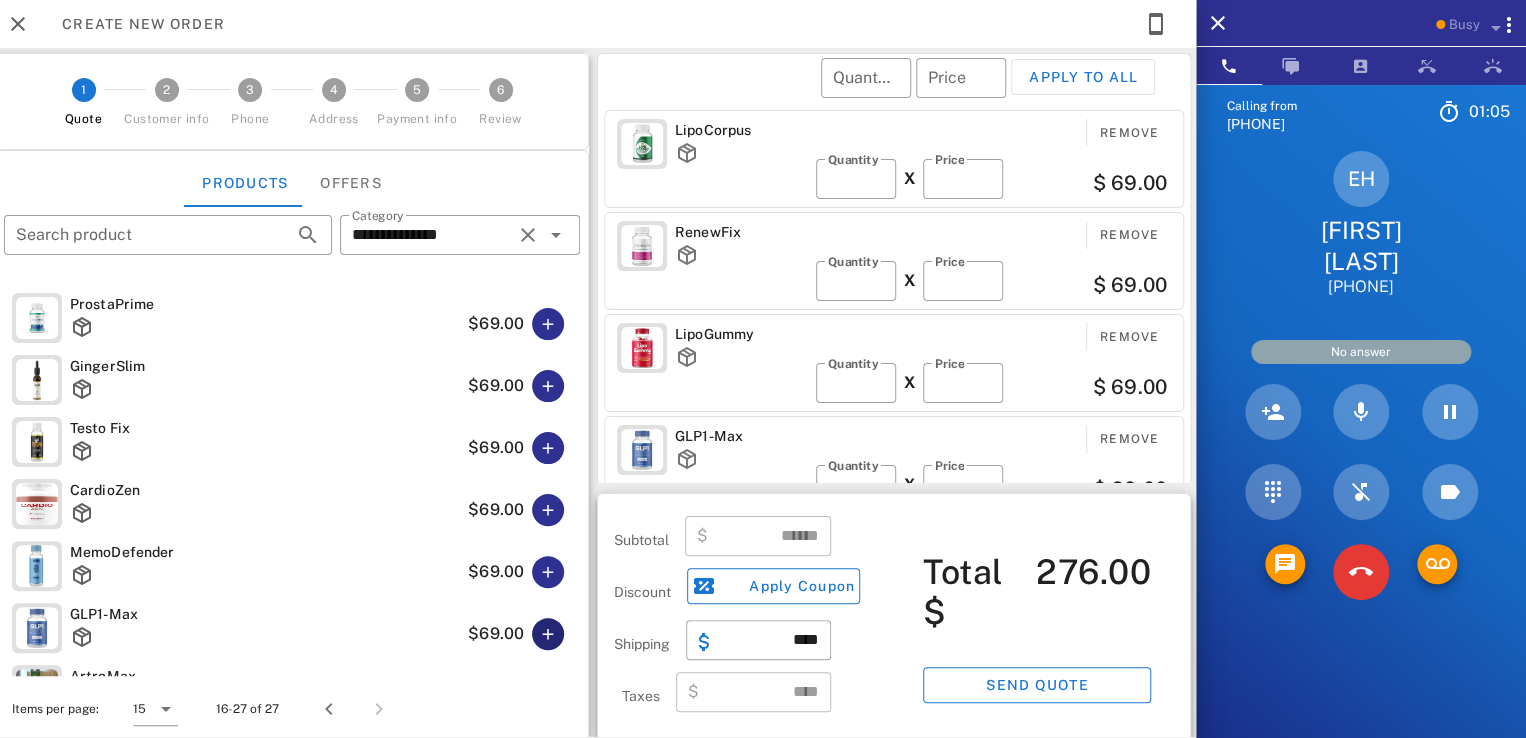 scroll, scrollTop: 0, scrollLeft: 0, axis: both 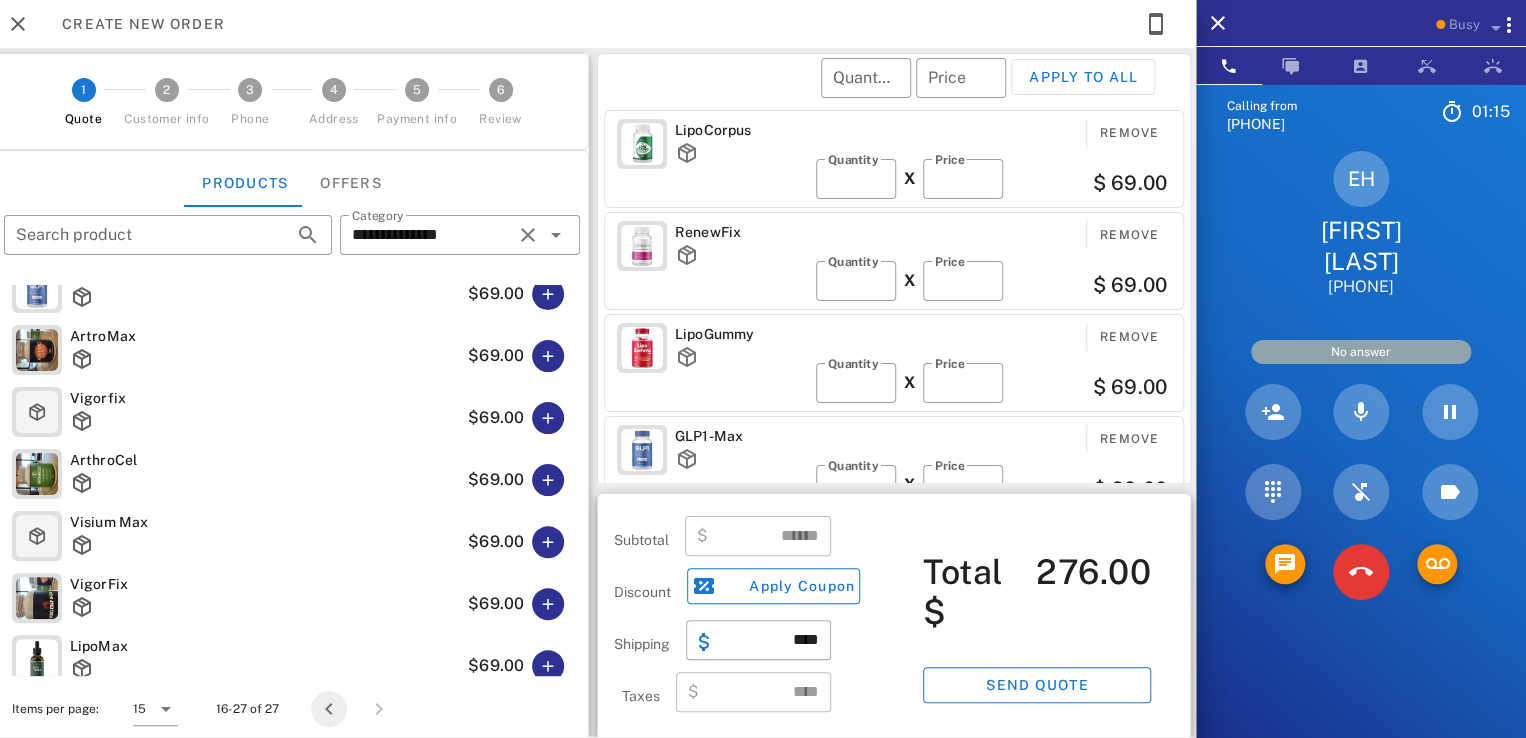 click at bounding box center (329, 709) 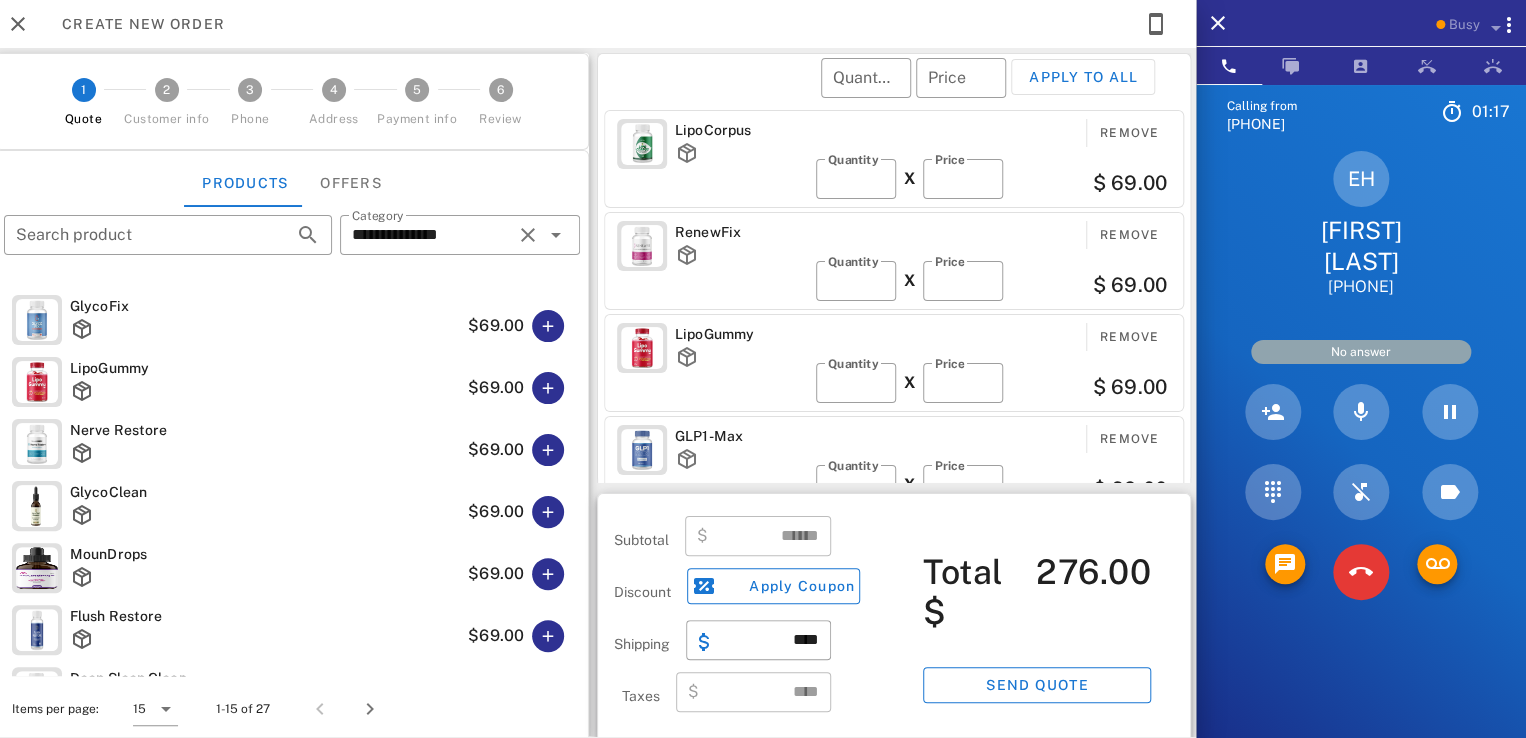 scroll, scrollTop: 223, scrollLeft: 0, axis: vertical 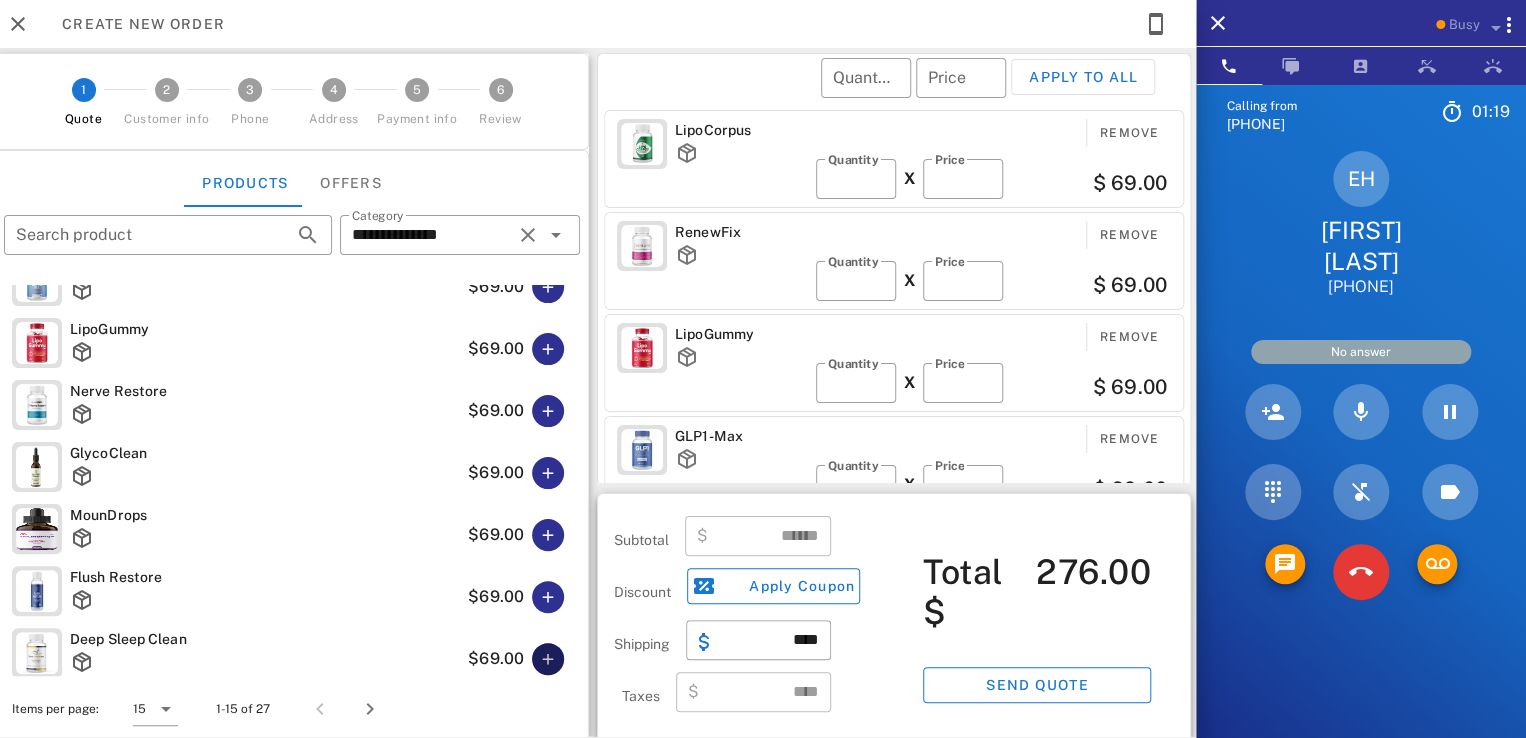 click at bounding box center [548, 659] 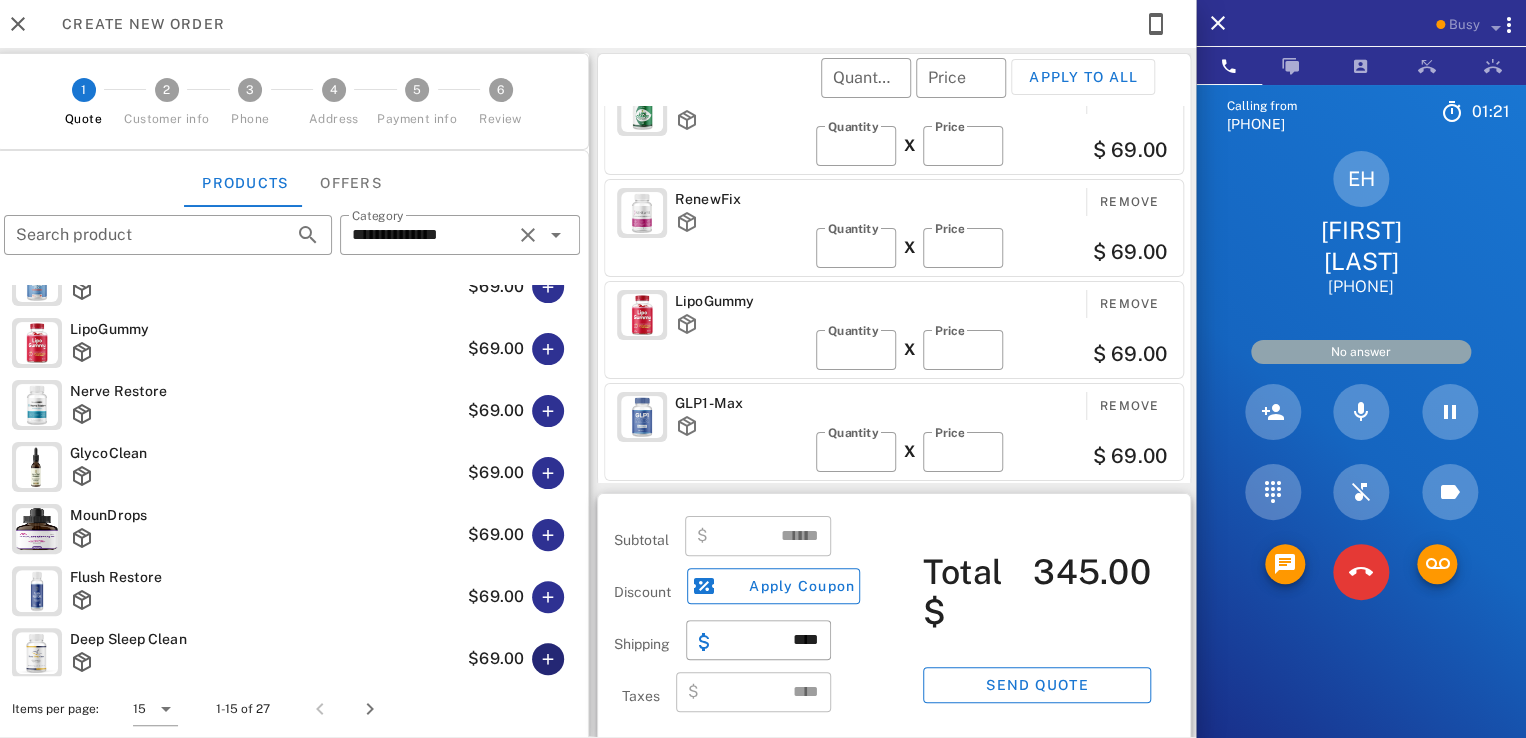 scroll, scrollTop: 0, scrollLeft: 0, axis: both 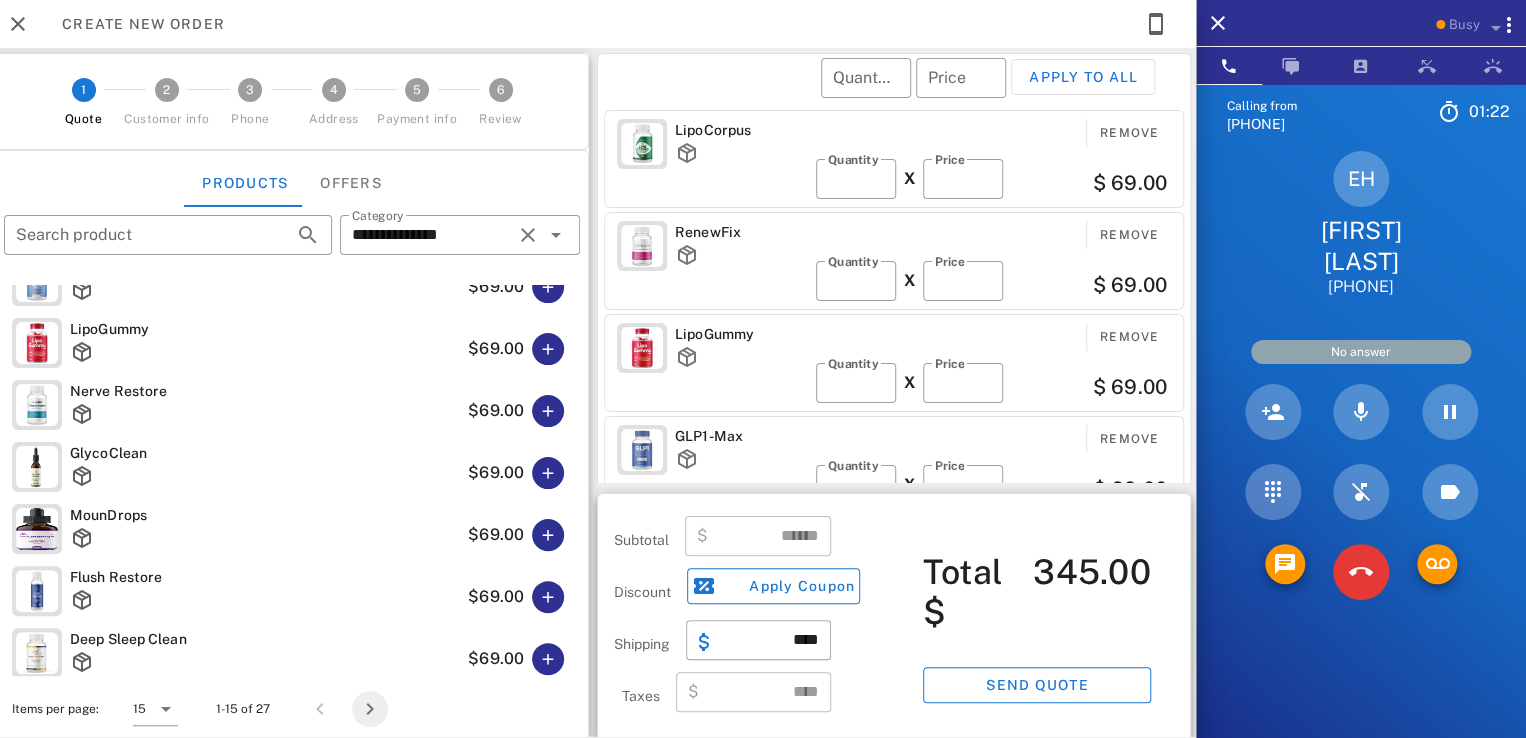 click at bounding box center (370, 709) 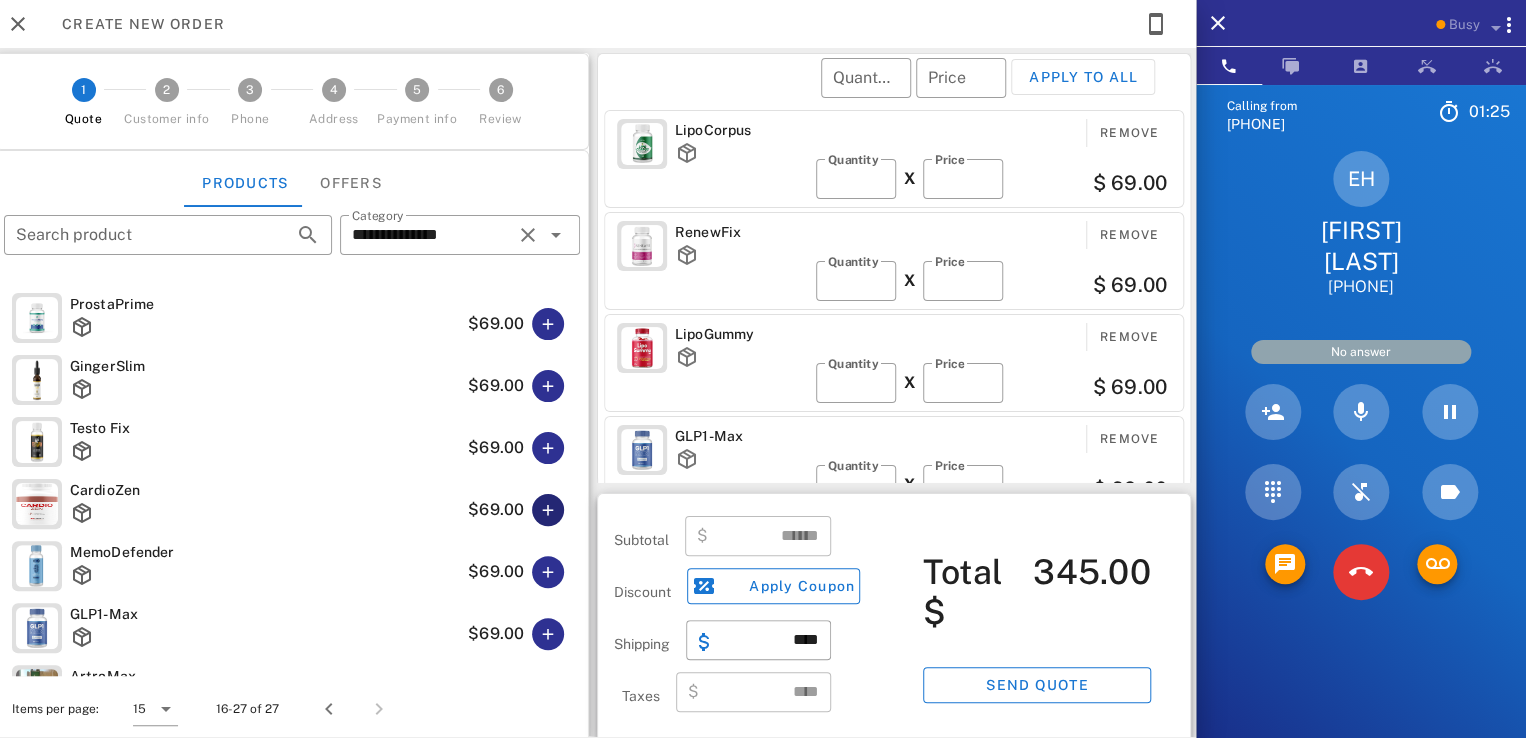 click at bounding box center (548, 510) 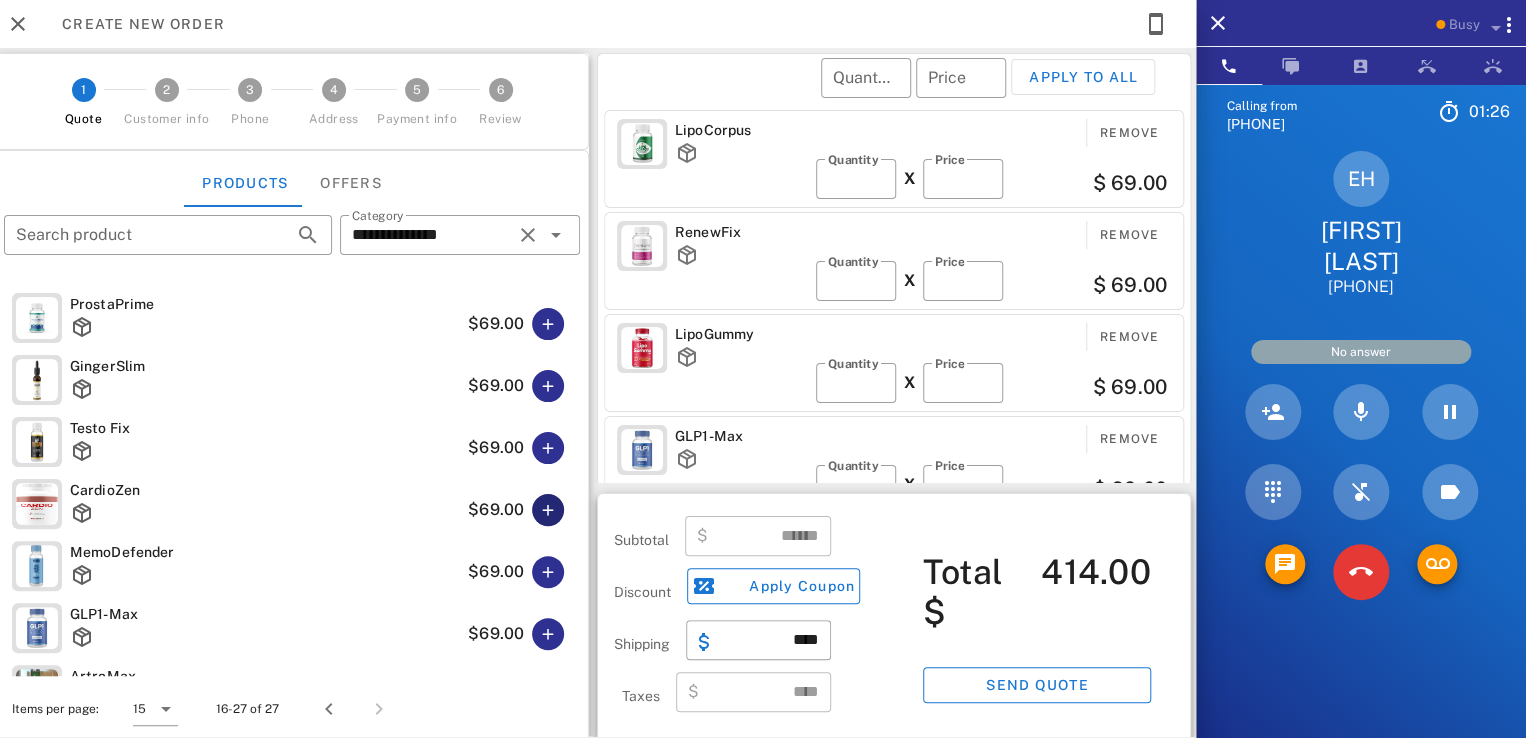 scroll, scrollTop: 220, scrollLeft: 0, axis: vertical 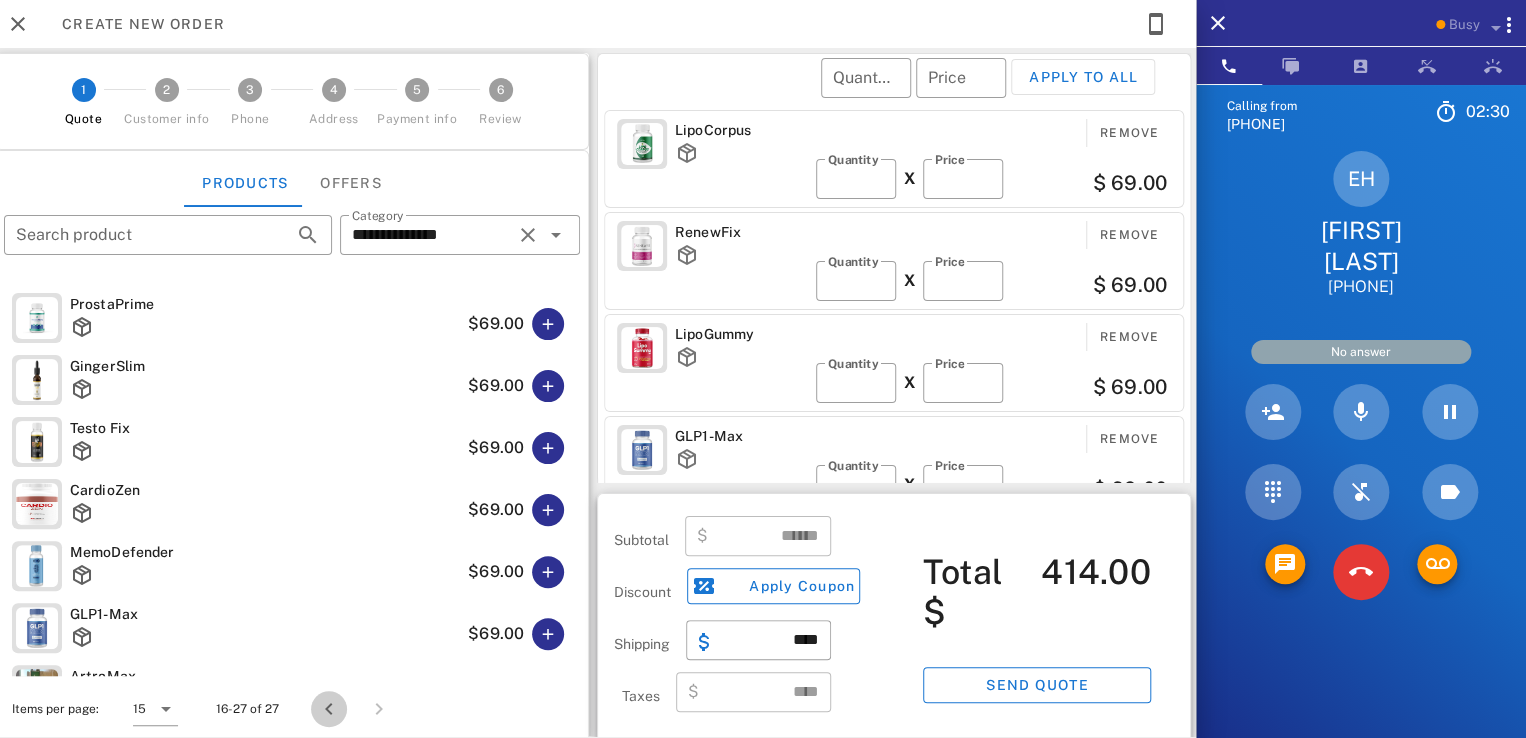 click at bounding box center [329, 709] 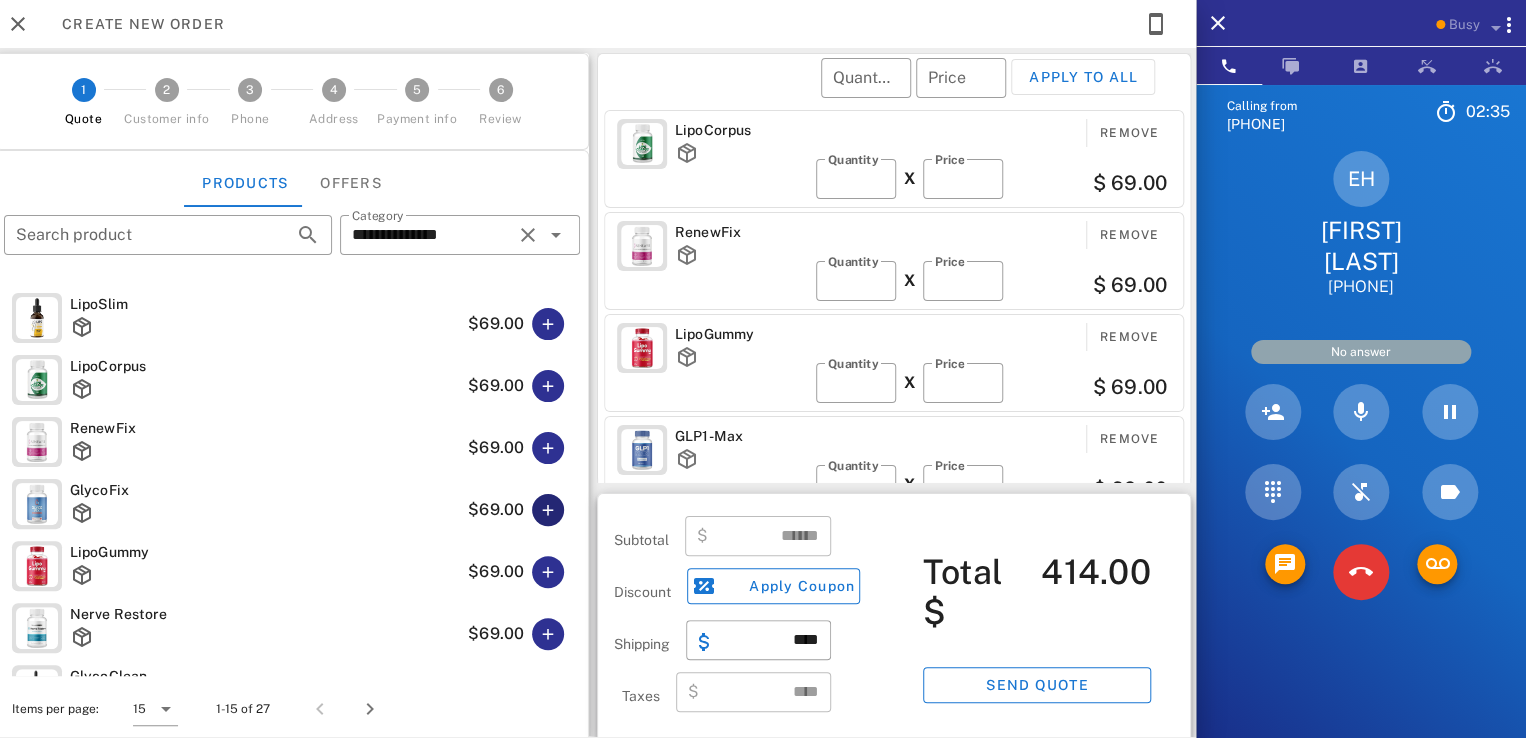 click at bounding box center [548, 510] 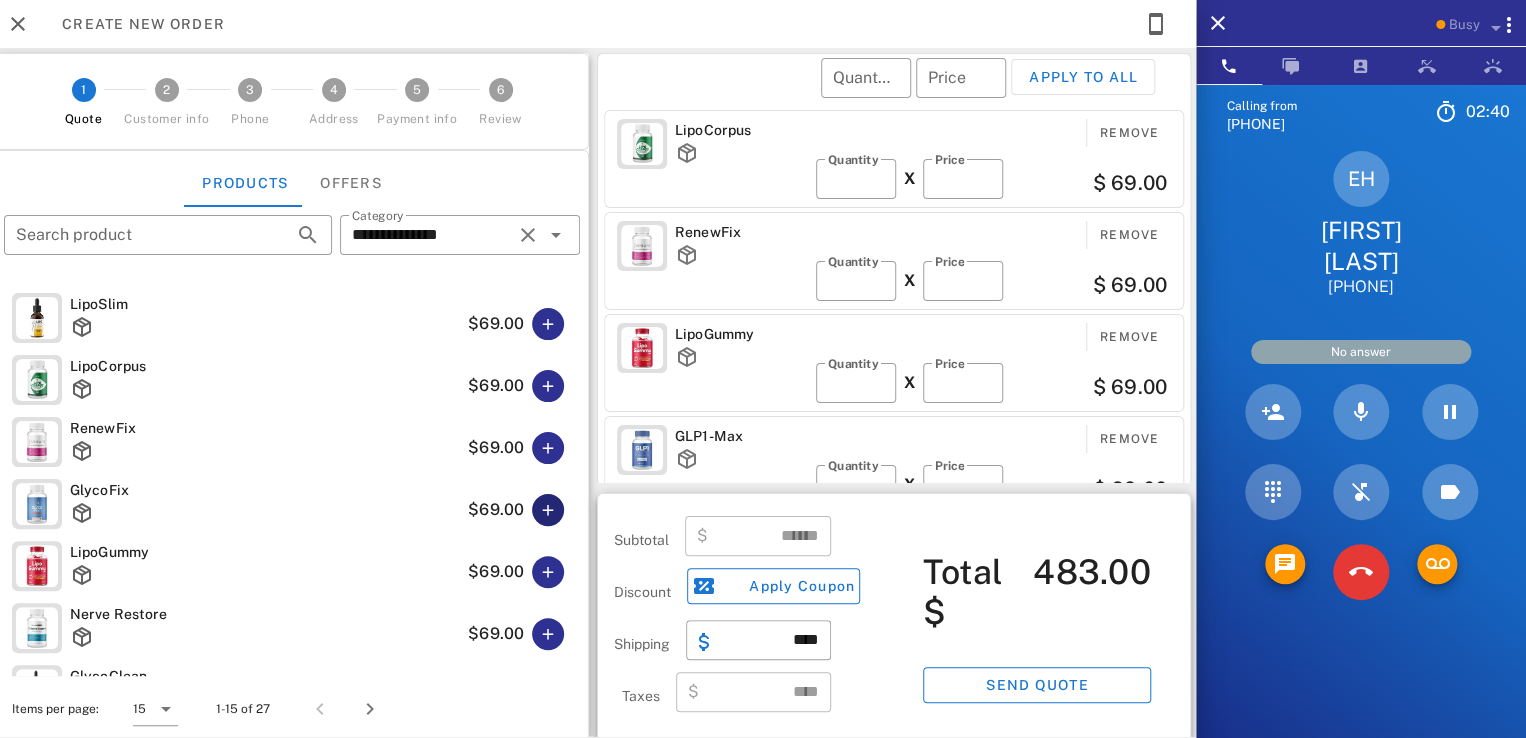 scroll, scrollTop: 309, scrollLeft: 0, axis: vertical 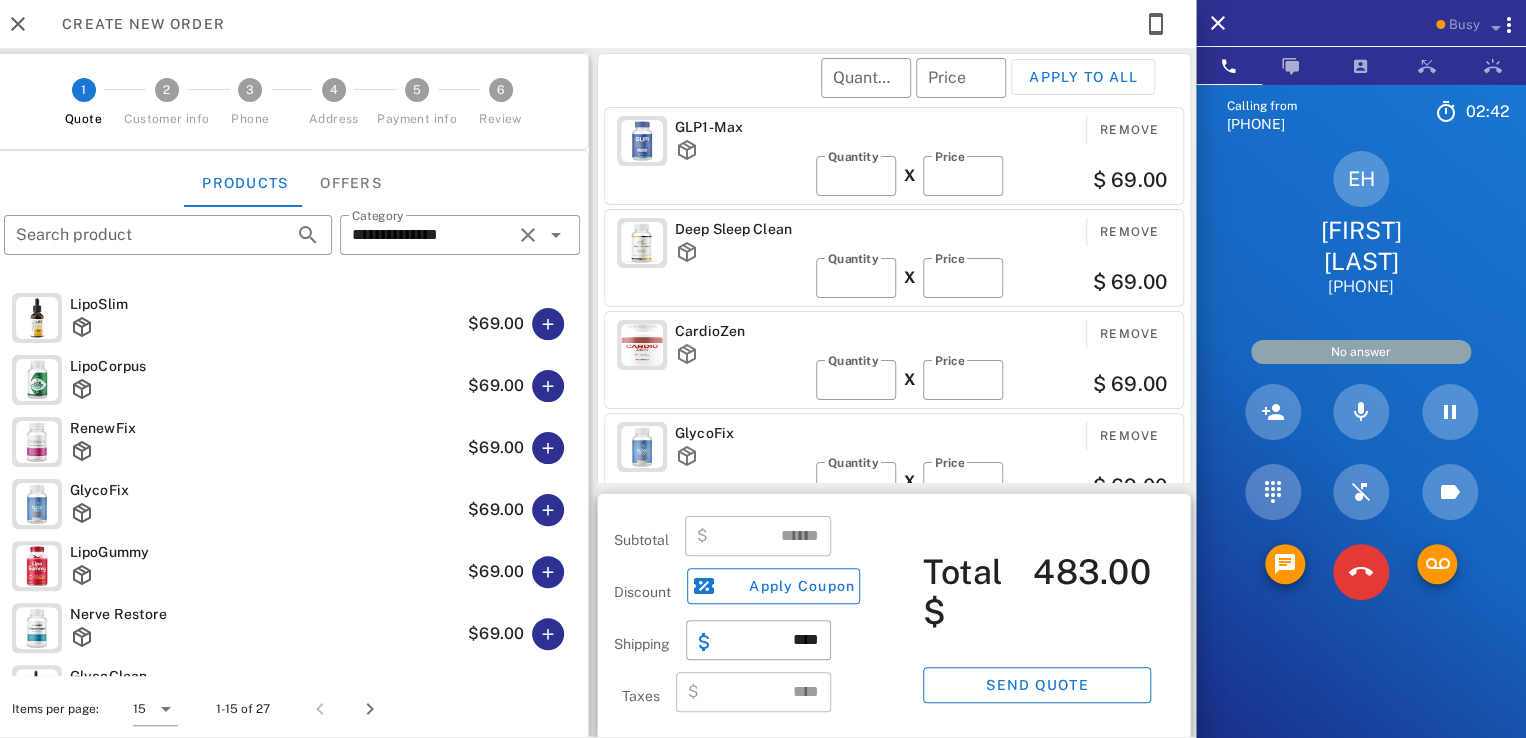 click on "Remove Quantity * X Price ** $ [PRICE]" at bounding box center [993, 462] 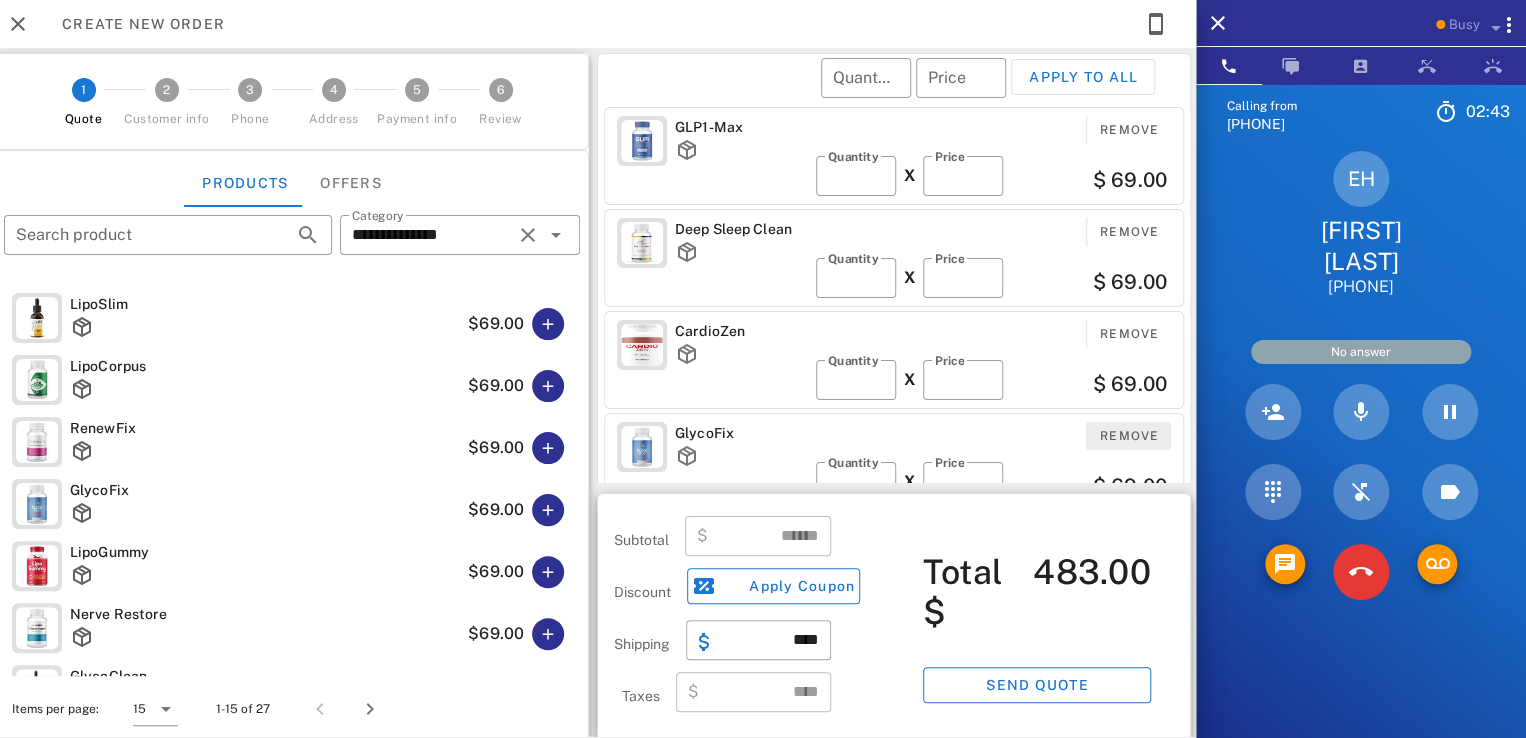 click on "Remove" at bounding box center [1129, 436] 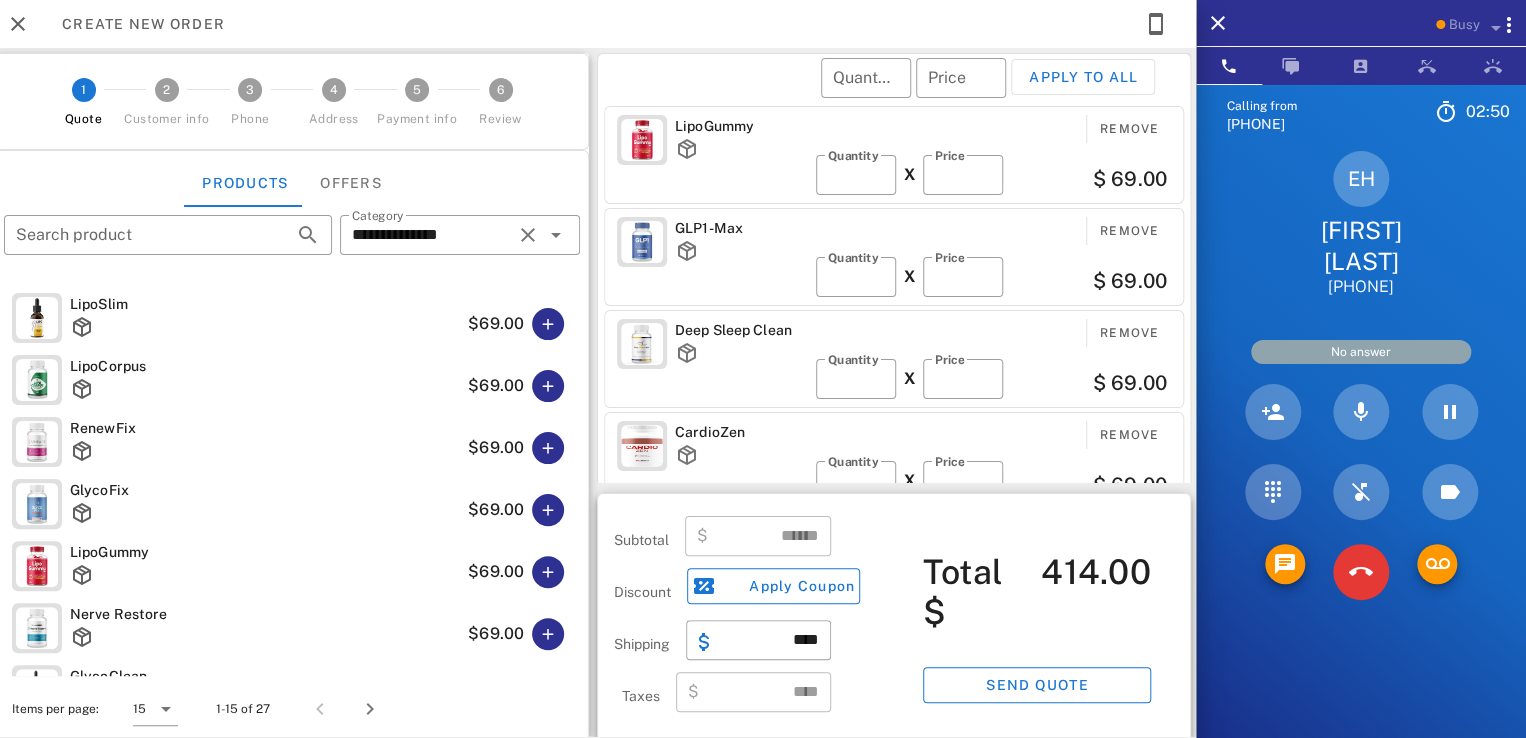 scroll, scrollTop: 0, scrollLeft: 0, axis: both 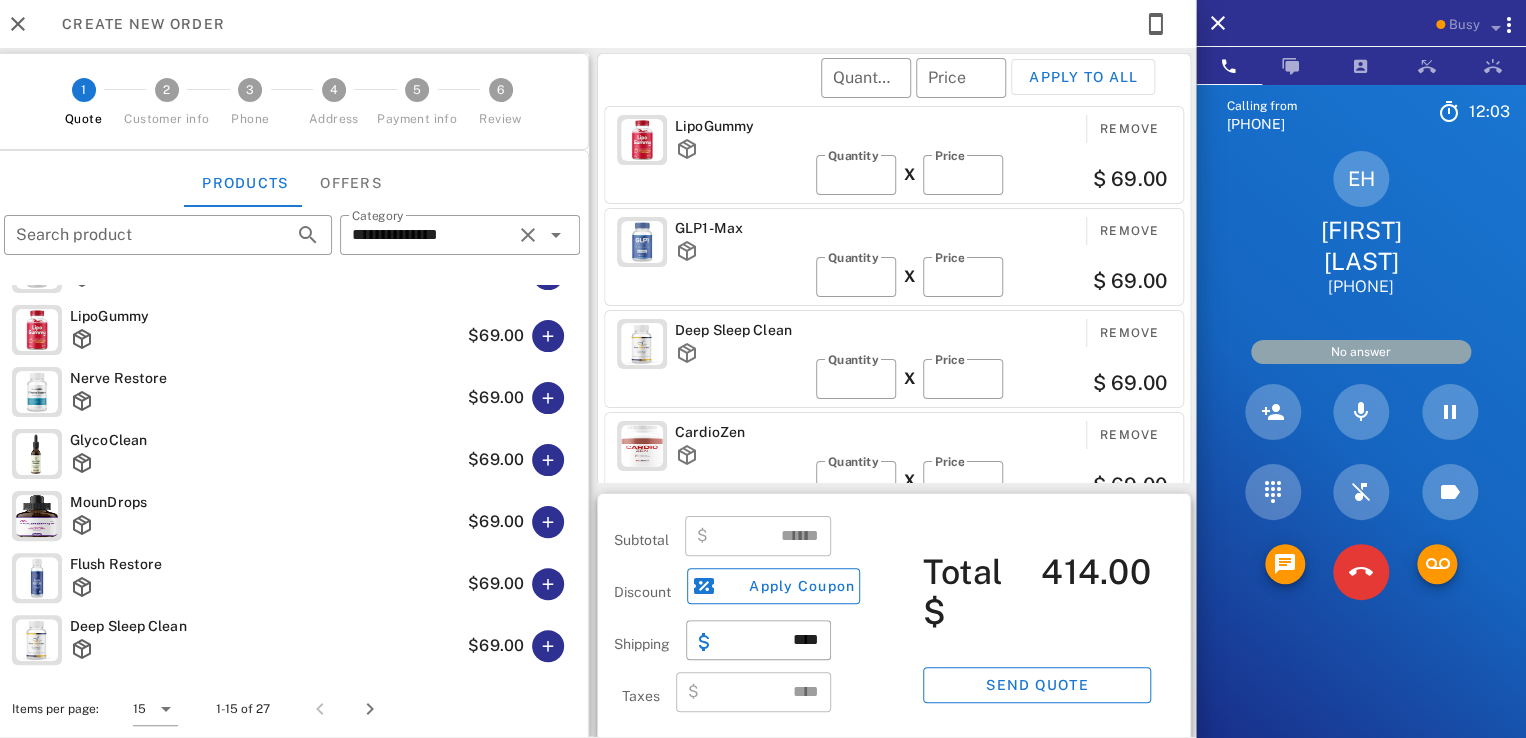 click on "​ Quantity ​ Price Apply to all" at bounding box center (897, 91) 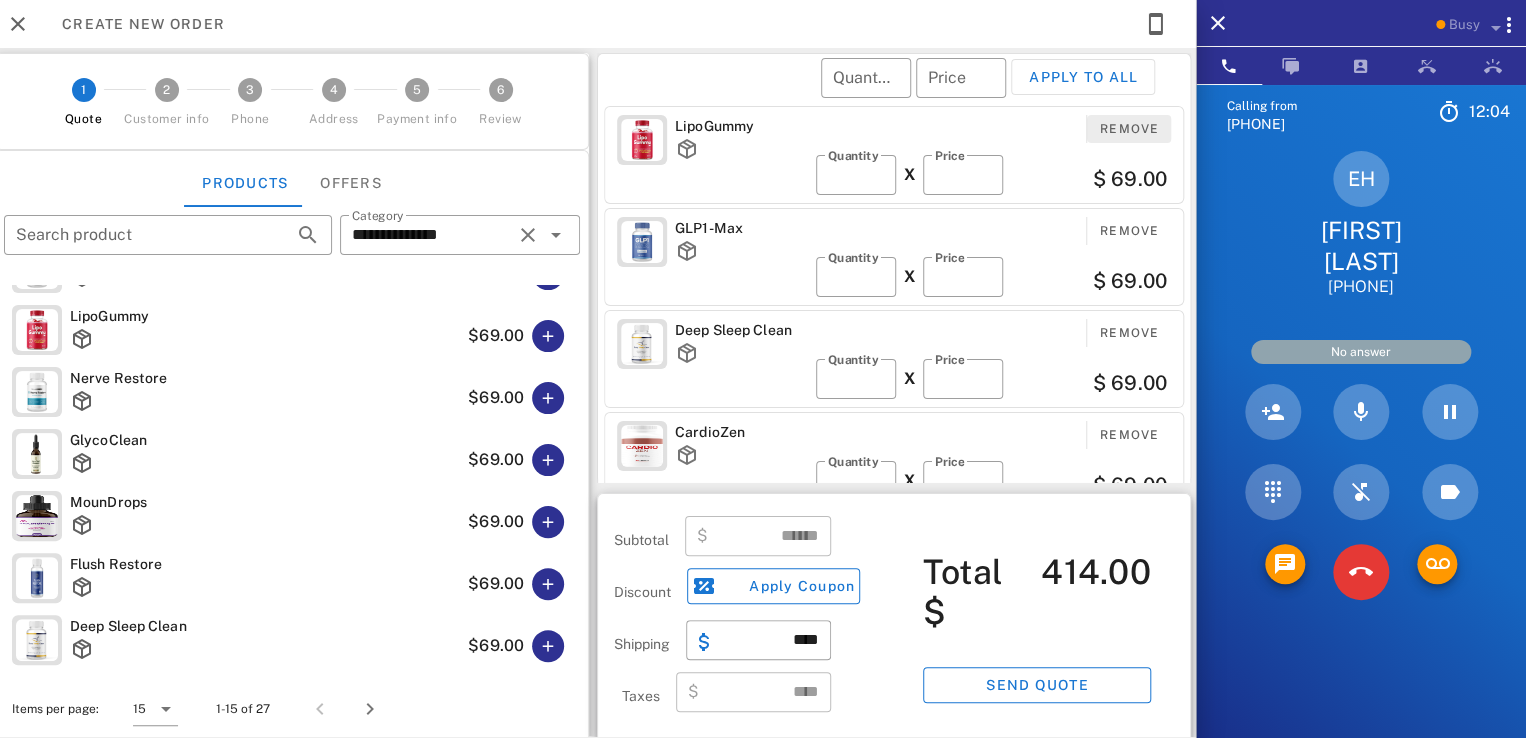 click on "Remove" at bounding box center (1129, 129) 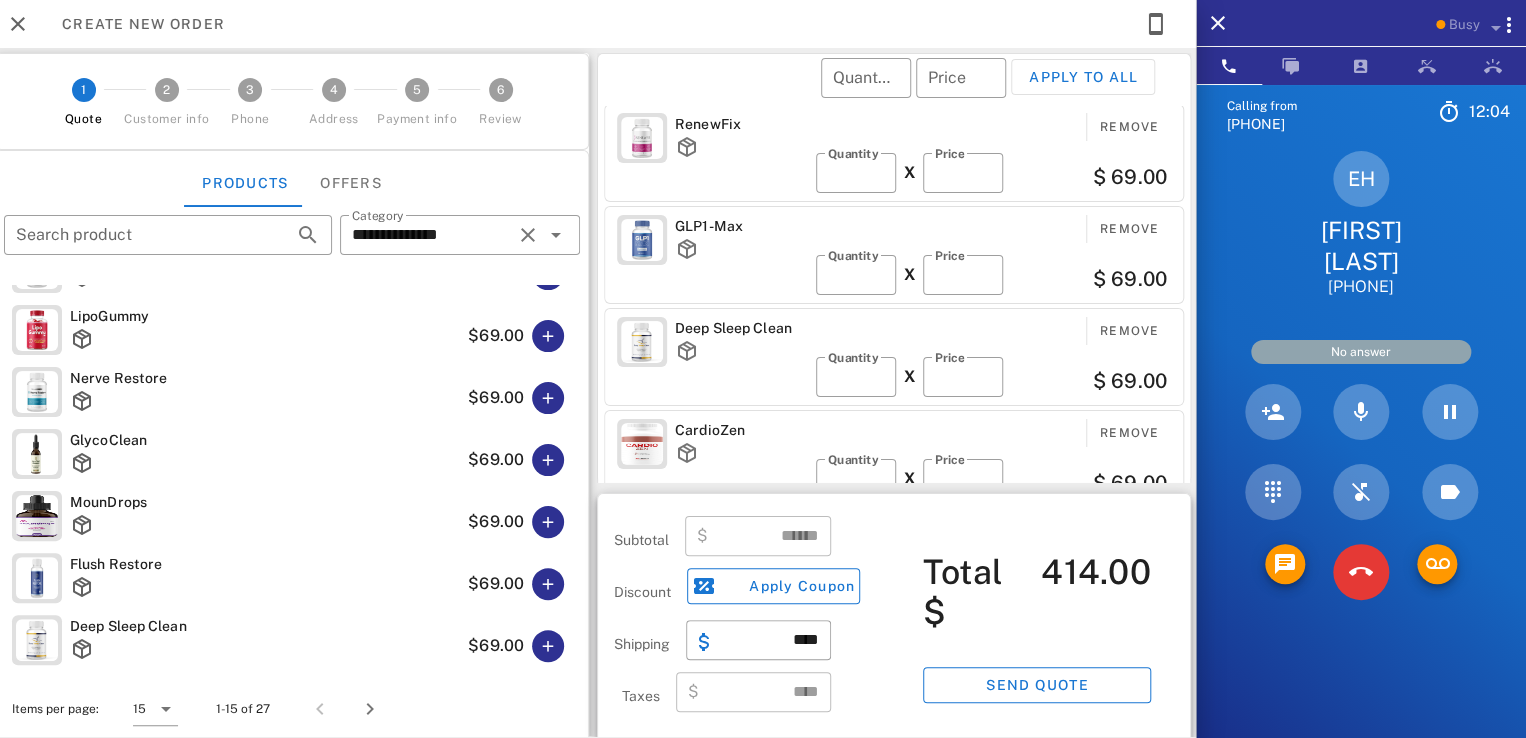 scroll, scrollTop: 106, scrollLeft: 0, axis: vertical 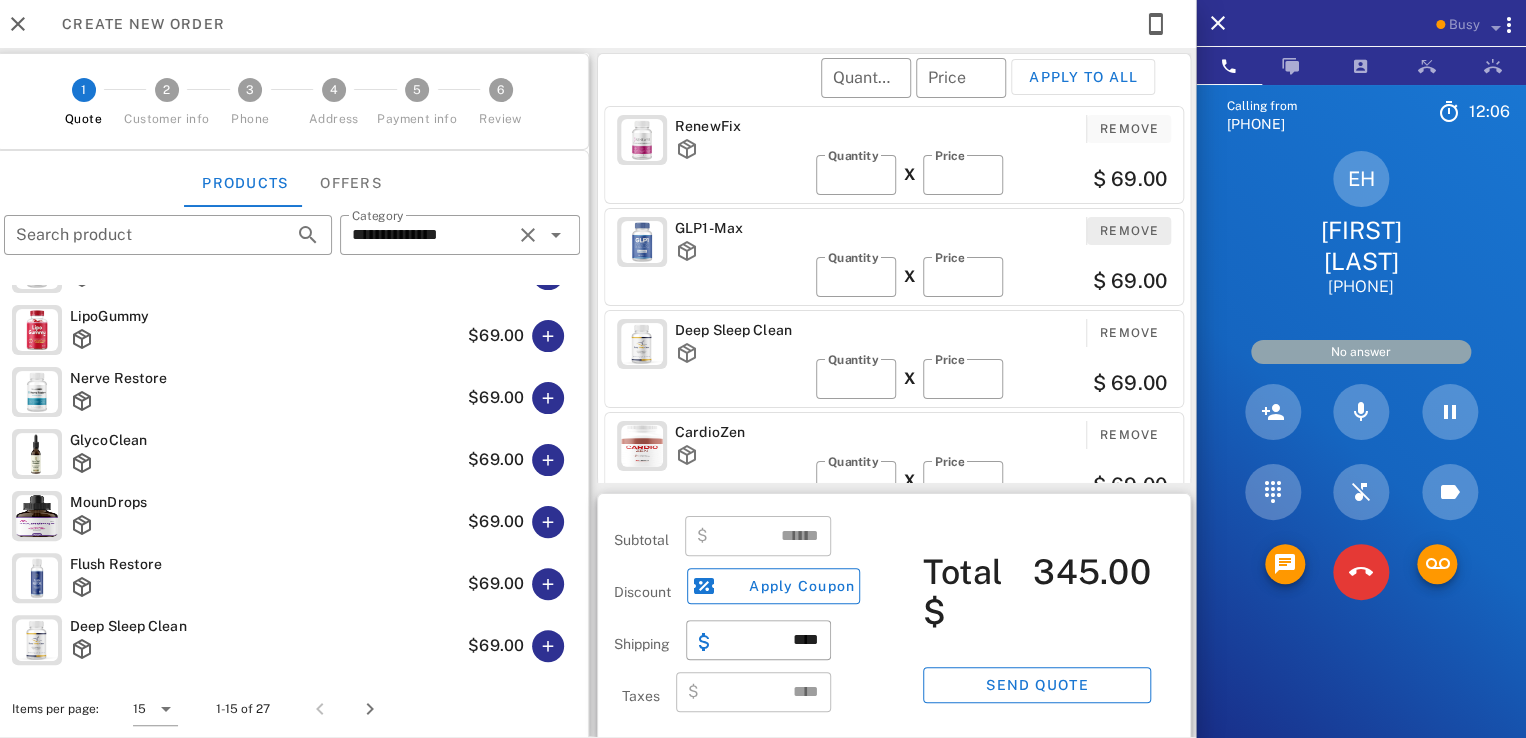 click on "Remove" at bounding box center [1129, 231] 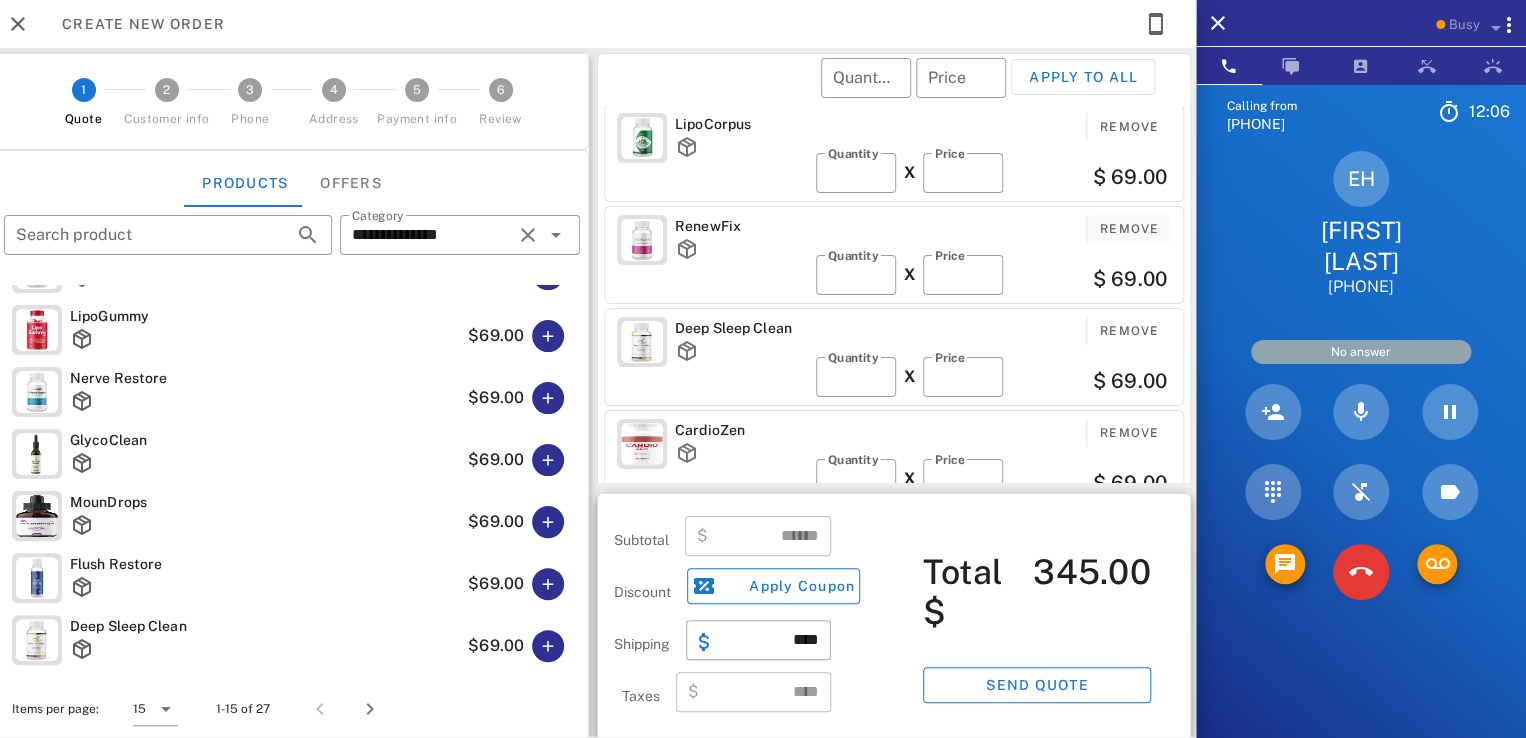 scroll, scrollTop: 4, scrollLeft: 0, axis: vertical 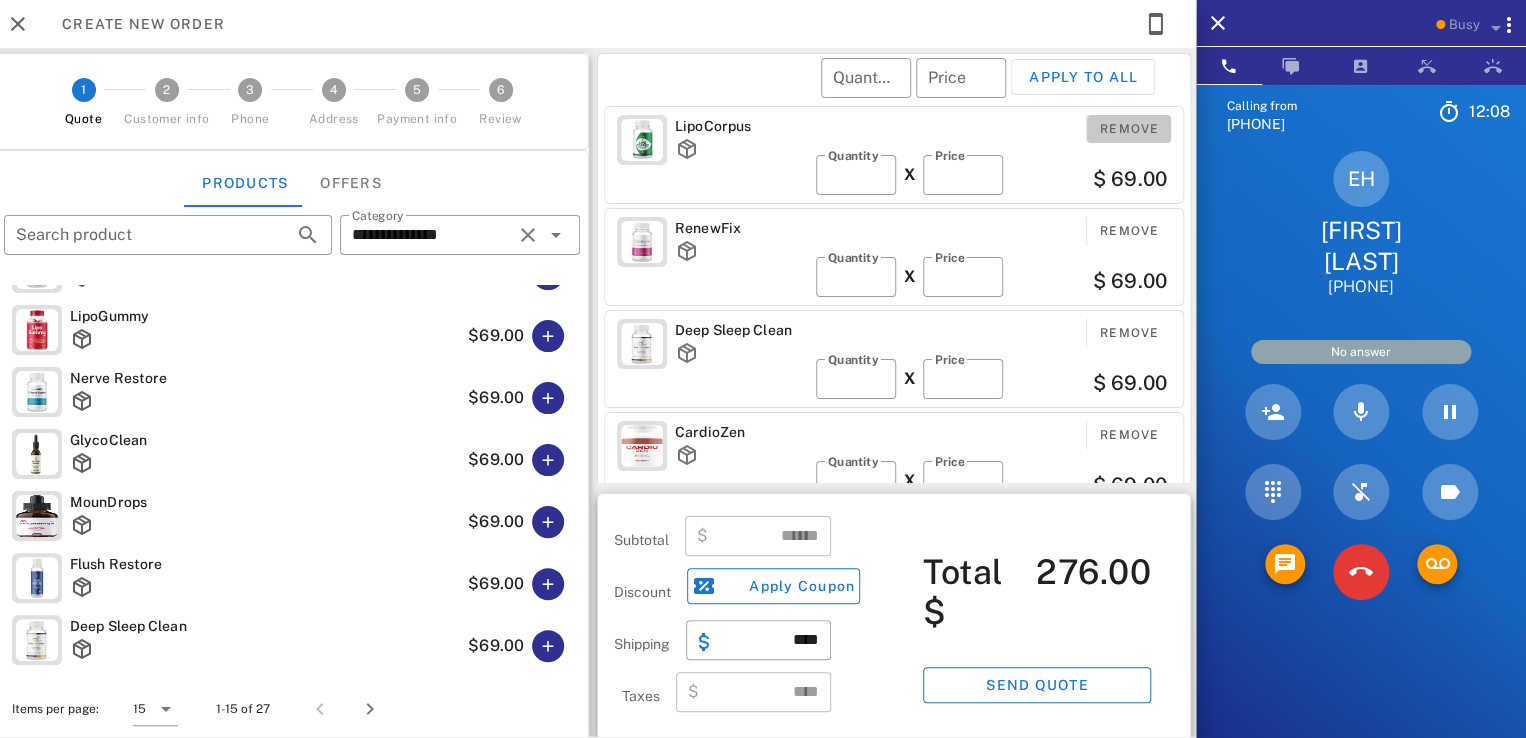 click on "Remove" at bounding box center [1129, 129] 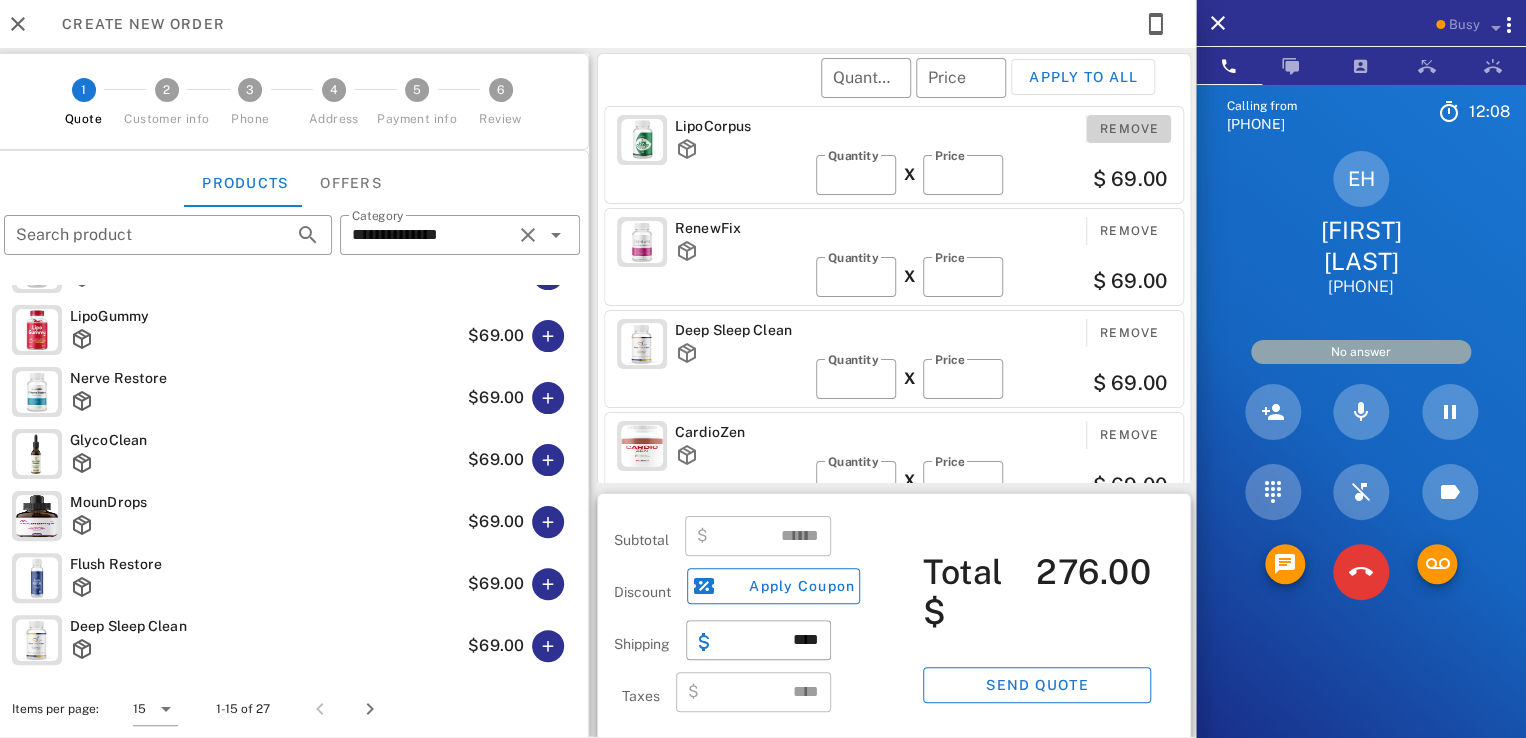 scroll, scrollTop: 0, scrollLeft: 0, axis: both 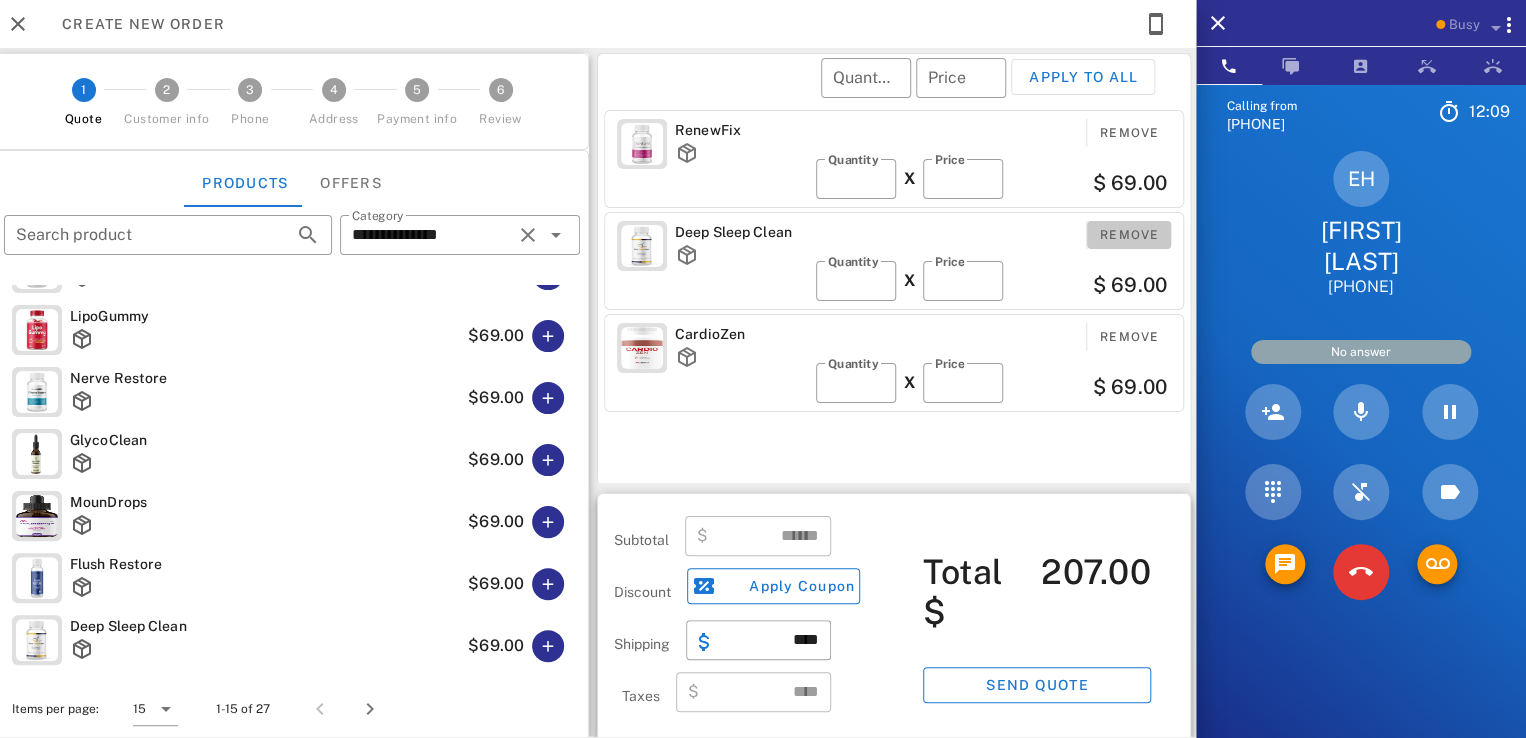 click on "Remove" at bounding box center (1129, 235) 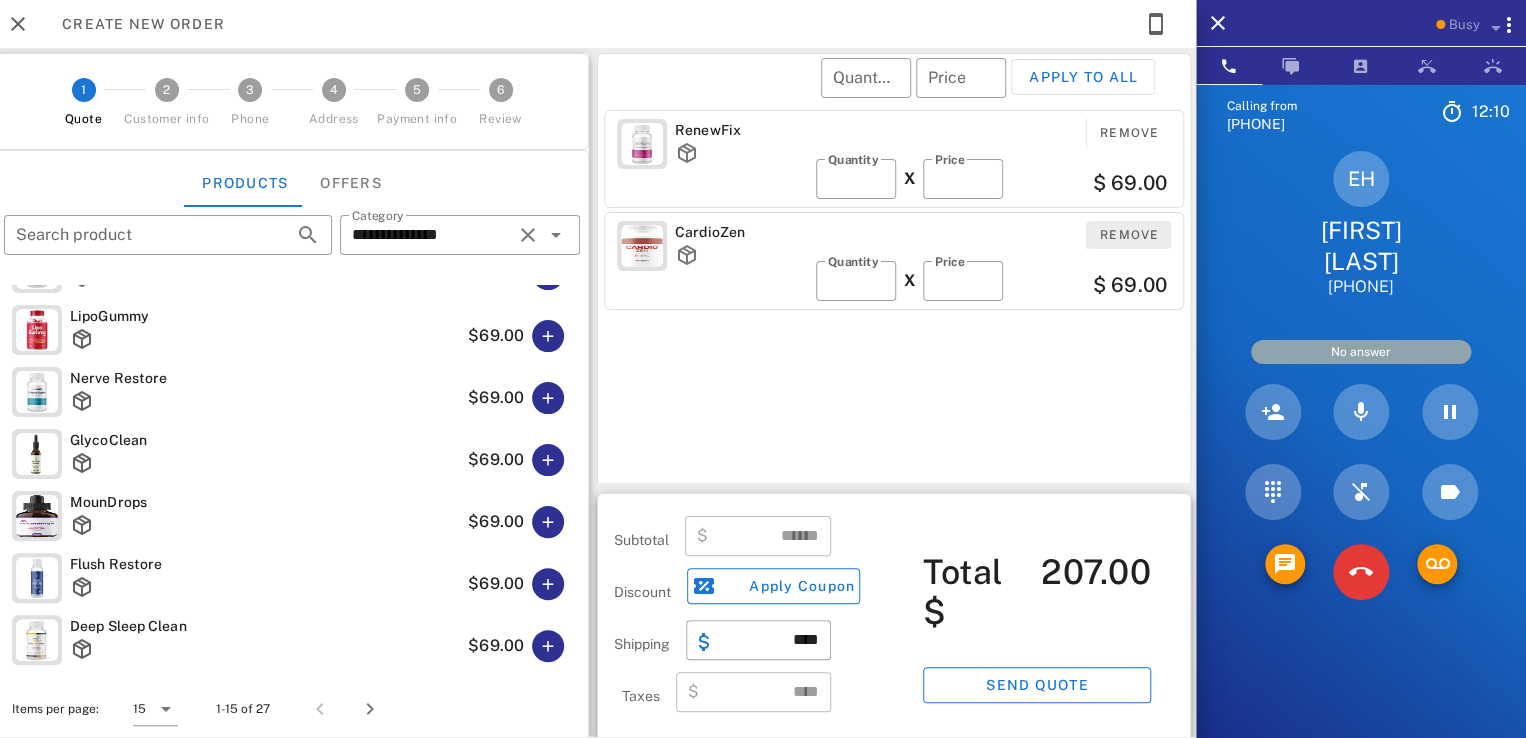 click on "Remove" at bounding box center [1129, 235] 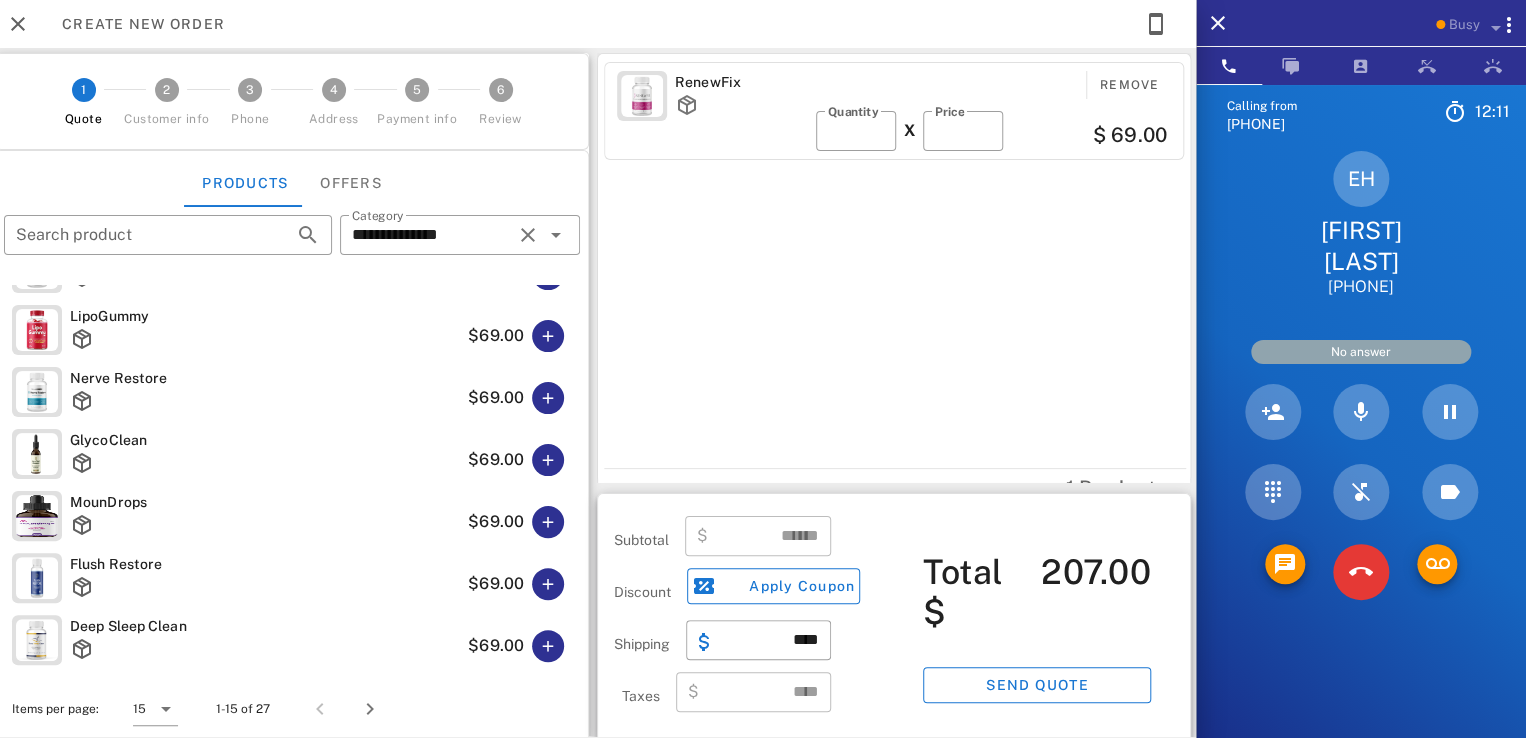 type on "*****" 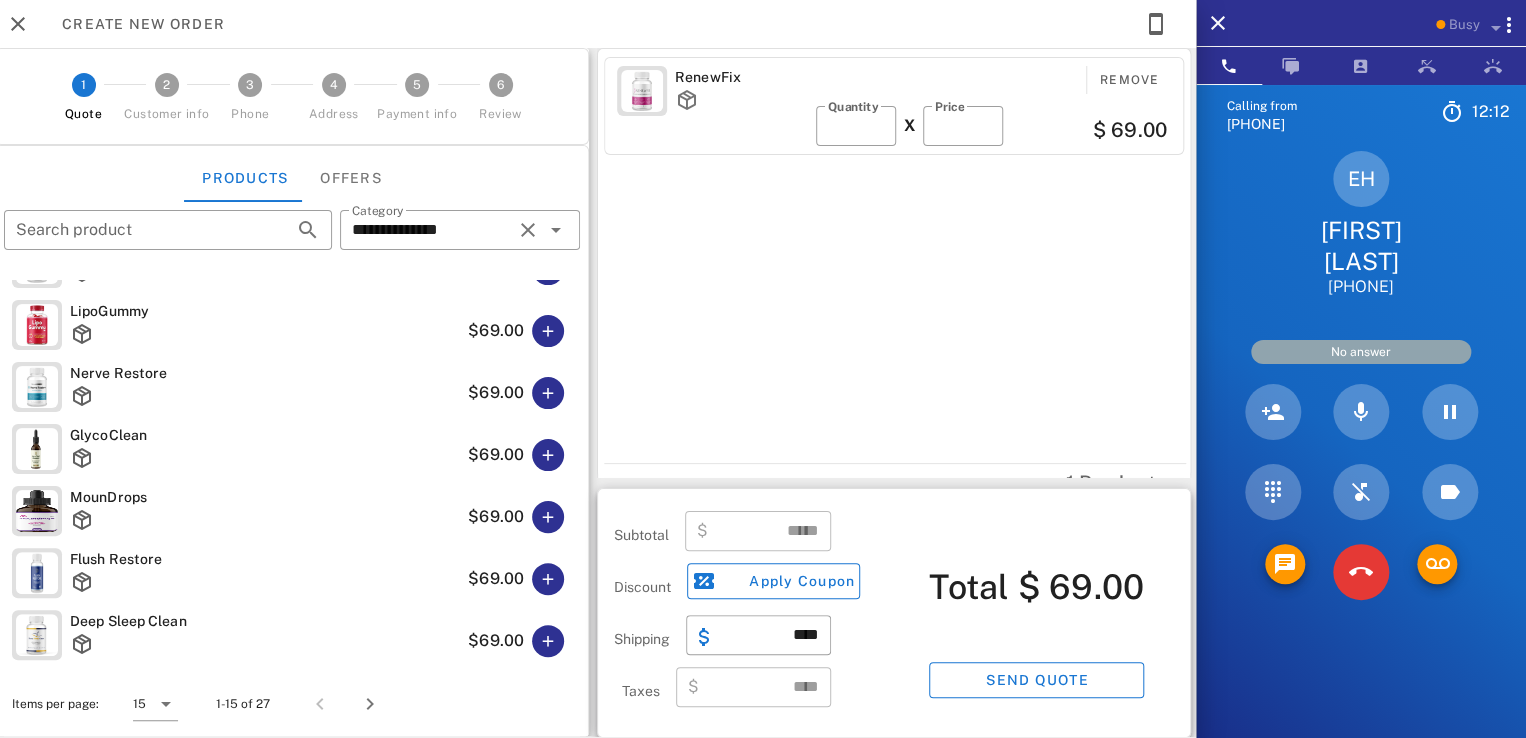 scroll, scrollTop: 0, scrollLeft: 0, axis: both 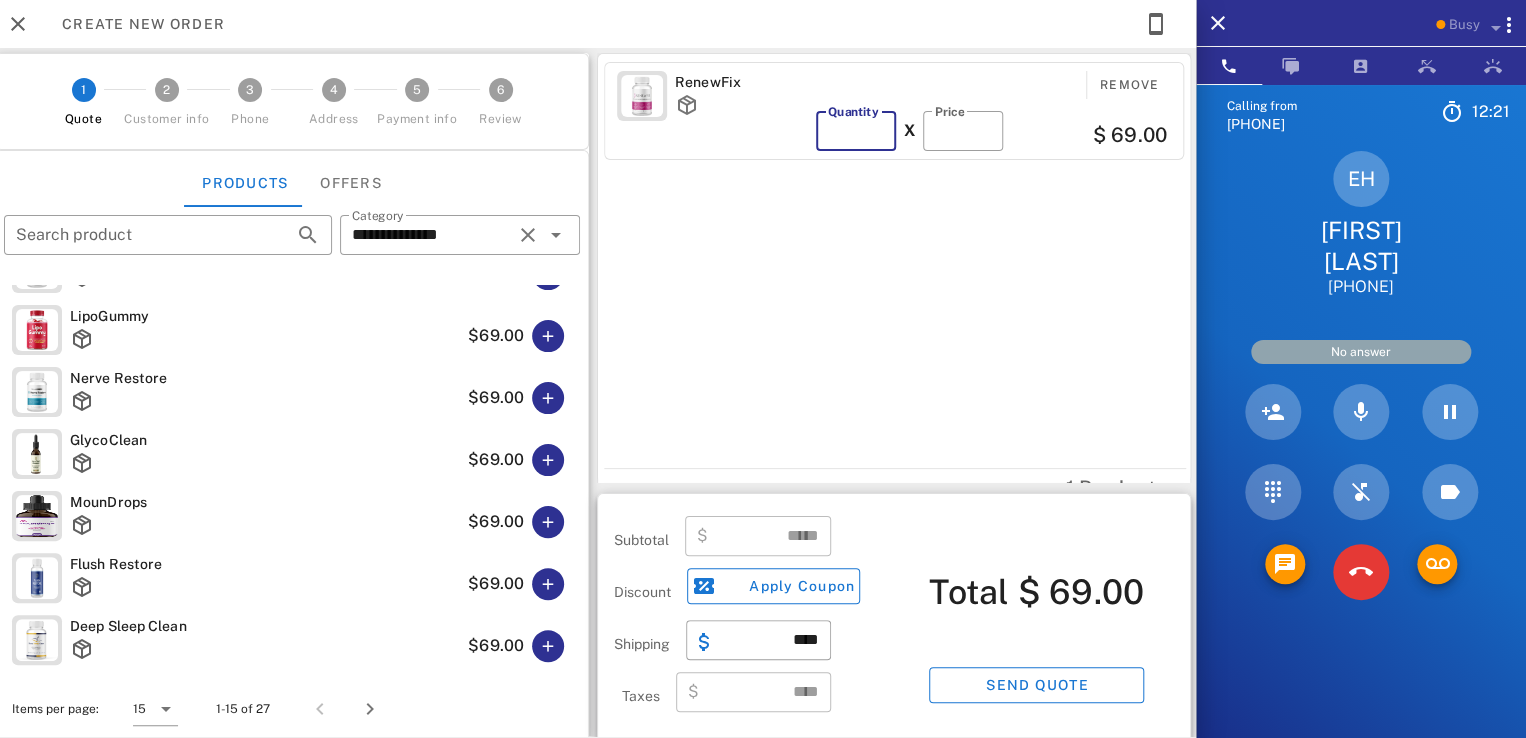 click on "*" at bounding box center [856, 131] 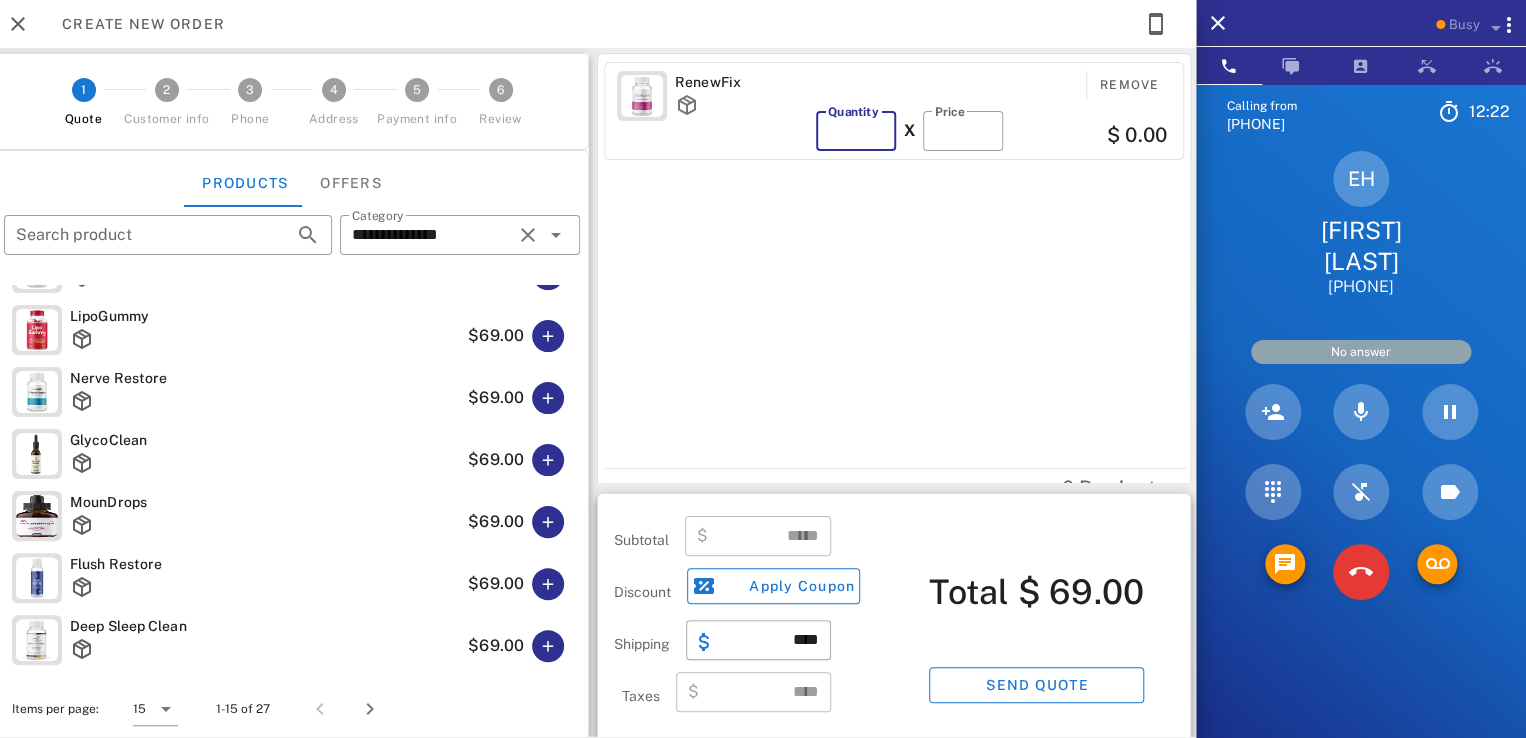 type on "*" 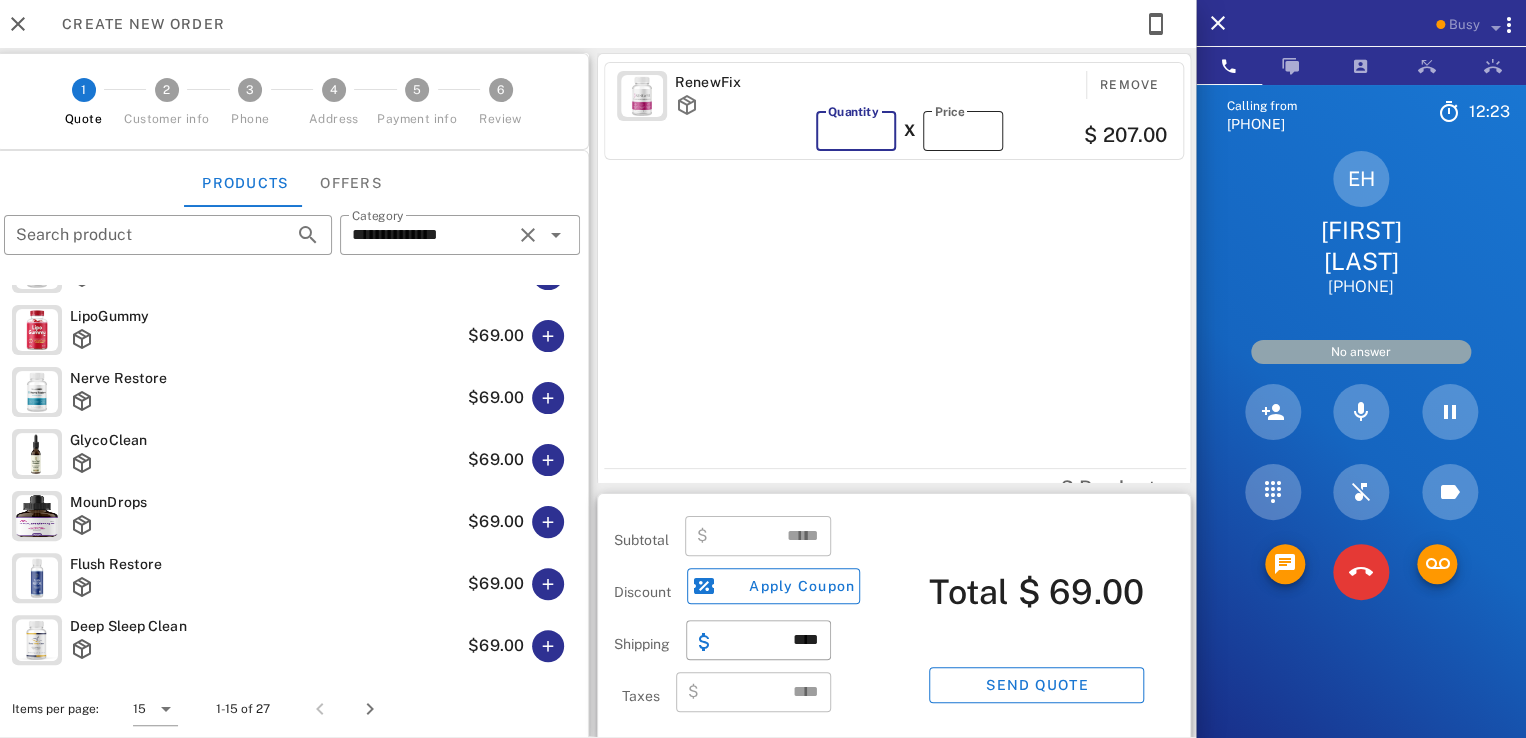 type on "******" 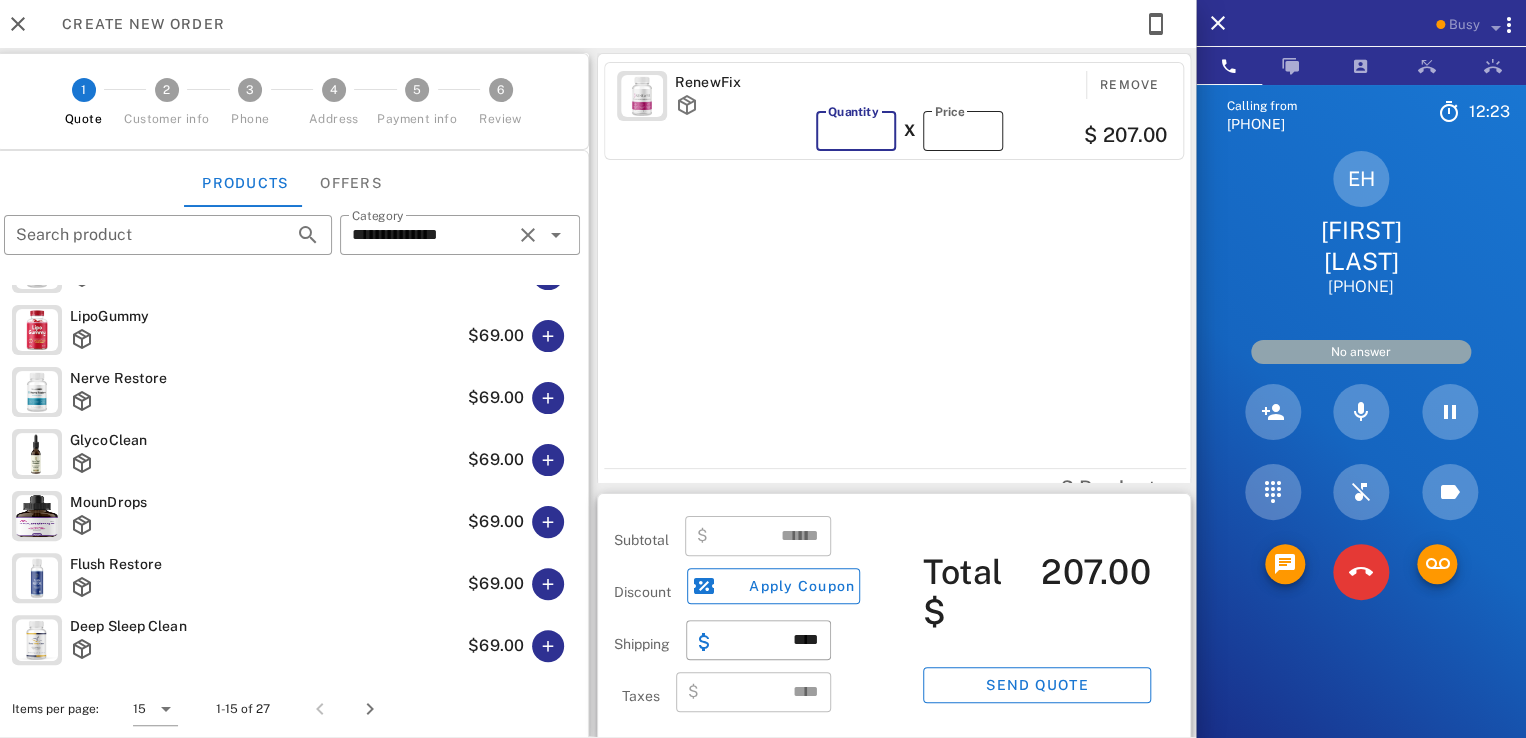type on "*" 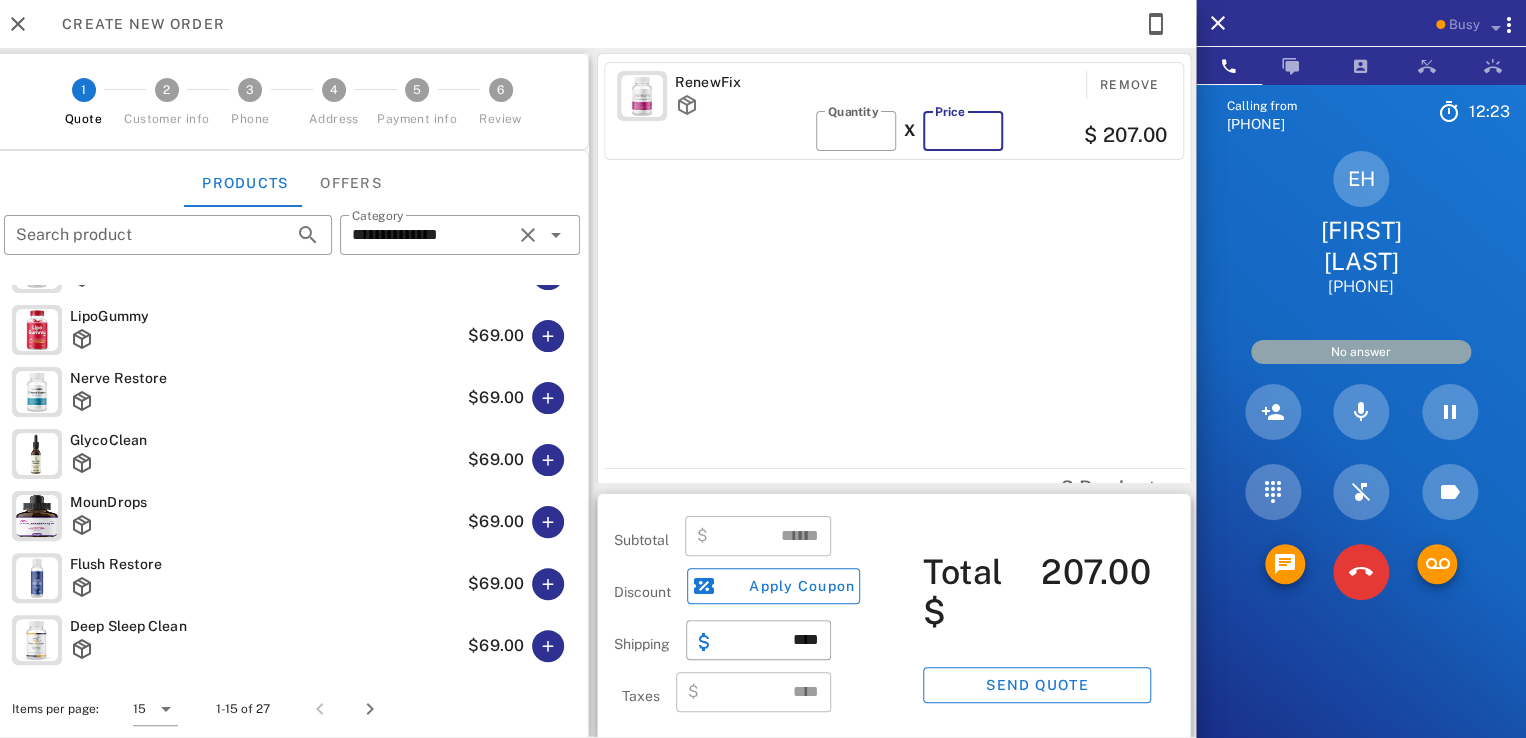 type on "*" 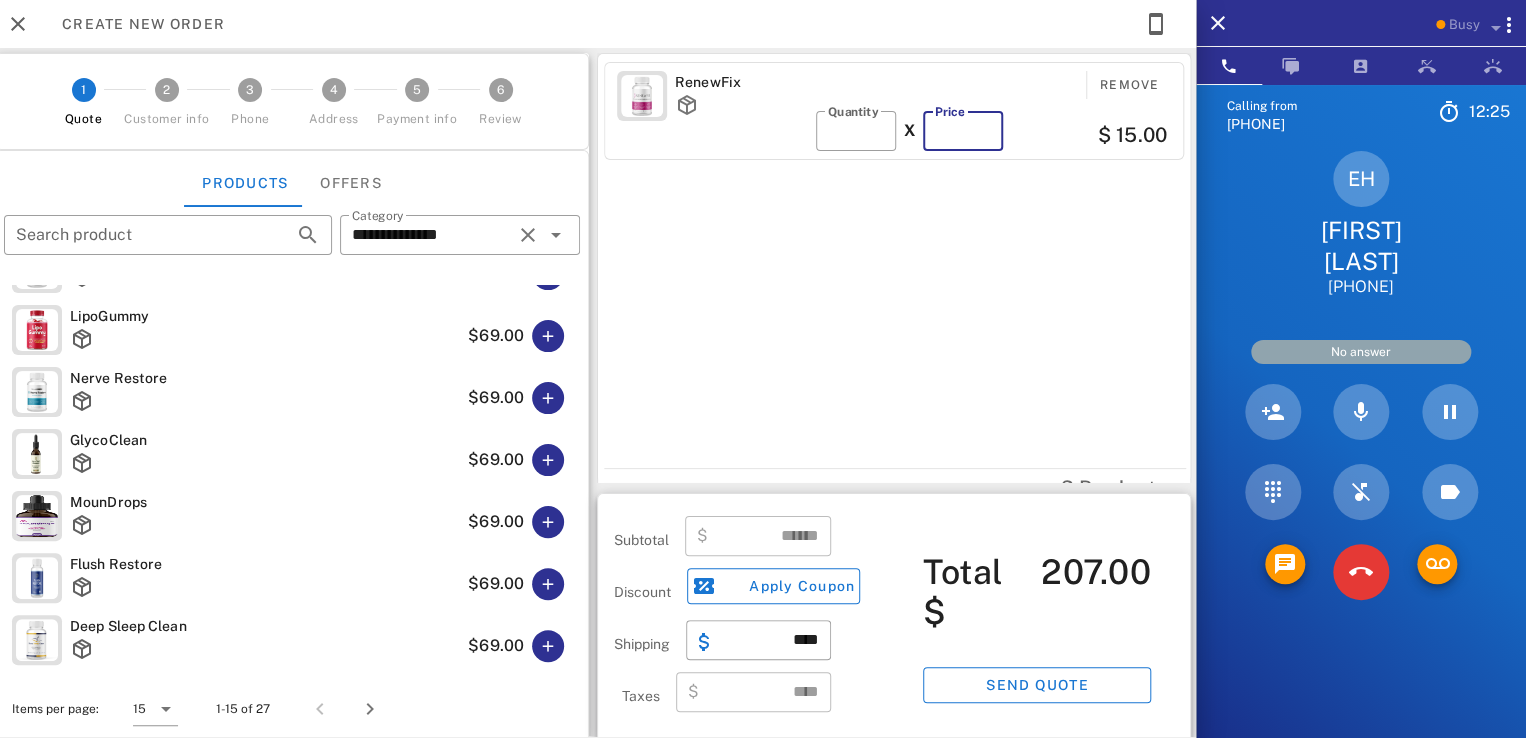 type on "**" 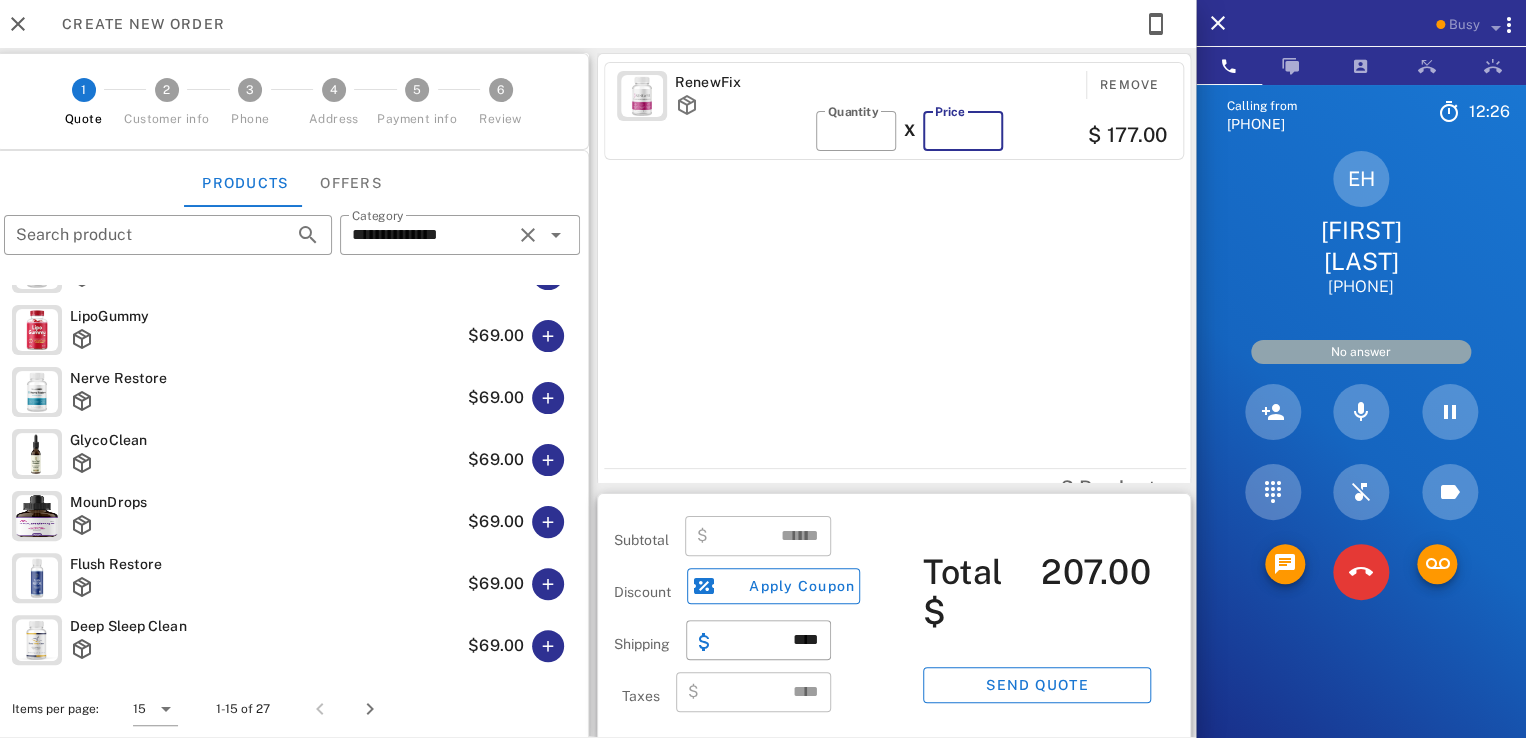 type on "******" 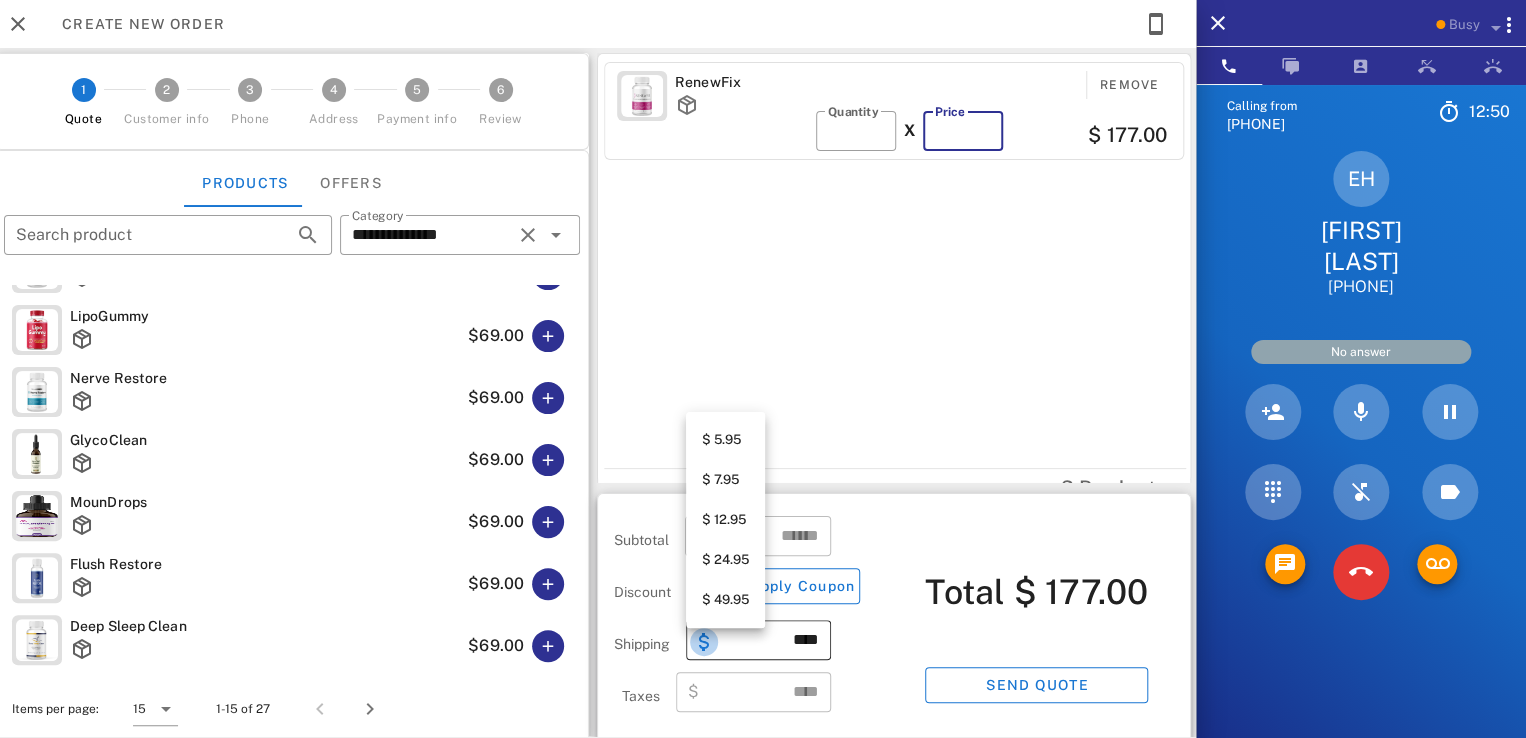 type on "**" 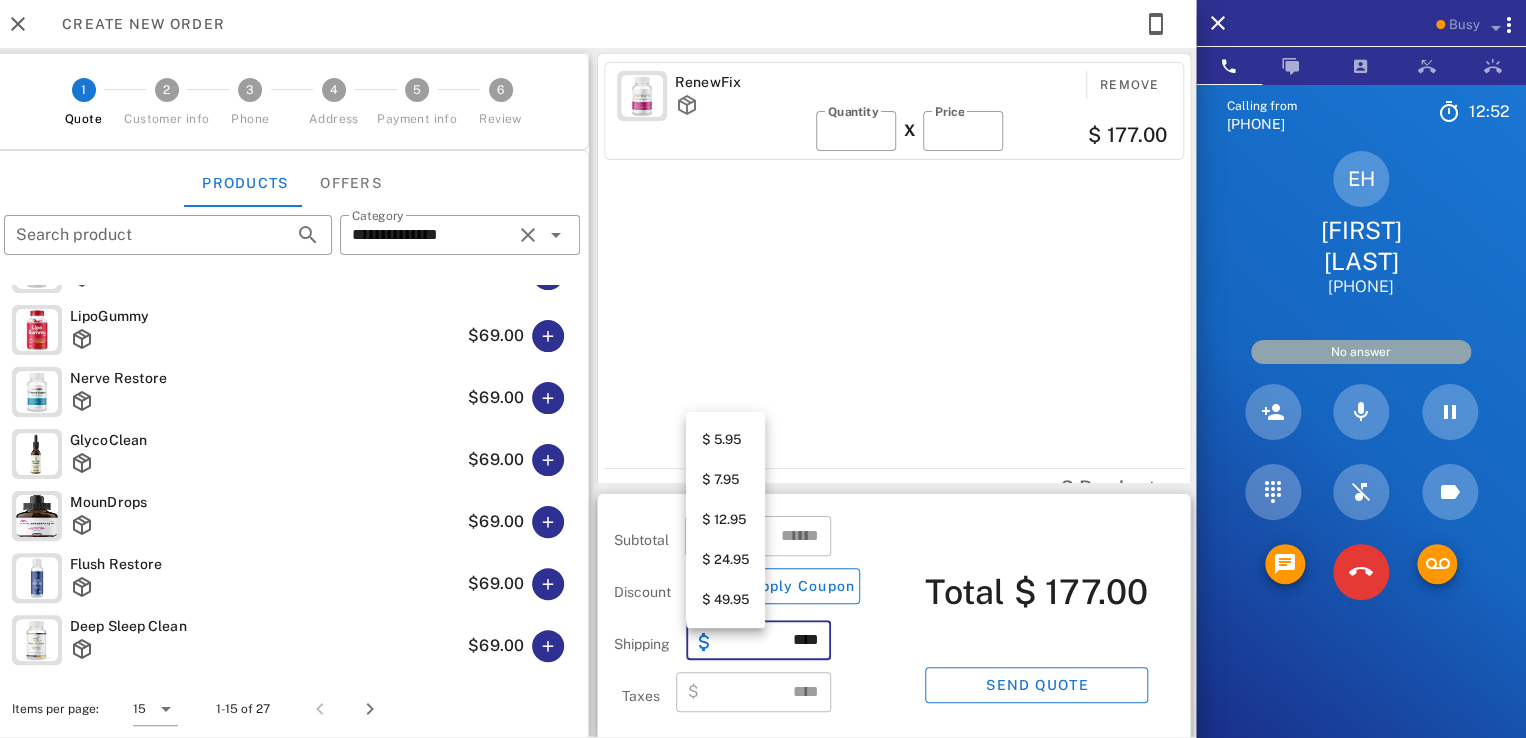 click on "$ 7.95" at bounding box center [725, 480] 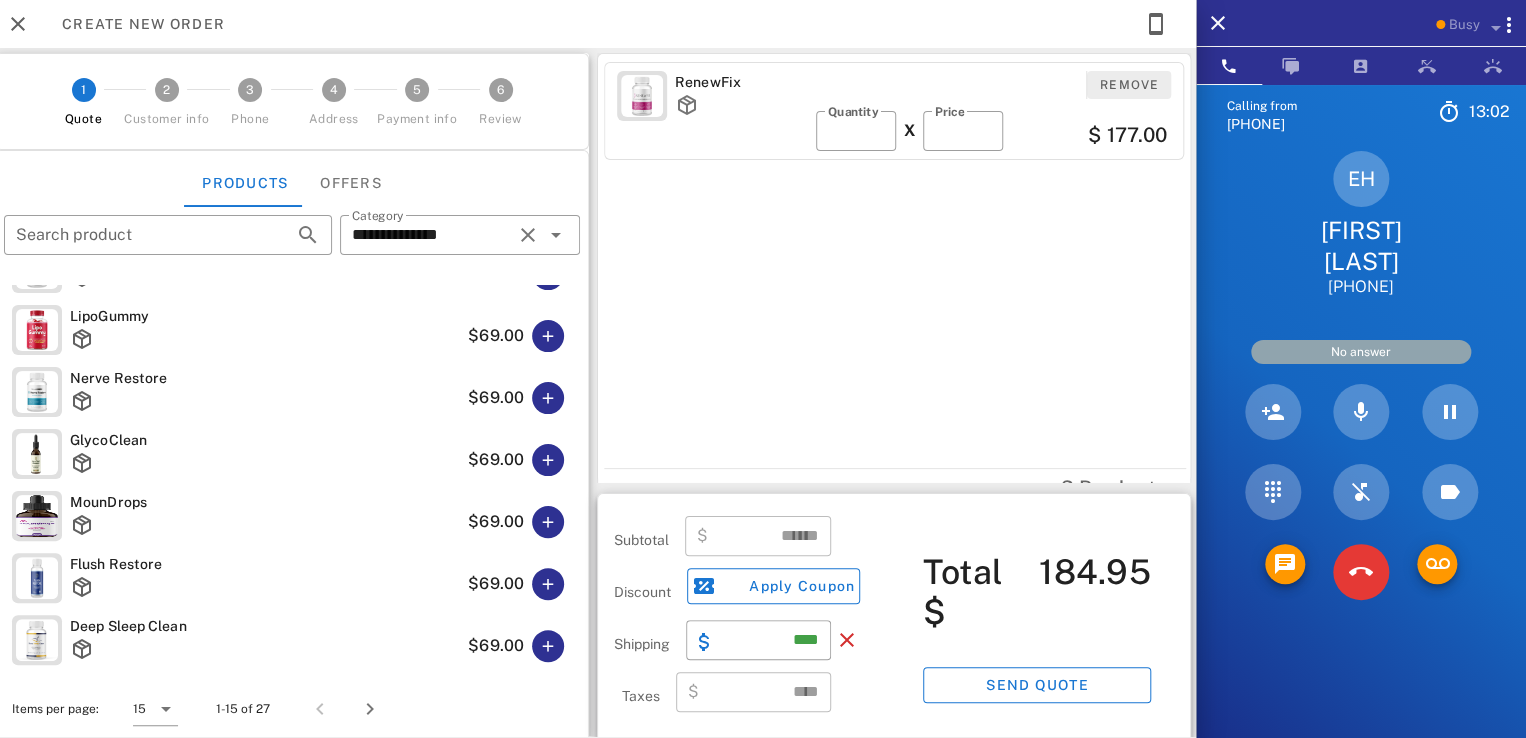 click on "Remove" at bounding box center [1129, 85] 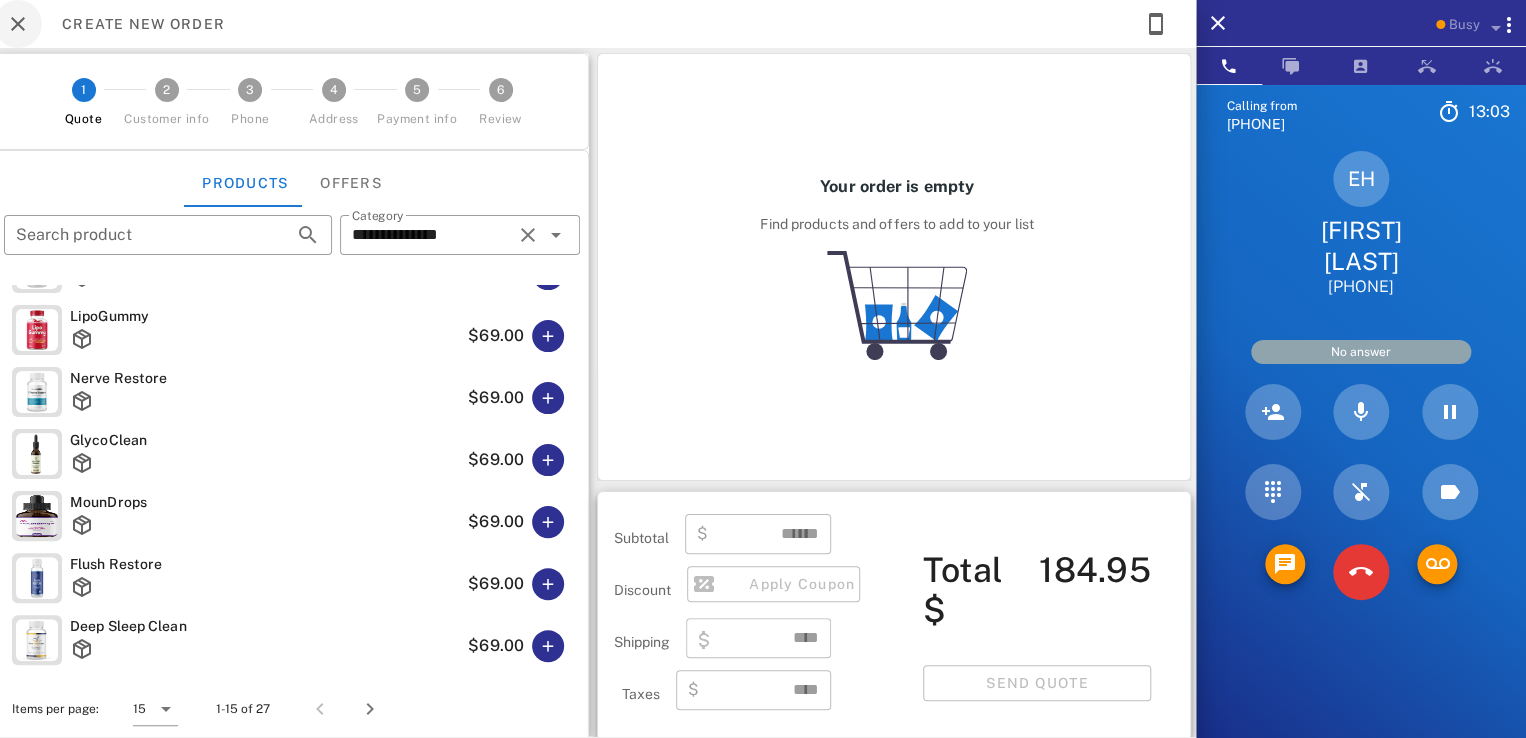 type on "****" 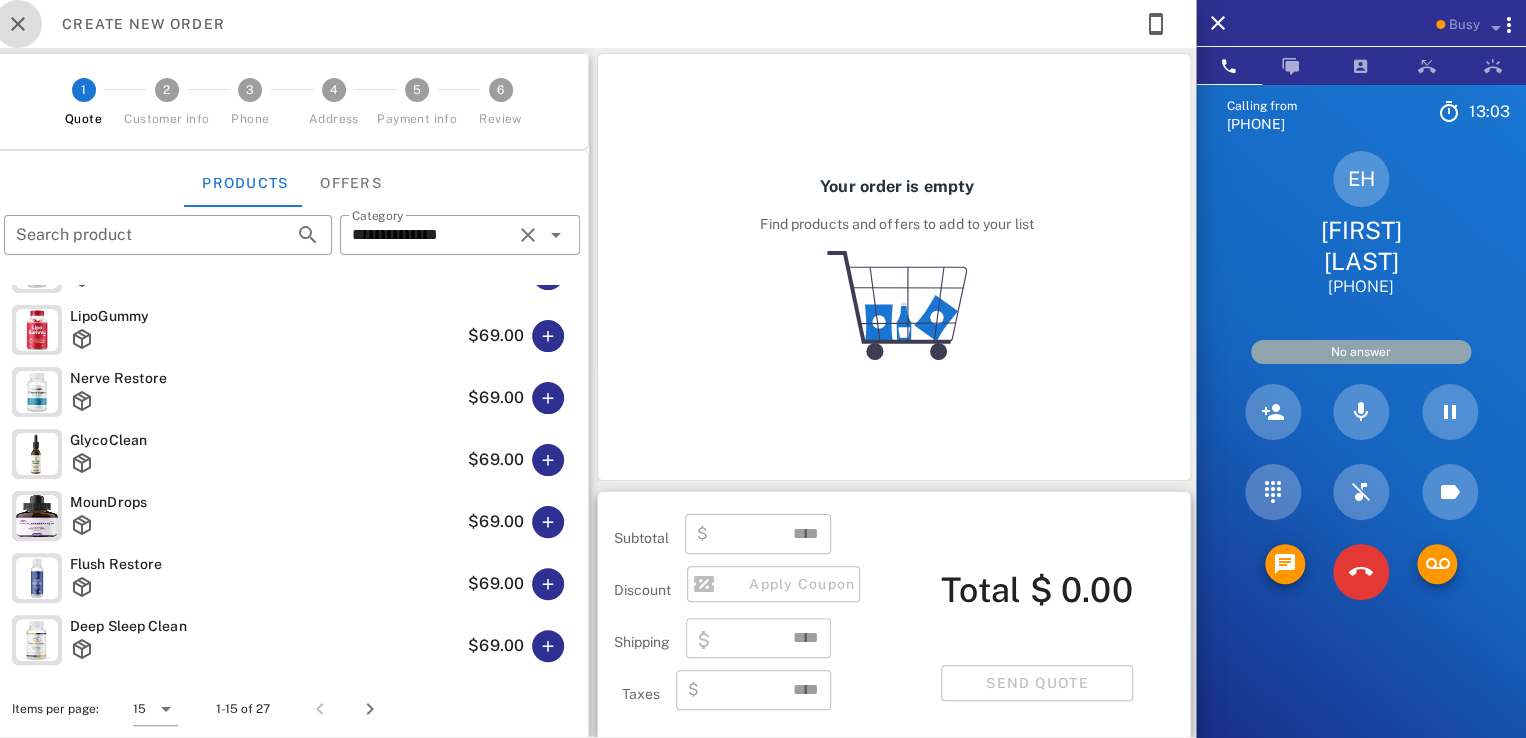 click at bounding box center (18, 24) 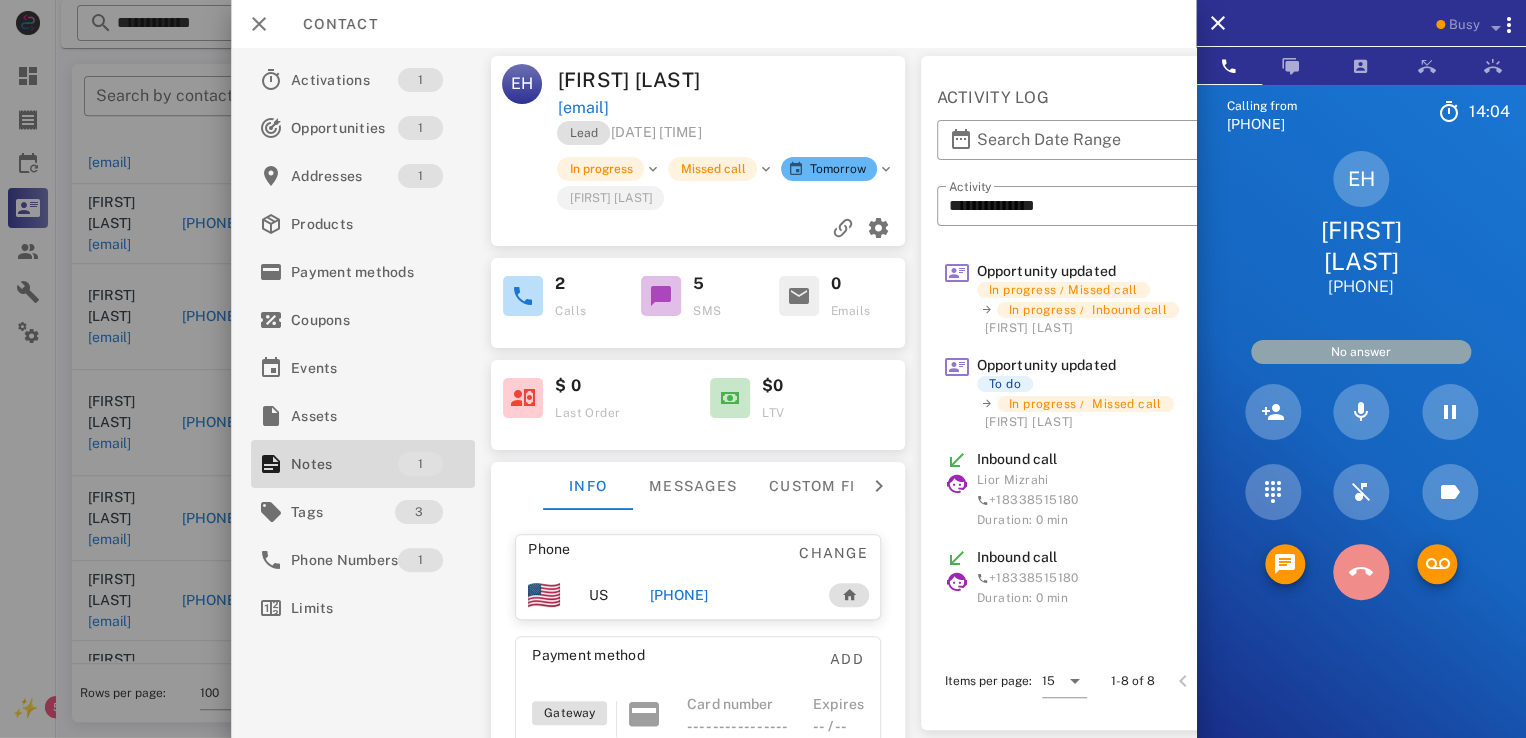 click at bounding box center [1361, 572] 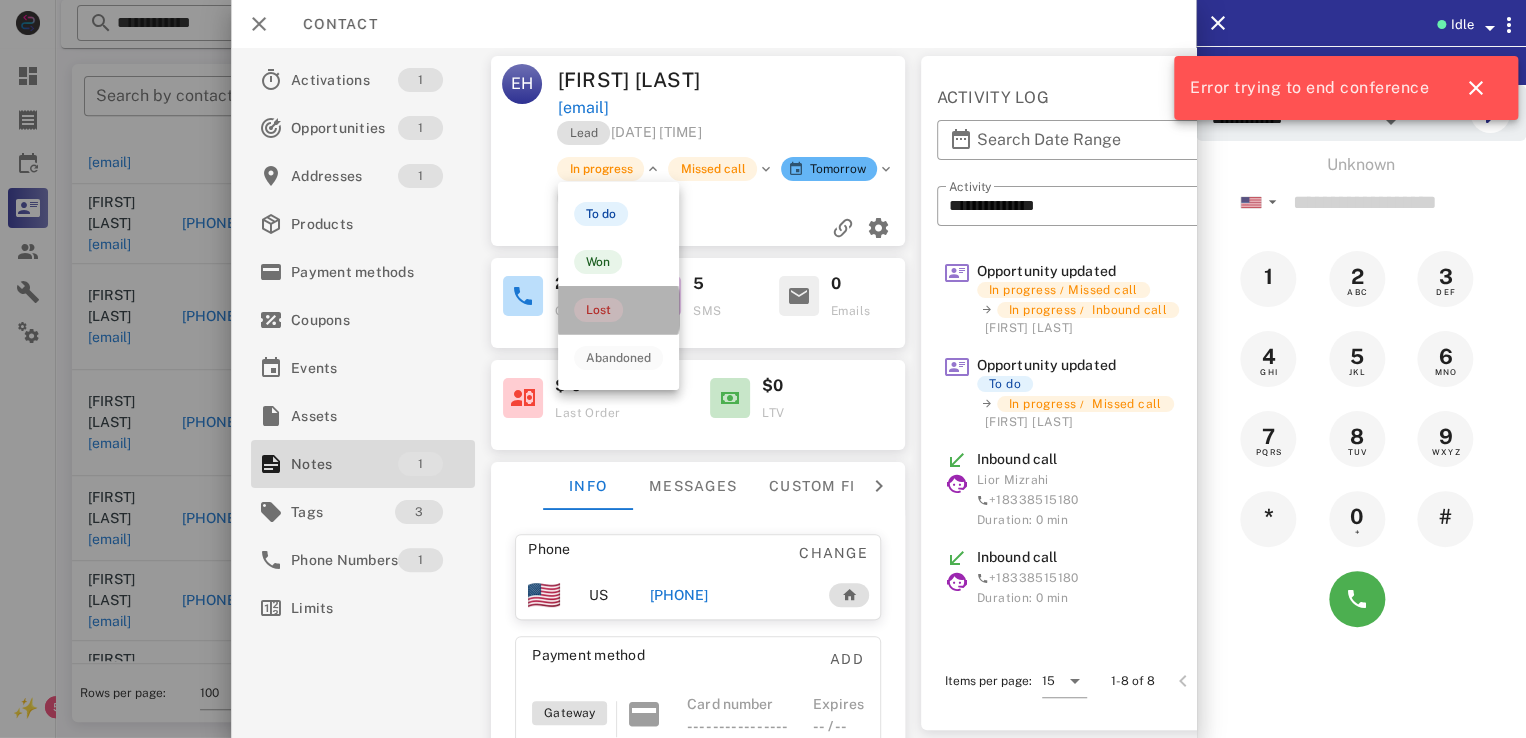 click on "Lost" at bounding box center [618, 310] 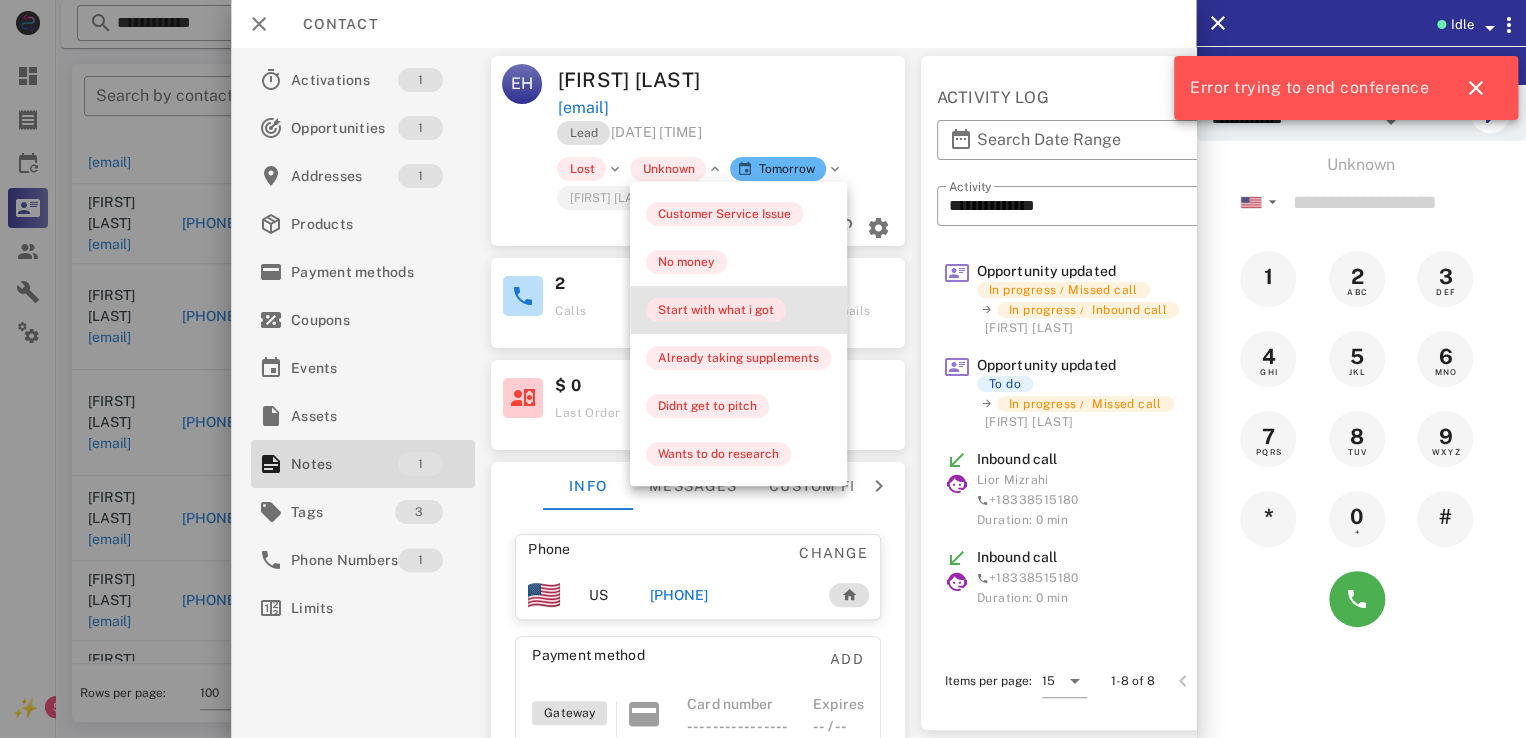 click on "Start with what i got" at bounding box center (716, 310) 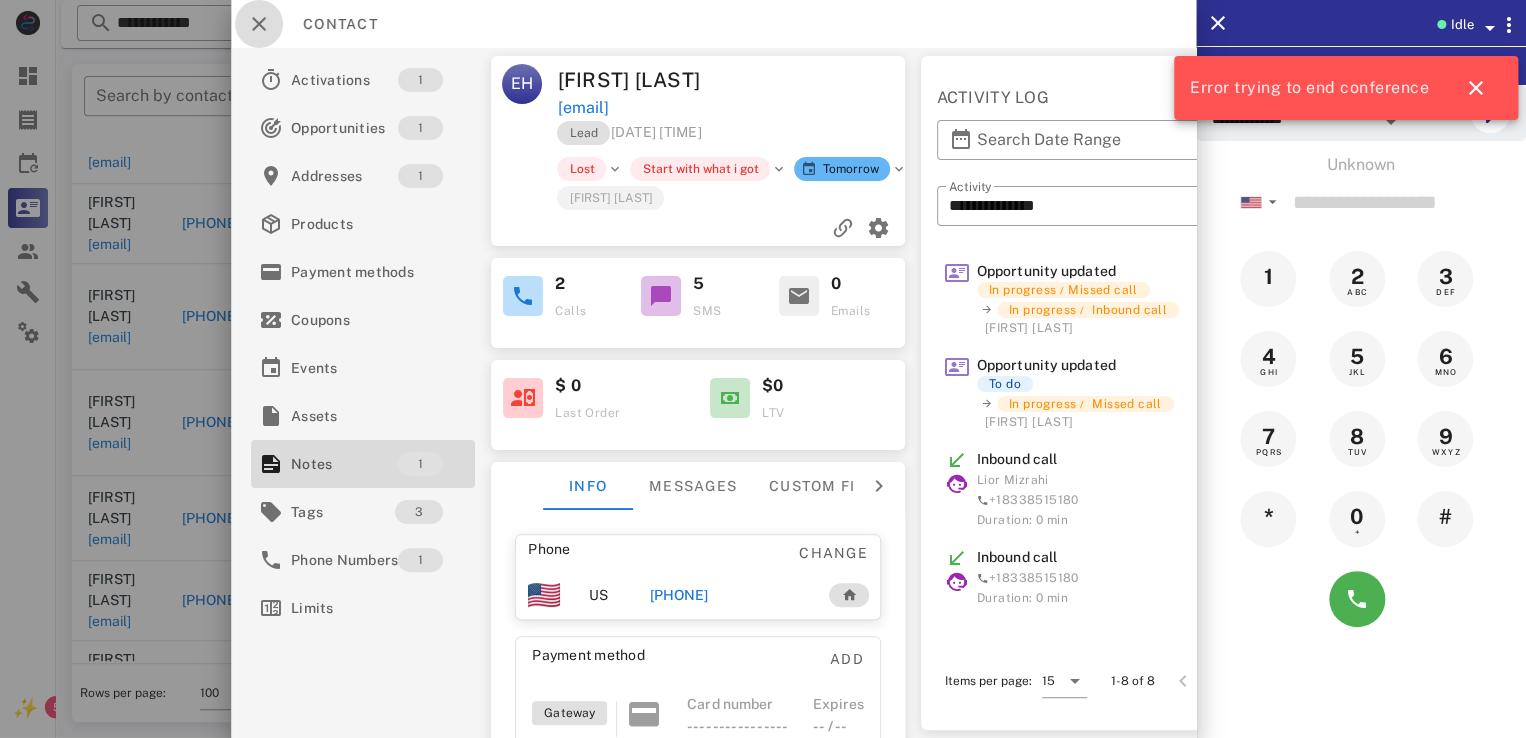 click at bounding box center (259, 24) 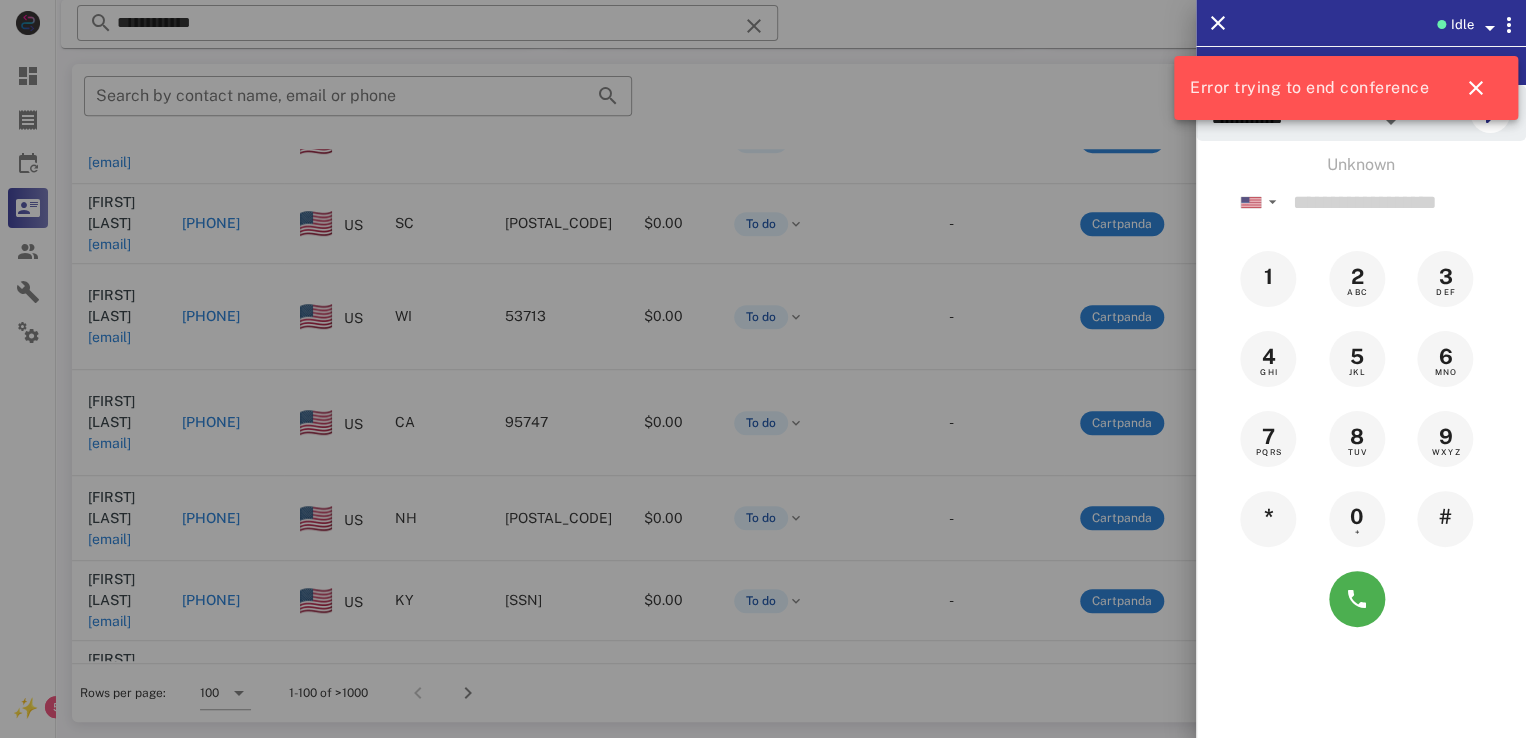 click on "Idle" at bounding box center [1361, 23] 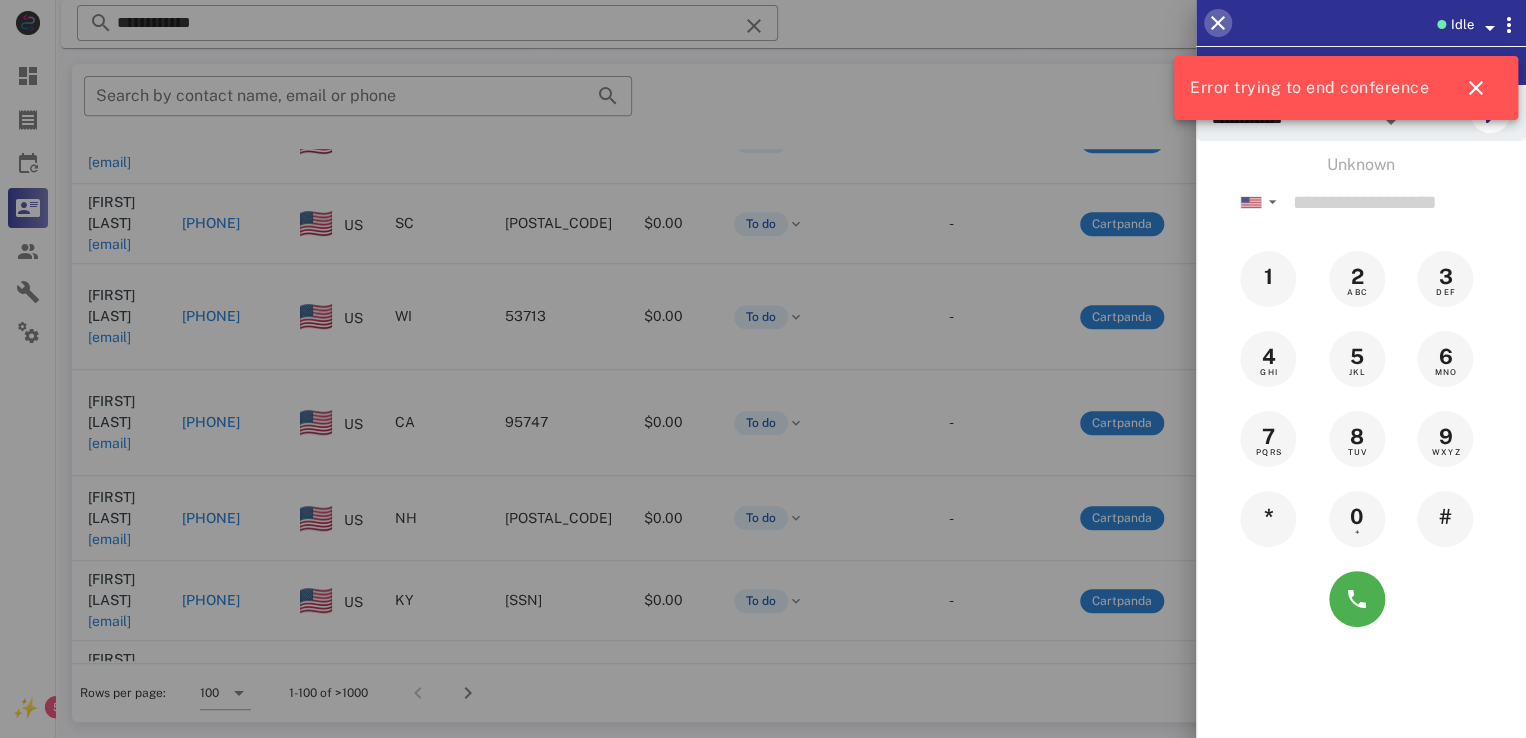 click at bounding box center (1218, 23) 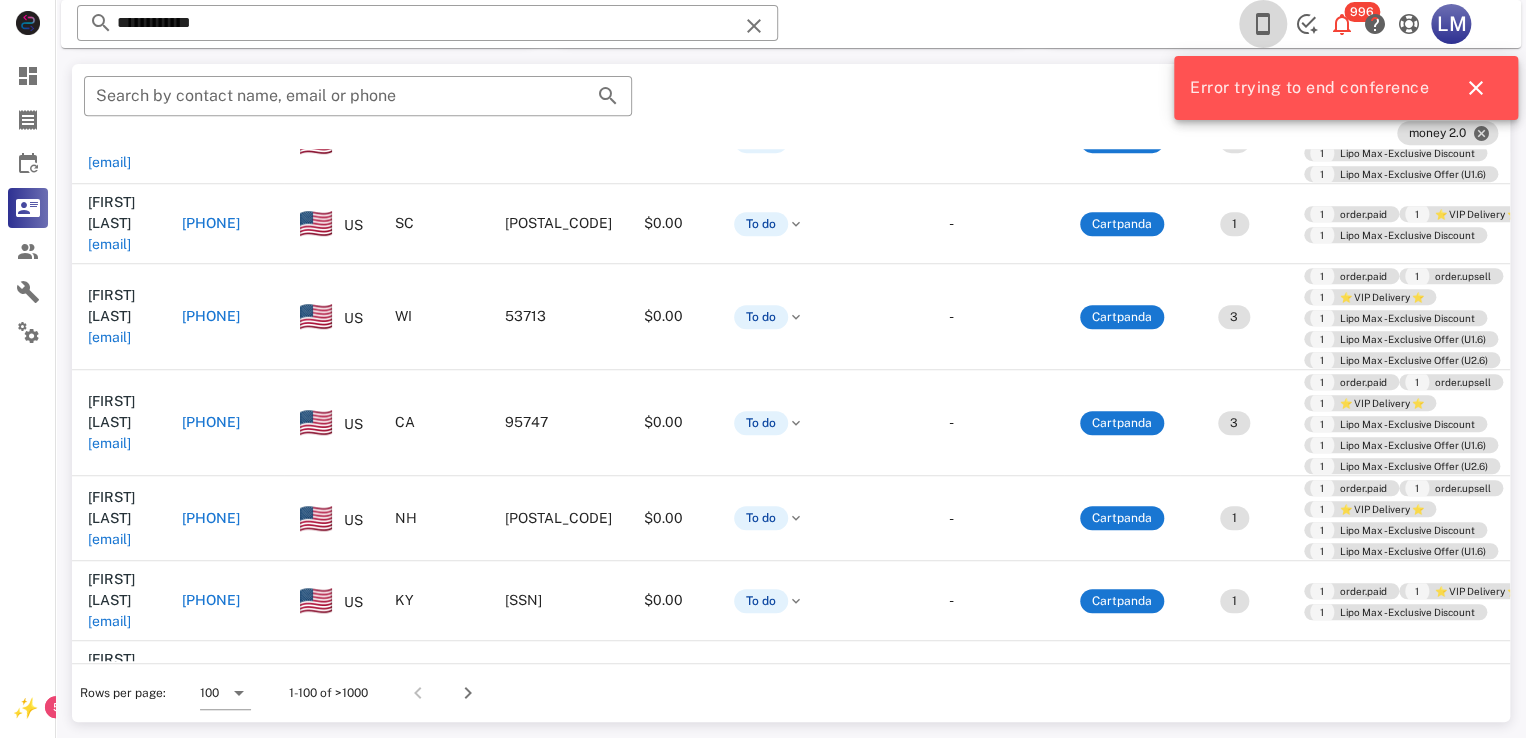 click at bounding box center [1263, 24] 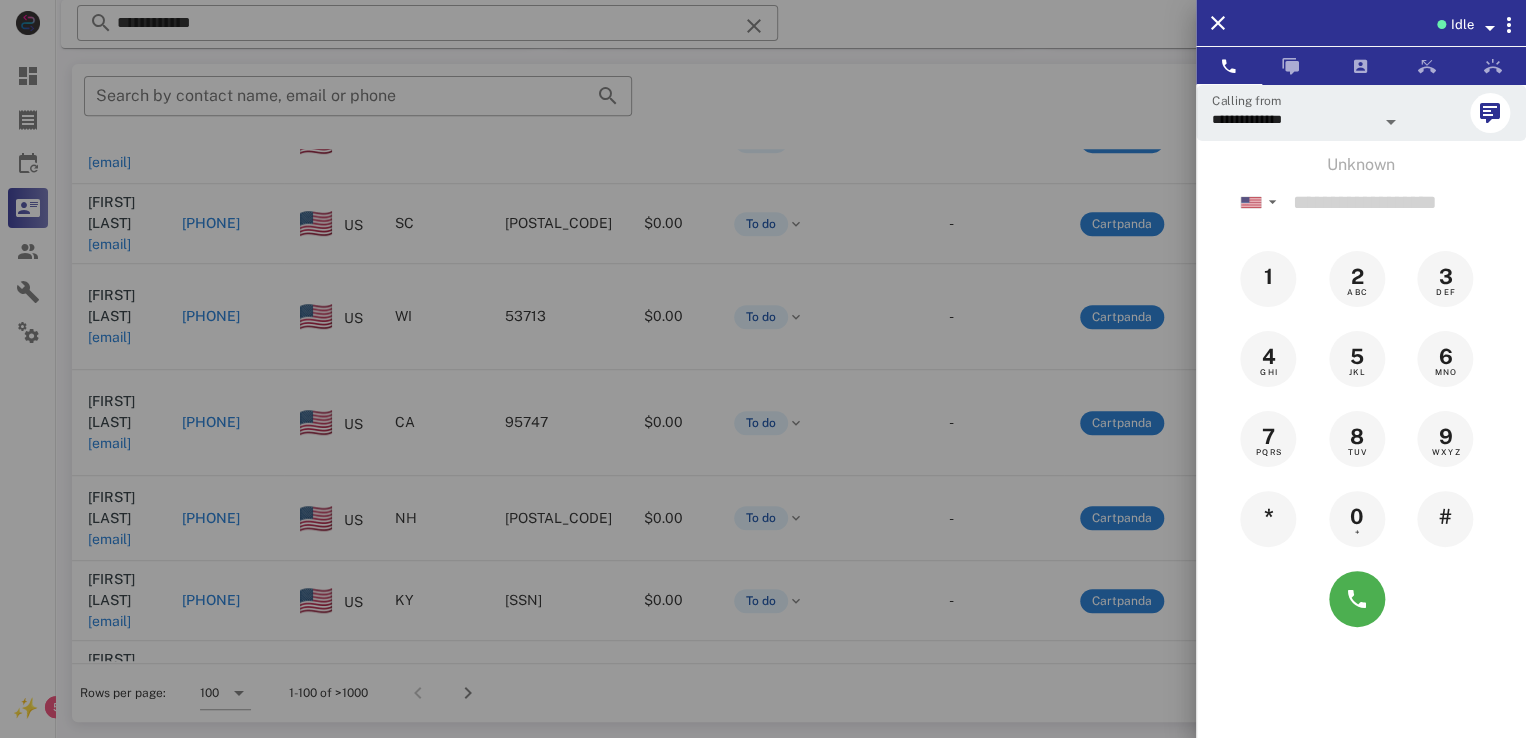 click at bounding box center [1468, 113] 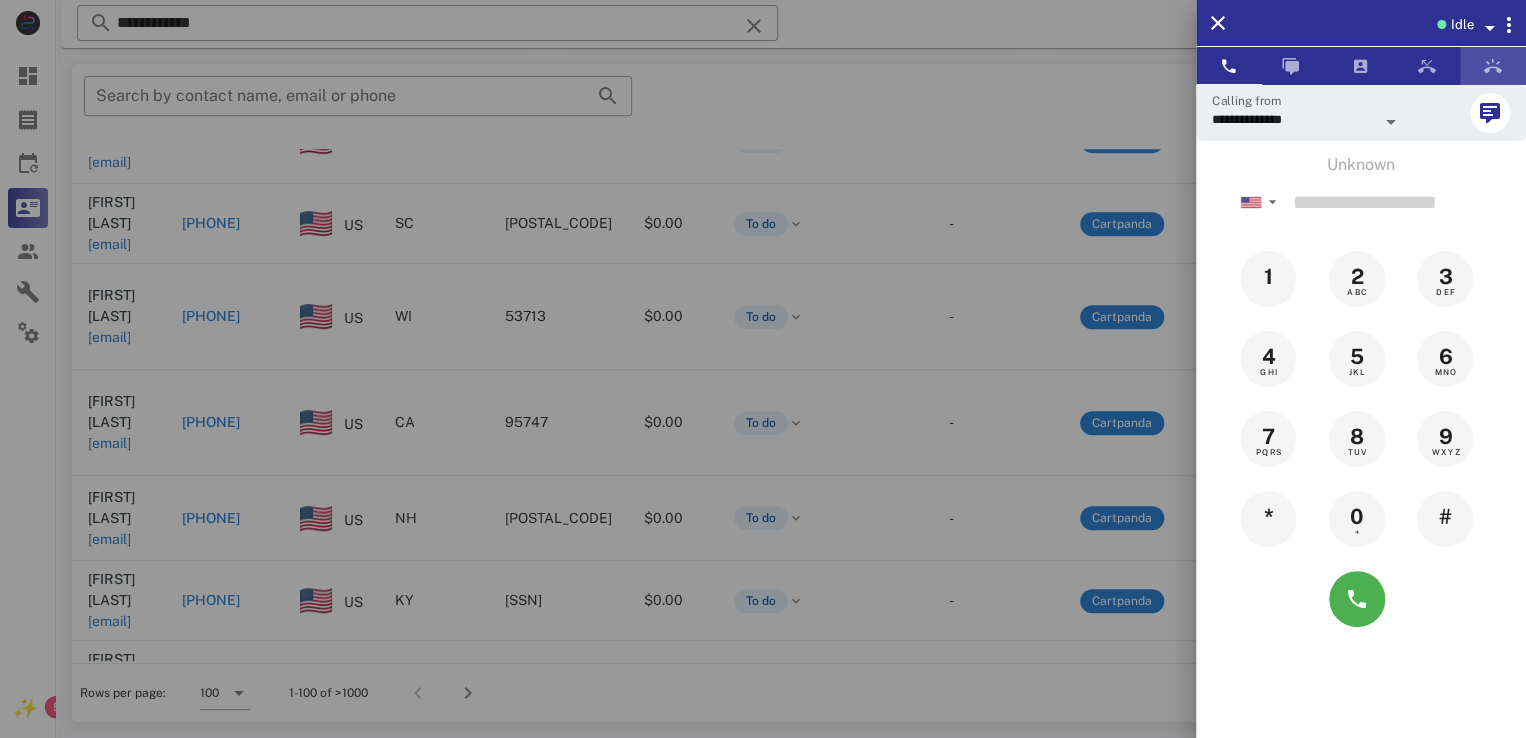 click at bounding box center [1493, 66] 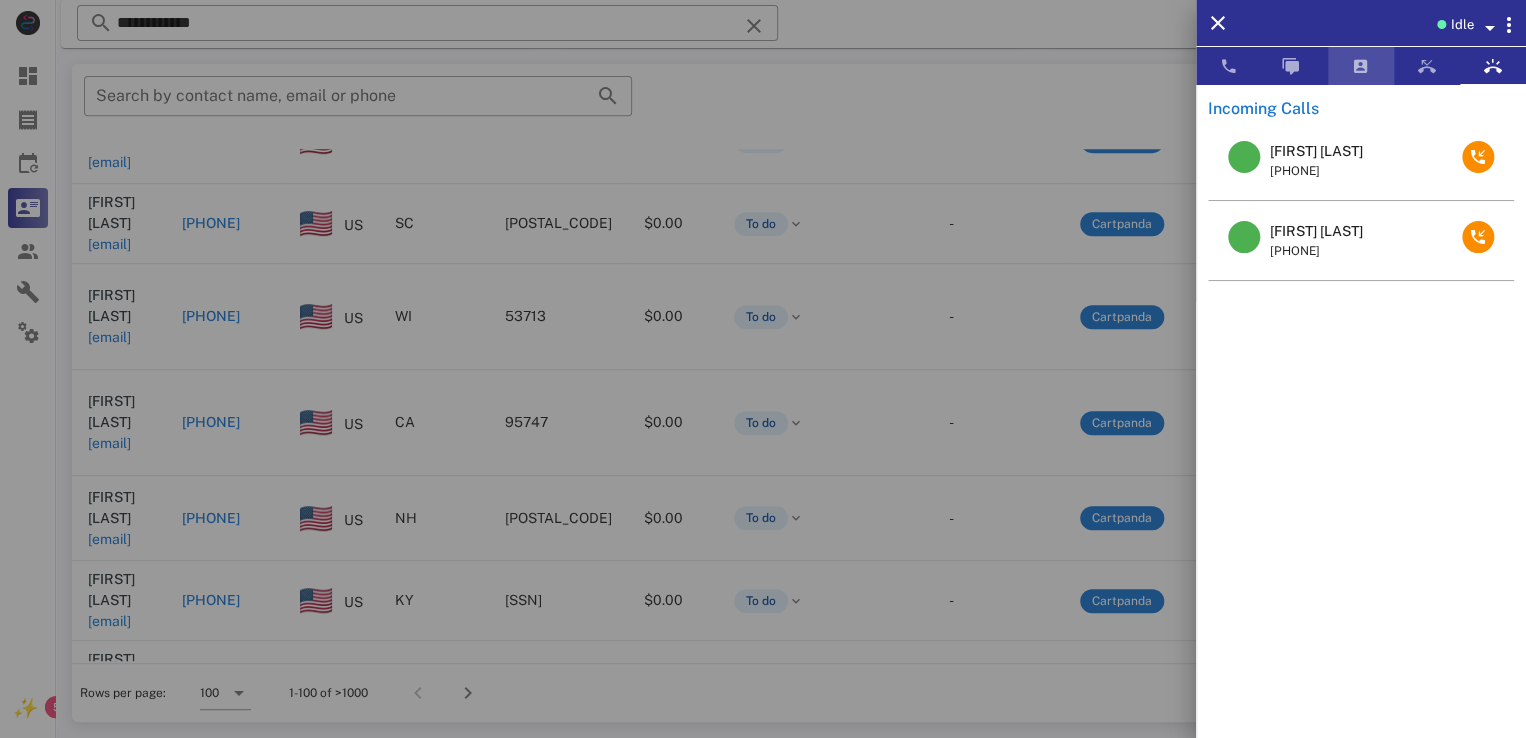 click at bounding box center [1361, 66] 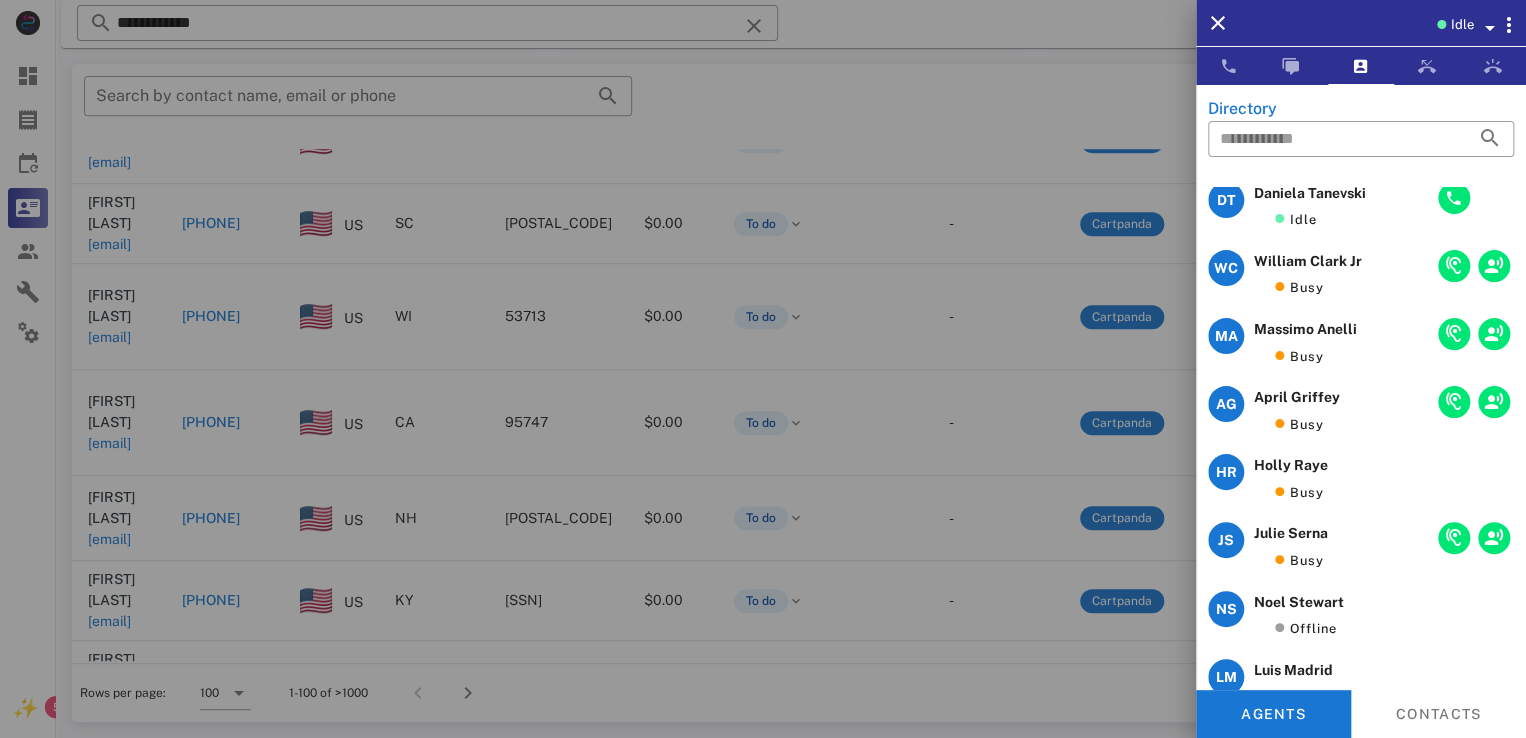 scroll, scrollTop: 572, scrollLeft: 0, axis: vertical 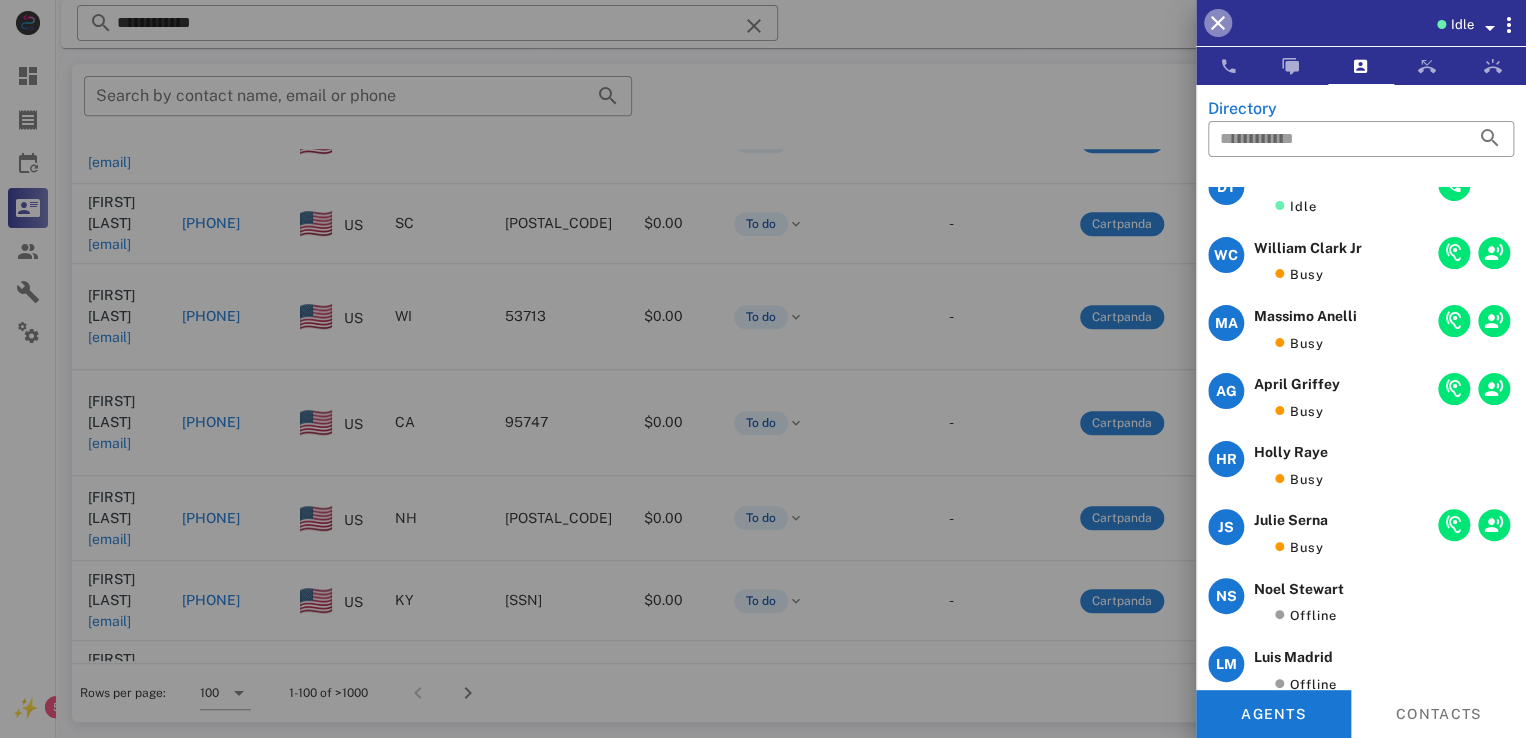 click at bounding box center [1218, 23] 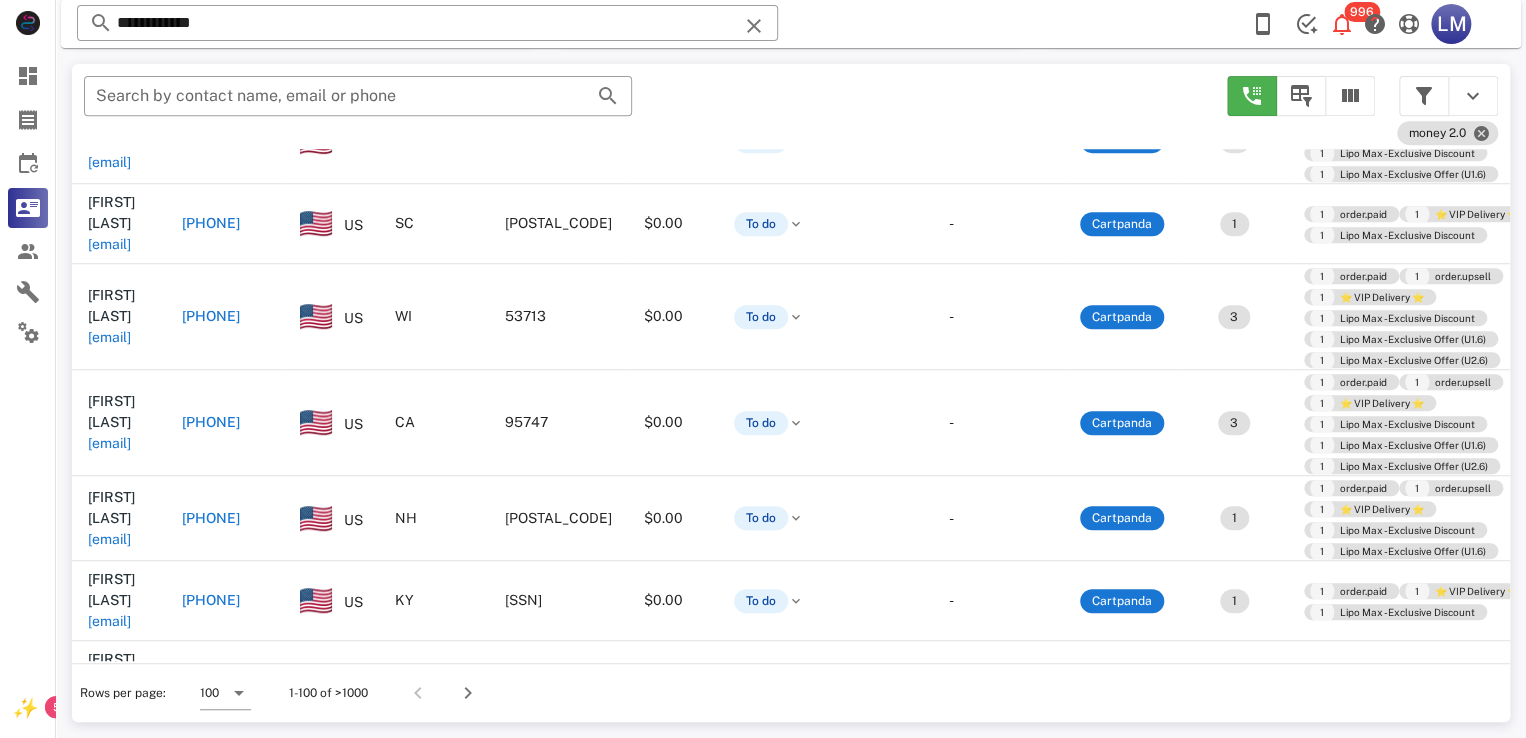 scroll, scrollTop: 504, scrollLeft: 0, axis: vertical 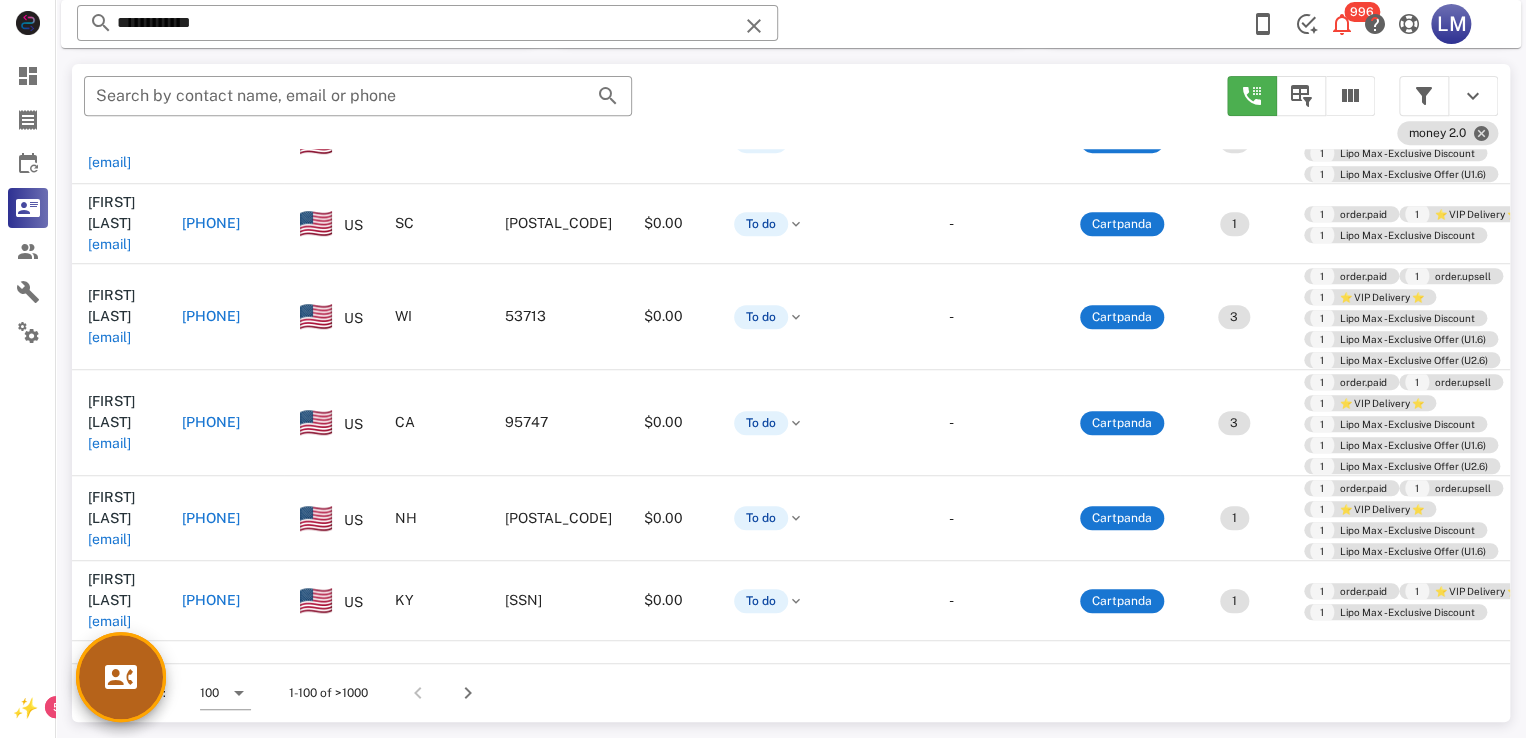 click at bounding box center (121, 677) 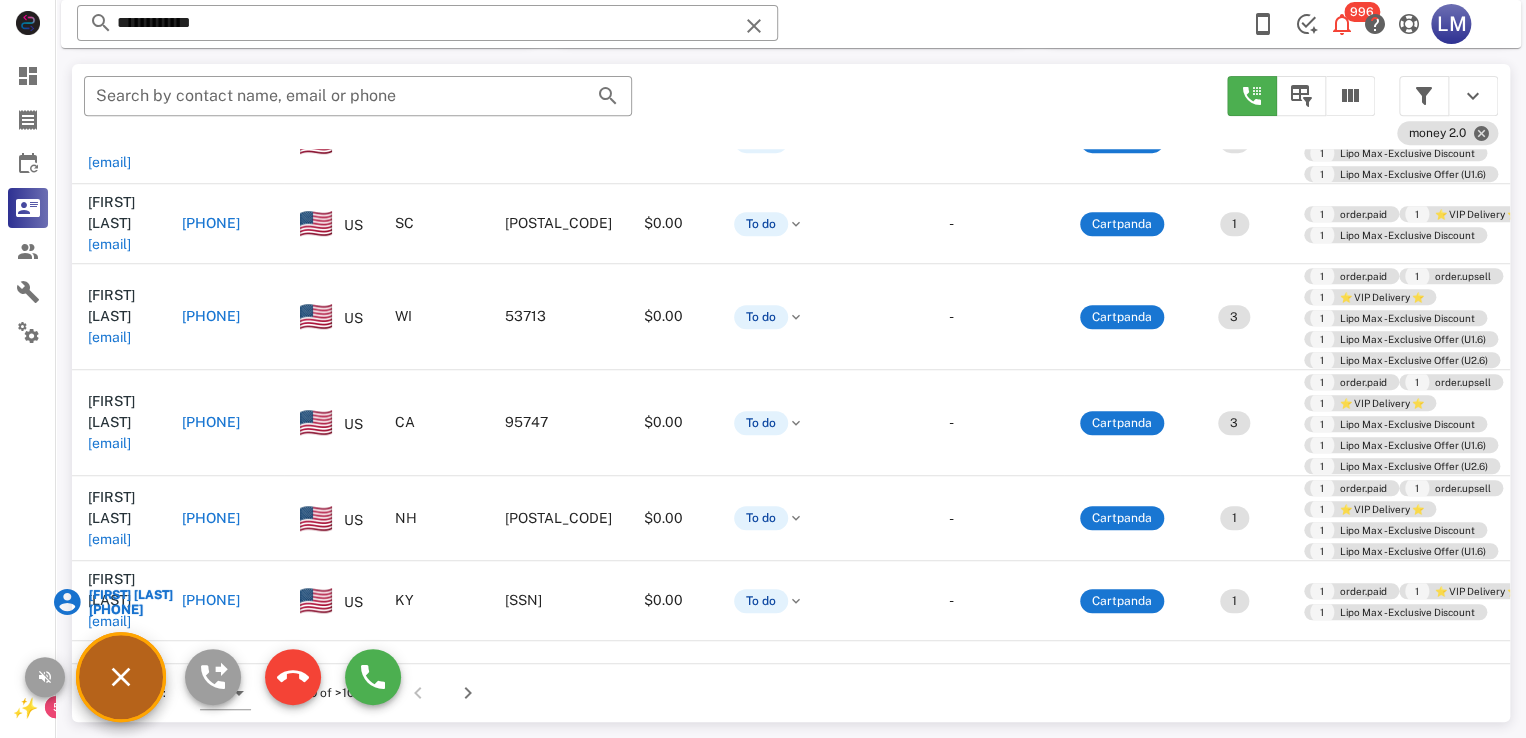 click on "[FIRST] [LAST]" at bounding box center [129, 595] 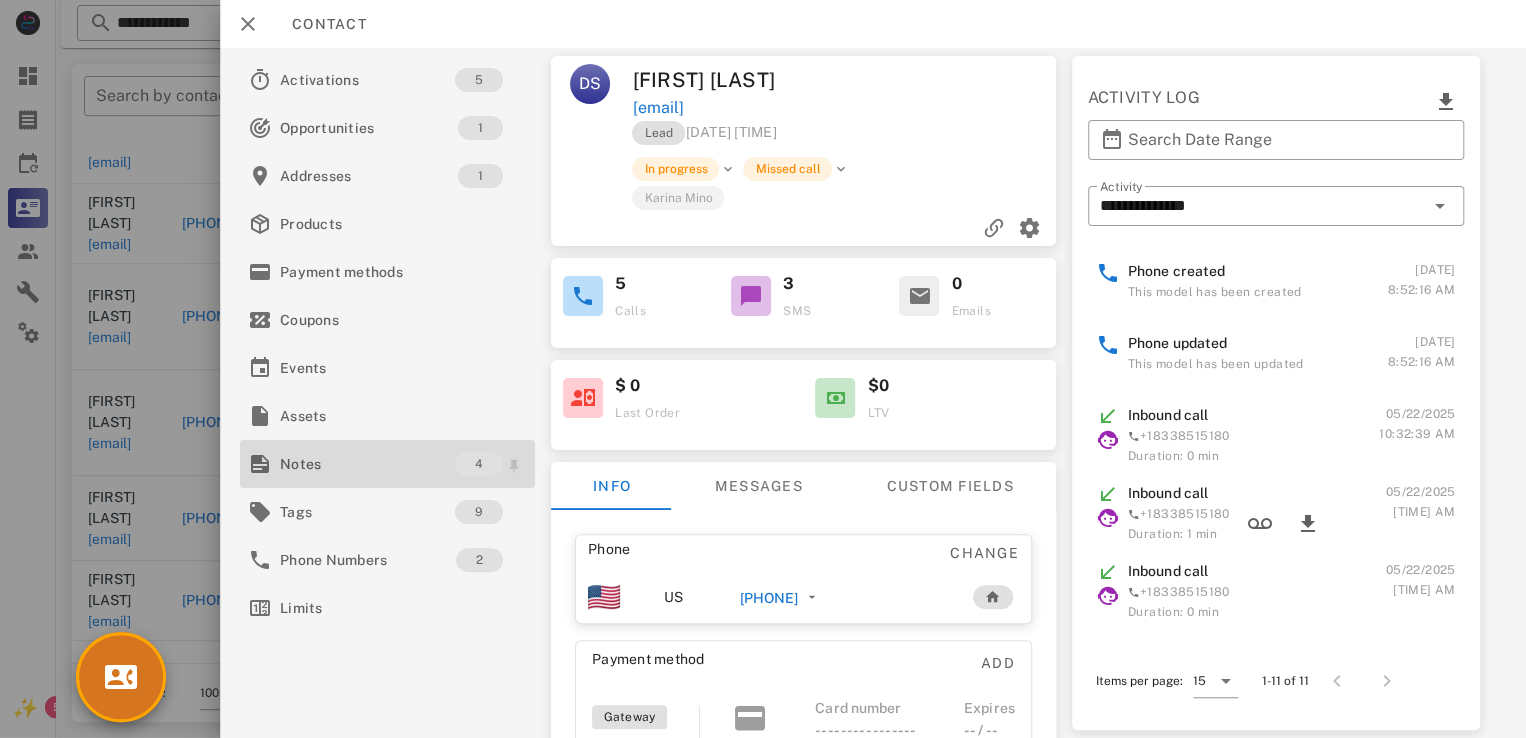 click on "Notes" at bounding box center [367, 464] 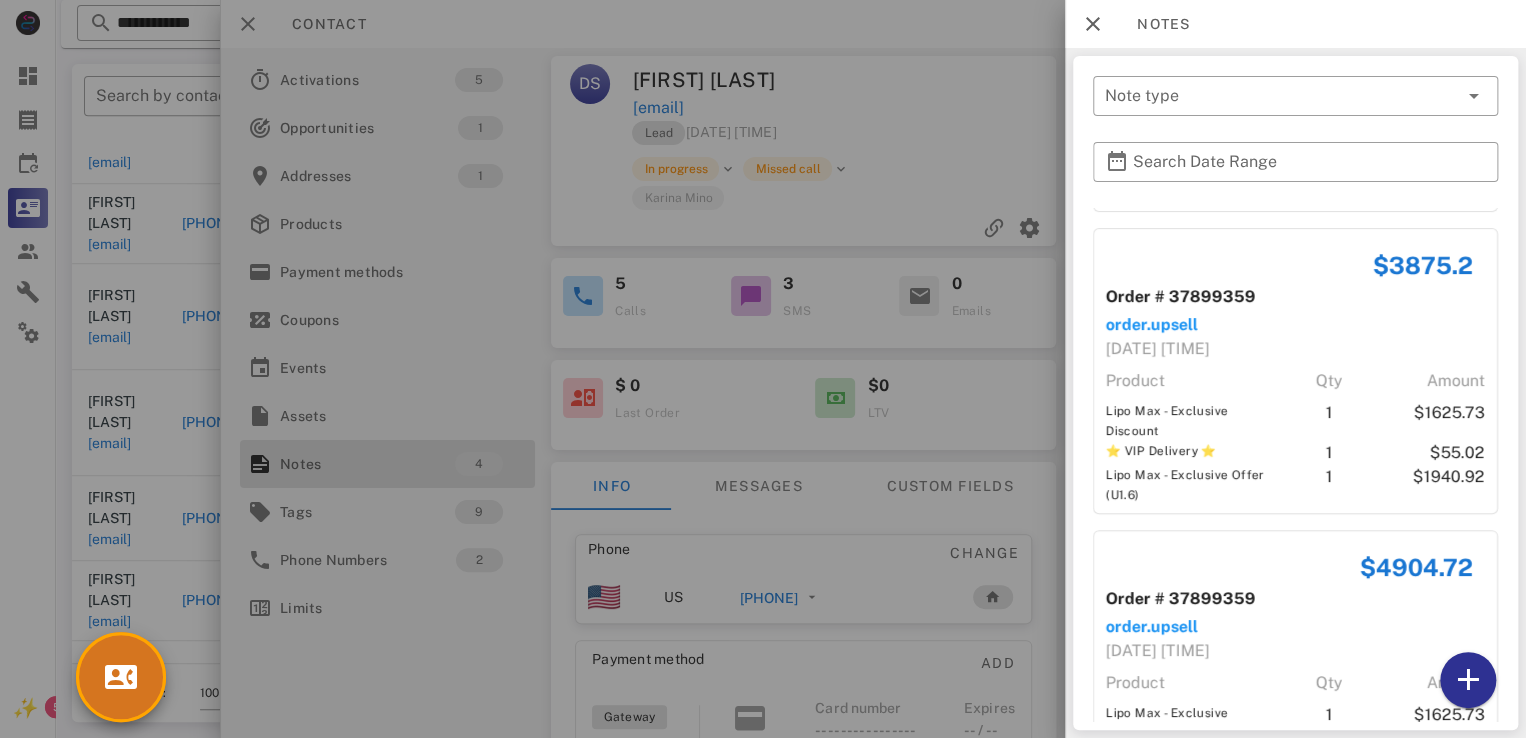 scroll, scrollTop: 625, scrollLeft: 0, axis: vertical 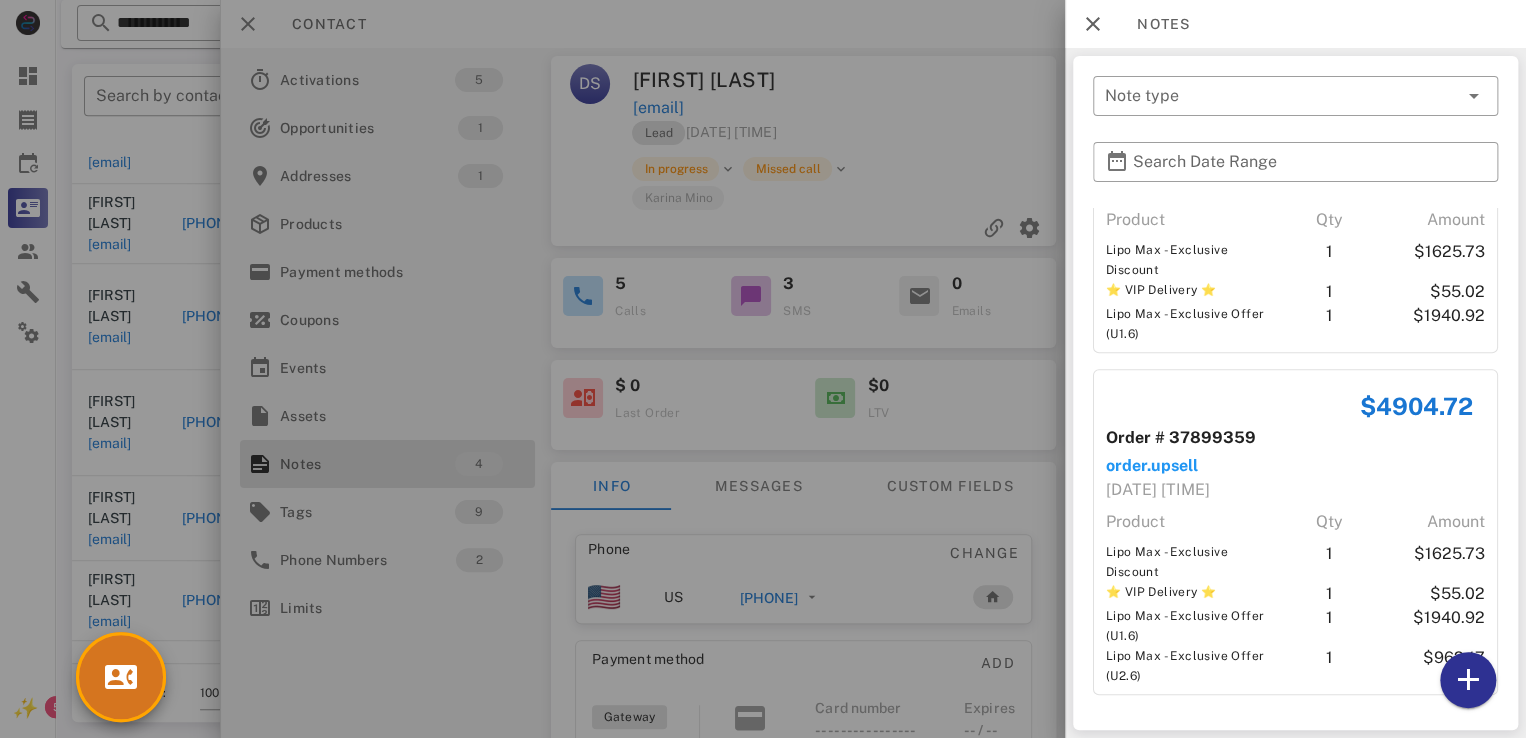 click at bounding box center [763, 369] 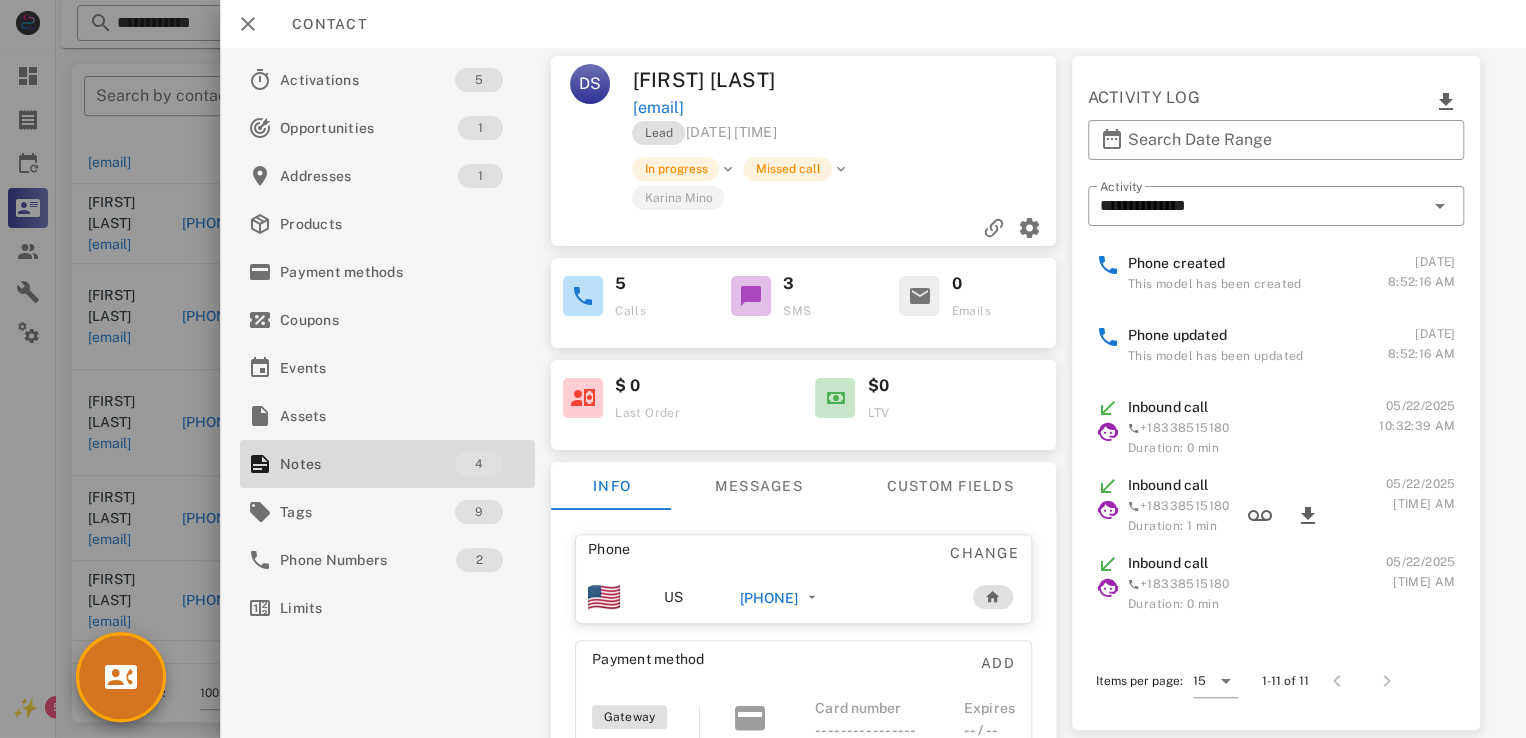 scroll, scrollTop: 0, scrollLeft: 0, axis: both 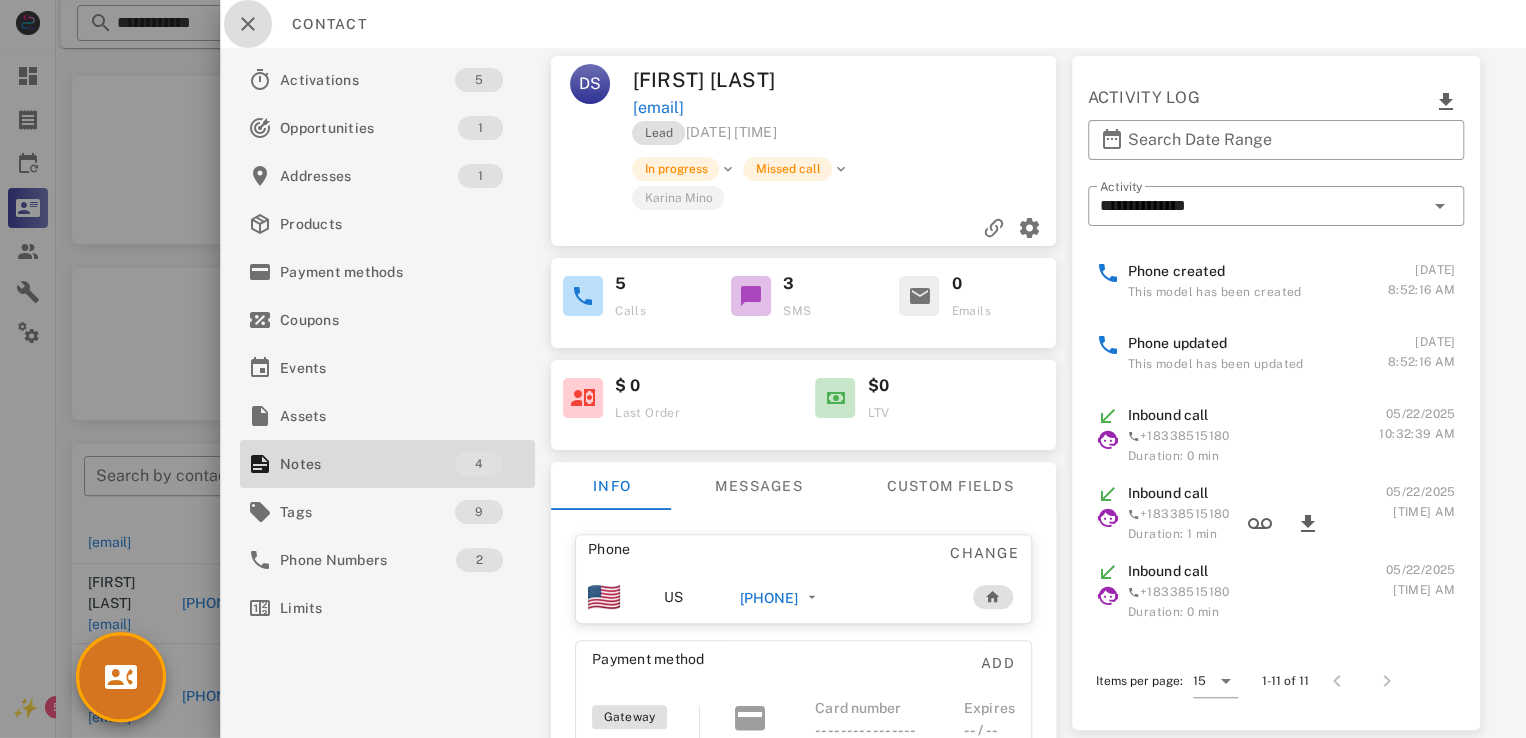 click at bounding box center (248, 24) 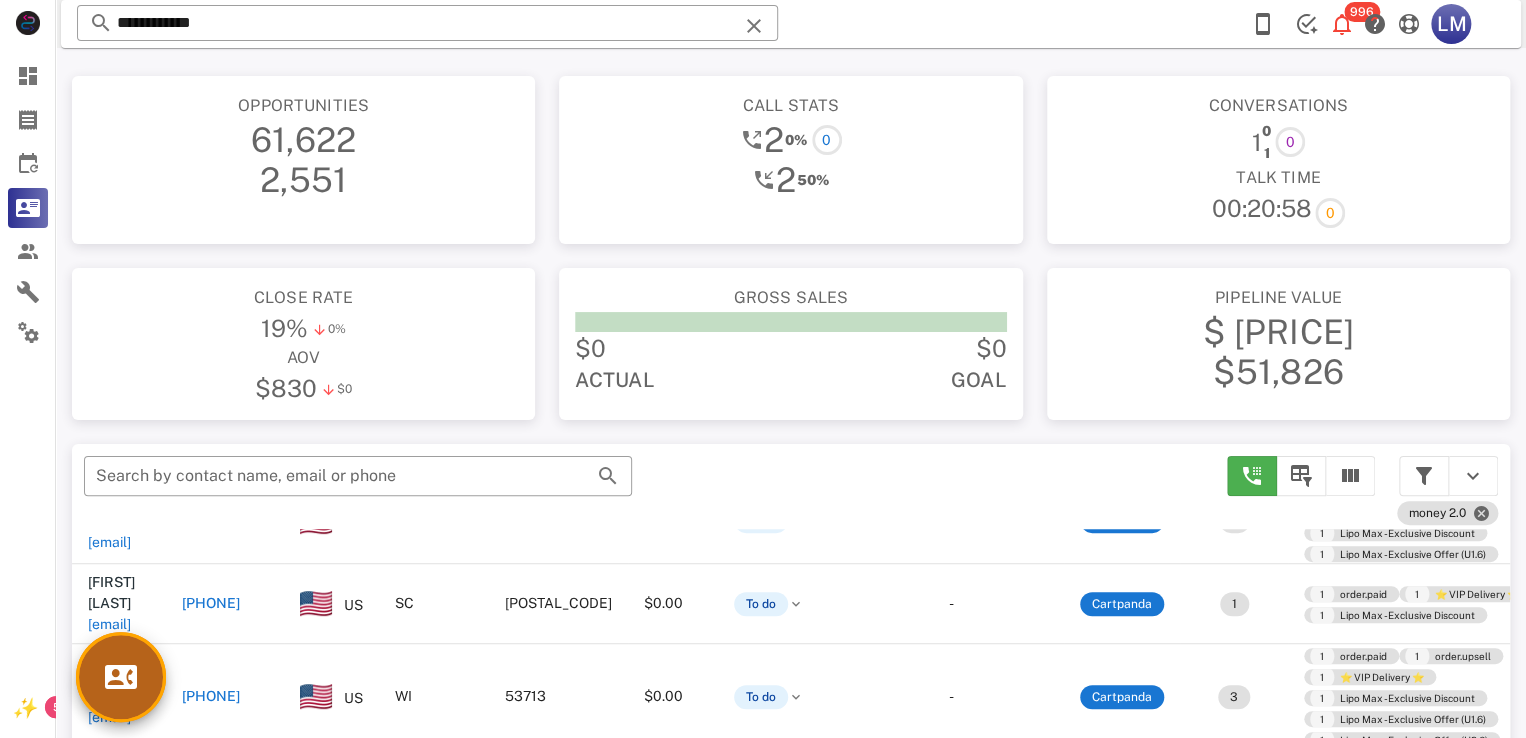 click at bounding box center [121, 677] 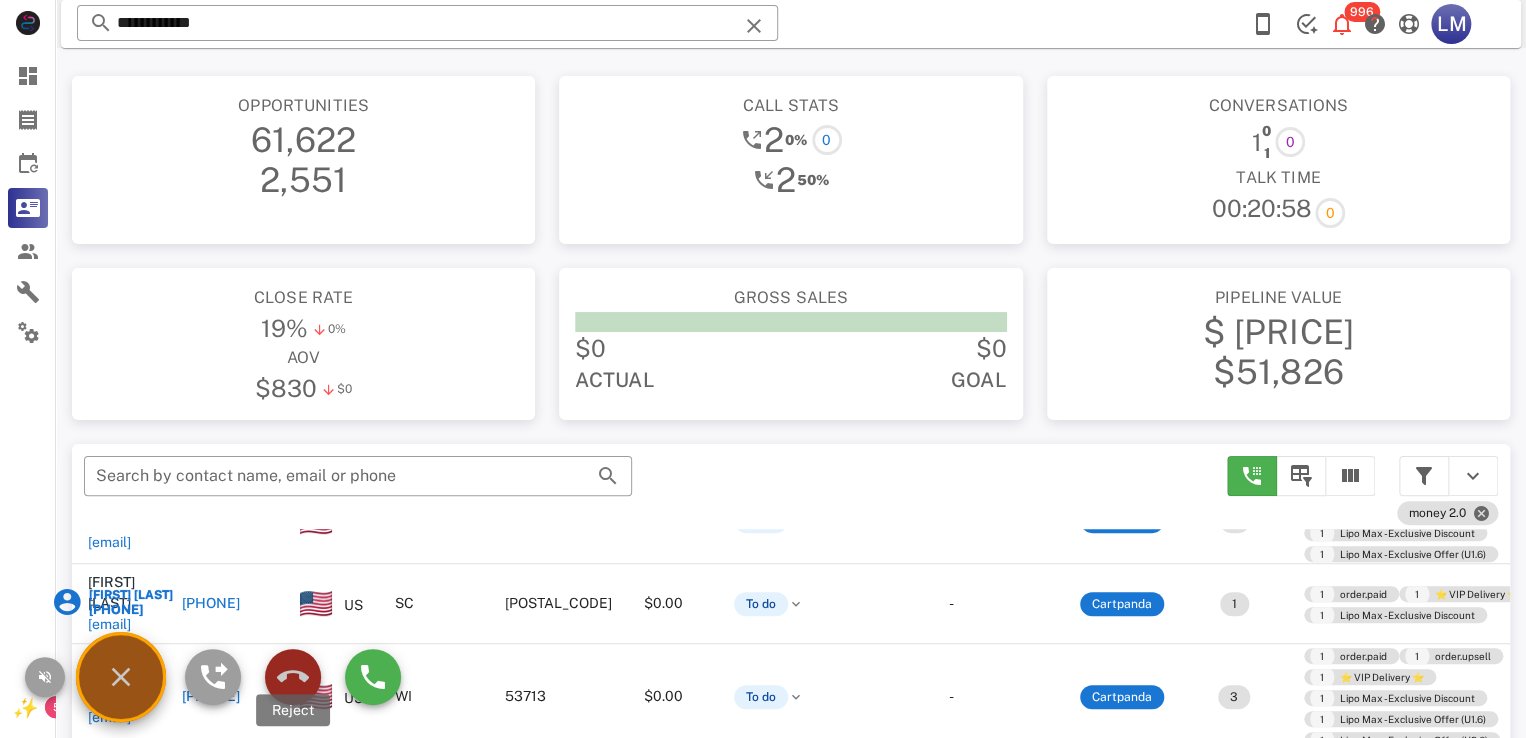 click at bounding box center [293, 677] 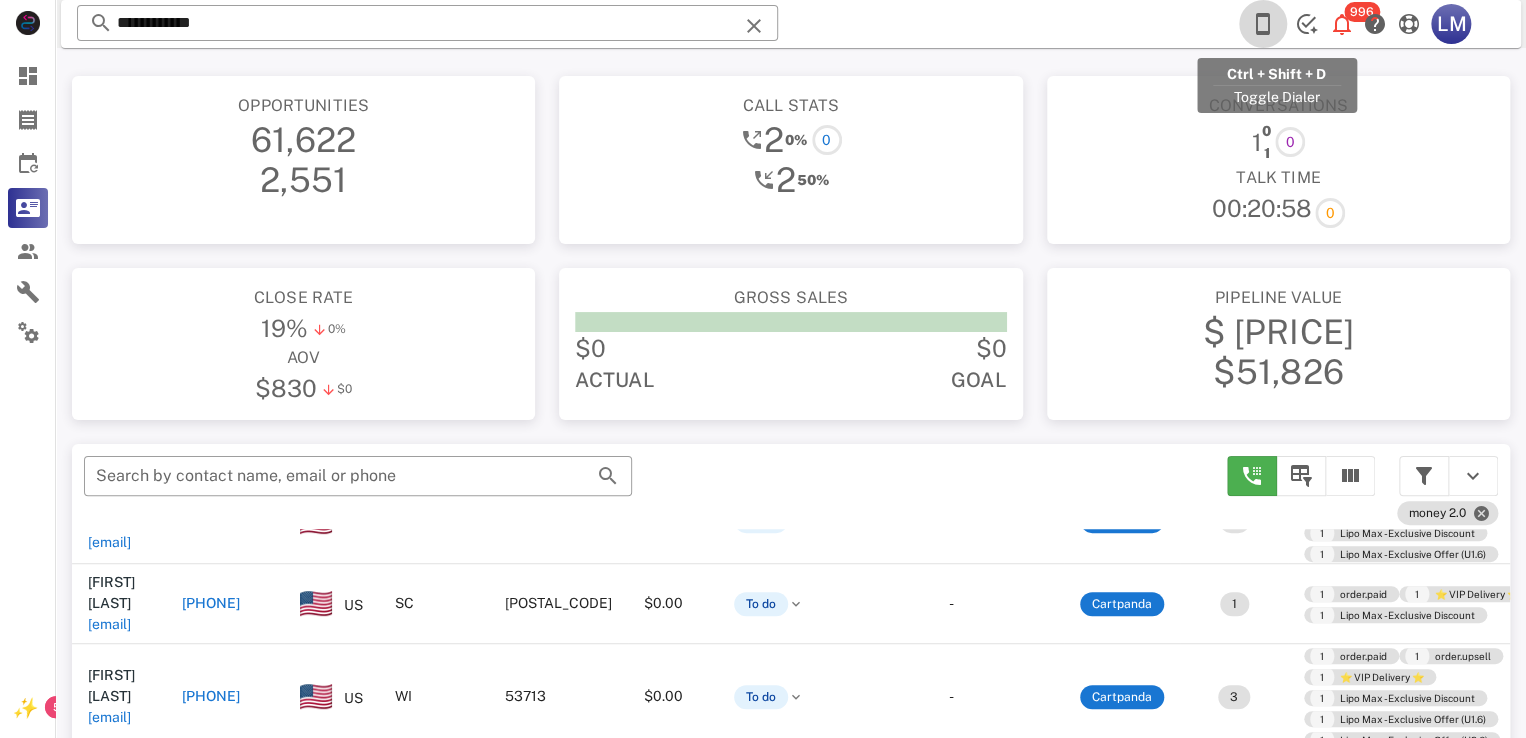 click at bounding box center [1263, 24] 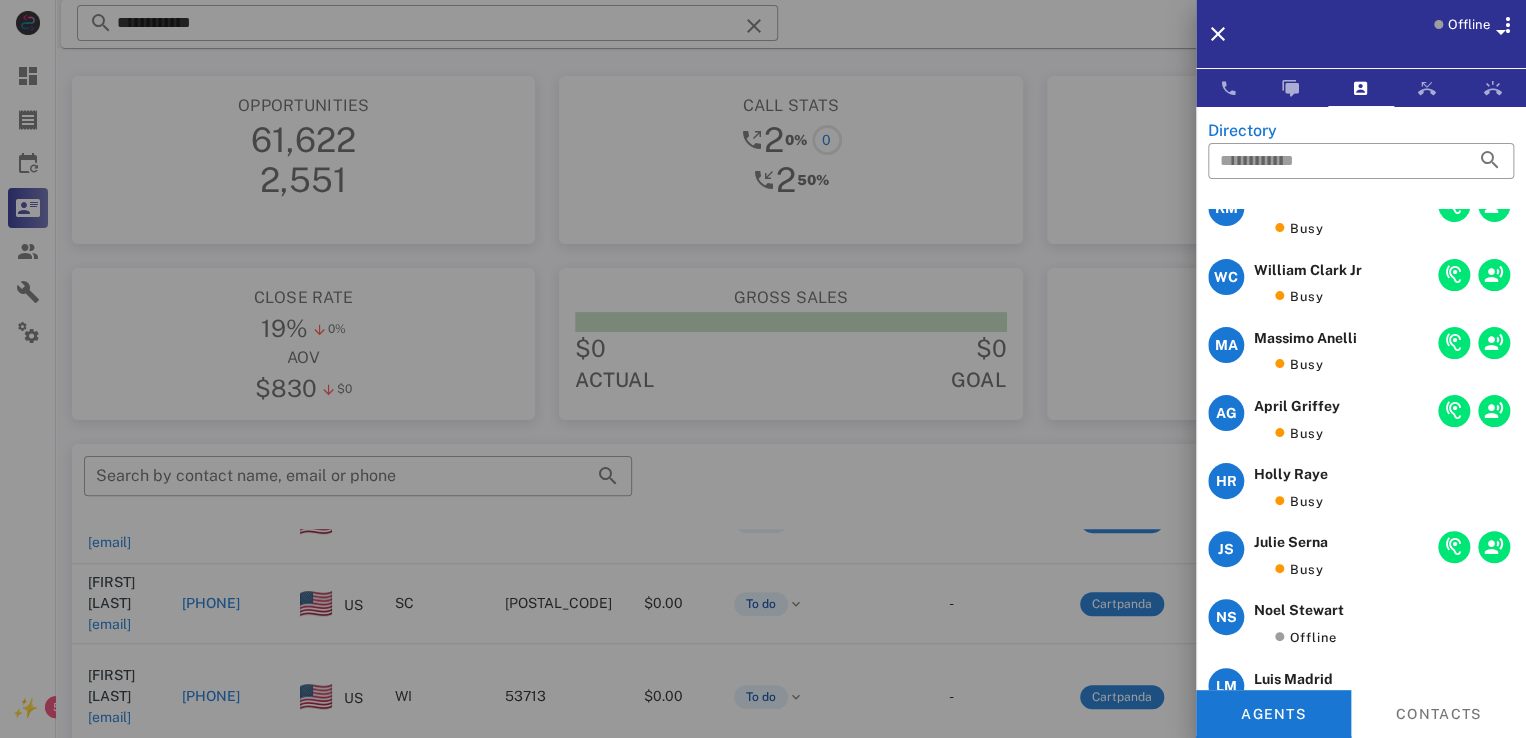 scroll, scrollTop: 436, scrollLeft: 0, axis: vertical 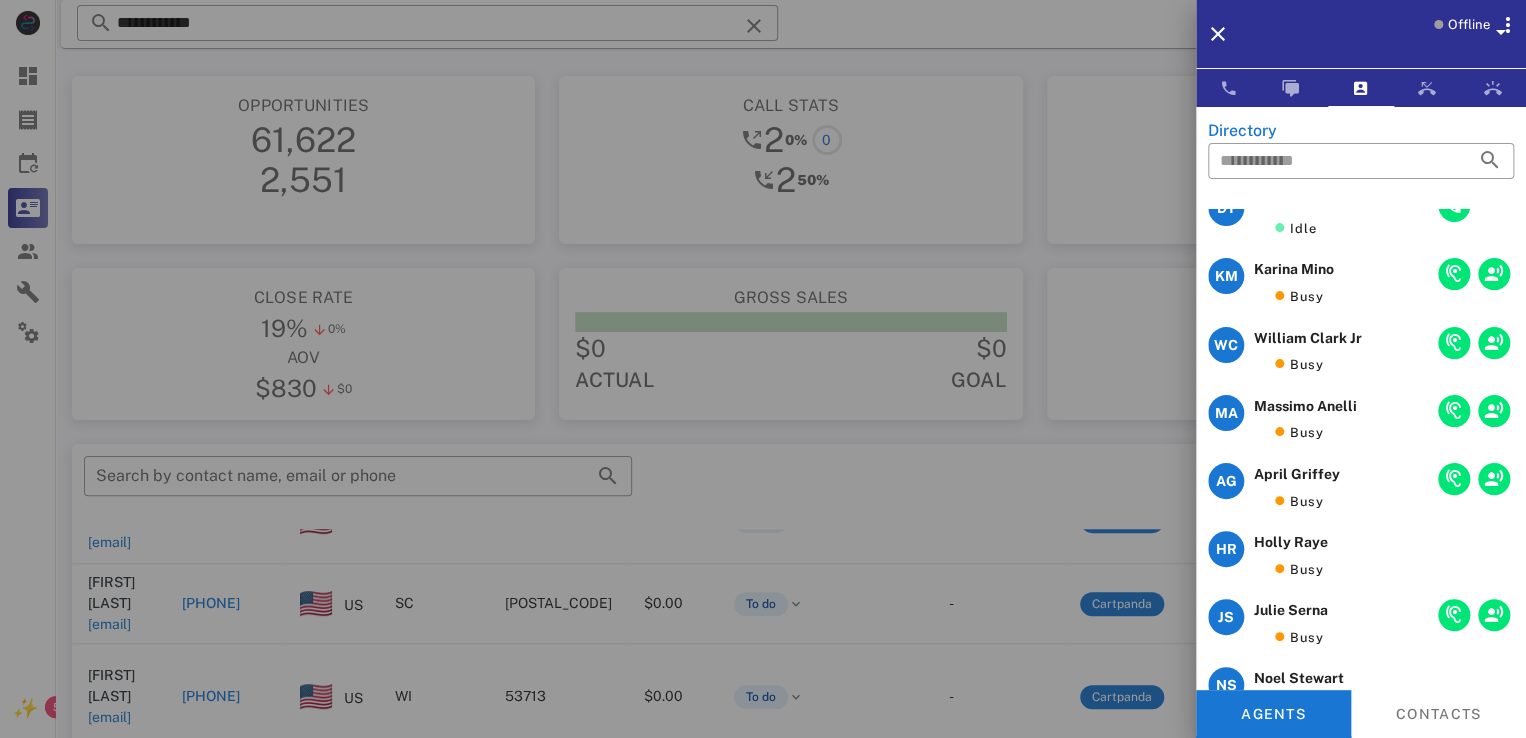 click at bounding box center (763, 369) 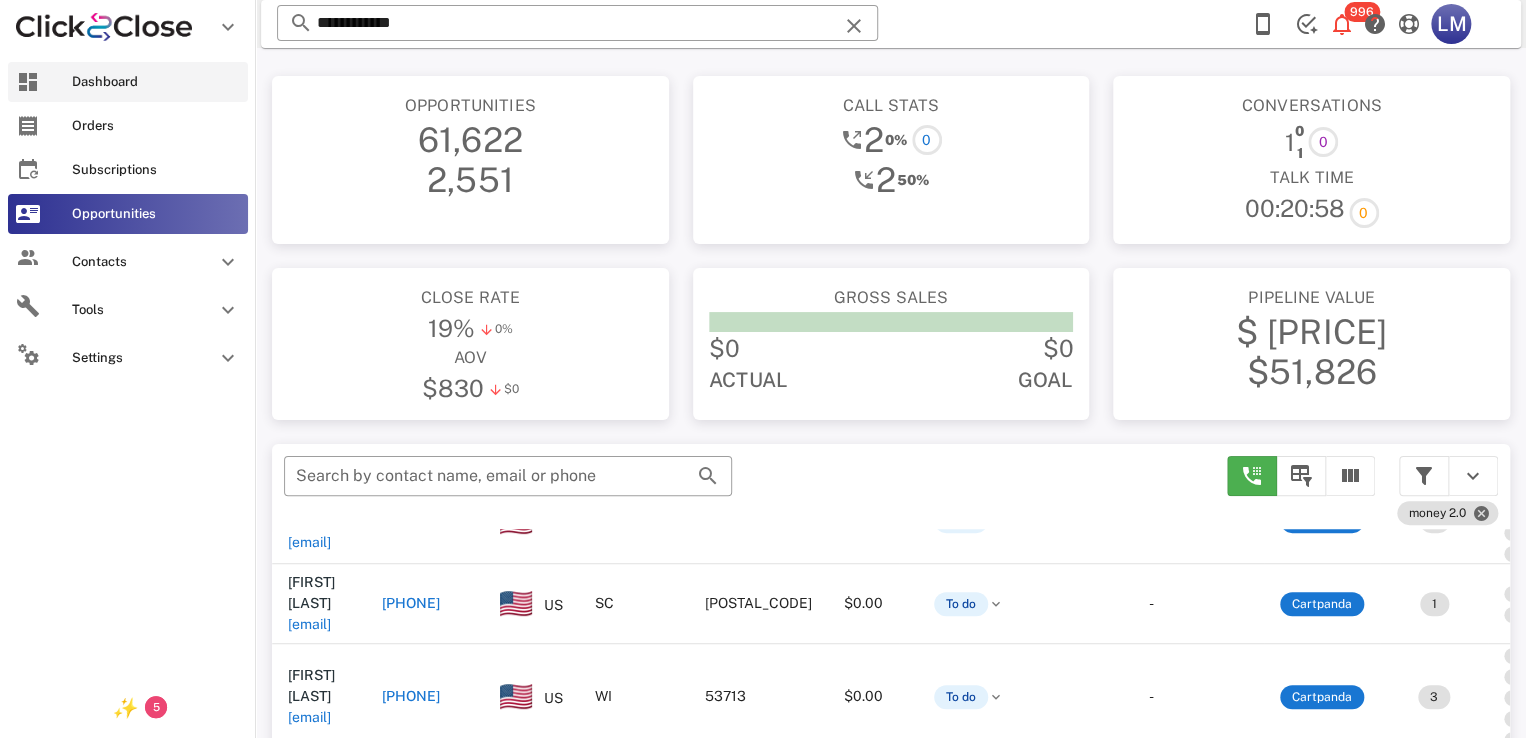 click at bounding box center [28, 82] 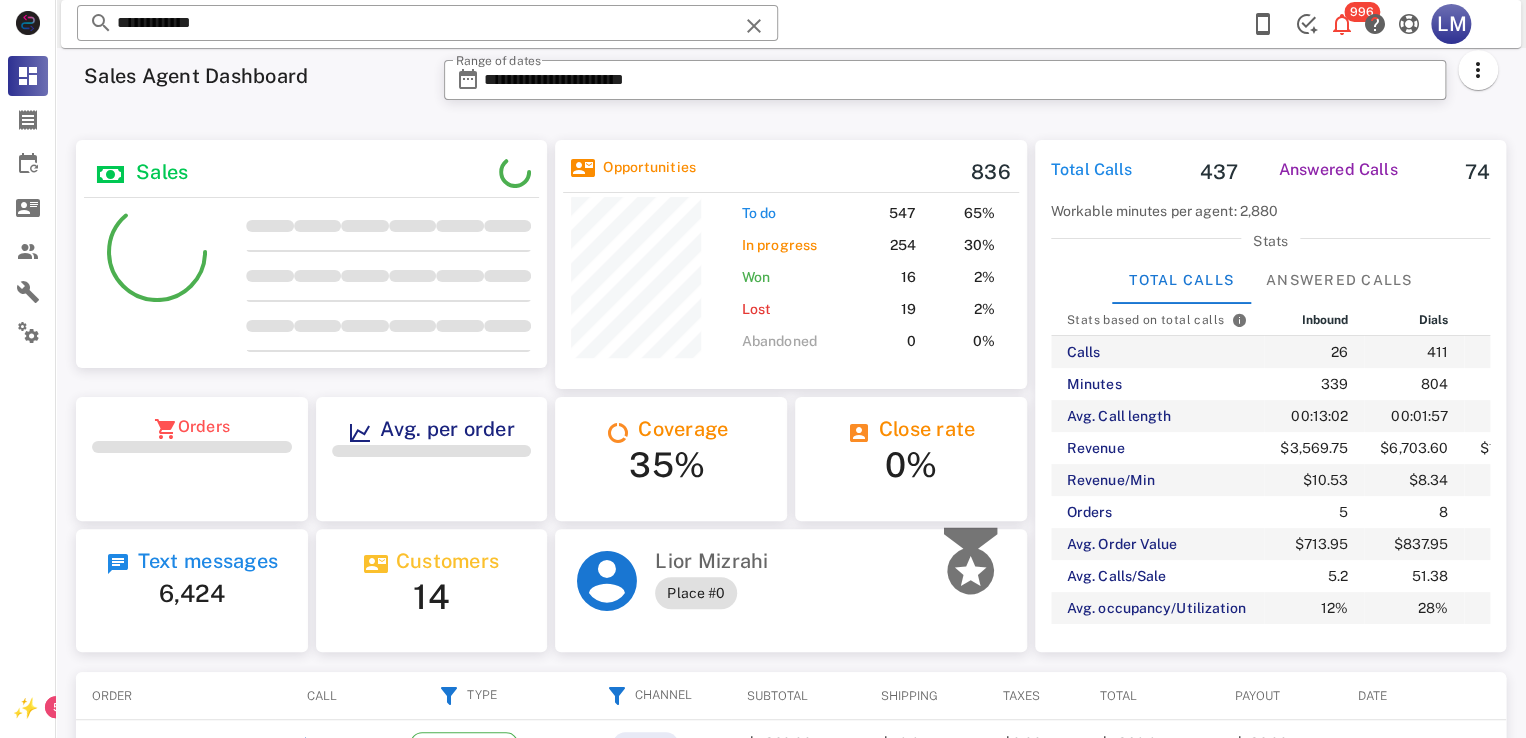 scroll, scrollTop: 999737, scrollLeft: 999528, axis: both 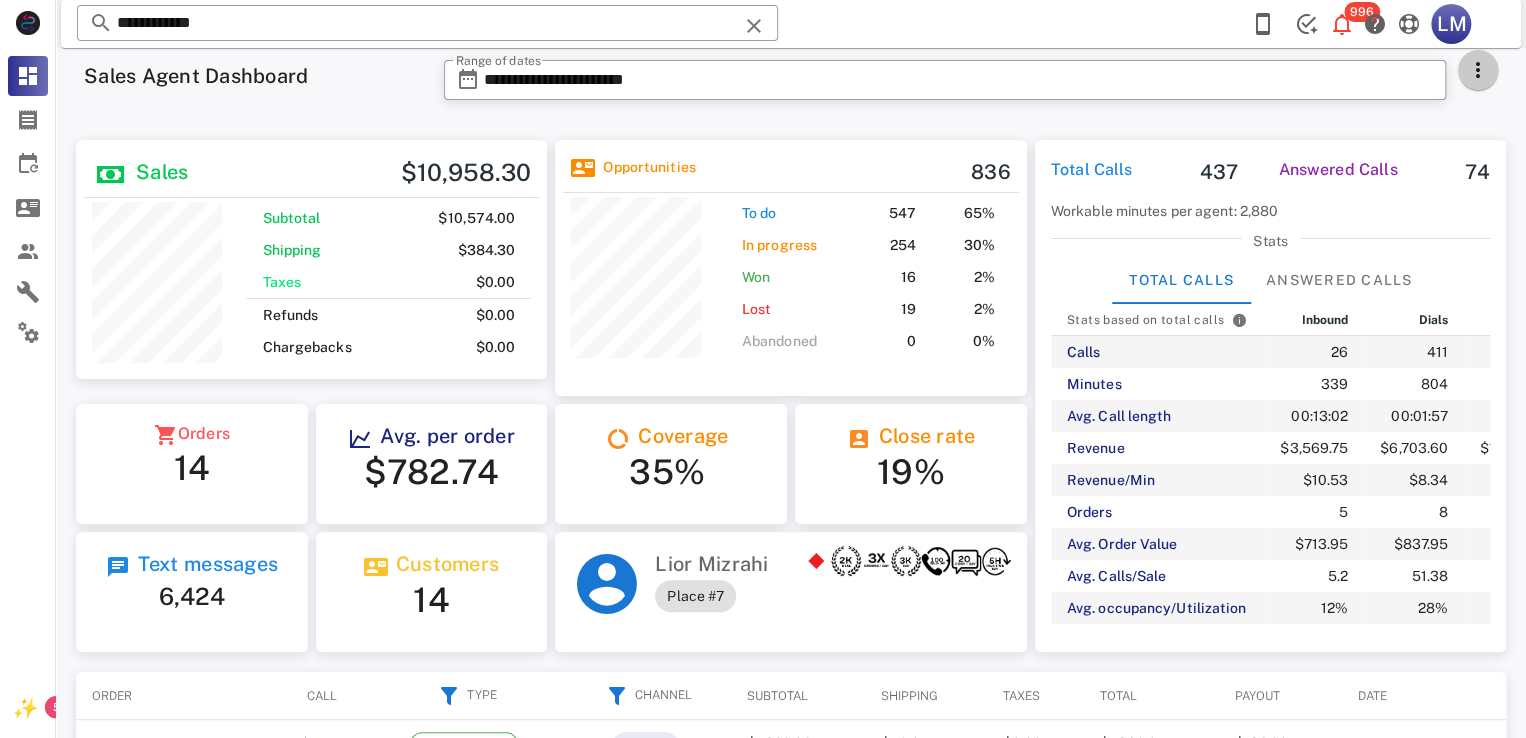 click at bounding box center (1478, 70) 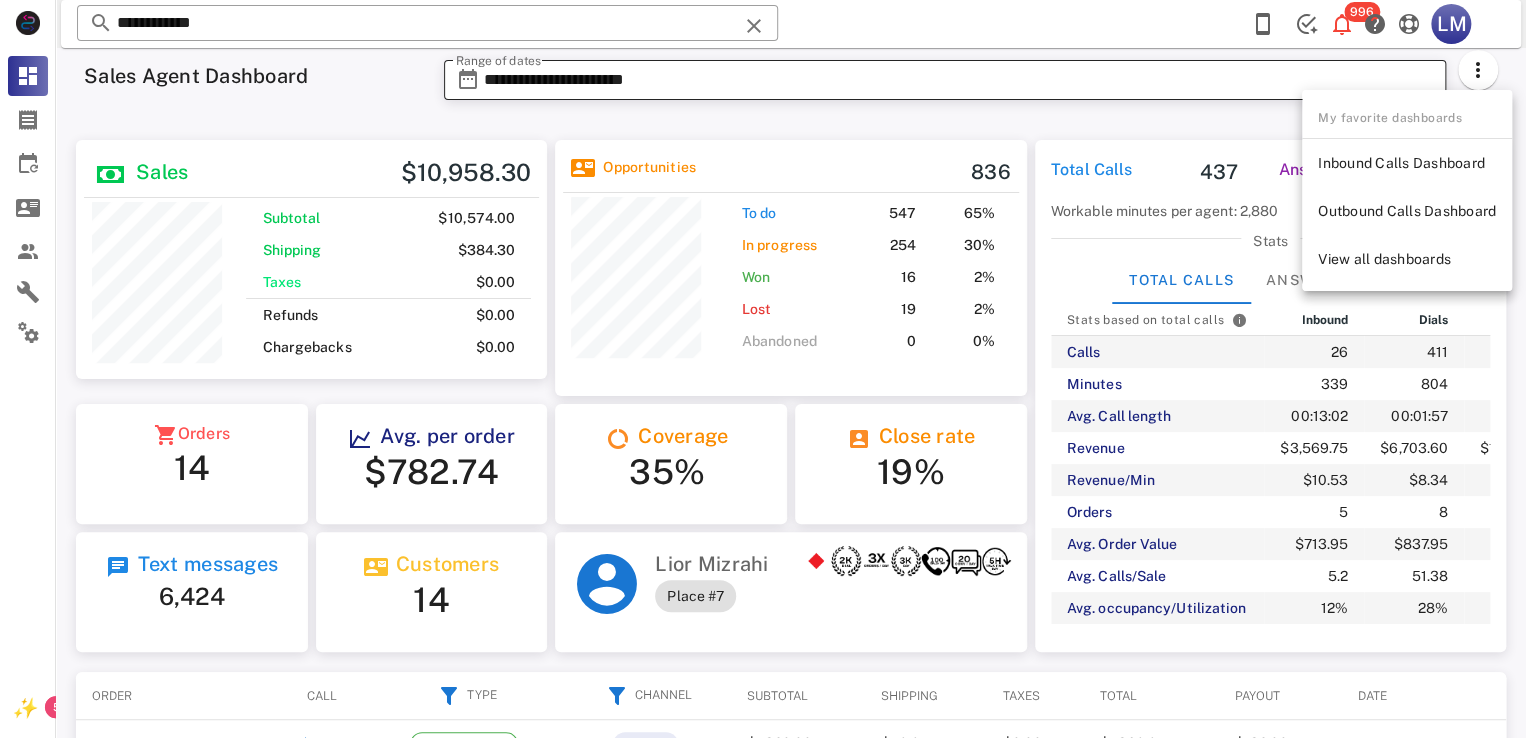 click on "**********" at bounding box center (959, 80) 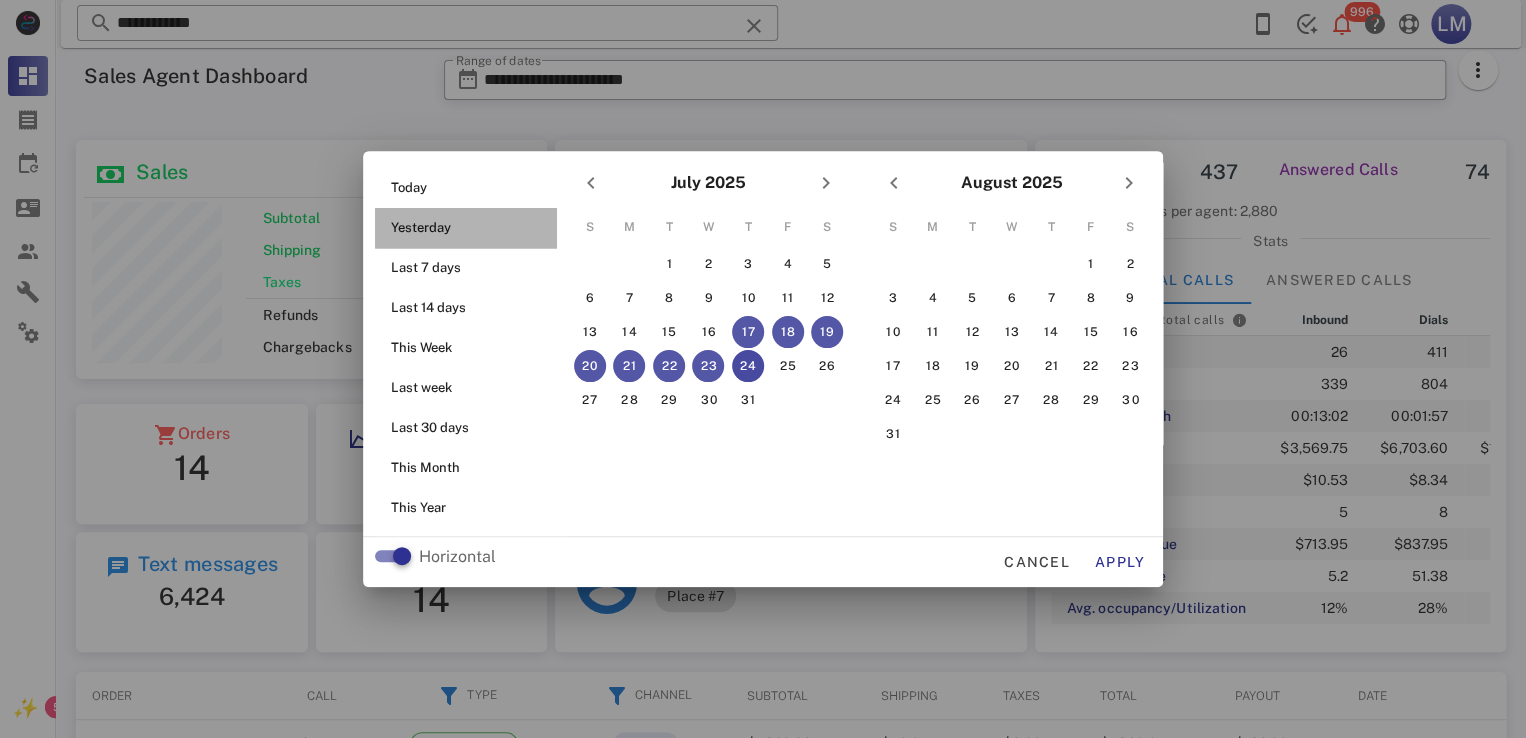 click on "Yesterday" at bounding box center [472, 228] 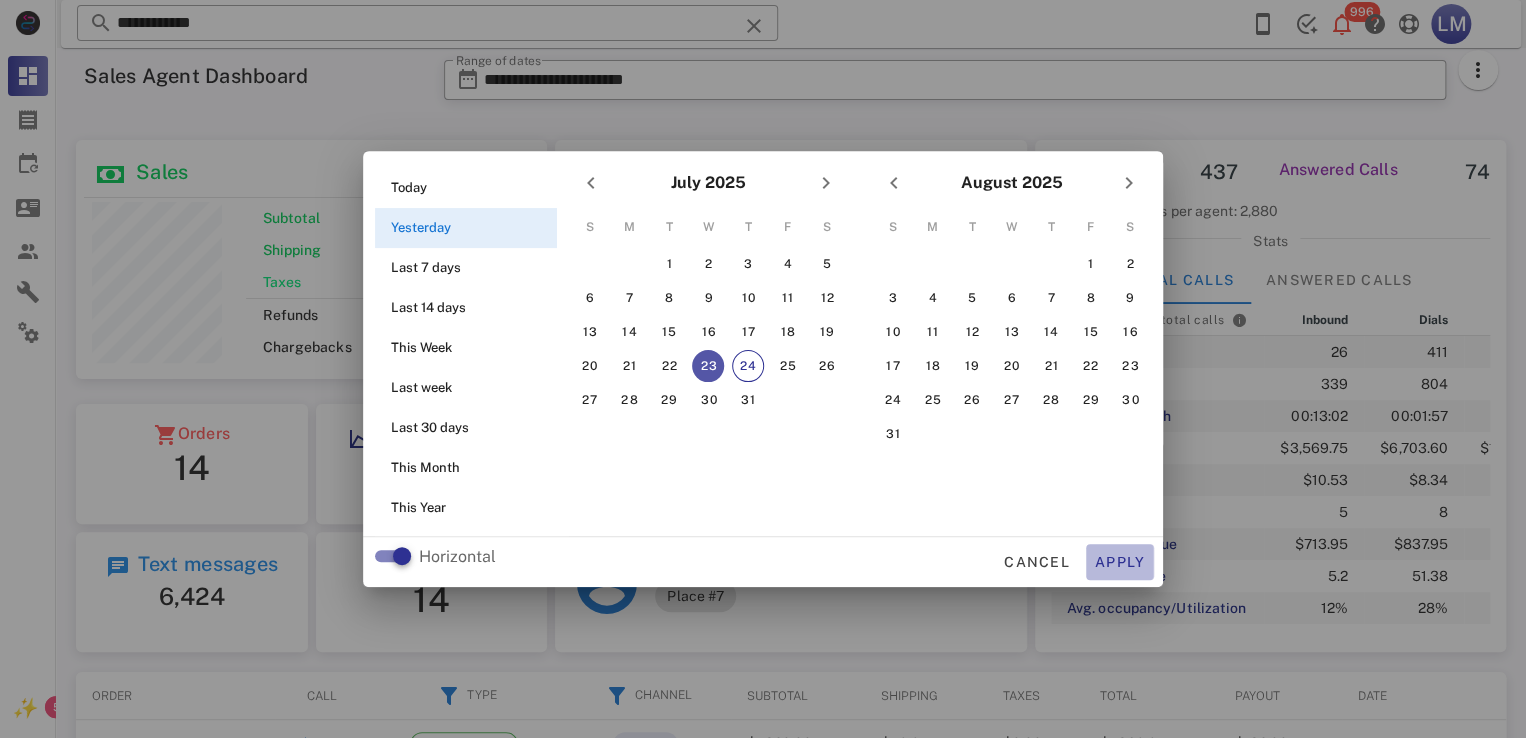 click on "Apply" at bounding box center (1120, 562) 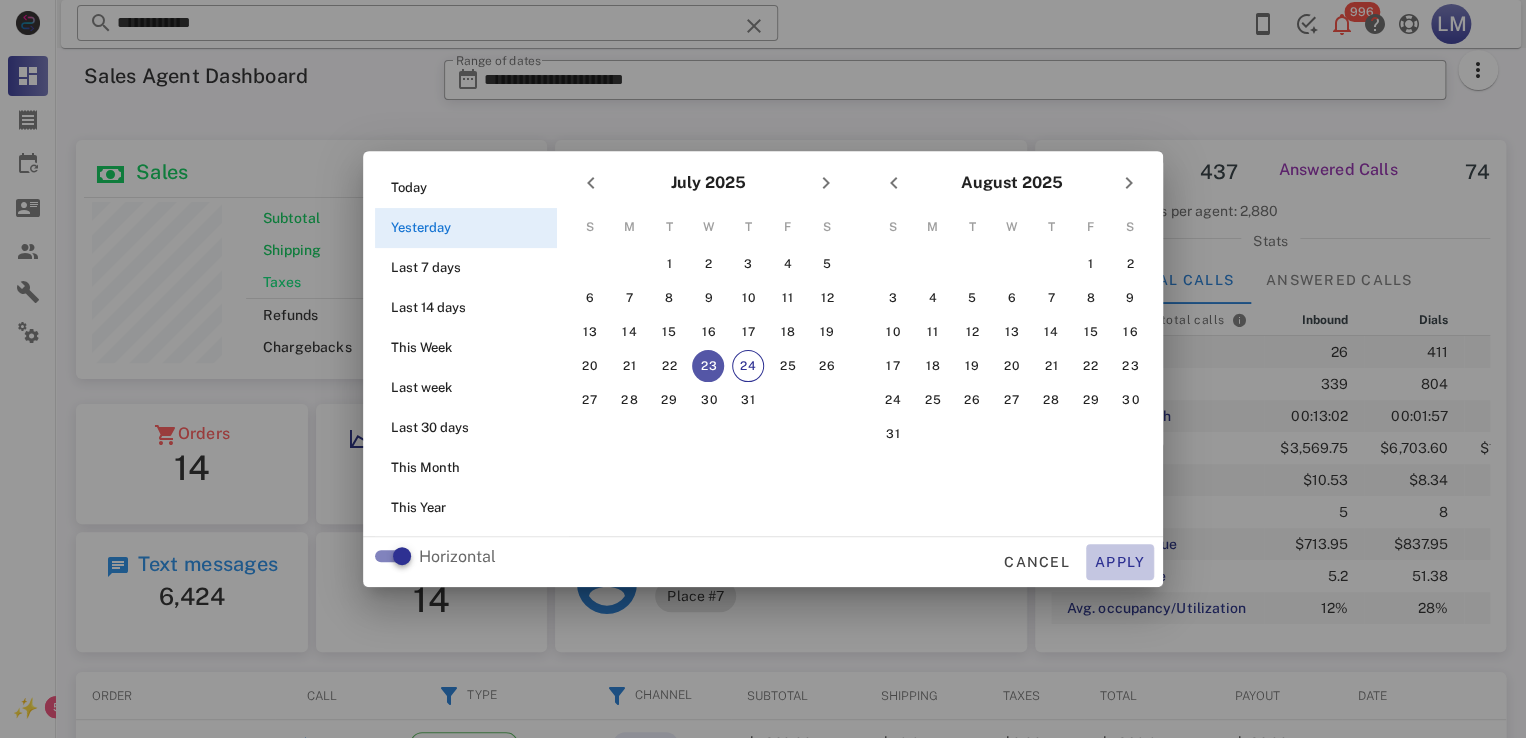 type on "**********" 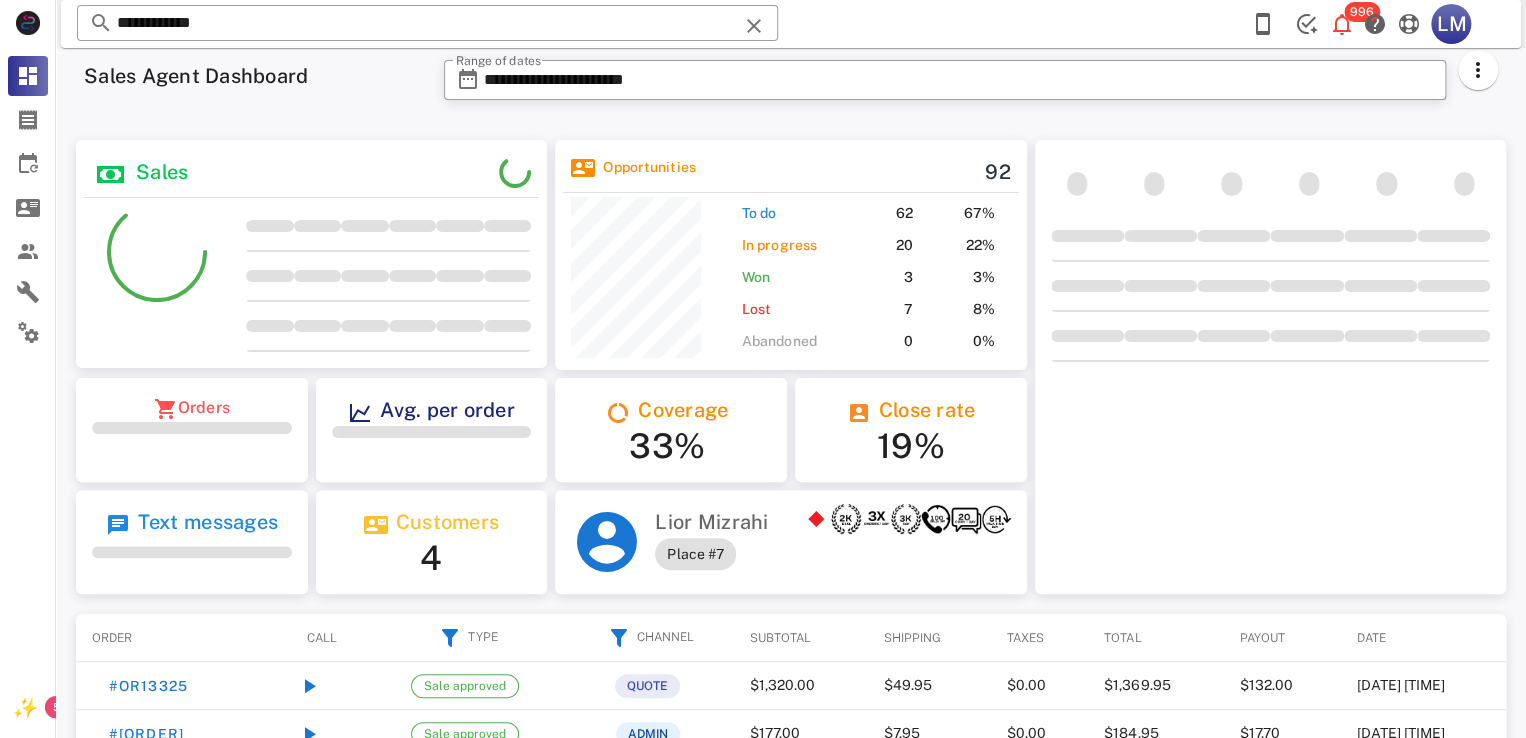 scroll, scrollTop: 999744, scrollLeft: 999528, axis: both 